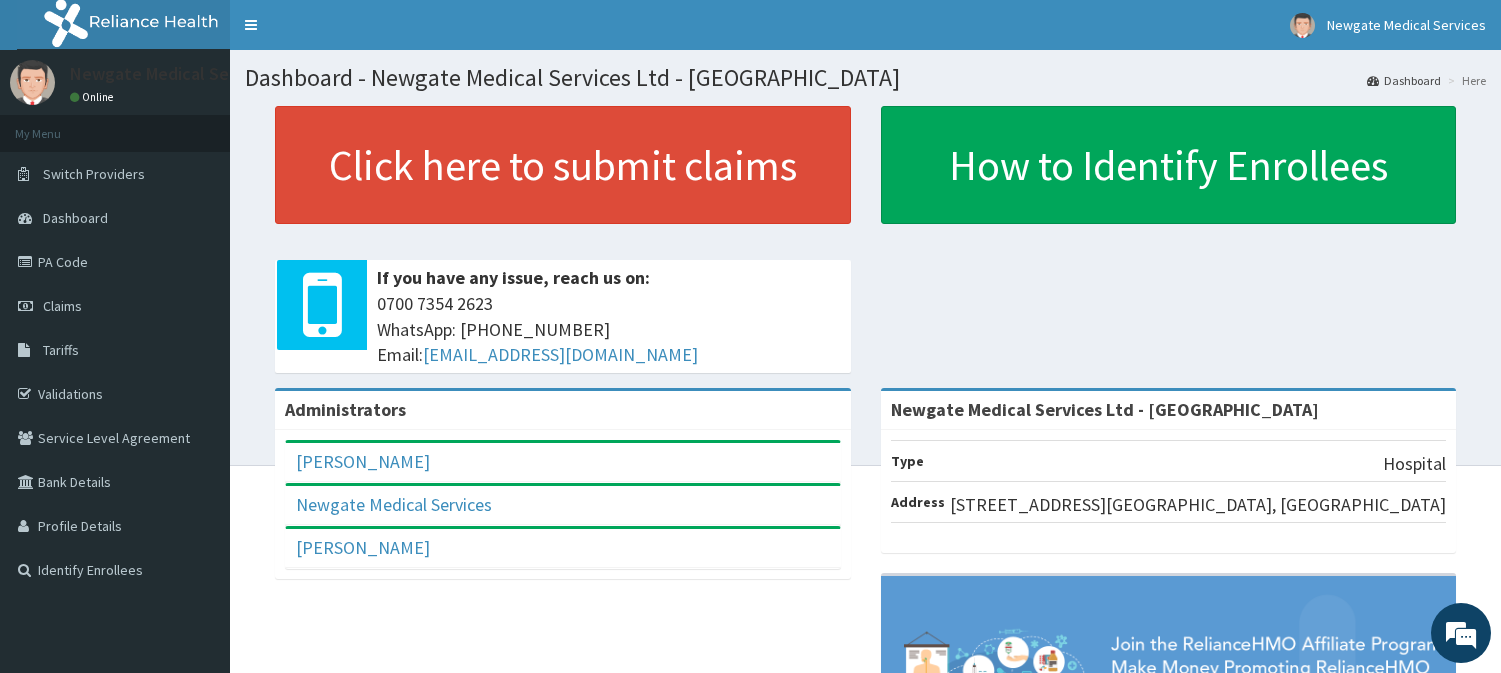 scroll, scrollTop: 0, scrollLeft: 0, axis: both 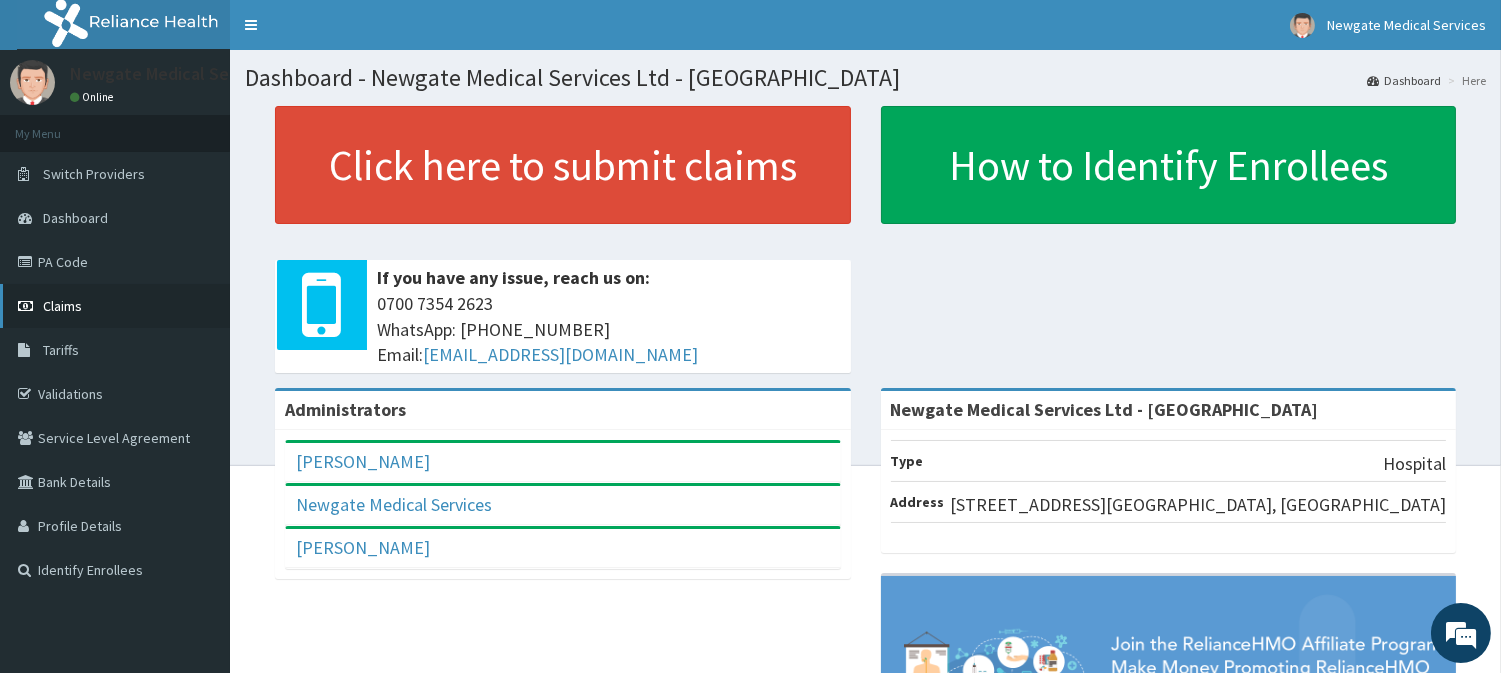 click on "Claims" at bounding box center (62, 306) 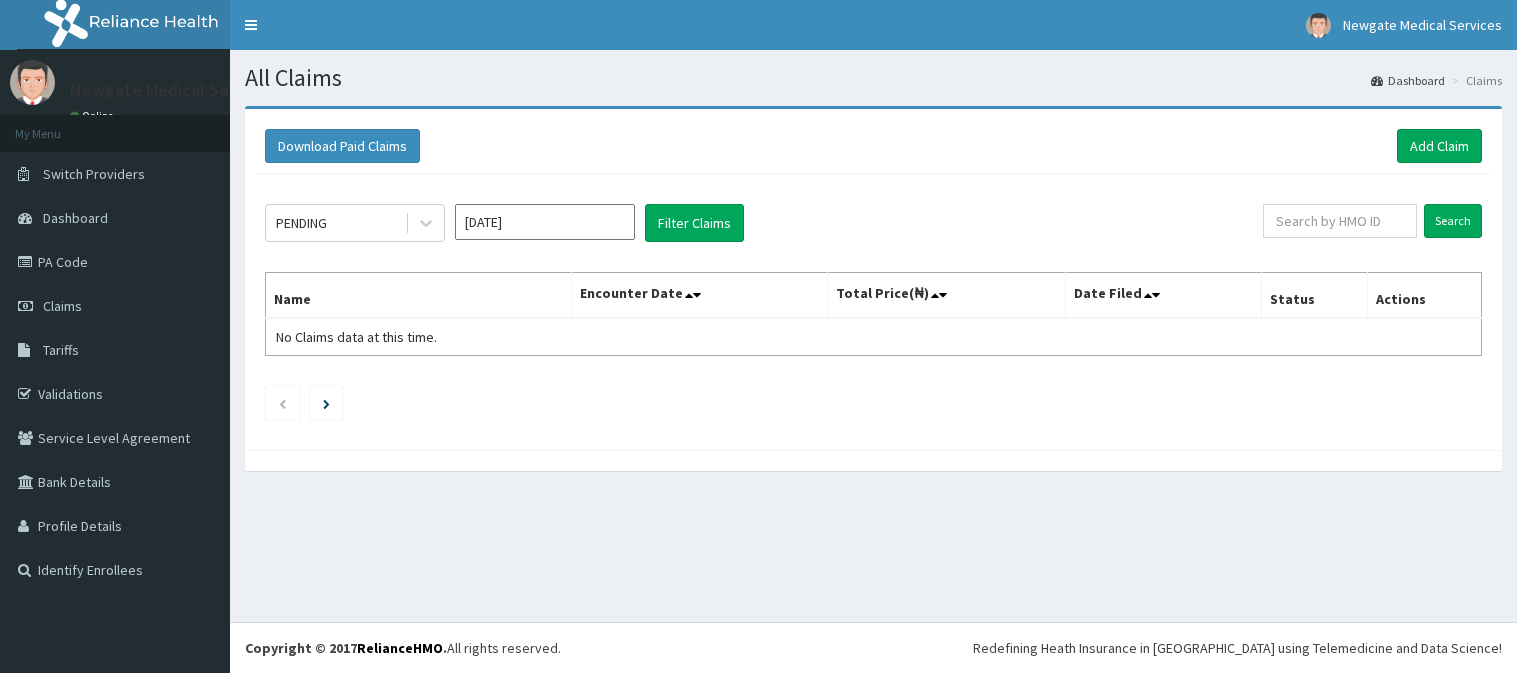 scroll, scrollTop: 0, scrollLeft: 0, axis: both 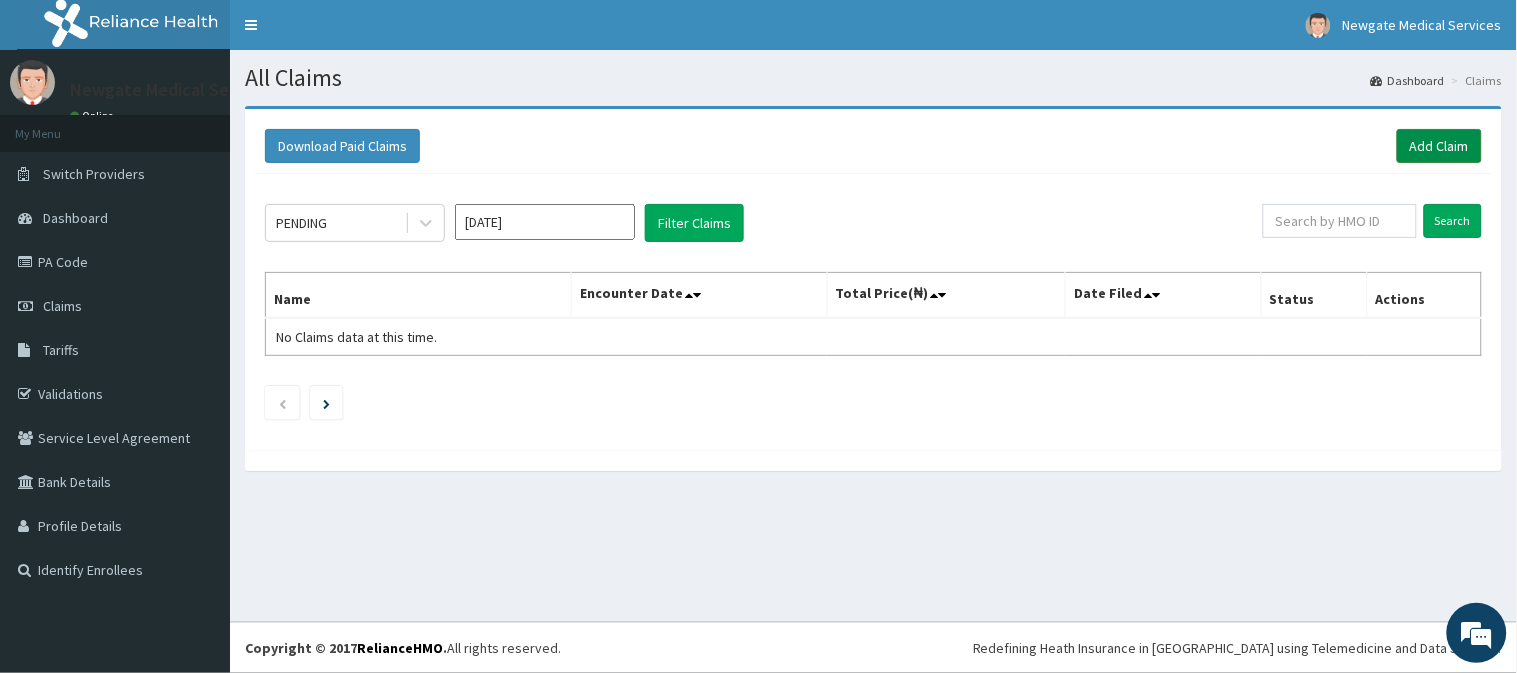 click on "Add Claim" at bounding box center [1439, 146] 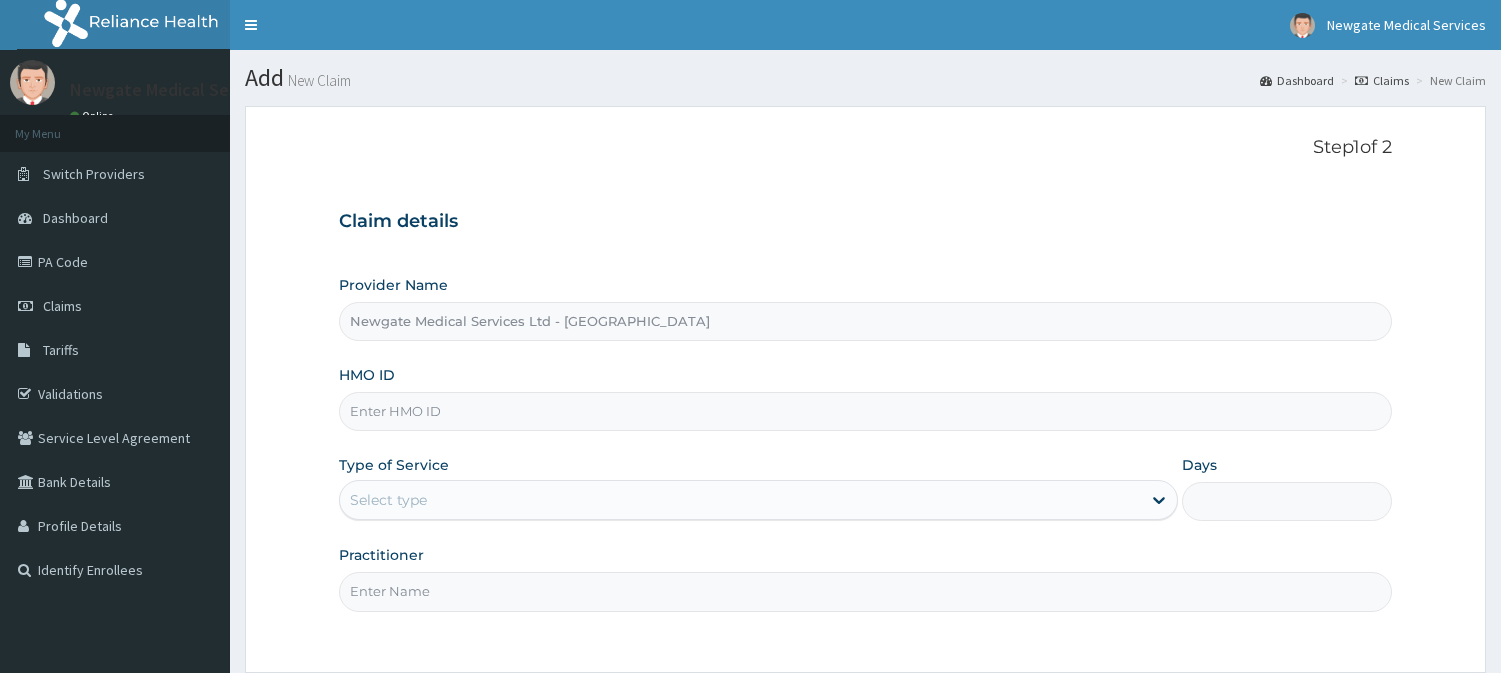 scroll, scrollTop: 0, scrollLeft: 0, axis: both 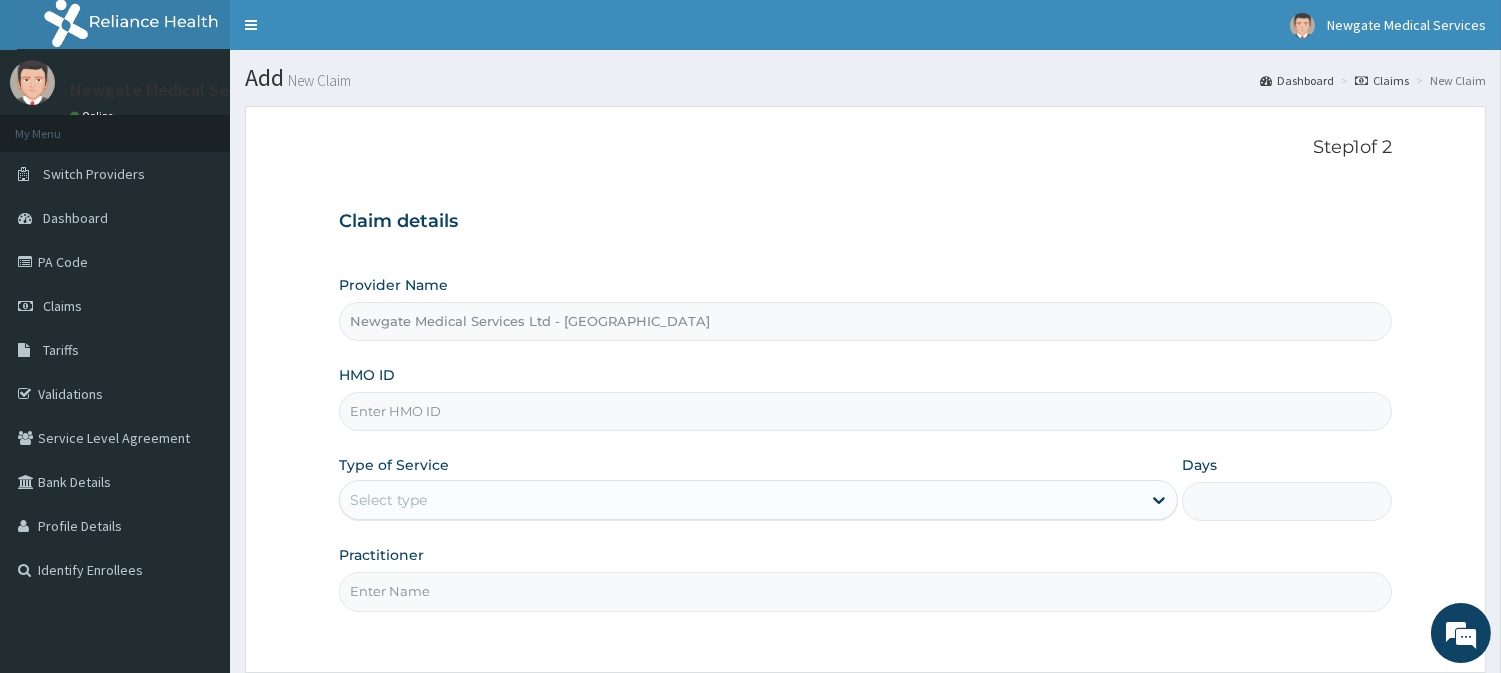 paste on "OTG/10239/E" 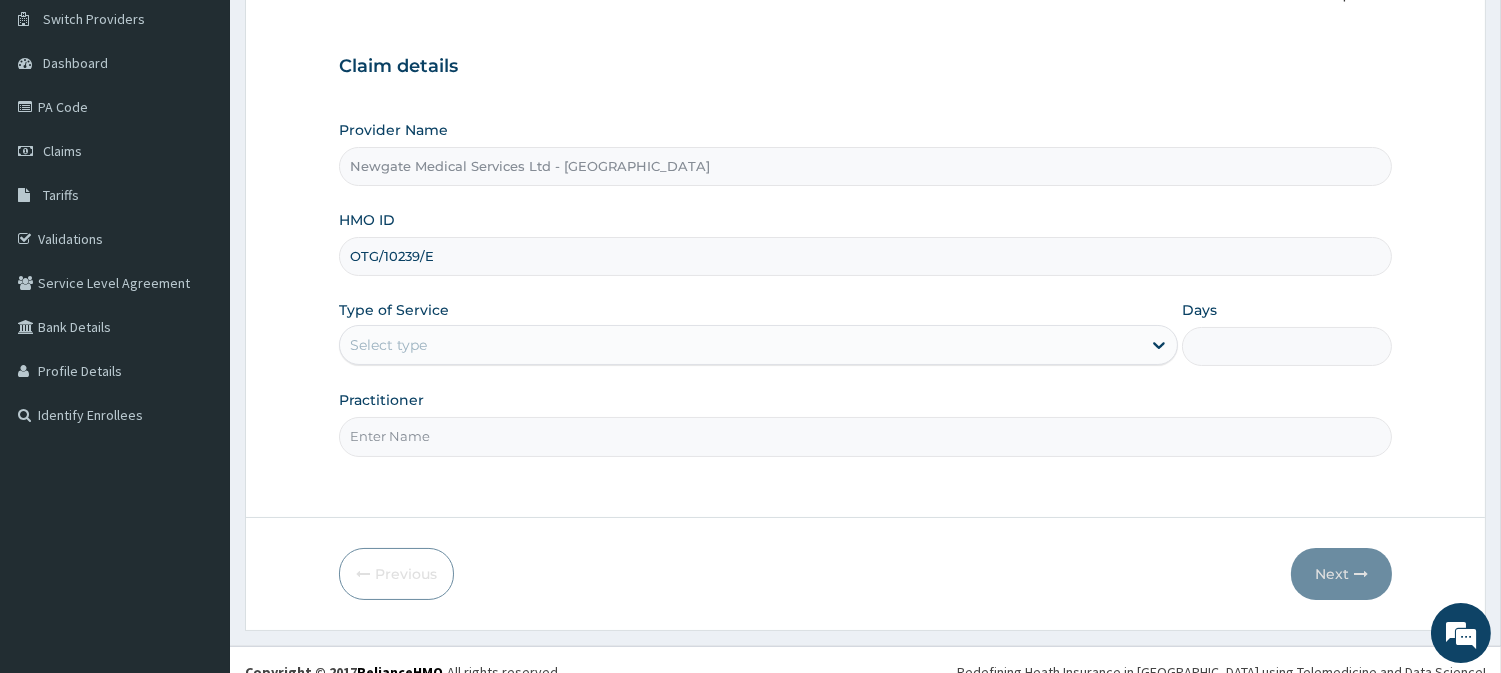 scroll, scrollTop: 178, scrollLeft: 0, axis: vertical 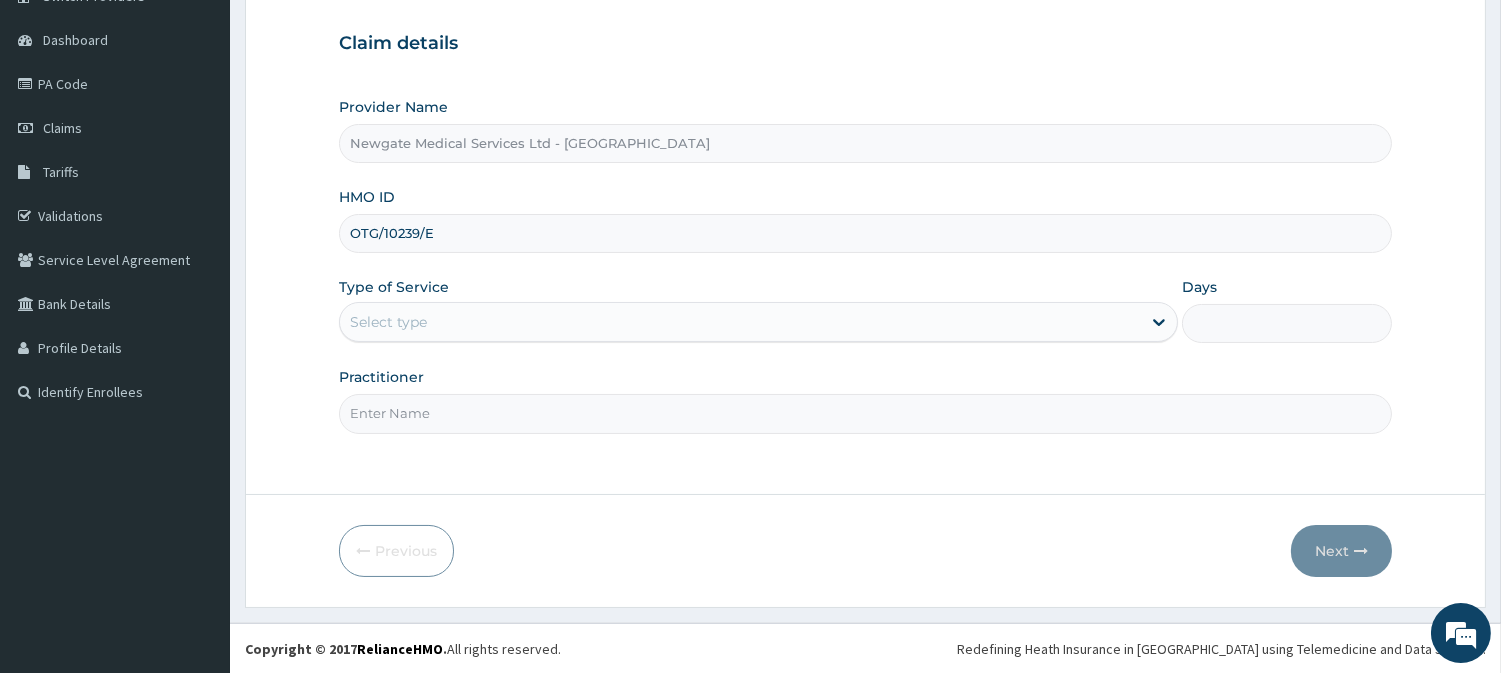 type on "OTG/10239/E" 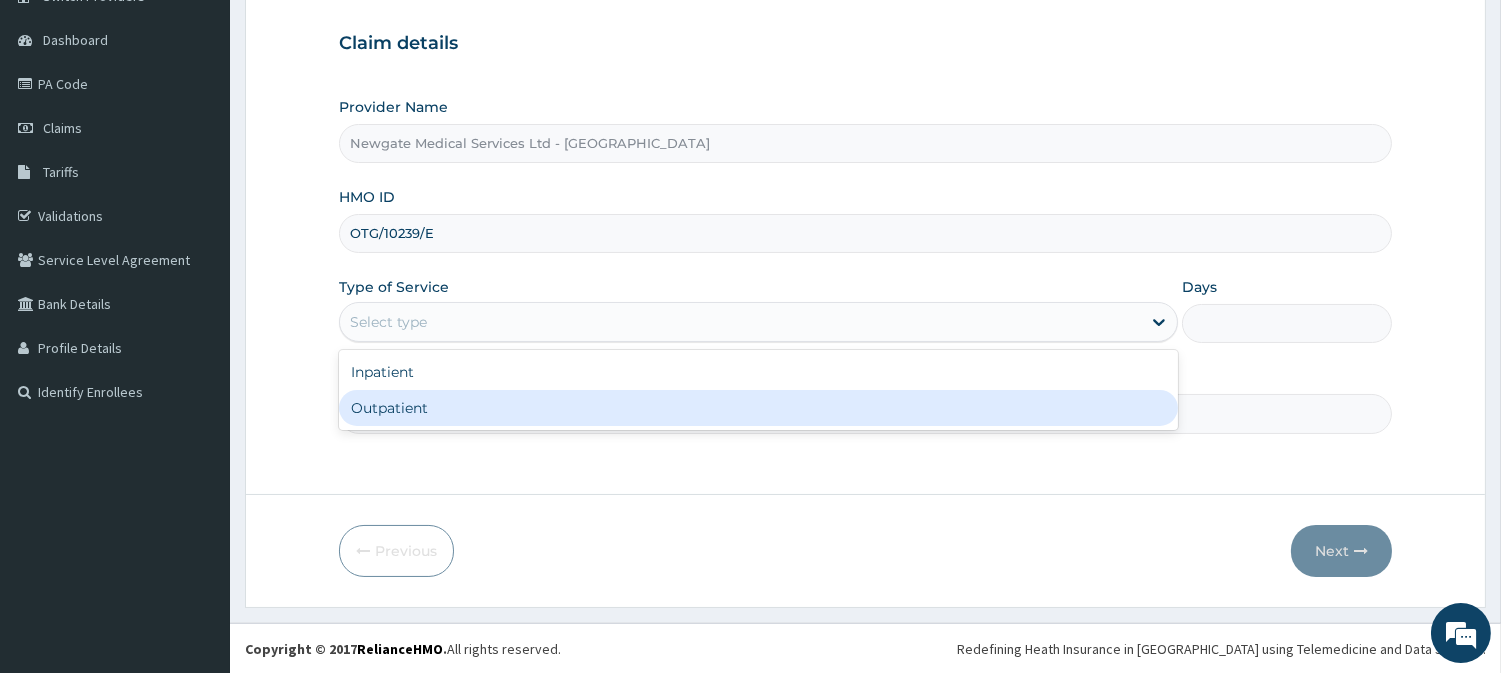 click on "Outpatient" at bounding box center (758, 408) 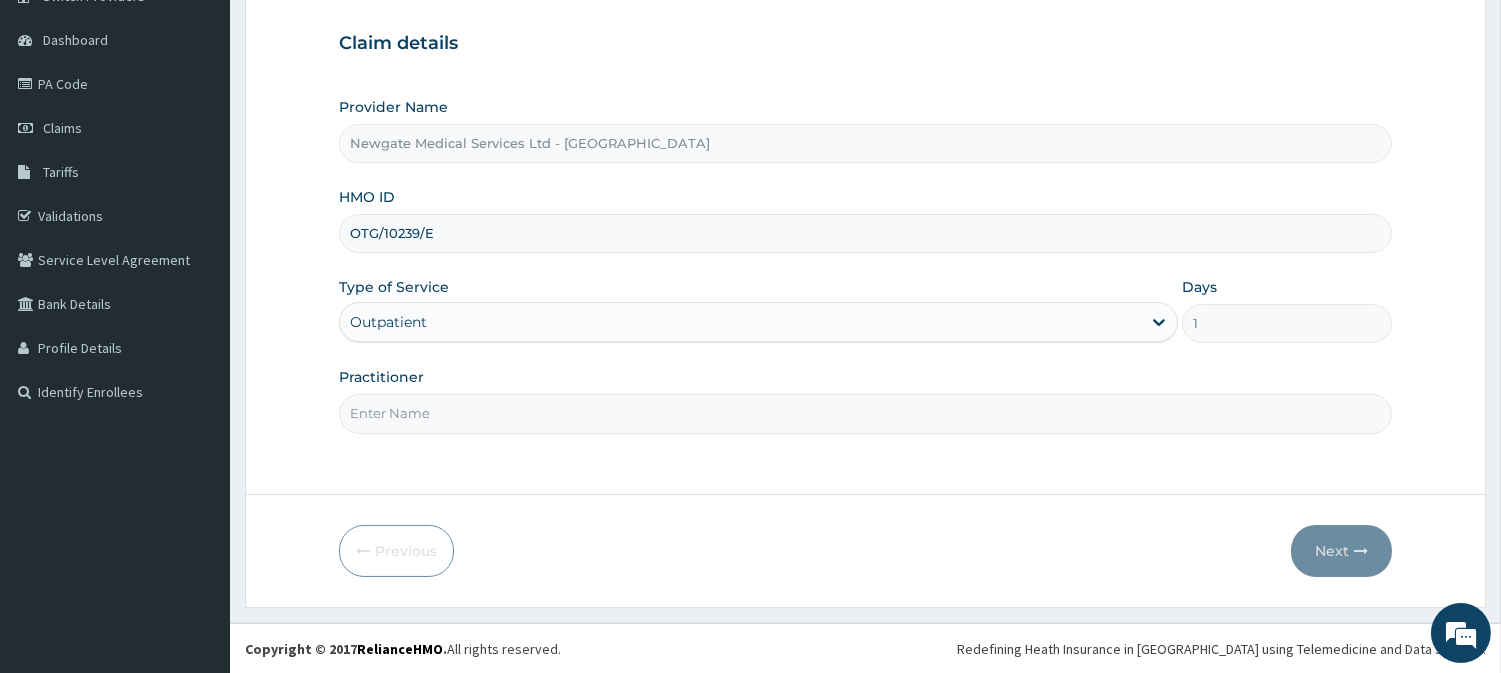 scroll, scrollTop: 0, scrollLeft: 0, axis: both 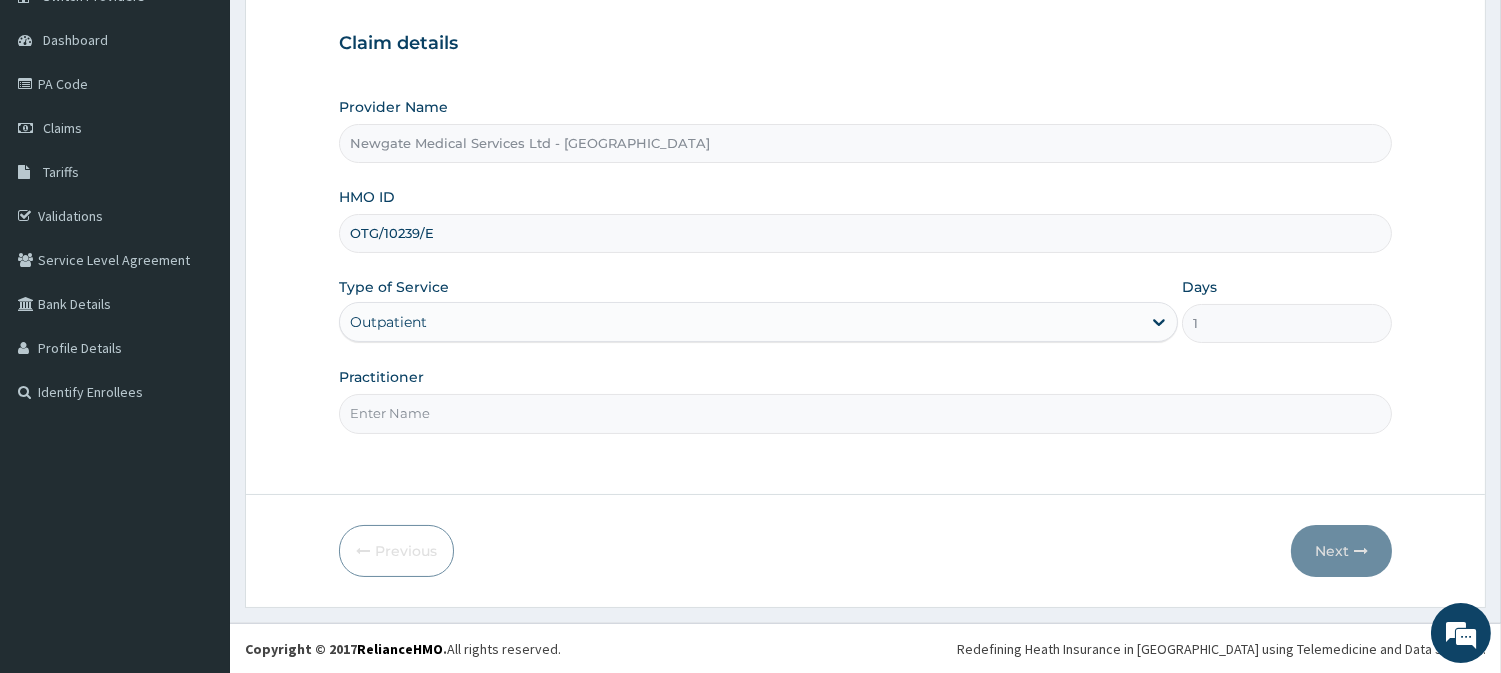 click on "Practitioner" at bounding box center (865, 413) 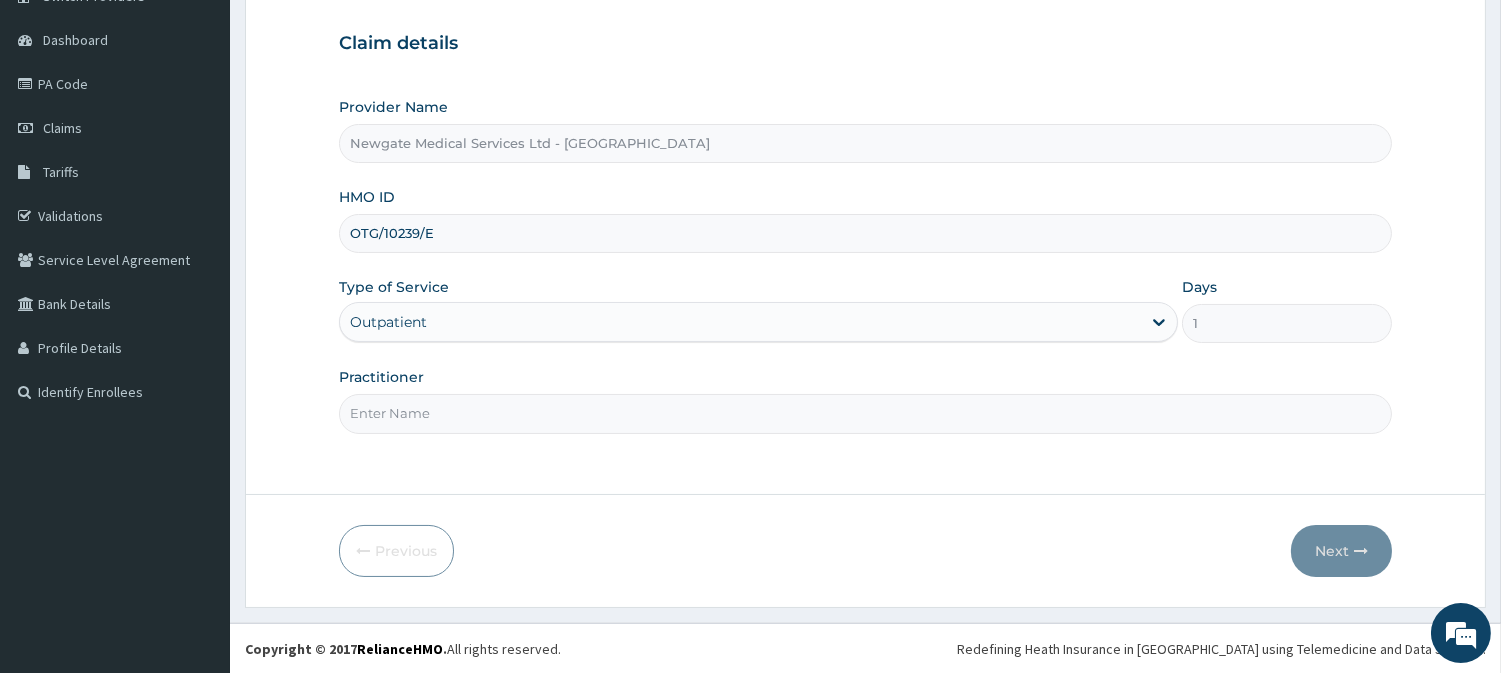 type on "DR ADEFUYE" 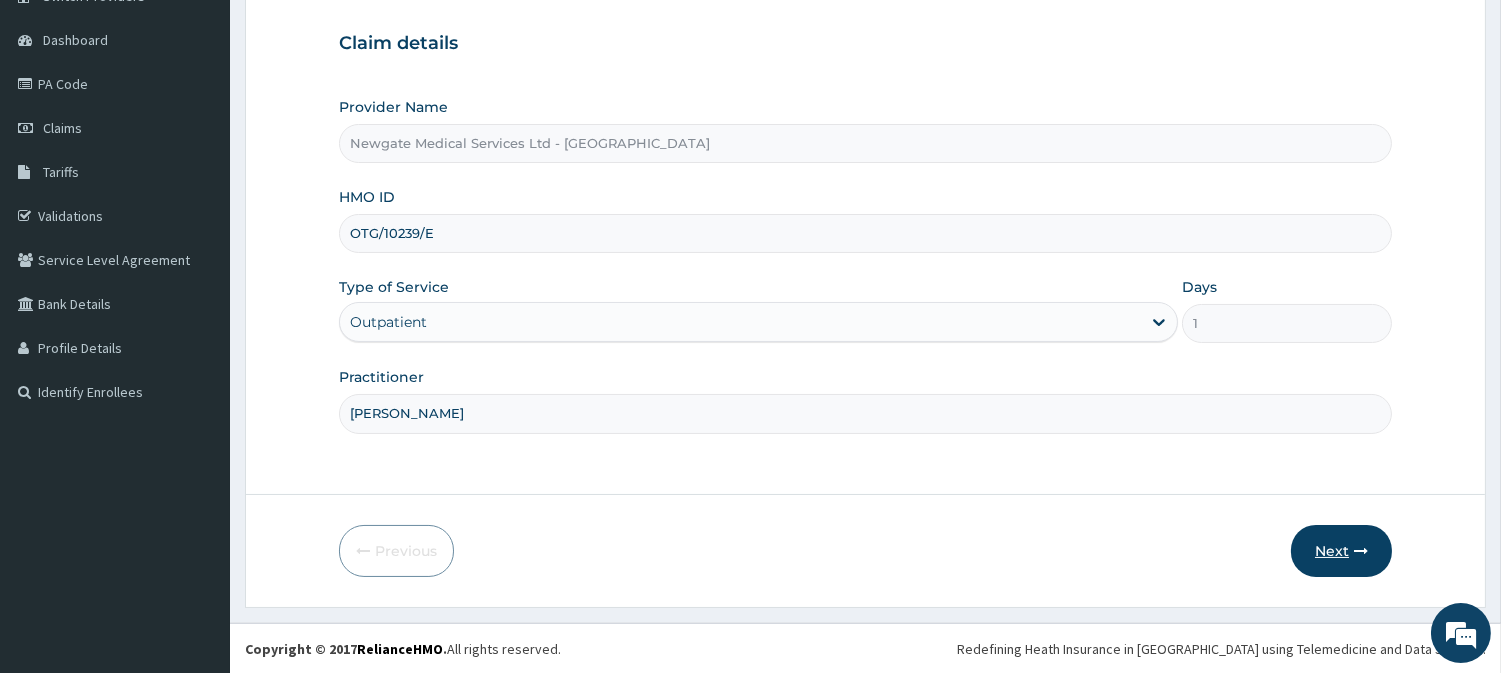 click on "Next" at bounding box center (1341, 551) 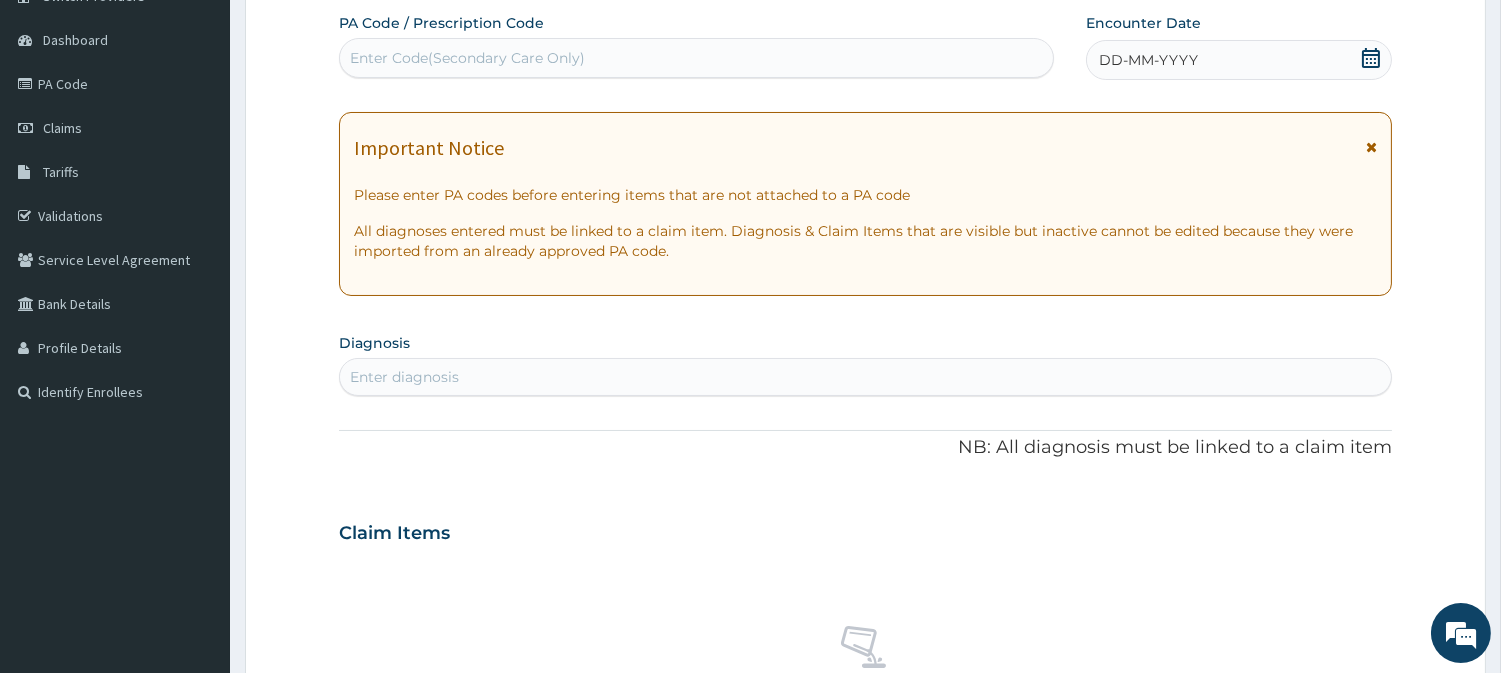 click 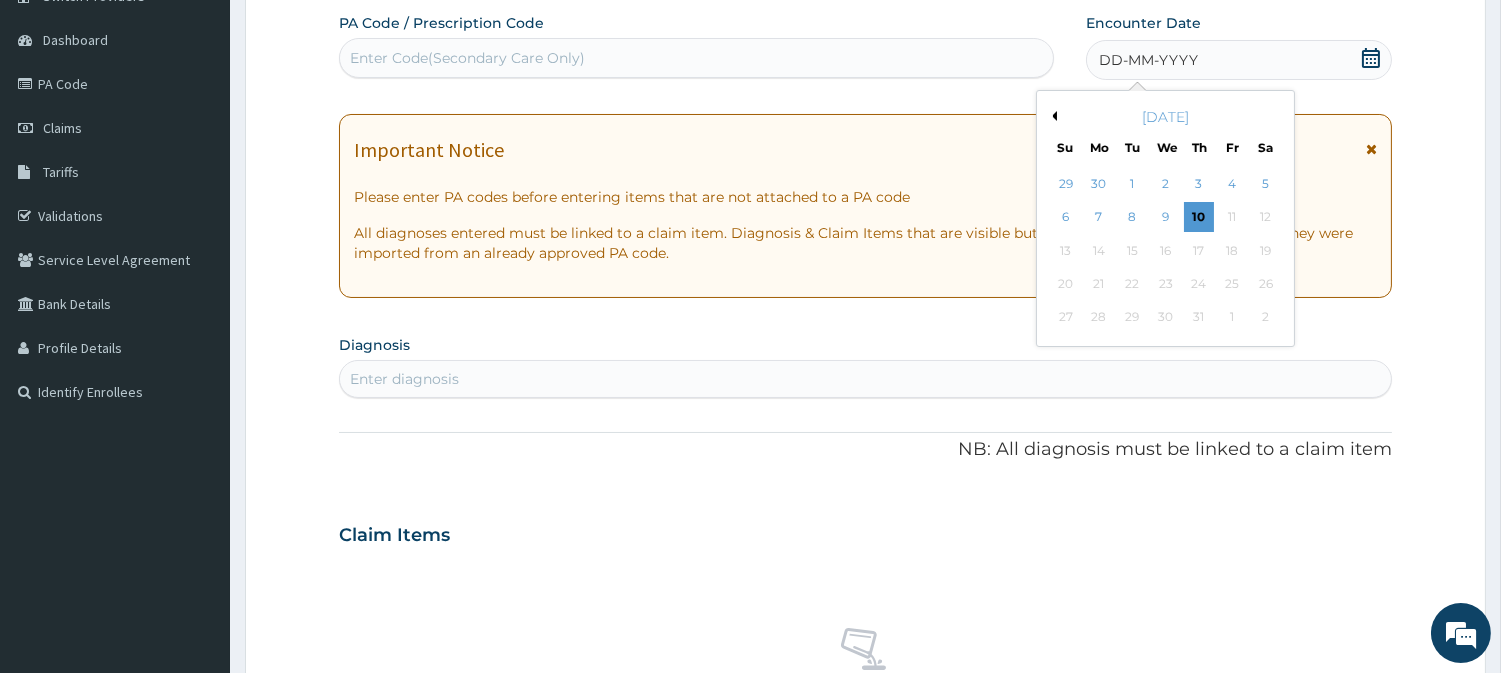 click on "Previous Month" at bounding box center (1052, 116) 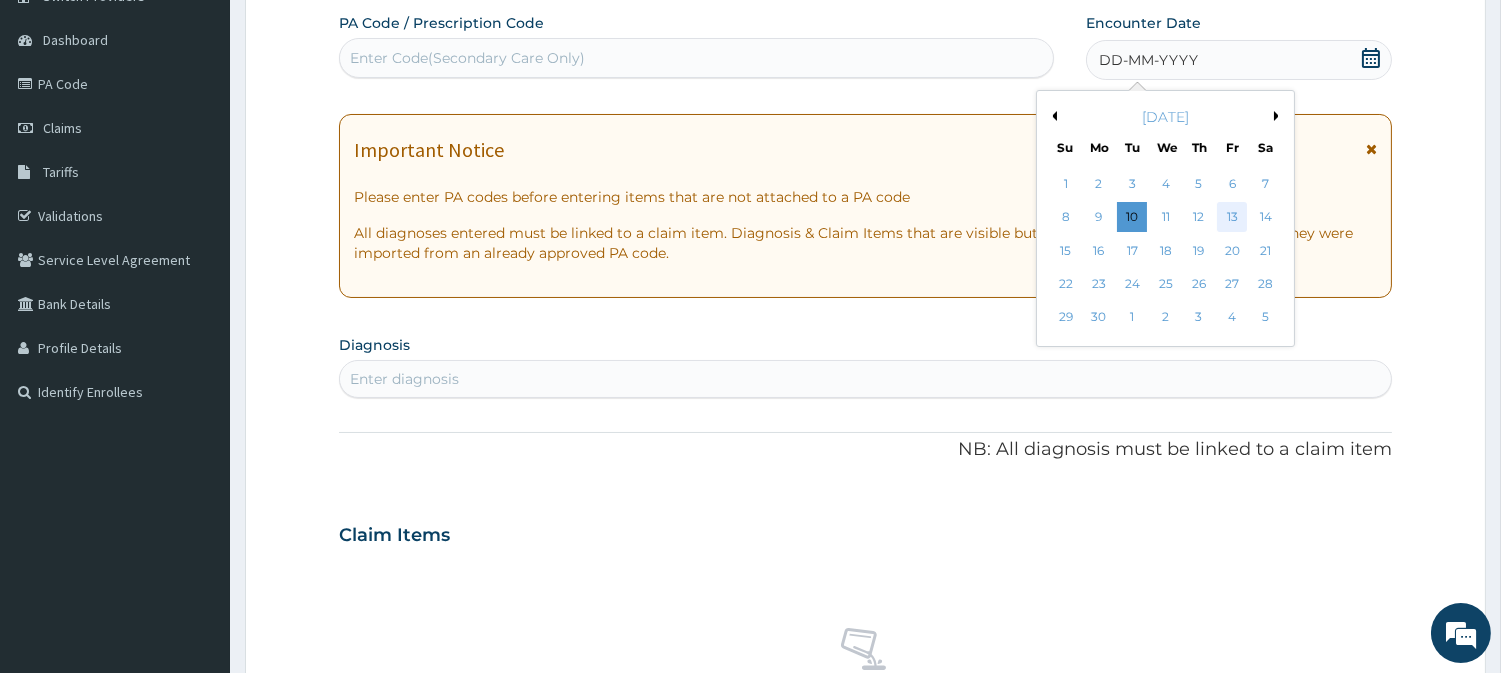 click on "13" at bounding box center [1232, 218] 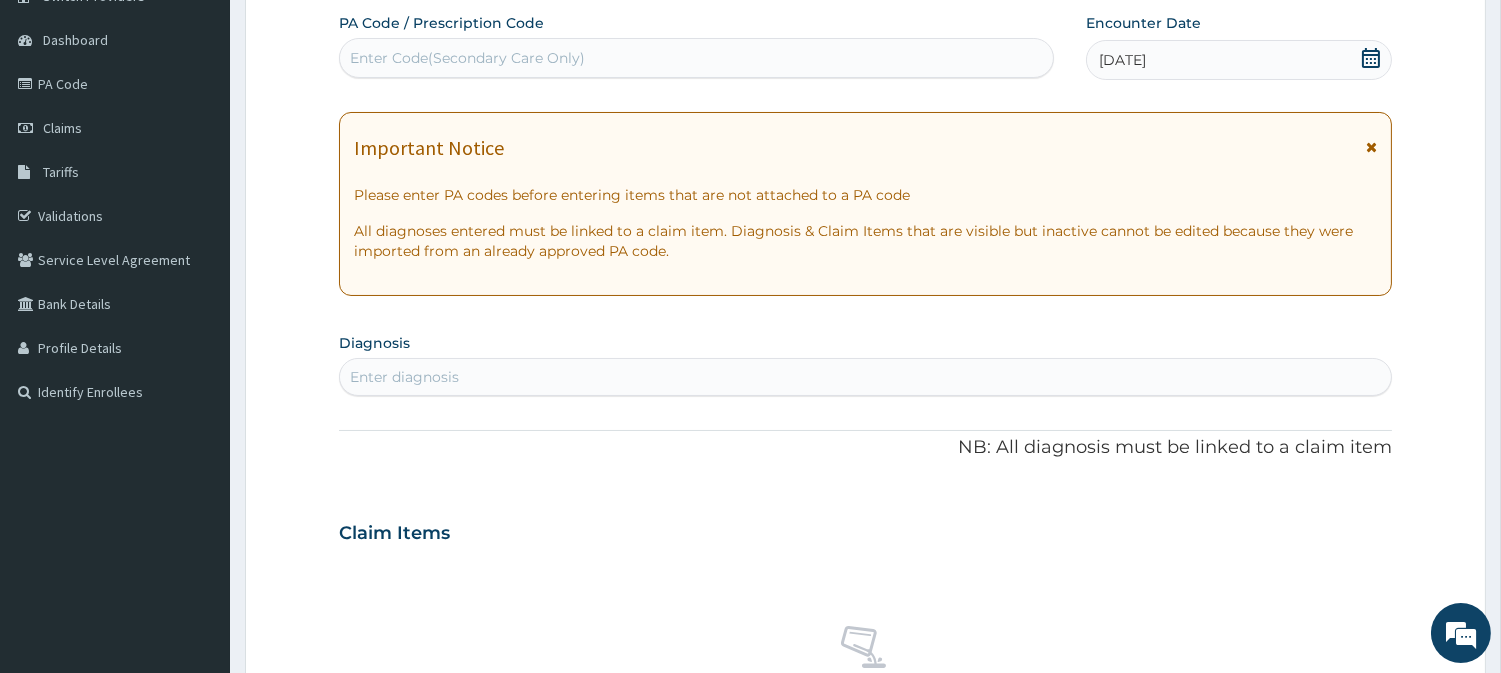 click on "Enter diagnosis" at bounding box center (865, 377) 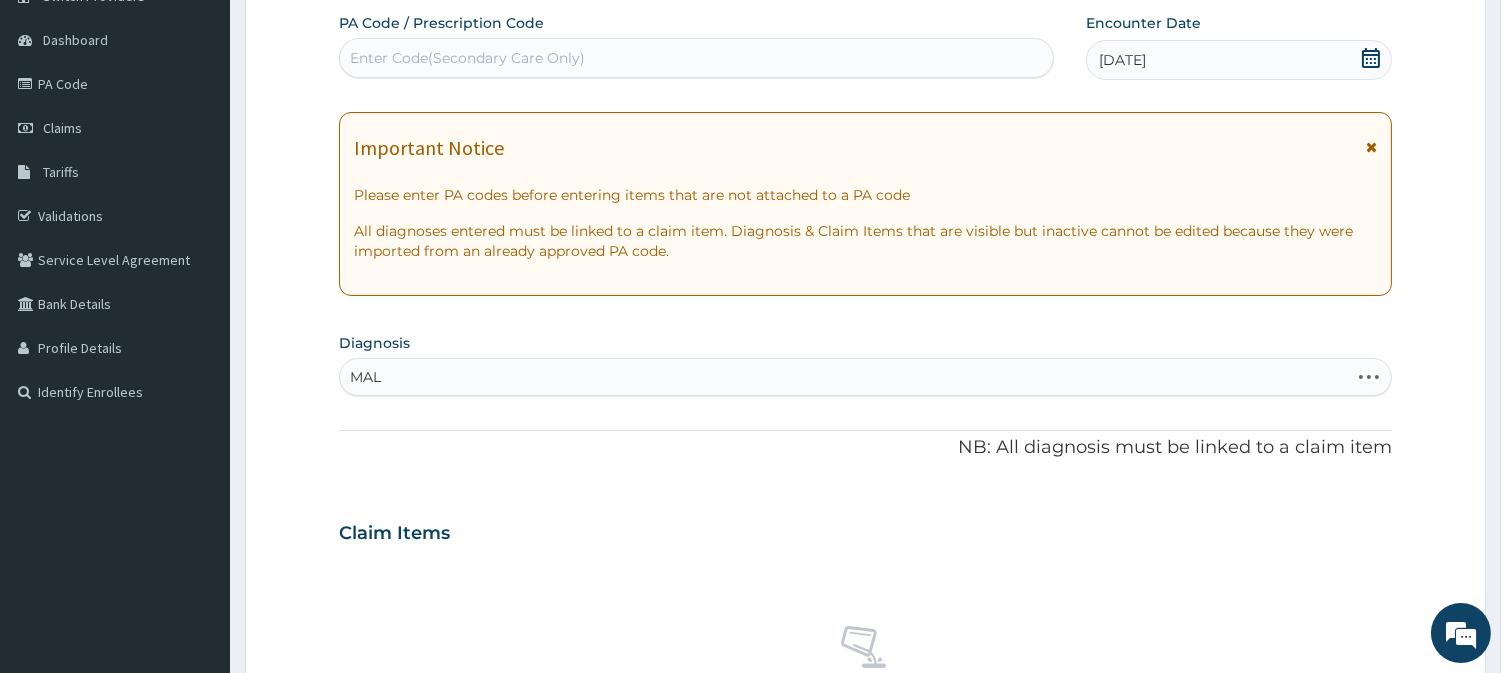 type on "MALA" 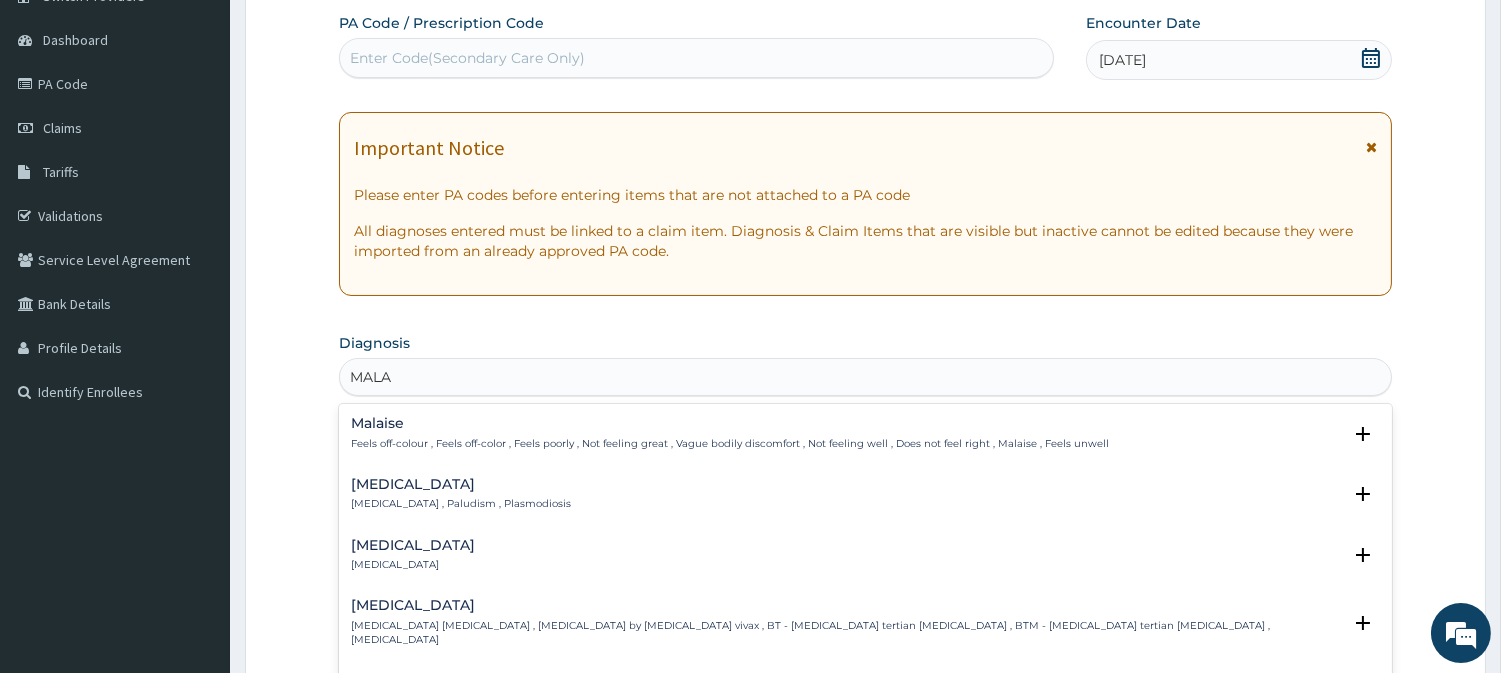 click on "Malaria Malaria , Paludism , Plasmodiosis" at bounding box center [461, 494] 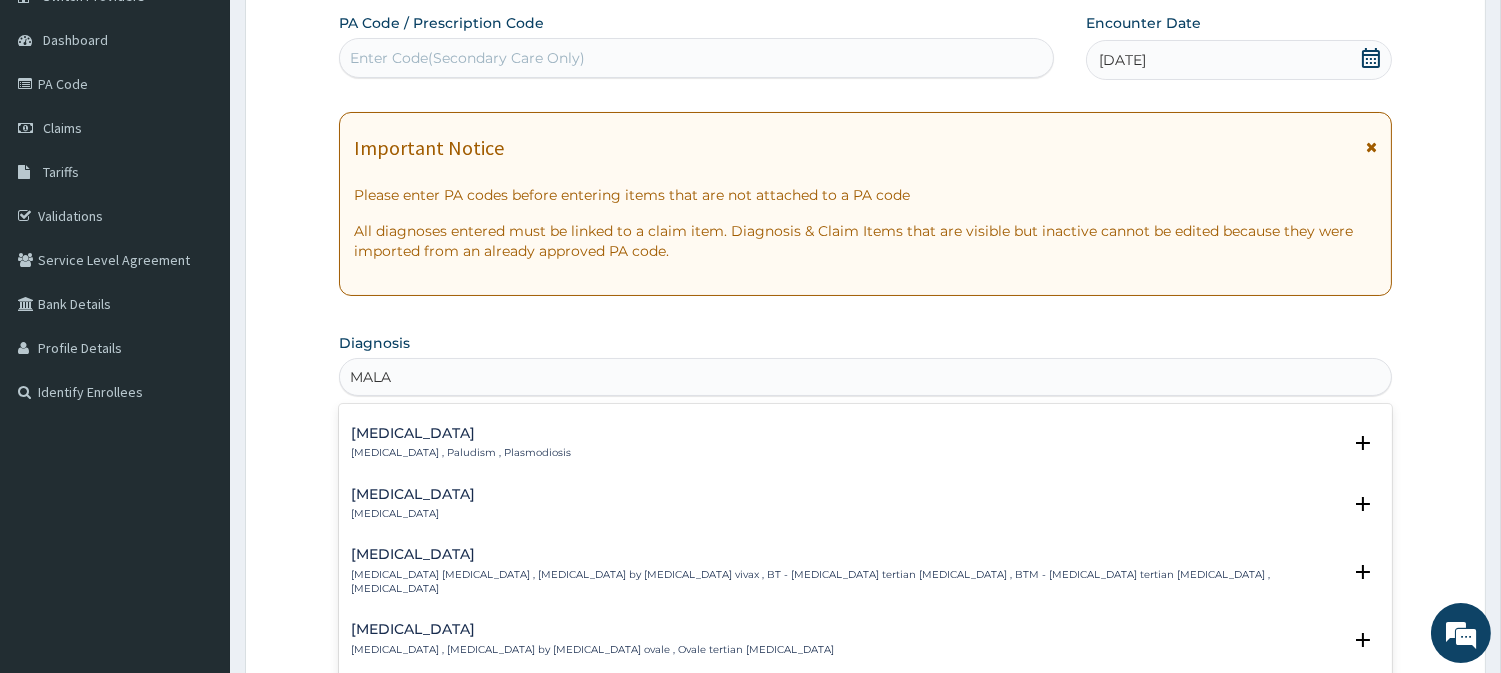 scroll, scrollTop: 0, scrollLeft: 0, axis: both 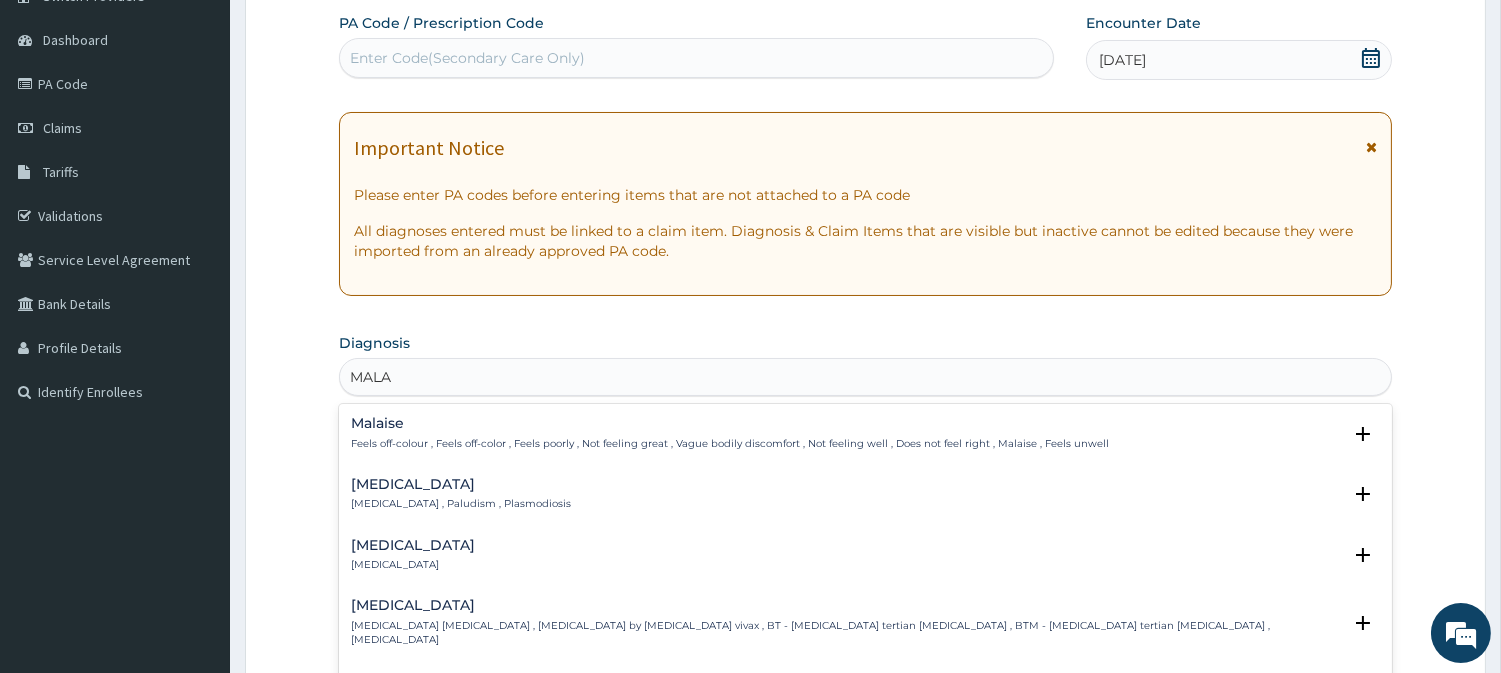 click on "Malaria" at bounding box center (461, 484) 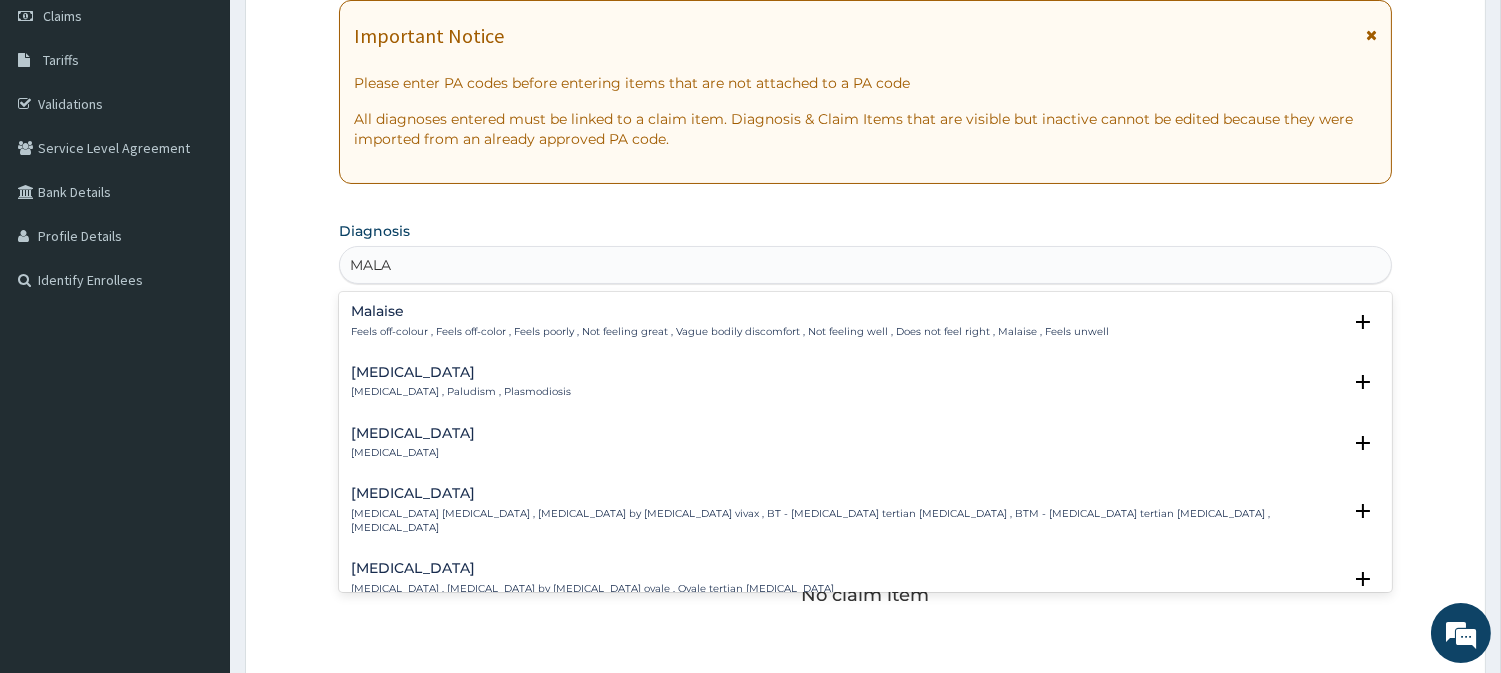 click on "Malaria" at bounding box center (461, 372) 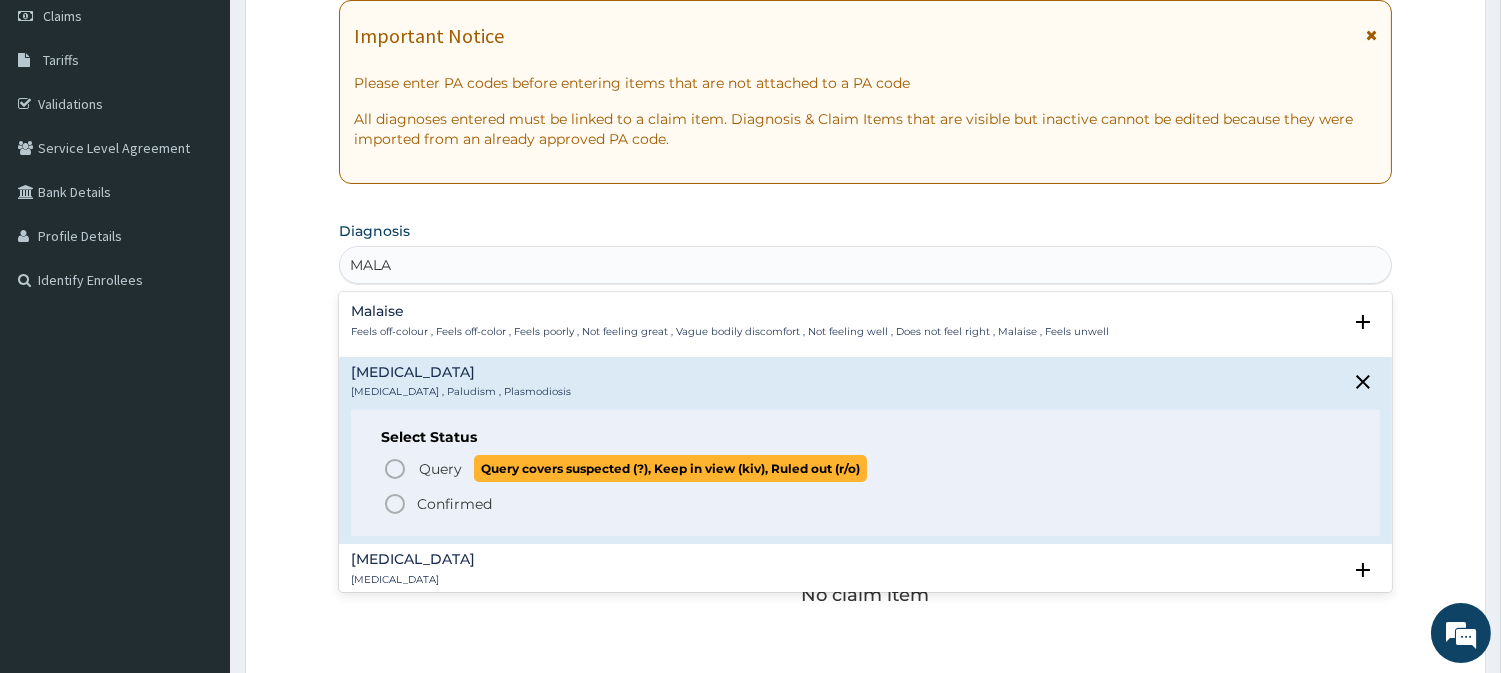click 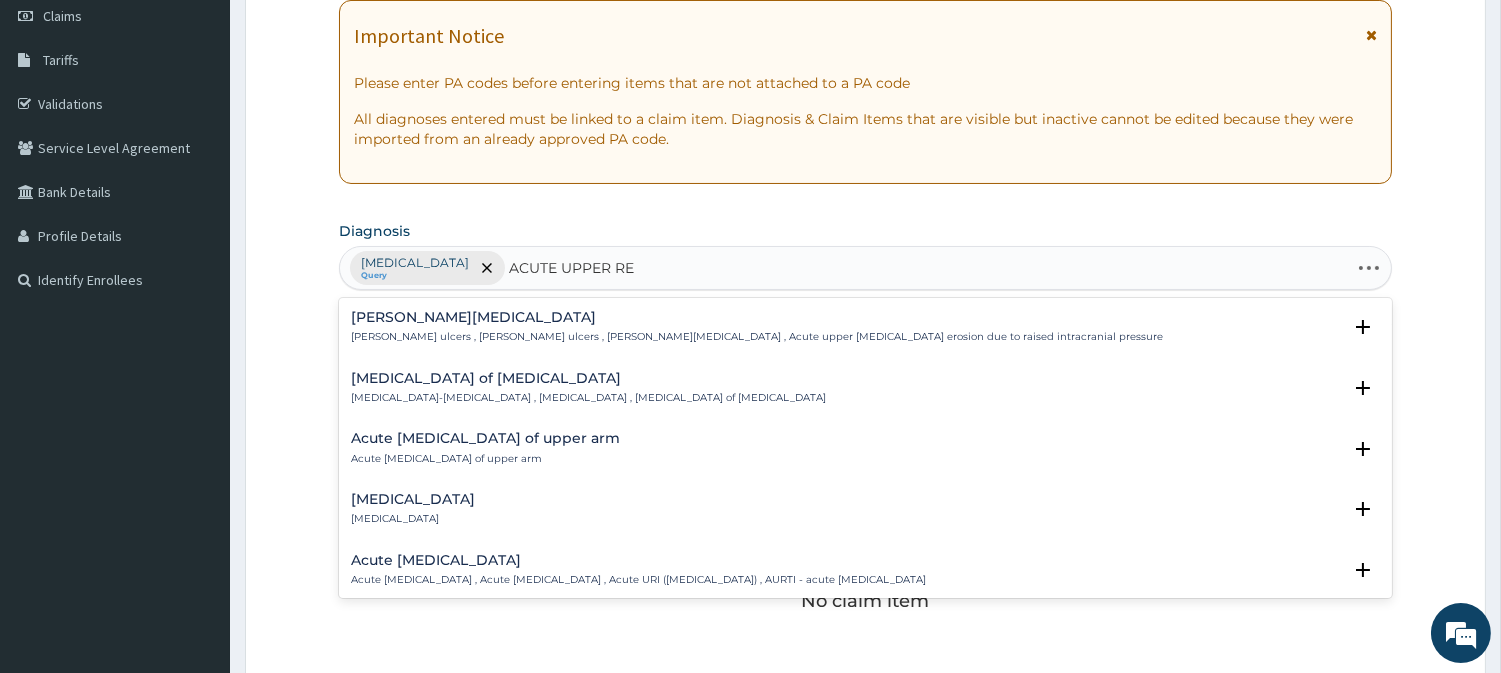 type on "ACUTE UPPER RES" 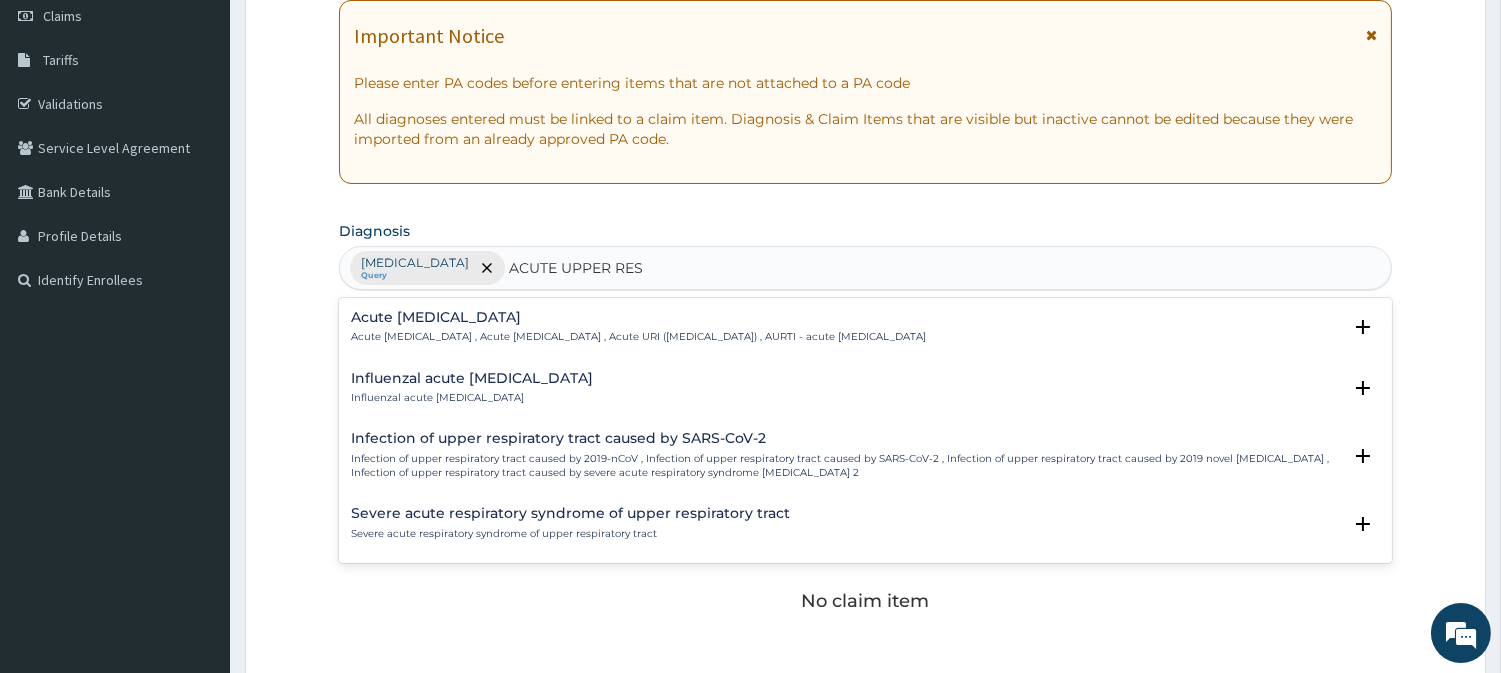 click on "Acute upper respiratory infection" at bounding box center [638, 317] 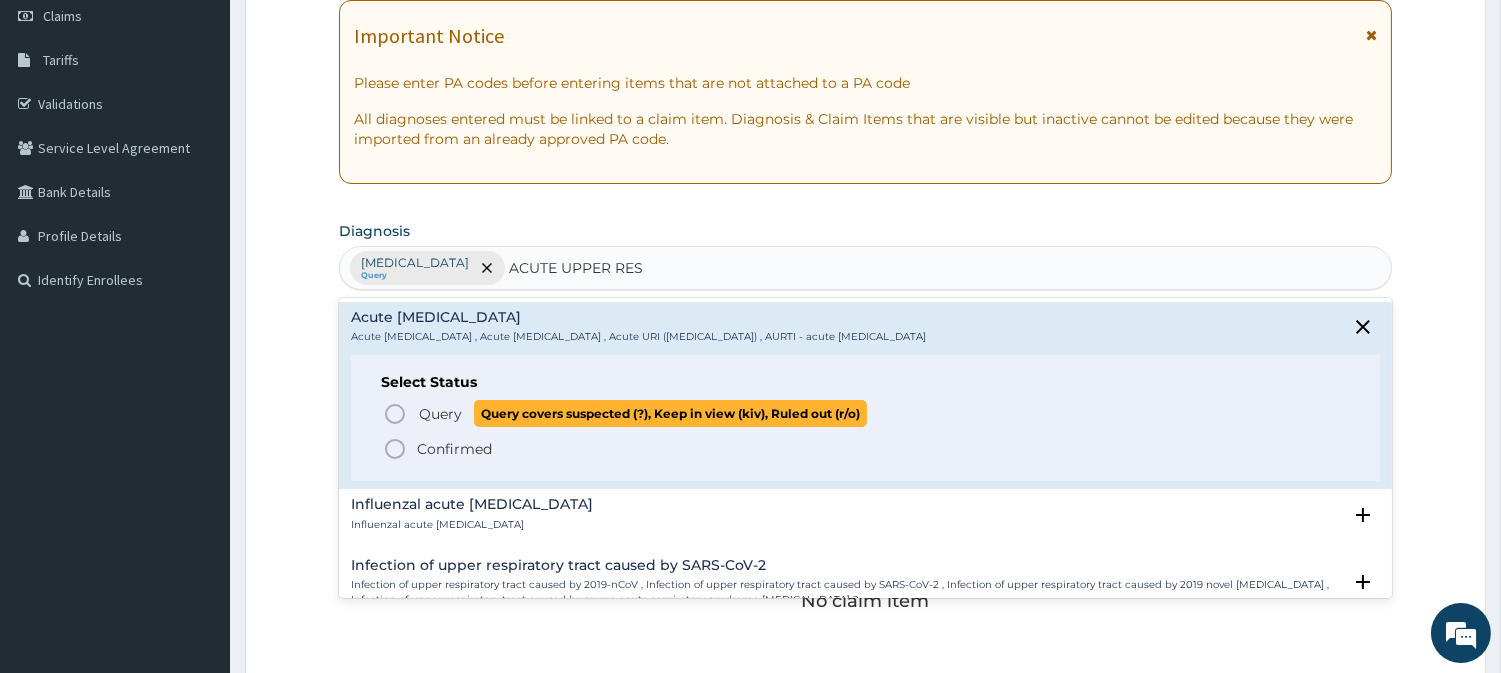 click 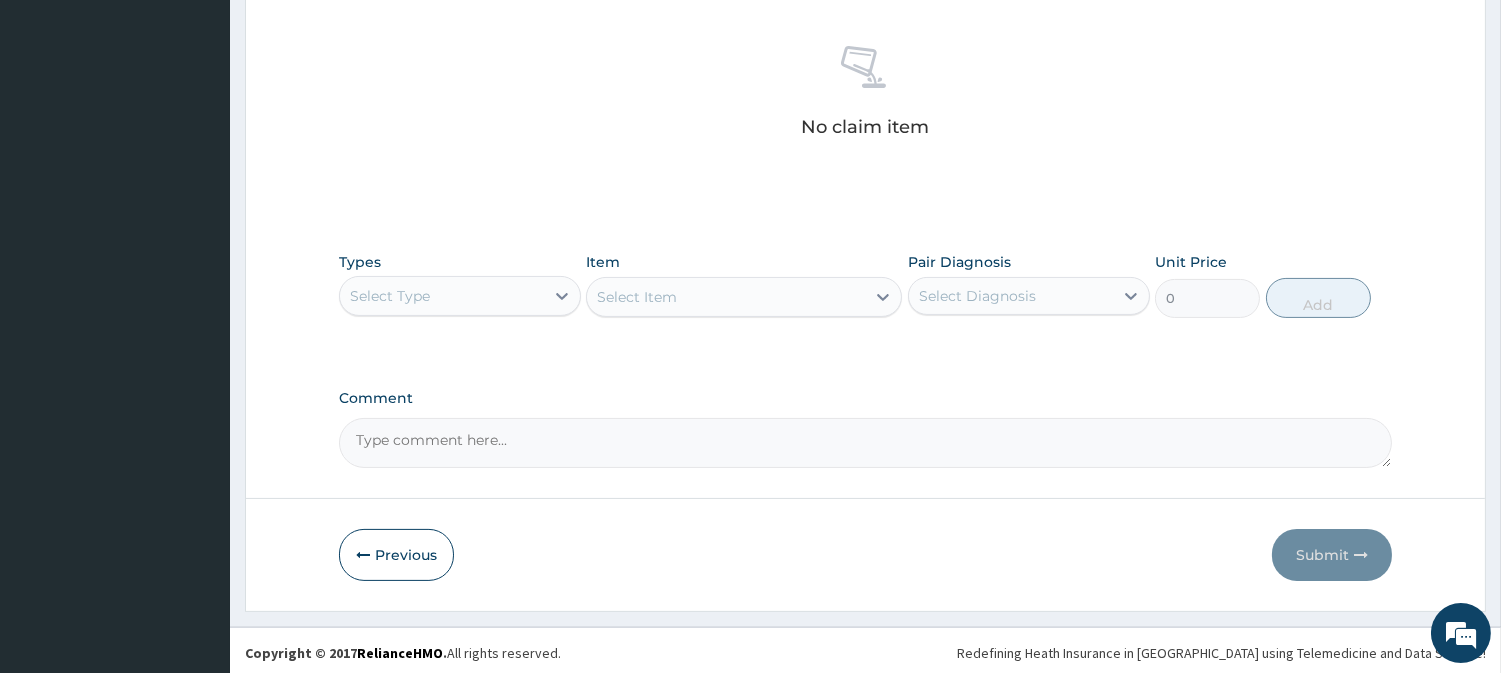scroll, scrollTop: 768, scrollLeft: 0, axis: vertical 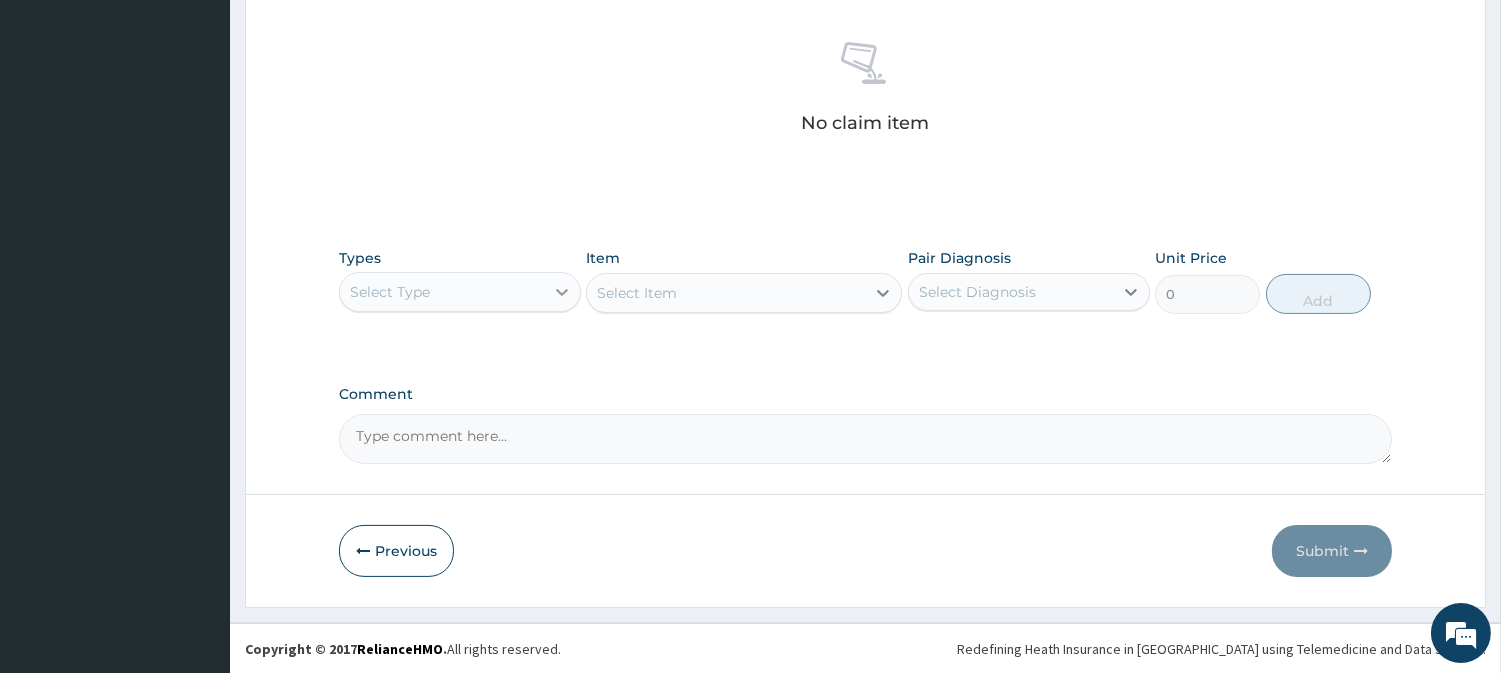 click 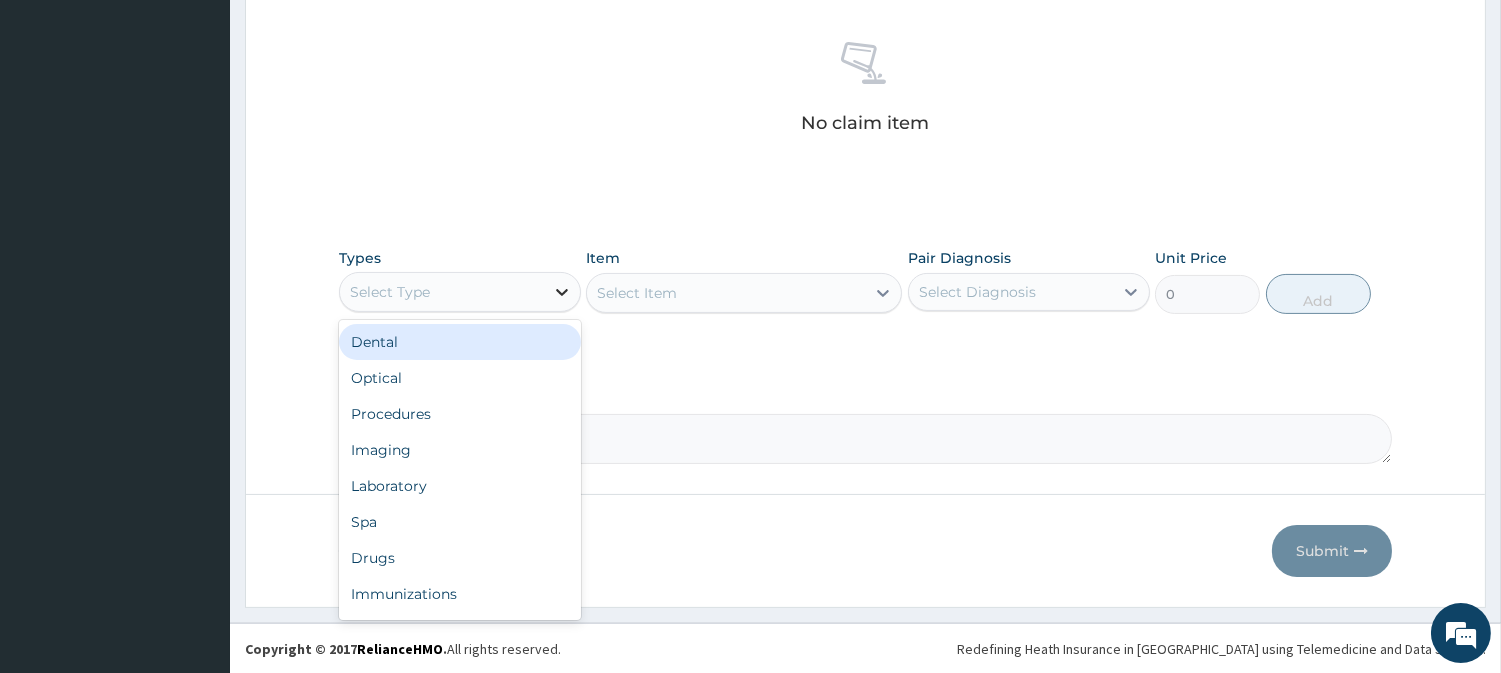 click 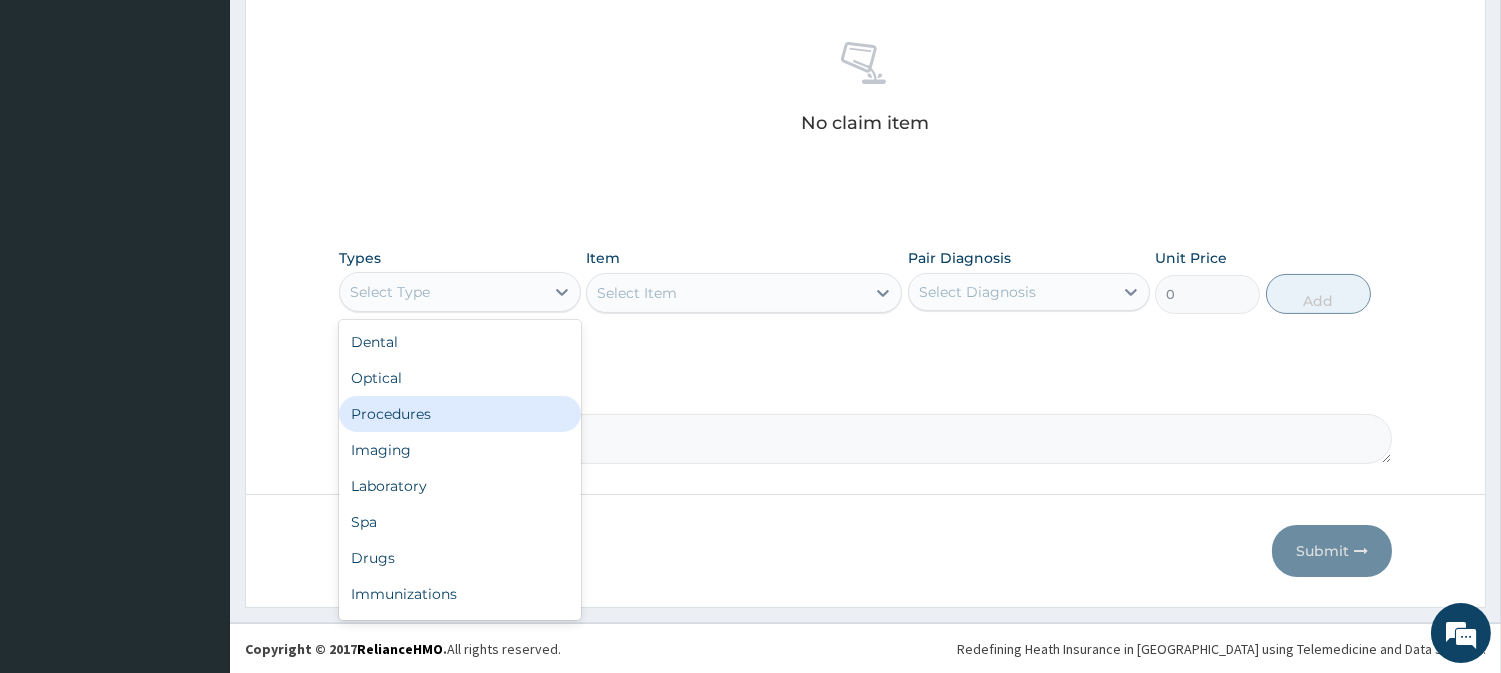 click on "Procedures" at bounding box center (460, 414) 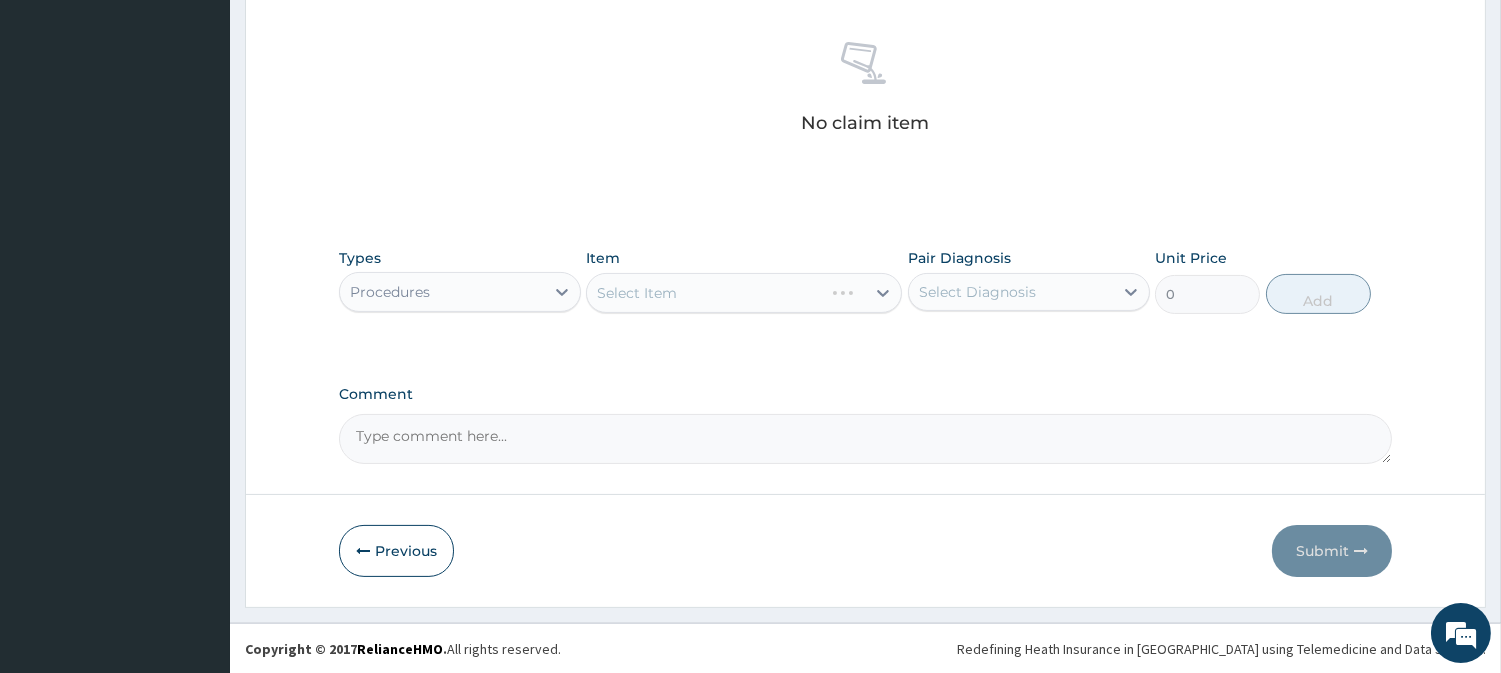 click on "Comment" at bounding box center (865, 425) 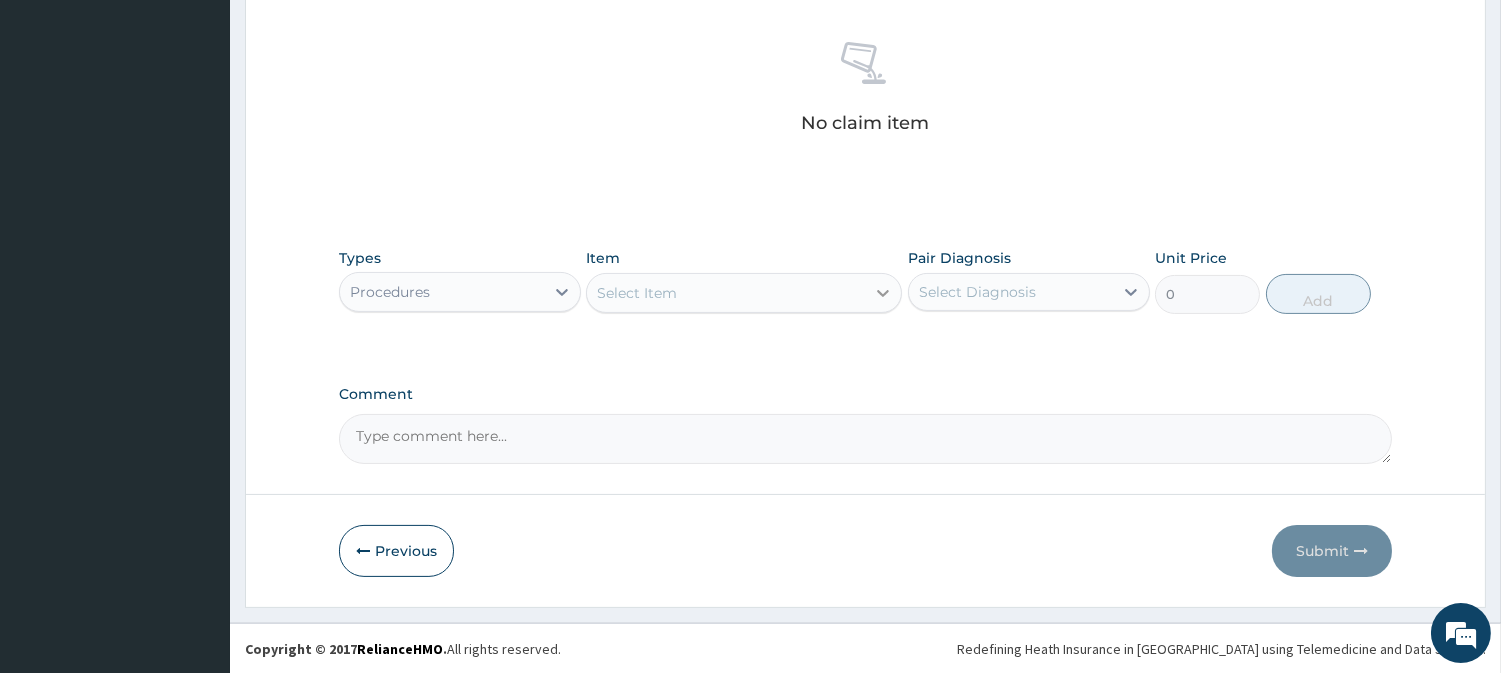 click 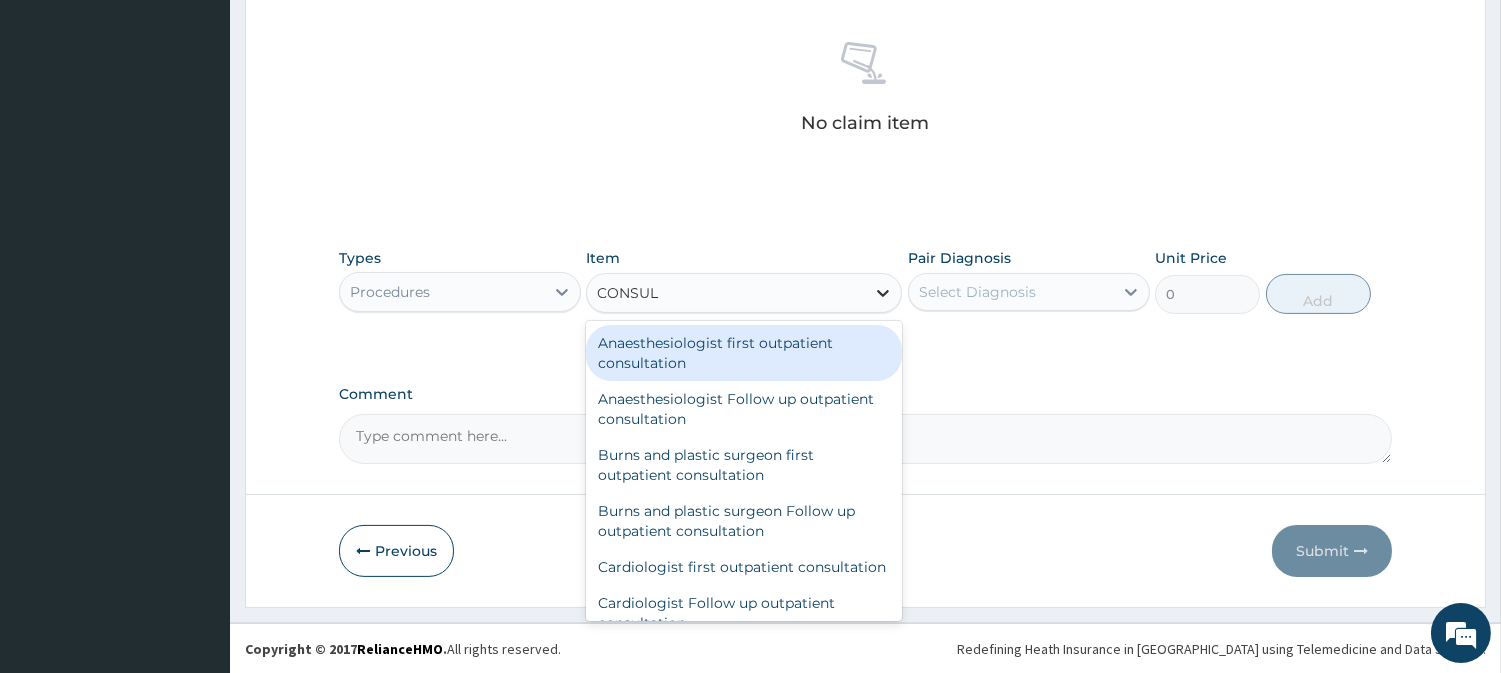 type on "CONSULT" 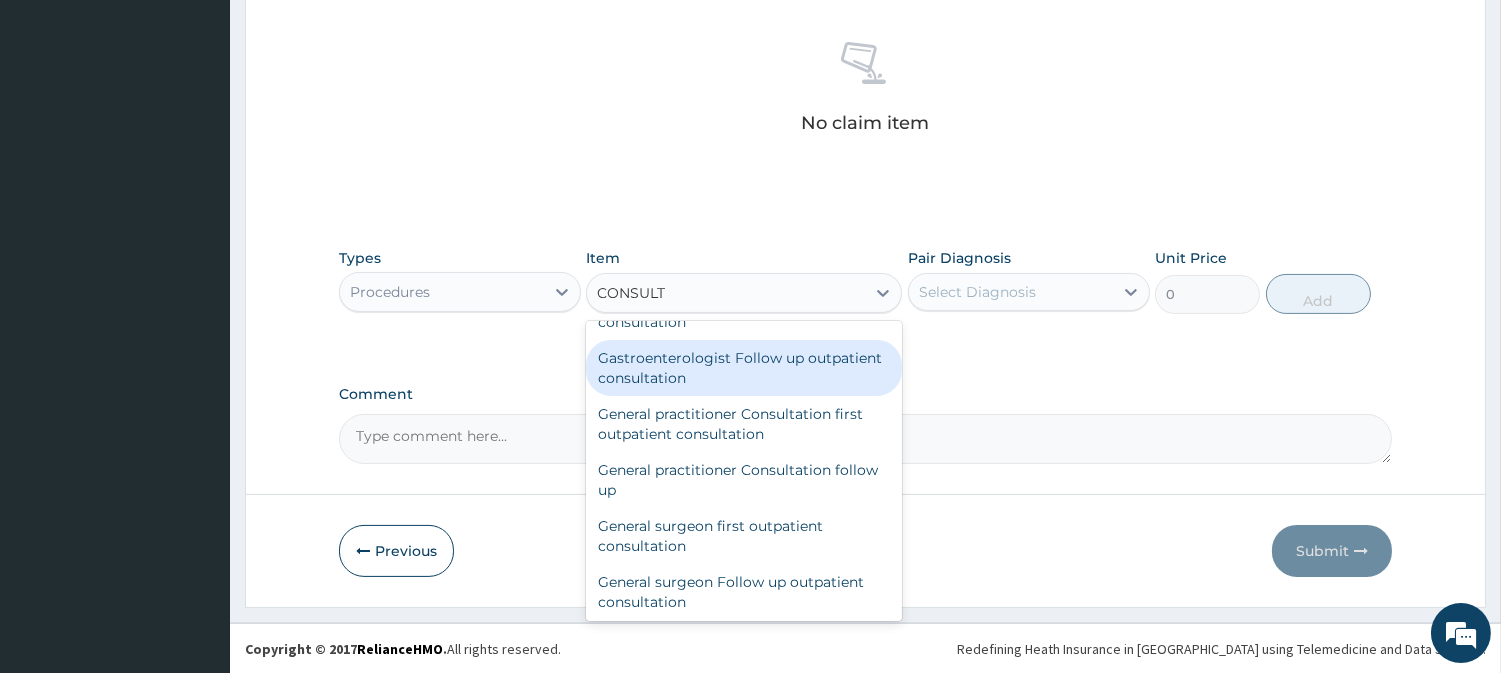 scroll, scrollTop: 1000, scrollLeft: 0, axis: vertical 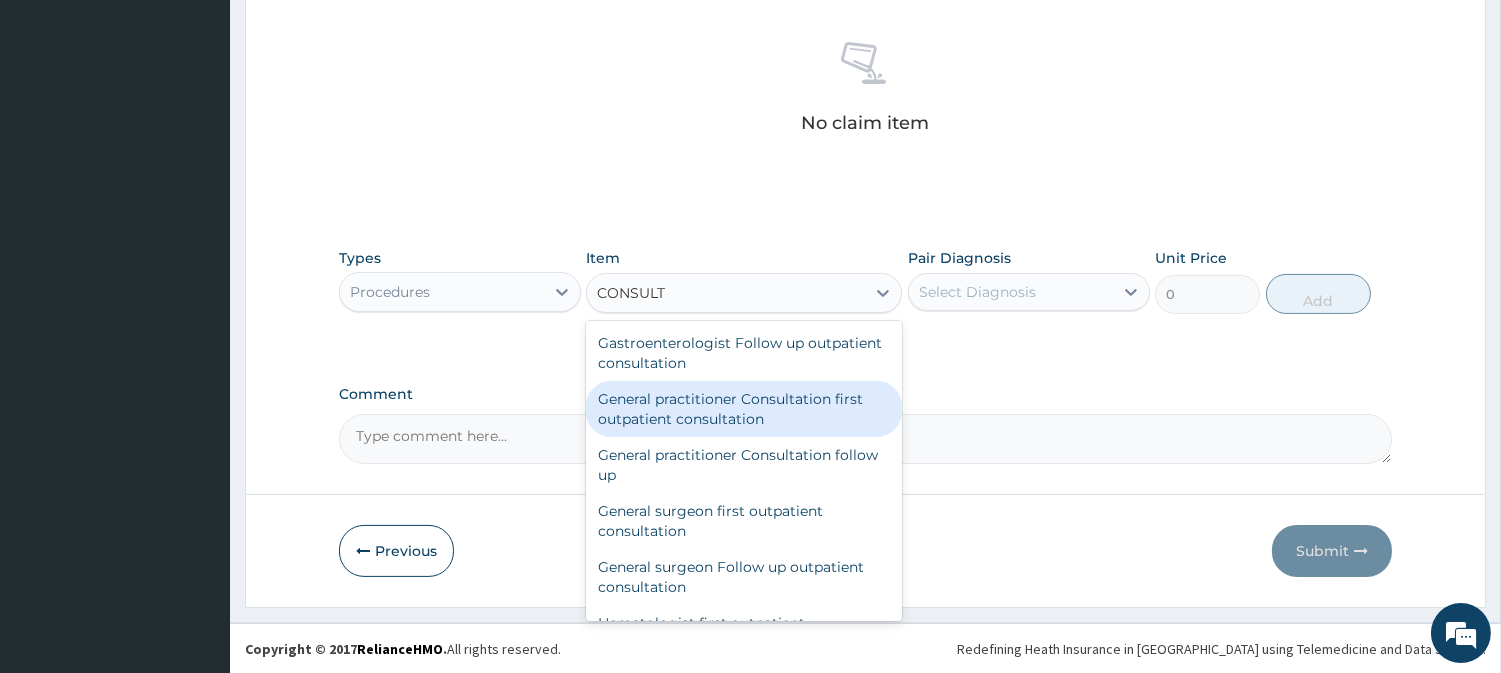 click on "General practitioner Consultation first outpatient consultation" at bounding box center (744, 409) 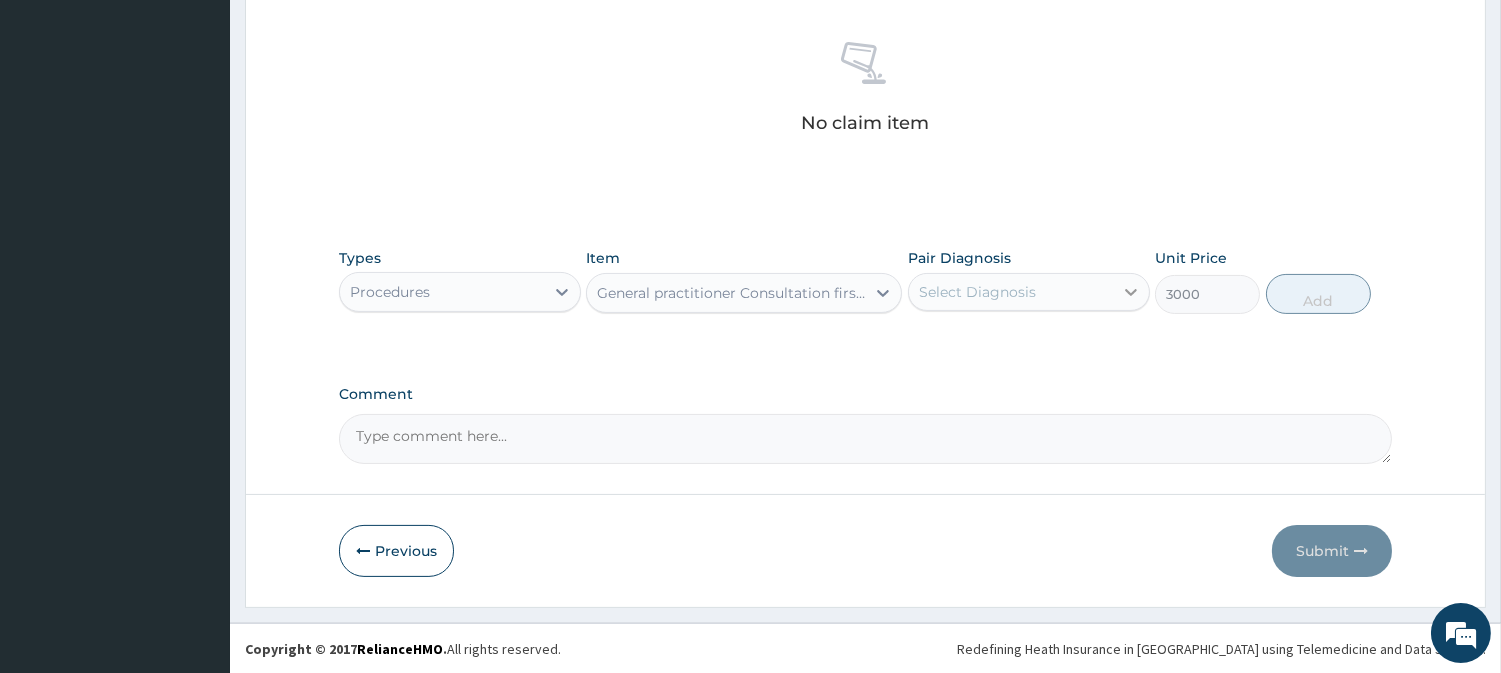 click 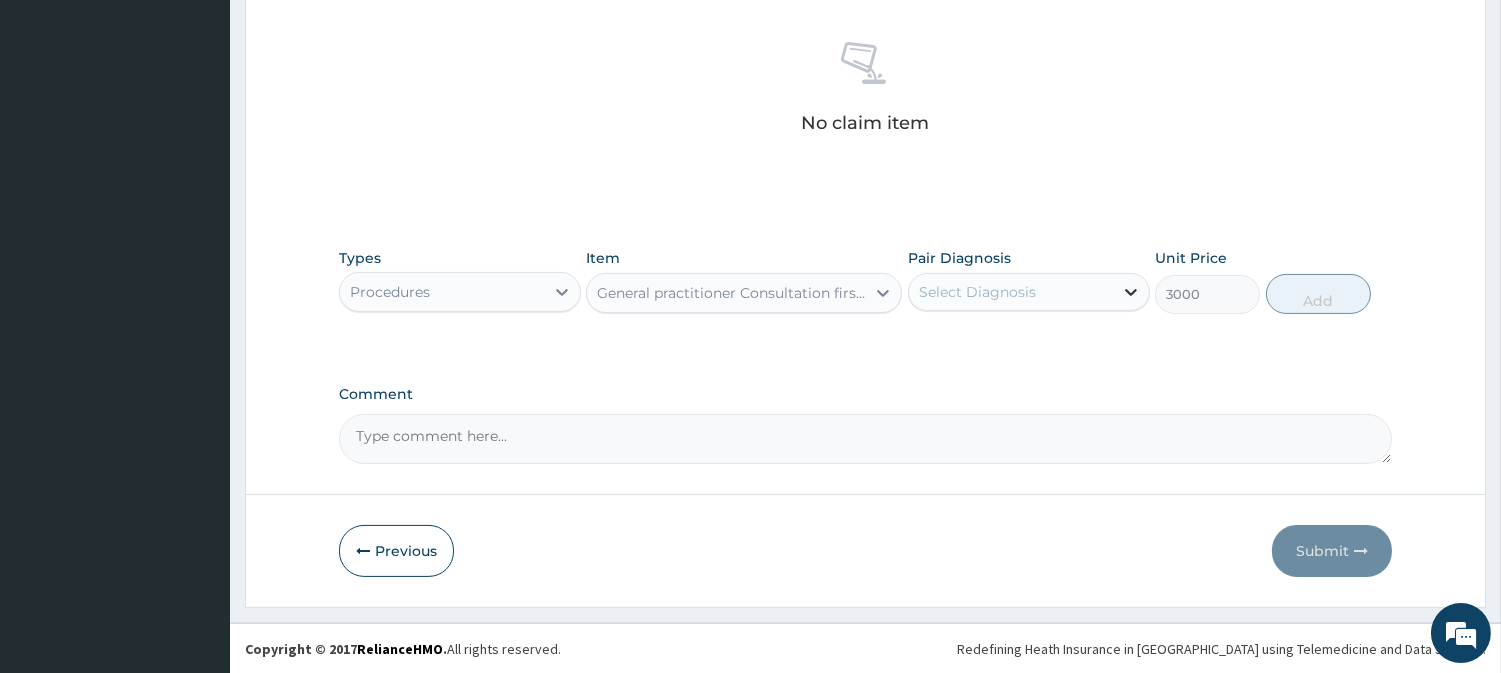 click 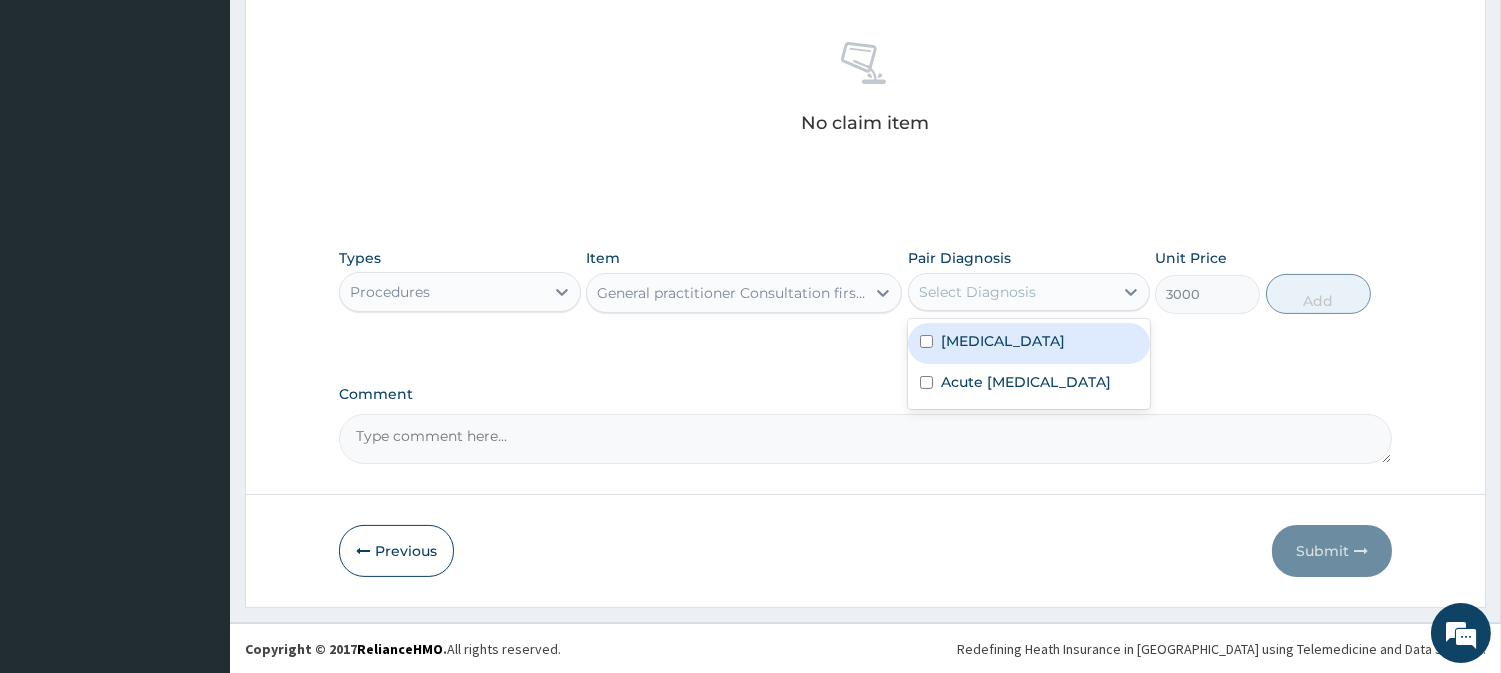 click at bounding box center (926, 341) 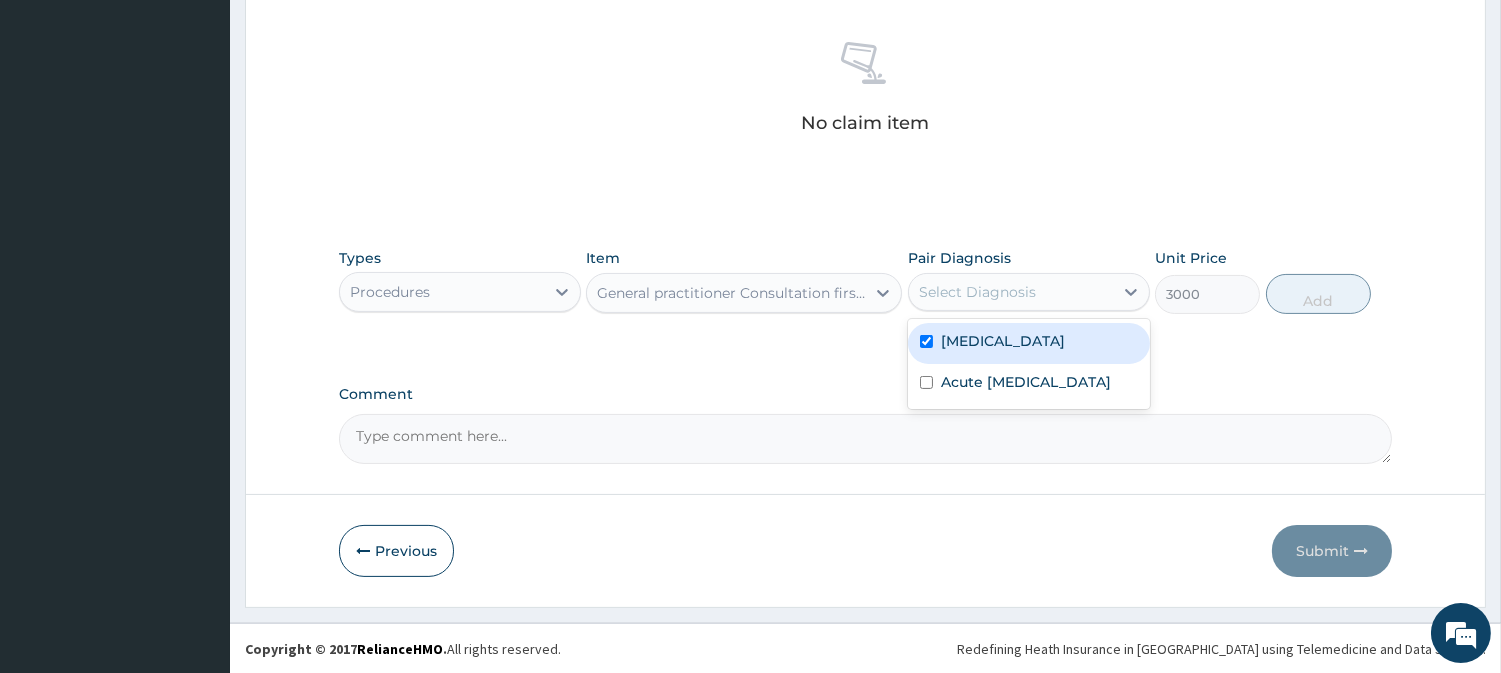 click at bounding box center (926, 341) 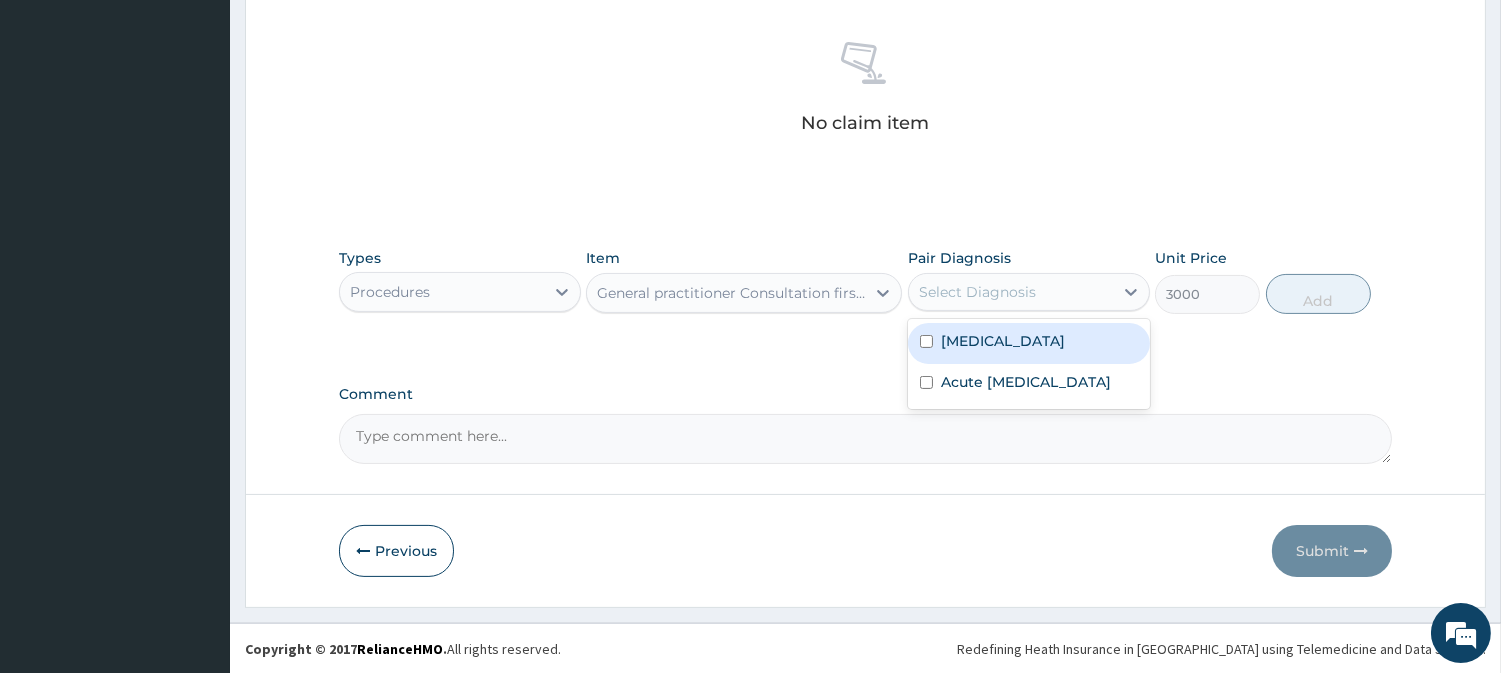 click at bounding box center (926, 341) 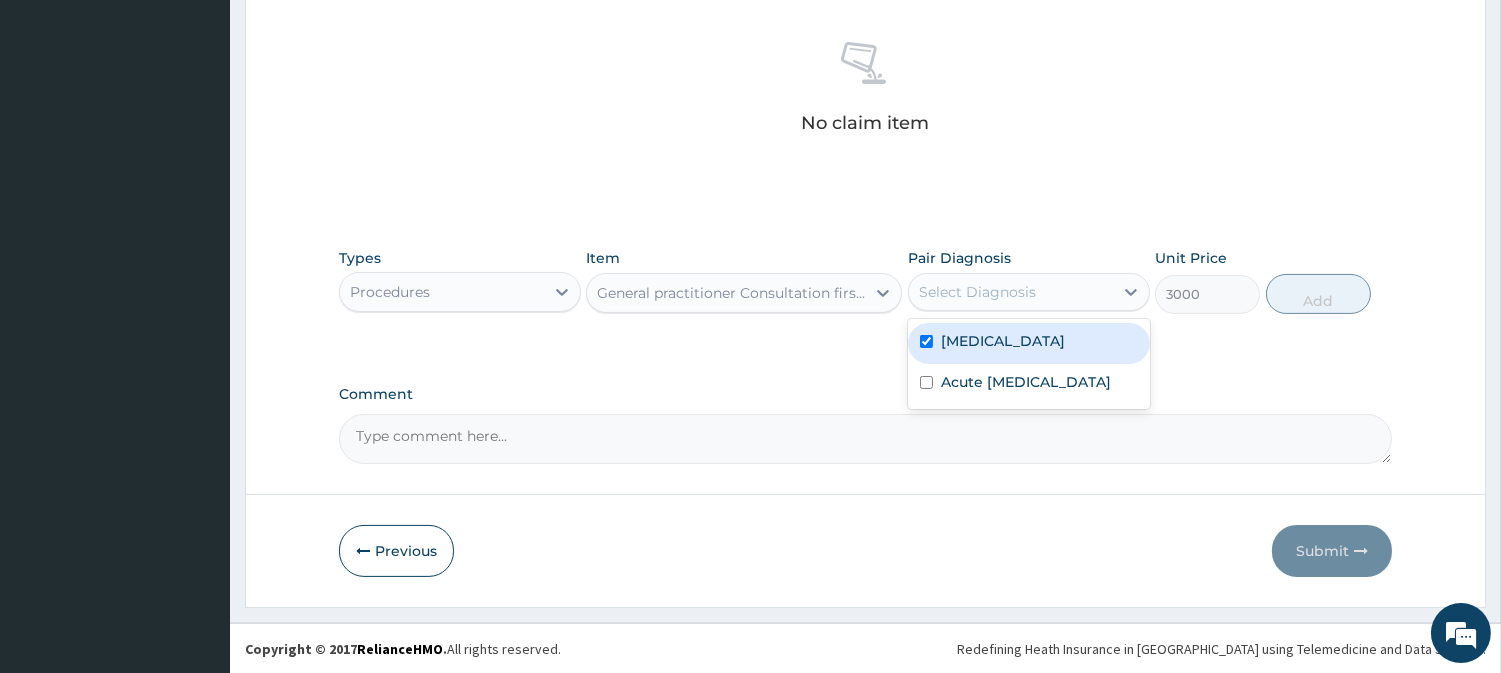 checkbox on "true" 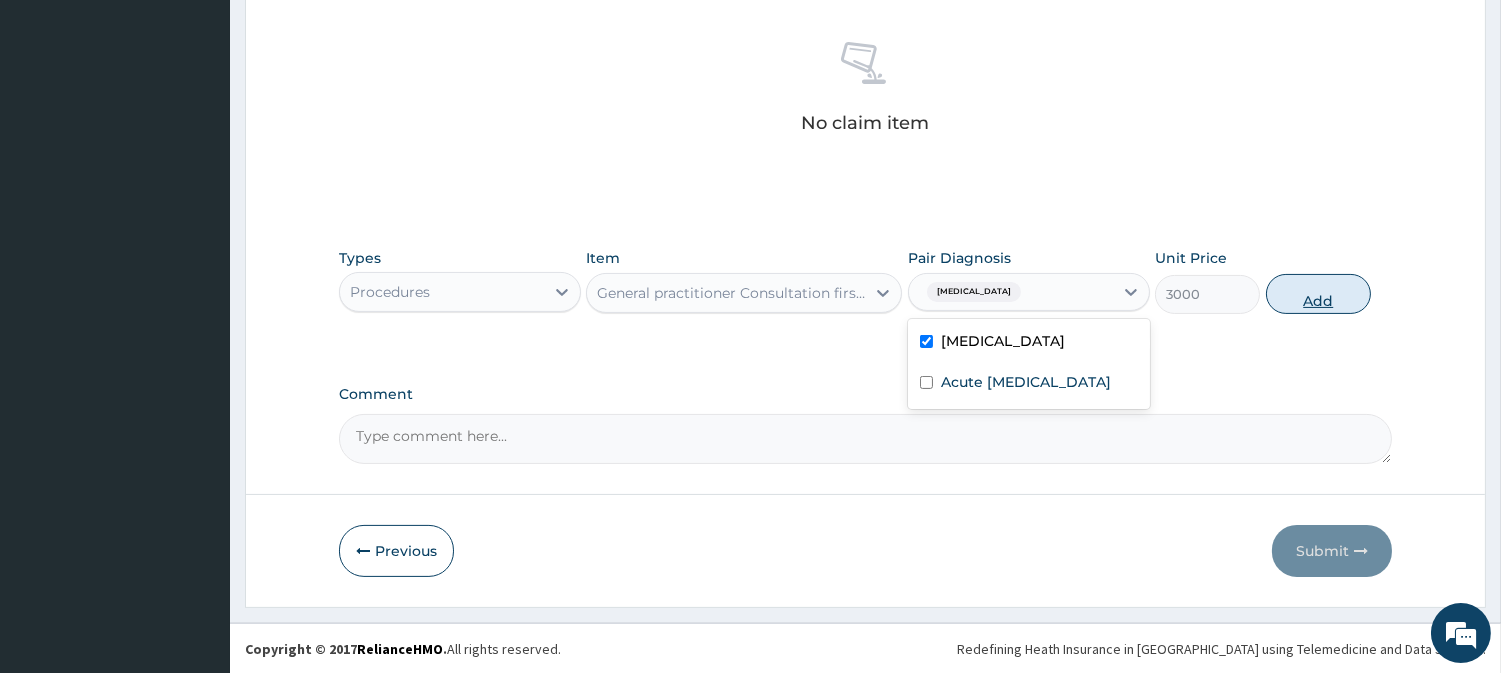 click on "Add" at bounding box center [1318, 294] 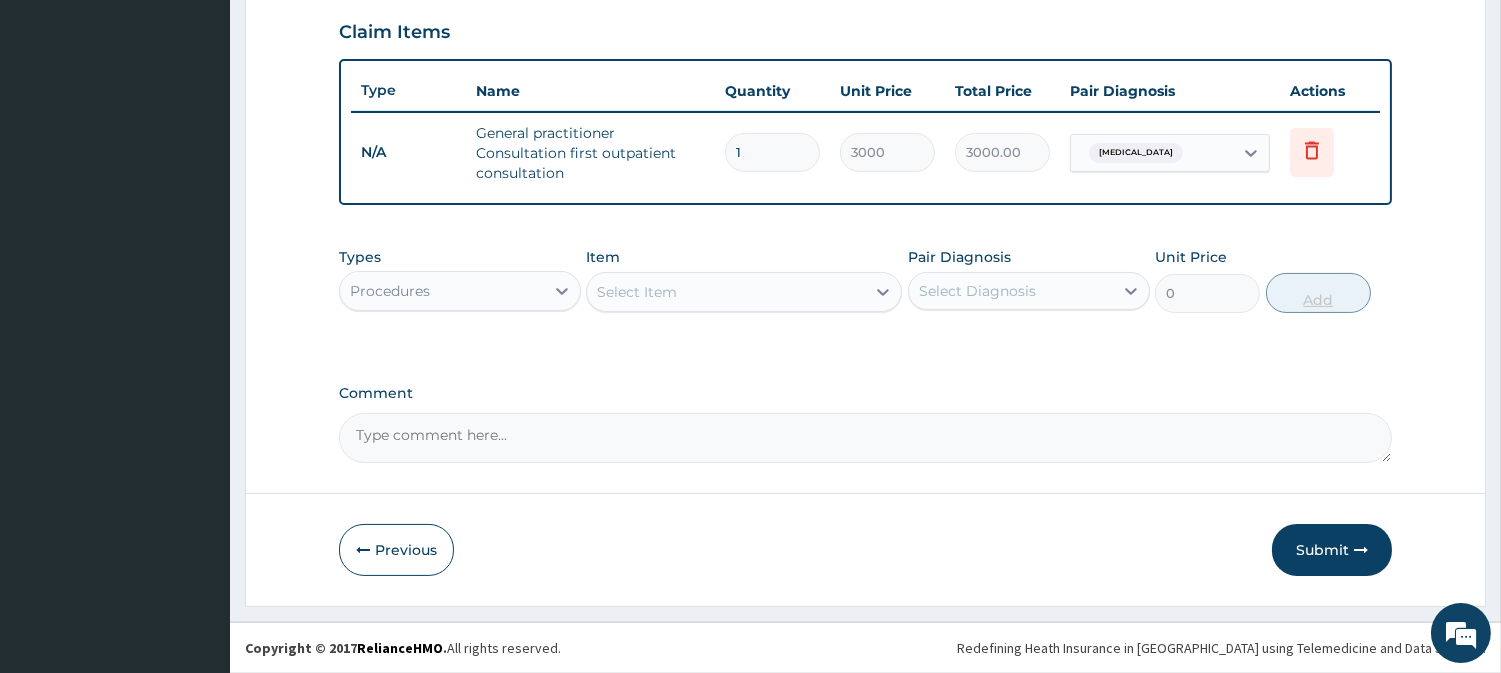 scroll, scrollTop: 682, scrollLeft: 0, axis: vertical 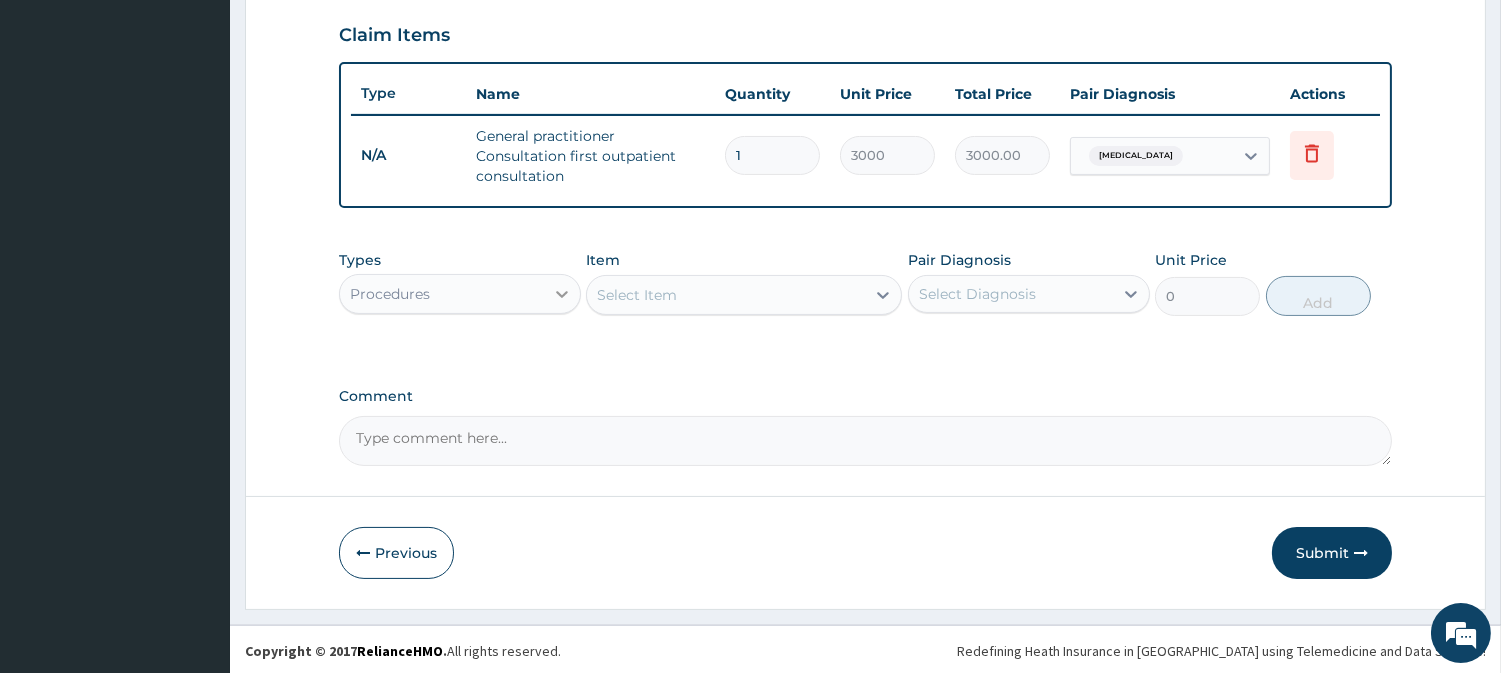 click 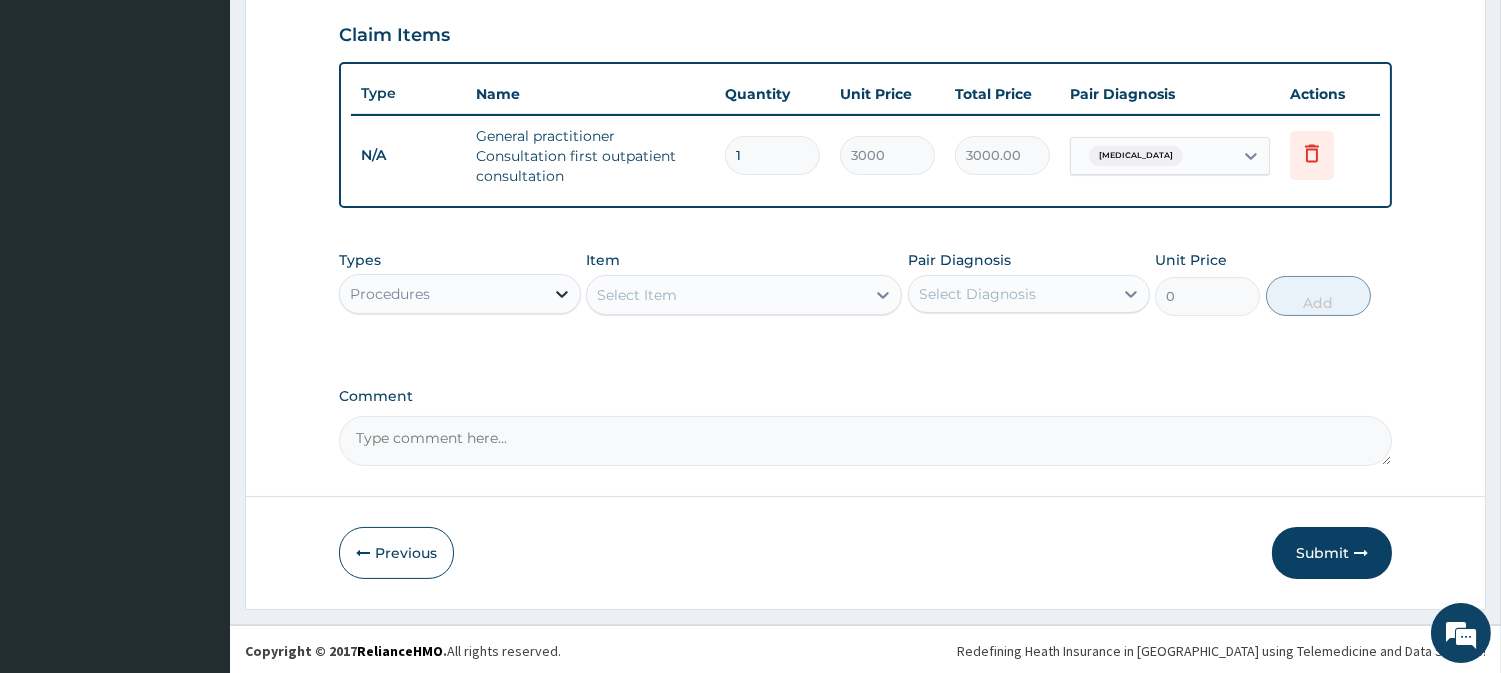 click 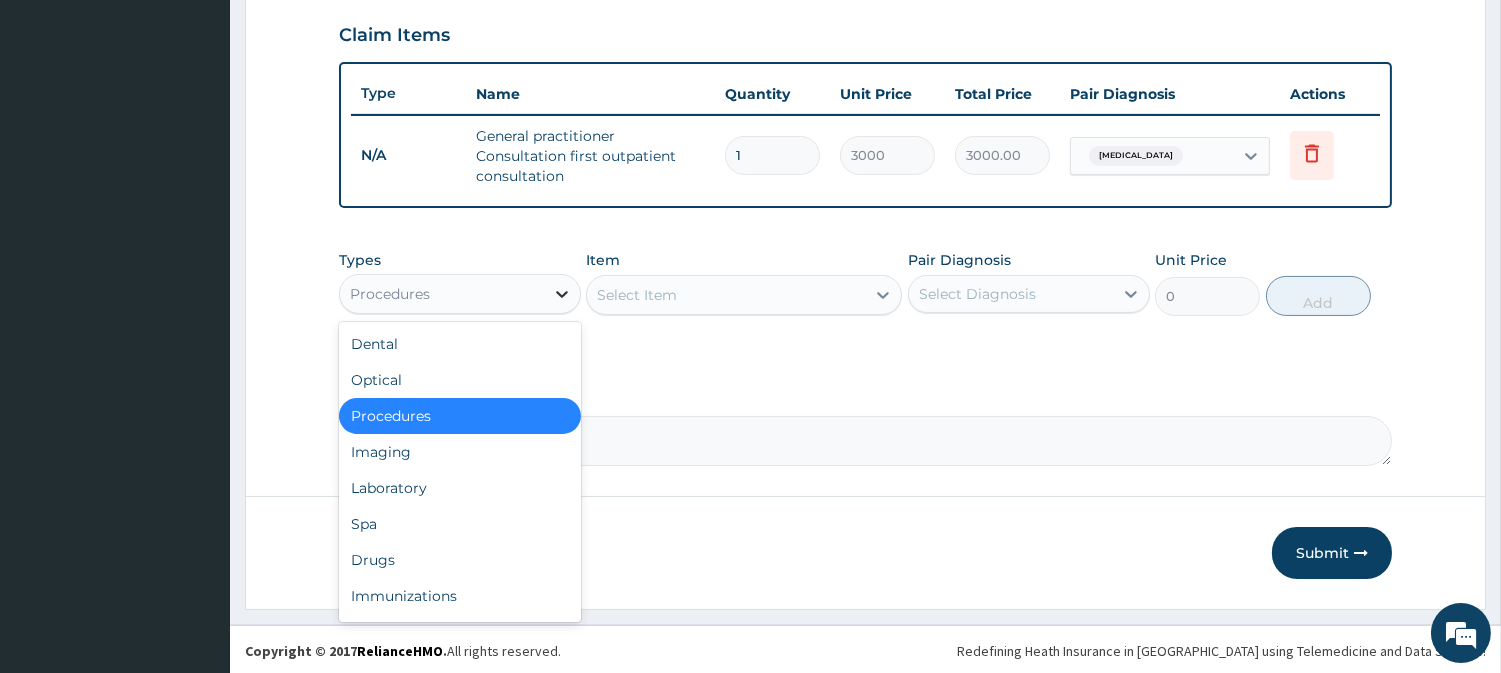 click 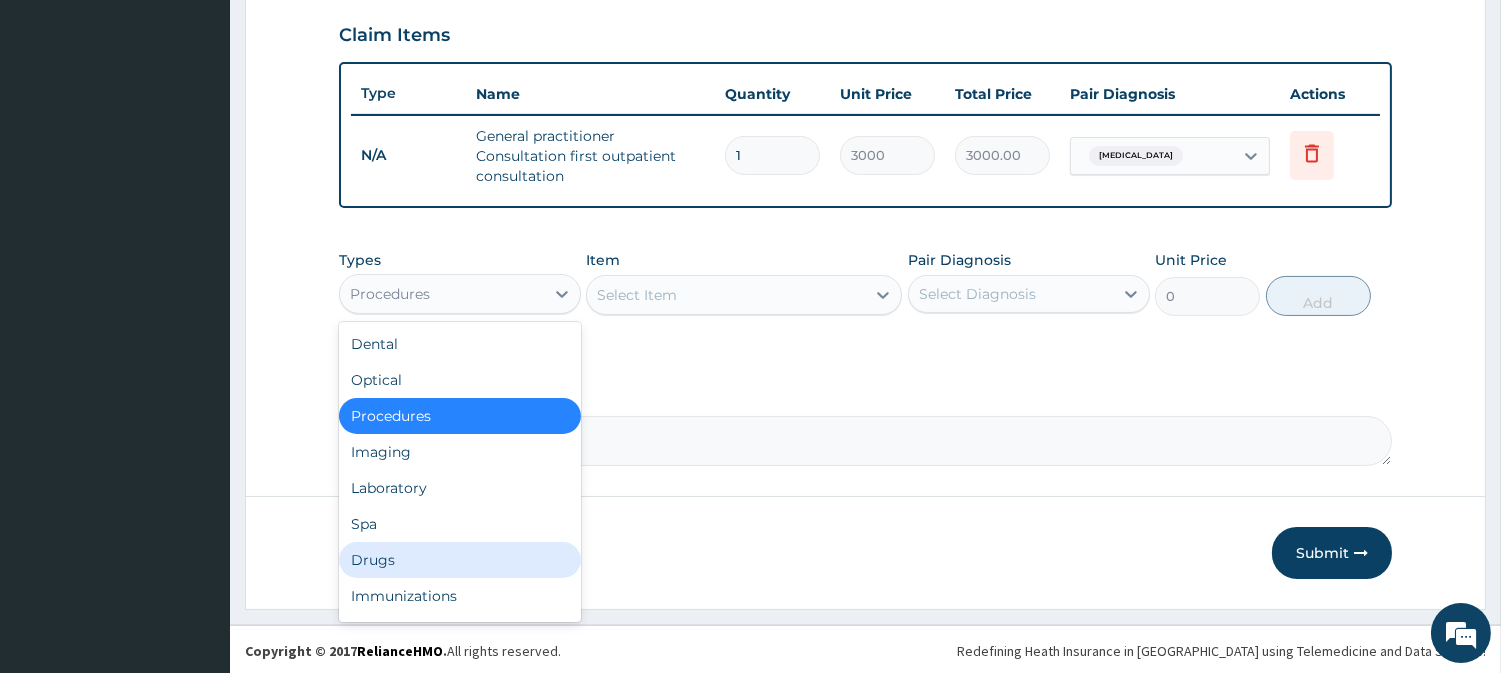 drag, startPoint x: 560, startPoint y: 292, endPoint x: 476, endPoint y: 565, distance: 285.6309 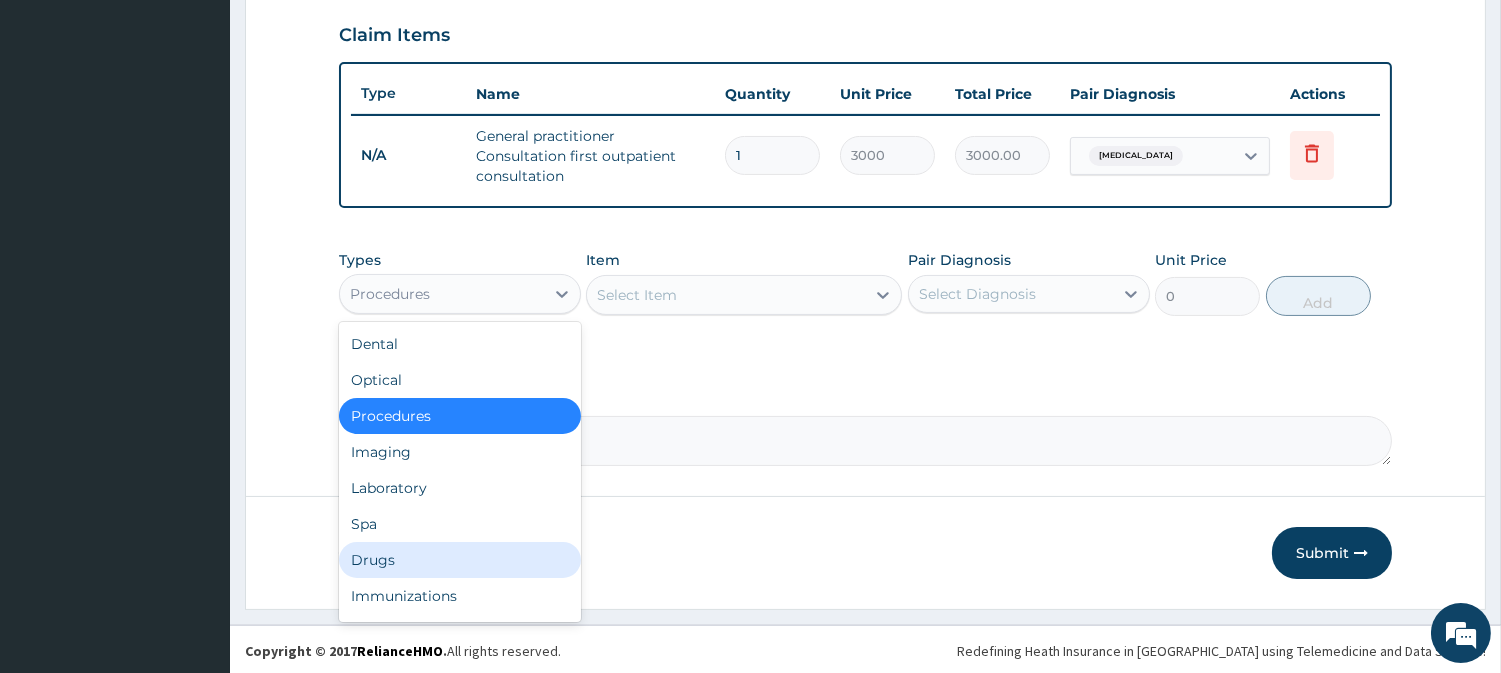 click on "option Procedures, selected. option Drugs focused, 7 of 10. 10 results available. Use Up and Down to choose options, press Enter to select the currently focused option, press Escape to exit the menu, press Tab to select the option and exit the menu. Procedures Dental Optical Procedures Imaging Laboratory Spa Drugs Immunizations Others Gym" at bounding box center [460, 294] 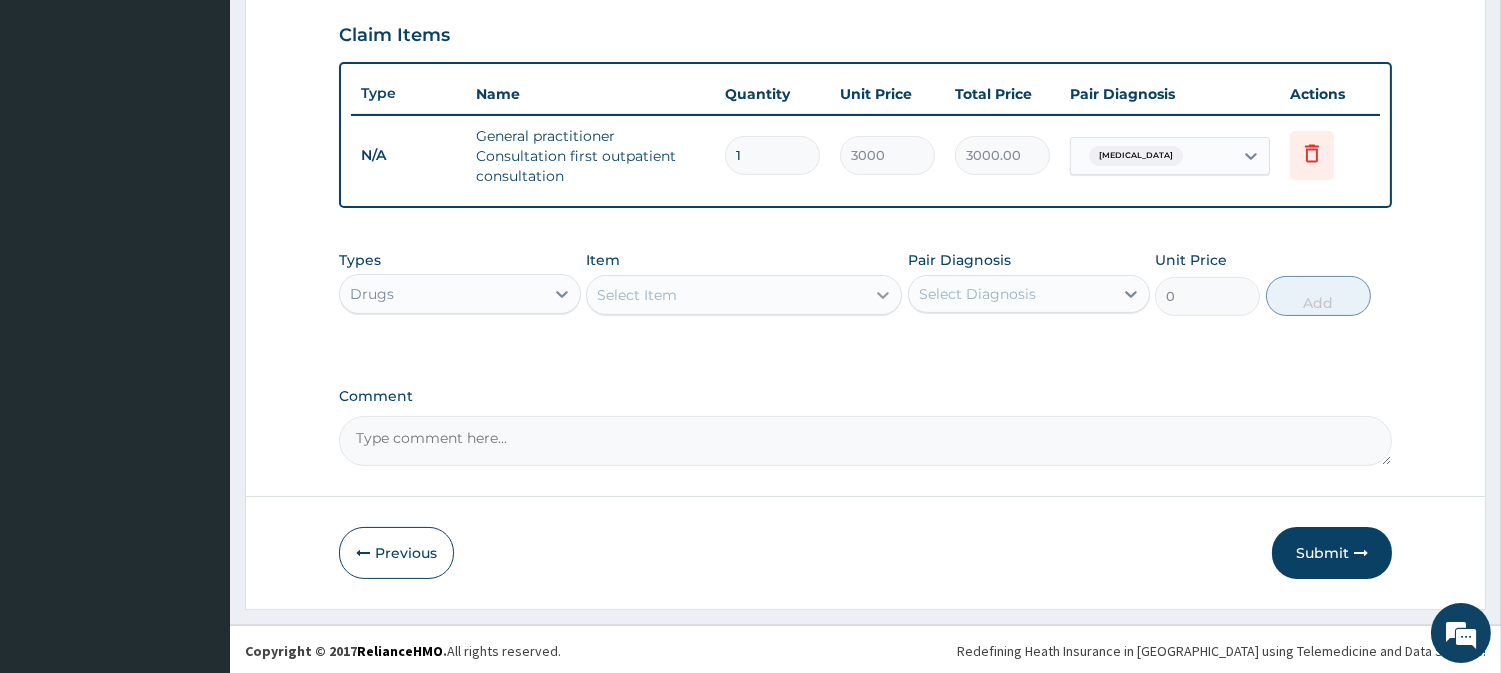 click 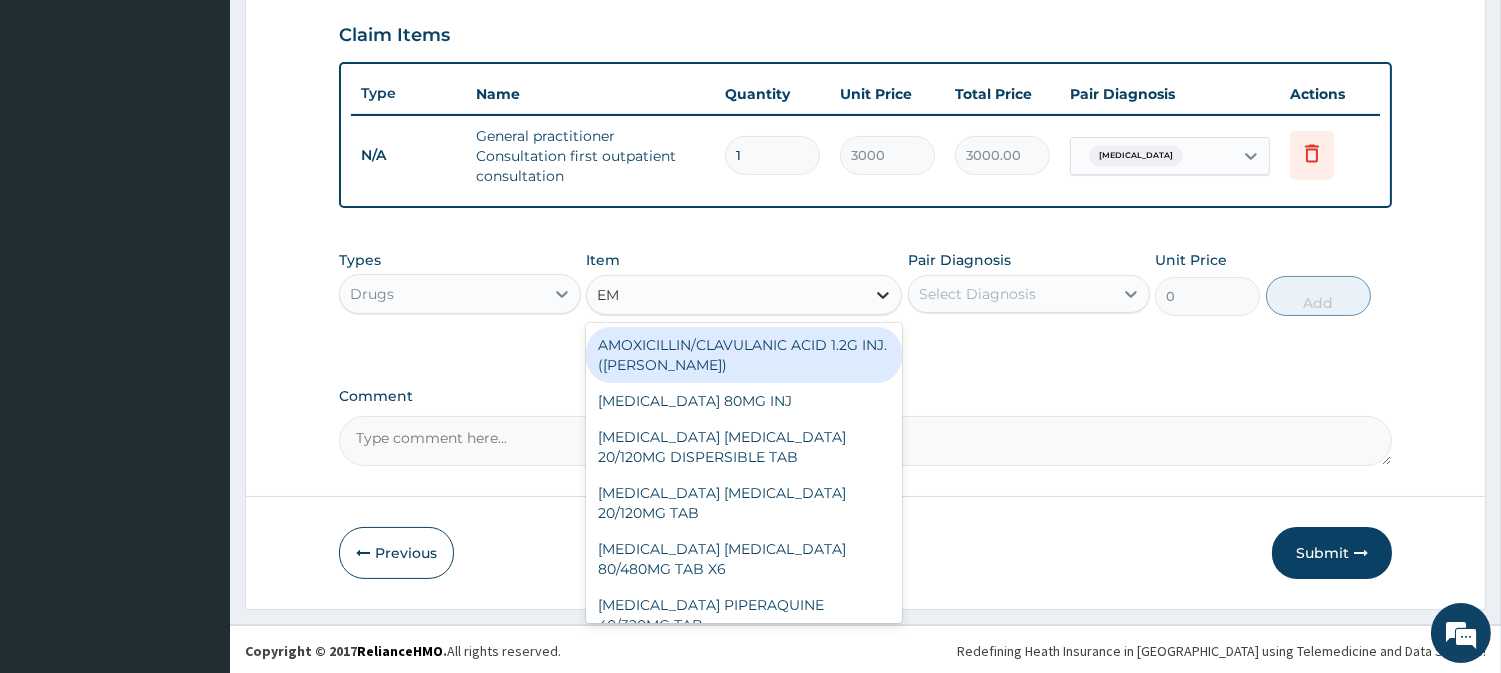 type on "EMZ" 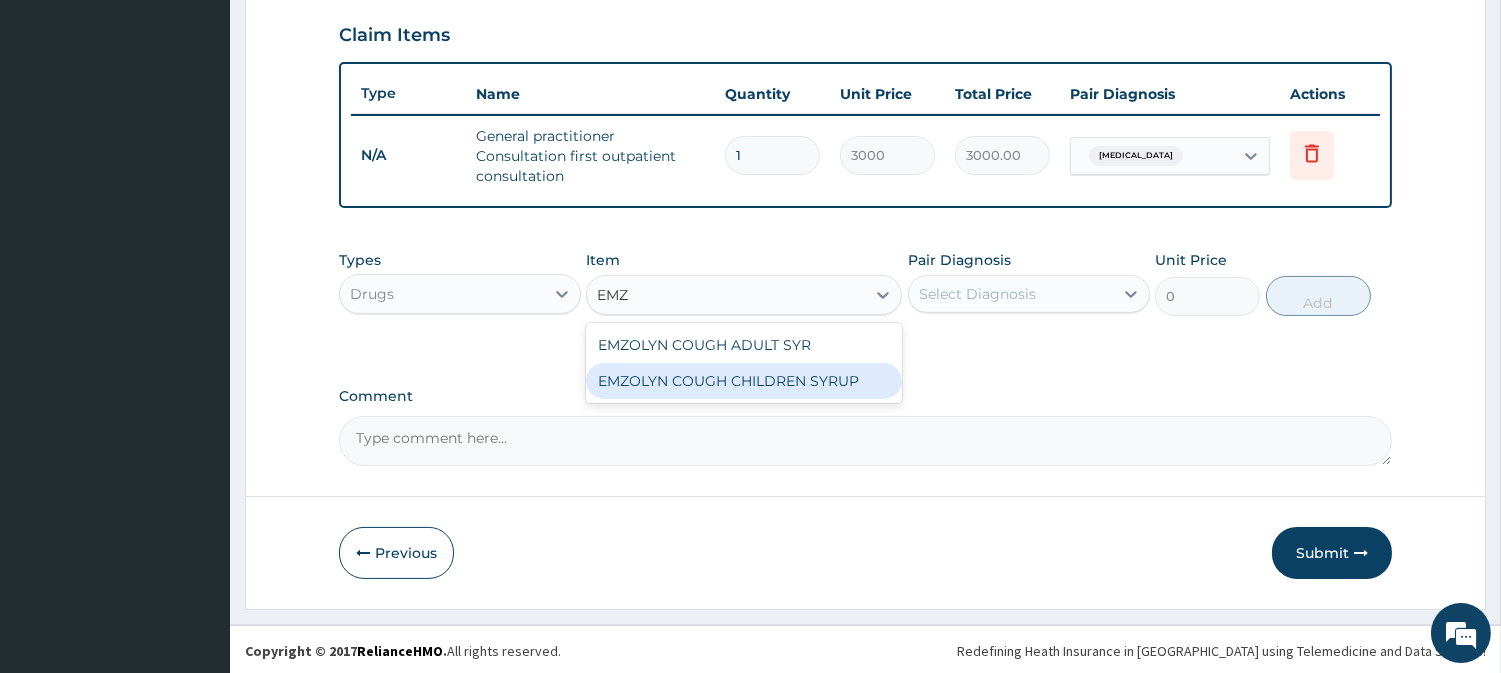 click on "EMZOLYN COUGH CHILDREN SYRUP" at bounding box center (744, 381) 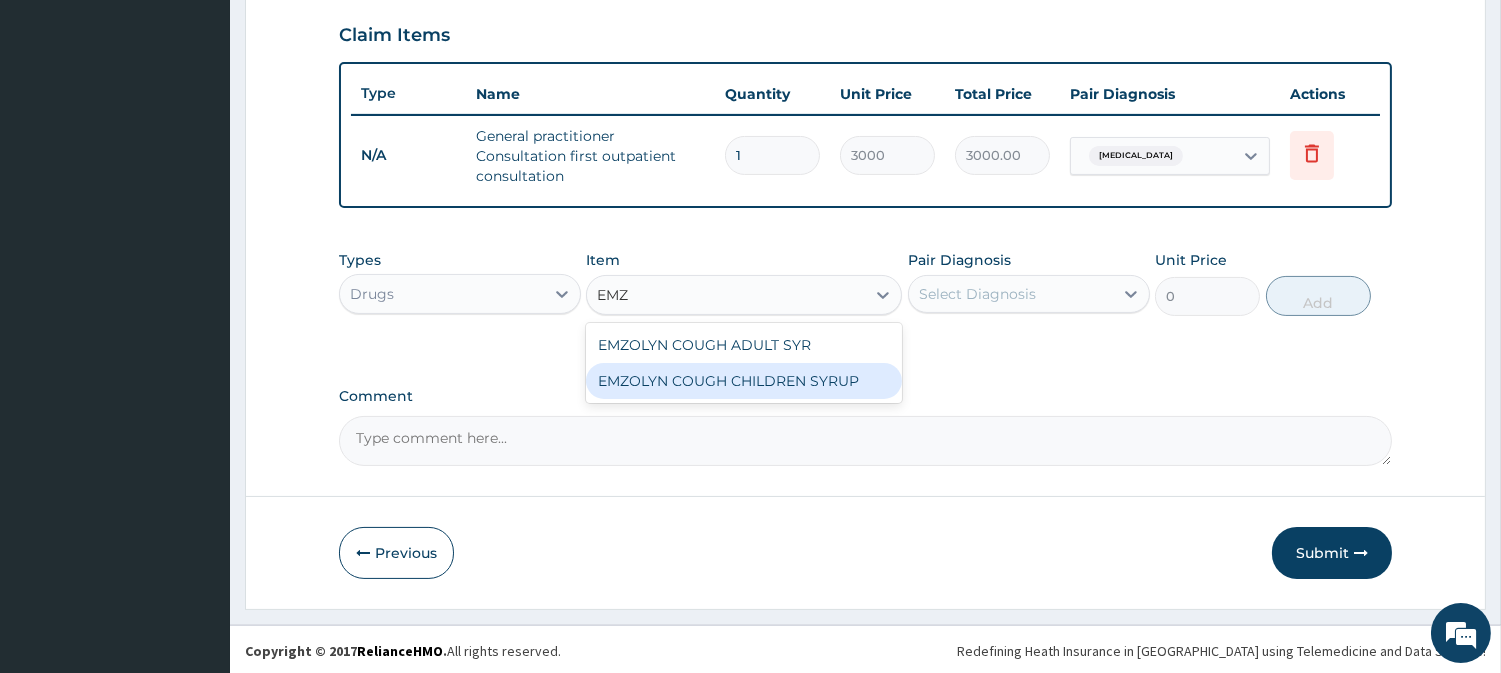 type 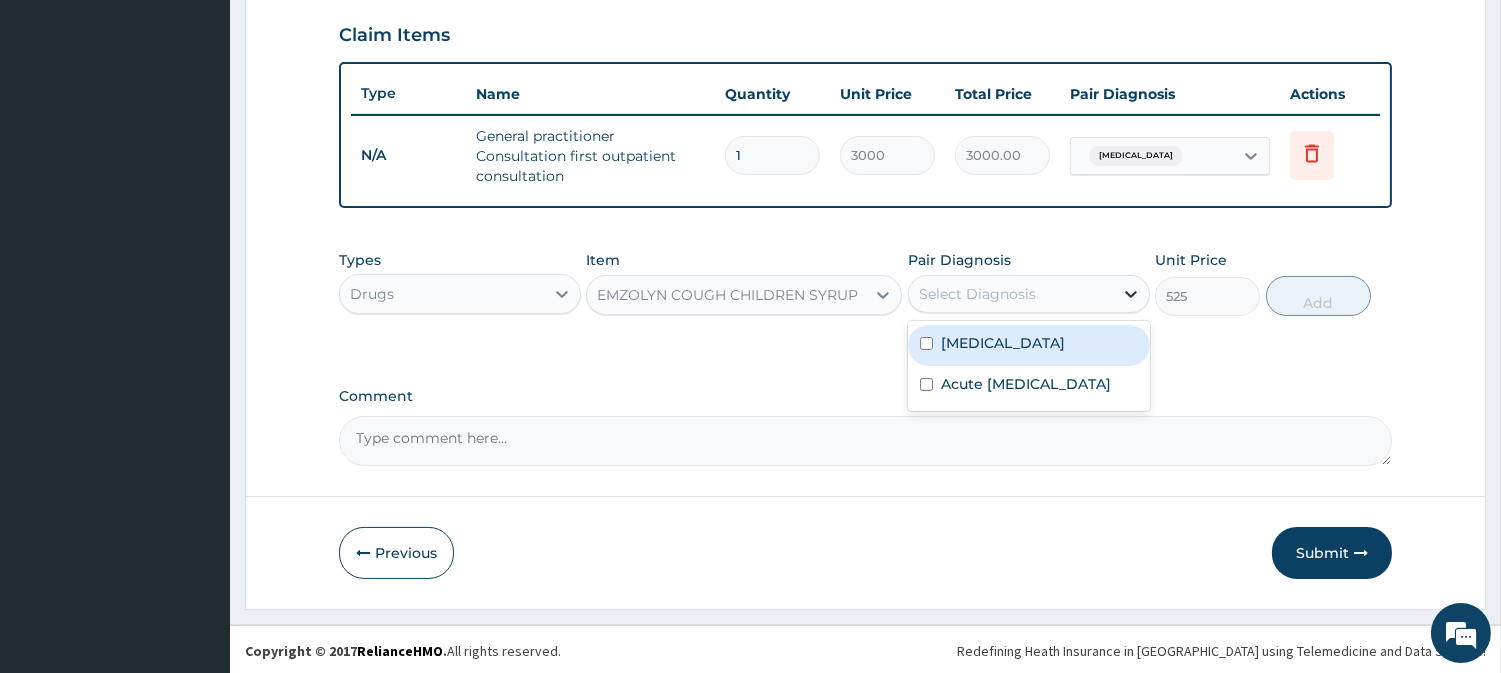 click 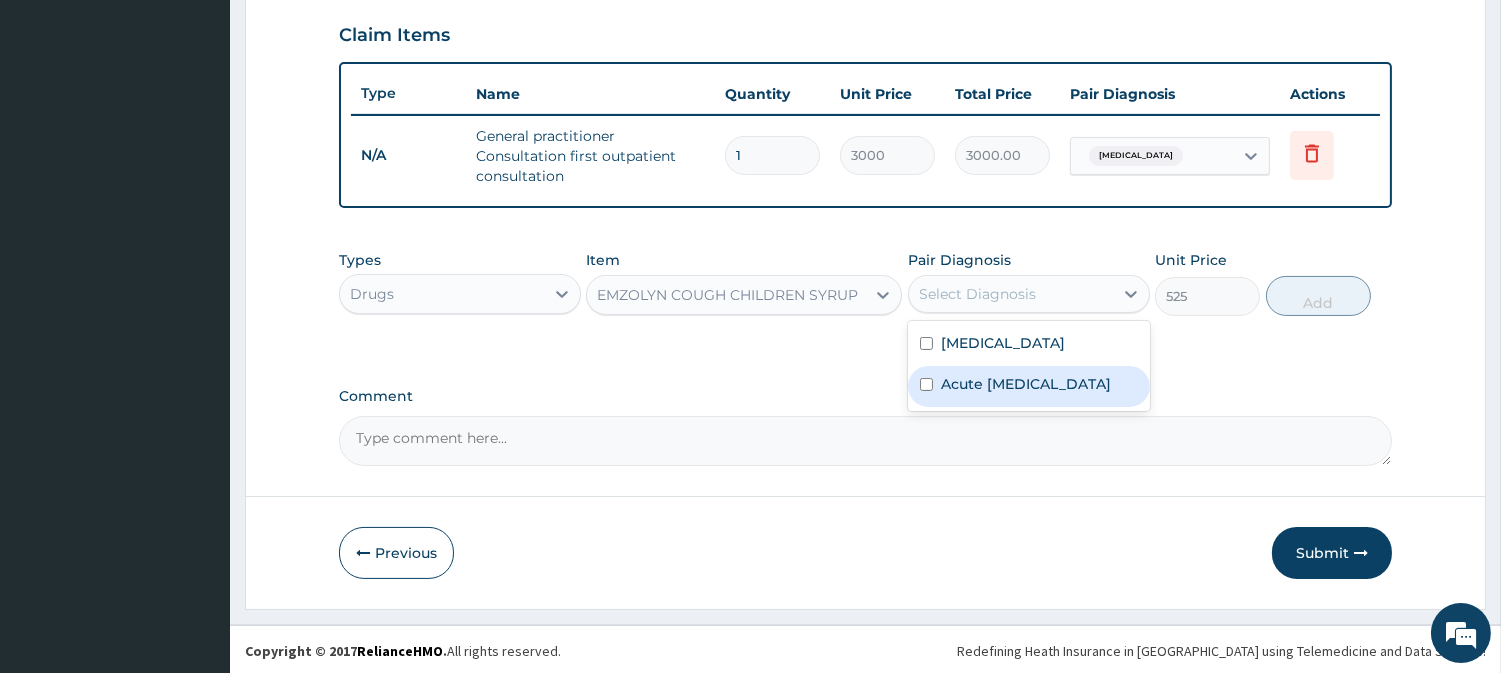 click at bounding box center [926, 384] 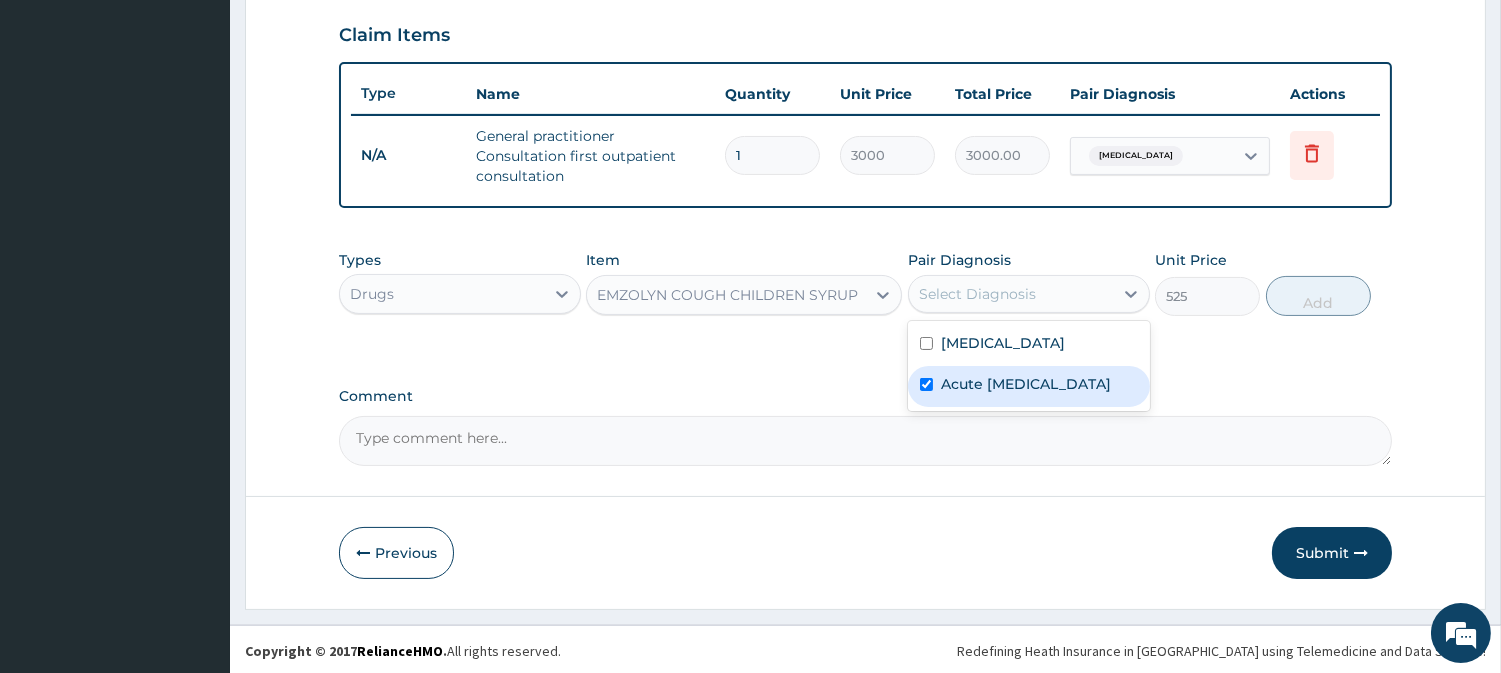 checkbox on "true" 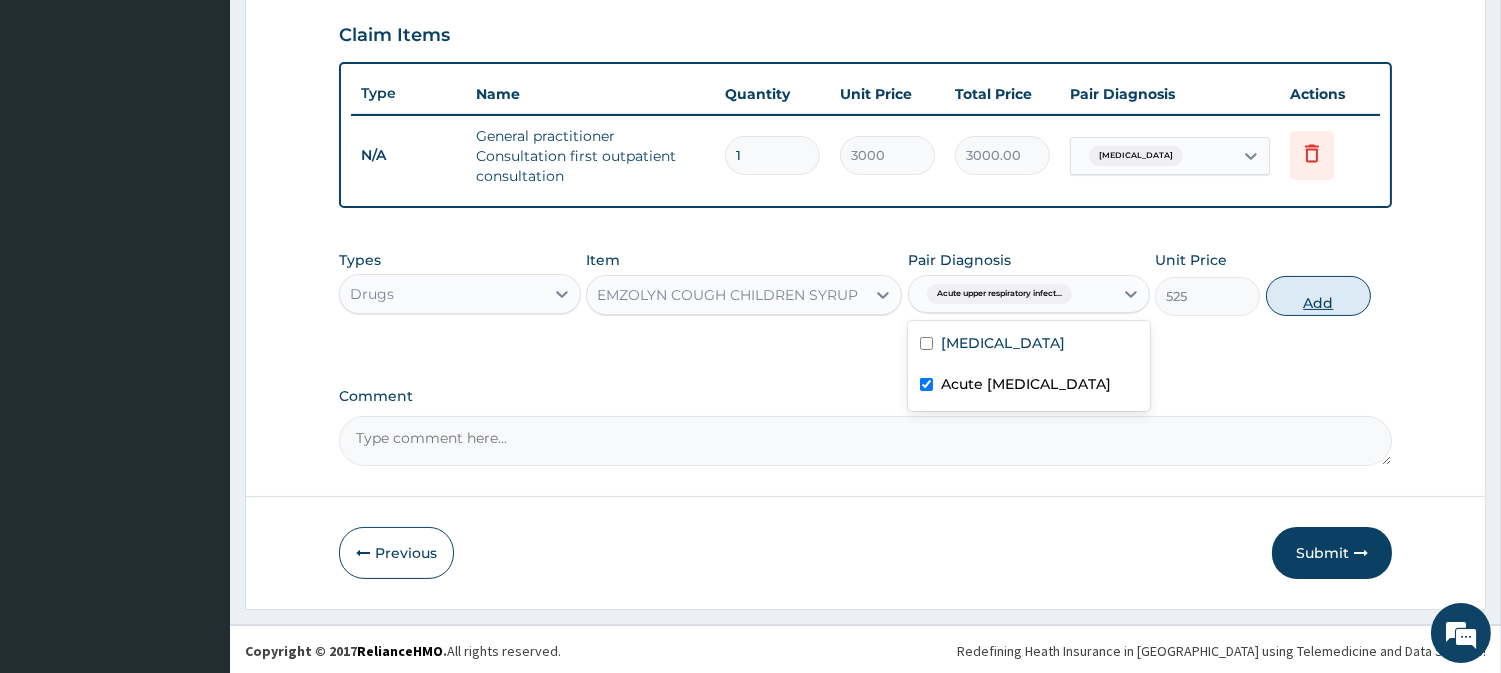 click on "Add" at bounding box center (1318, 296) 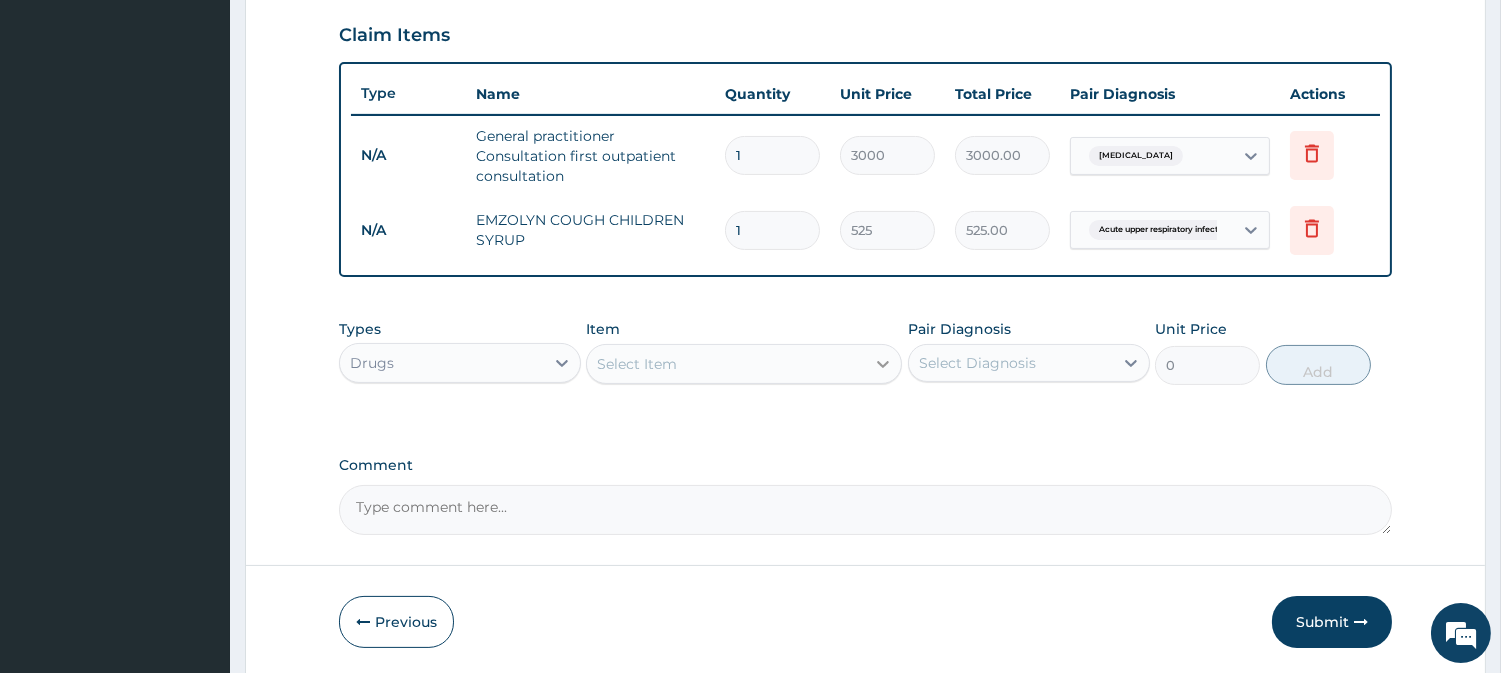 click 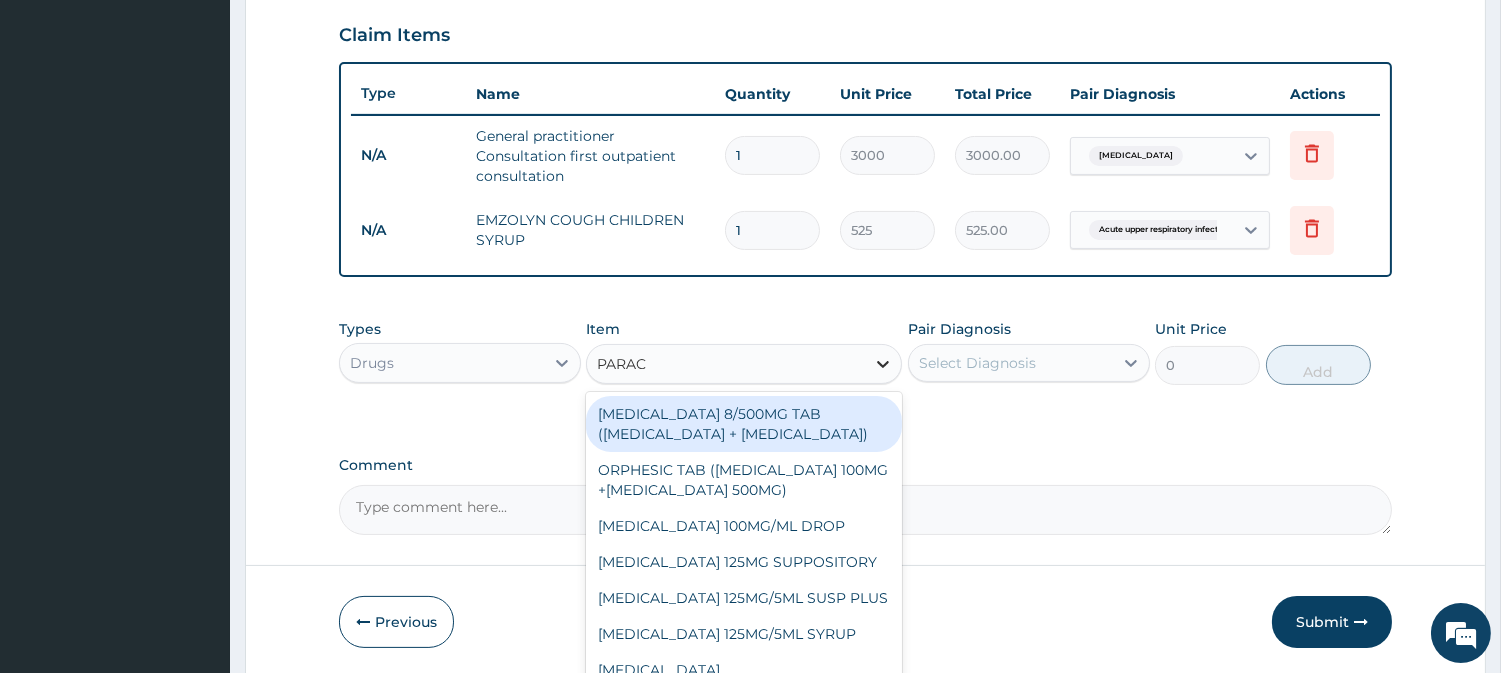 type on "PARACE" 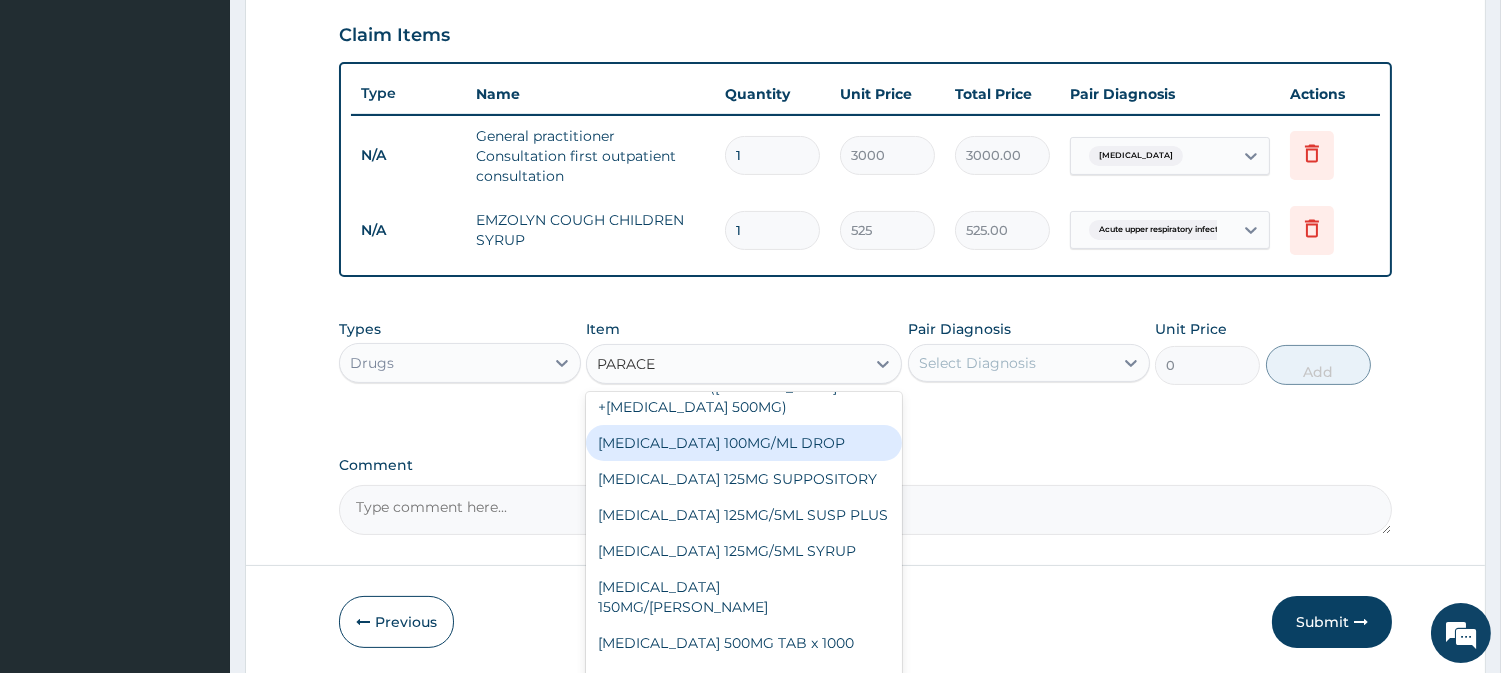 scroll, scrollTop: 111, scrollLeft: 0, axis: vertical 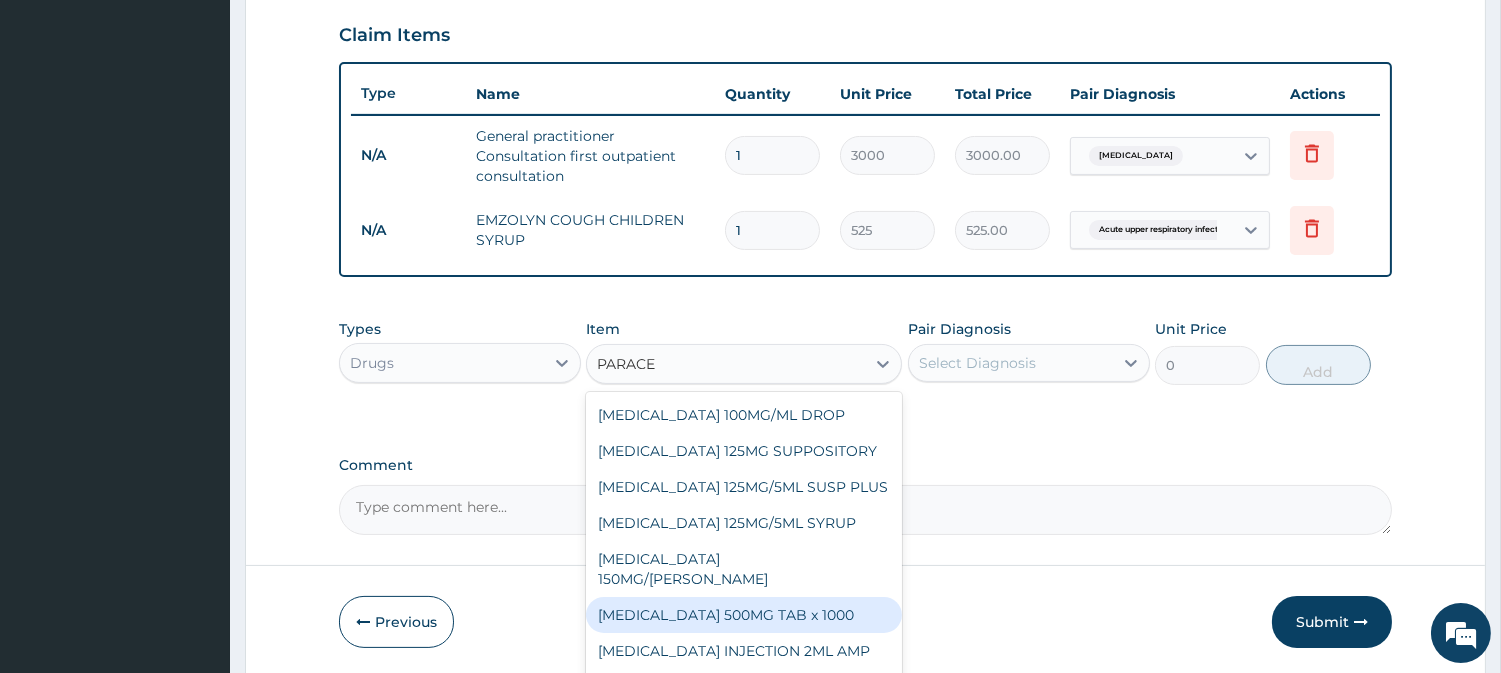 click on "PARACETAMOL 500MG TAB x 1000" at bounding box center (744, 615) 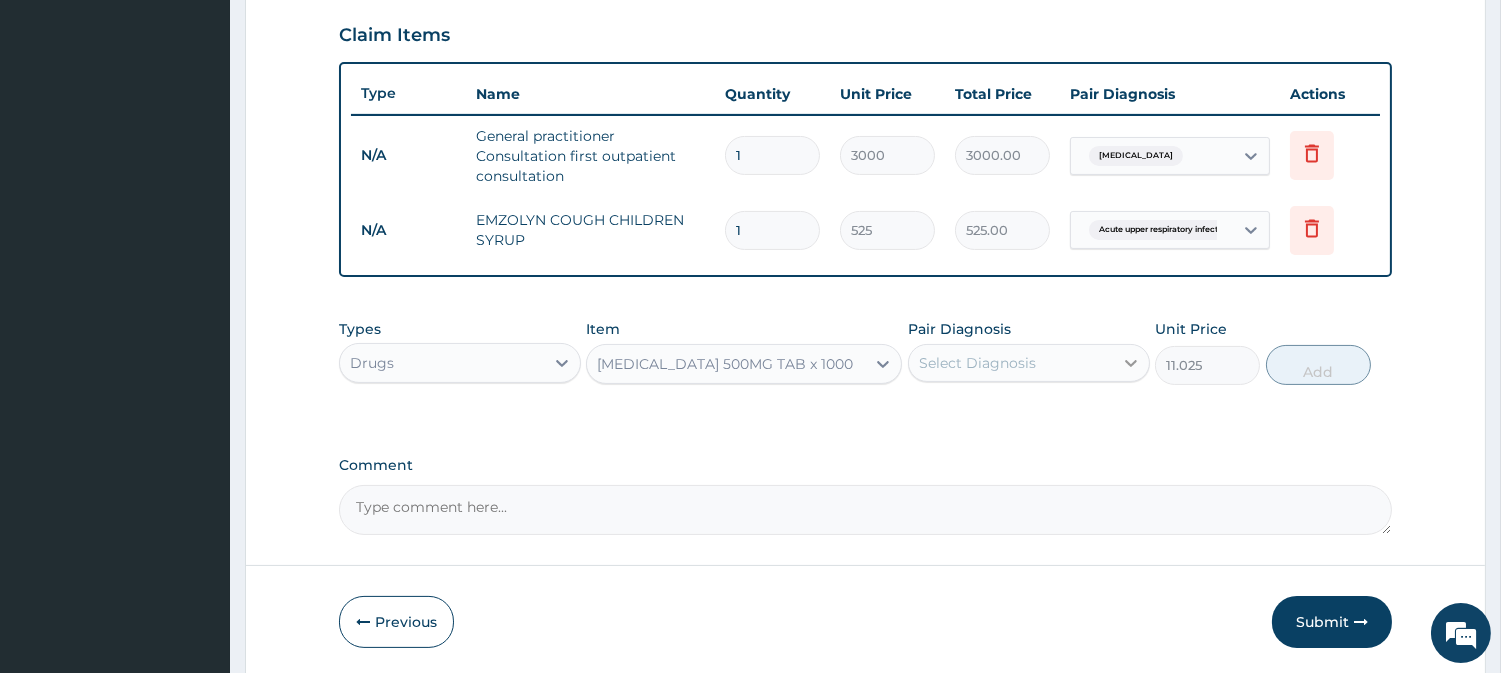 click 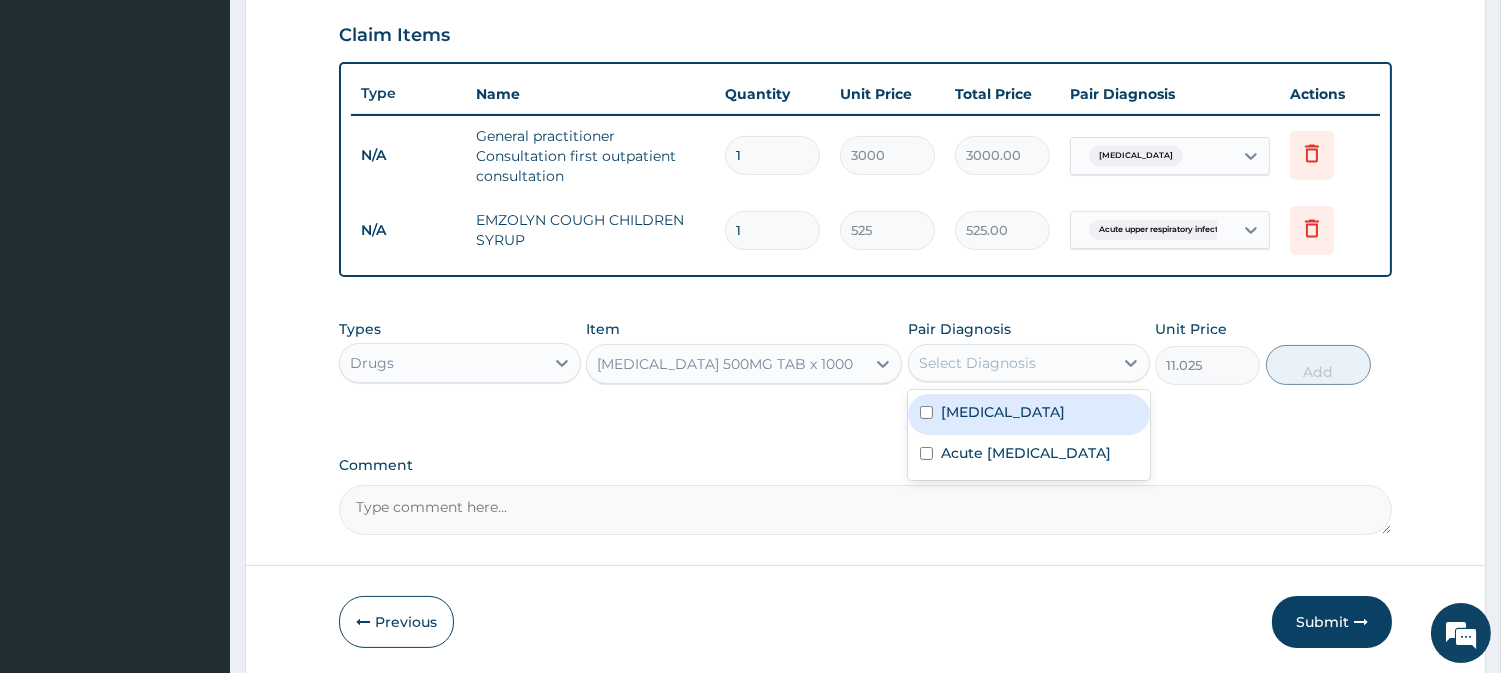click at bounding box center [926, 412] 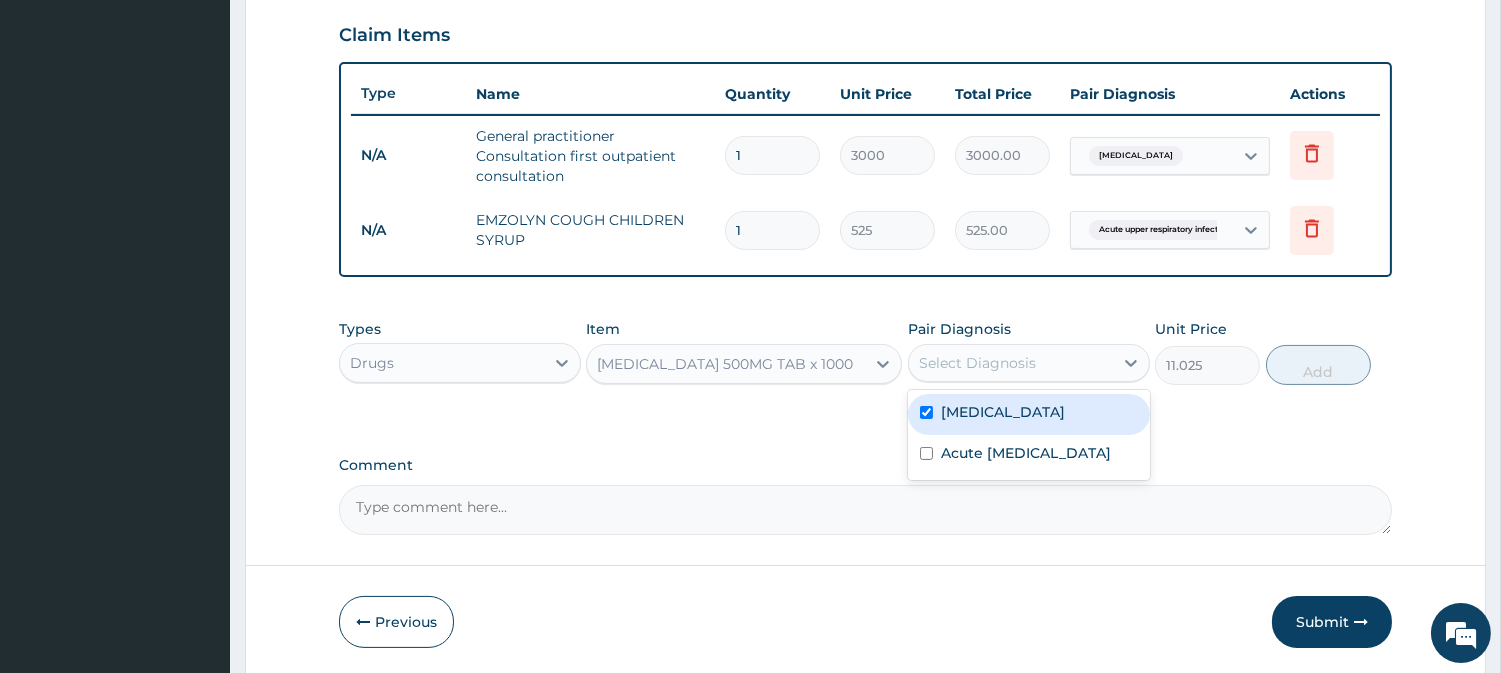 checkbox on "true" 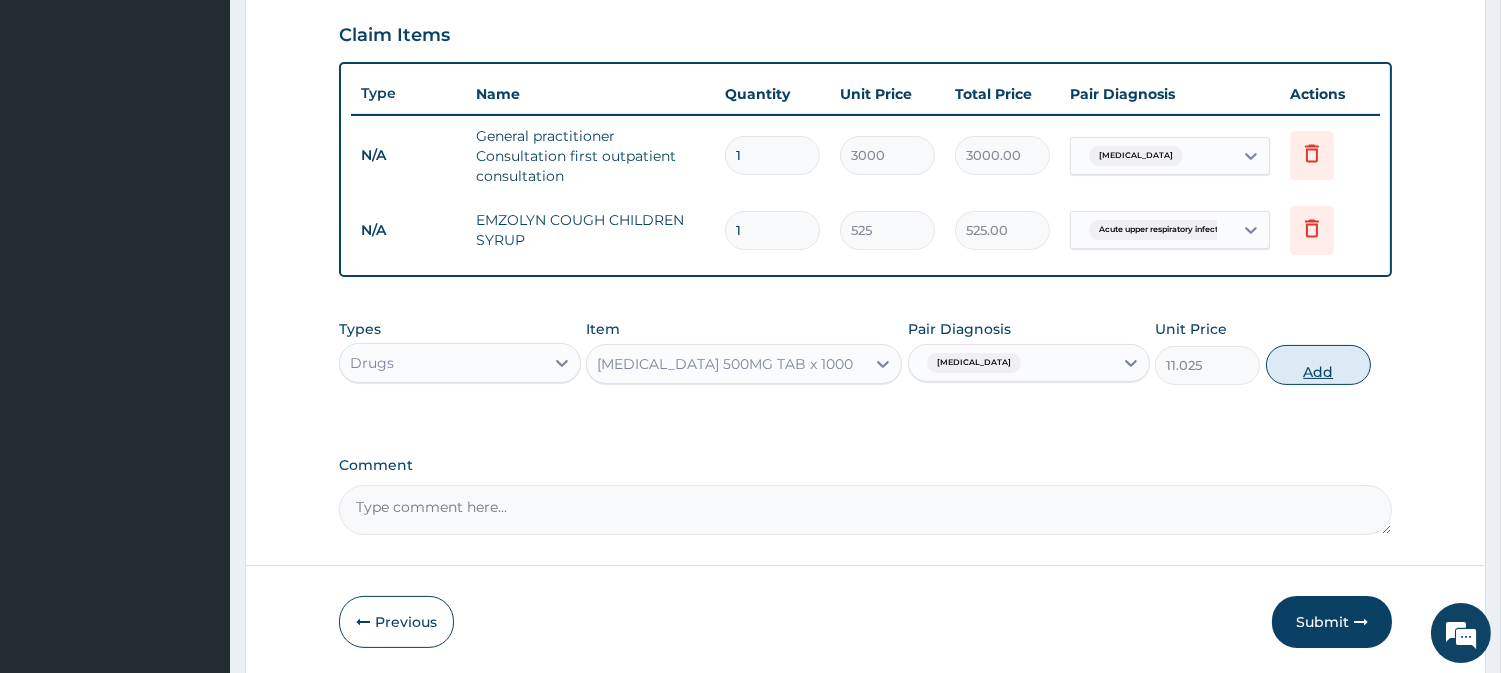click on "Add" at bounding box center (1318, 365) 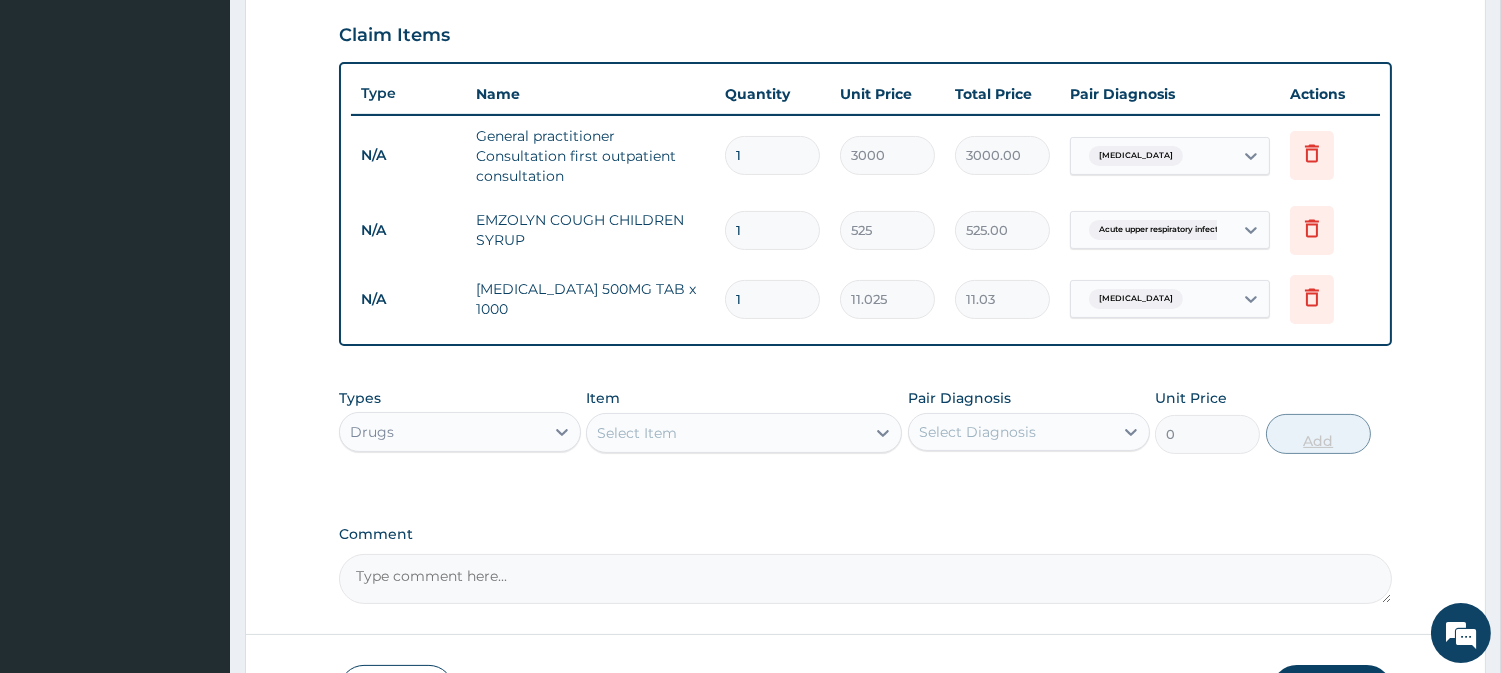 type 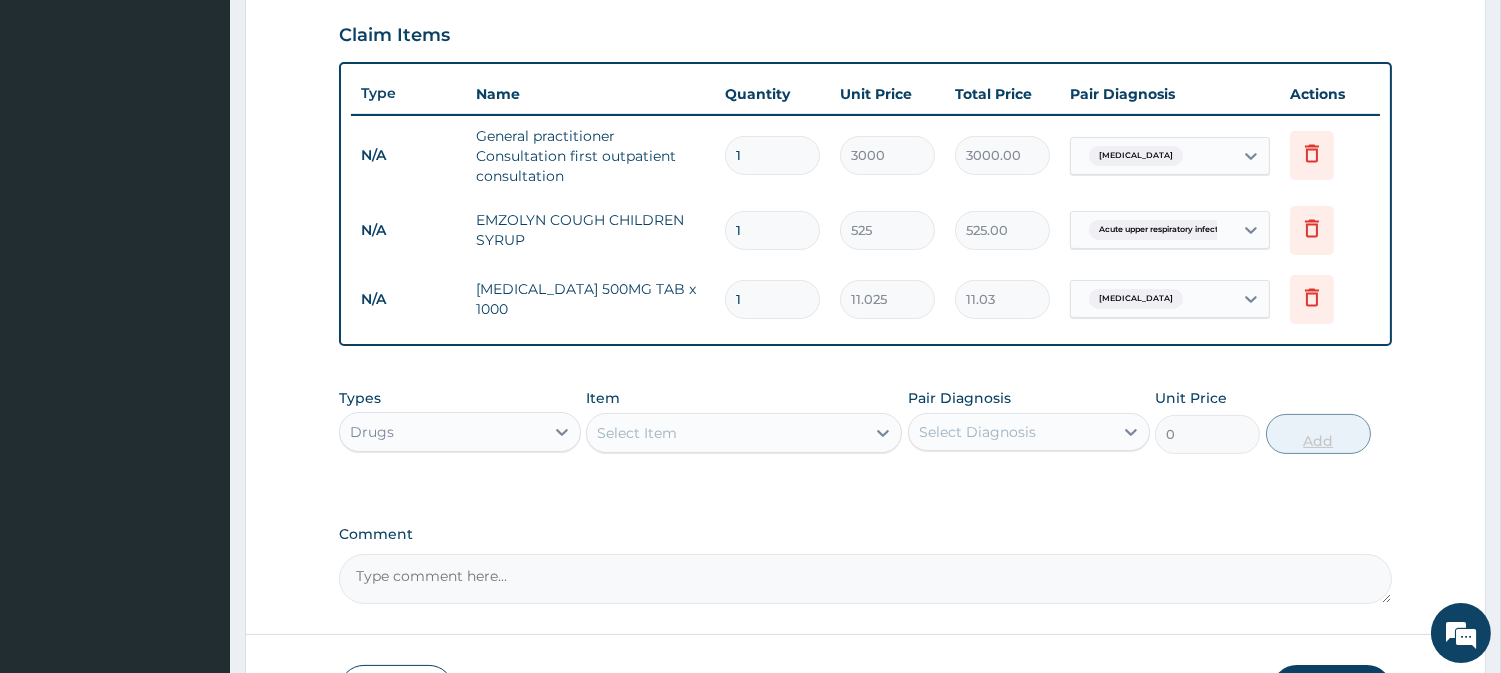 type on "0.00" 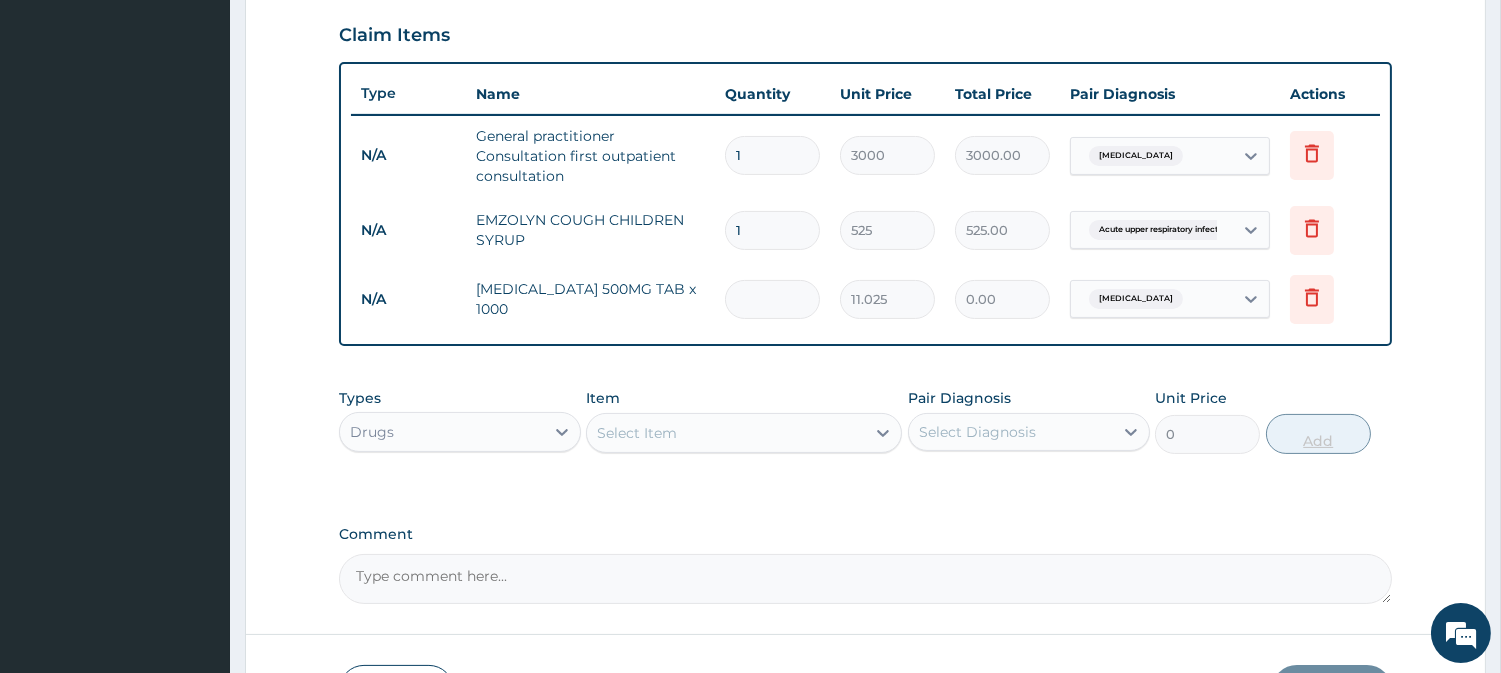 type on "6" 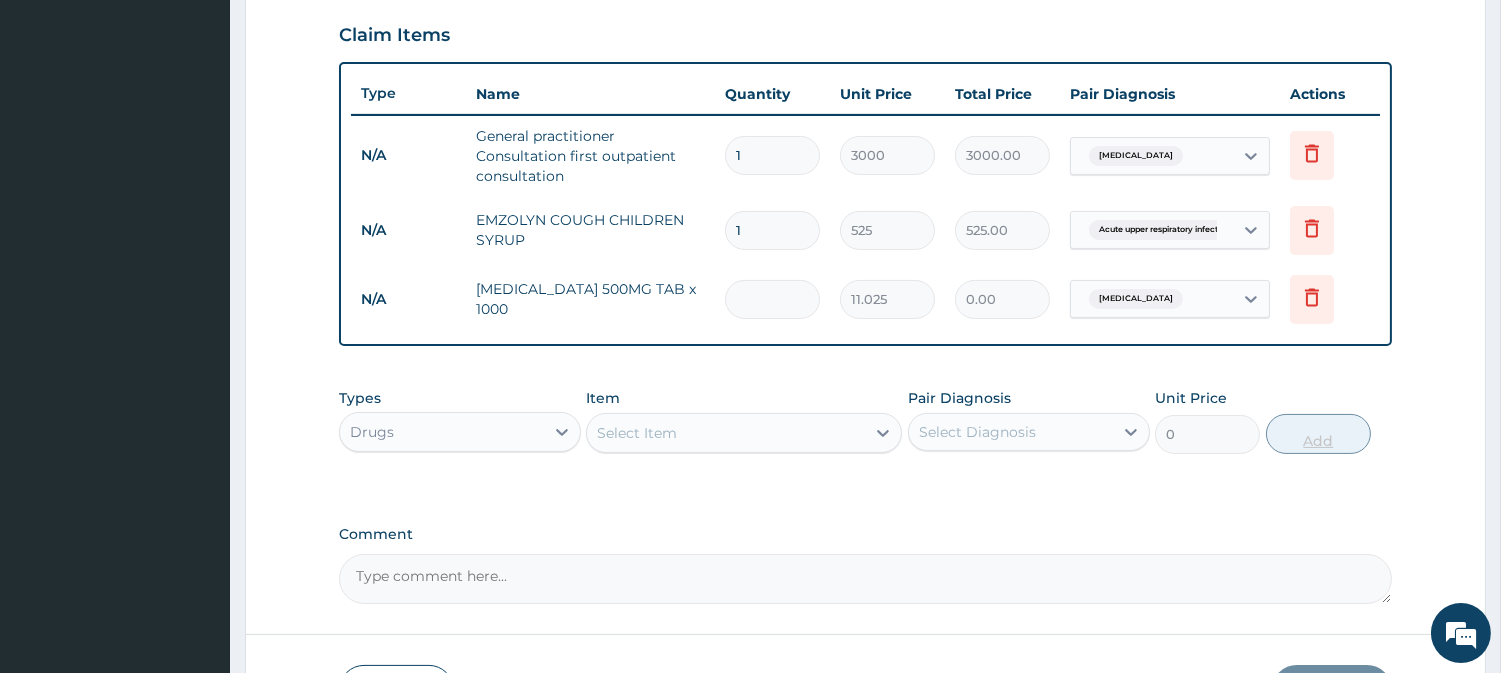type on "66.15" 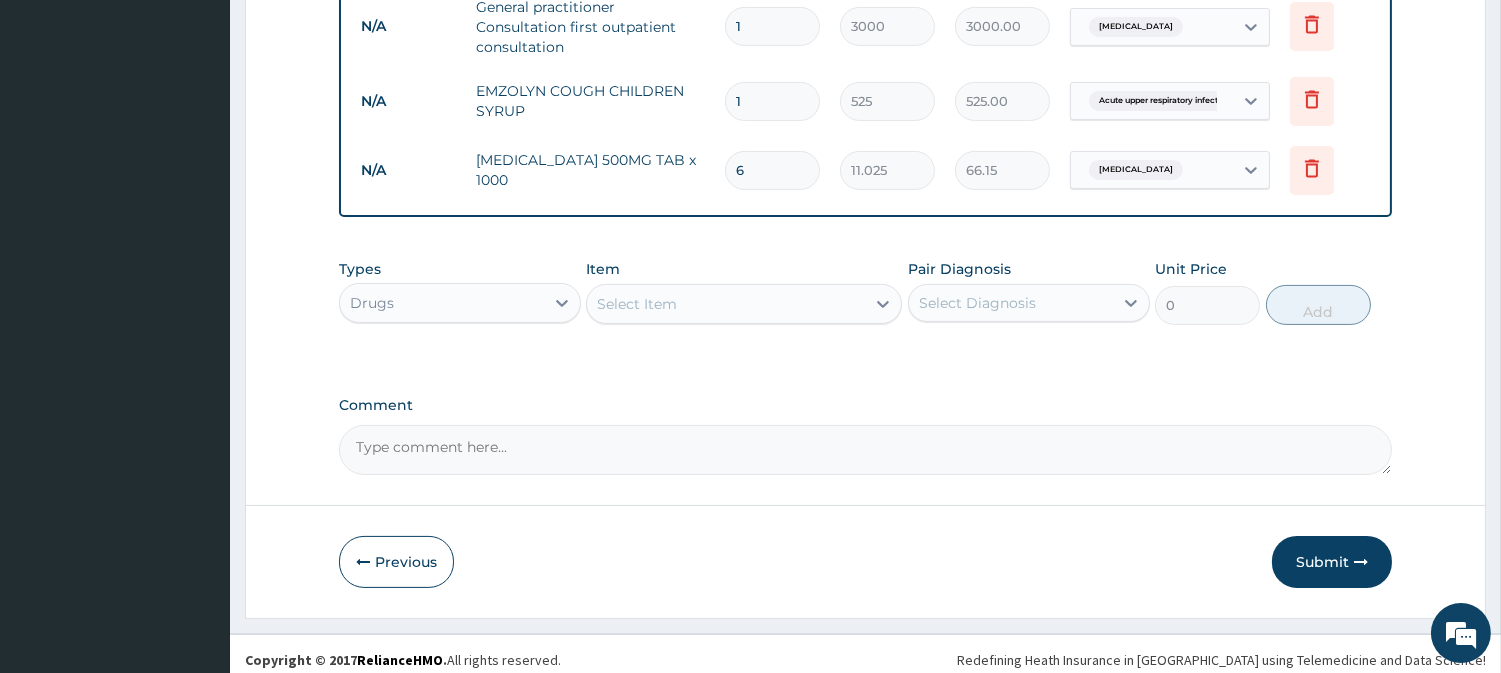 scroll, scrollTop: 821, scrollLeft: 0, axis: vertical 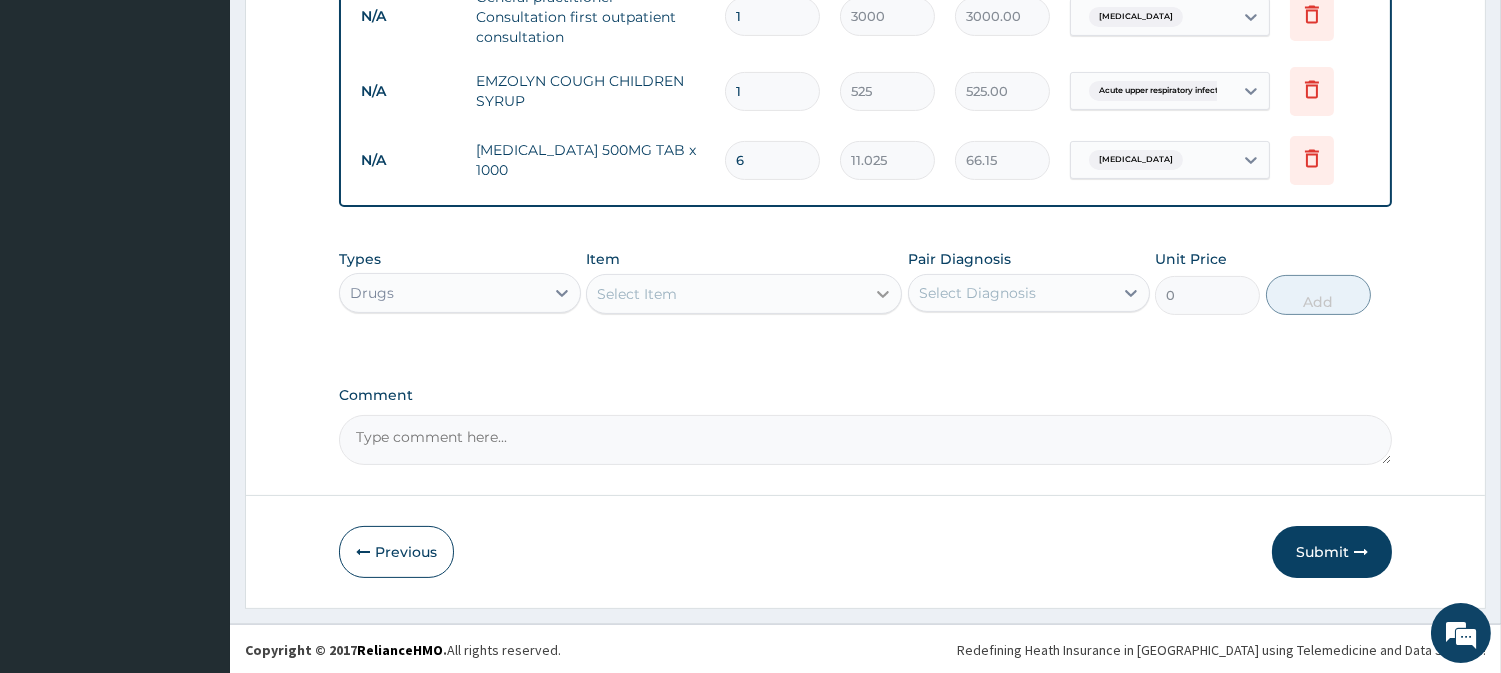 type on "6" 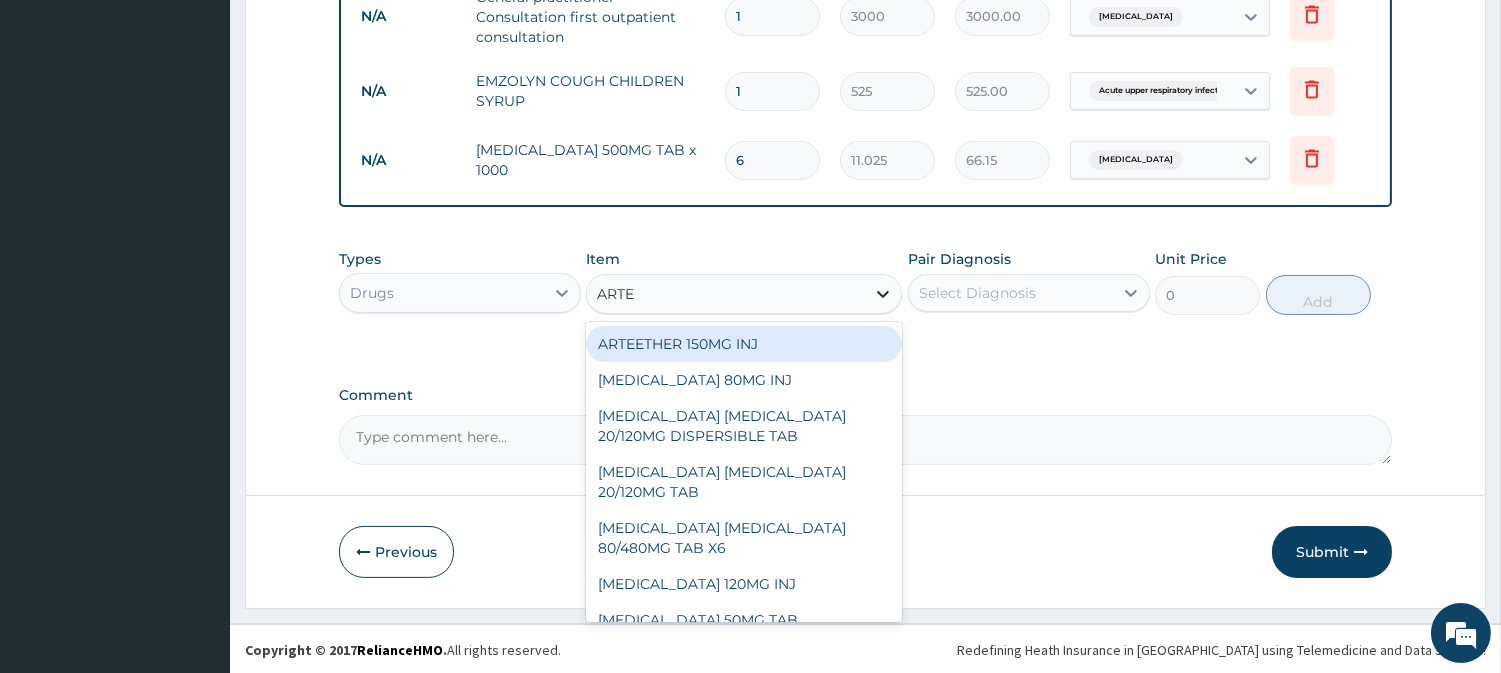 type on "ARTEM" 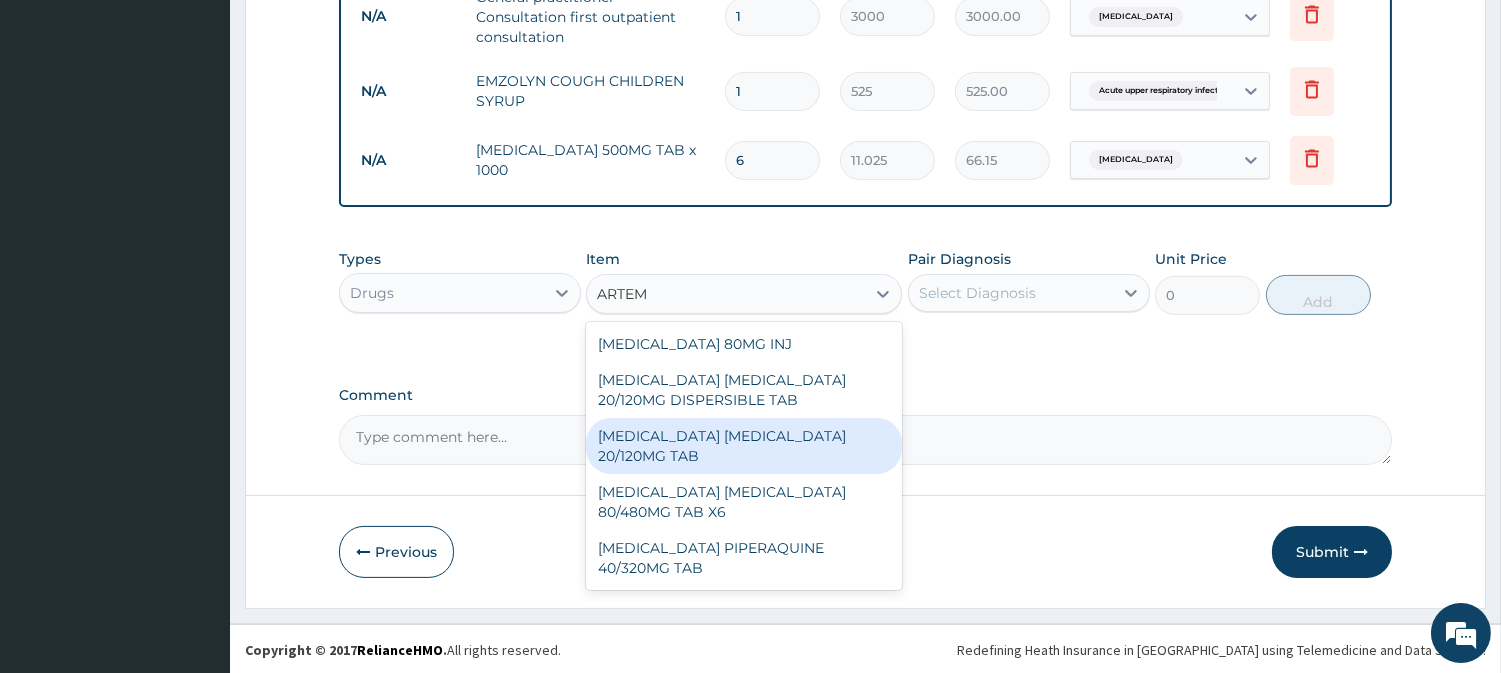 click on "ARTEMETHER LUMEFANTRINE 20/120MG TAB" at bounding box center [744, 446] 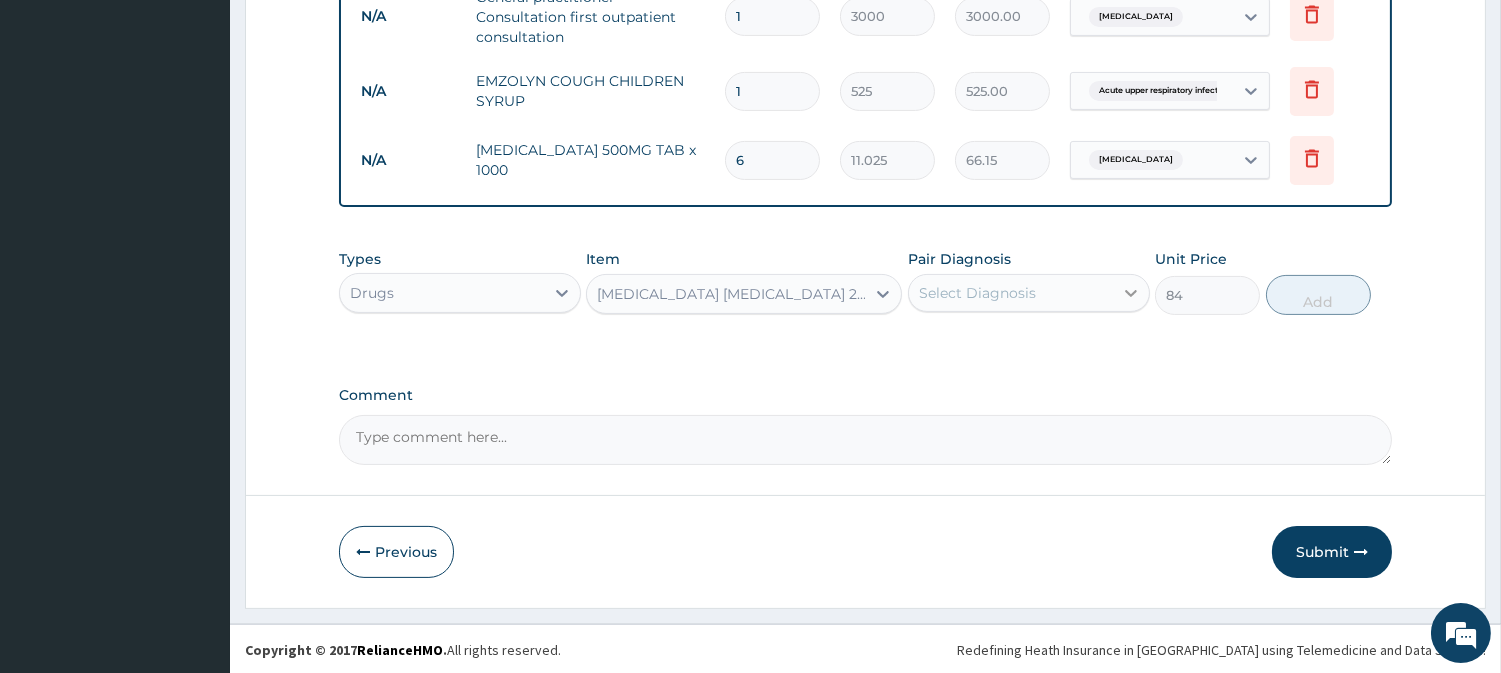 click 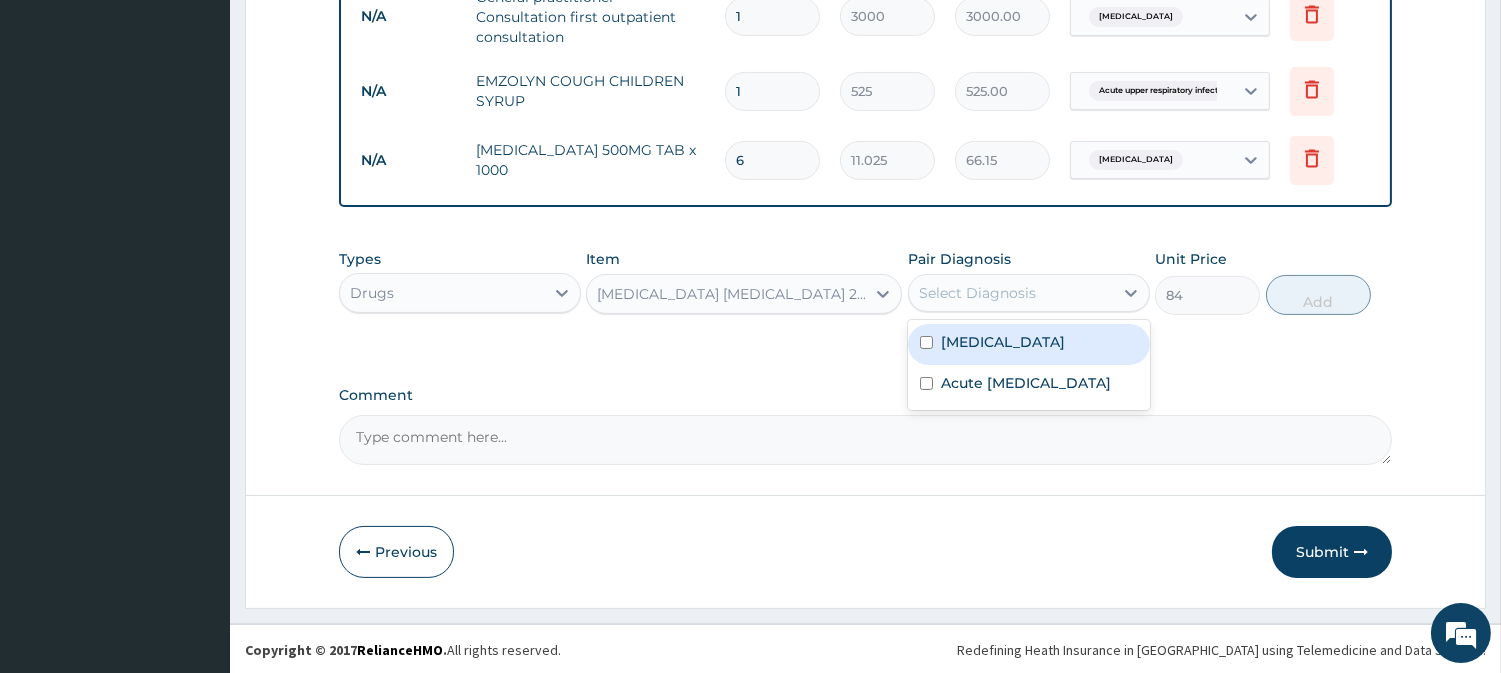 click at bounding box center [926, 342] 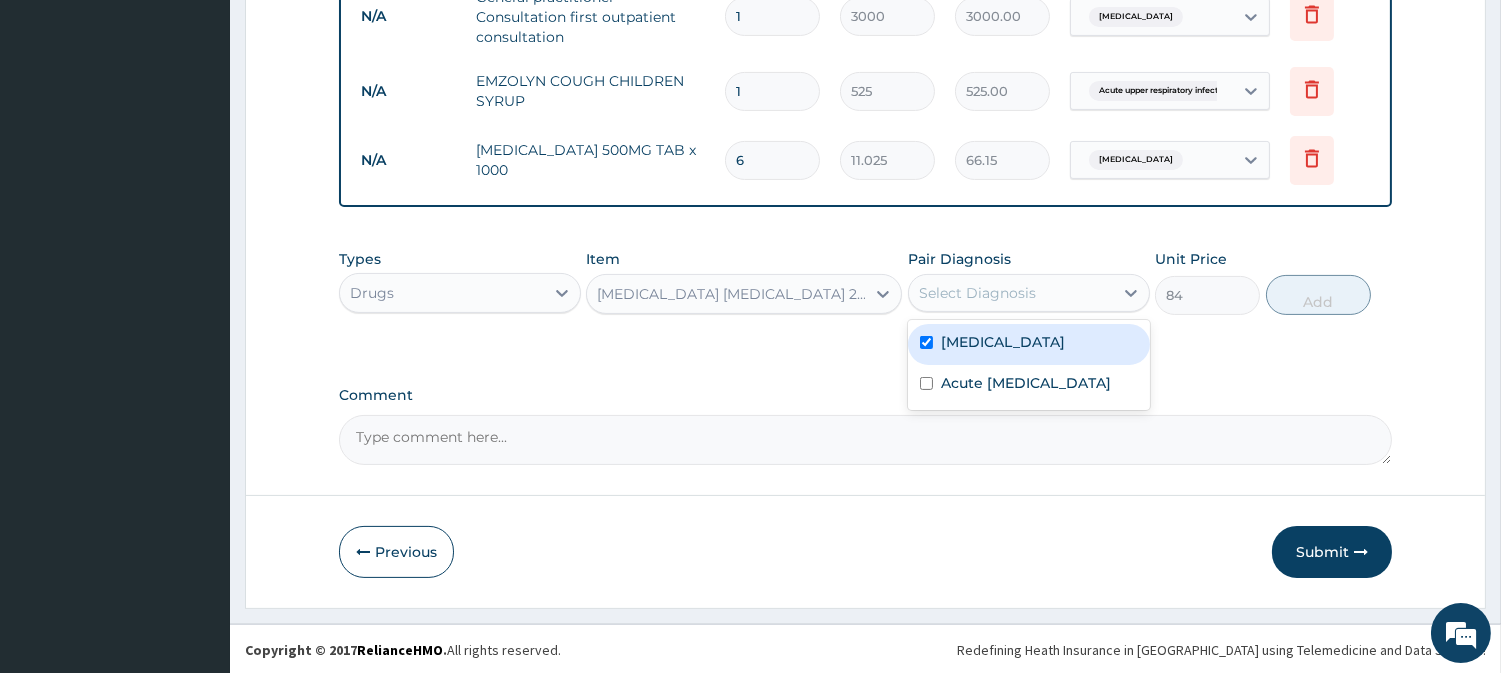 click at bounding box center (926, 342) 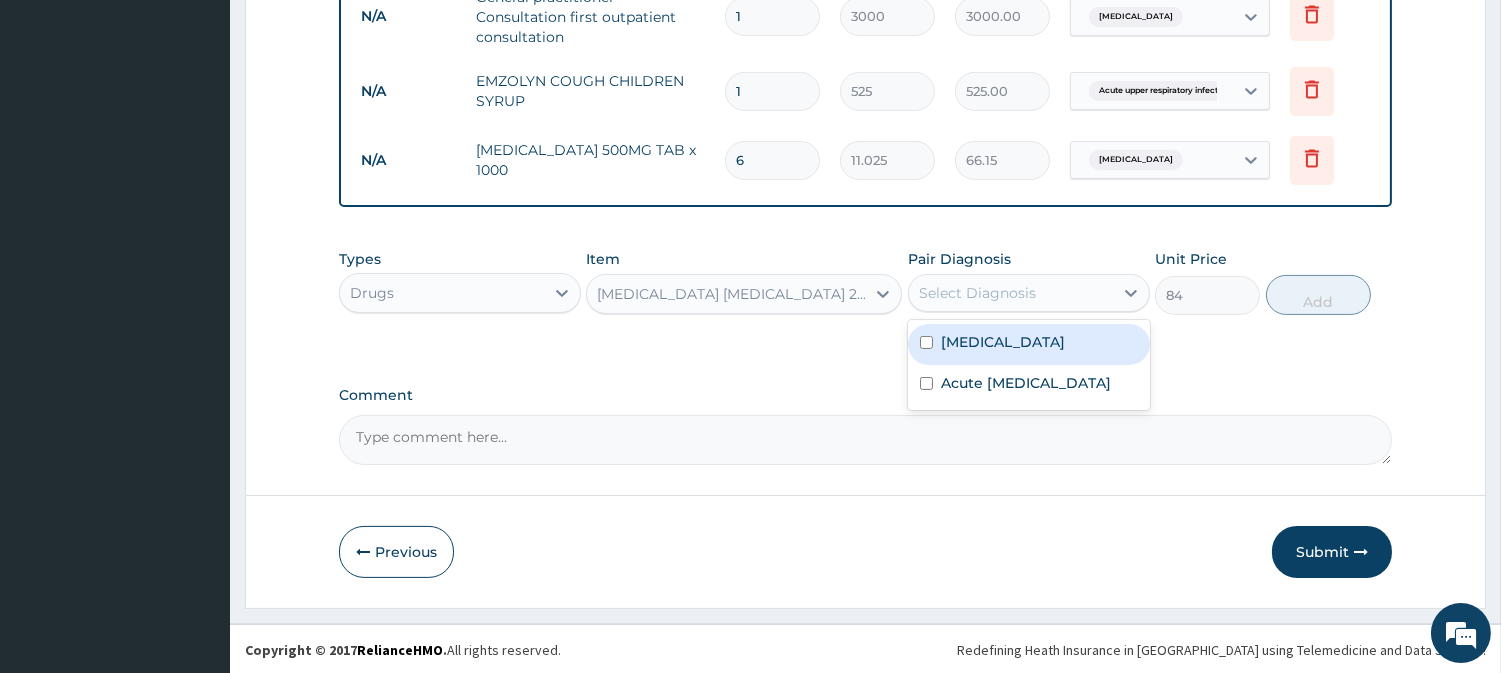 click at bounding box center [926, 342] 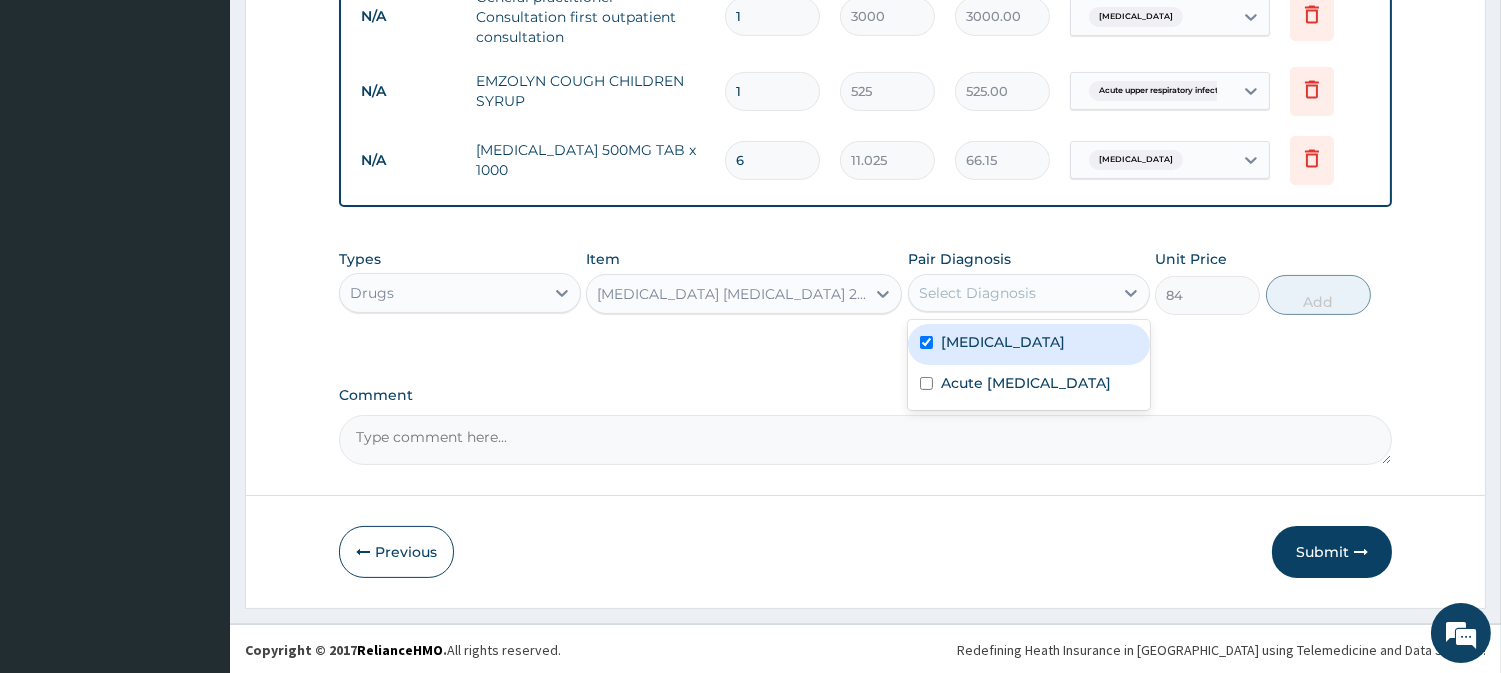 checkbox on "true" 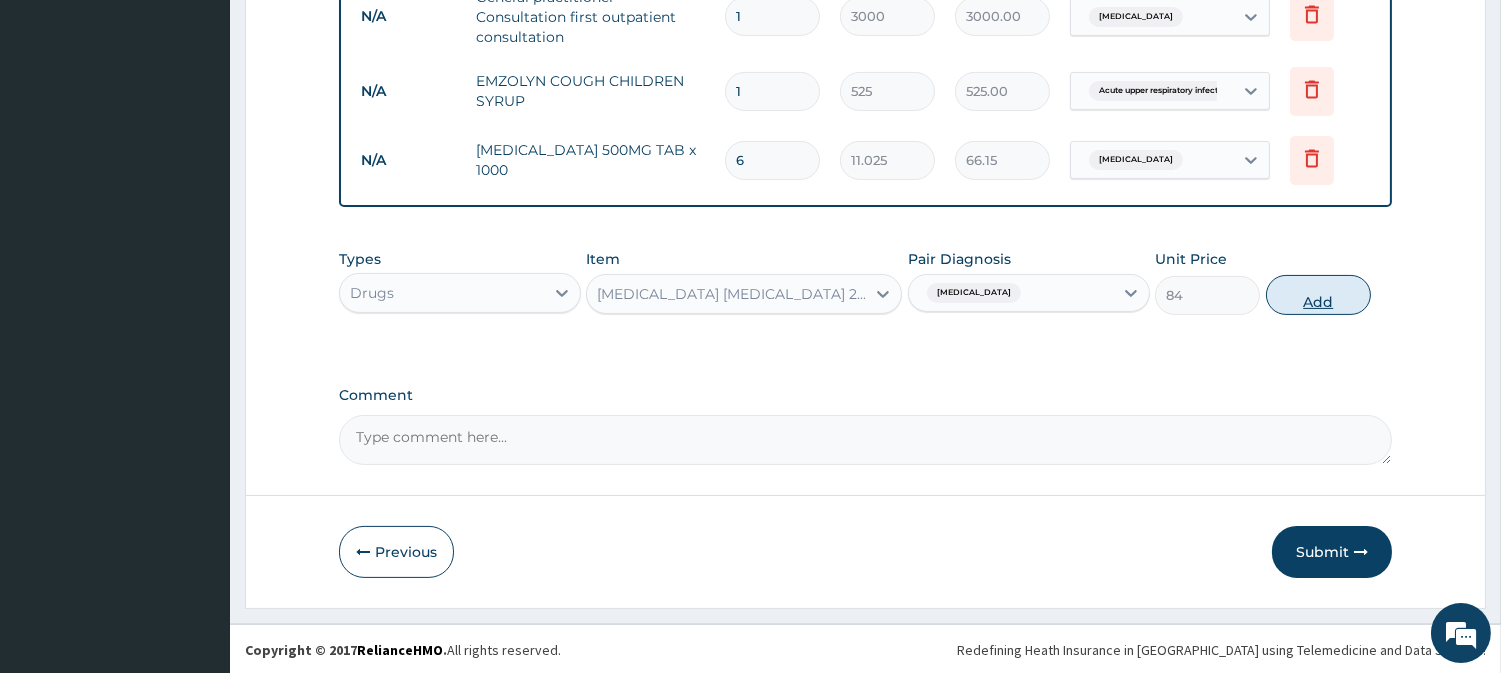 click on "Add" at bounding box center [1318, 295] 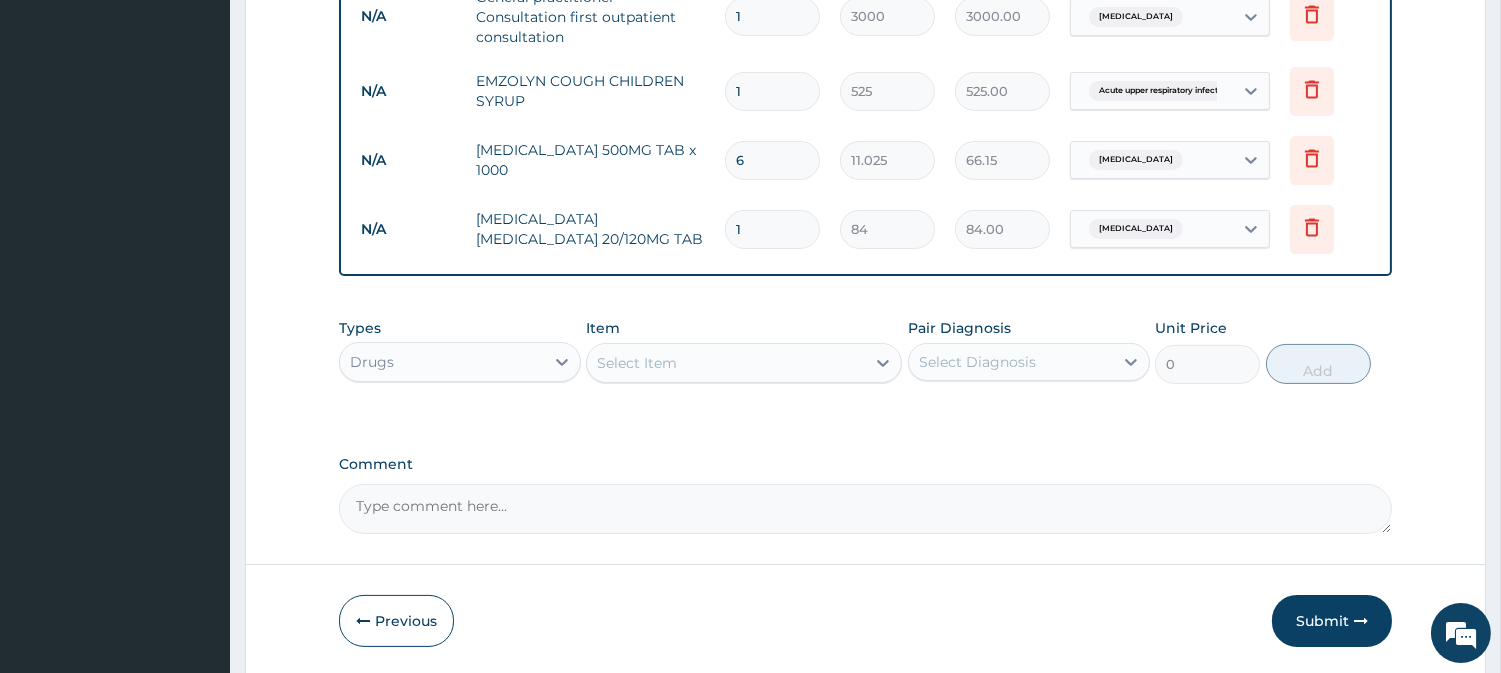 type 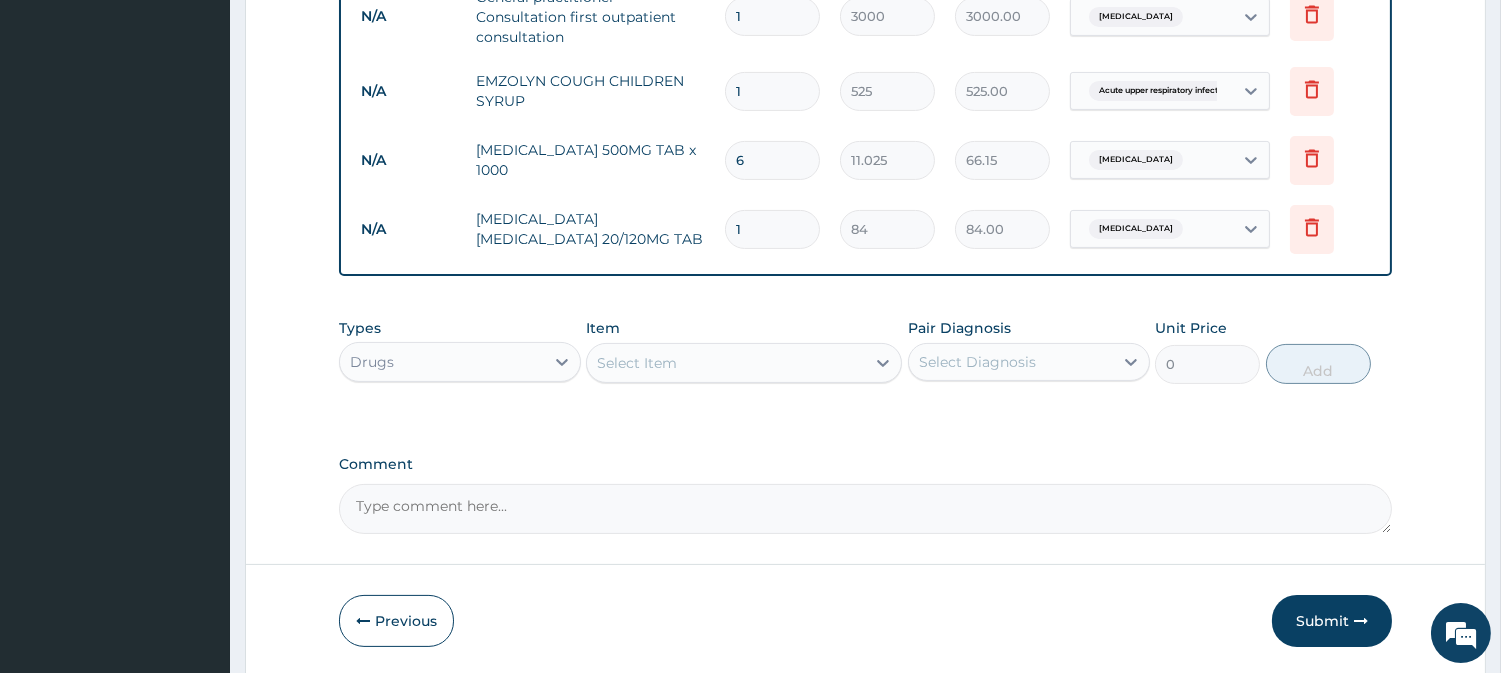 type on "0.00" 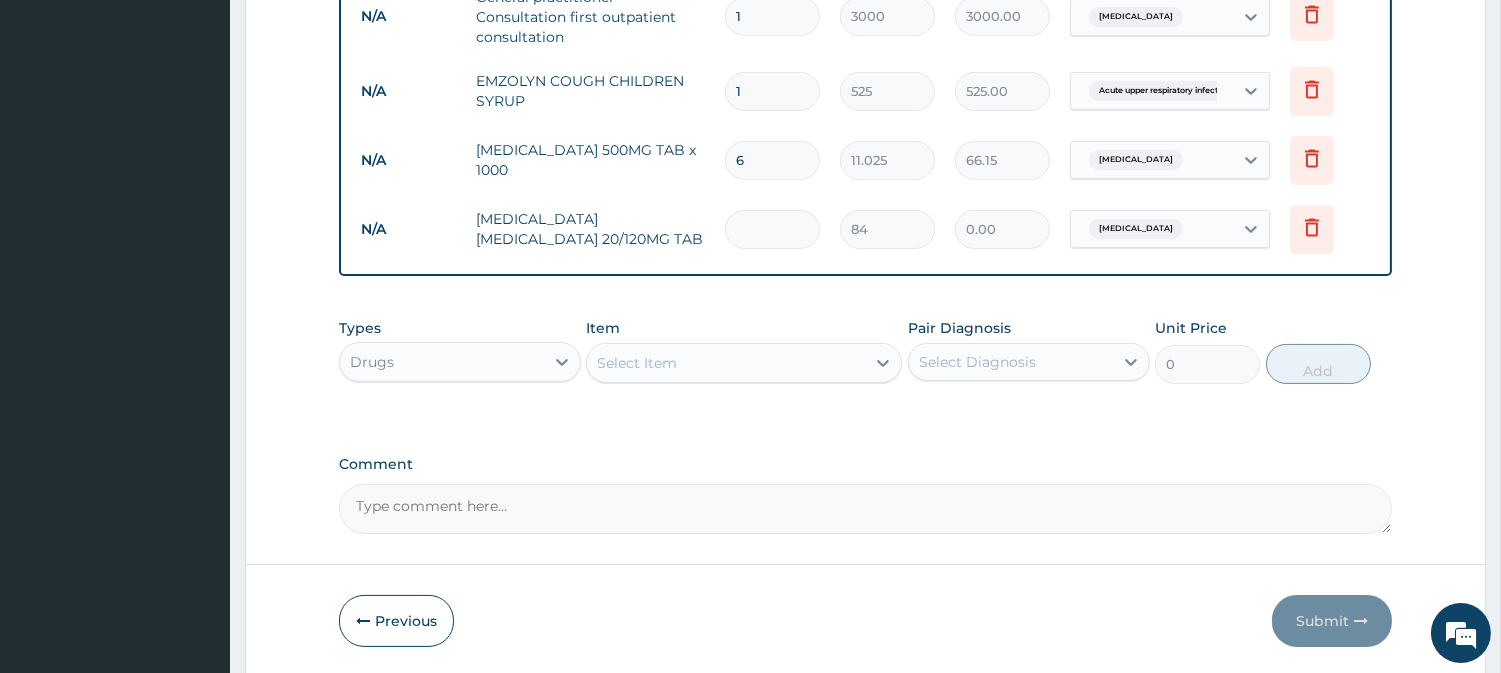 type on "2" 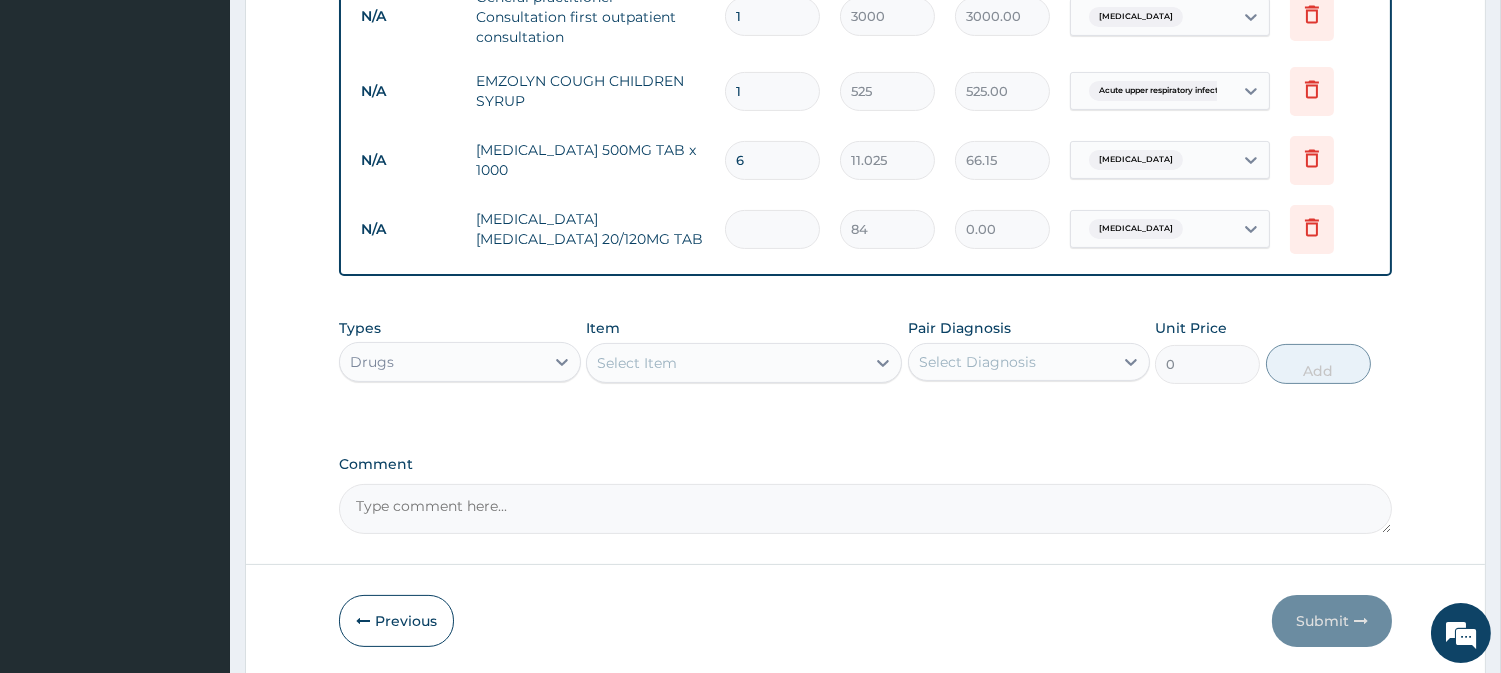 type on "168.00" 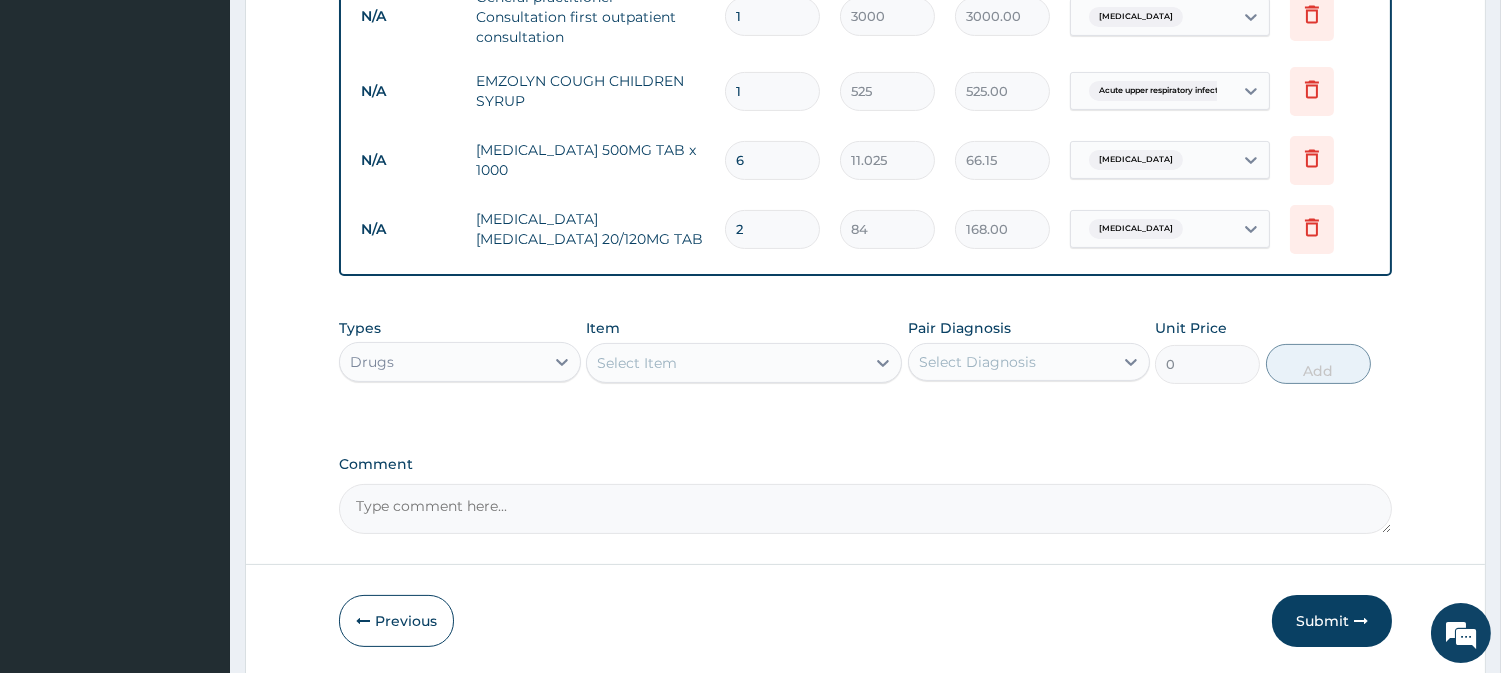 type on "24" 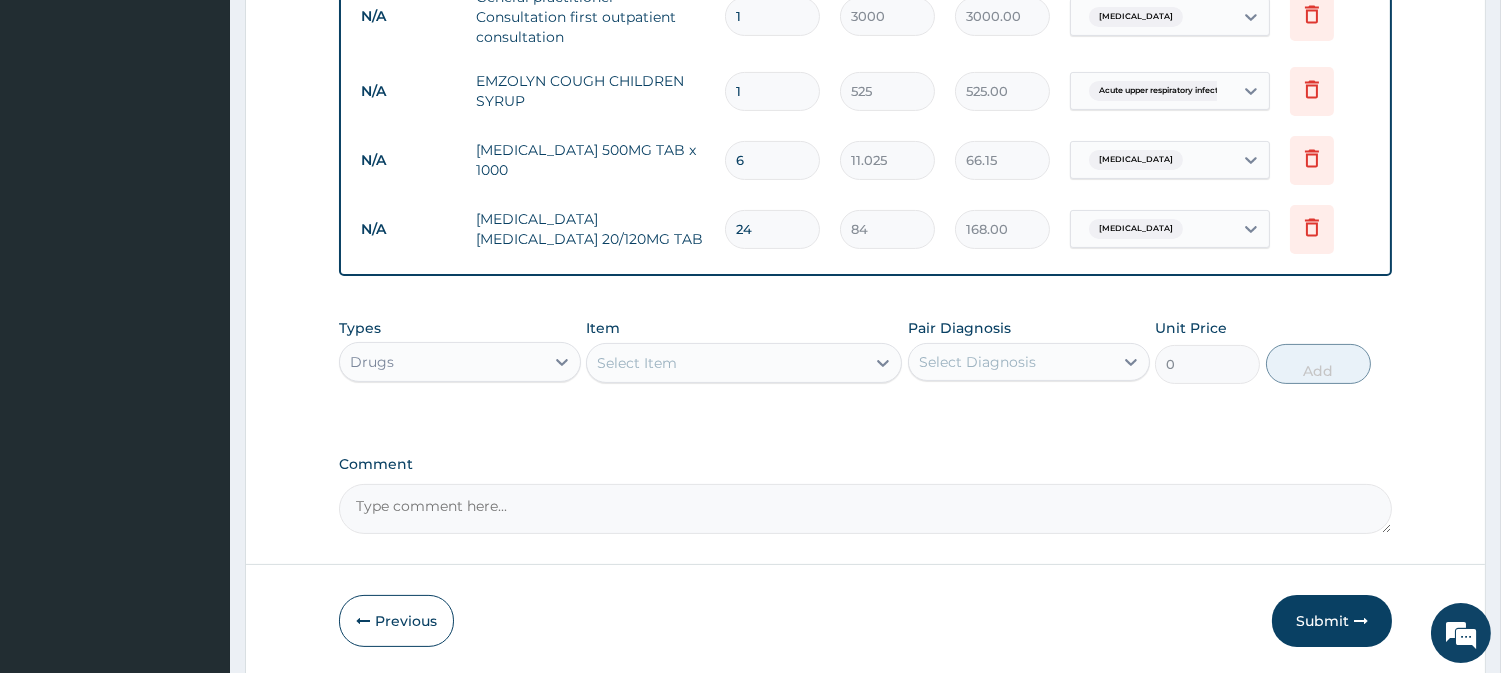 type on "2016.00" 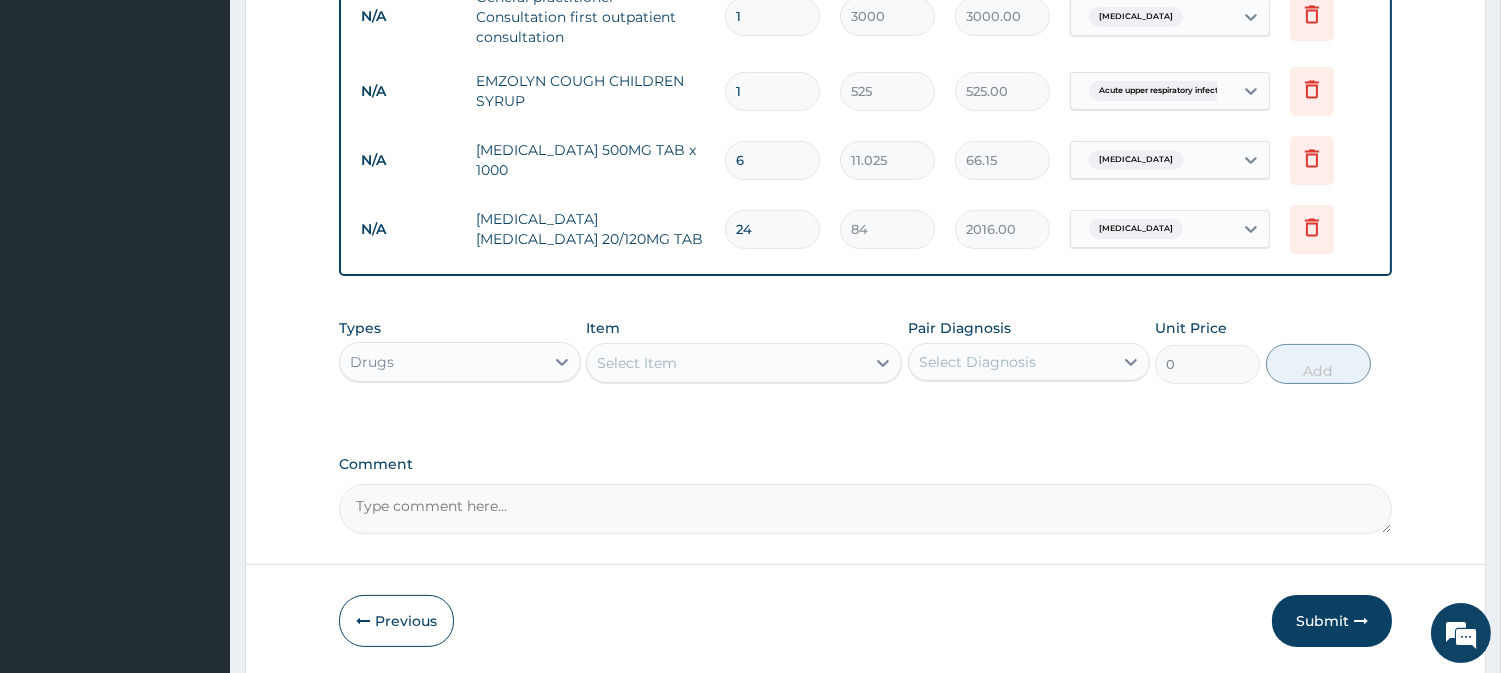 type on "24" 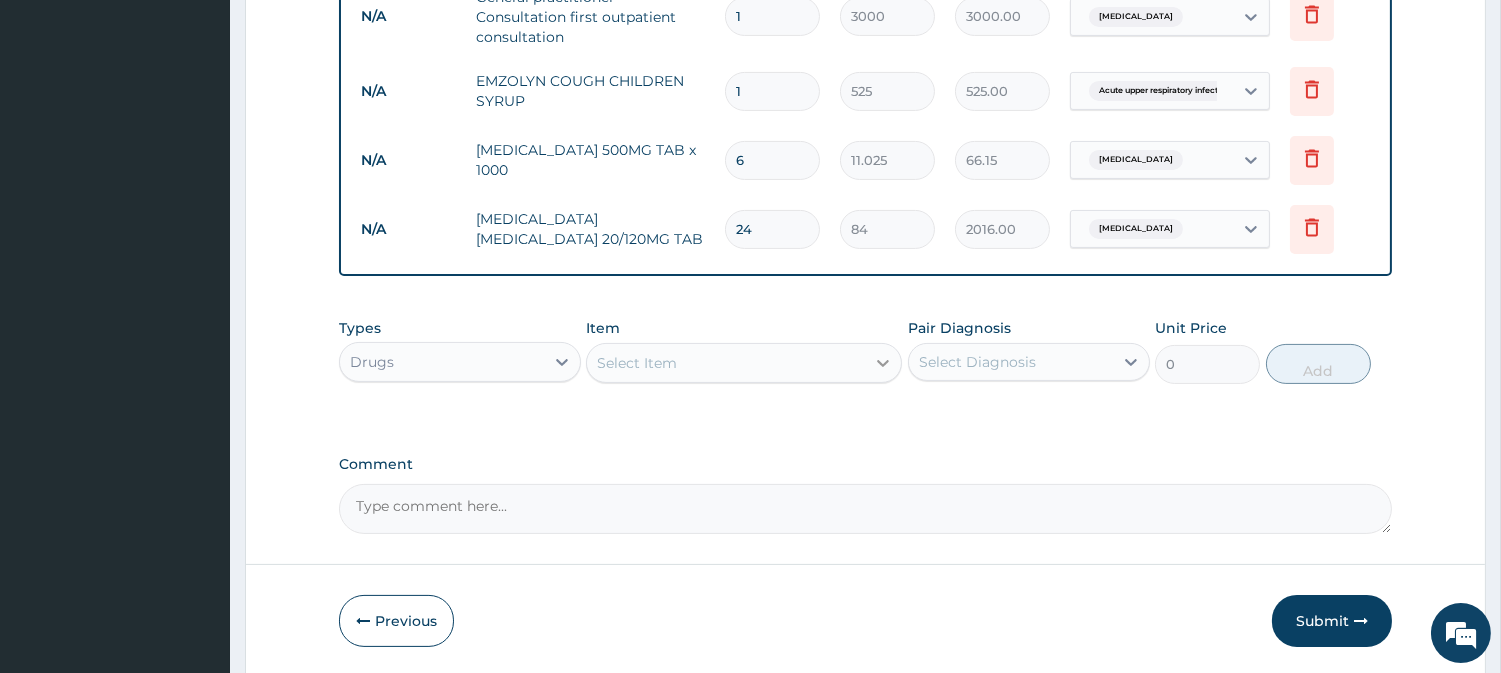 click 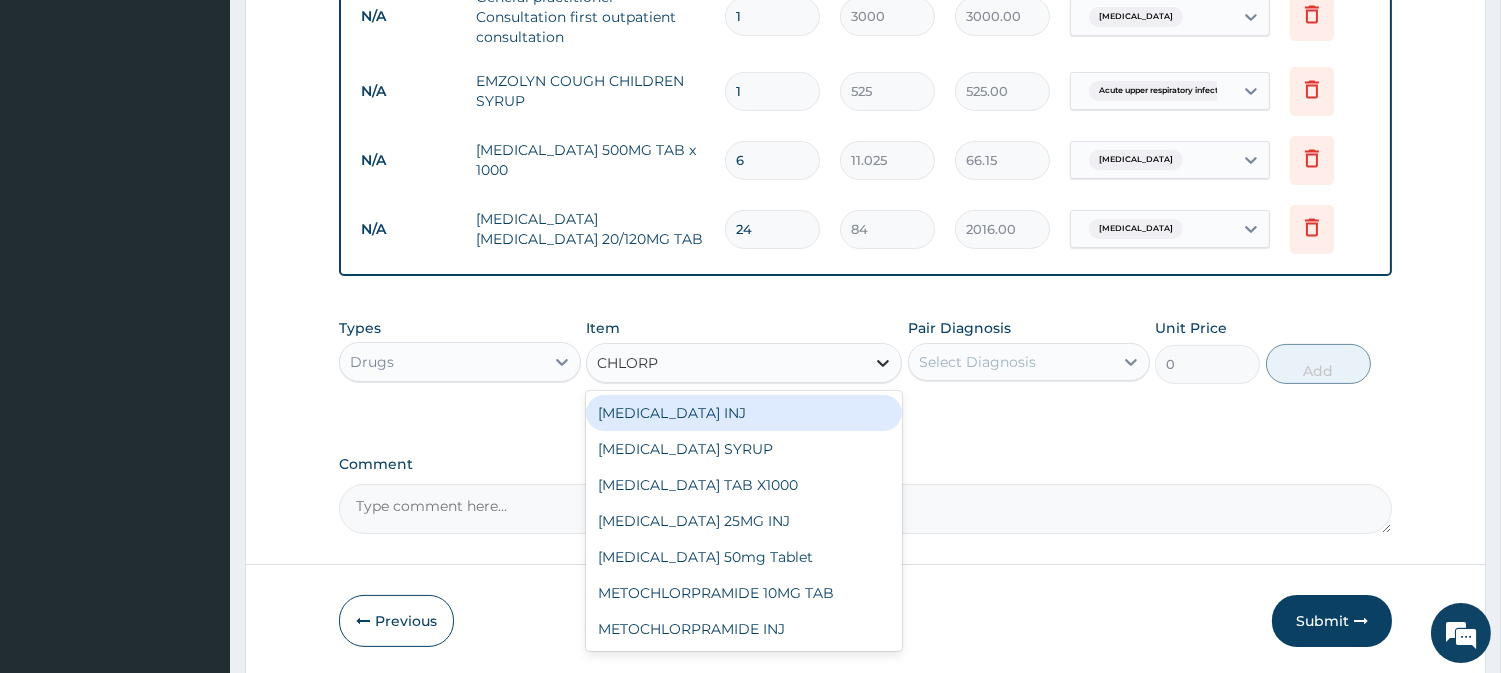 type on "CHLORPH" 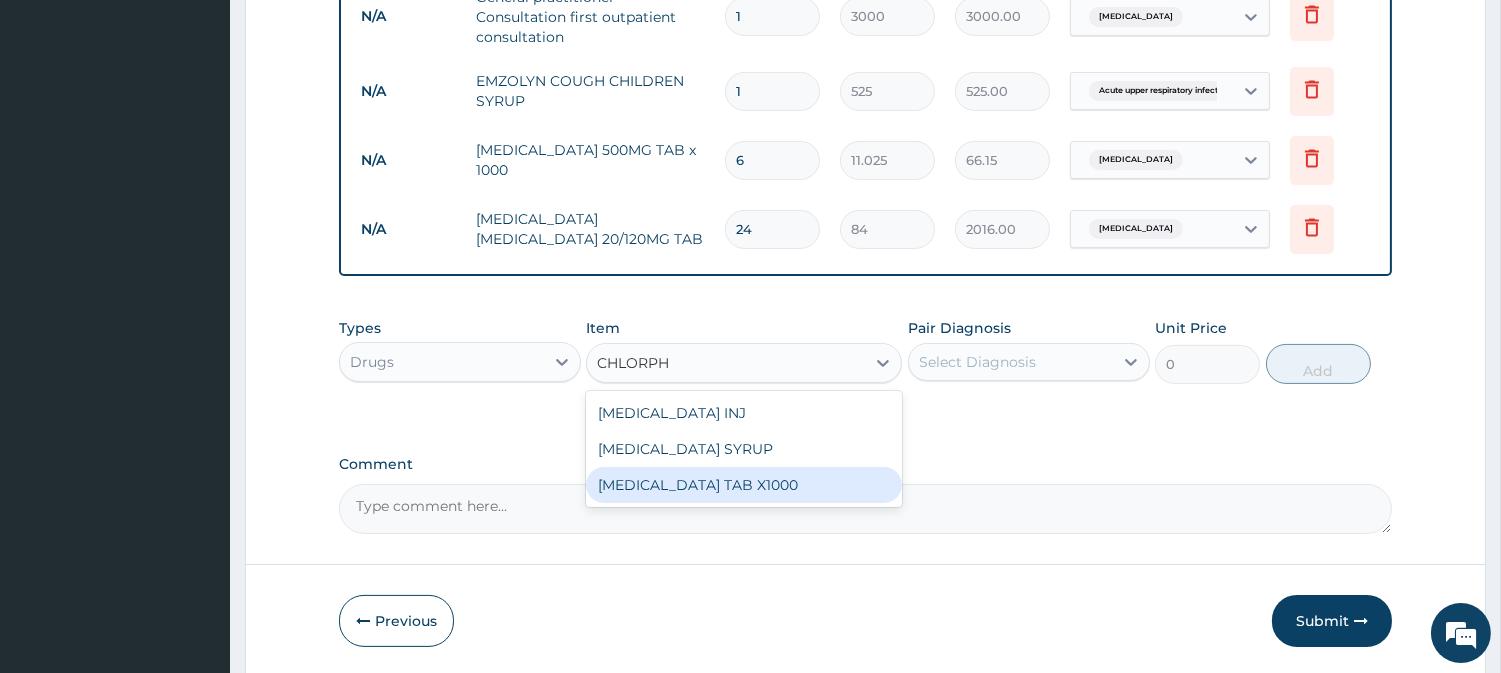 click on "CHLORPHENIRAMINE TAB X1000" at bounding box center (744, 485) 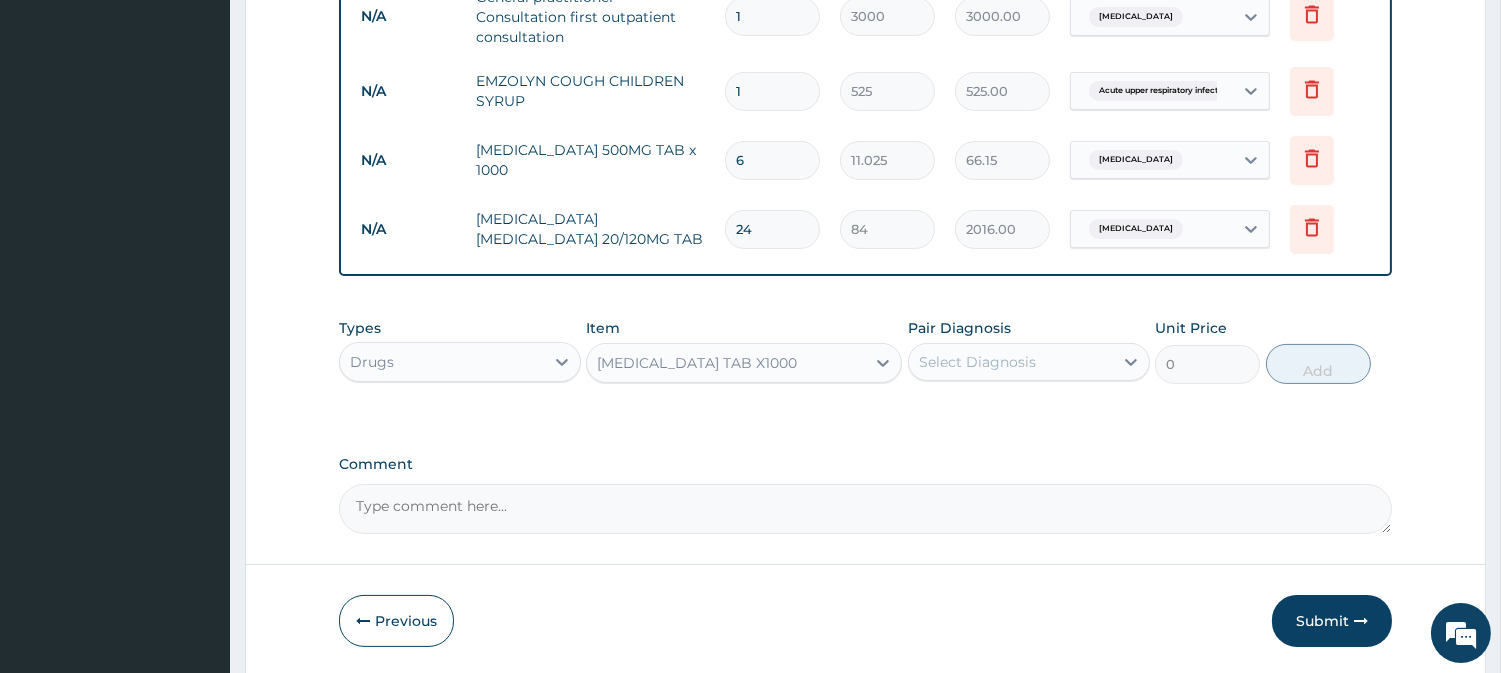type 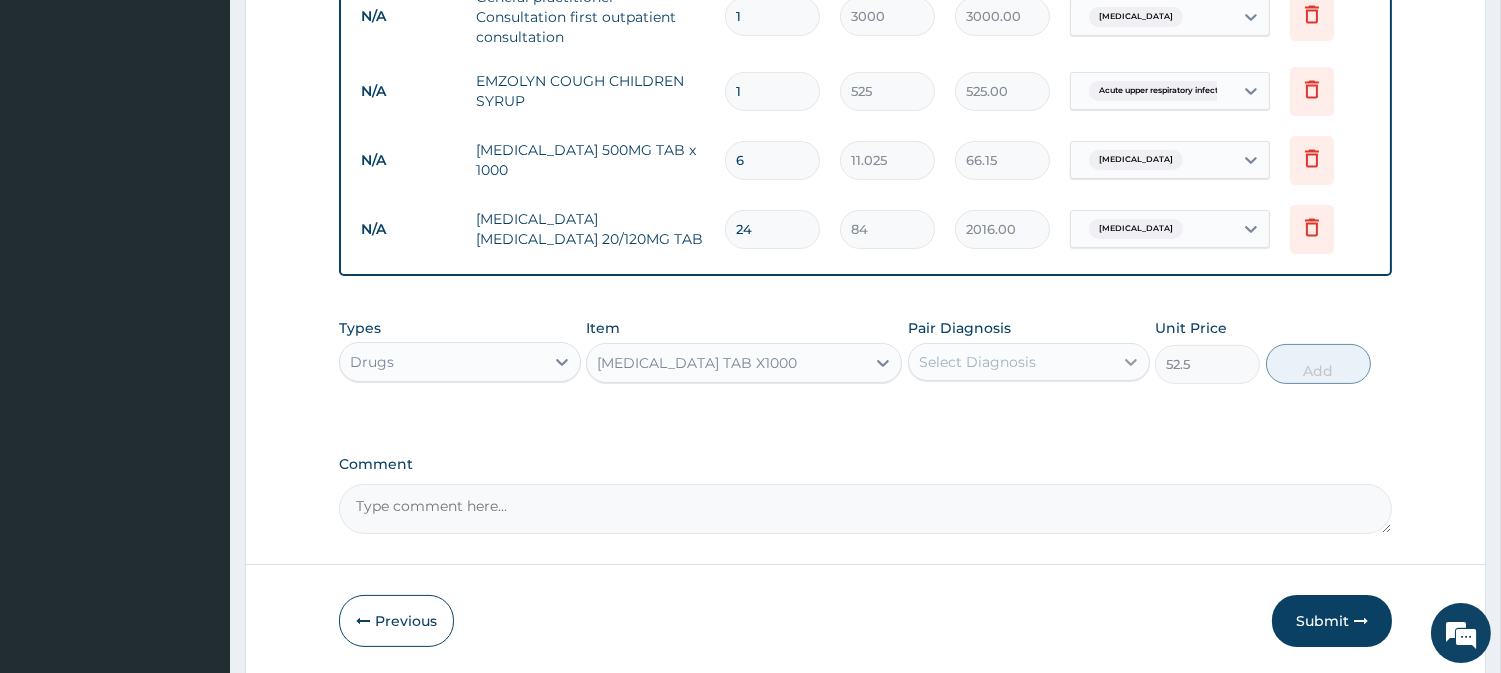 click 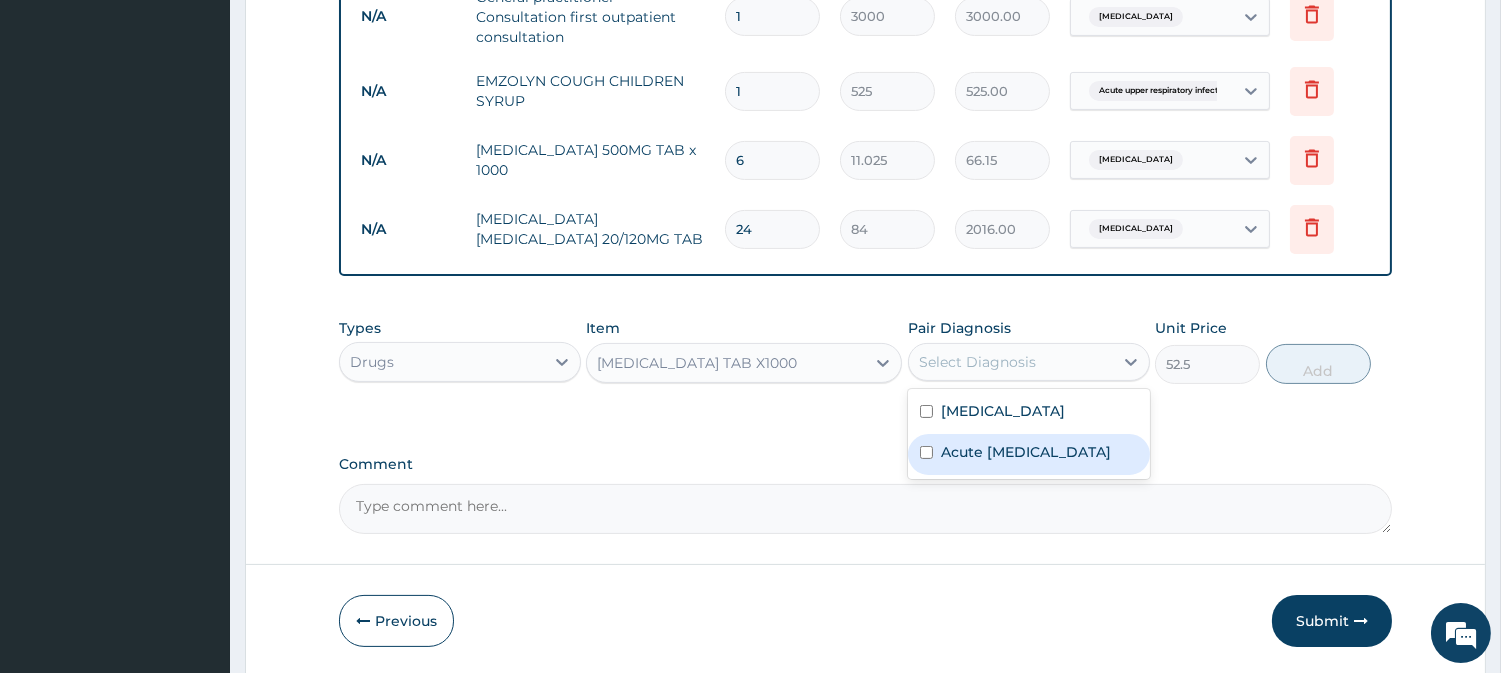 click on "Acute upper respiratory infection" at bounding box center (1029, 454) 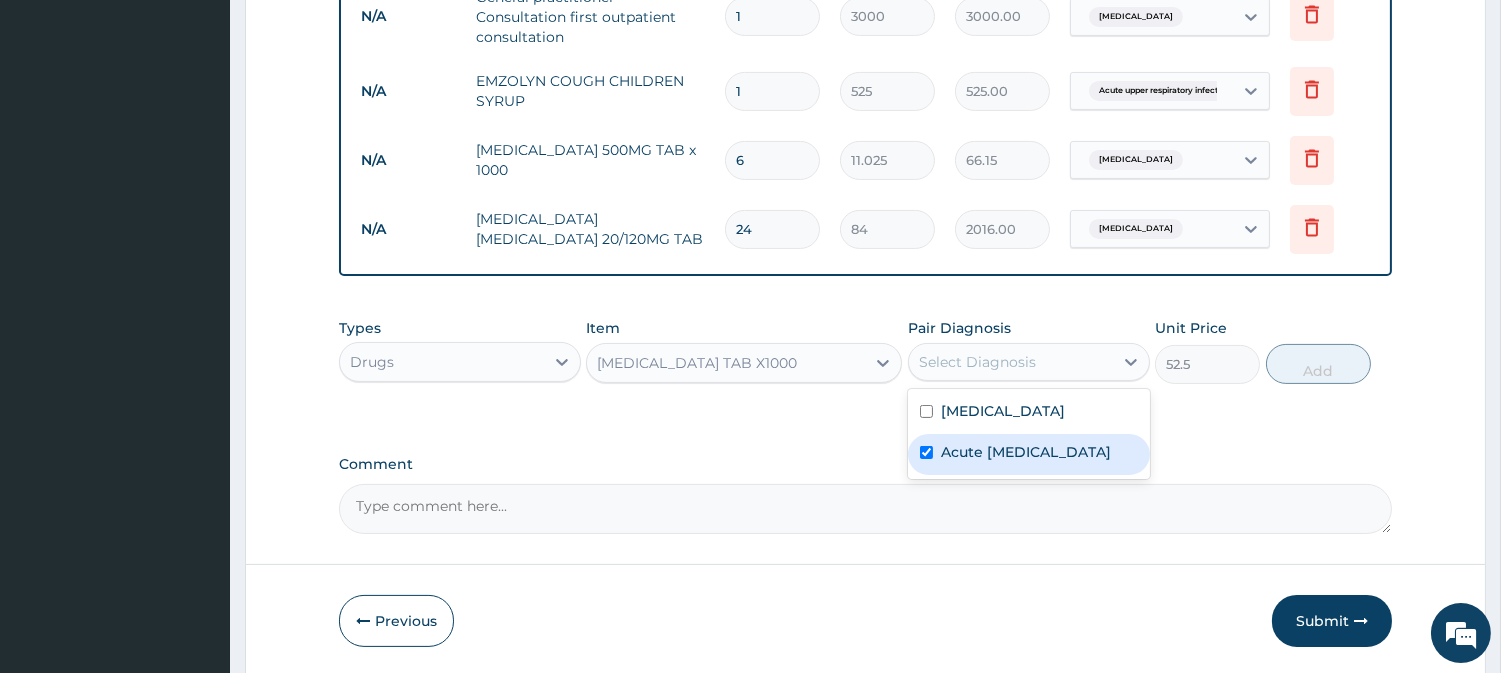checkbox on "true" 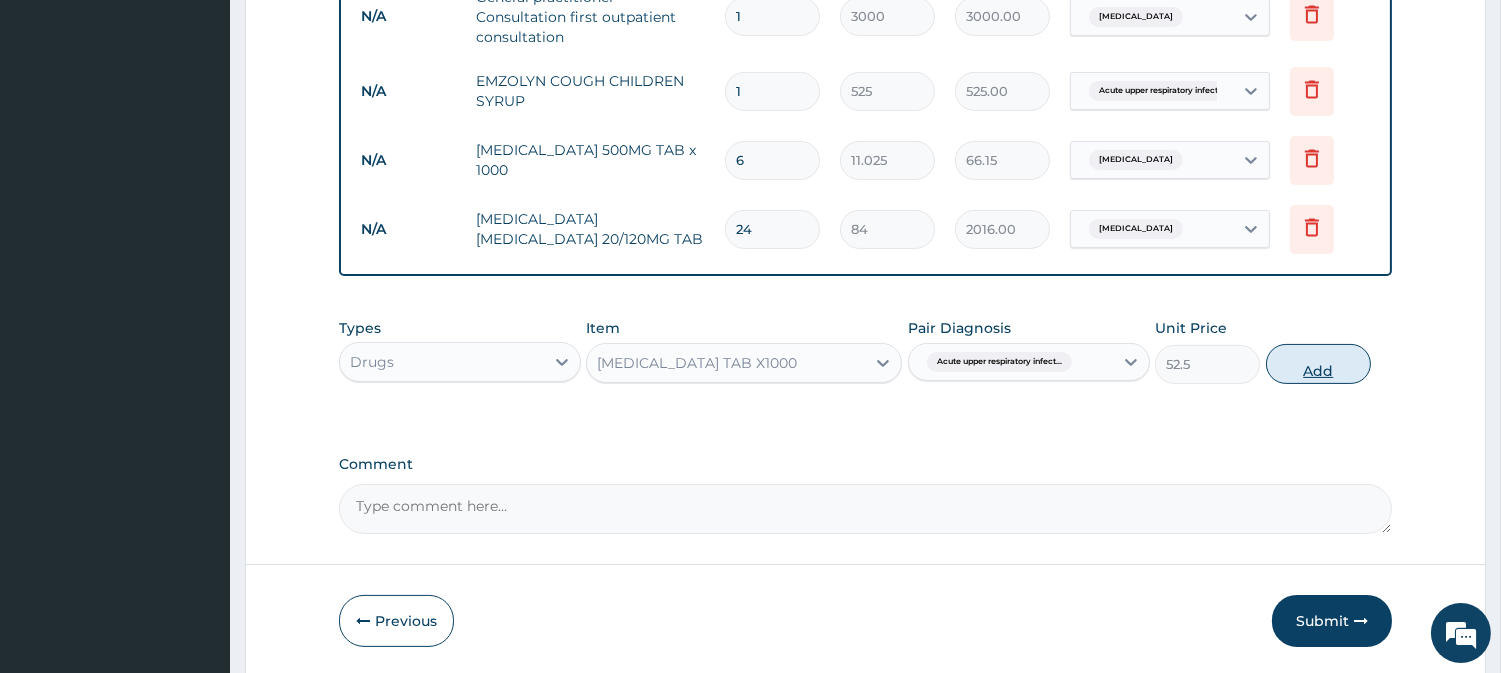click on "Add" at bounding box center [1318, 364] 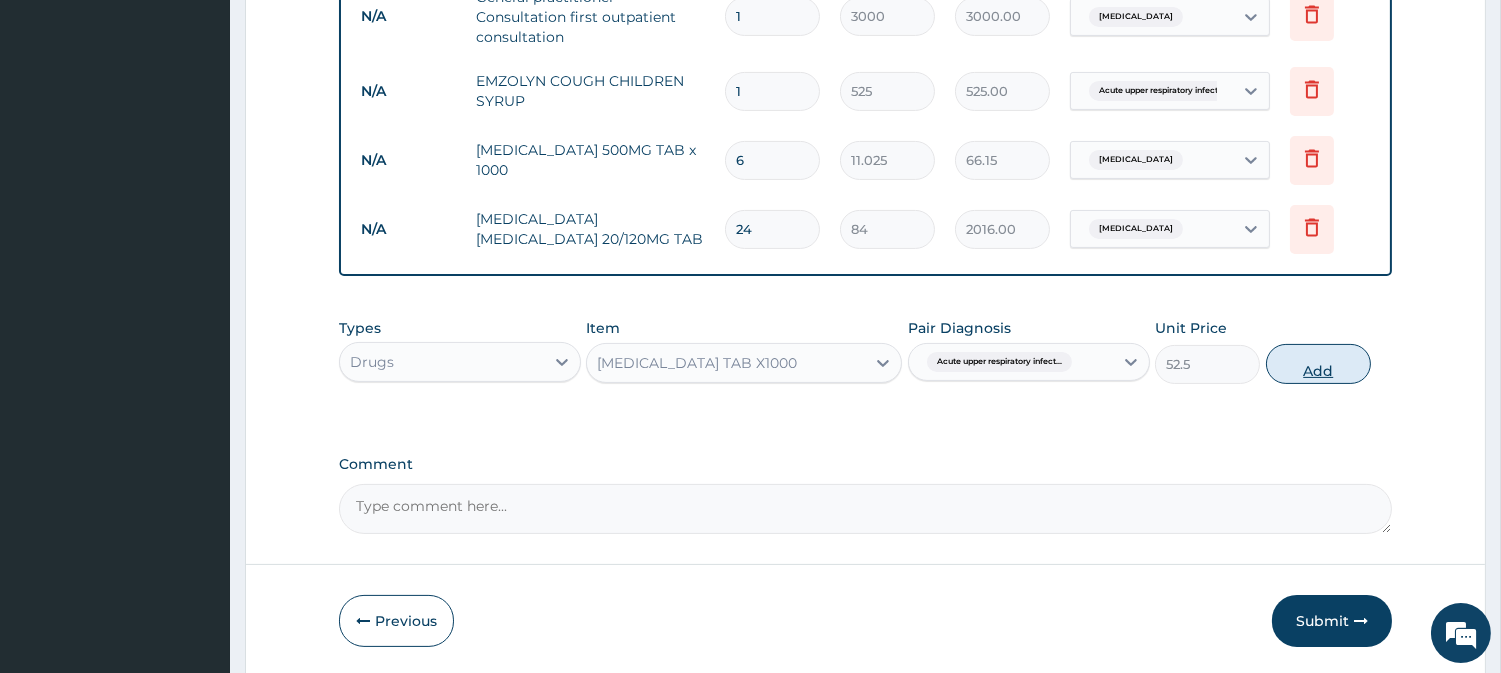 type on "0" 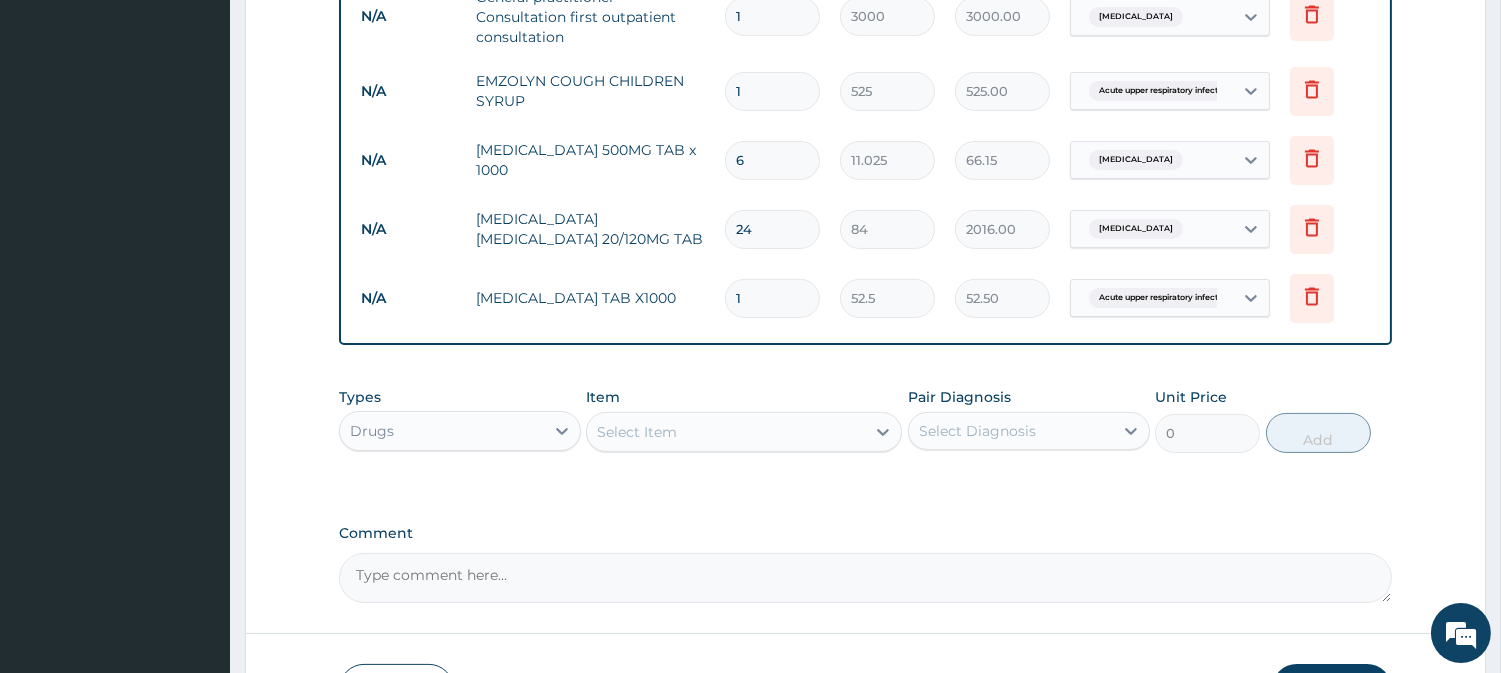 type 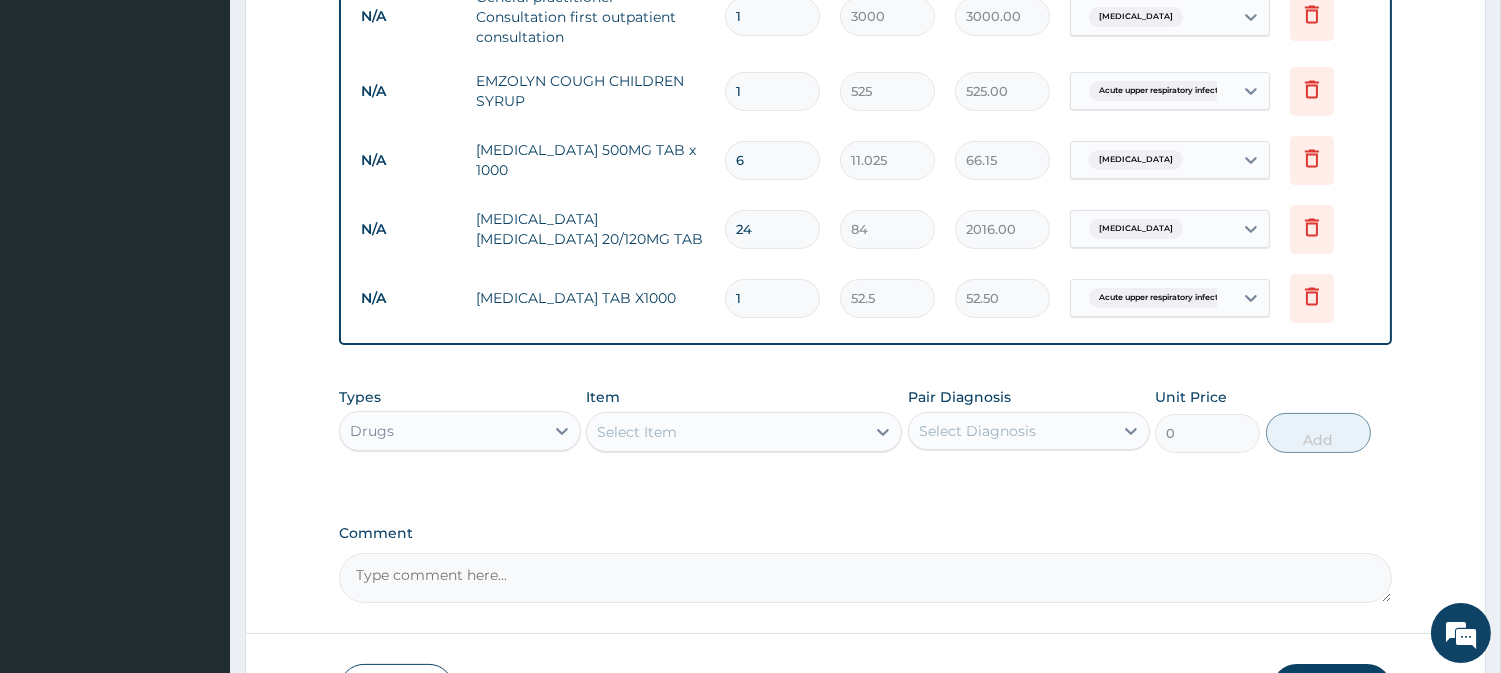 type on "0.00" 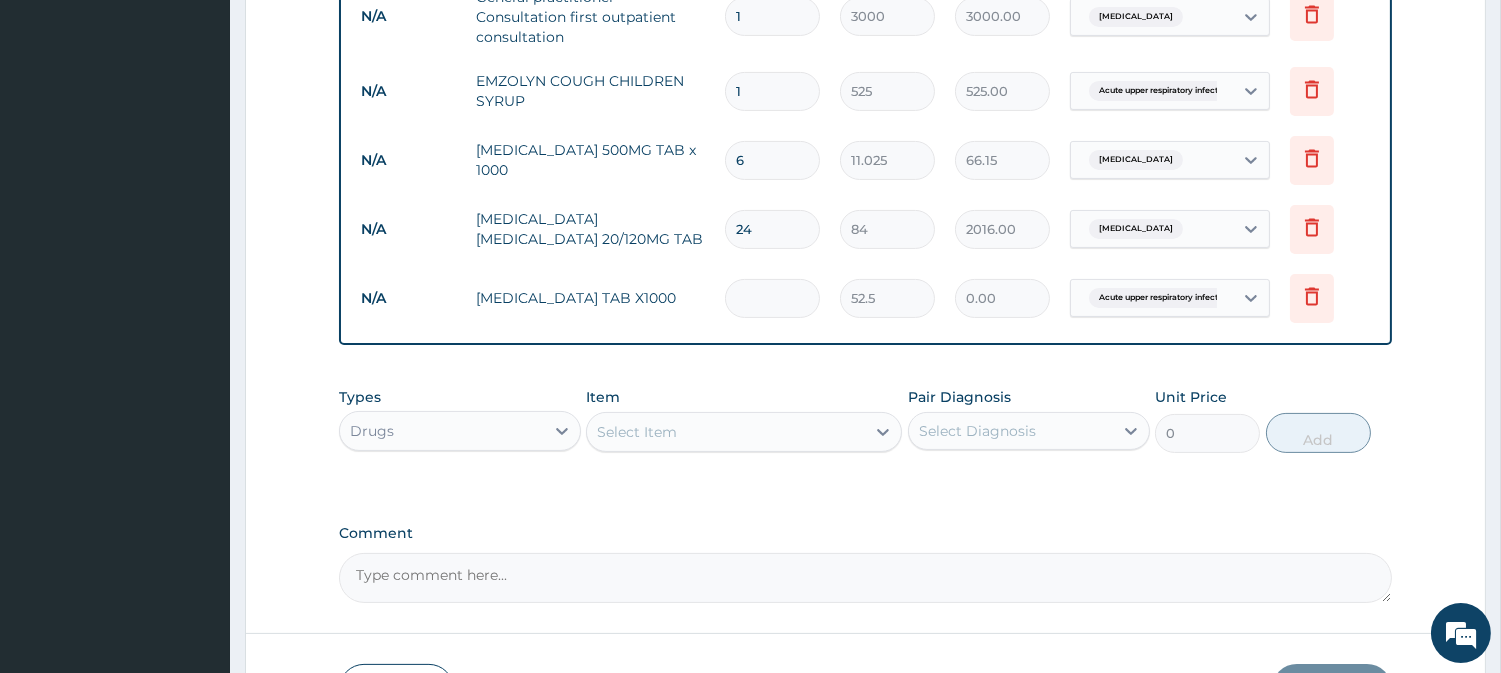 type on "5" 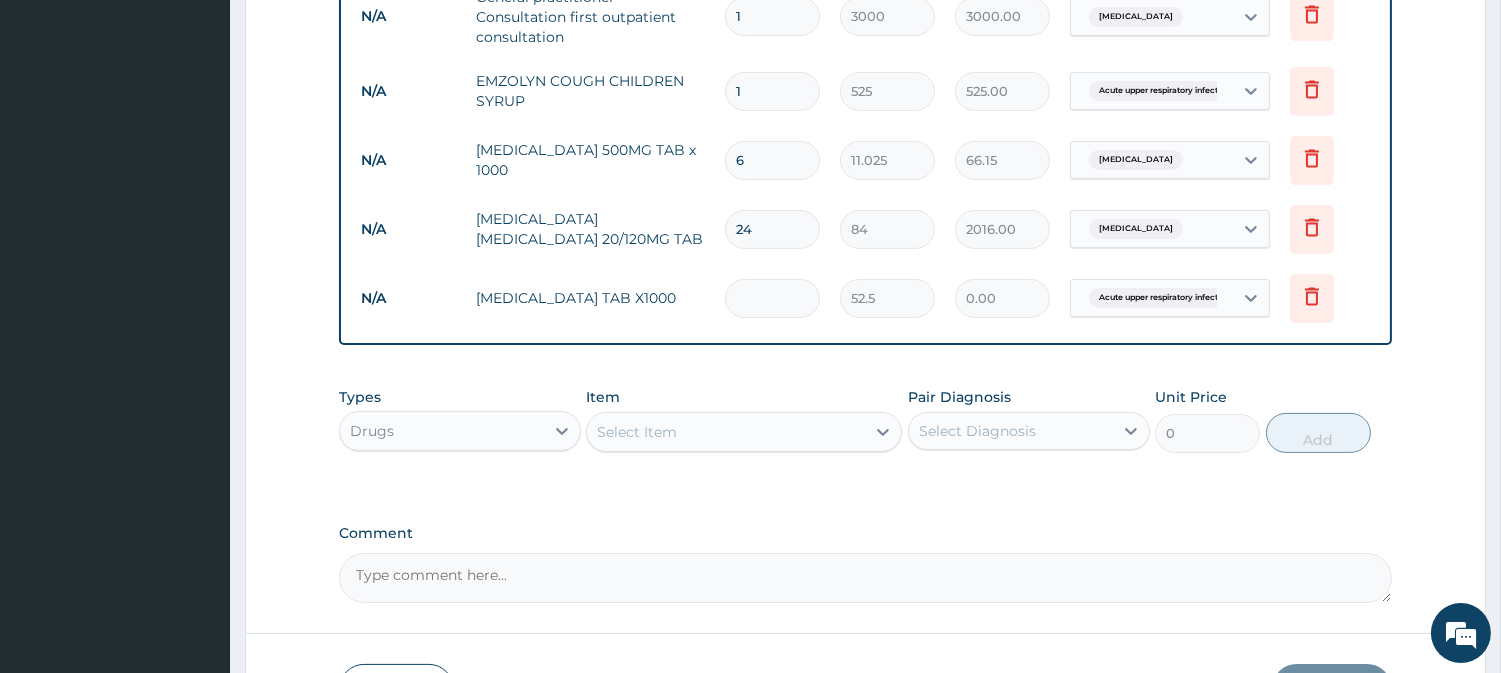type on "262.50" 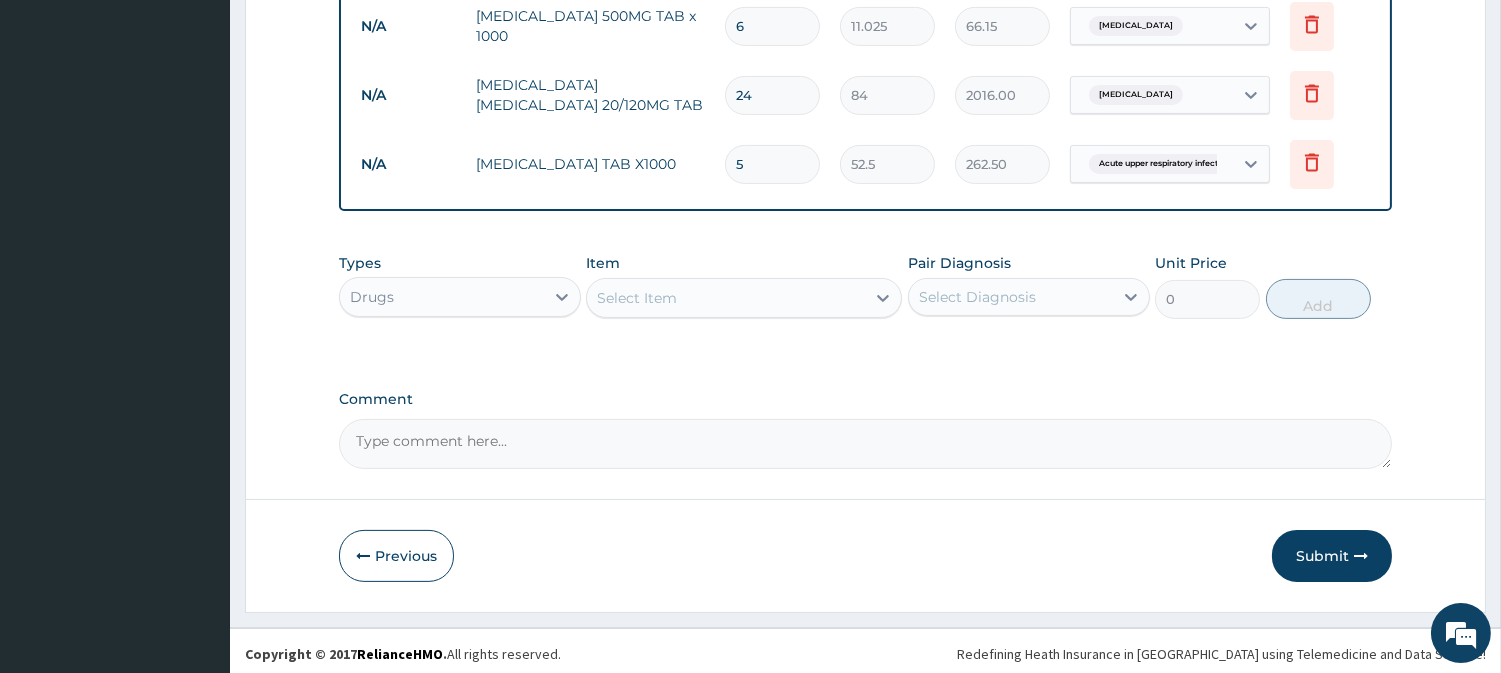 scroll, scrollTop: 961, scrollLeft: 0, axis: vertical 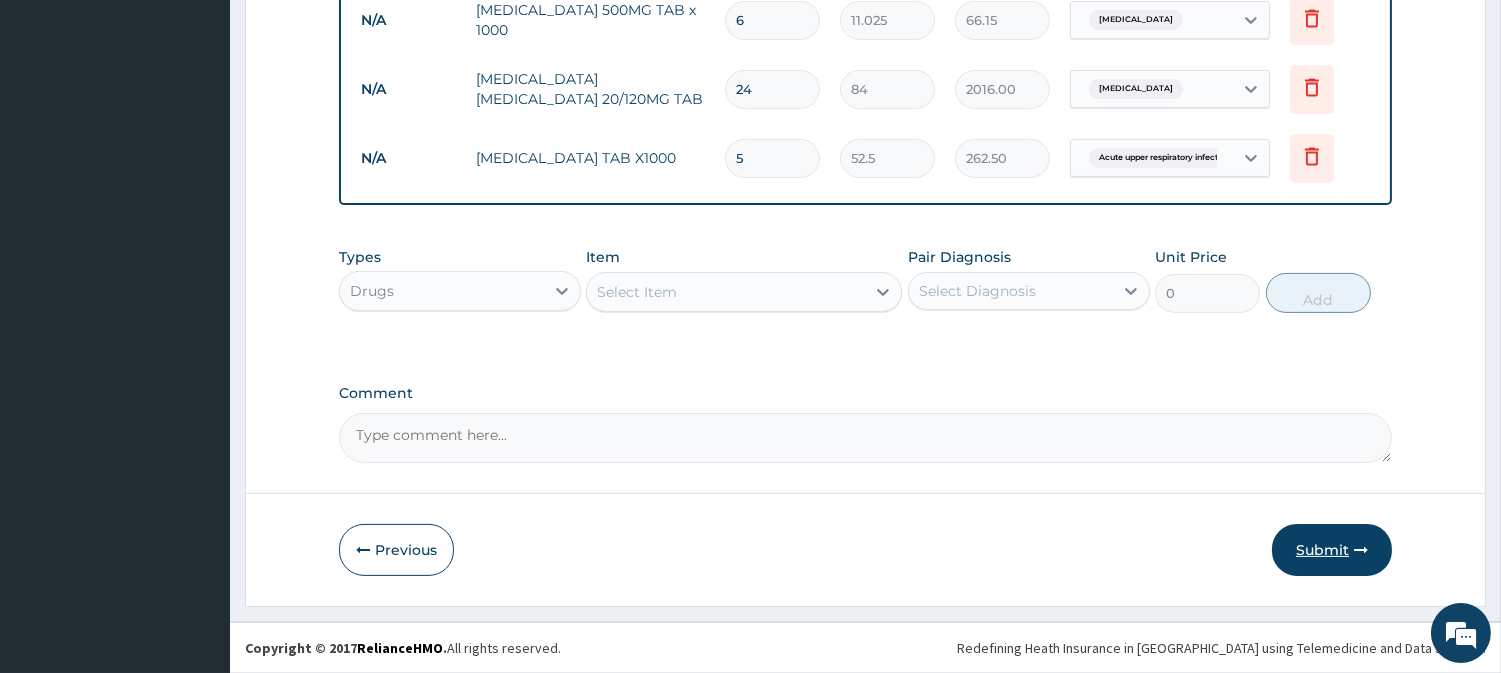 click on "Submit" at bounding box center (1332, 550) 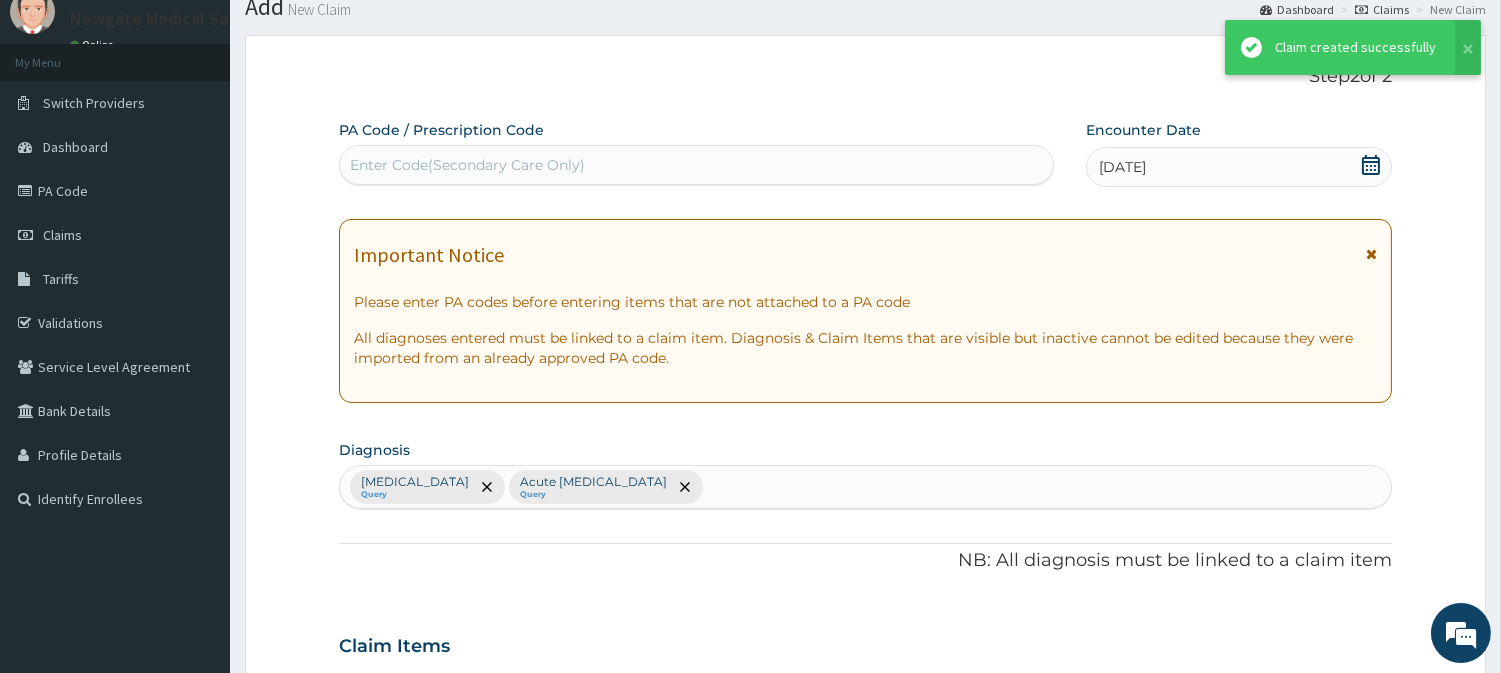 scroll, scrollTop: 961, scrollLeft: 0, axis: vertical 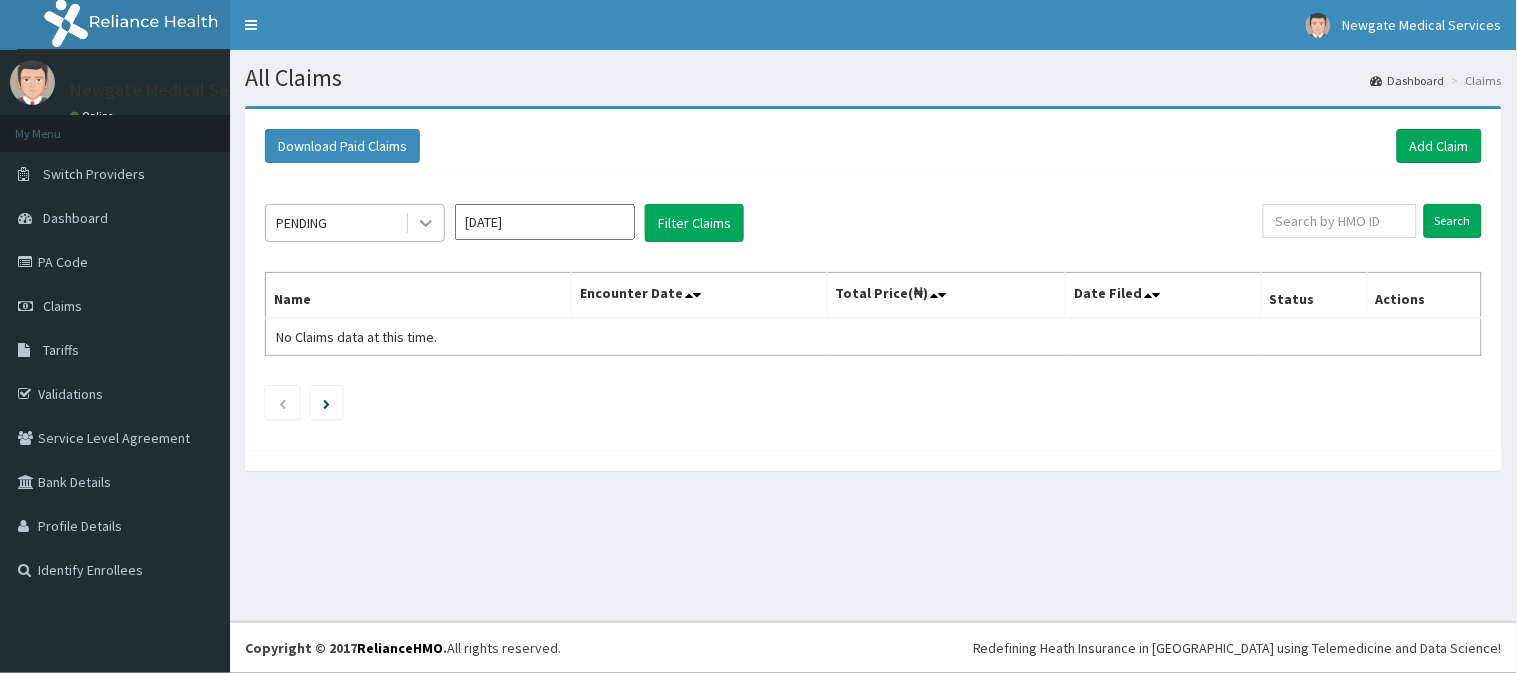 click 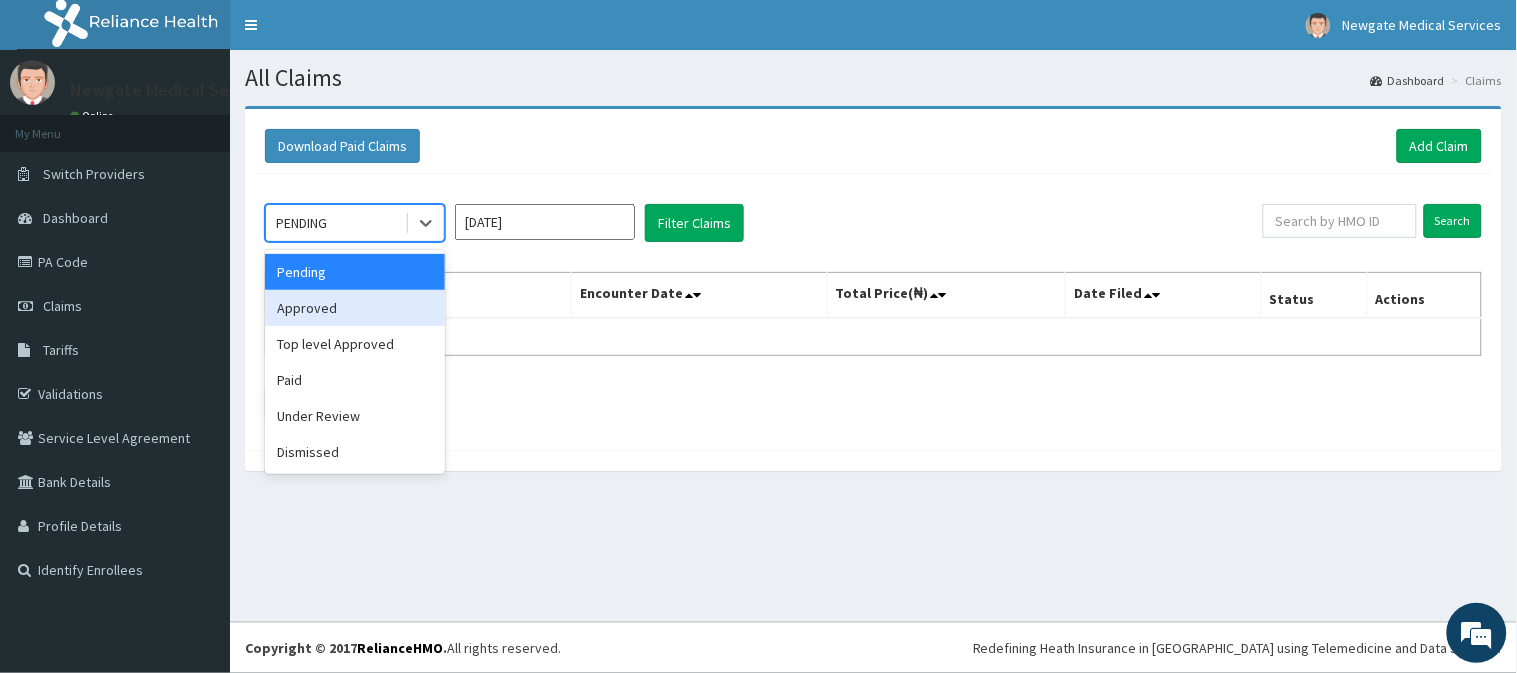 click on "Approved" at bounding box center (355, 308) 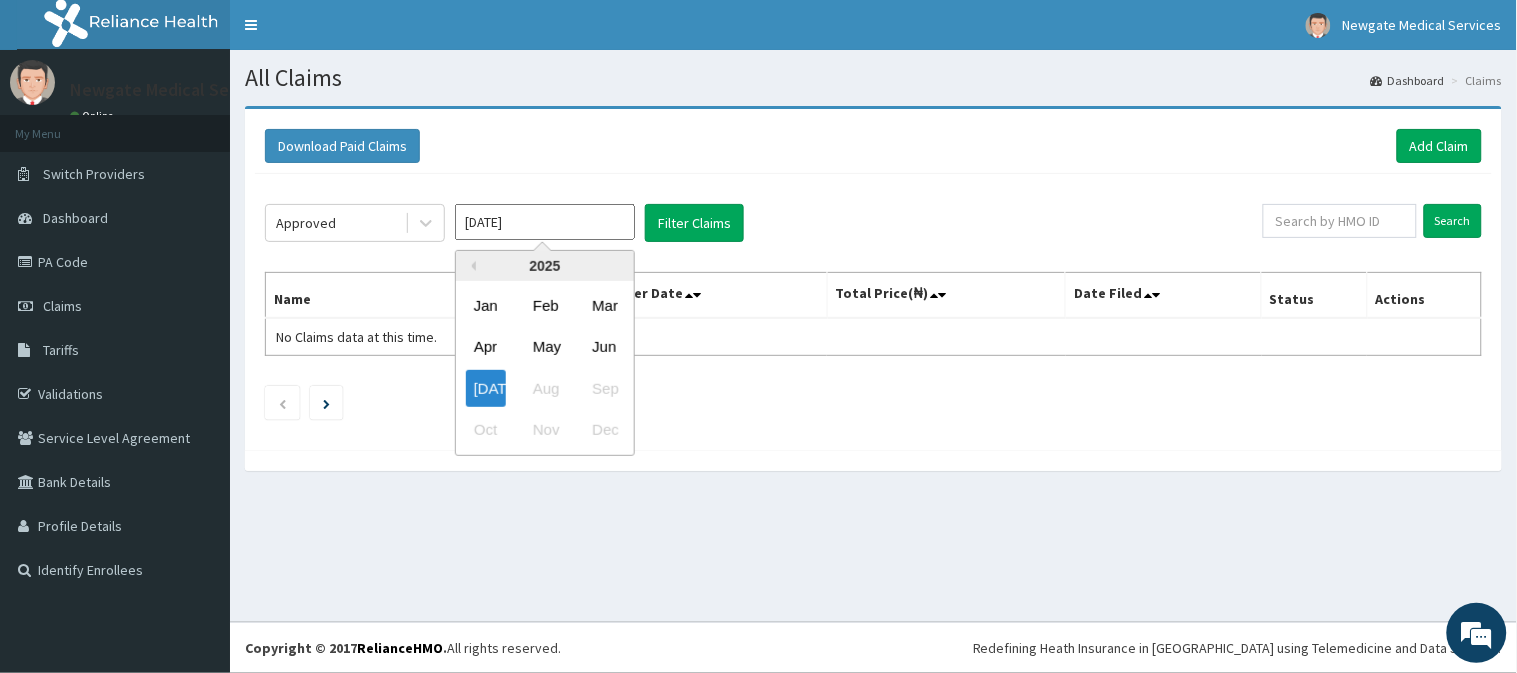 click on "Jul 2025" at bounding box center (545, 222) 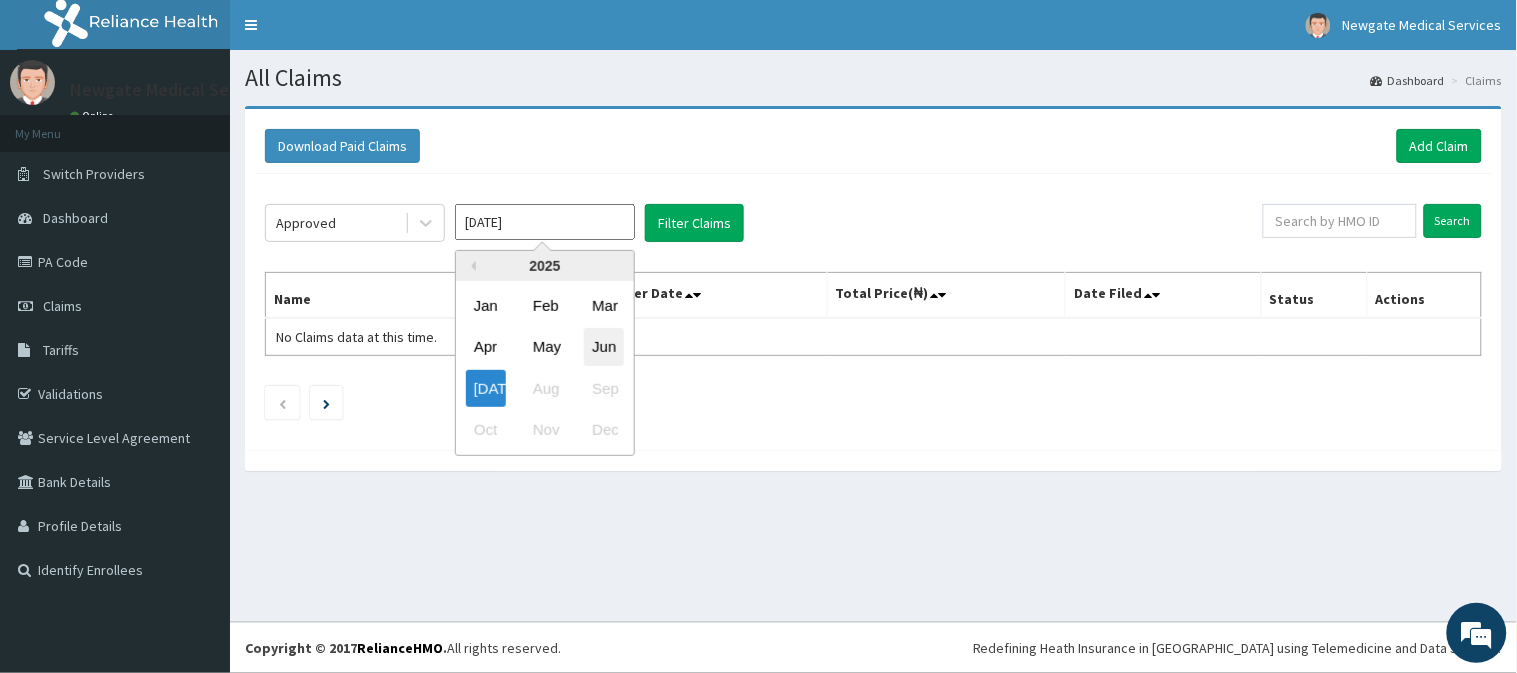 click on "Jun" at bounding box center [604, 347] 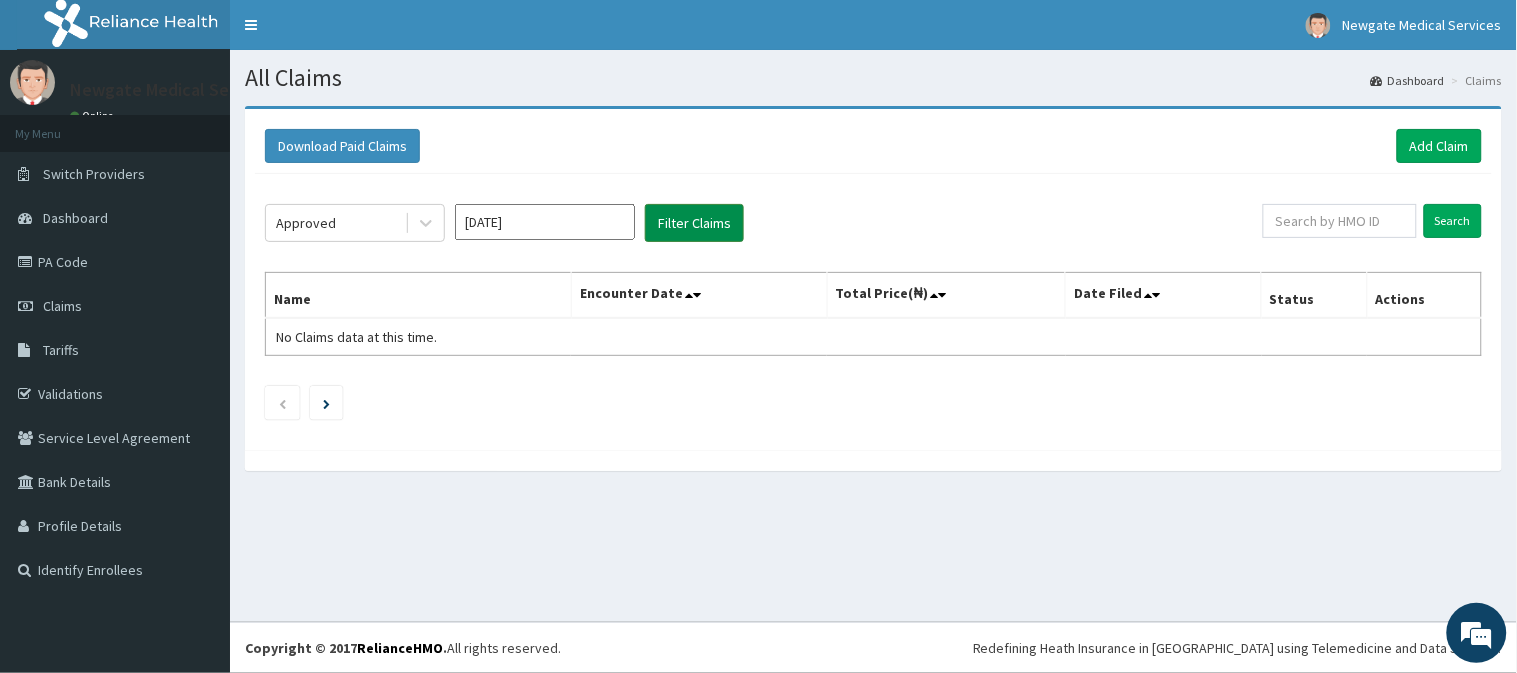 click on "Filter Claims" at bounding box center [694, 223] 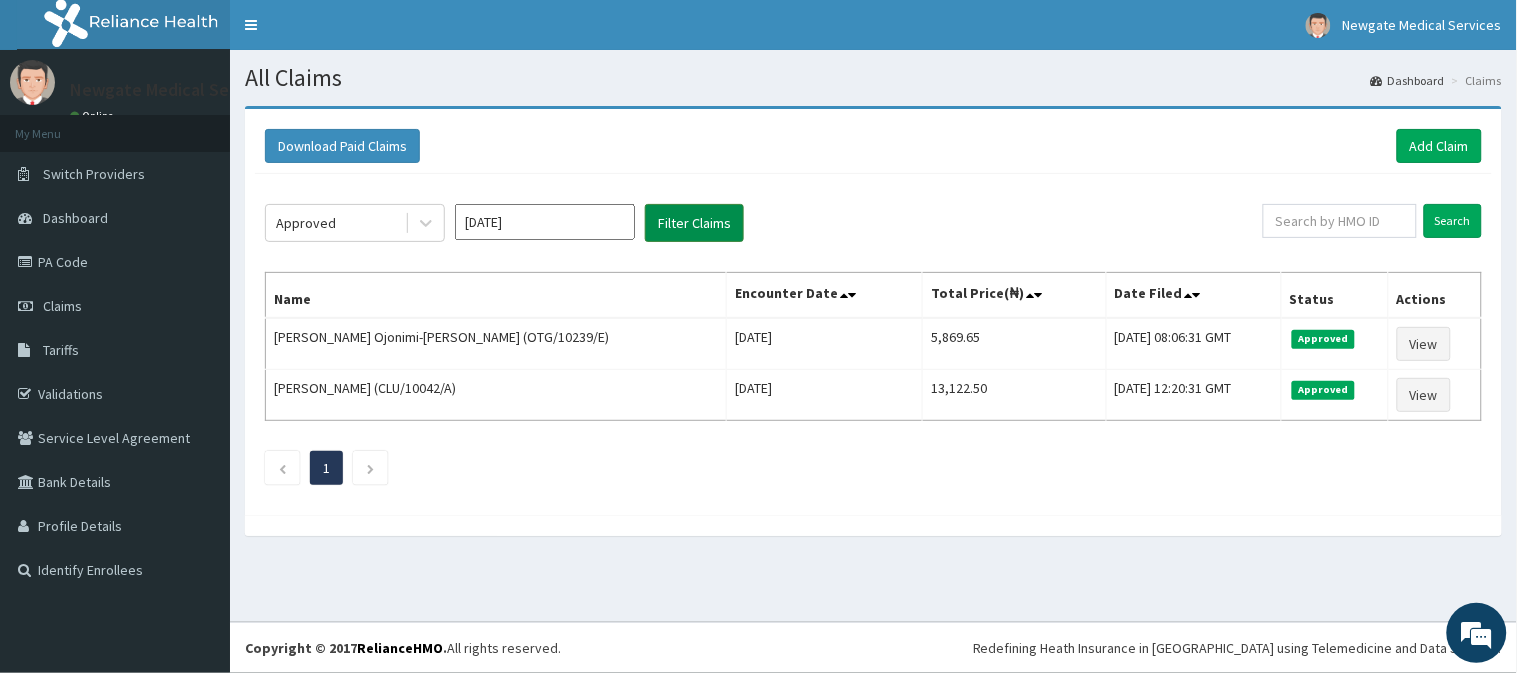 scroll, scrollTop: 0, scrollLeft: 0, axis: both 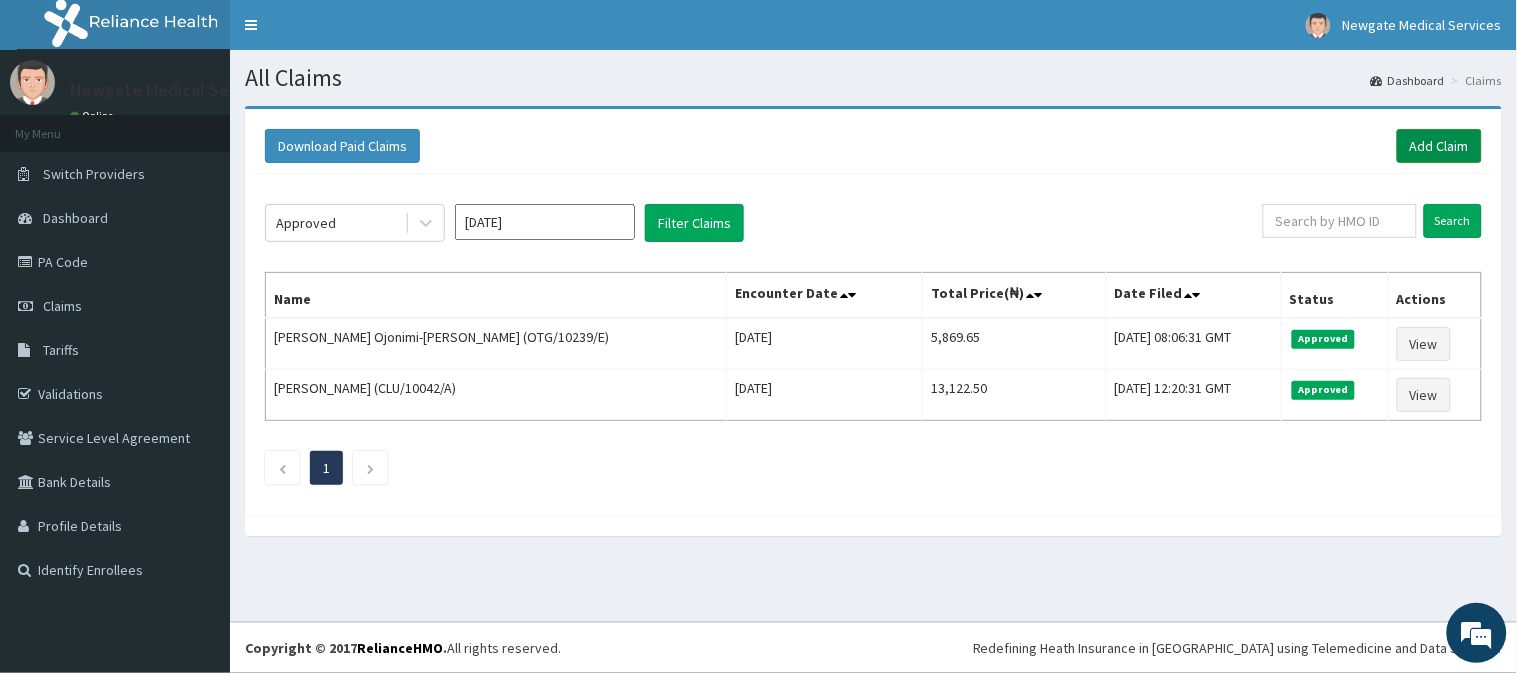 click on "Add Claim" at bounding box center [1439, 146] 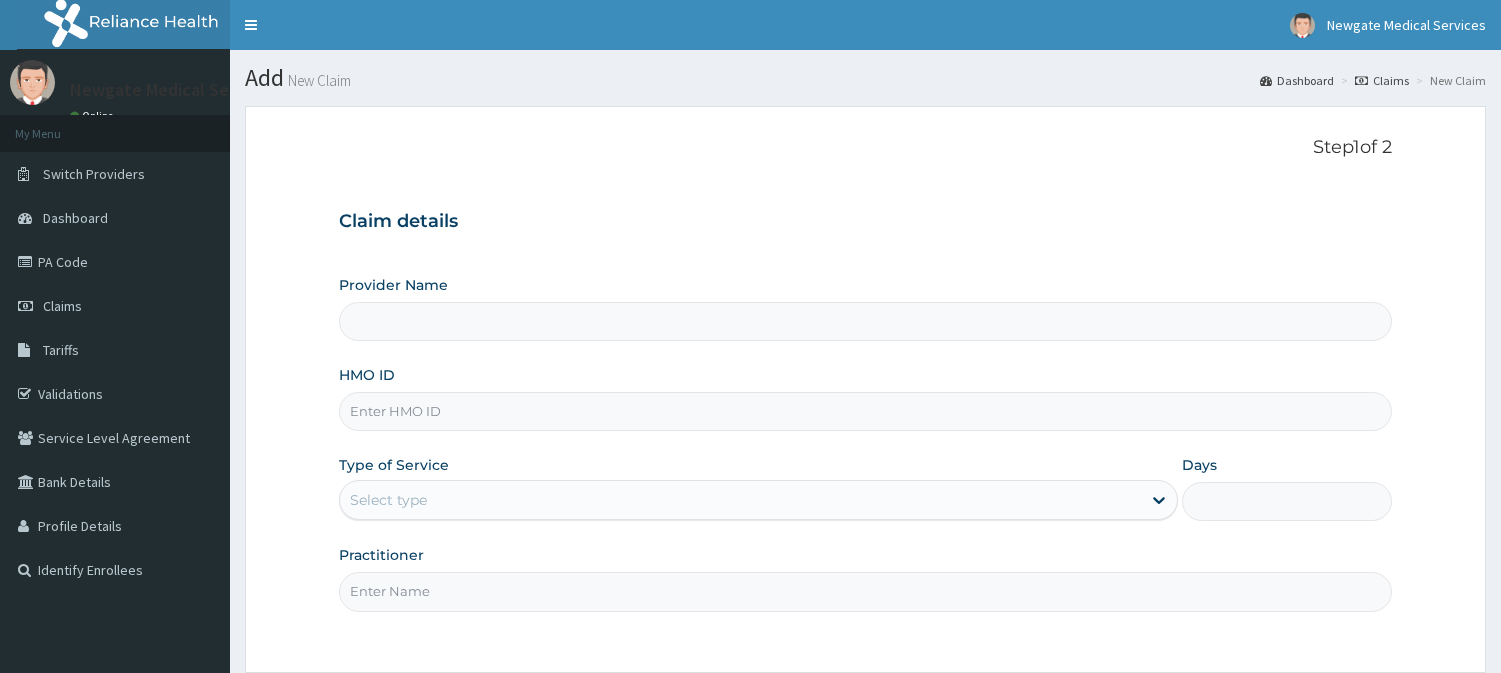 scroll, scrollTop: 0, scrollLeft: 0, axis: both 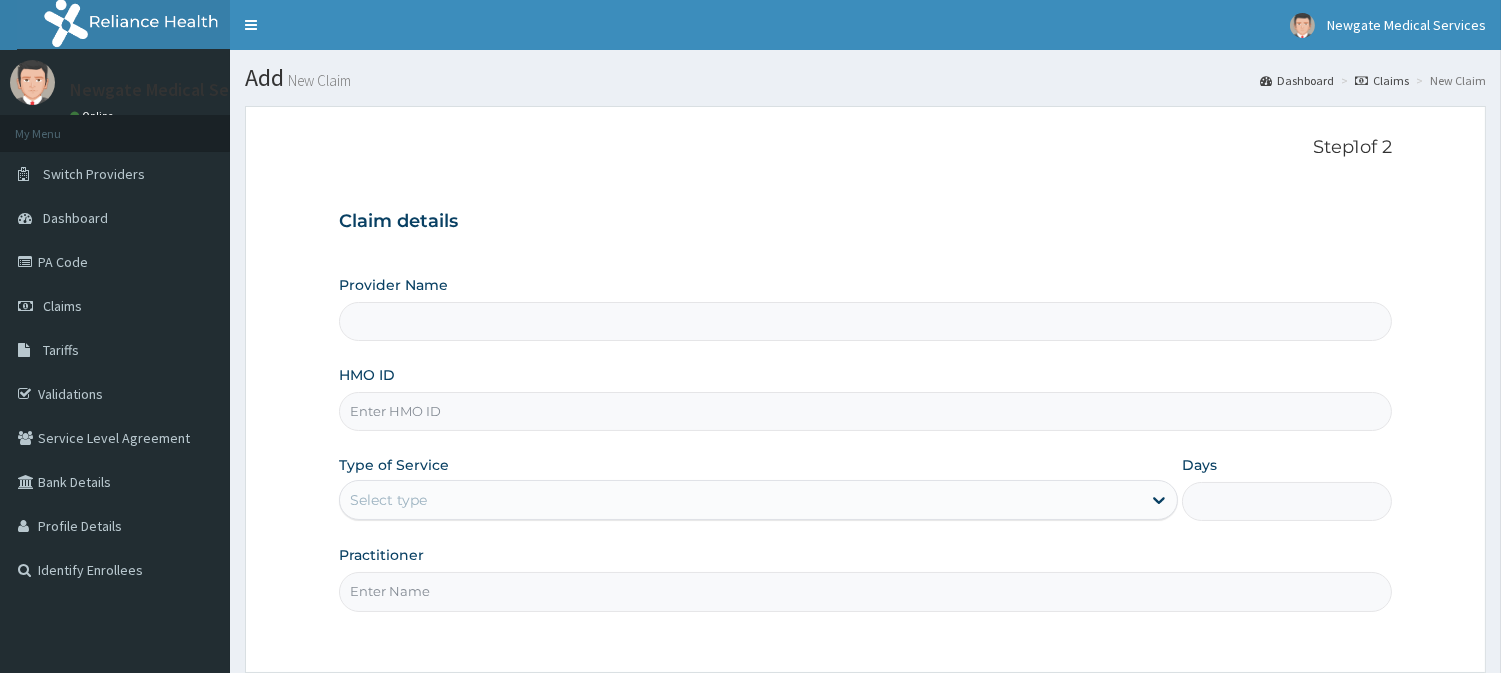 type on "Newgate Medical Services Ltd - Ikorodu" 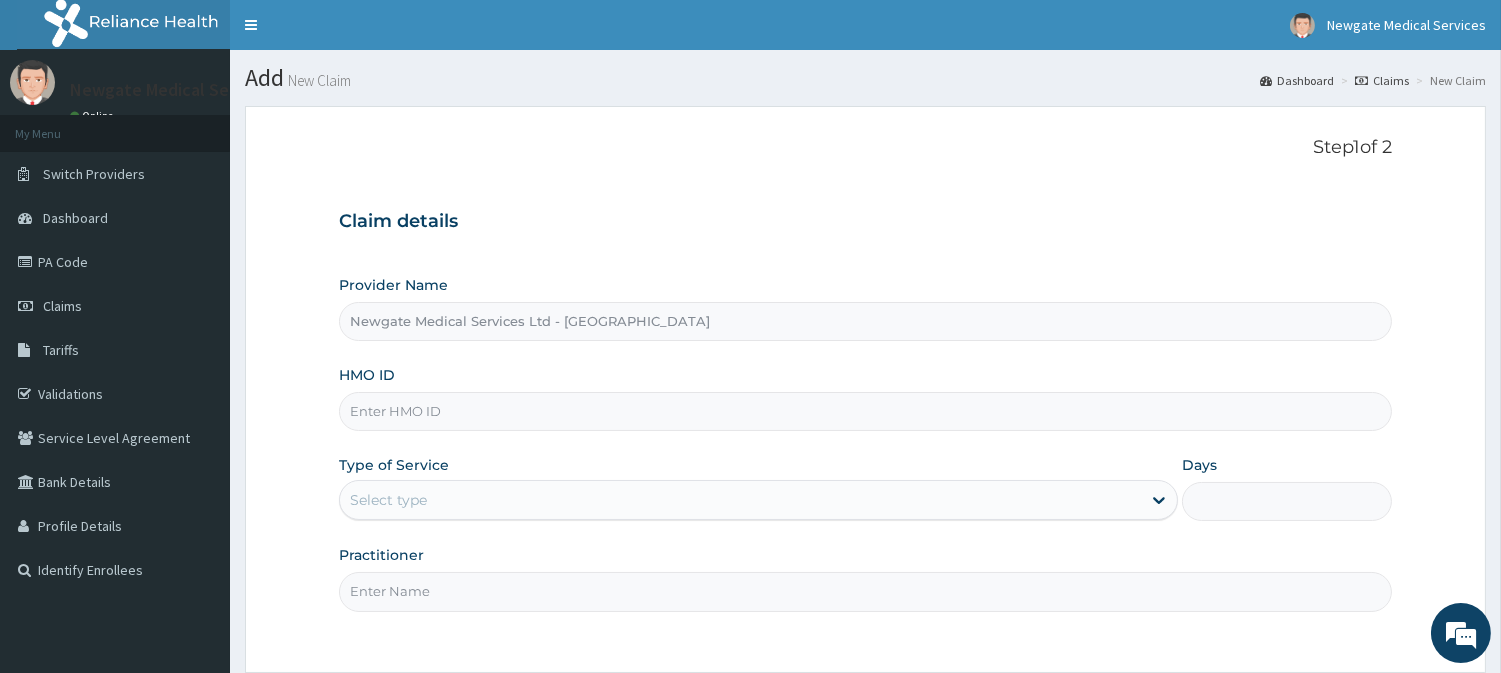 scroll, scrollTop: 0, scrollLeft: 0, axis: both 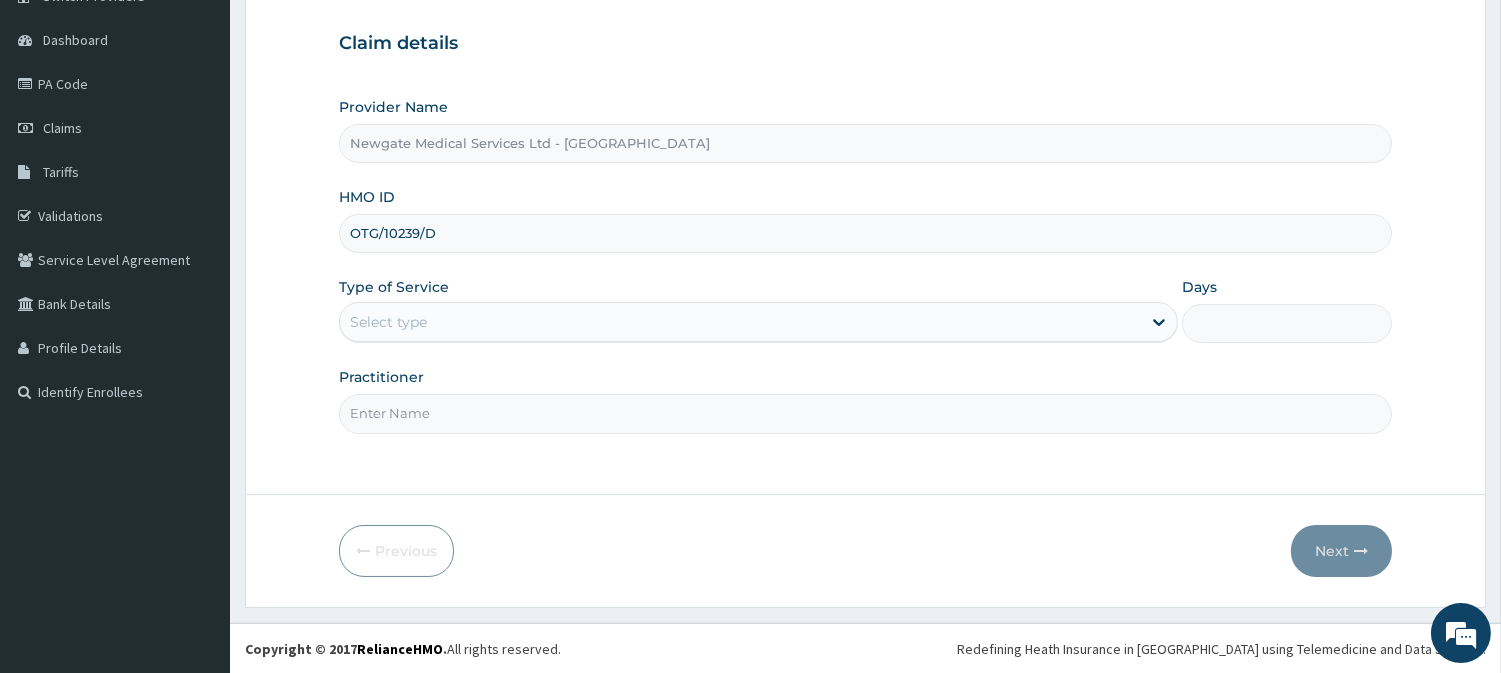 type on "OTG/10239/D" 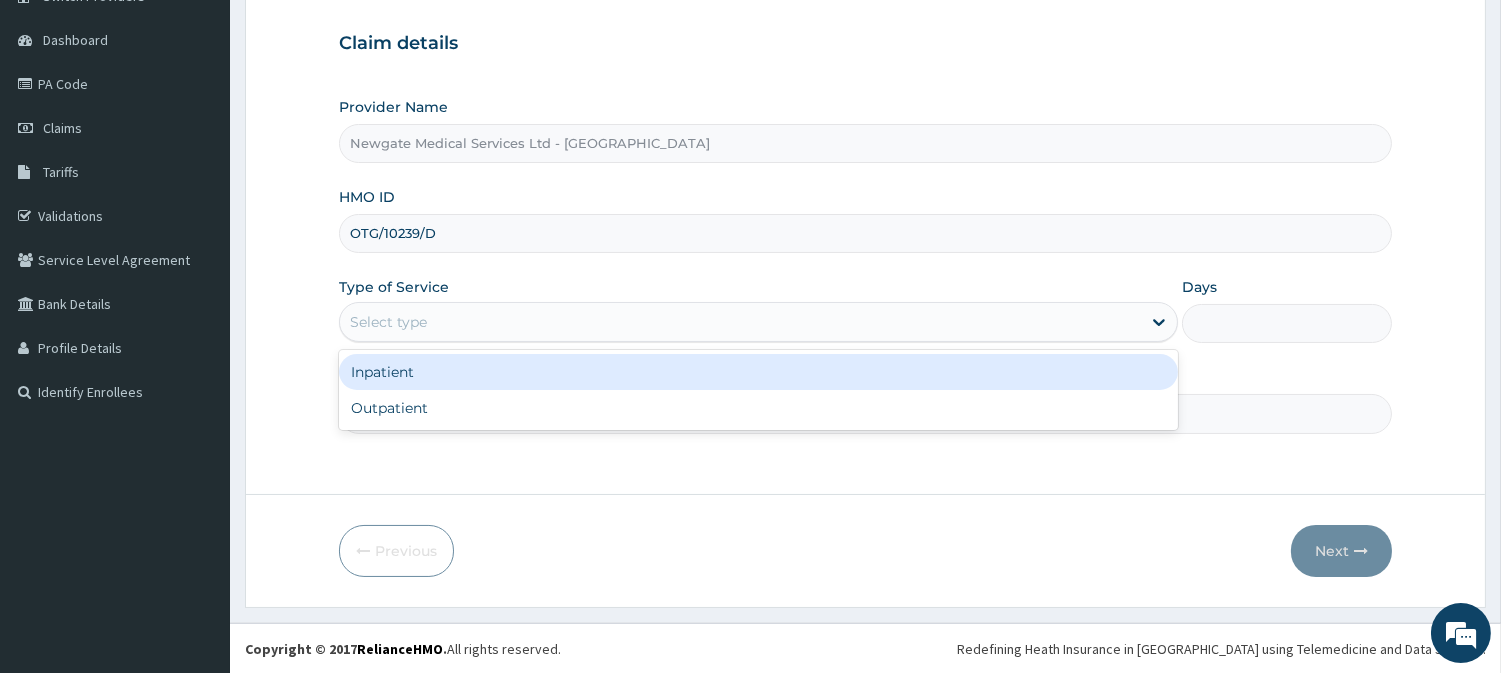 click on "Select type" at bounding box center (740, 322) 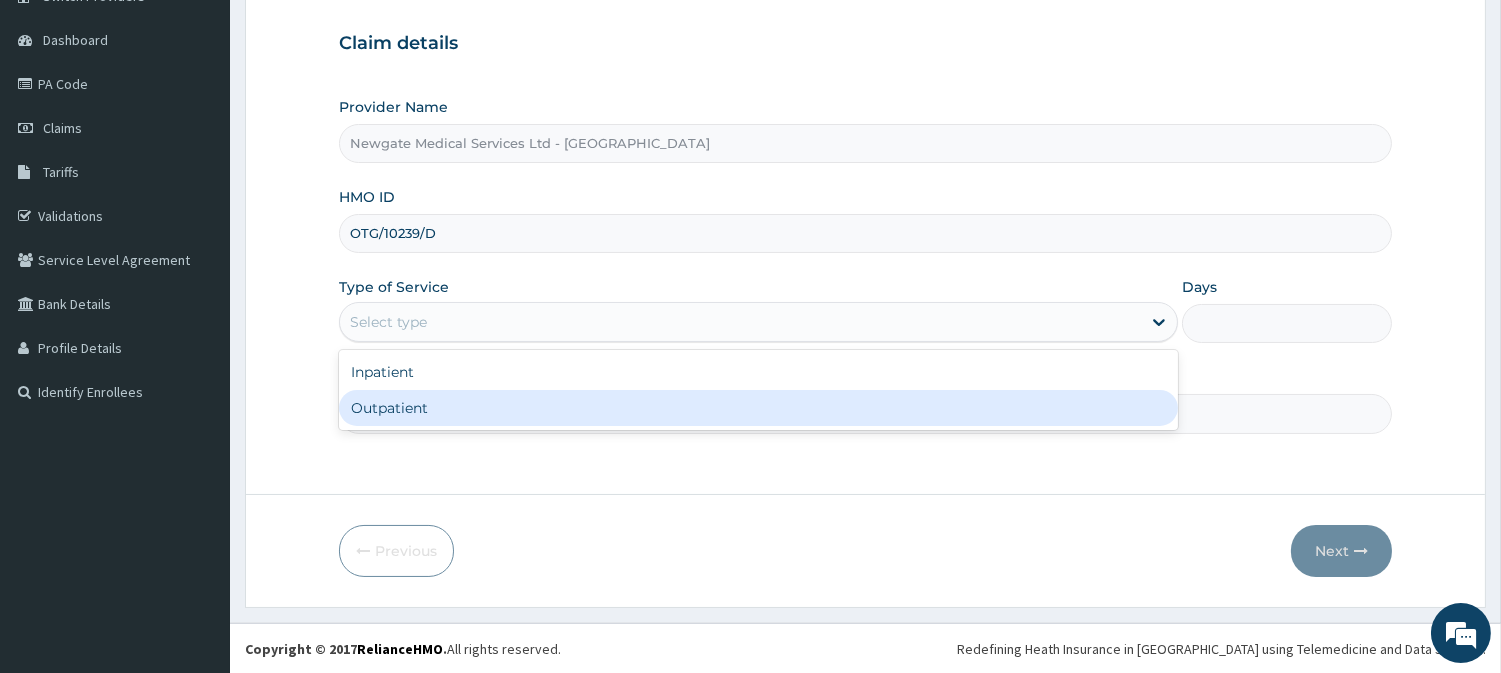 click on "Outpatient" at bounding box center [758, 408] 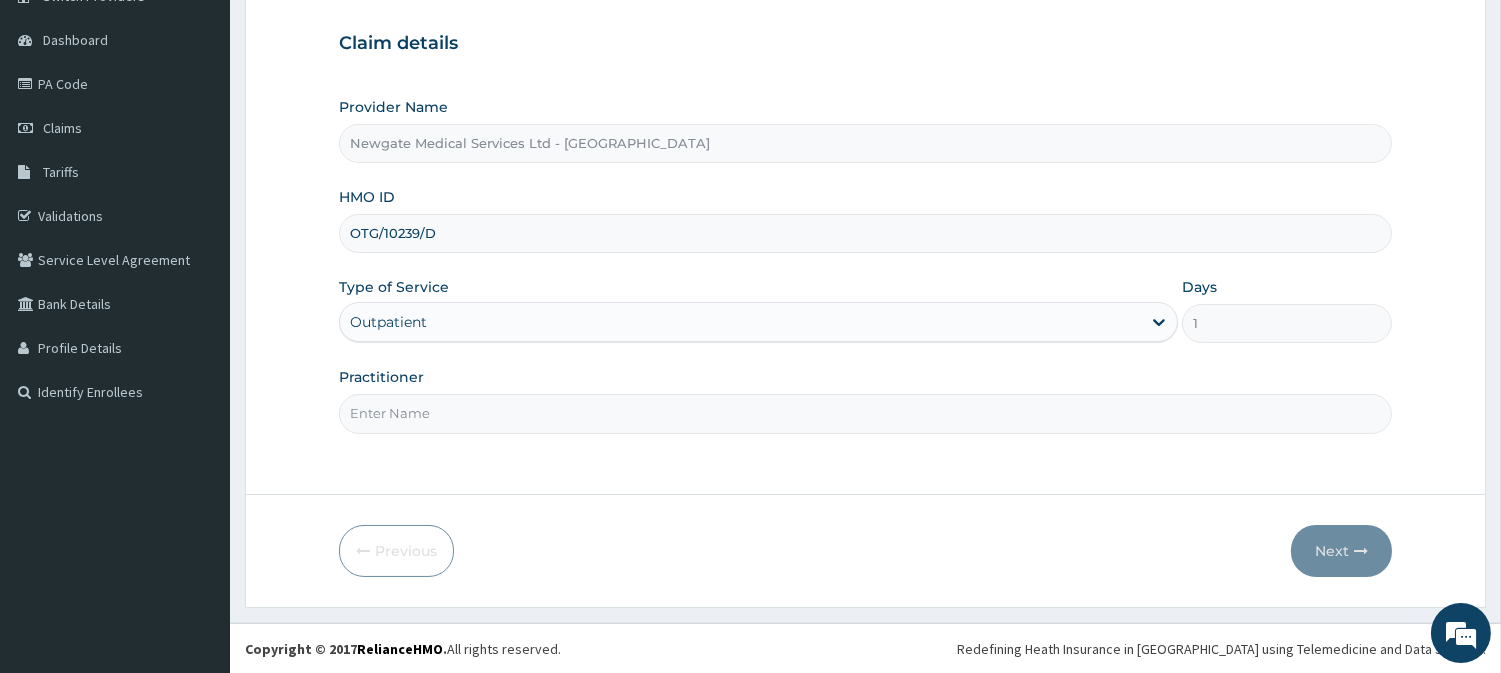 click on "Practitioner" at bounding box center [865, 413] 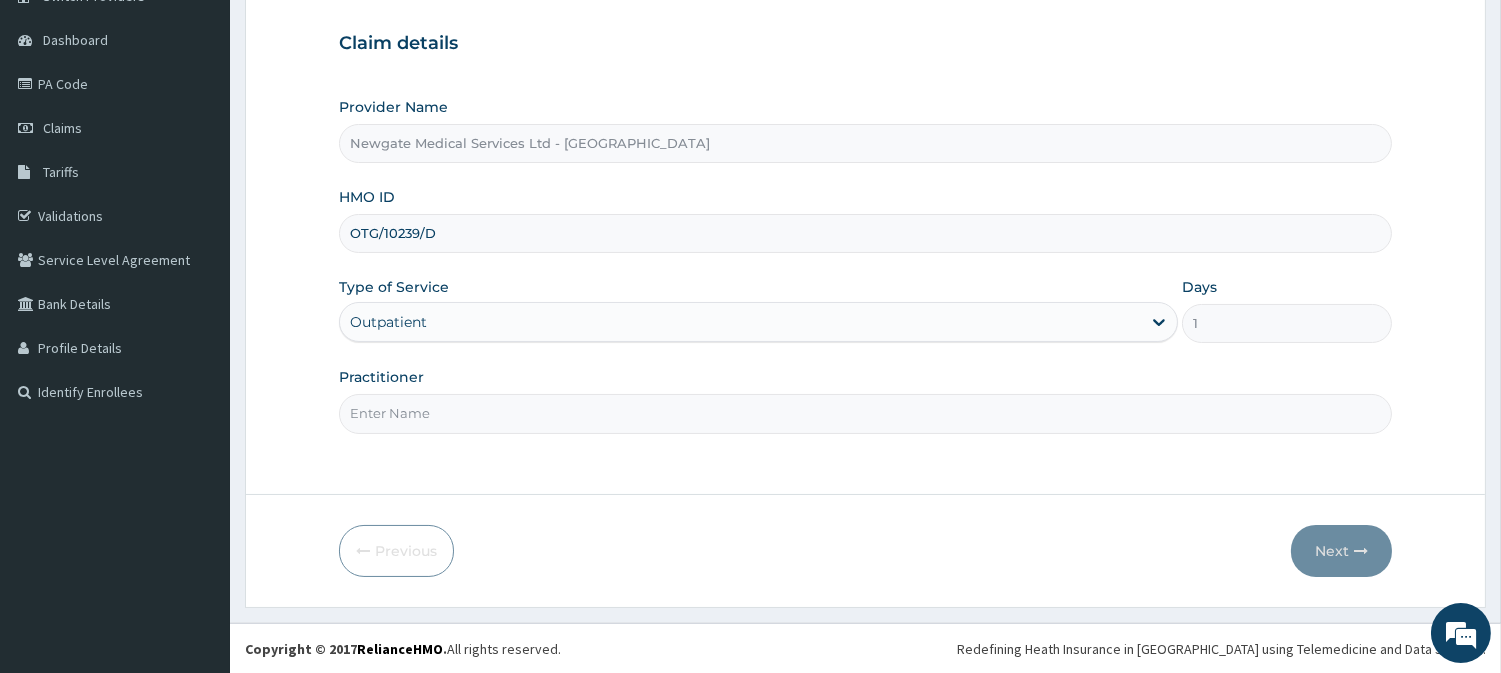 type on "DR ADEFUYE" 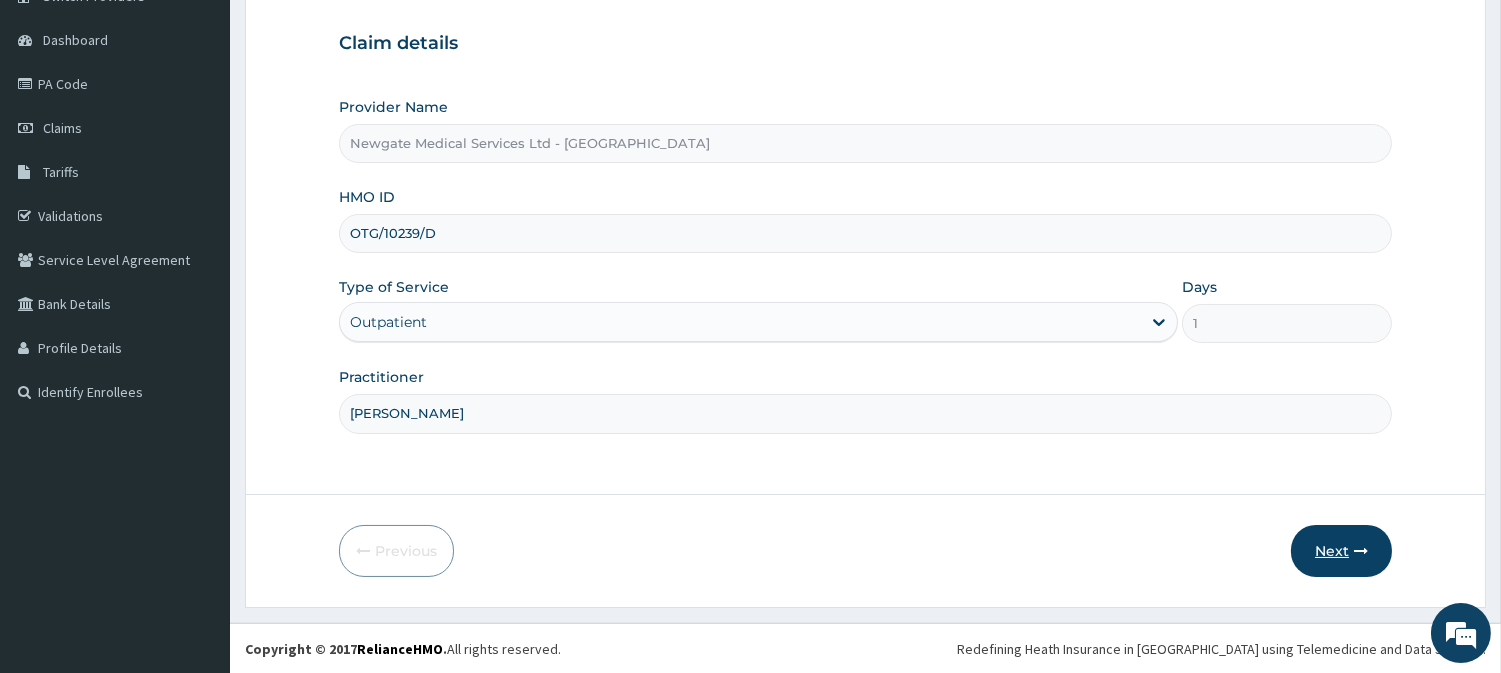 click on "Next" at bounding box center [1341, 551] 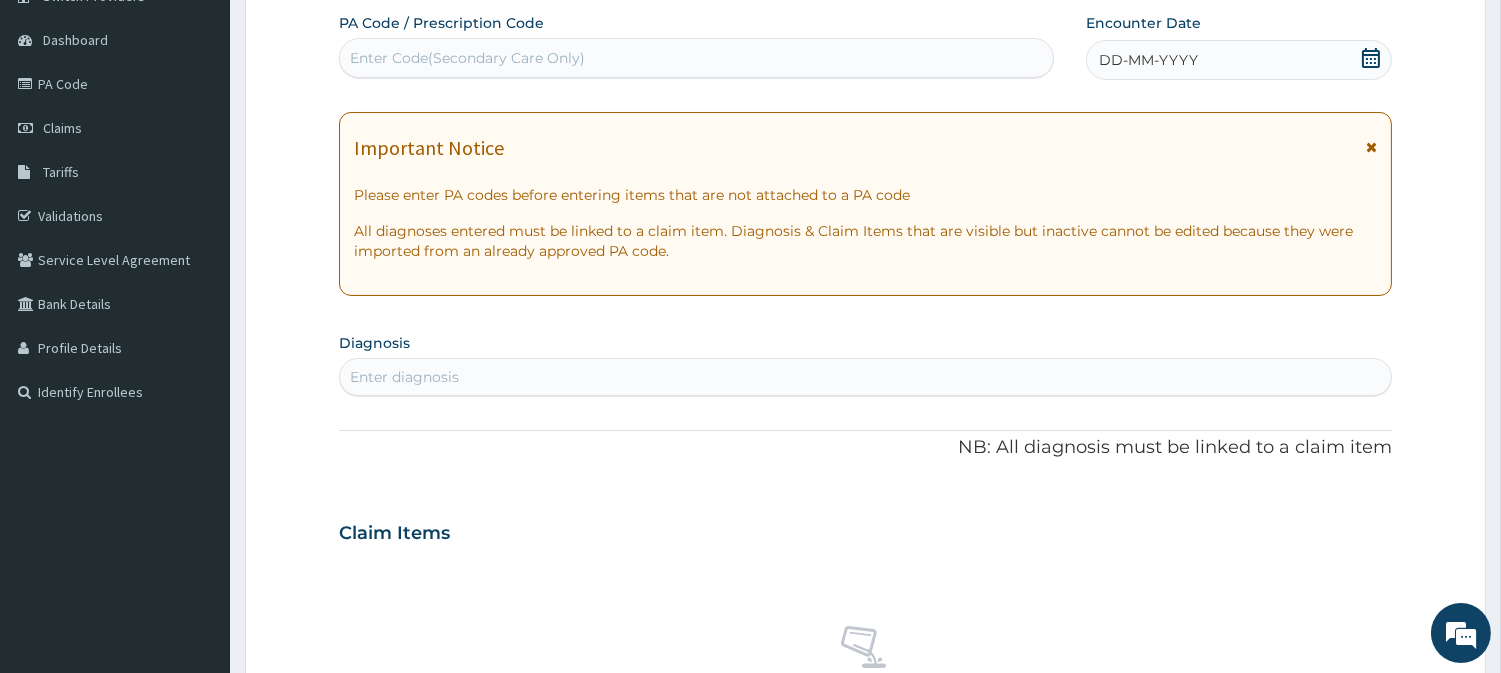 click 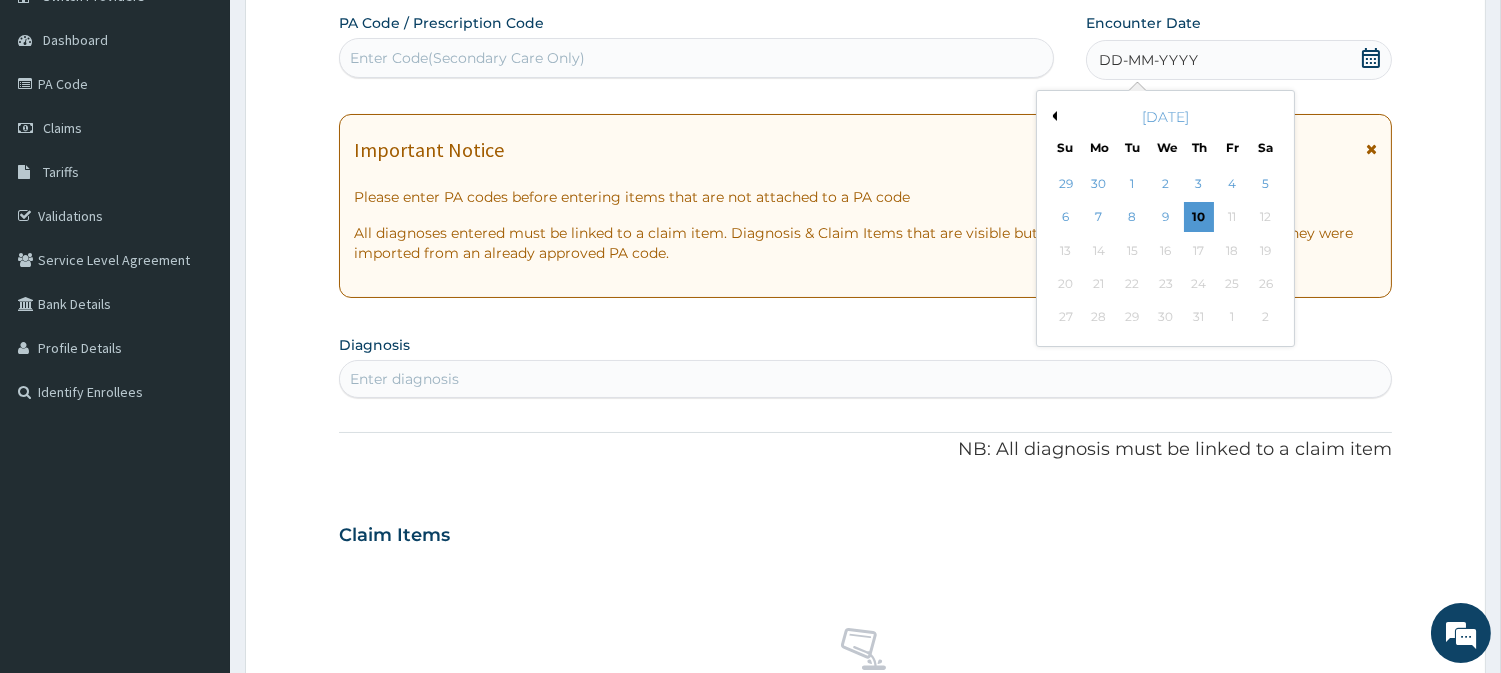 click on "Previous Month" at bounding box center (1052, 116) 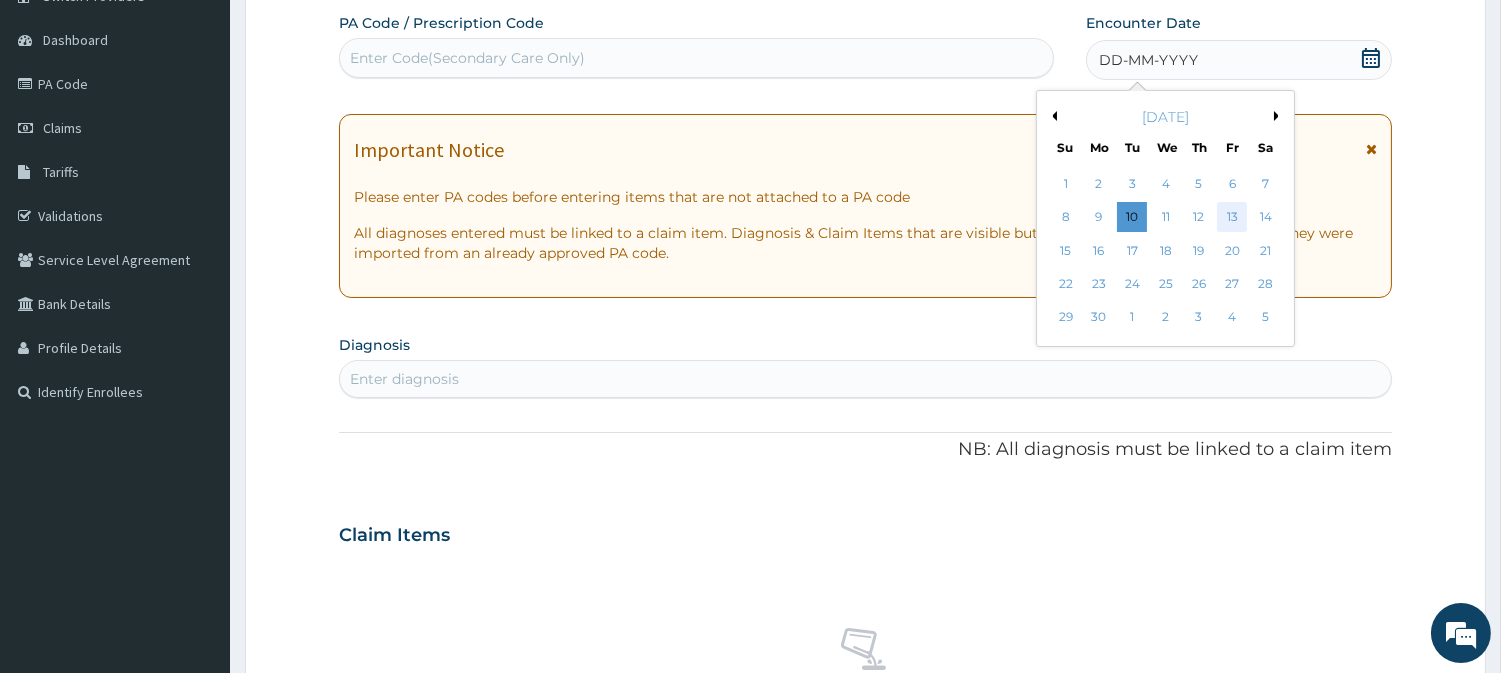 click on "13" at bounding box center (1232, 218) 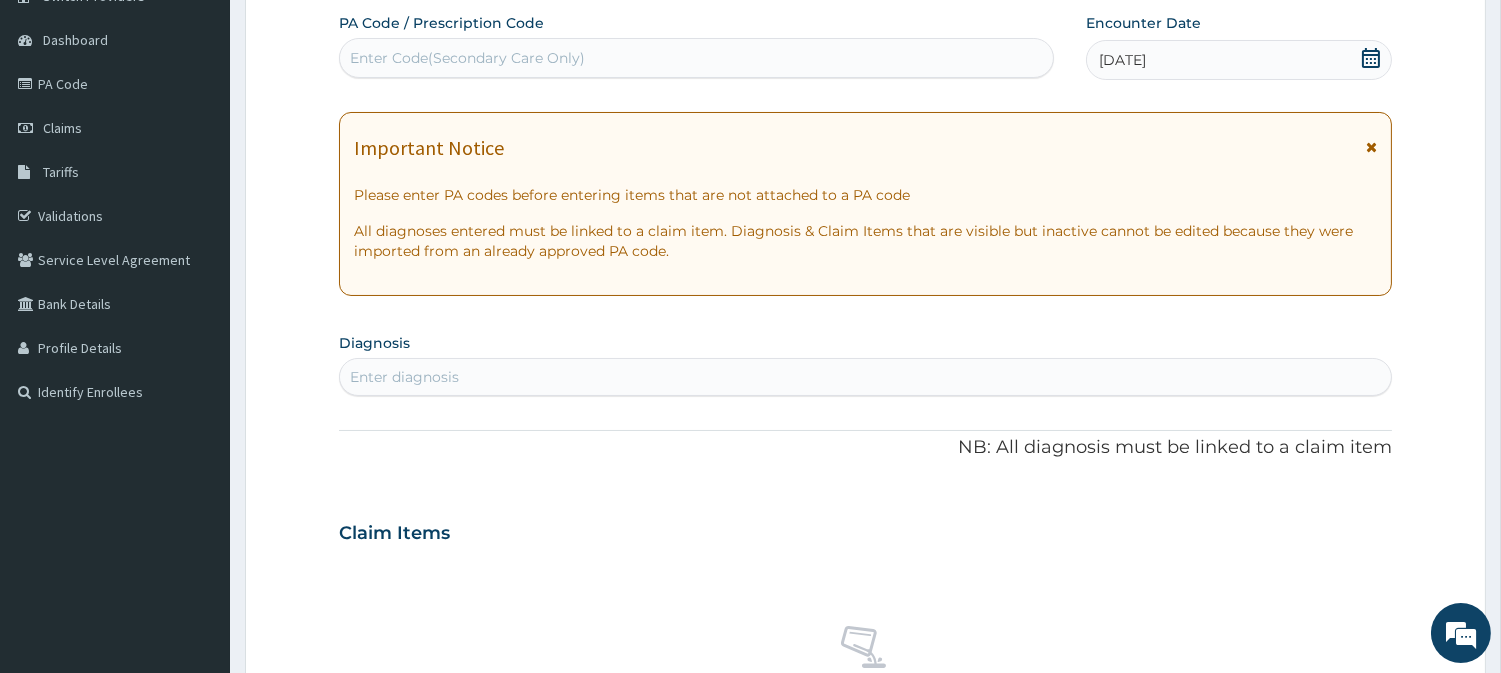 scroll, scrollTop: 290, scrollLeft: 0, axis: vertical 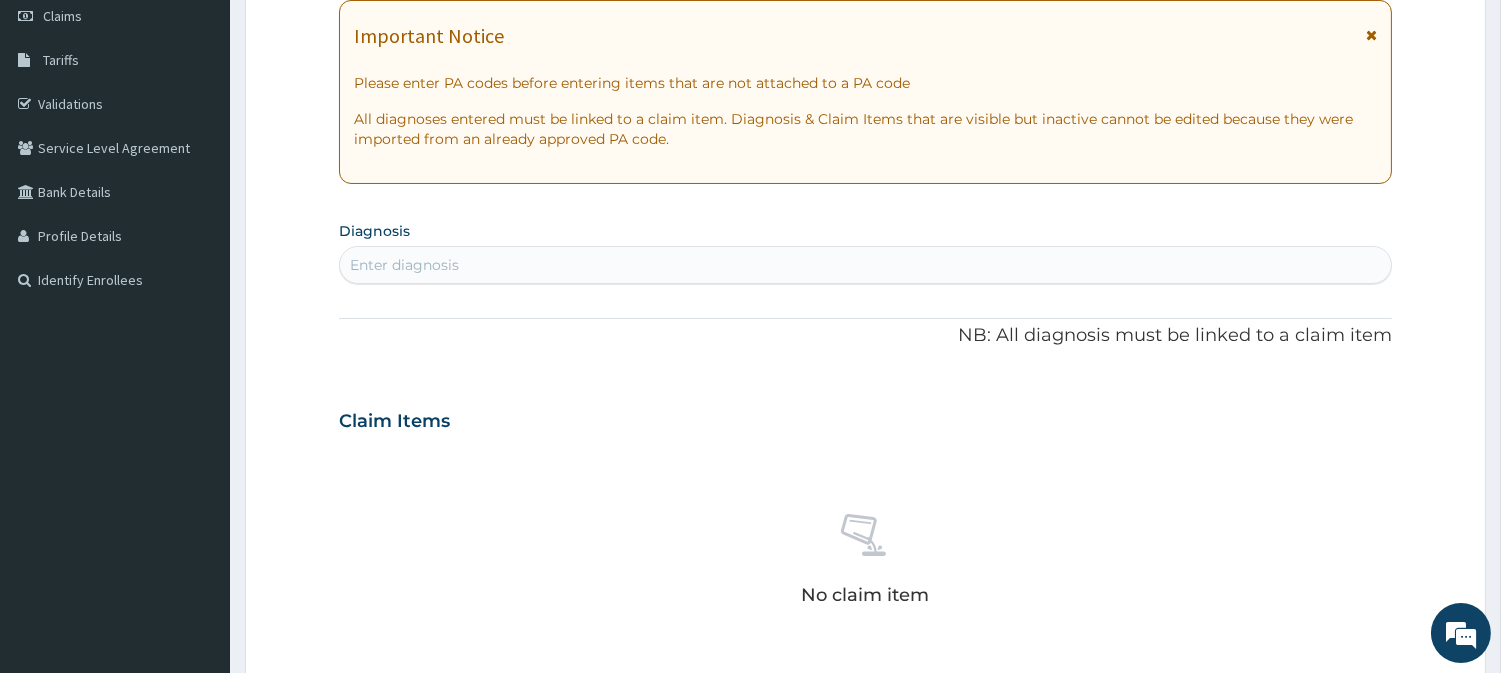 click on "Enter diagnosis" at bounding box center [865, 265] 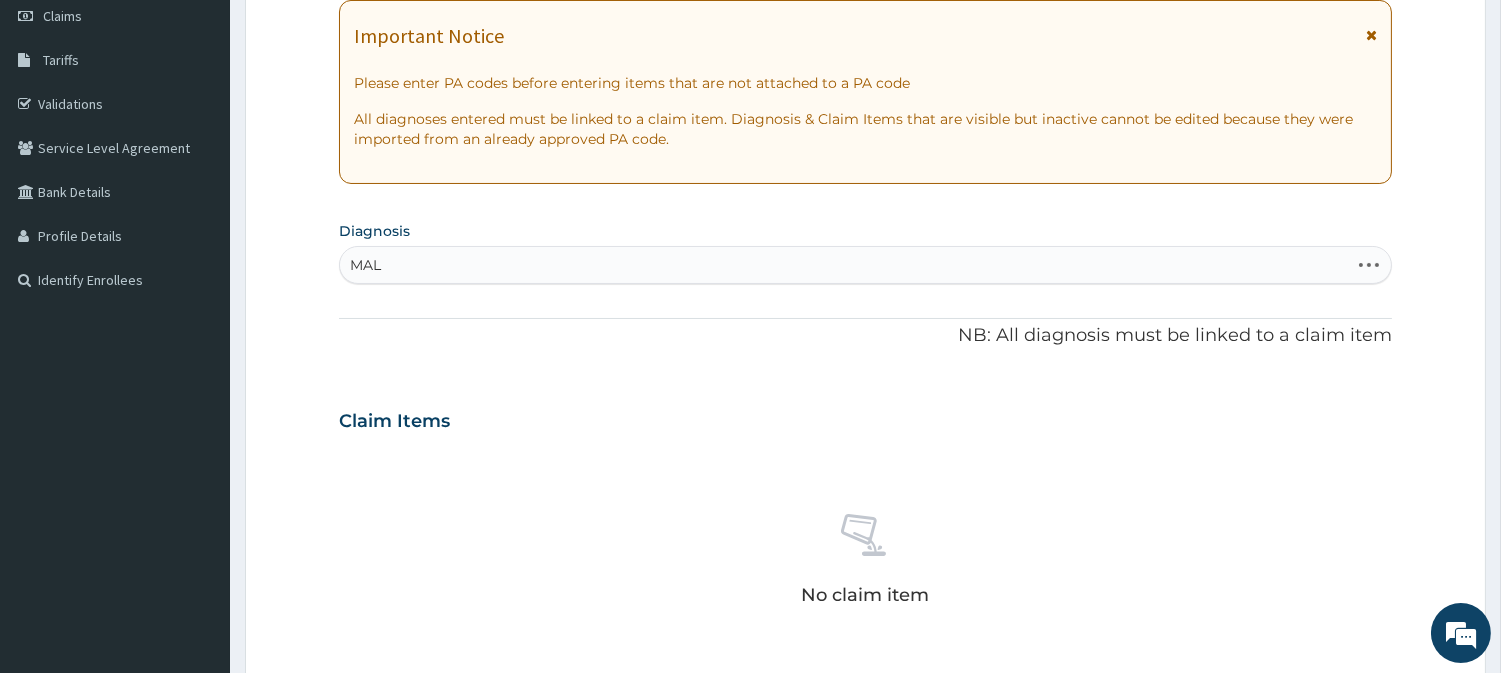 type on "MALA" 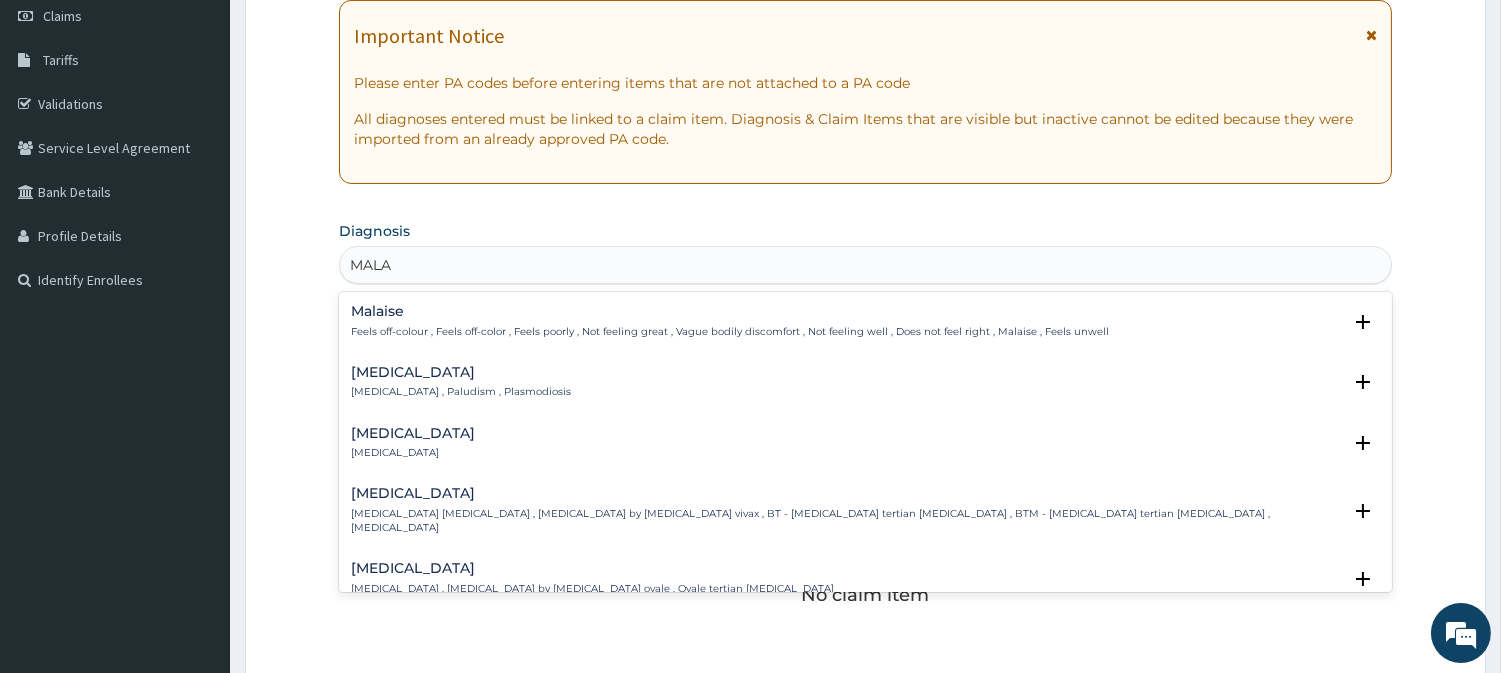 click on "Malaria" at bounding box center (461, 372) 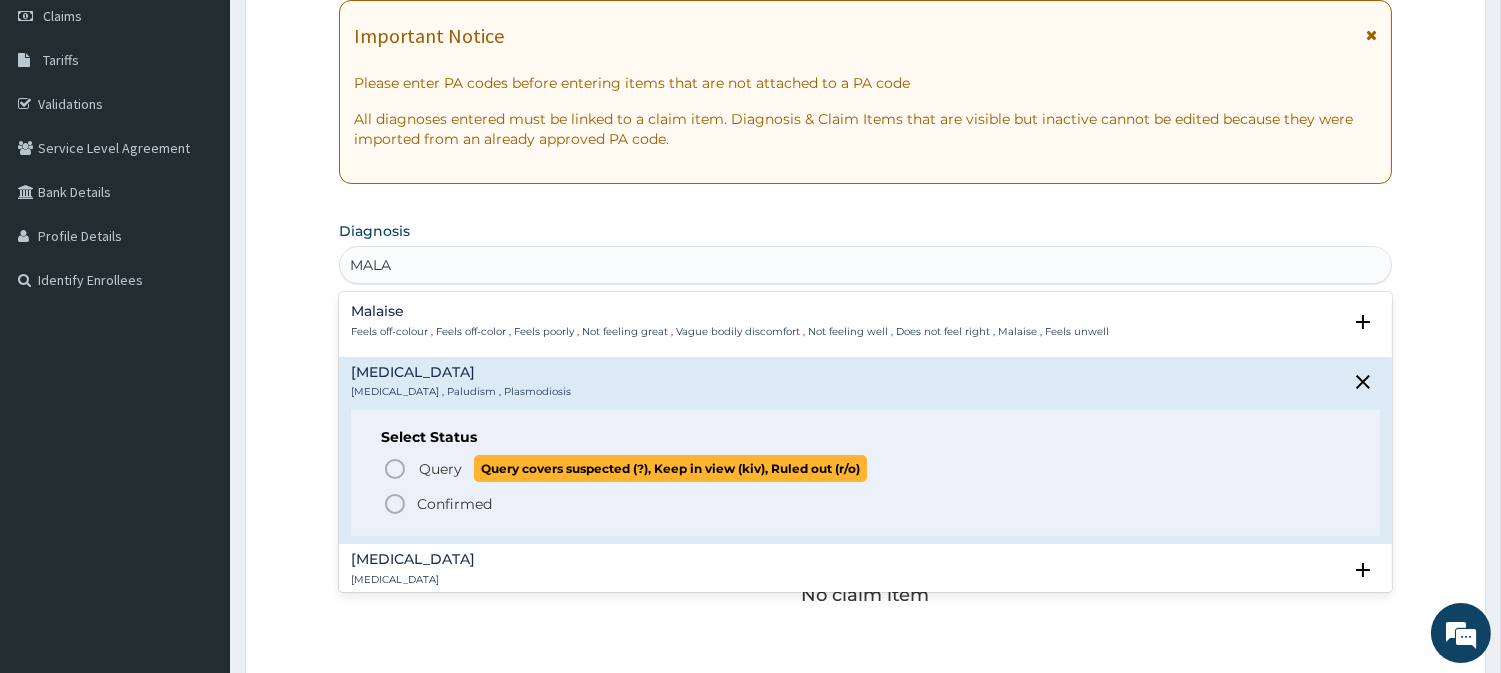 click 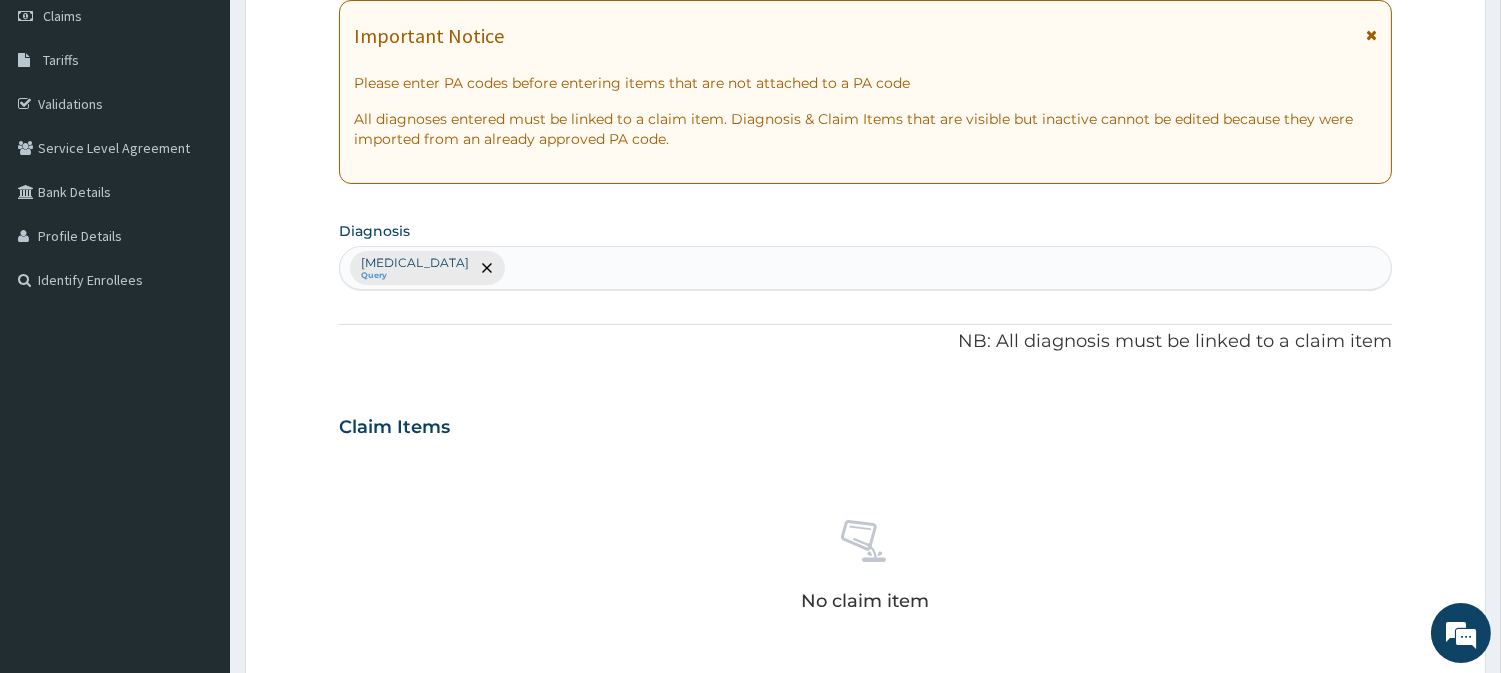 click on "Malaria Query" at bounding box center [865, 268] 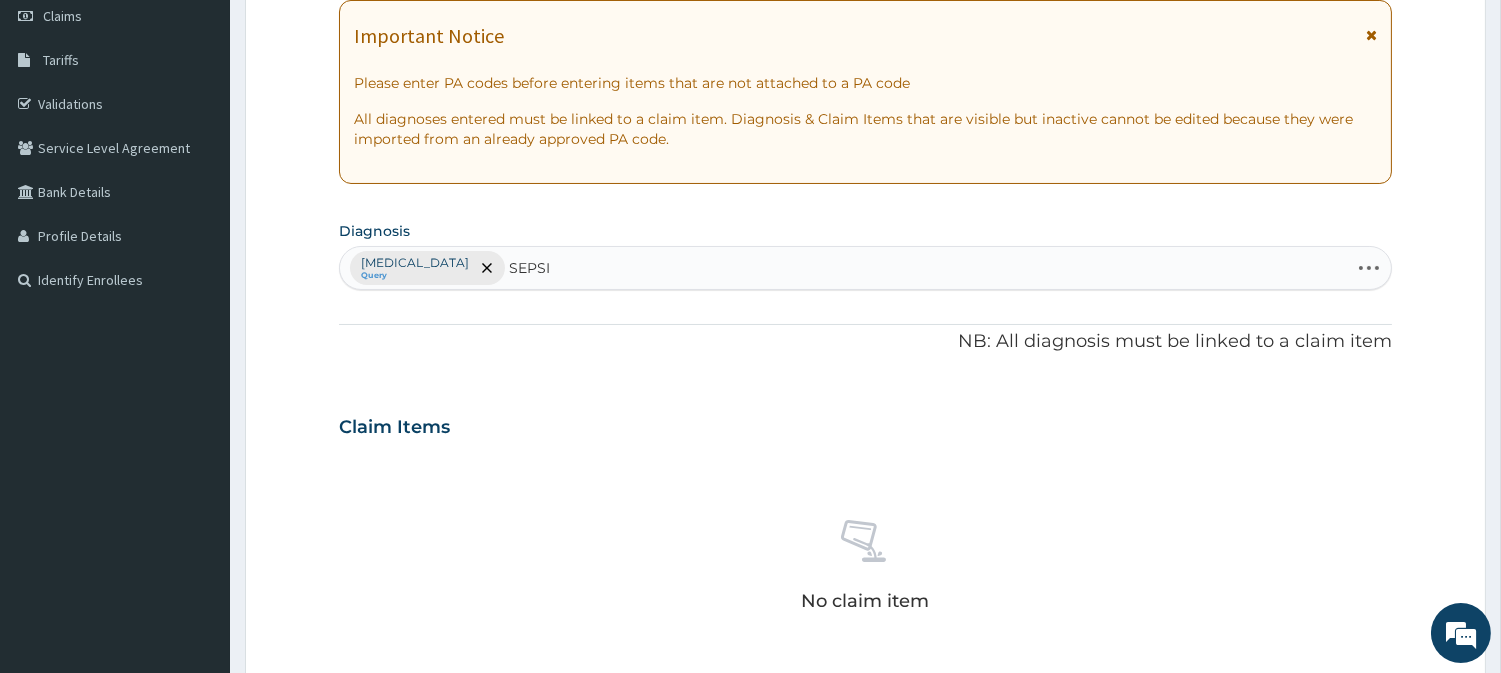 type on "SEPSIS" 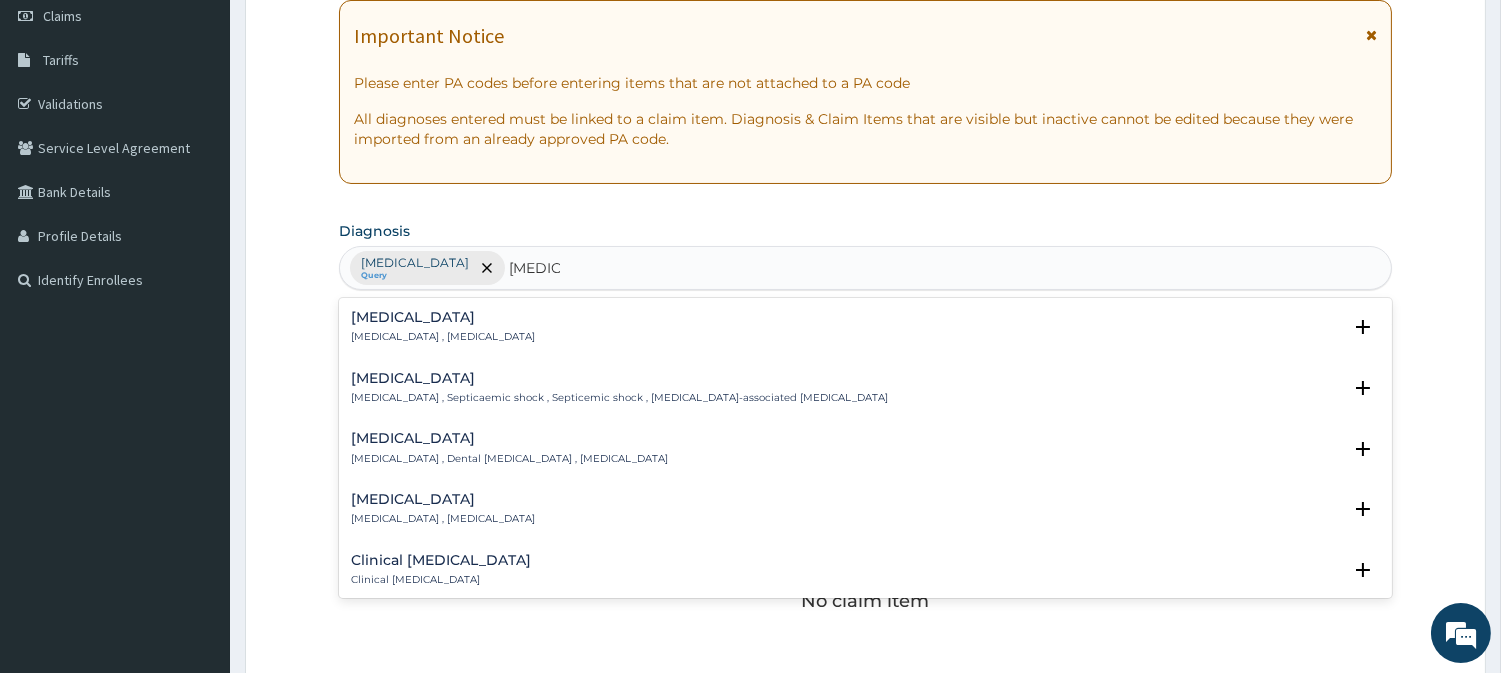 click on "Sepsis Systemic infection , Sepsis" at bounding box center (443, 327) 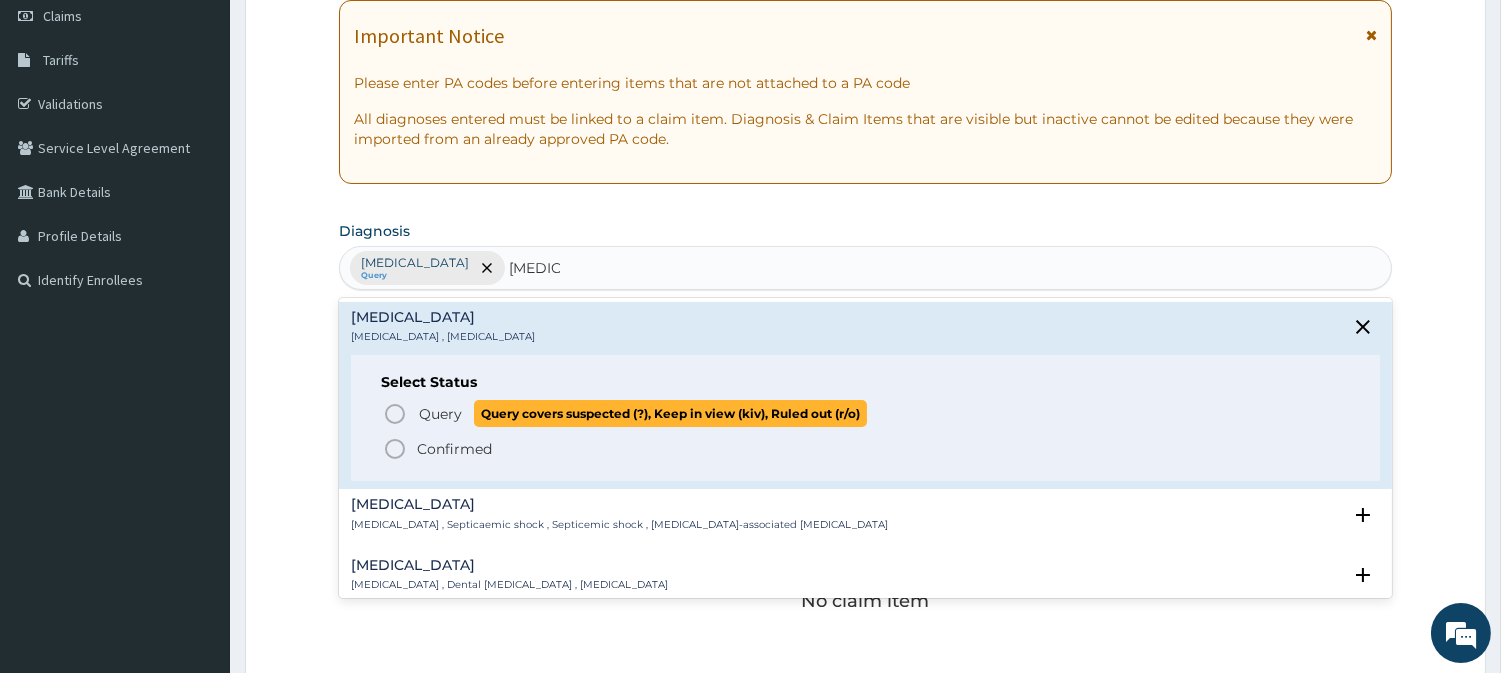 click 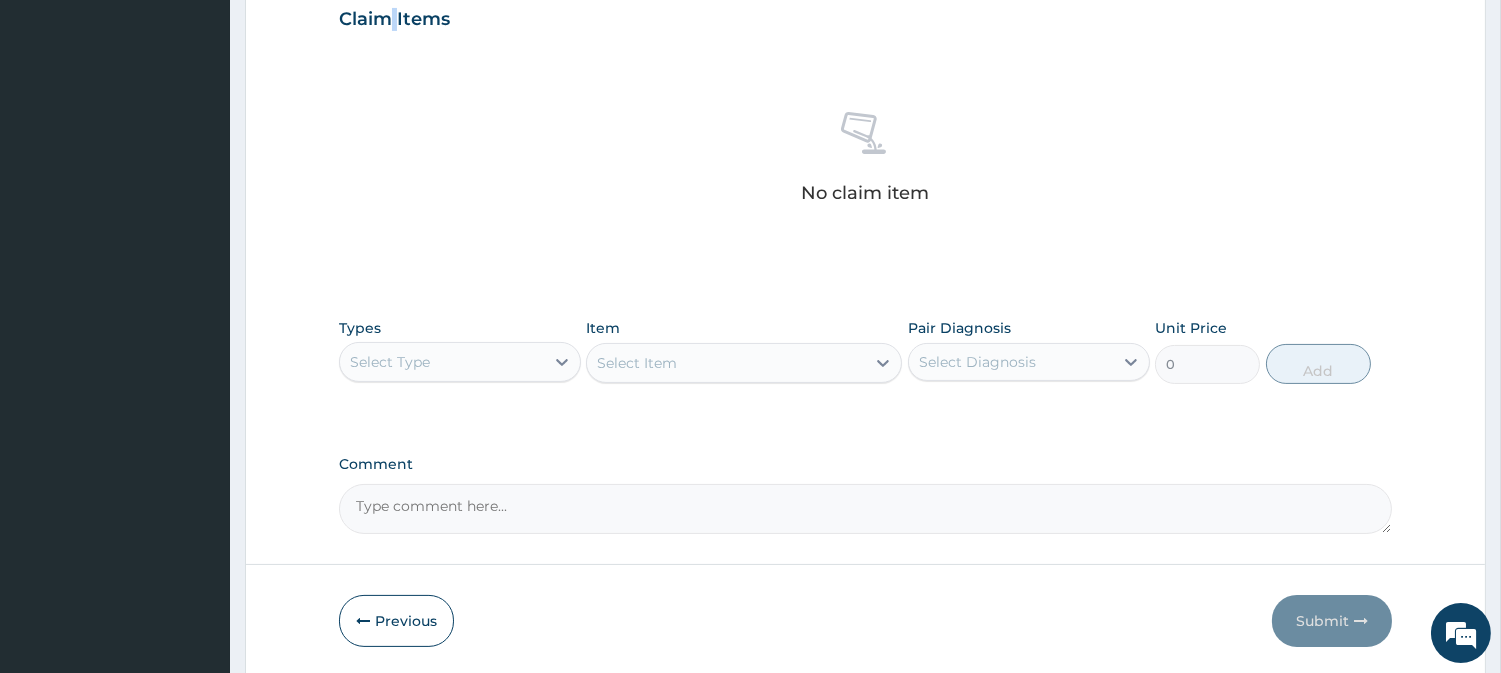 scroll, scrollTop: 768, scrollLeft: 0, axis: vertical 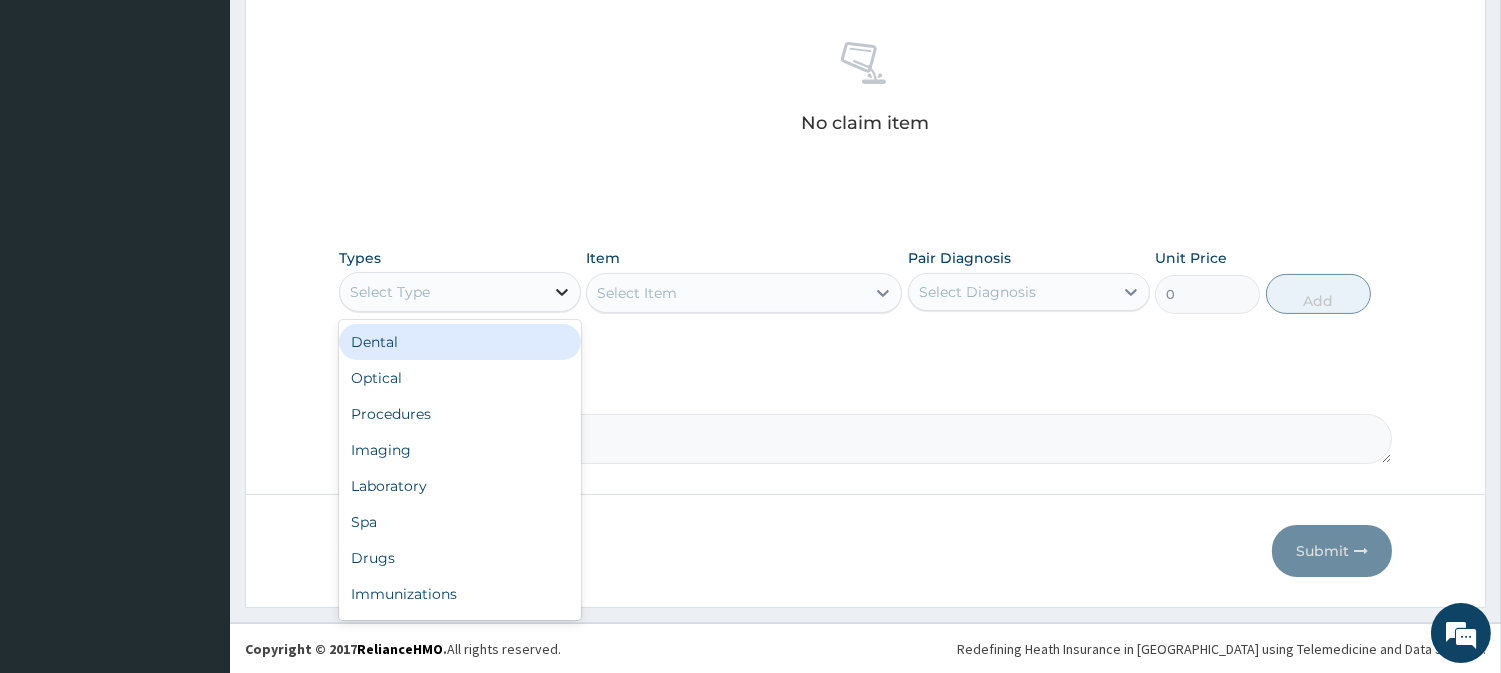 click 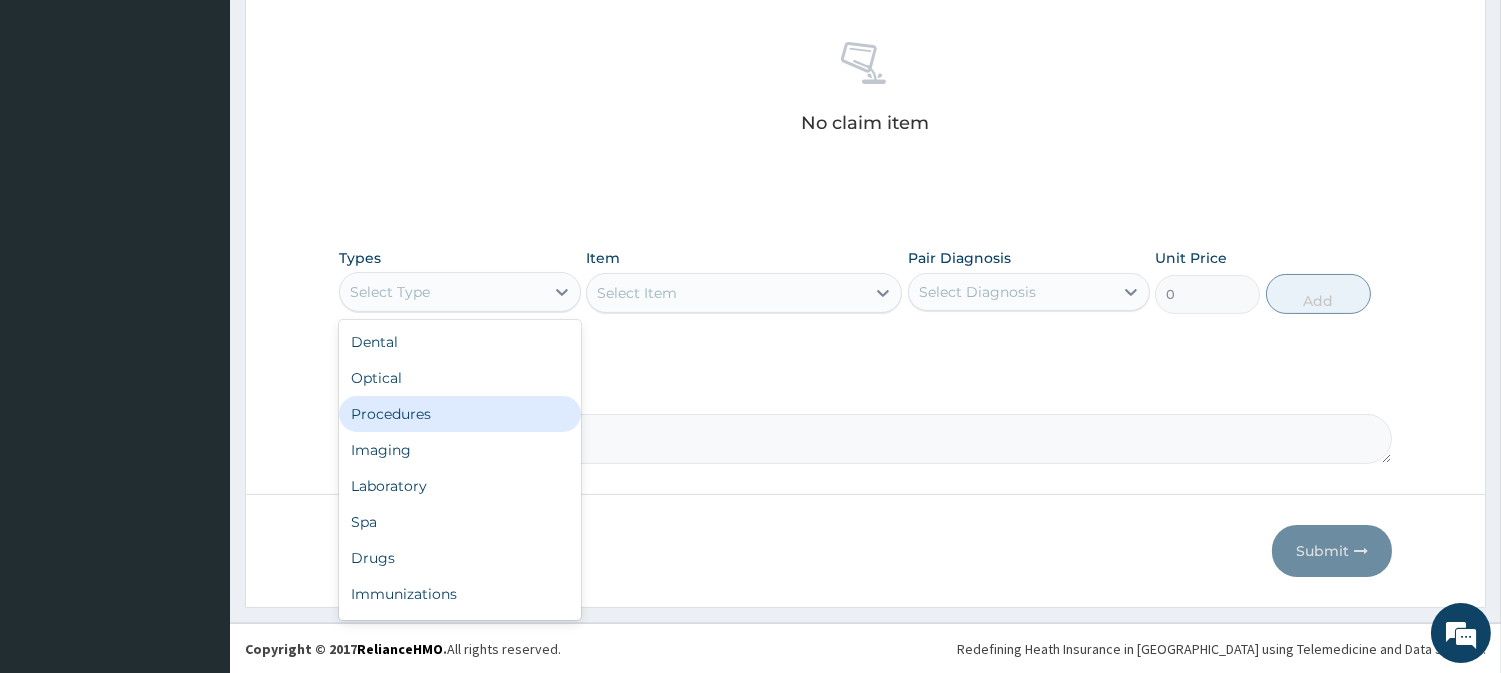 click on "Procedures" at bounding box center [460, 414] 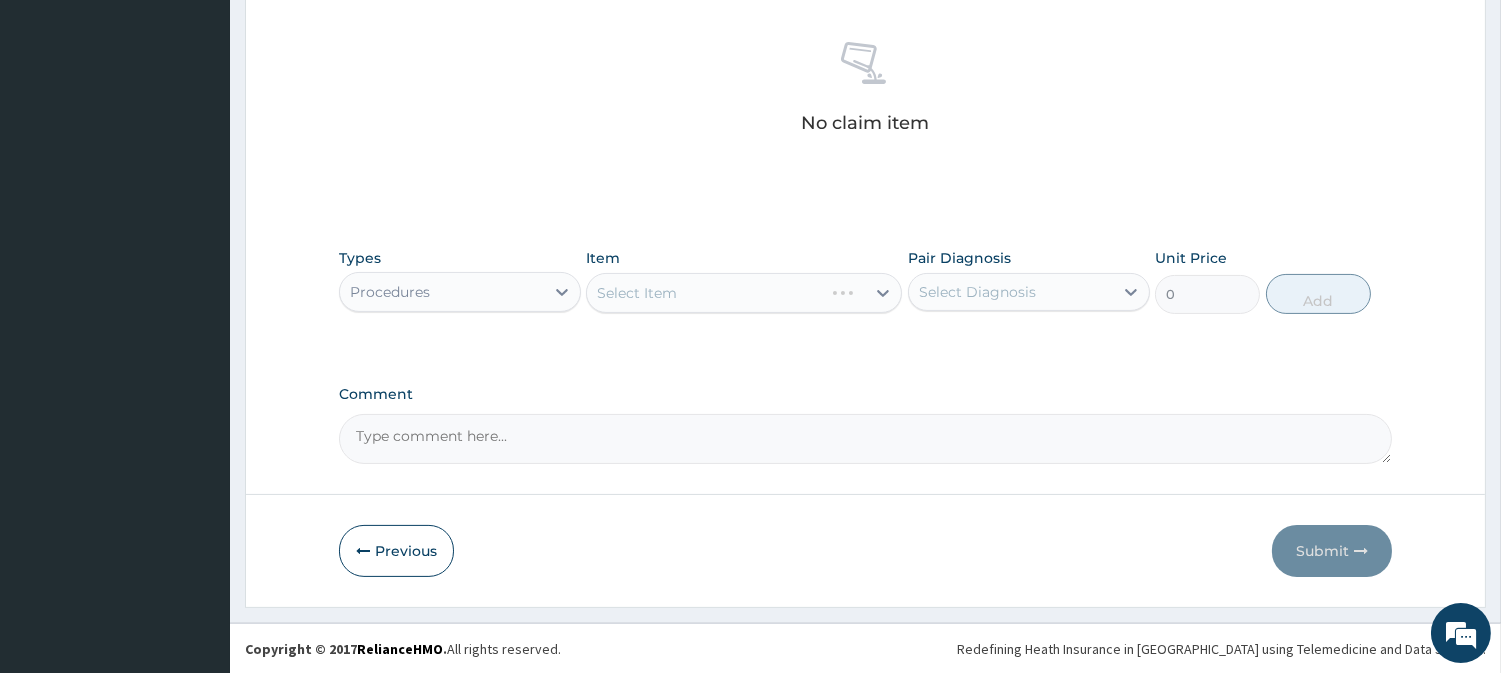 click on "Select Item" at bounding box center [744, 293] 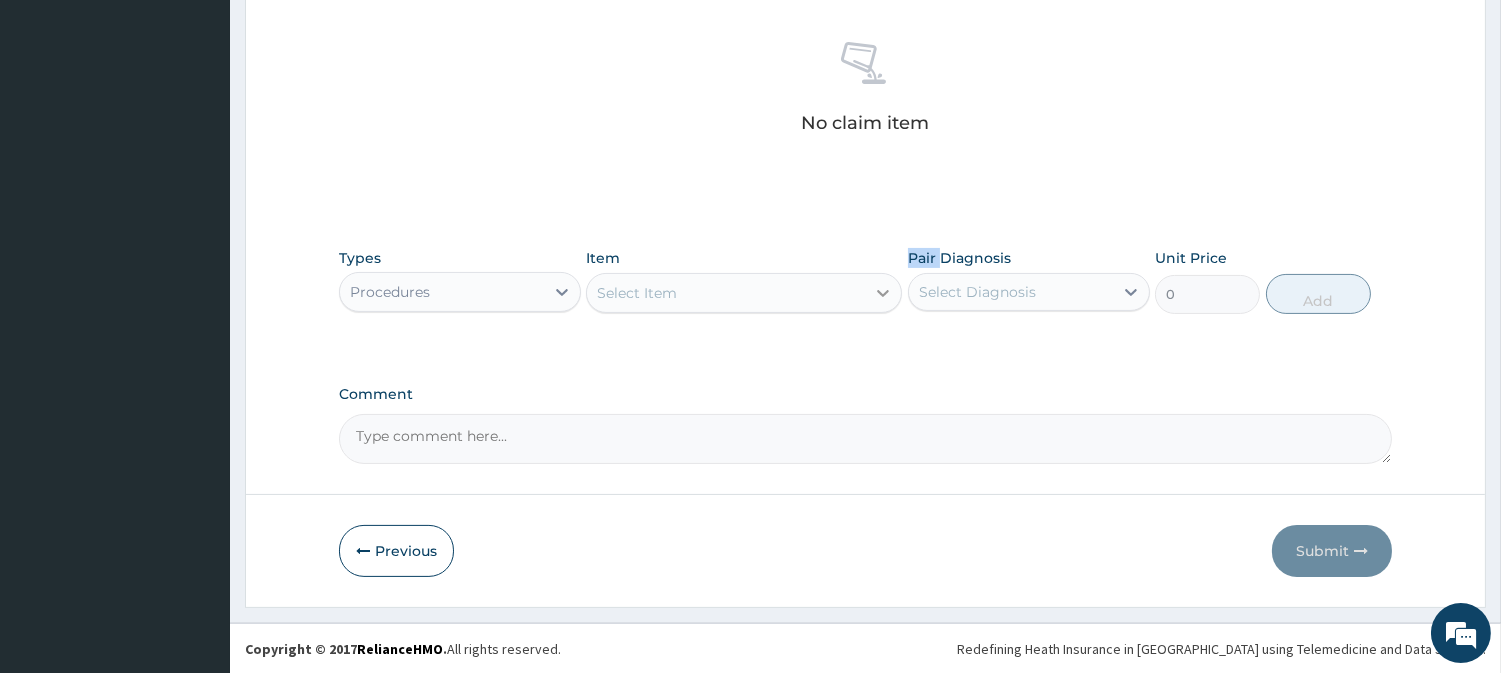 click at bounding box center (883, 293) 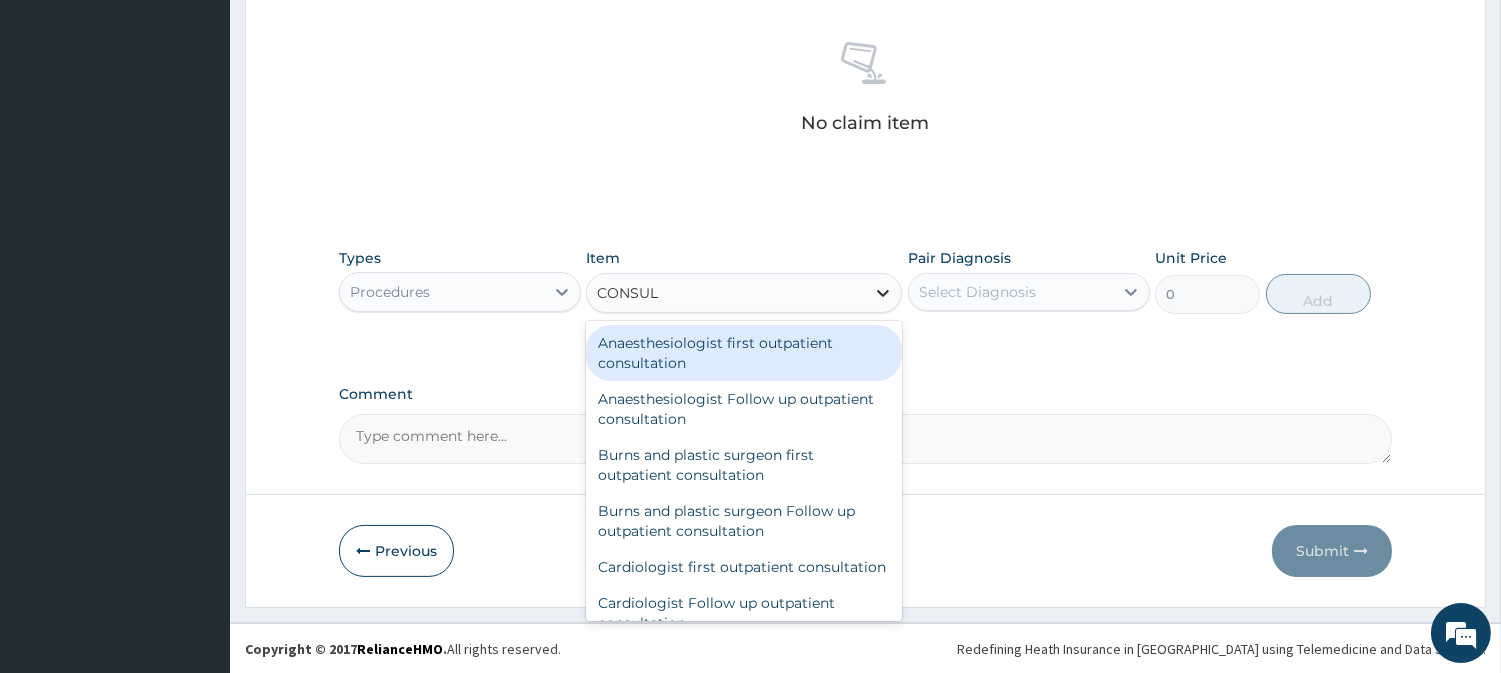 type on "CONSULT" 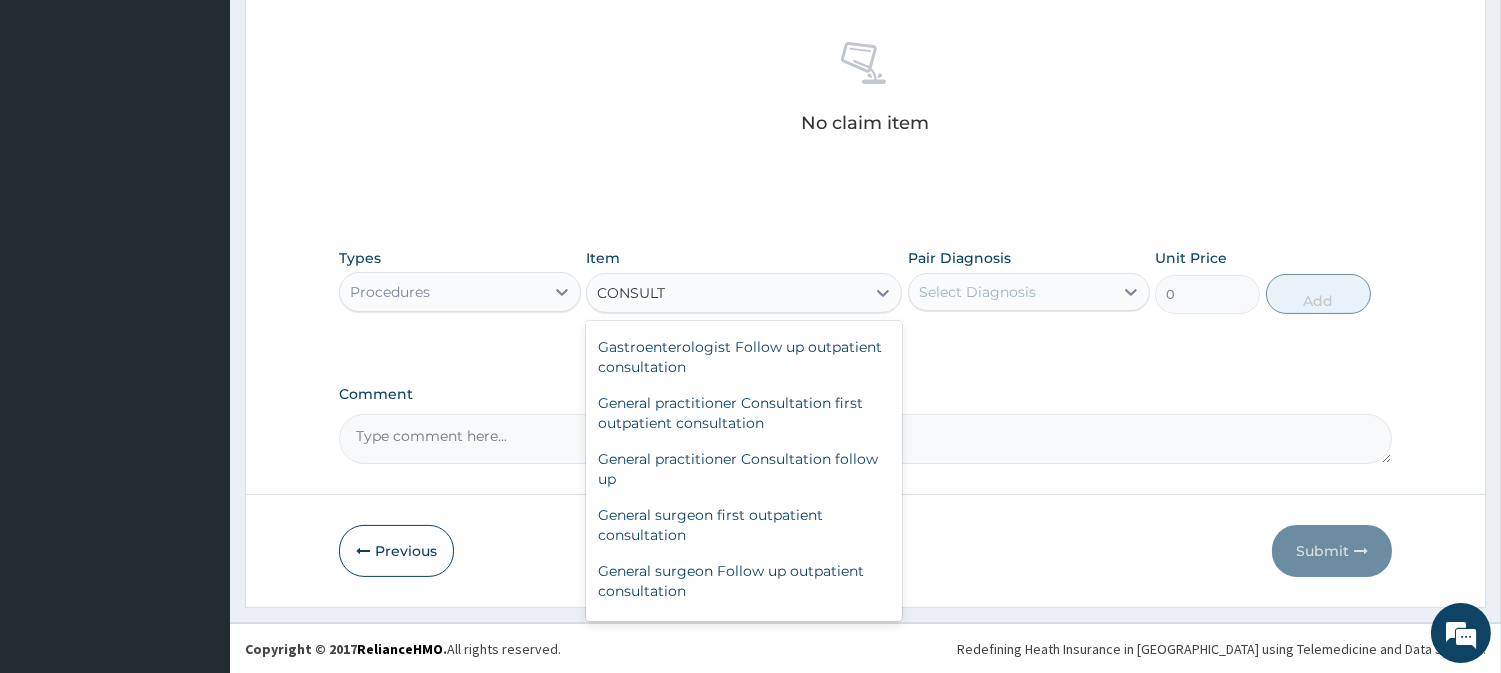 scroll, scrollTop: 1000, scrollLeft: 0, axis: vertical 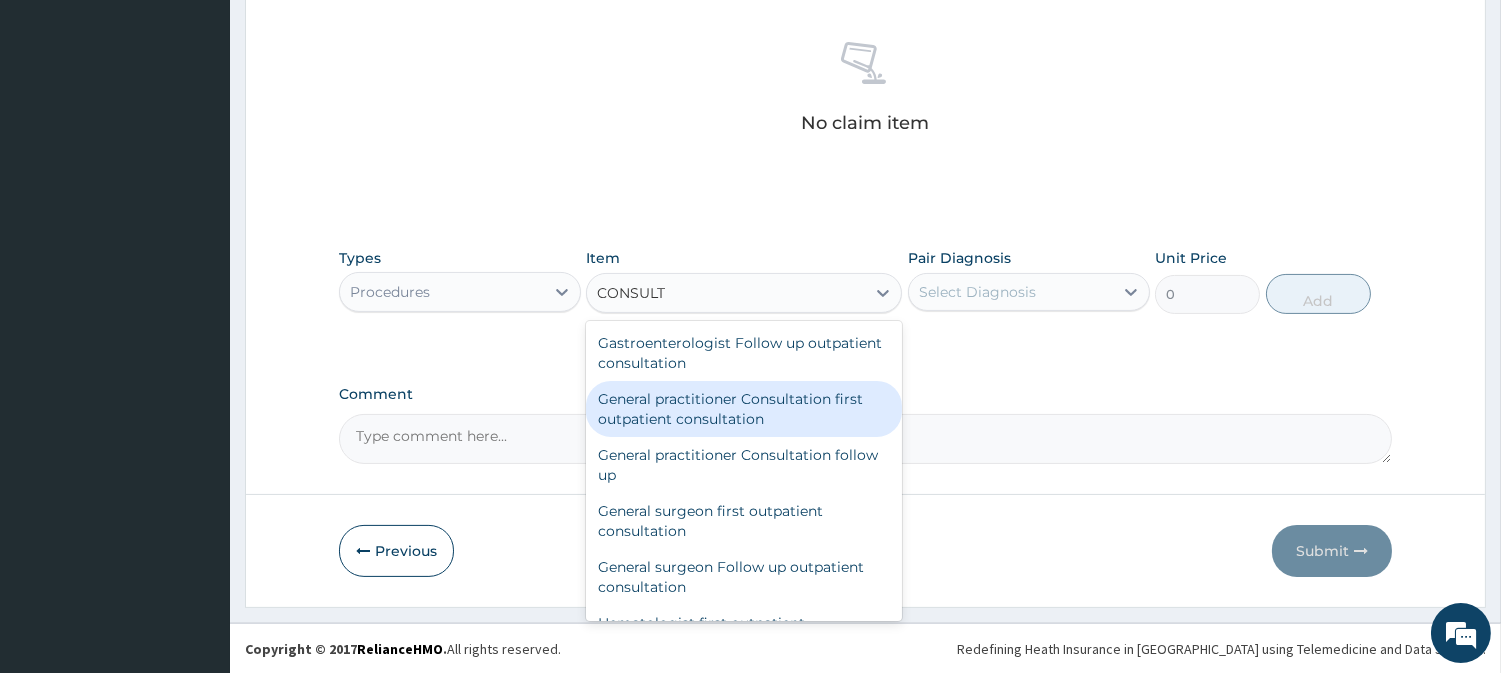 click on "General practitioner Consultation first outpatient consultation" at bounding box center [744, 409] 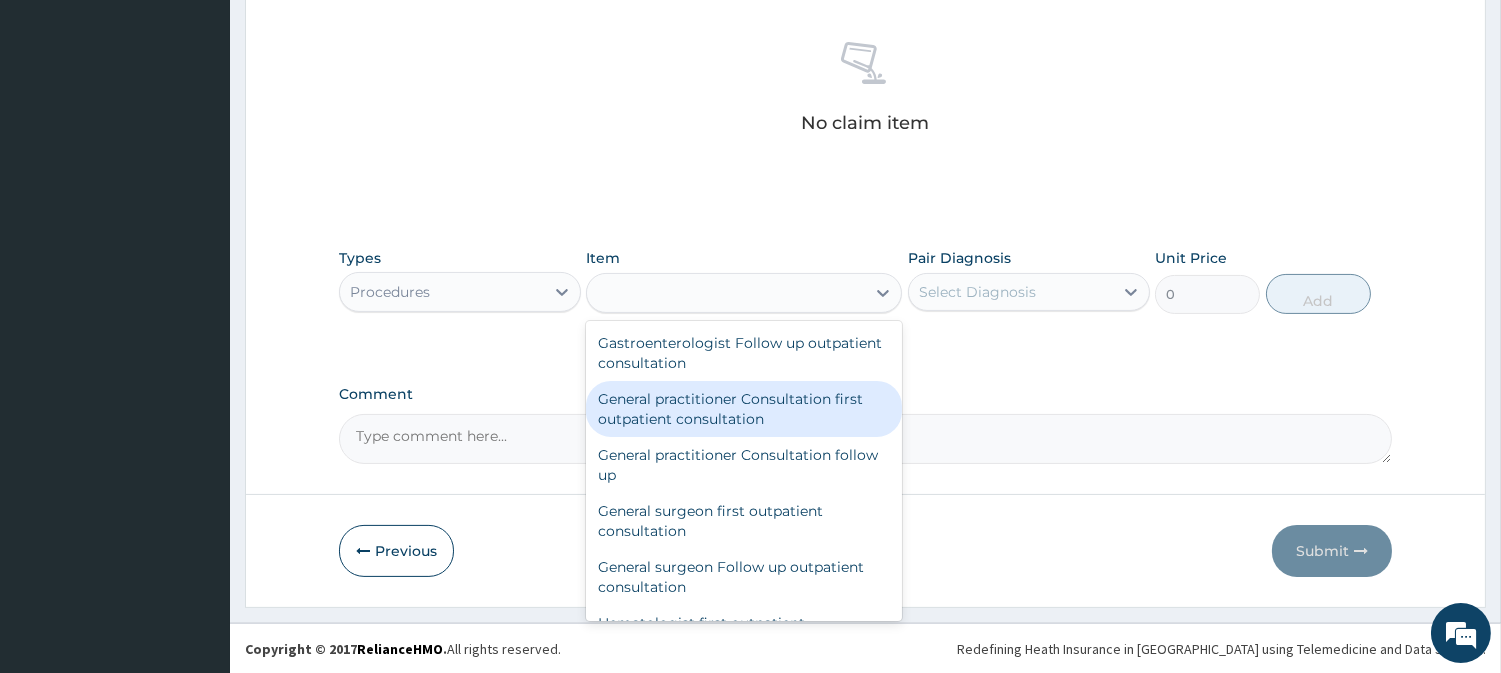 type on "3000" 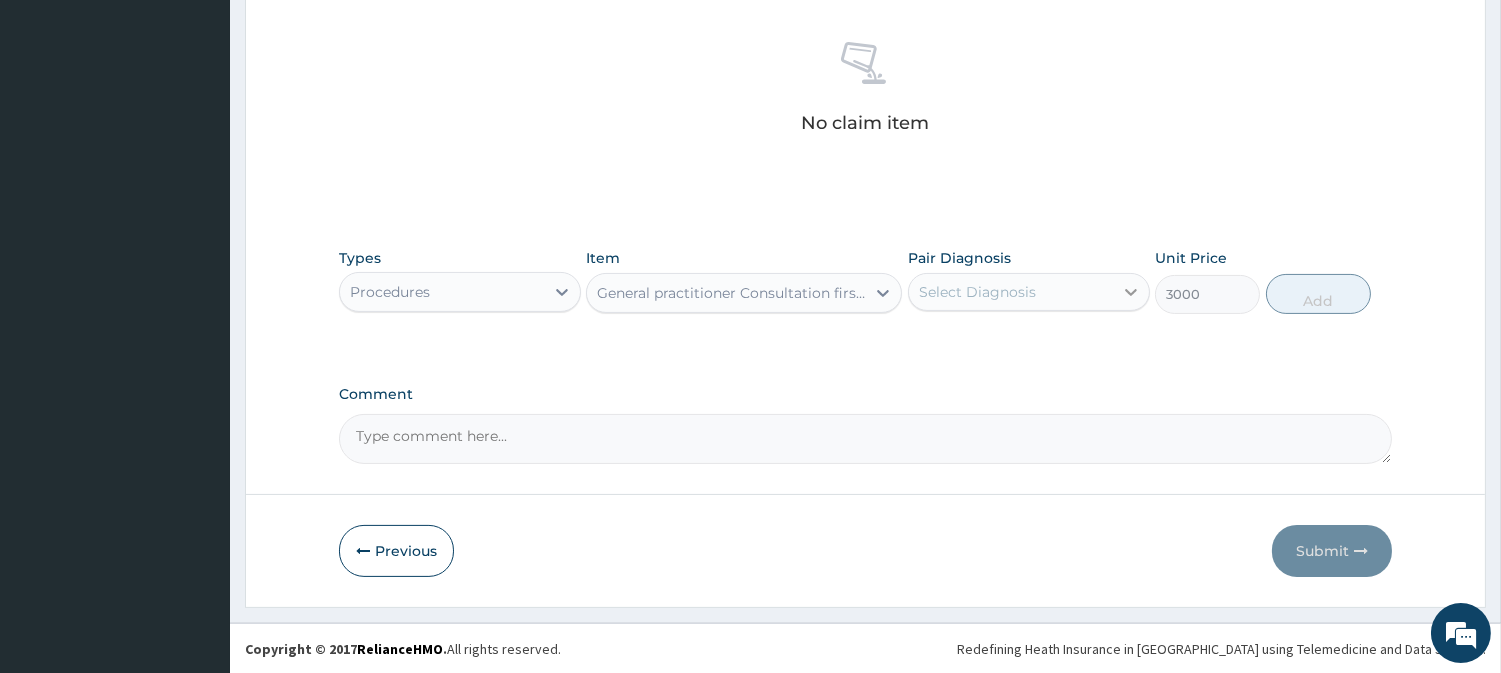 click 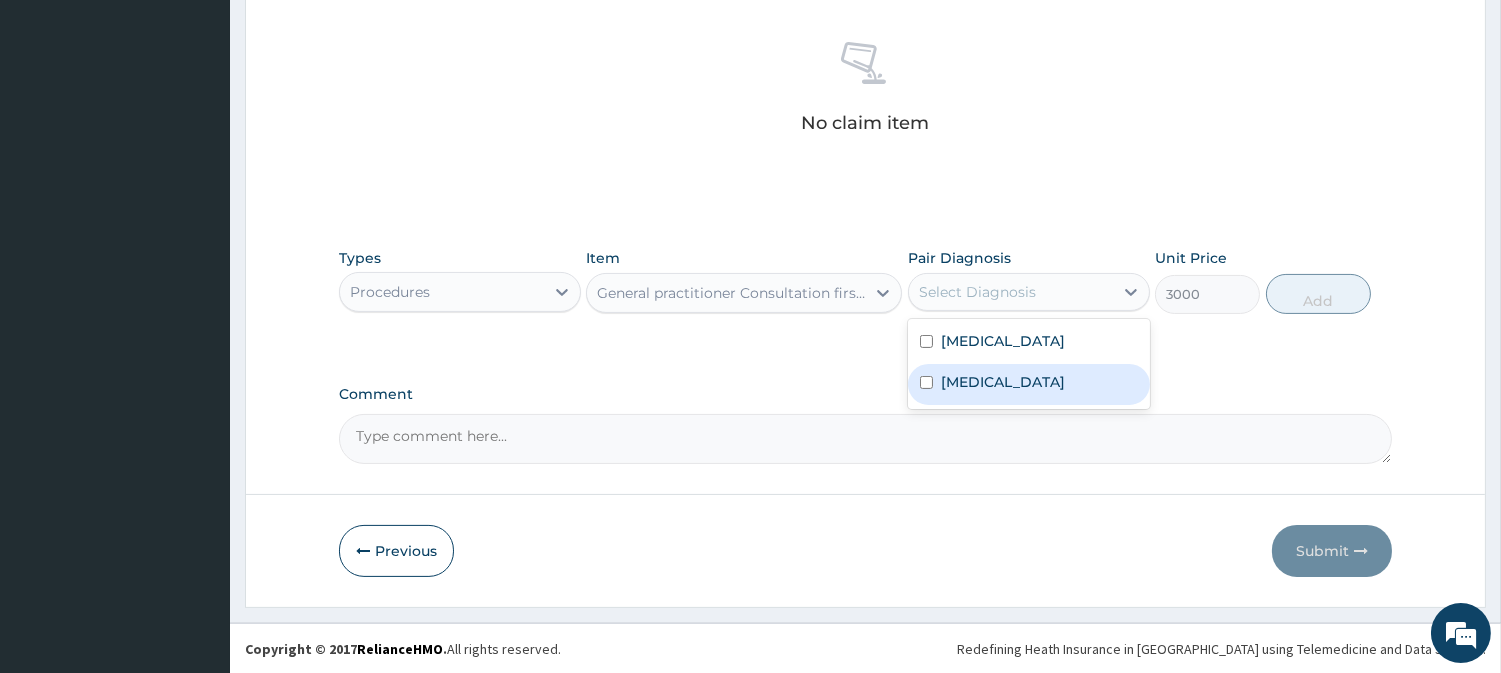 click at bounding box center [926, 382] 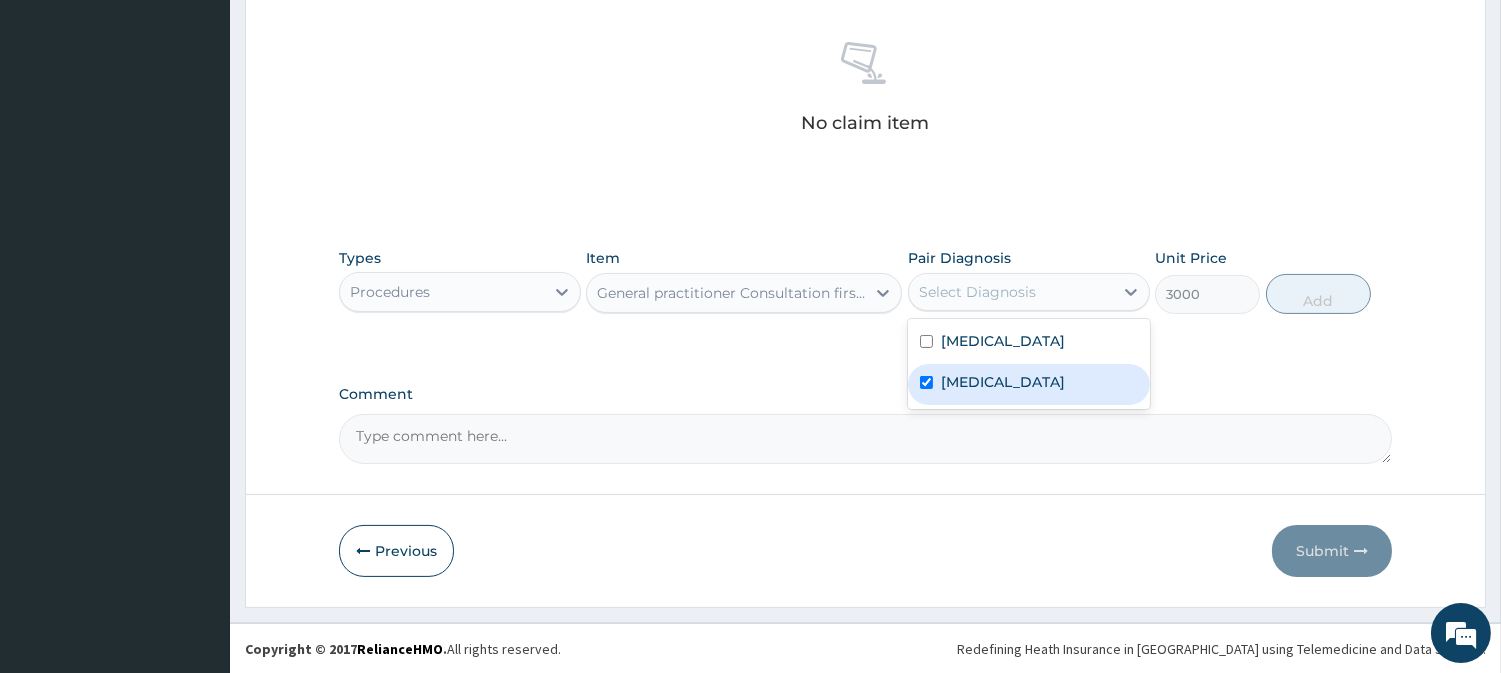 checkbox on "true" 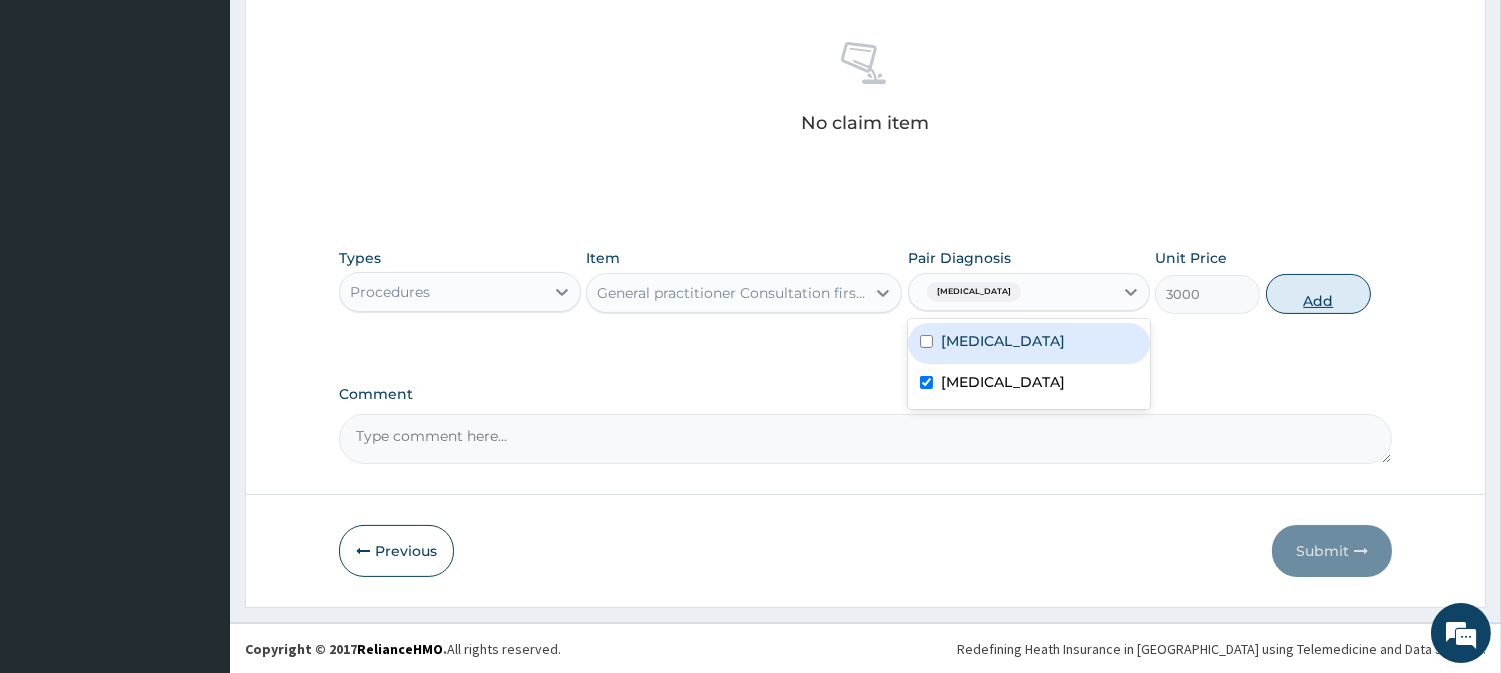 click on "Add" at bounding box center [1318, 294] 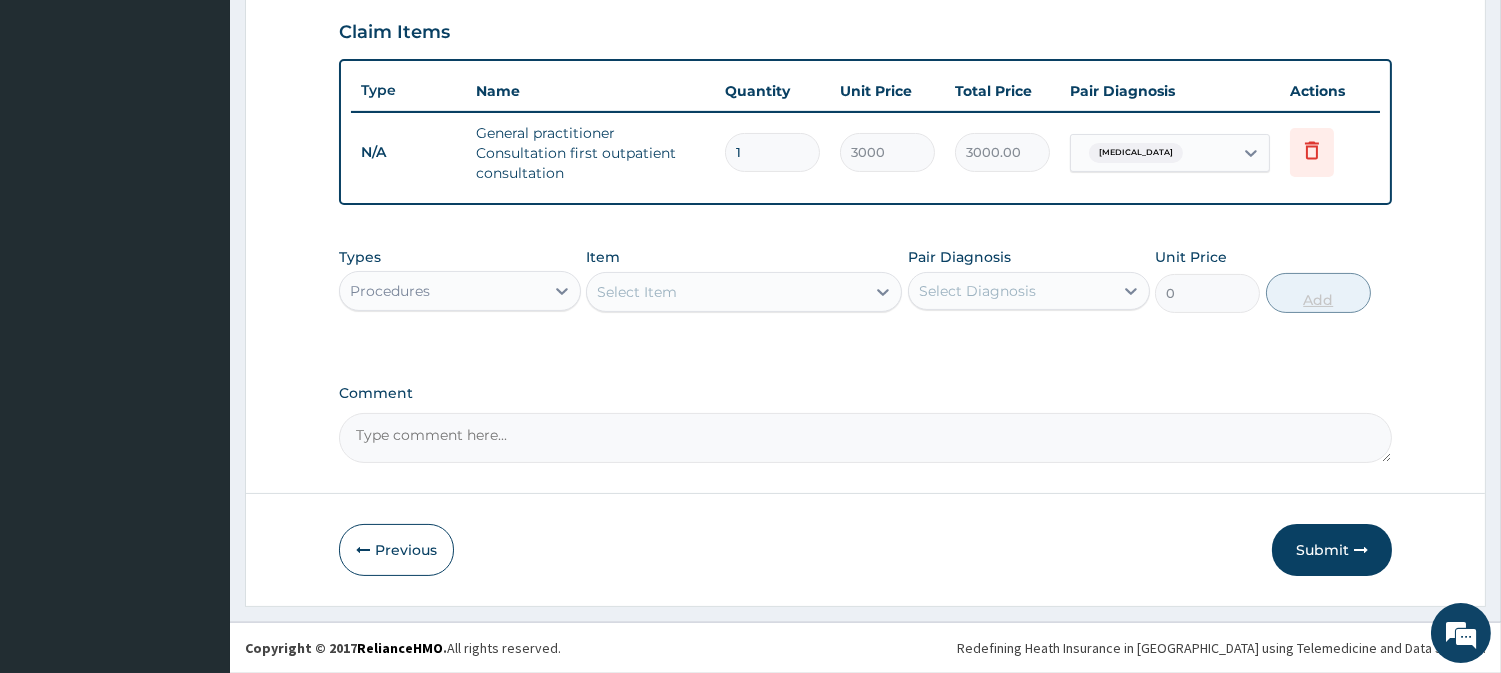 scroll, scrollTop: 682, scrollLeft: 0, axis: vertical 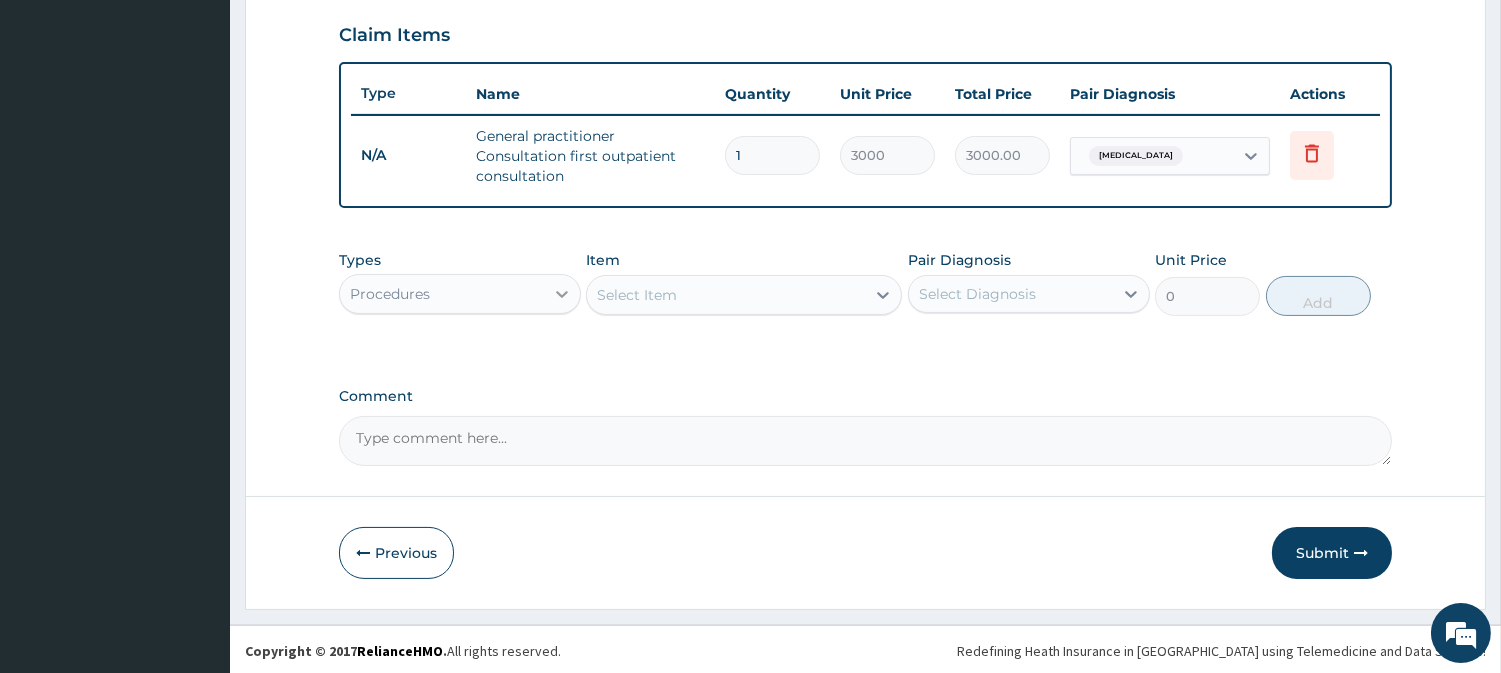 click 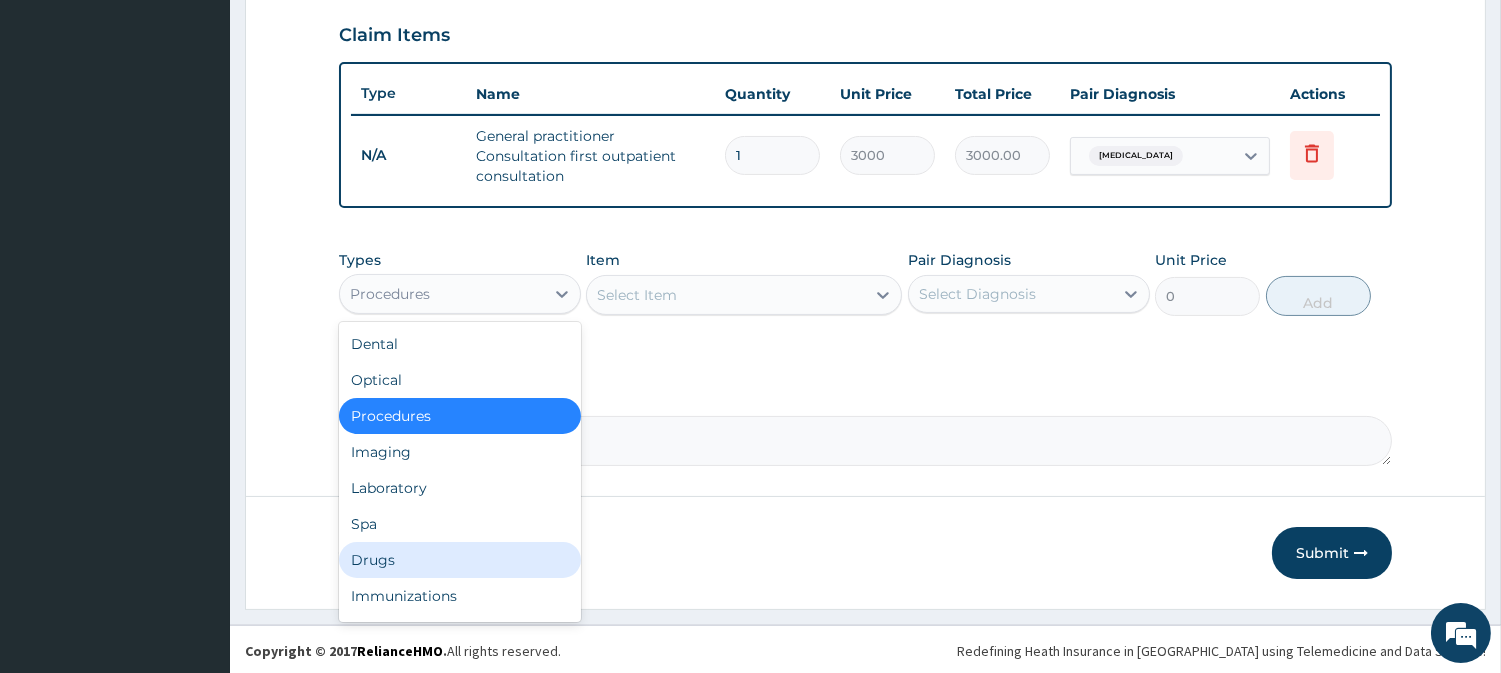 click on "Drugs" at bounding box center (460, 560) 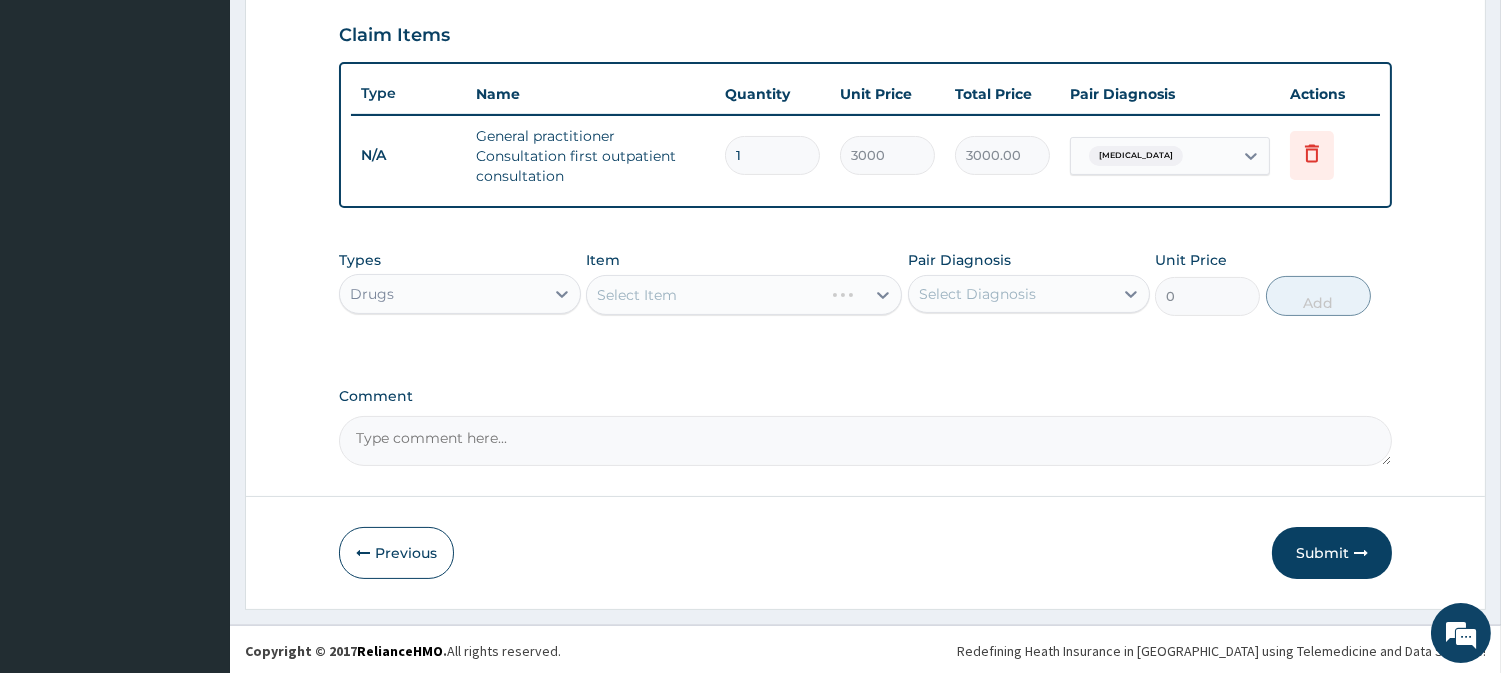 click on "Select Item" at bounding box center (744, 295) 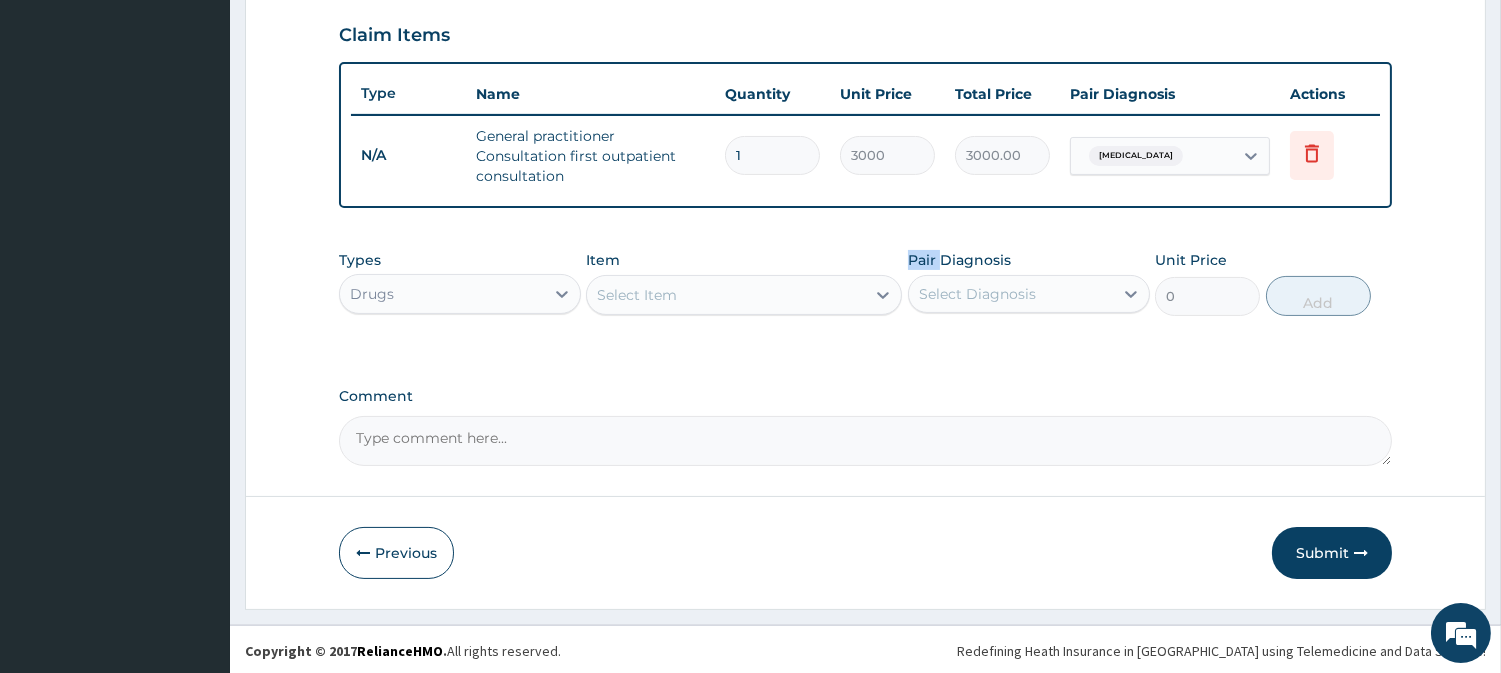 click on "Types Drugs Item Select Item Pair Diagnosis Select Diagnosis Unit Price 0 Add" at bounding box center (865, 283) 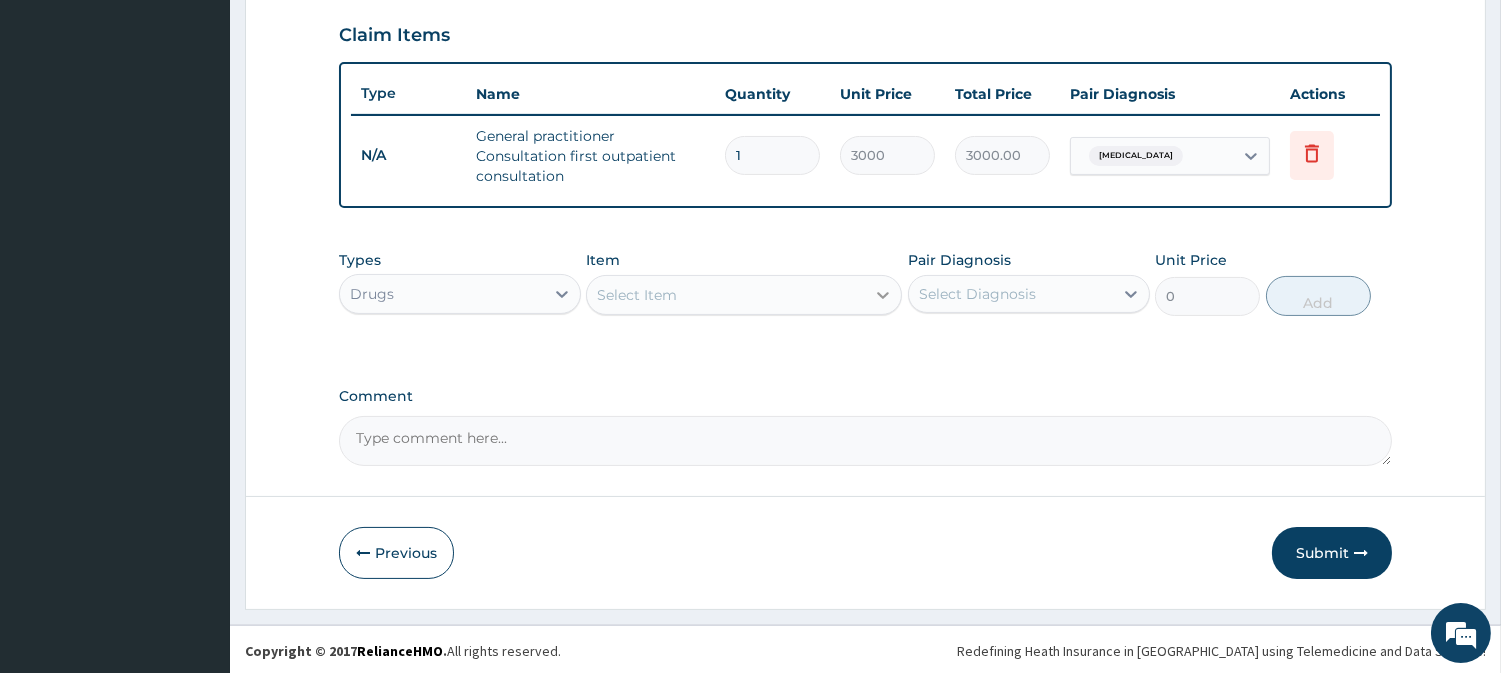 click 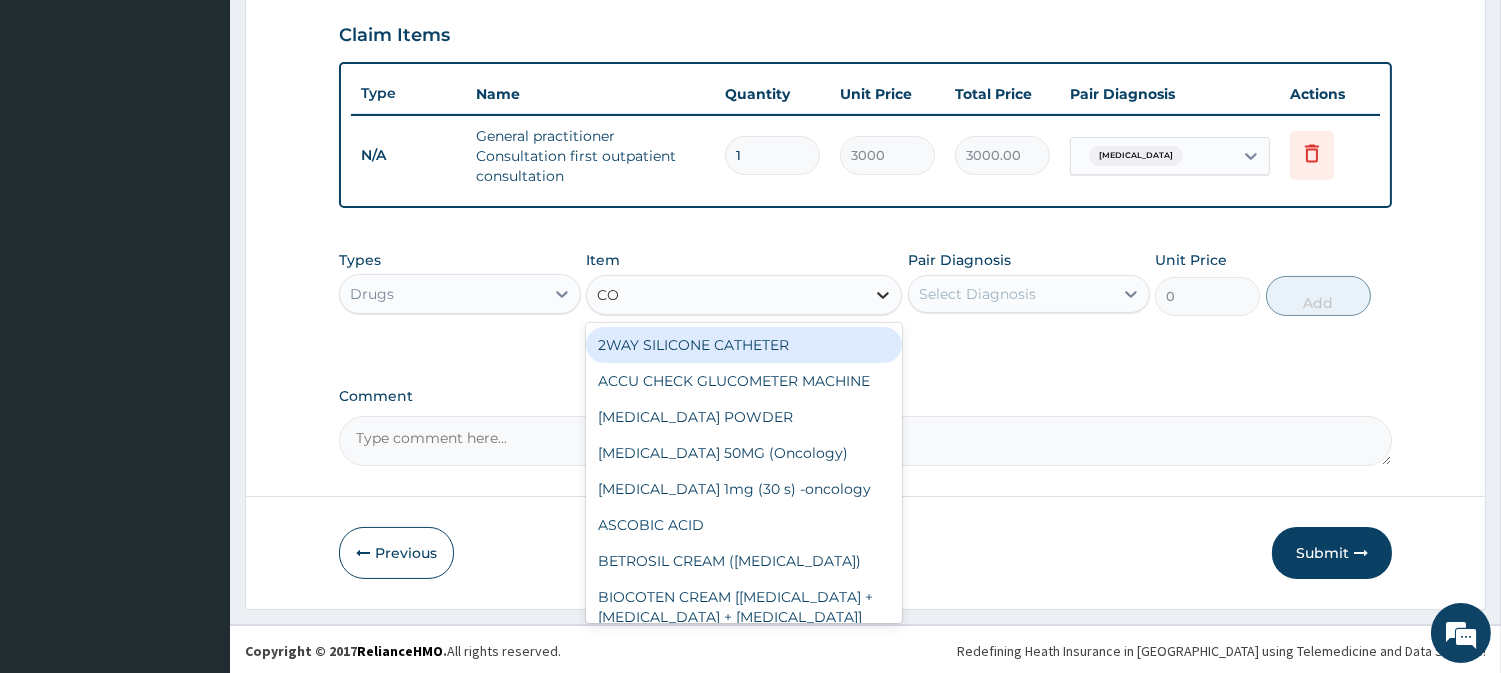 type on "C" 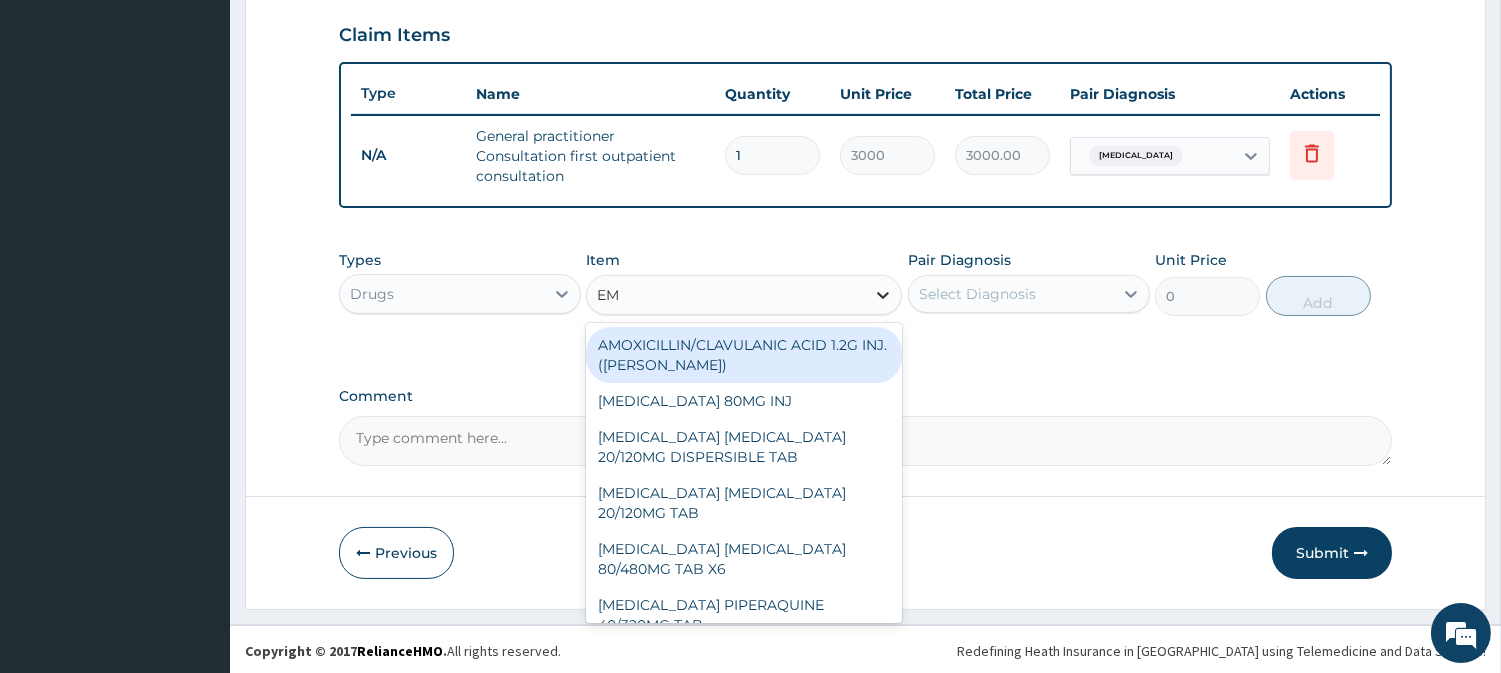 type on "EMZ" 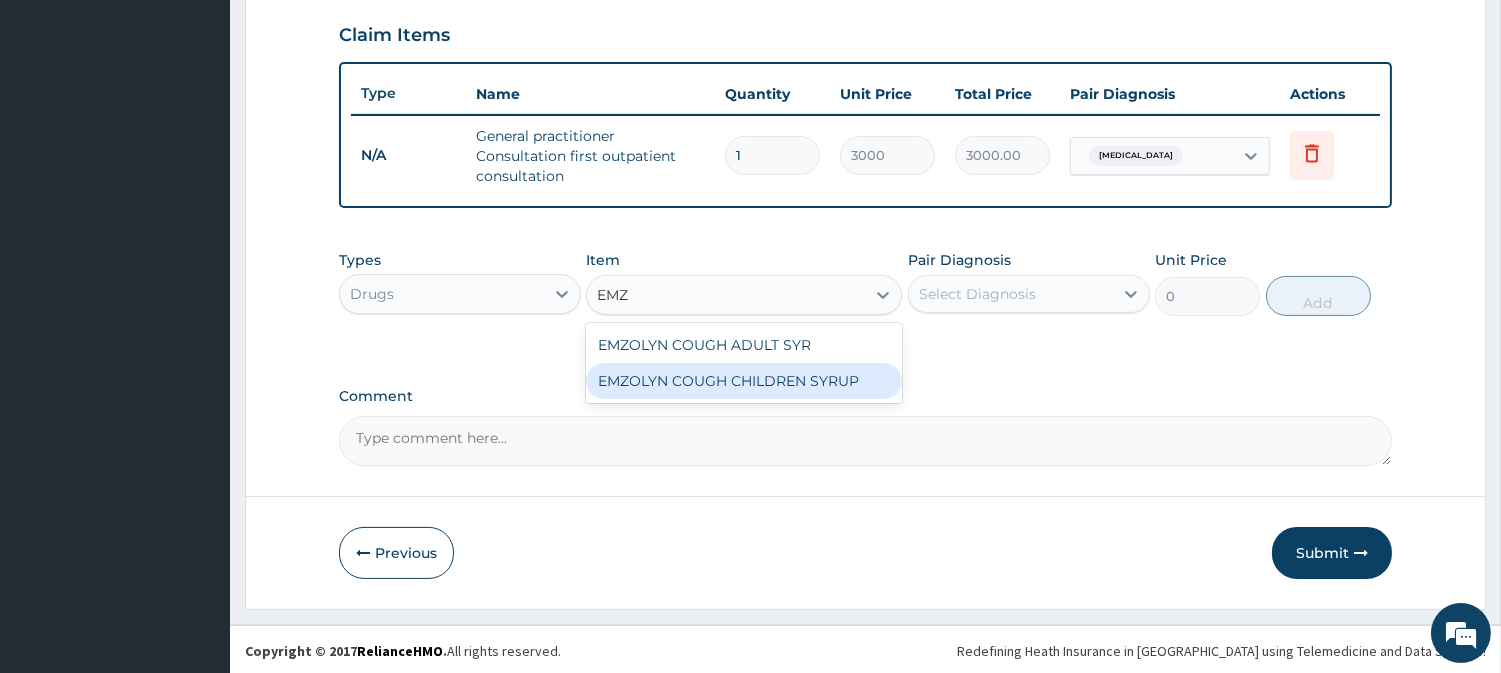 click on "EMZOLYN COUGH CHILDREN SYRUP" at bounding box center [744, 381] 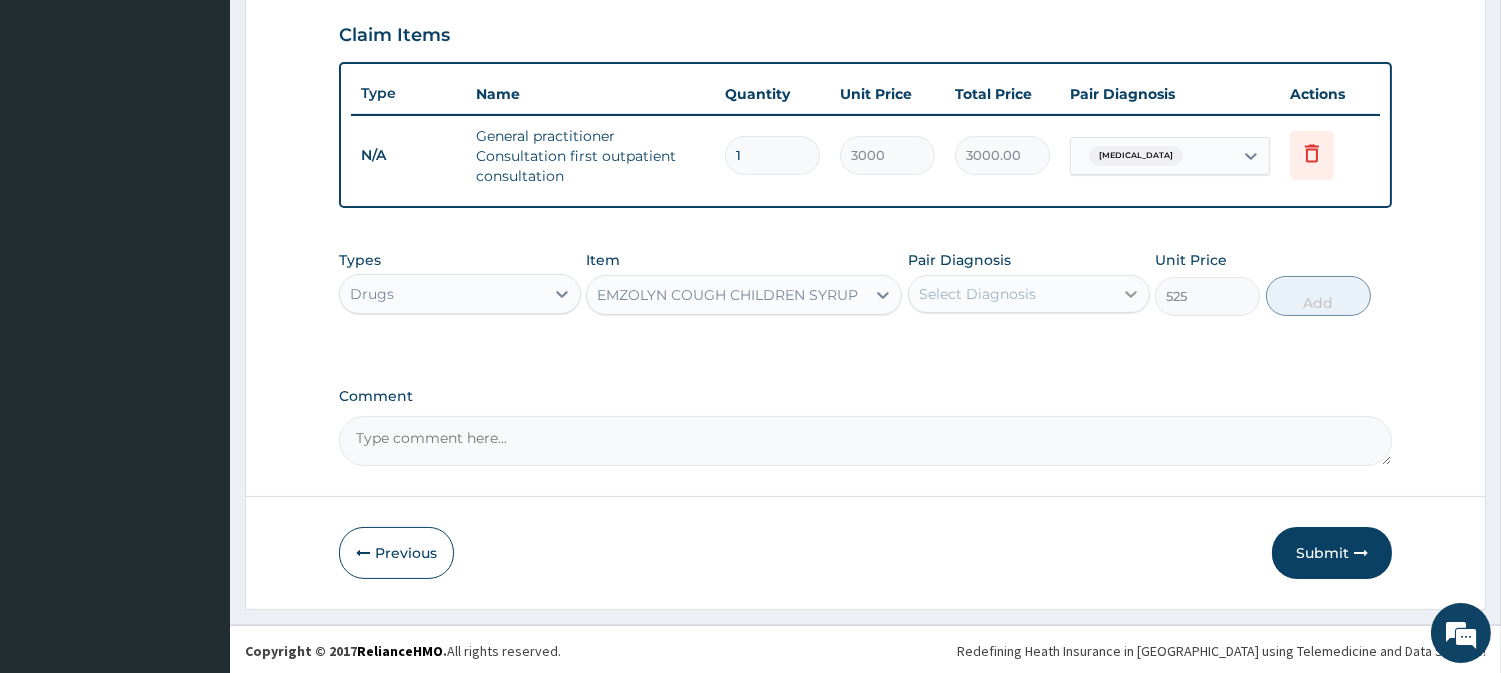click 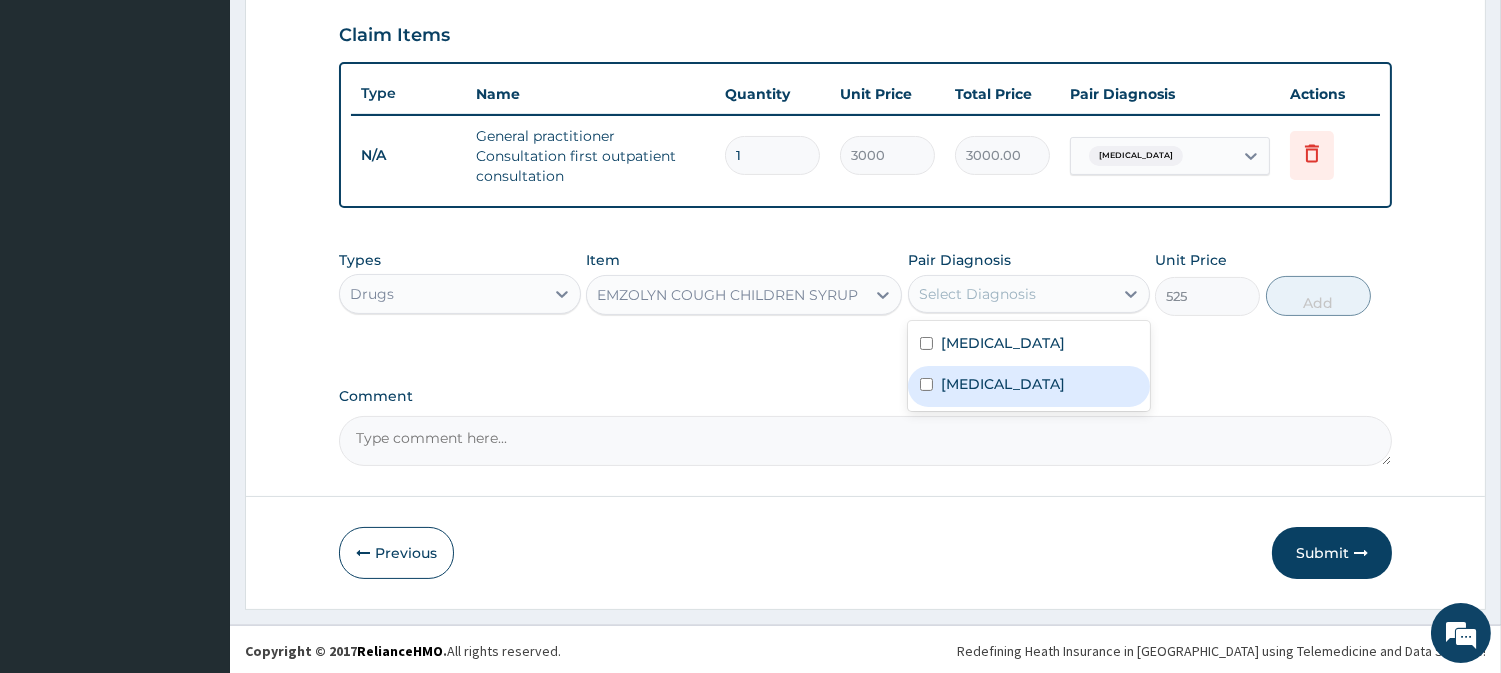 click on "PA Code / Prescription Code Enter Code(Secondary Care Only) Encounter Date 13-06-2025 Important Notice Please enter PA codes before entering items that are not attached to a PA code   All diagnoses entered must be linked to a claim item. Diagnosis & Claim Items that are visible but inactive cannot be edited because they were imported from an already approved PA code. Diagnosis Malaria Query Sepsis Query NB: All diagnosis must be linked to a claim item Claim Items Type Name Quantity Unit Price Total Price Pair Diagnosis Actions N/A General practitioner Consultation first outpatient consultation 1 3000 3000.00 Sepsis Delete Types Drugs Item EMZOLYN COUGH CHILDREN SYRUP Pair Diagnosis option Sepsis, selected. option Sepsis focused, 2 of 2. 2 results available. Use Up and Down to choose options, press Enter to select the currently focused option, press Escape to exit the menu, press Tab to select the option and exit the menu. Select Diagnosis Malaria Sepsis Unit Price 525 Add Comment" at bounding box center [865, -13] 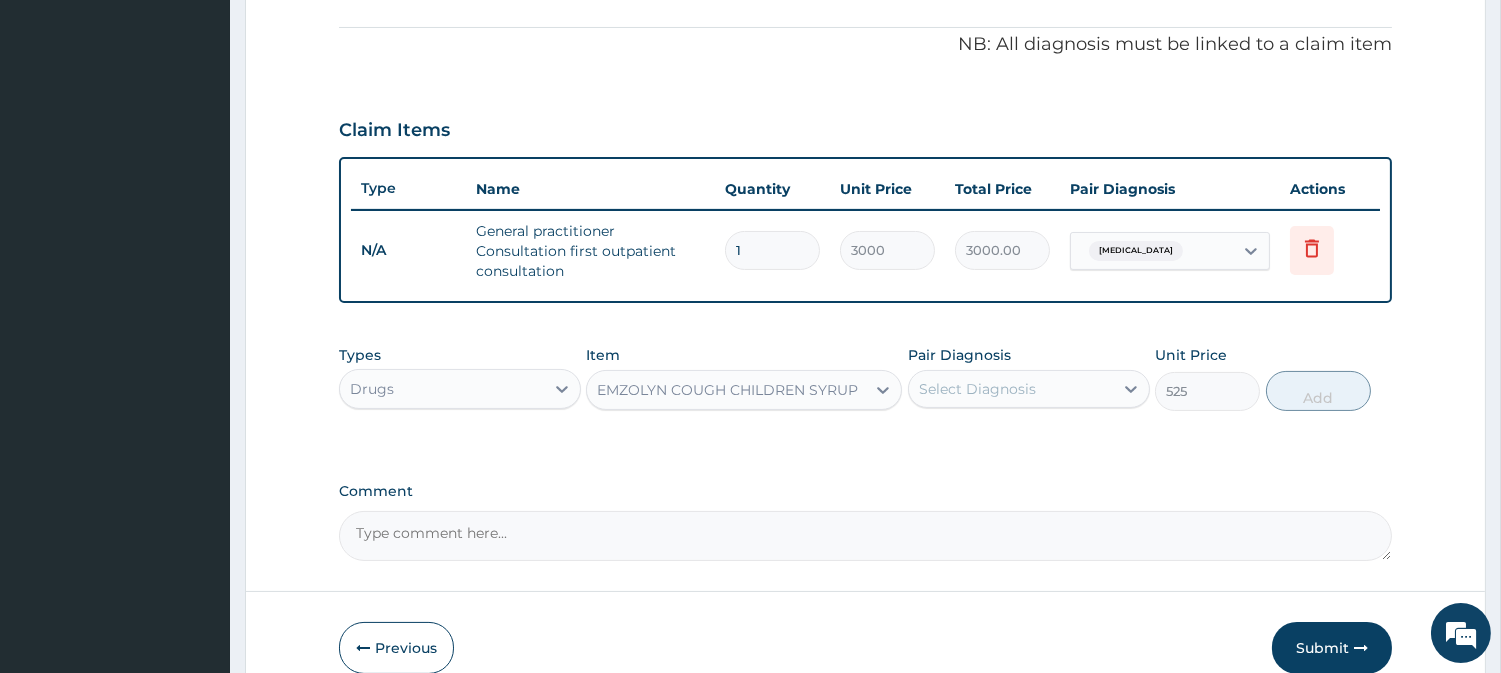 scroll, scrollTop: 460, scrollLeft: 0, axis: vertical 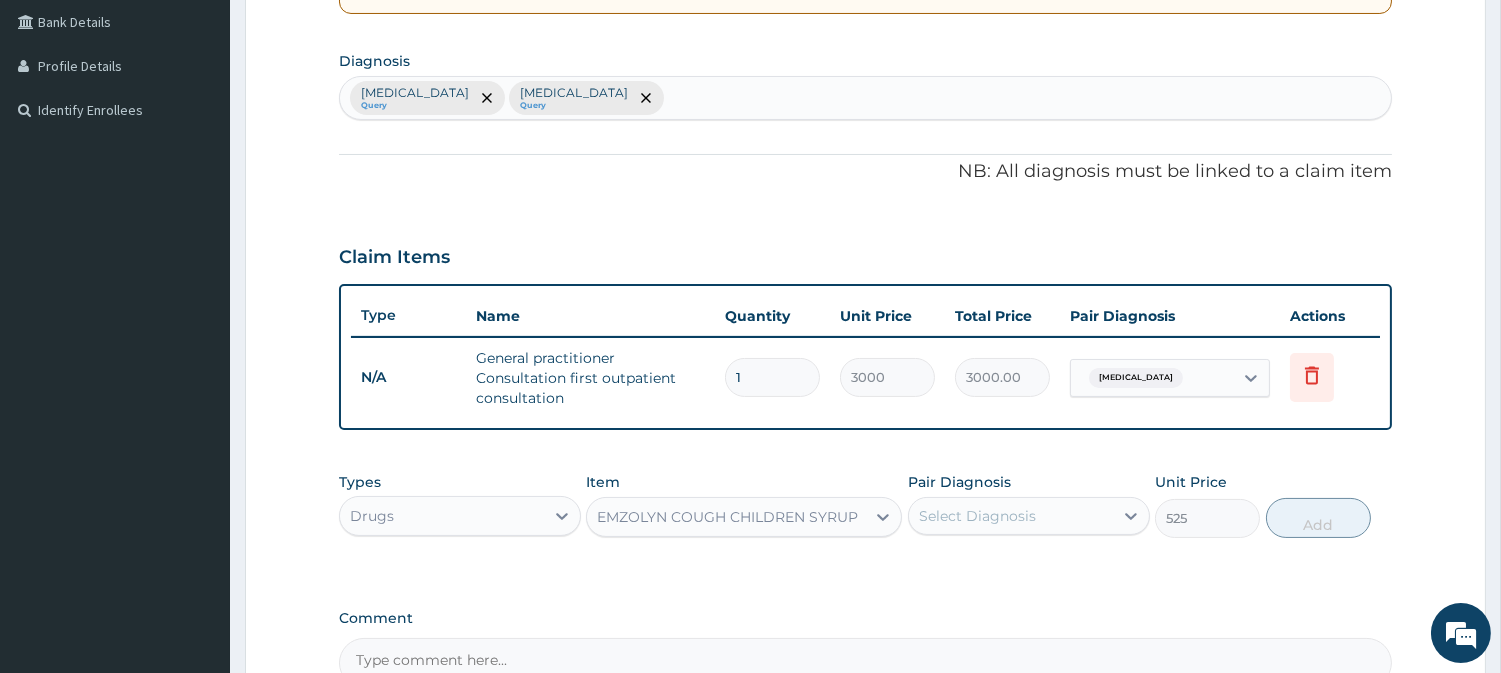 click on "Malaria Query Sepsis Query" at bounding box center (865, 98) 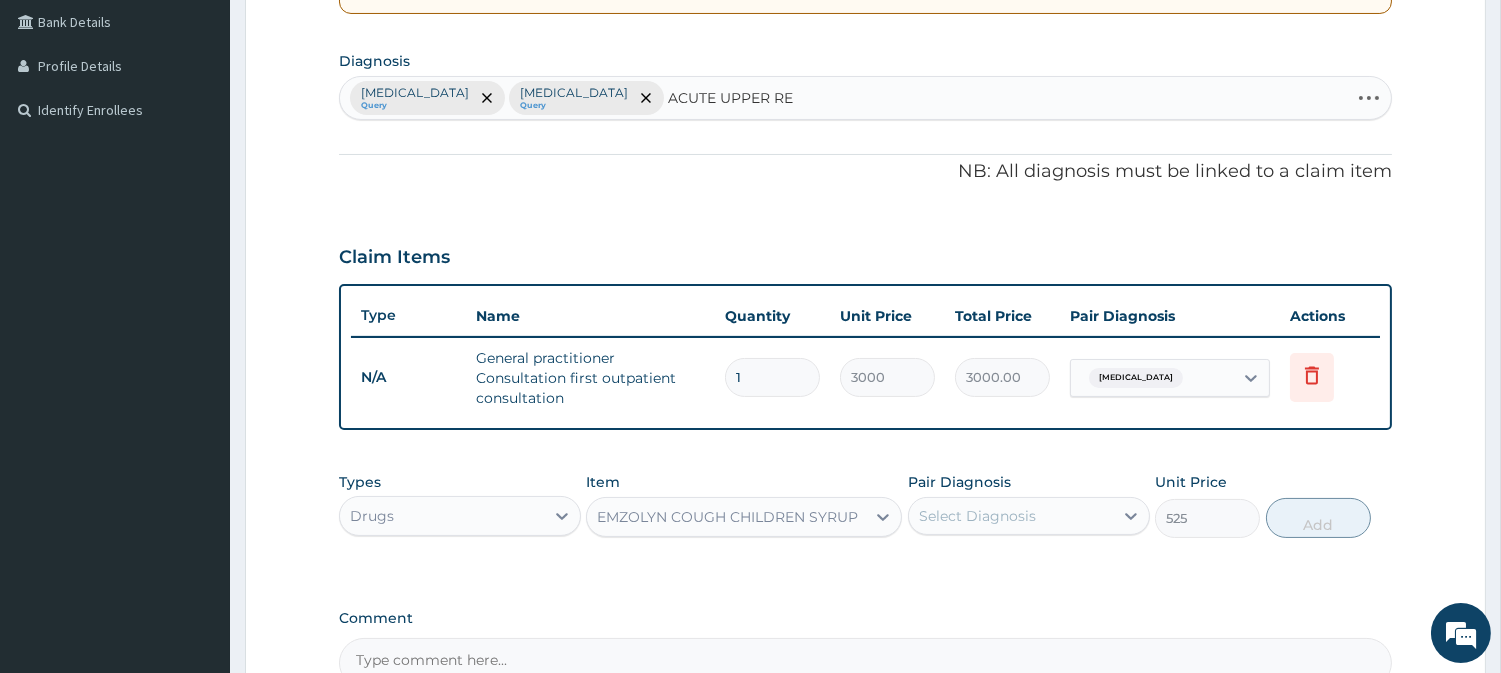 type on "ACUTE UPPER RES" 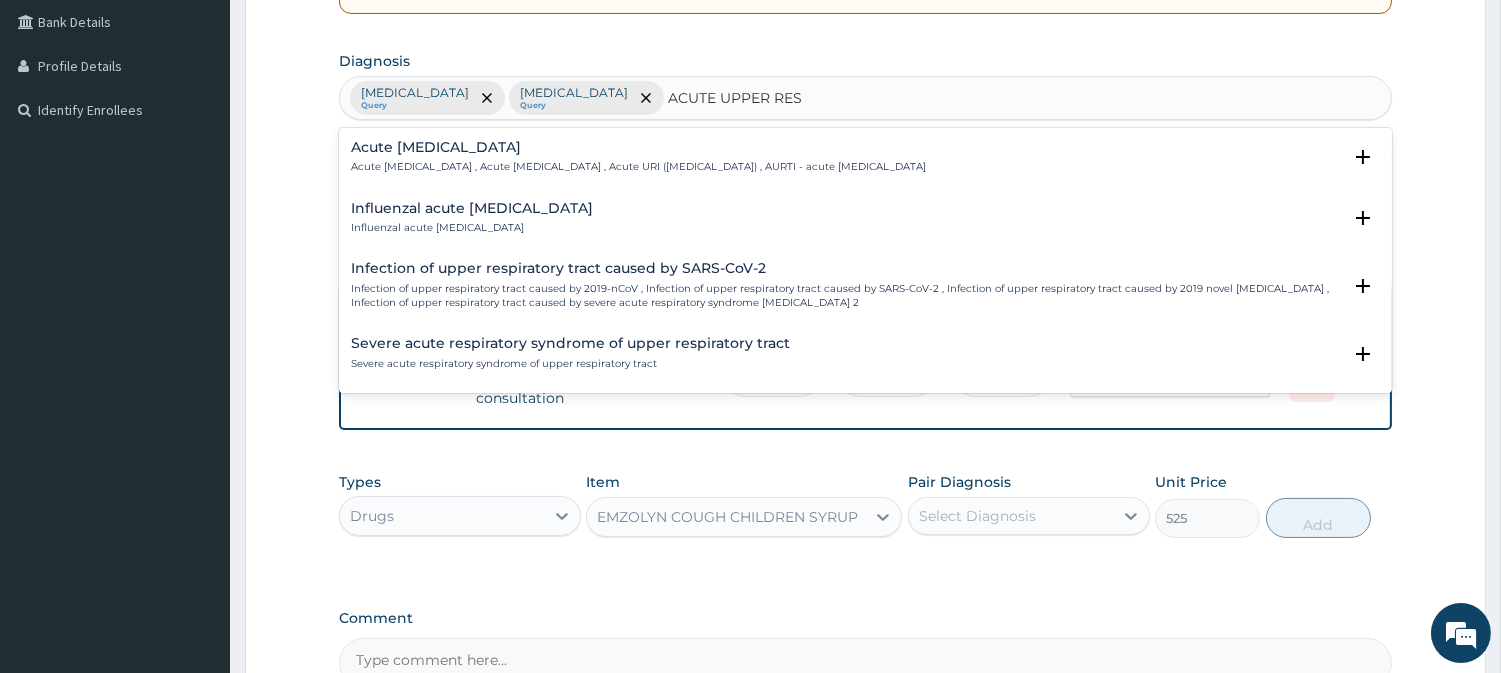 click on "Acute upper respiratory infection" at bounding box center [638, 147] 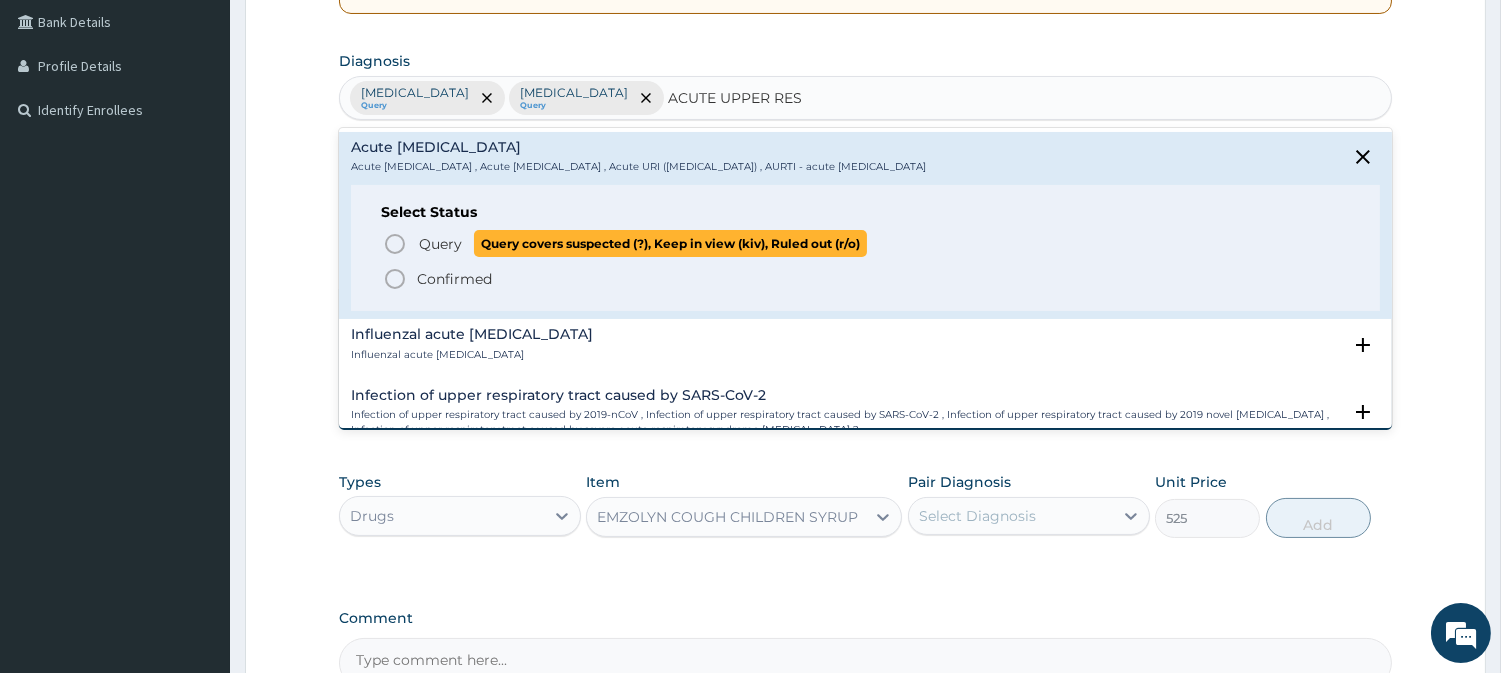 click 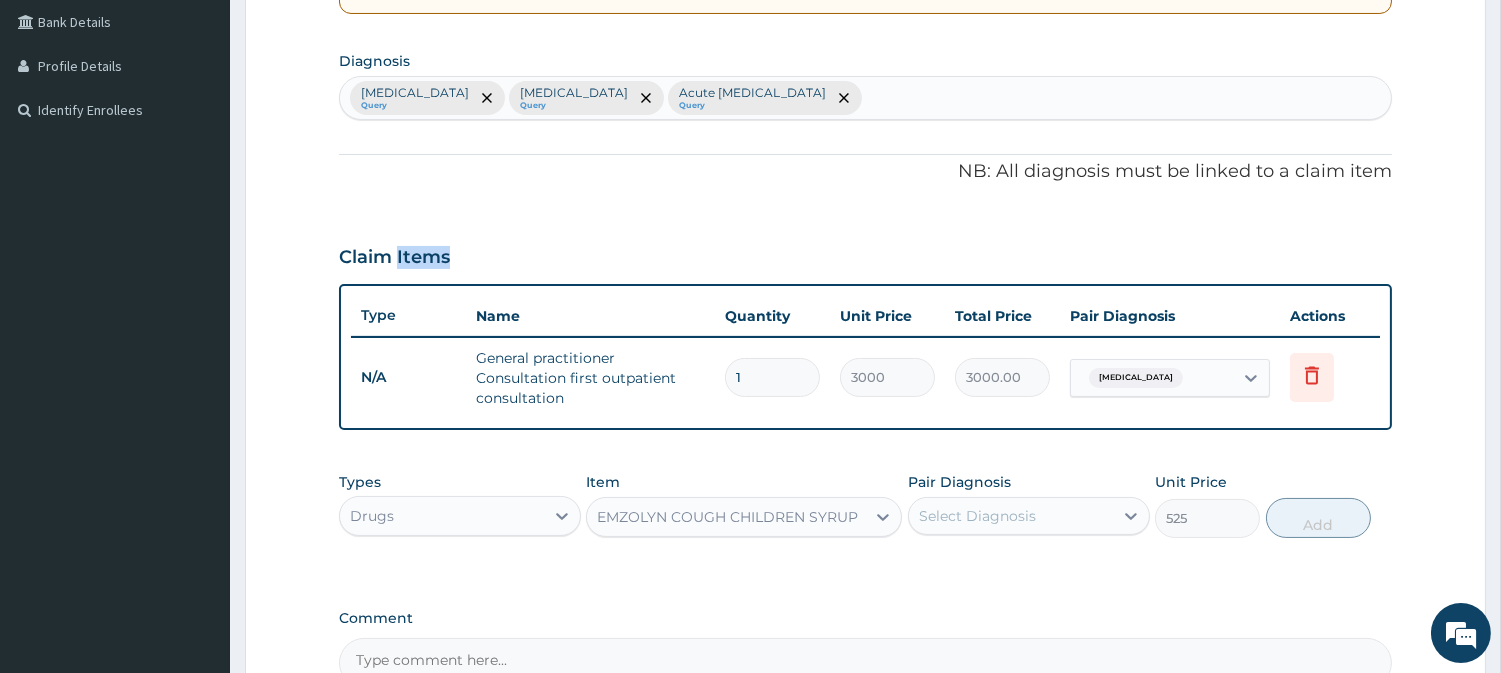 click on "PA Code / Prescription Code Enter Code(Secondary Care Only) Encounter Date 13-06-2025 Important Notice Please enter PA codes before entering items that are not attached to a PA code   All diagnoses entered must be linked to a claim item. Diagnosis & Claim Items that are visible but inactive cannot be edited because they were imported from an already approved PA code. Diagnosis Malaria Query Sepsis Query Acute upper respiratory infection Query NB: All diagnosis must be linked to a claim item Claim Items Type Name Quantity Unit Price Total Price Pair Diagnosis Actions N/A General practitioner Consultation first outpatient consultation 1 3000 3000.00 Sepsis Delete Types Drugs Item EMZOLYN COUGH CHILDREN SYRUP Pair Diagnosis Select Diagnosis Unit Price 525 Add Comment" at bounding box center (865, 209) 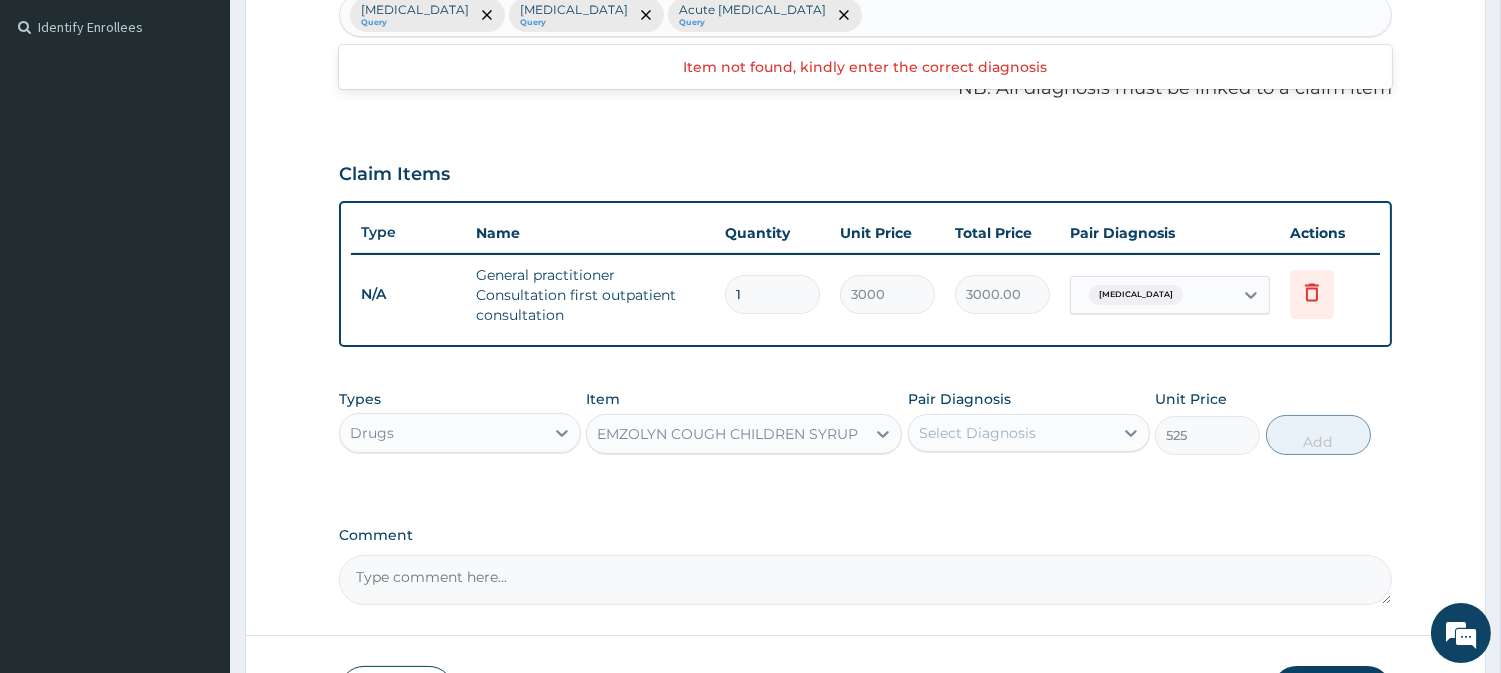 scroll, scrollTop: 682, scrollLeft: 0, axis: vertical 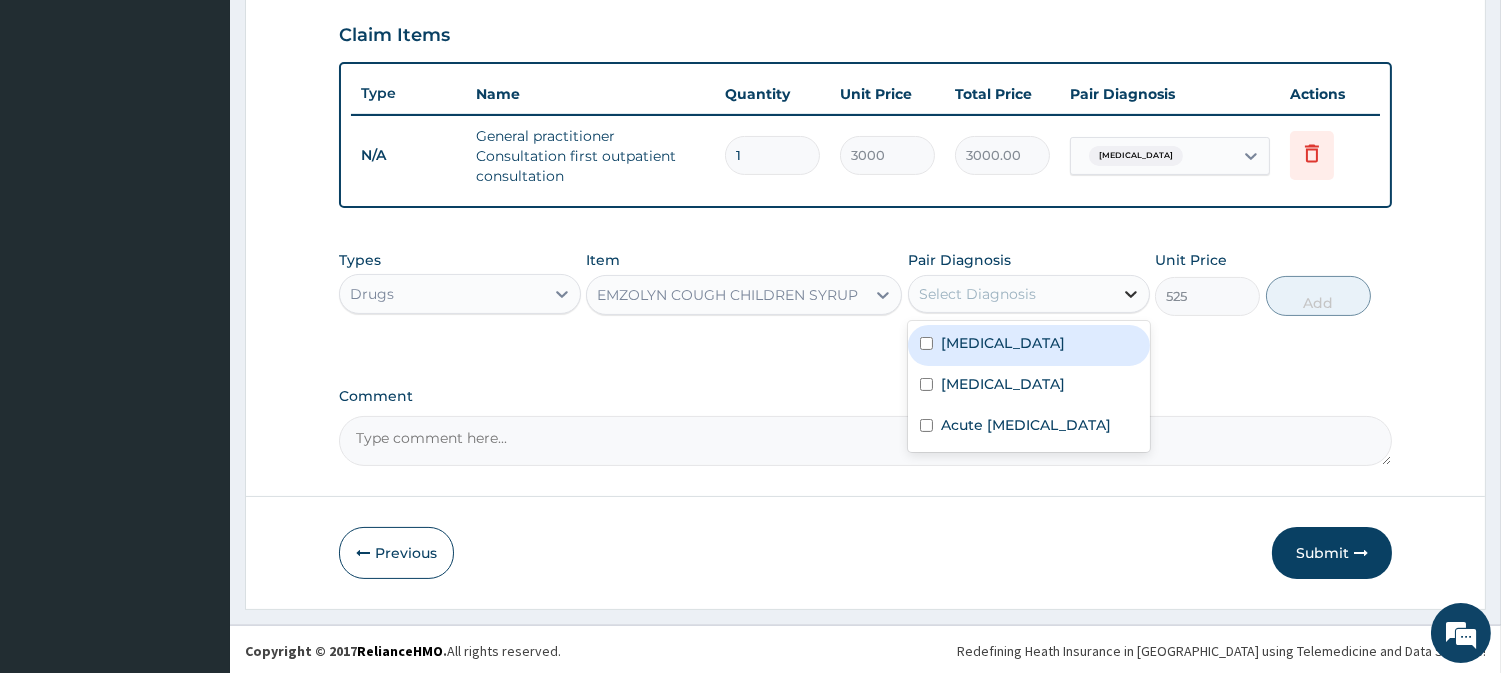 click 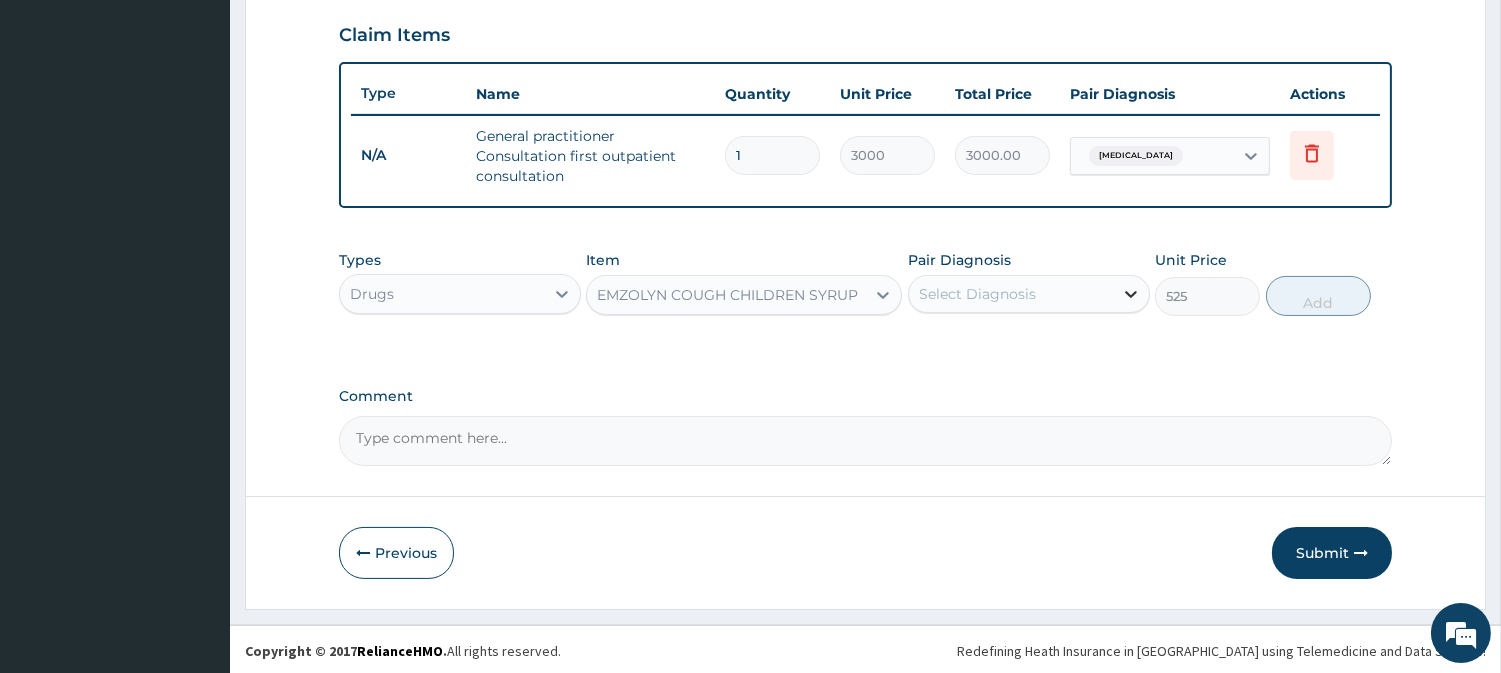 click 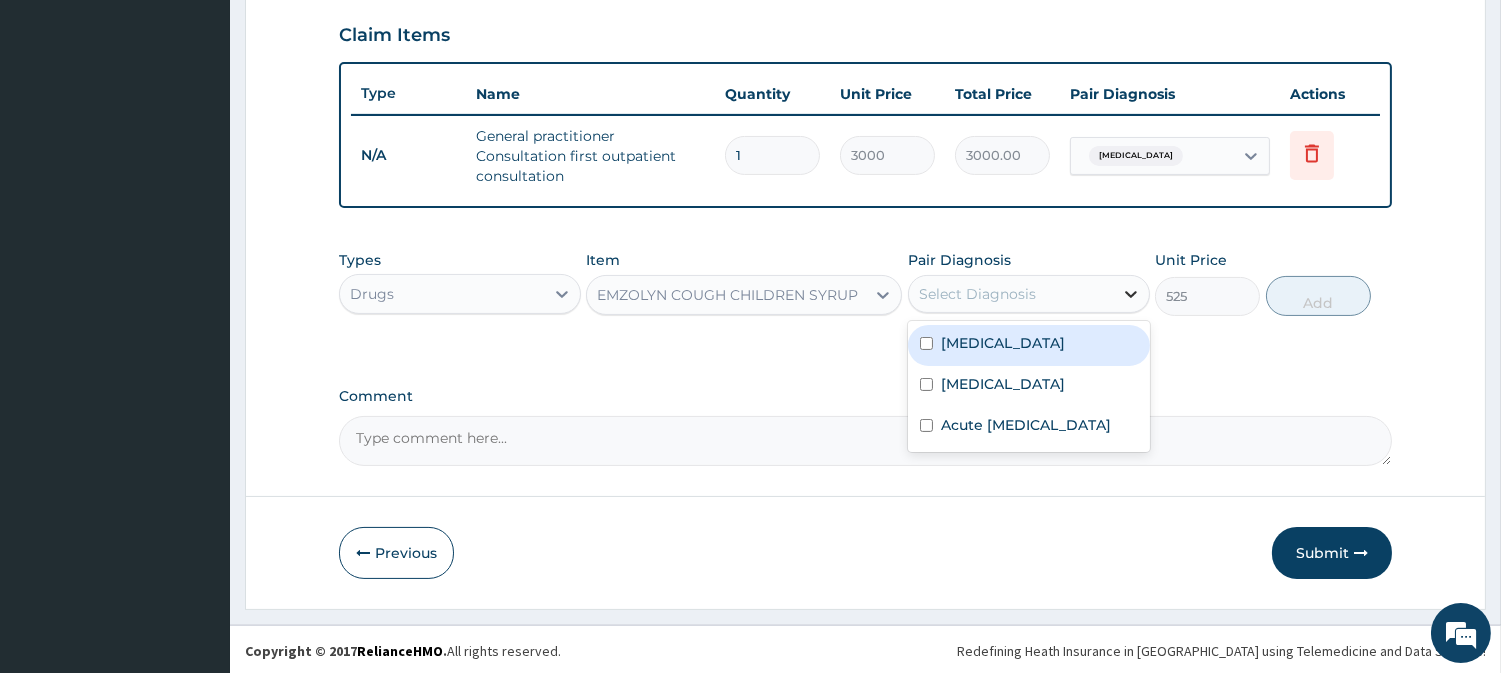 click 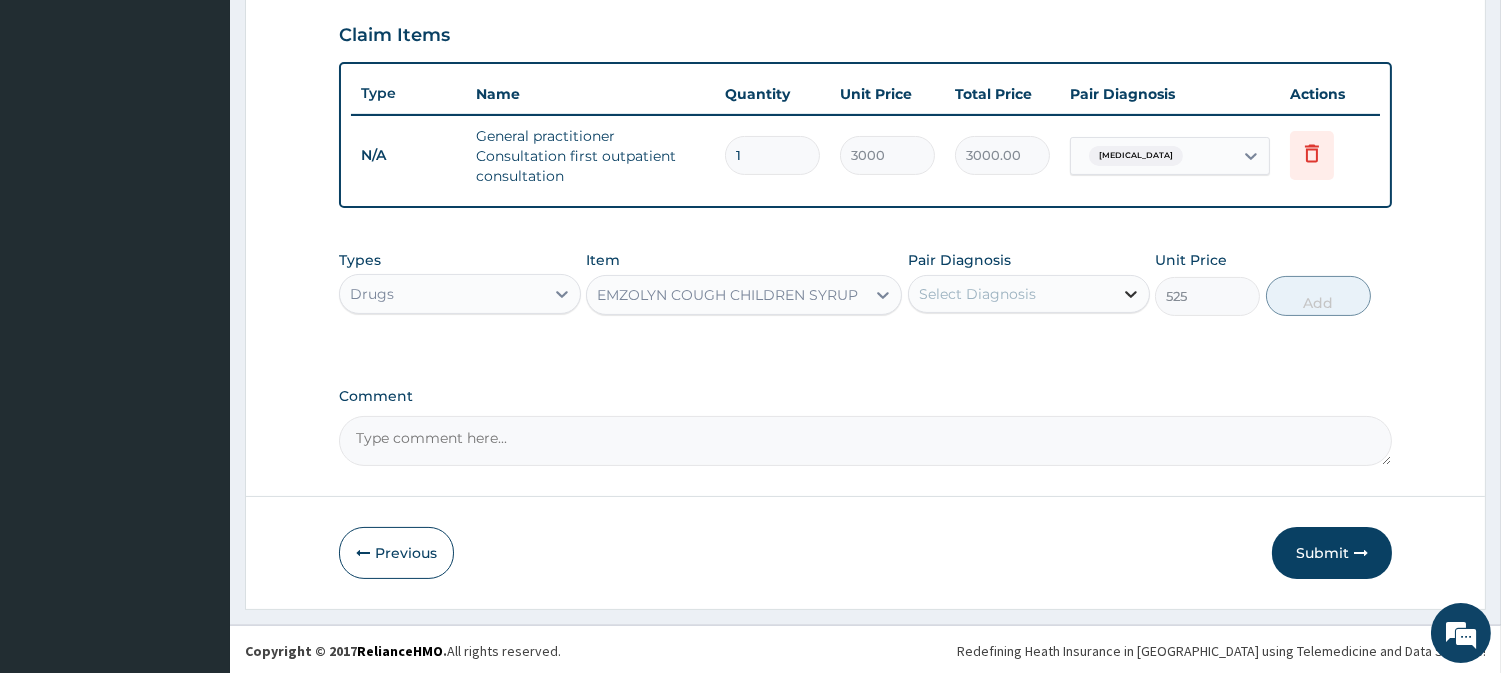 click 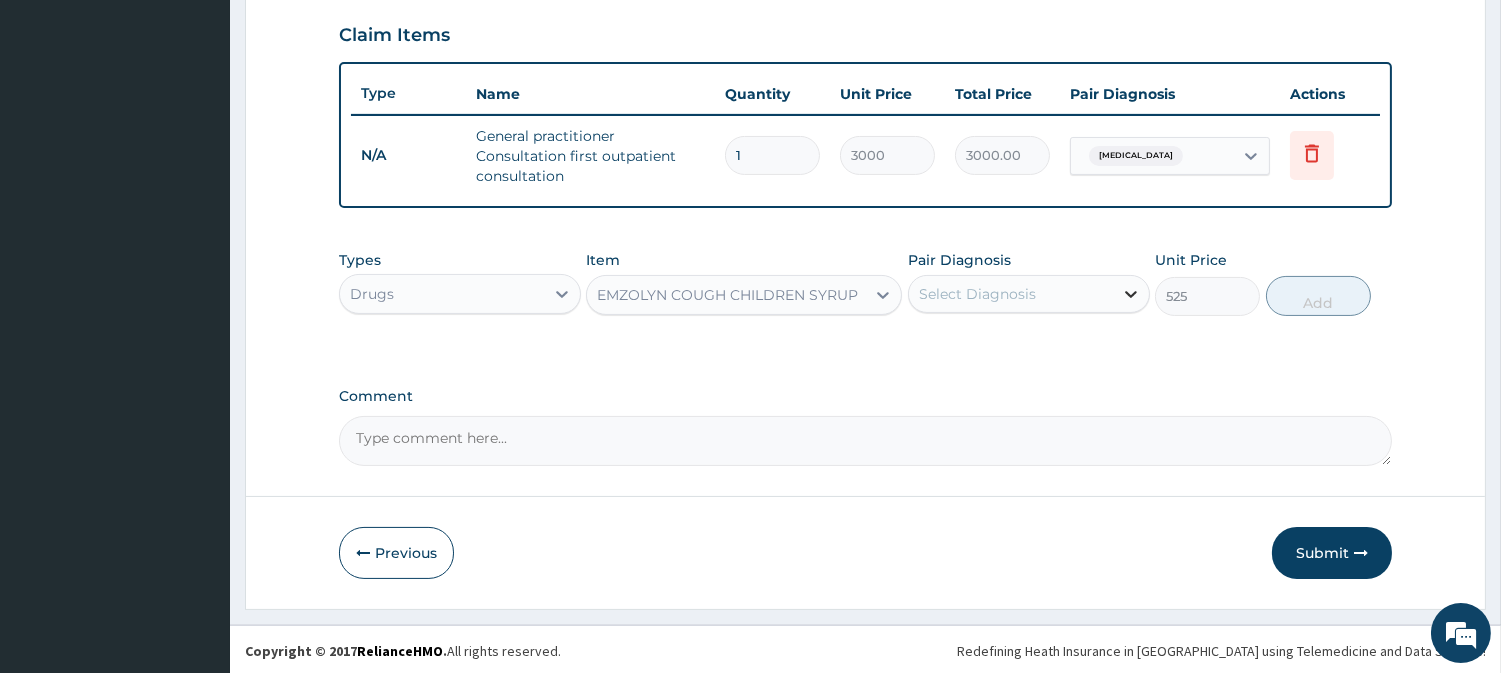 click 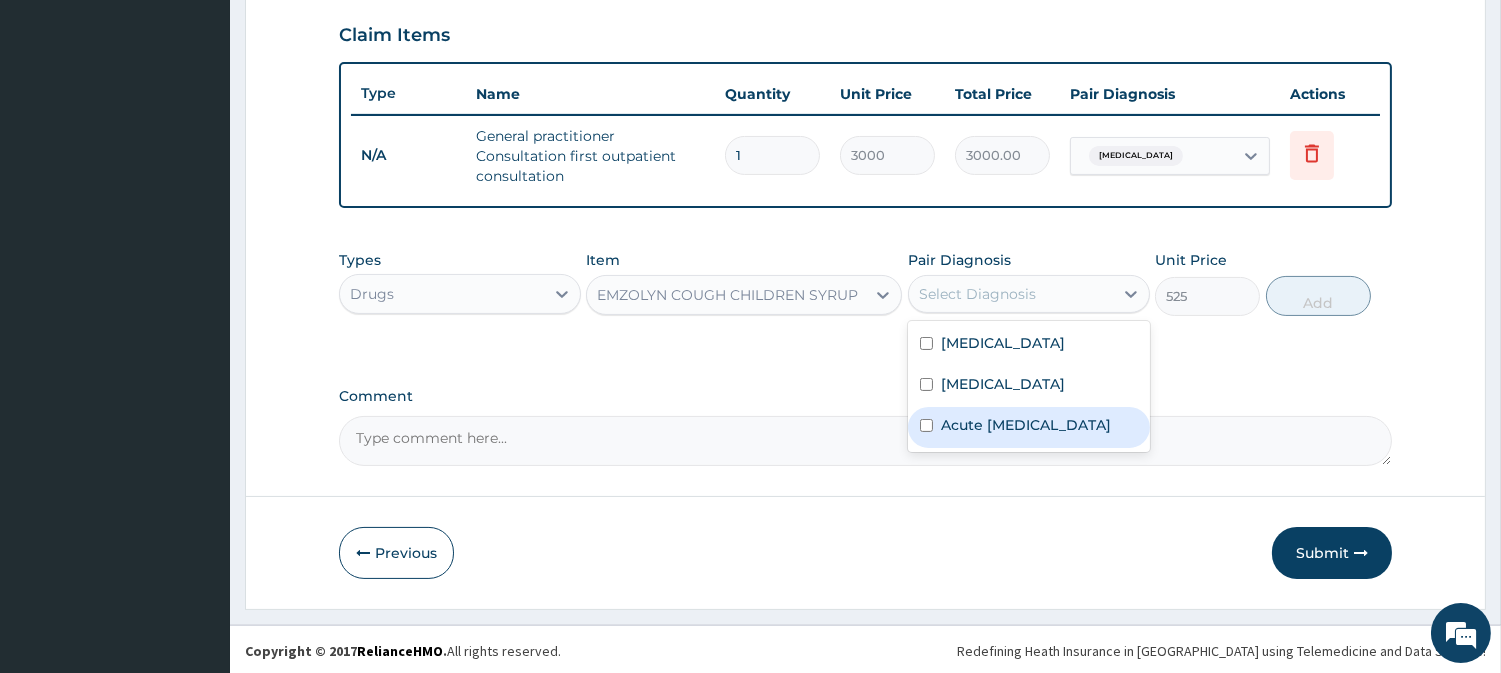 click at bounding box center (926, 425) 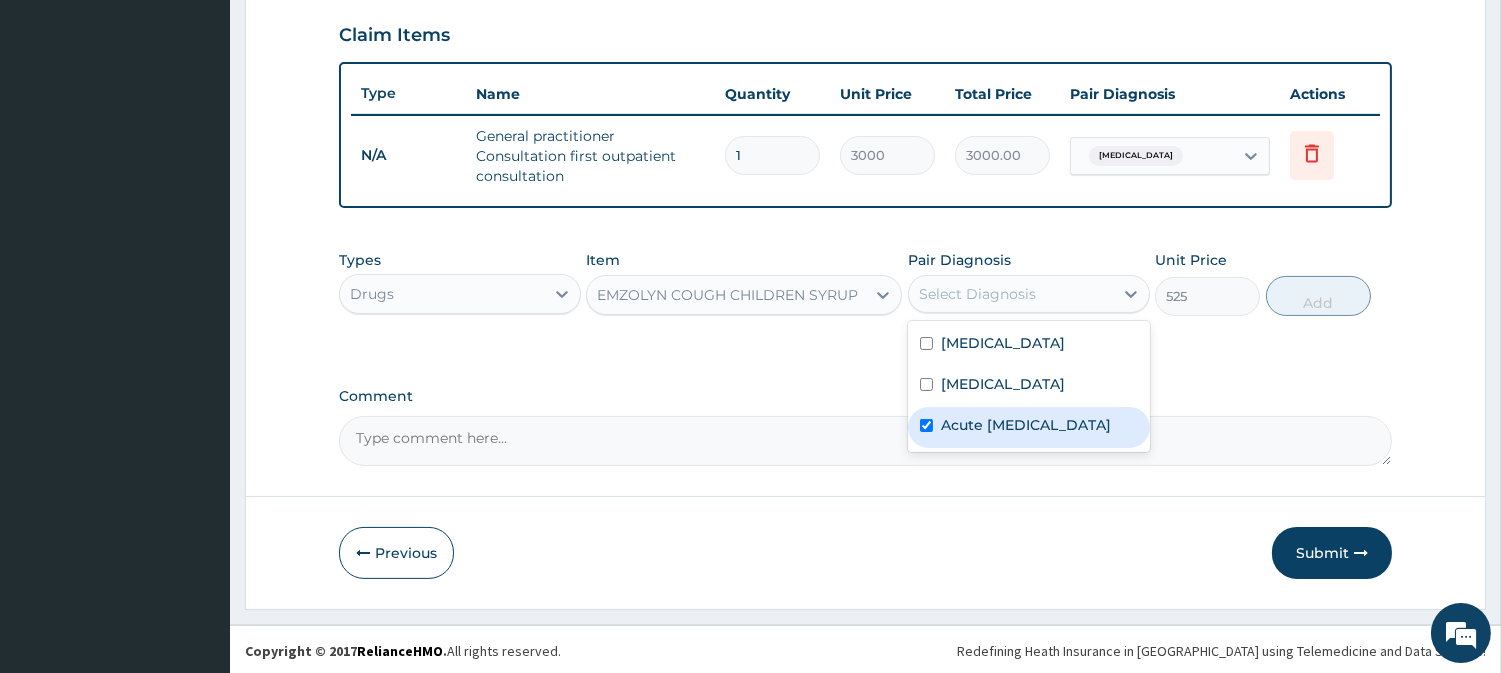 click at bounding box center [926, 425] 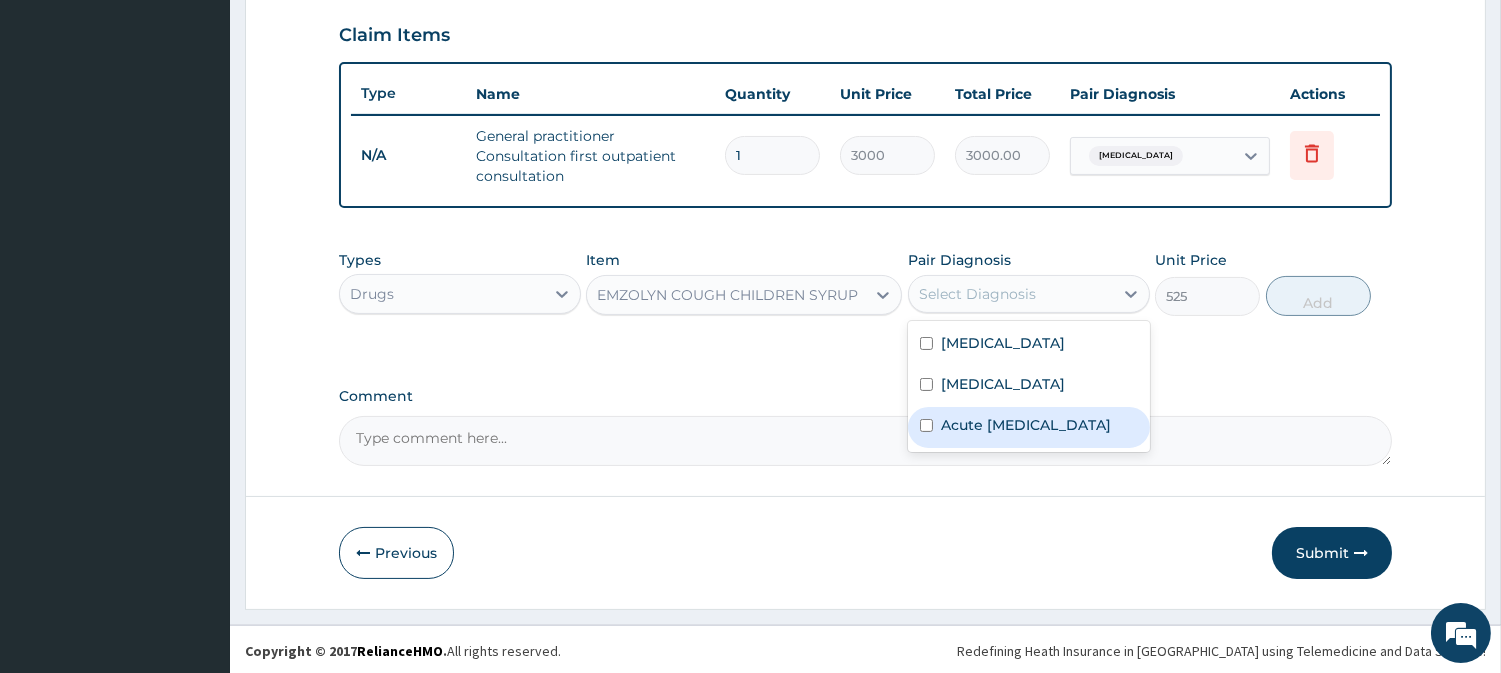 click at bounding box center (926, 425) 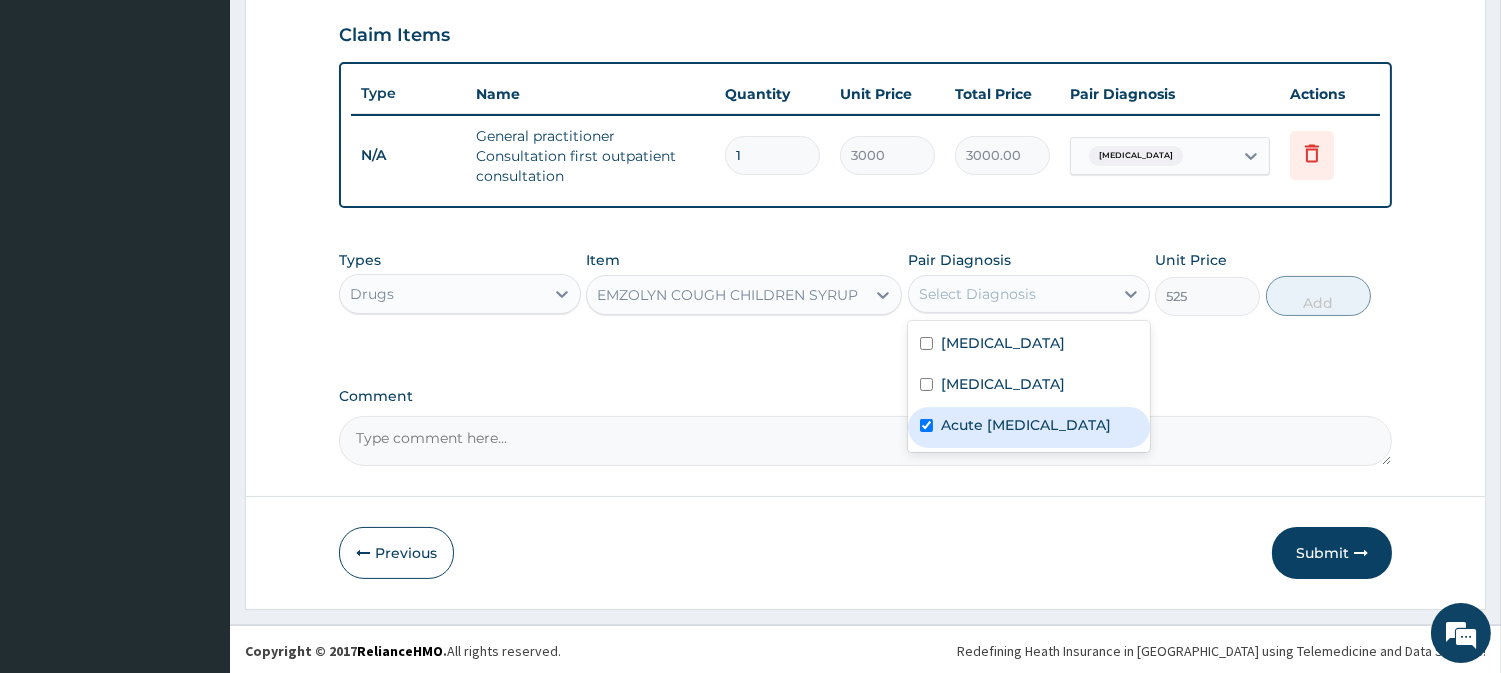 checkbox on "true" 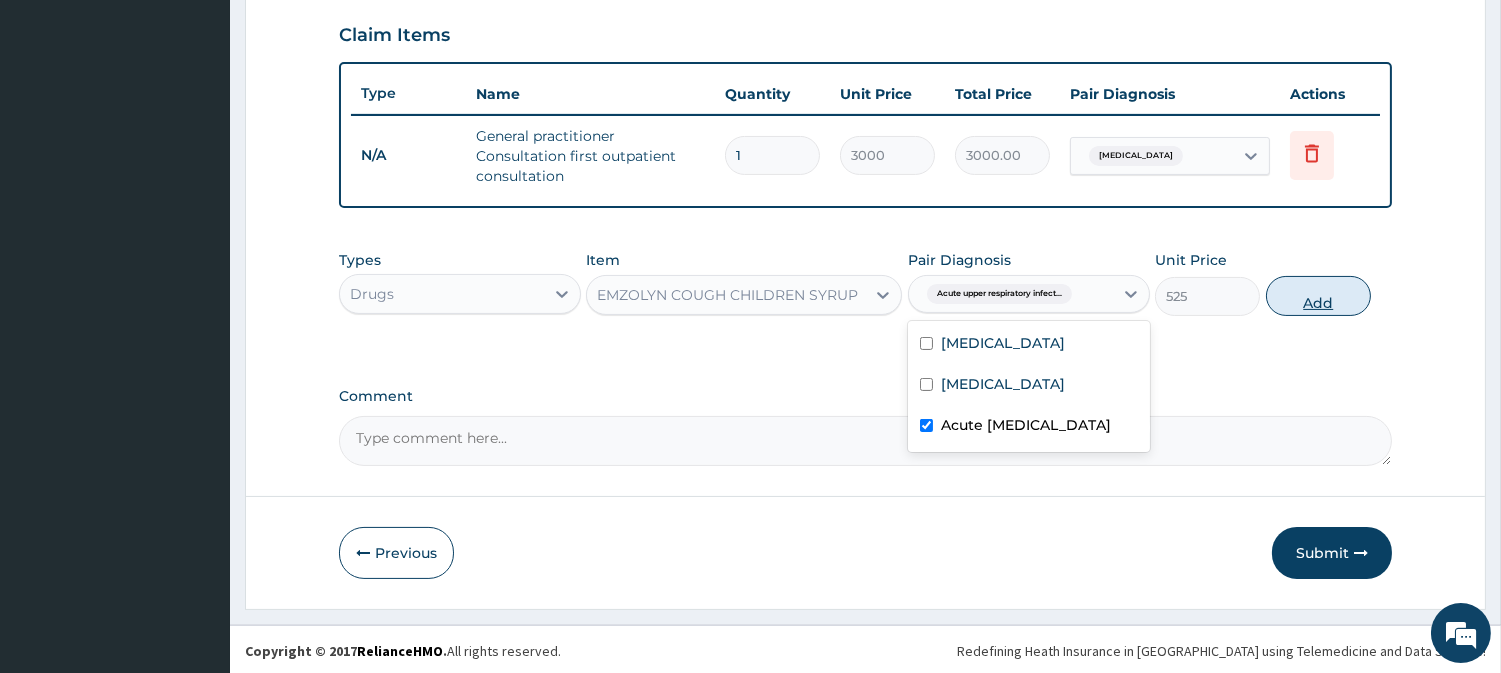 click on "Add" at bounding box center (1318, 296) 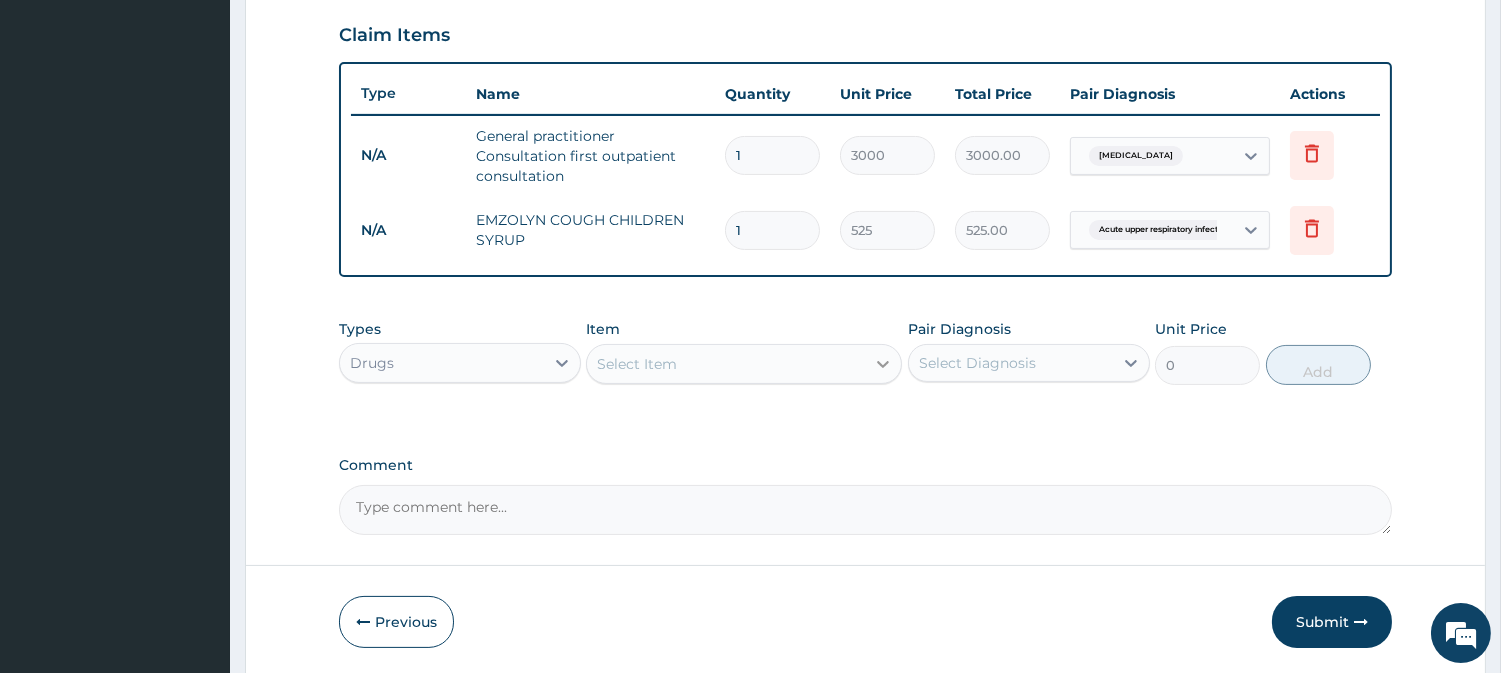 click 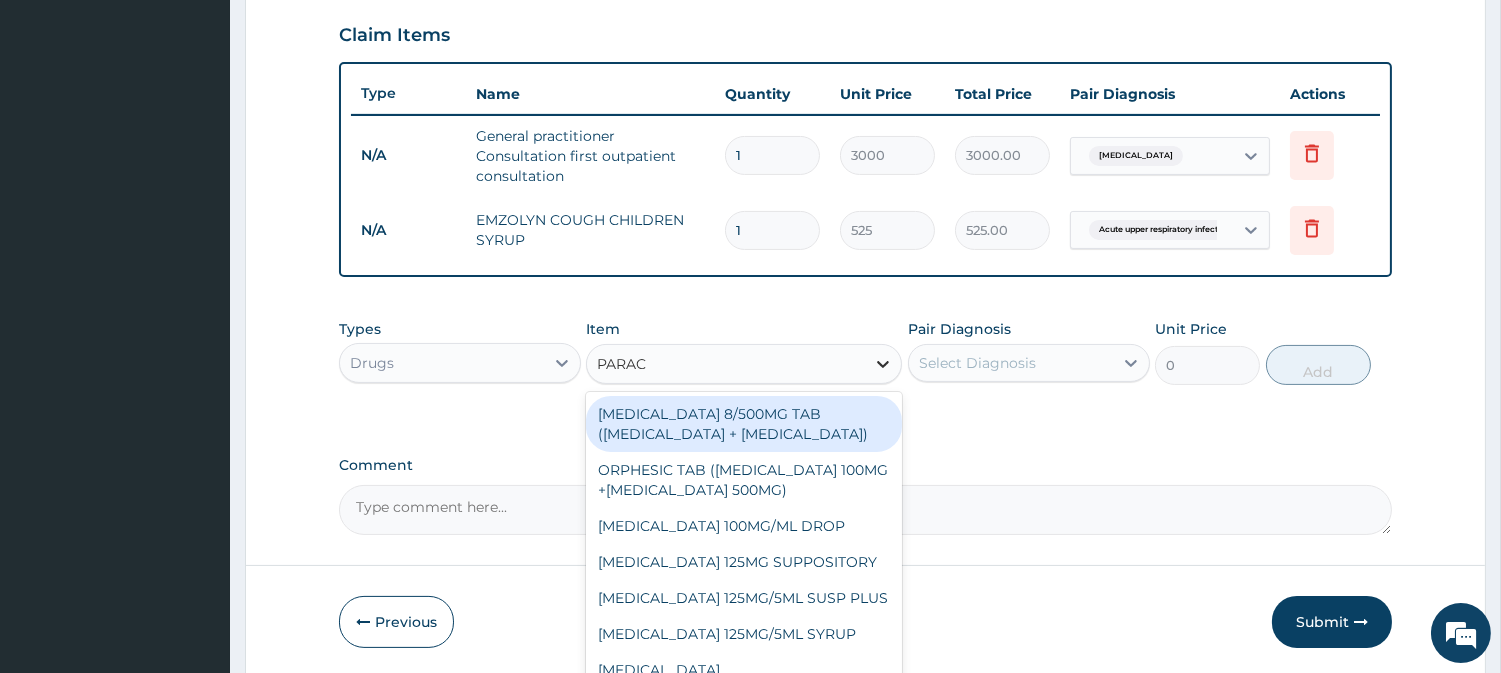 type on "PARACE" 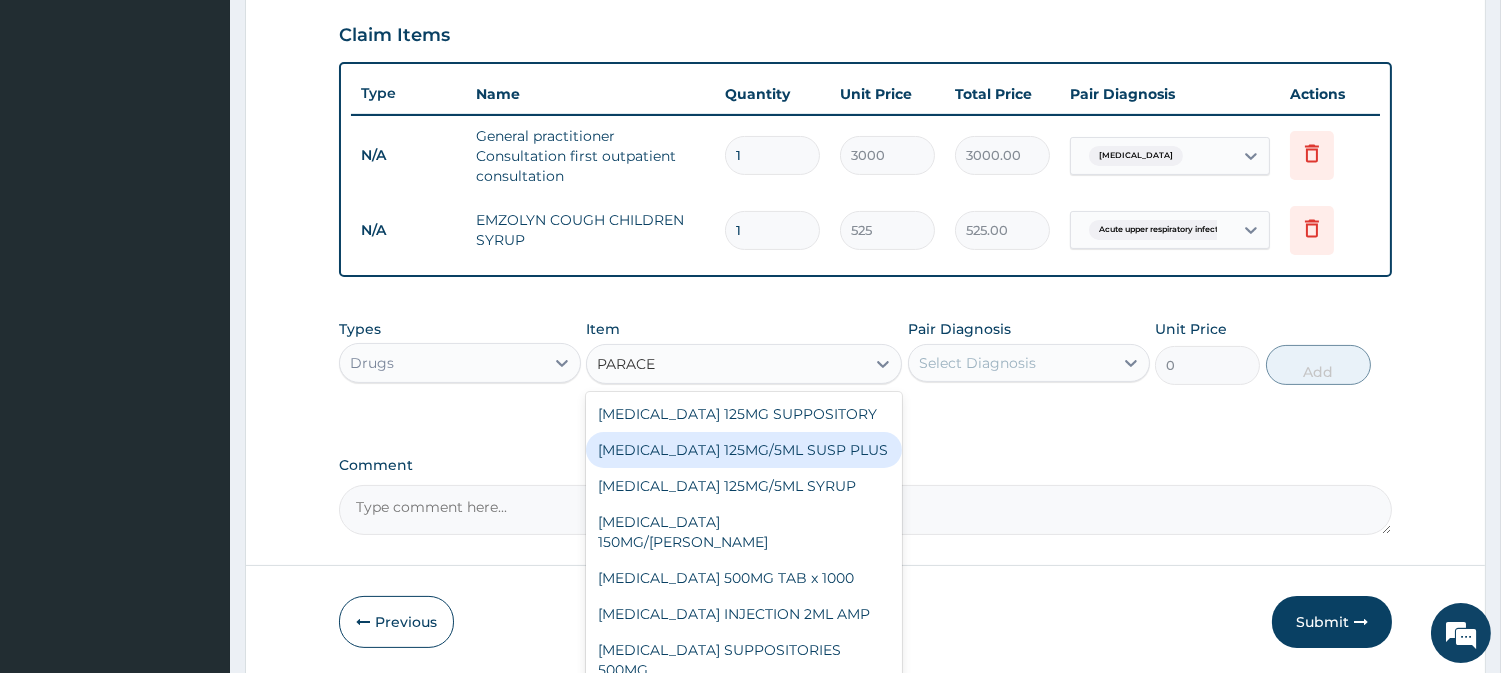 scroll, scrollTop: 166, scrollLeft: 0, axis: vertical 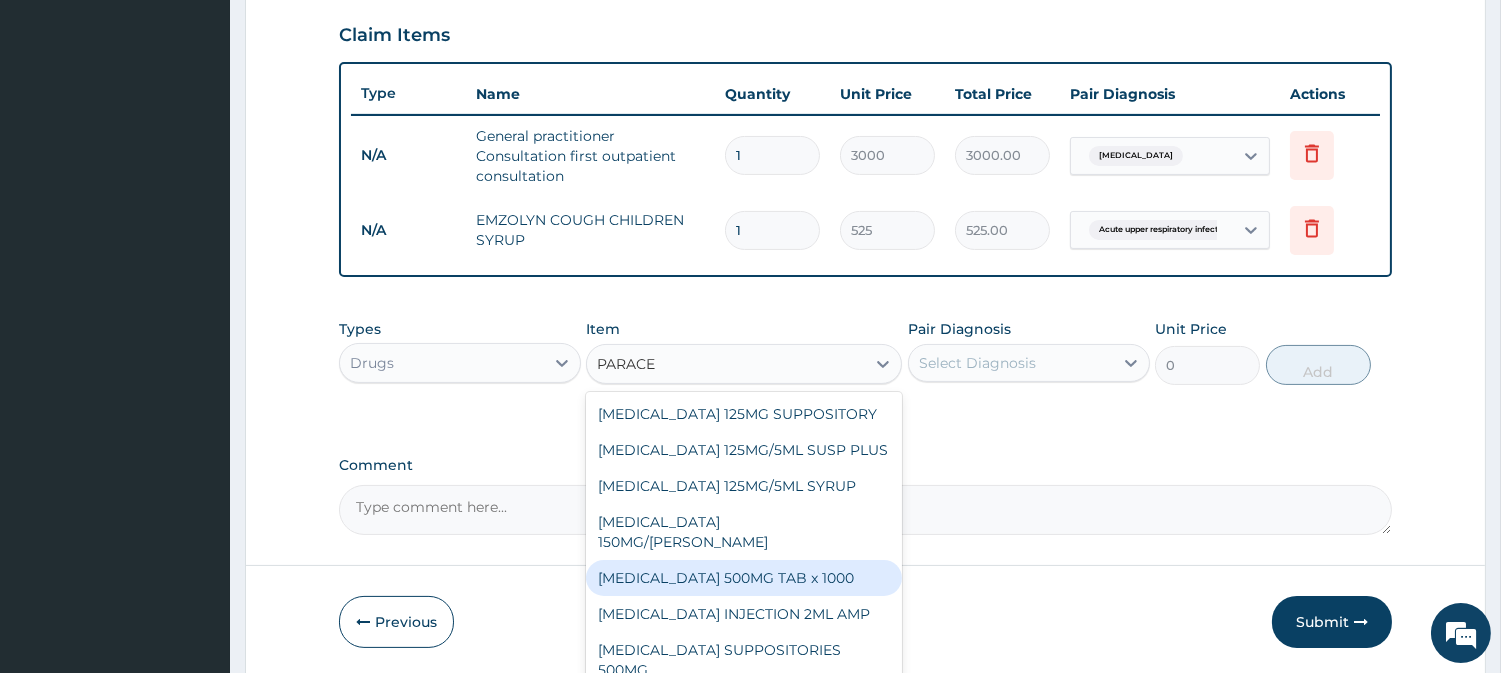 click on "PARACETAMOL 500MG TAB x 1000" at bounding box center [744, 578] 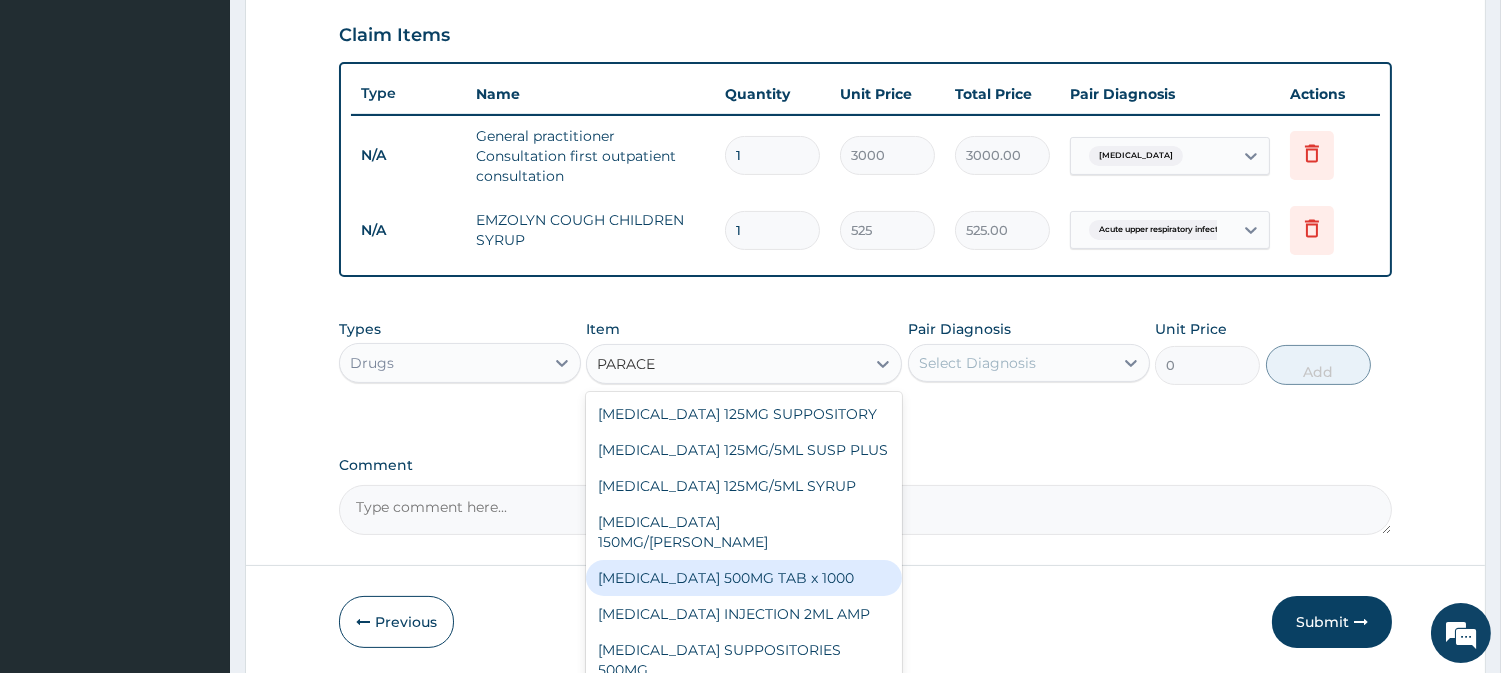 type 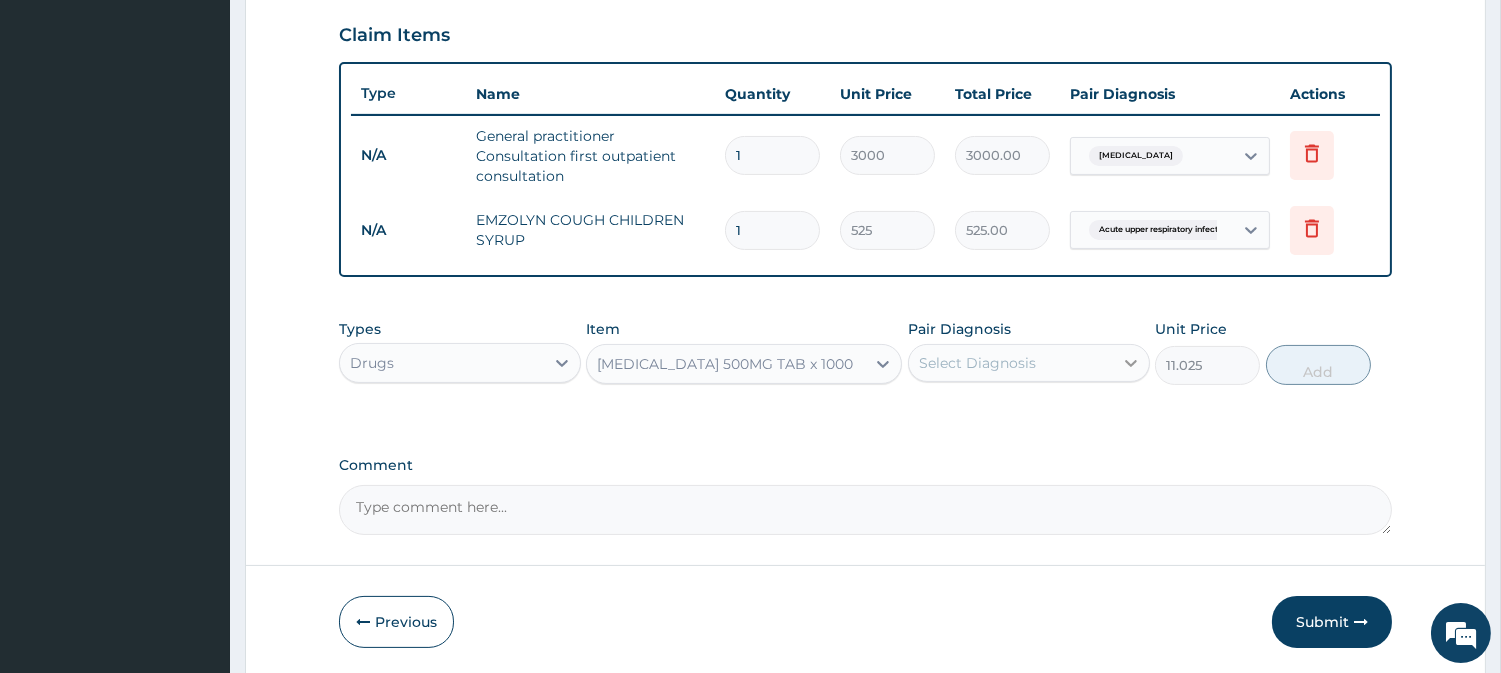 click 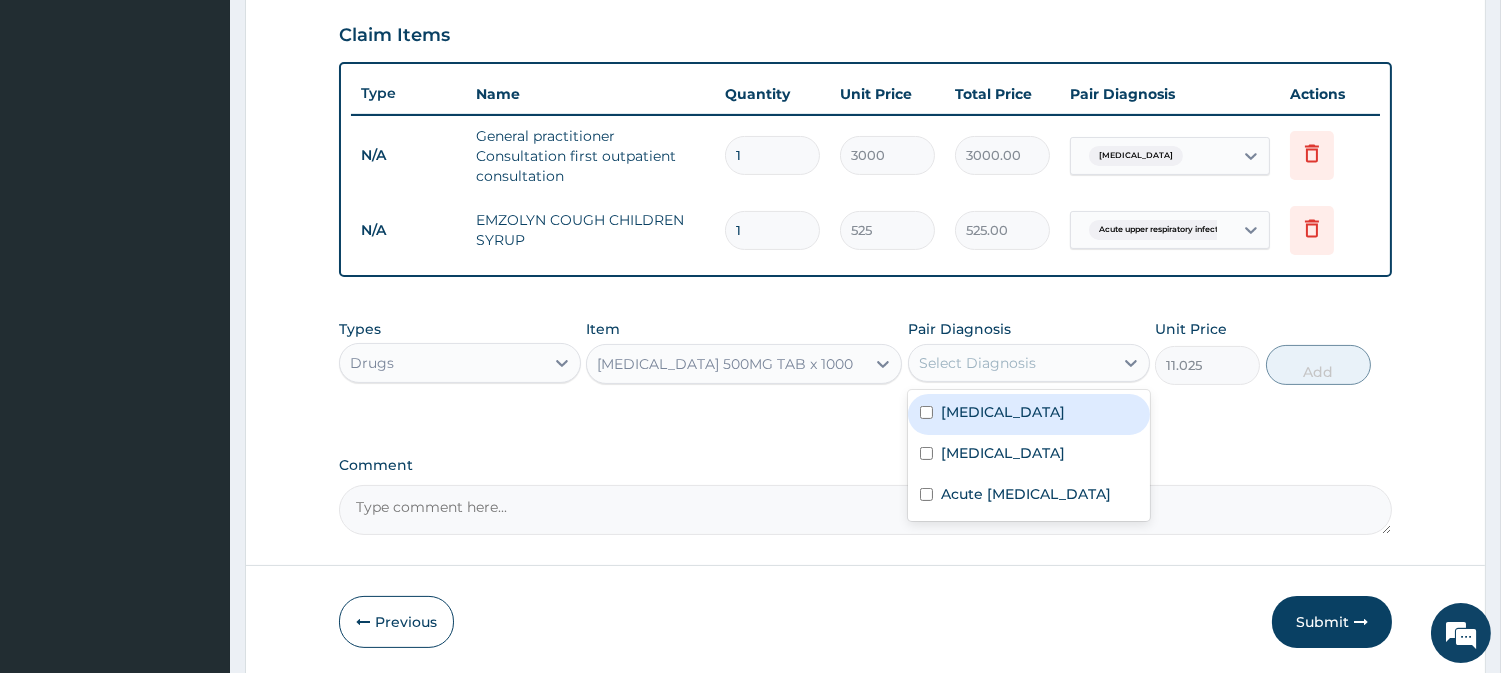 click at bounding box center (926, 412) 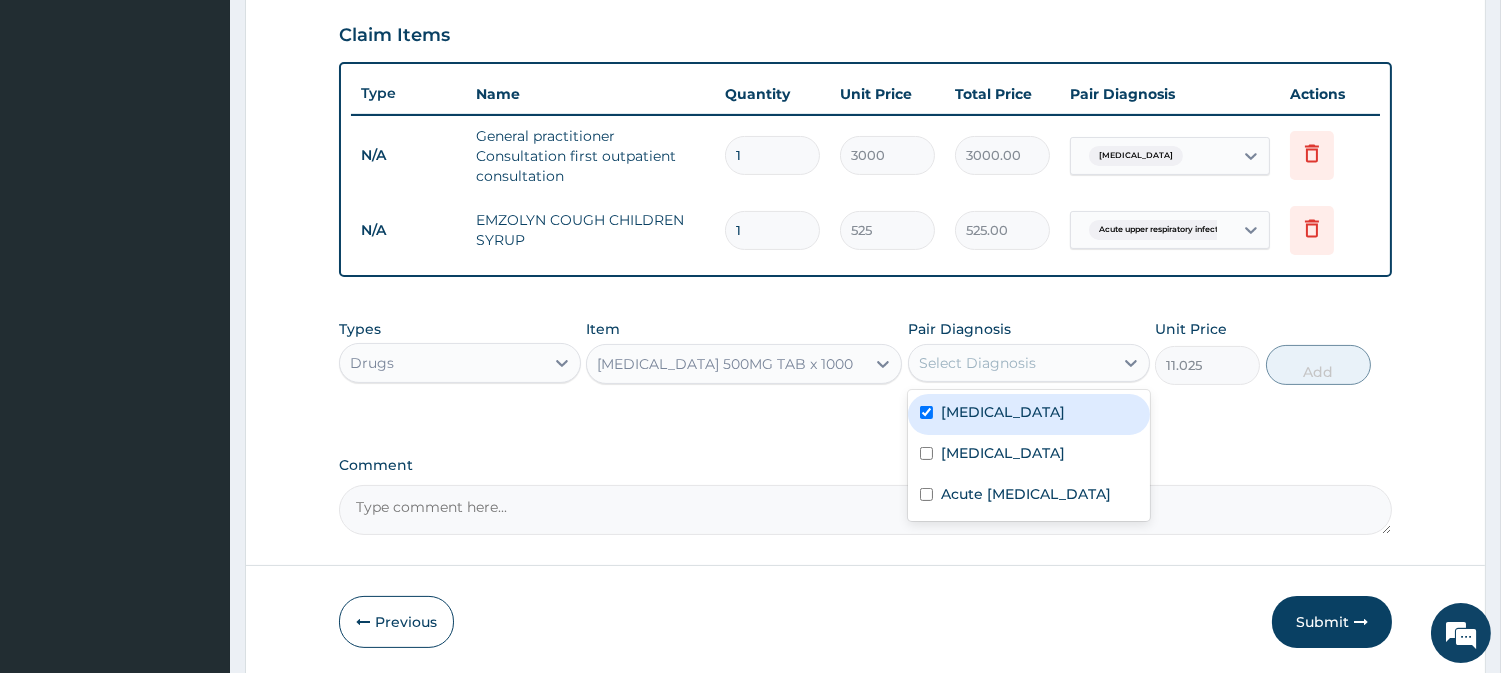checkbox on "true" 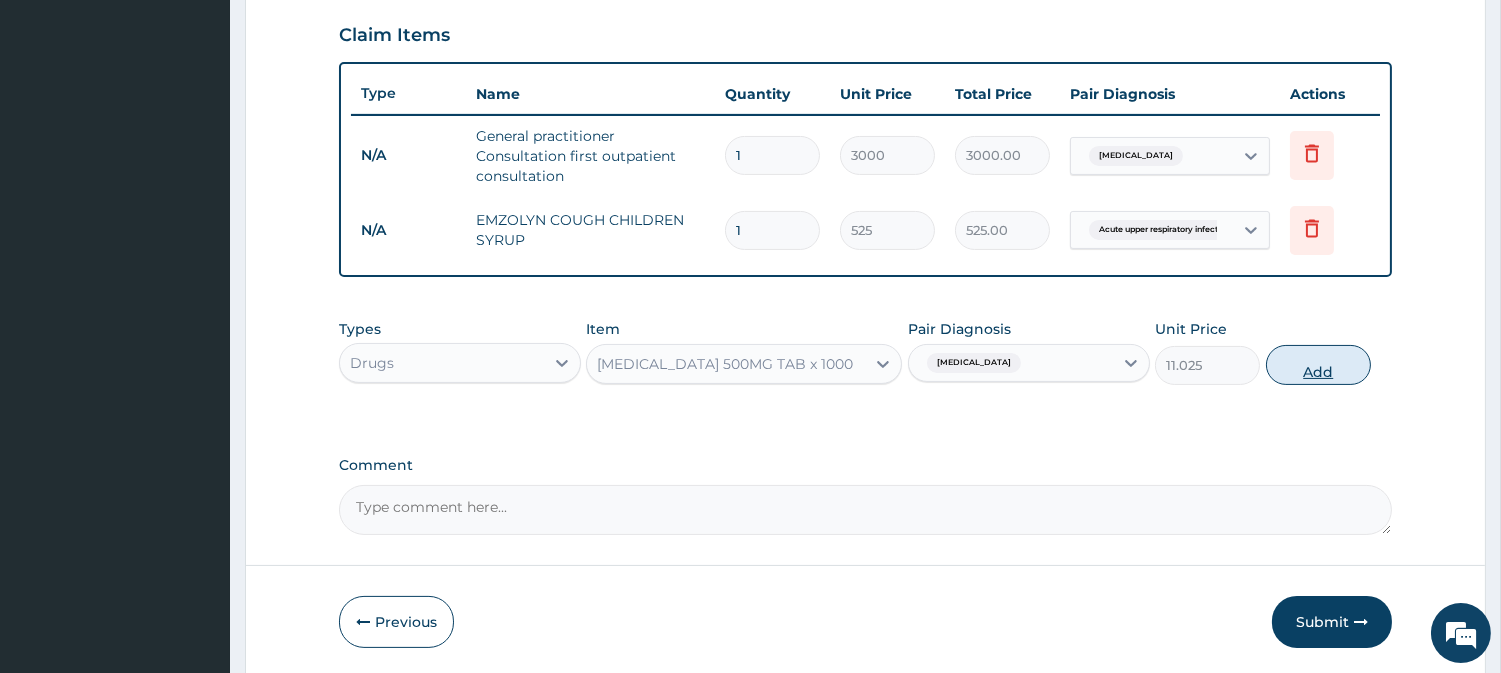 click on "Add" at bounding box center [1318, 365] 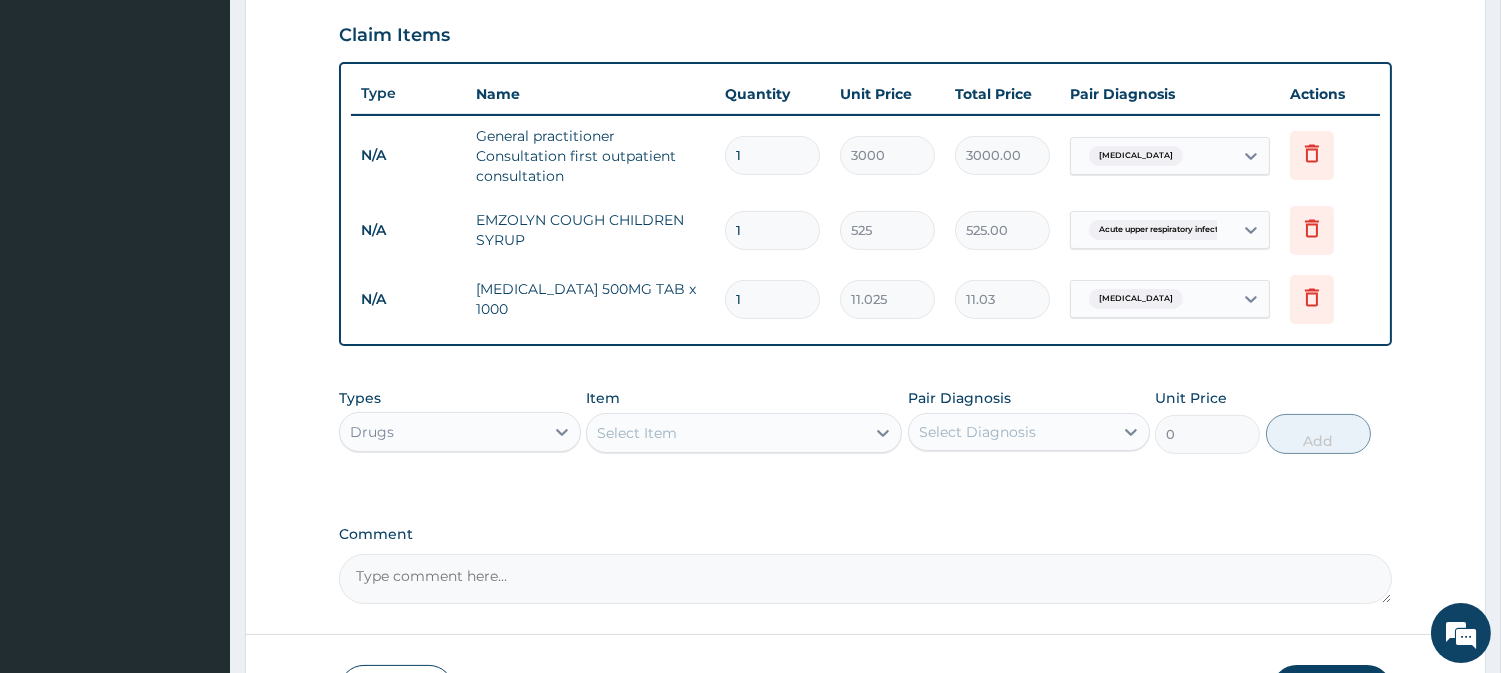 click on "1" at bounding box center (772, 299) 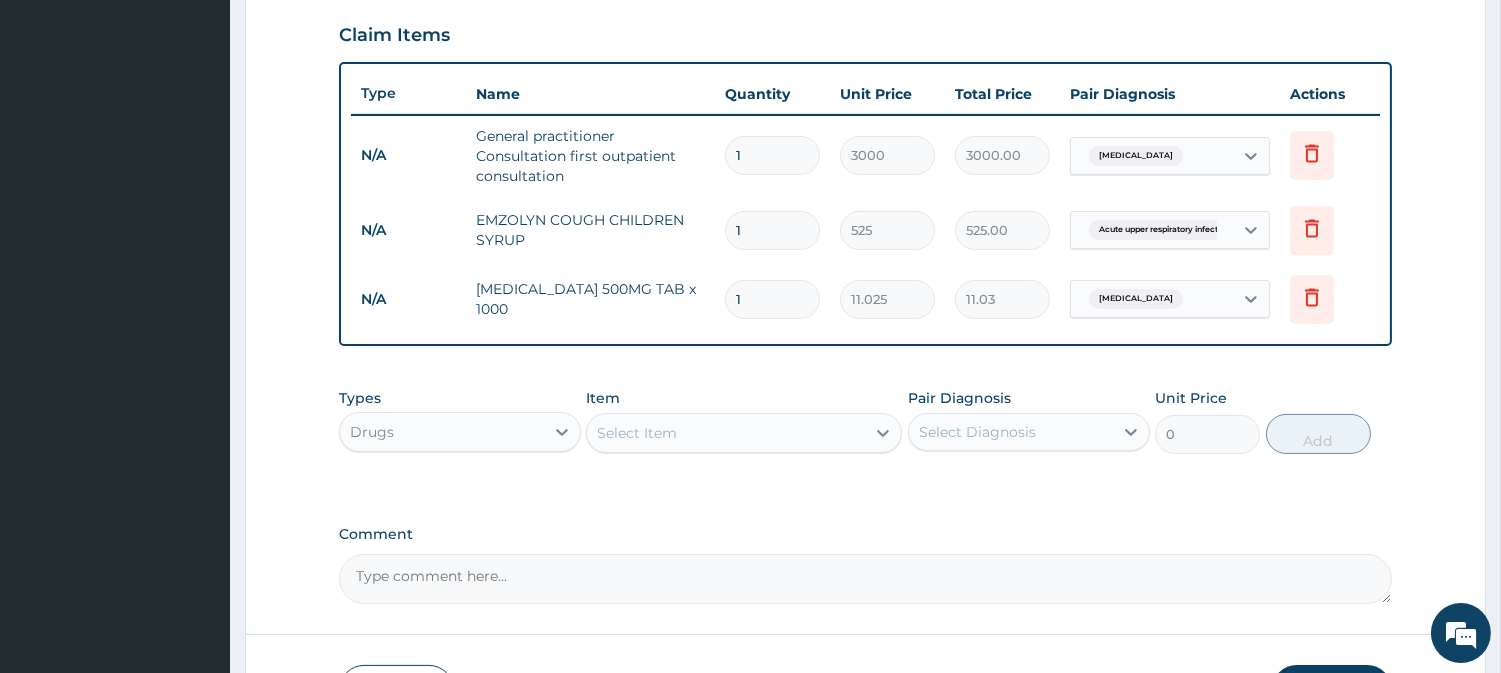 type on "18" 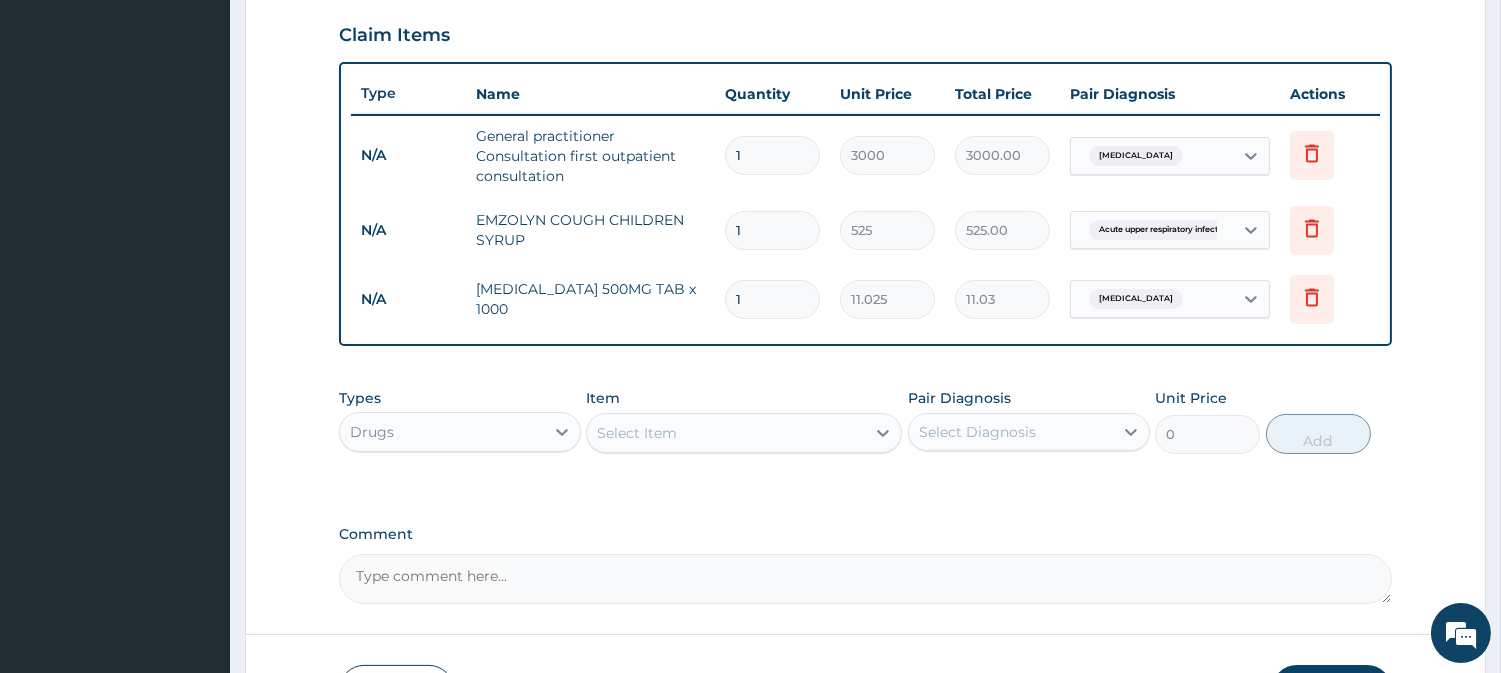 type on "198.45" 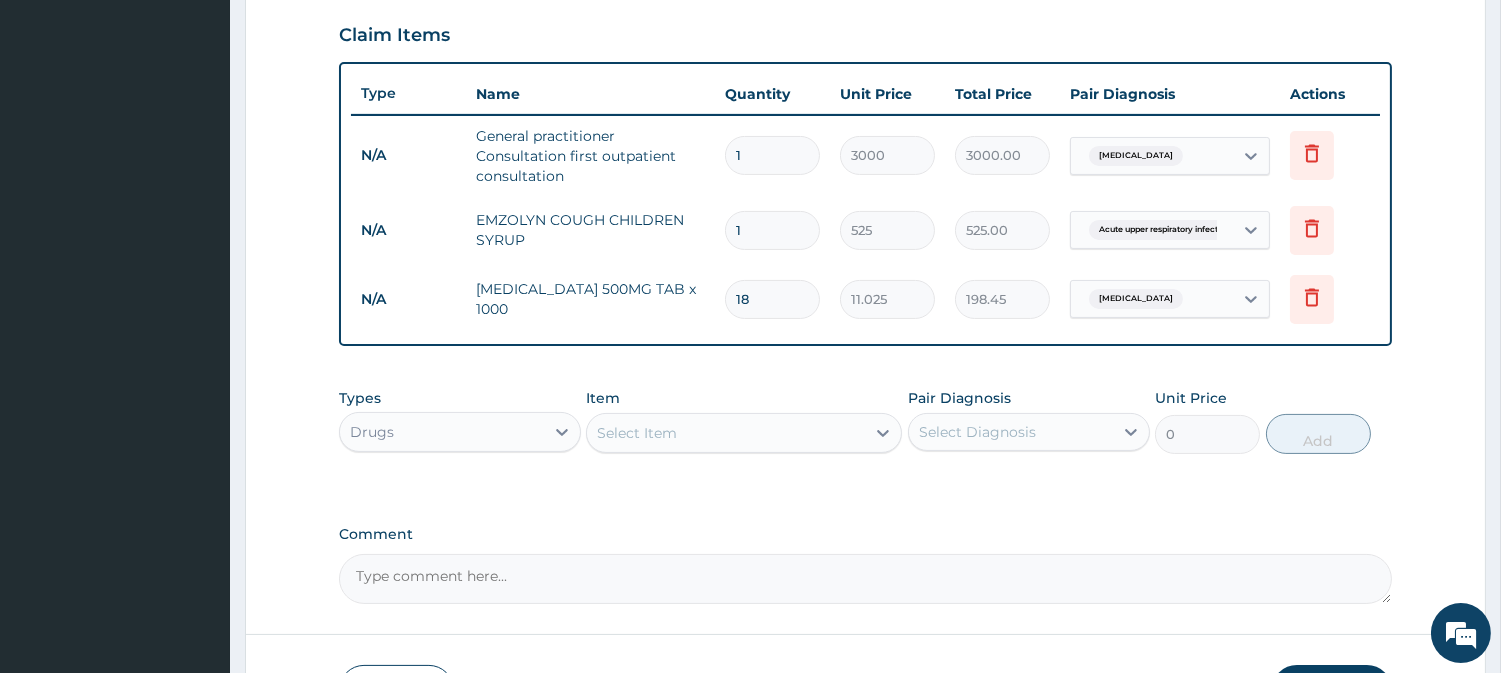type on "1" 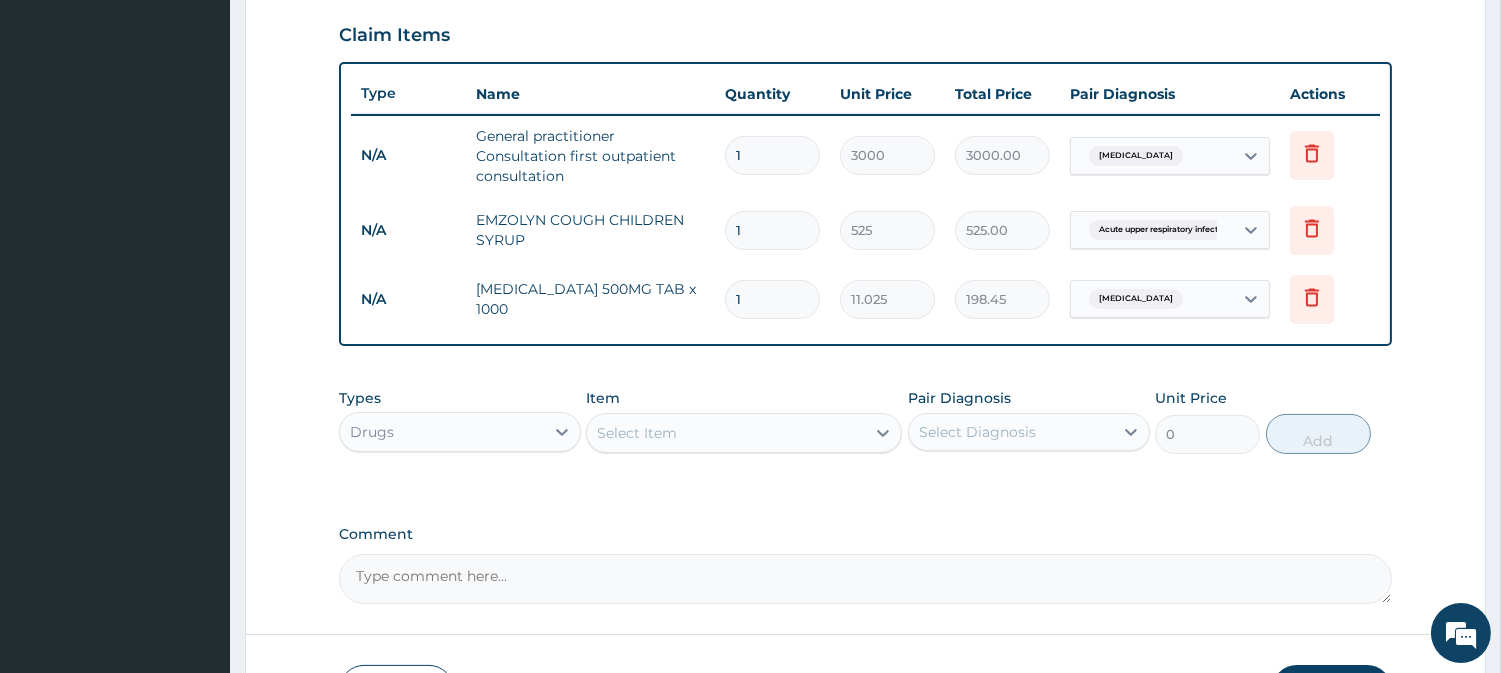 type on "11.03" 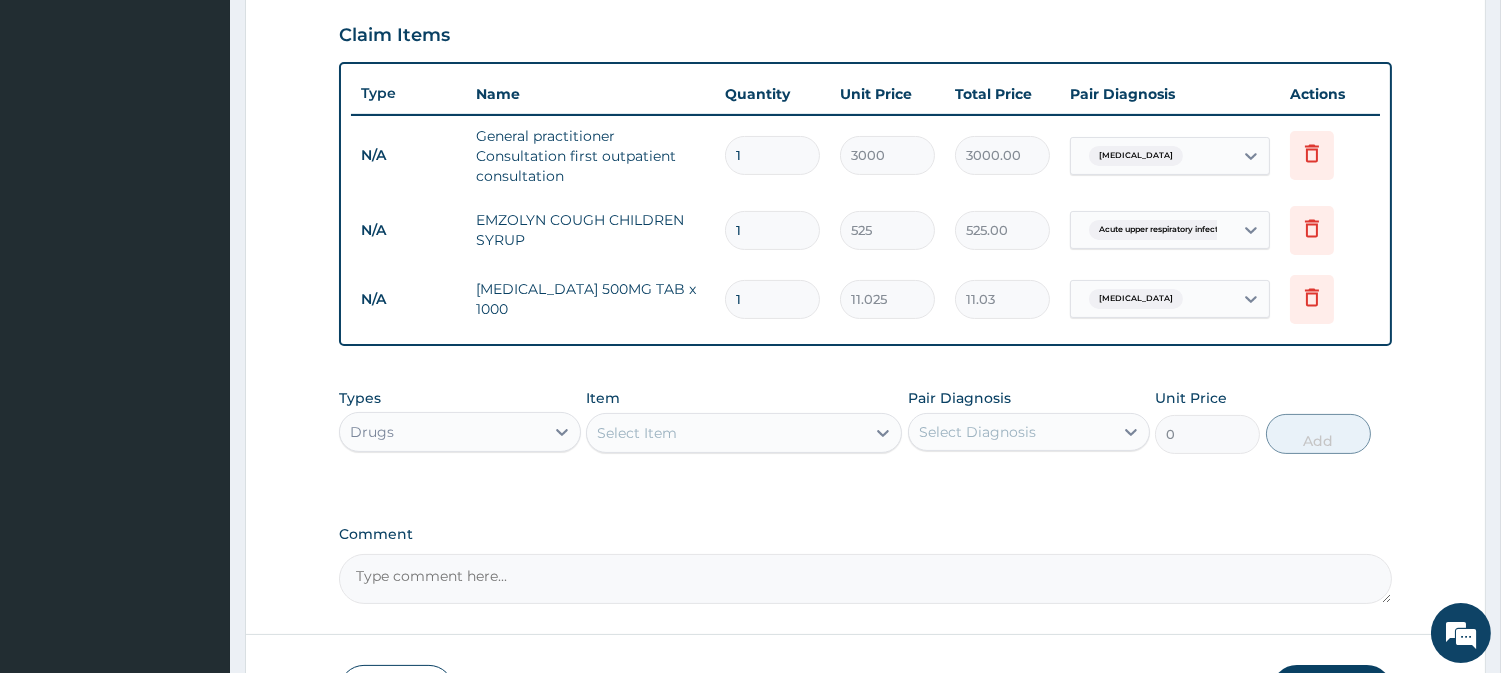 type 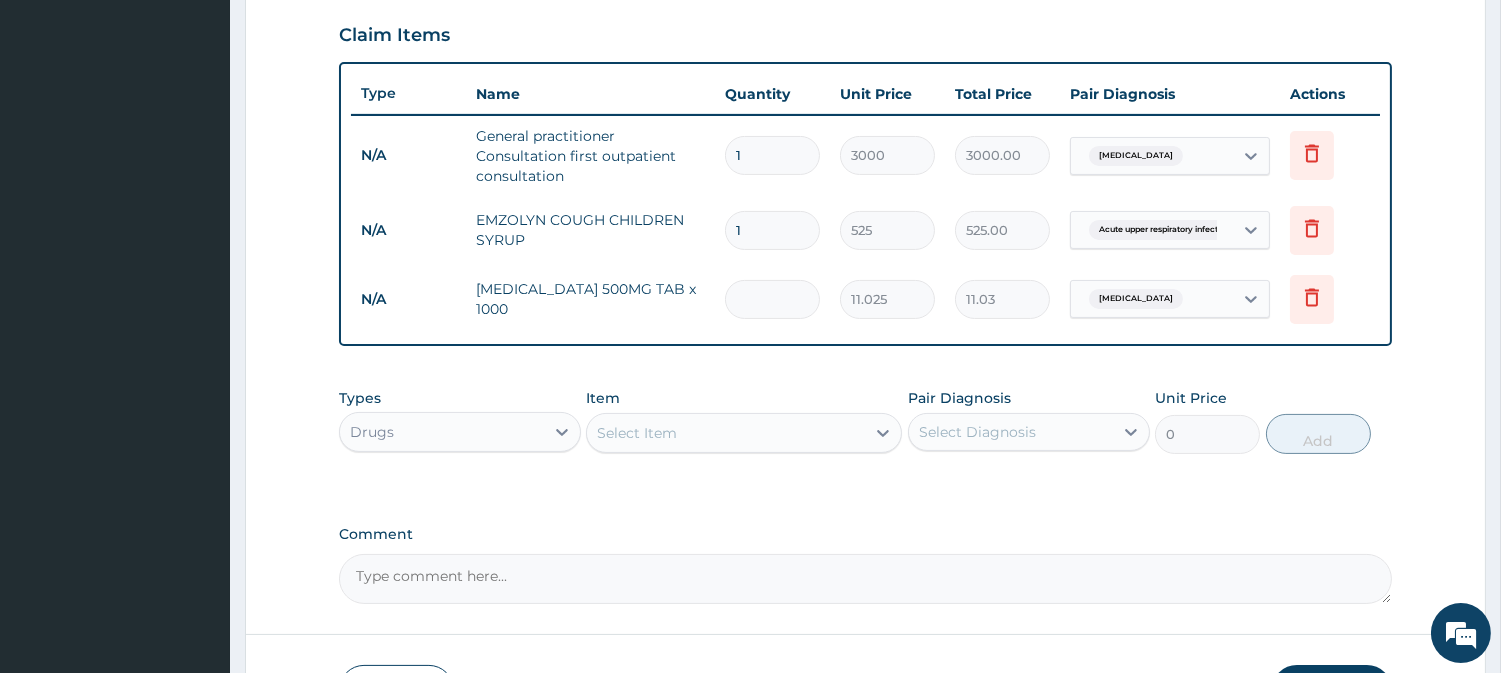 type on "0.00" 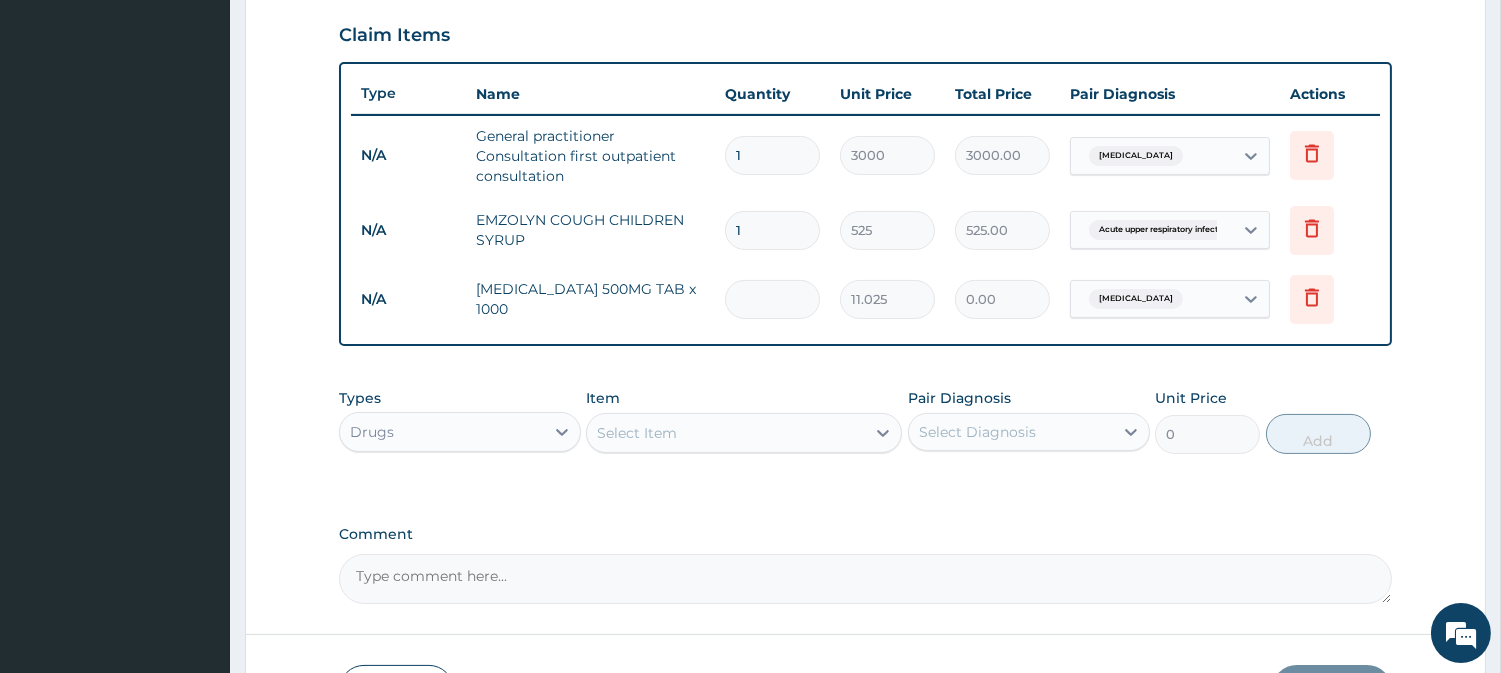 type on "9" 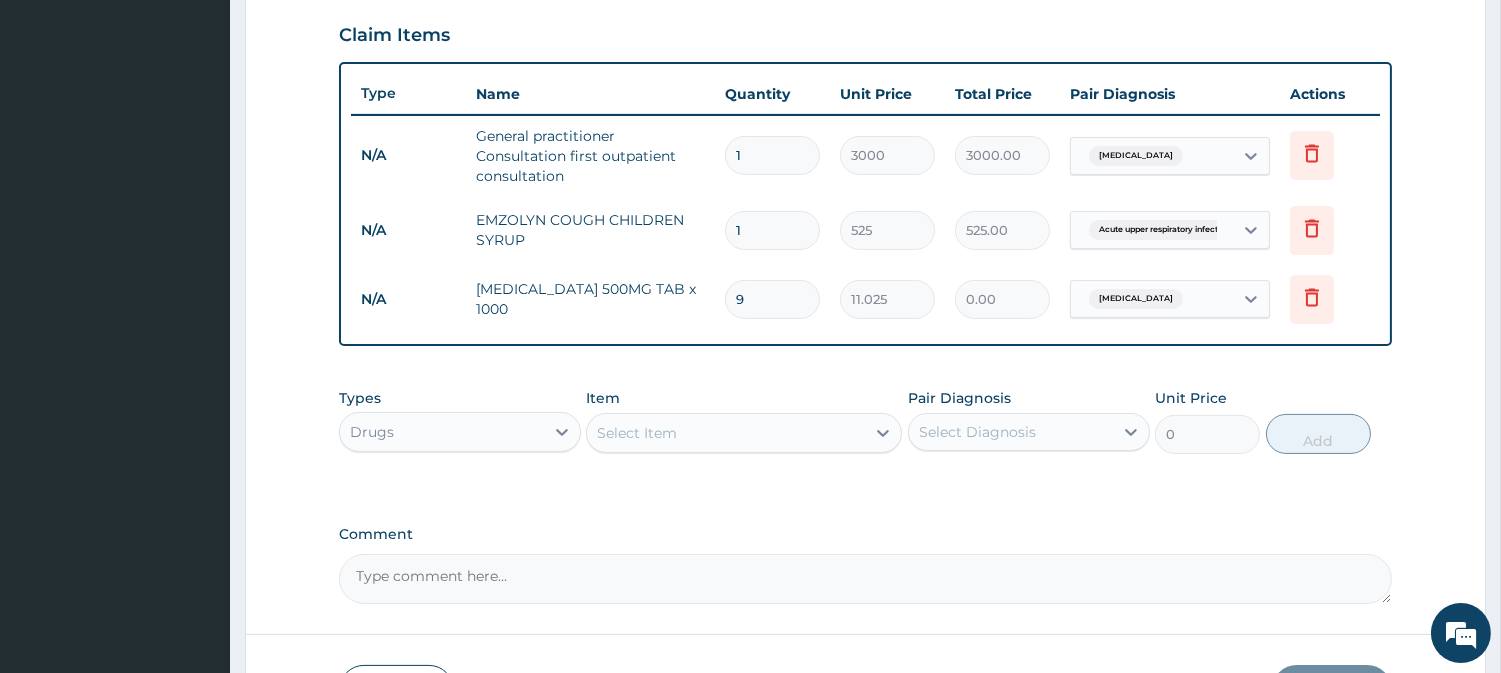 type on "99.23" 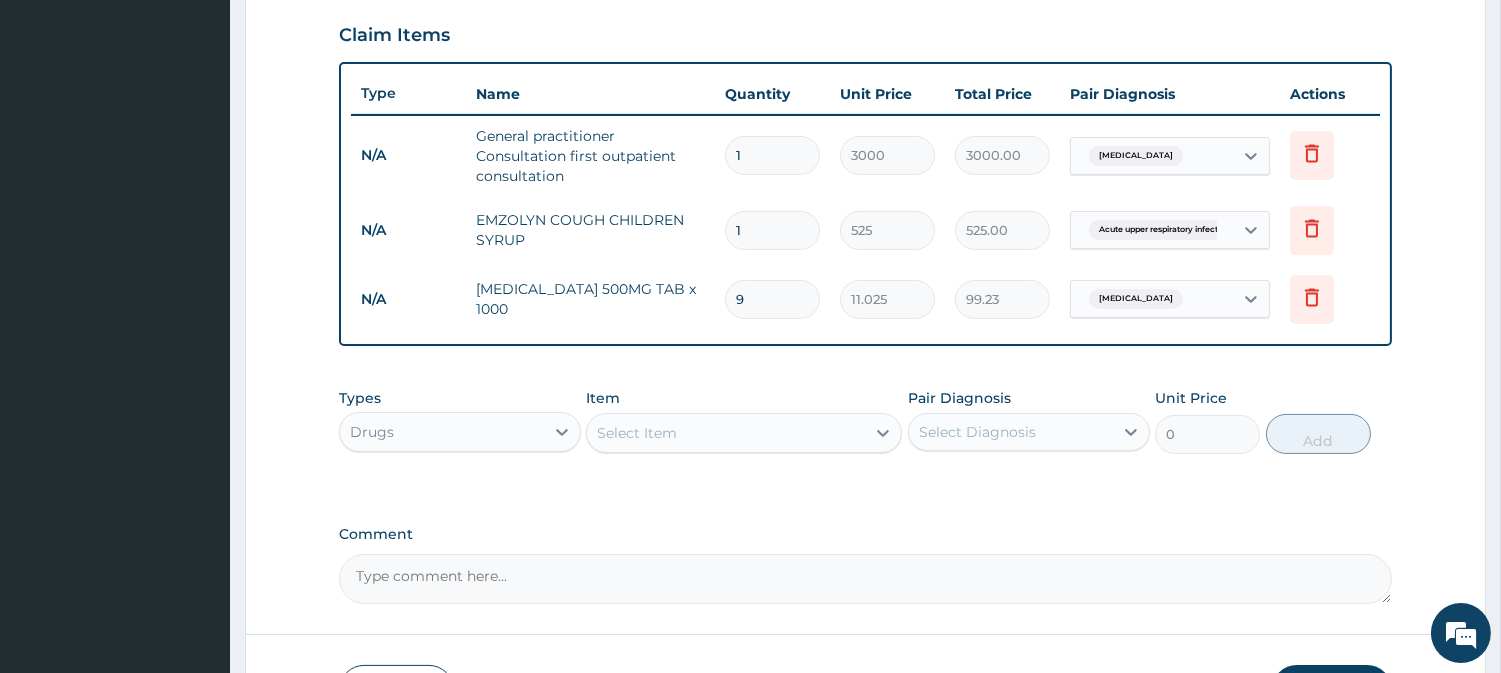 type on "9" 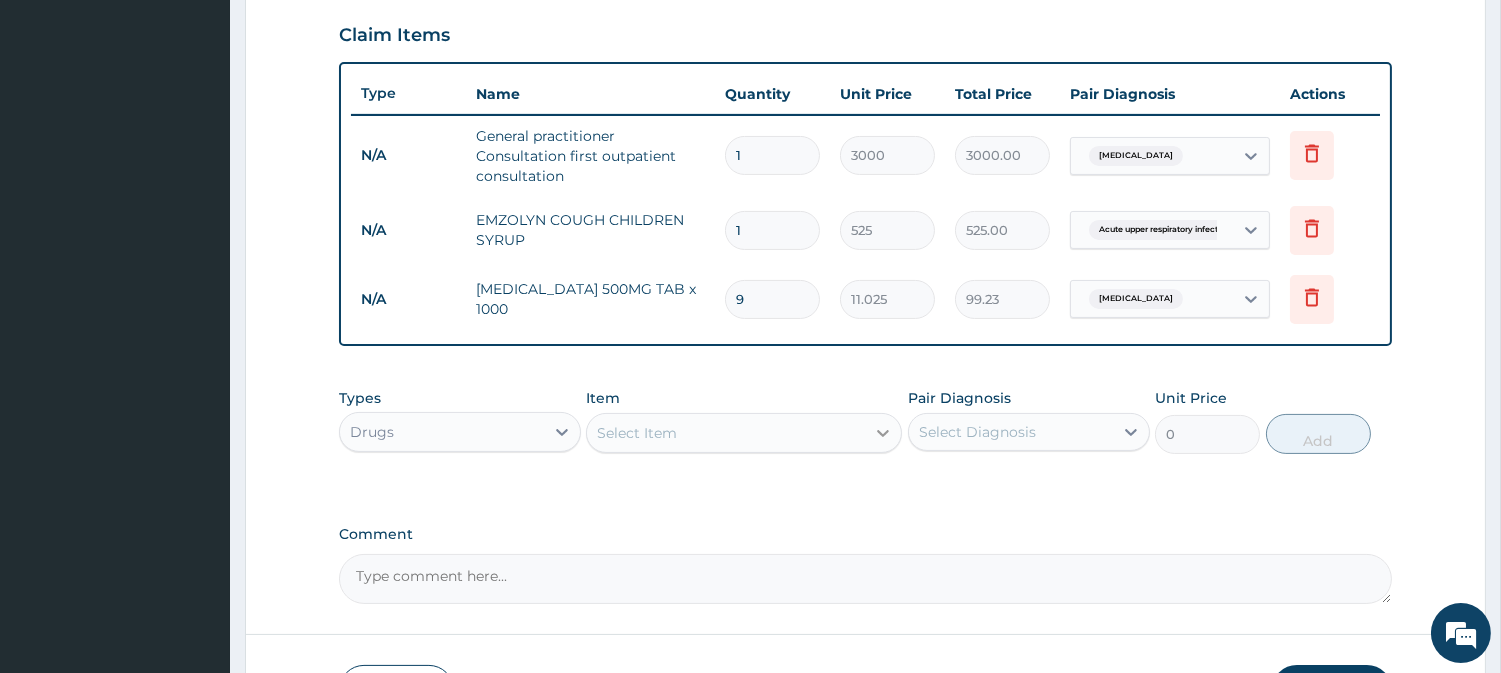 click 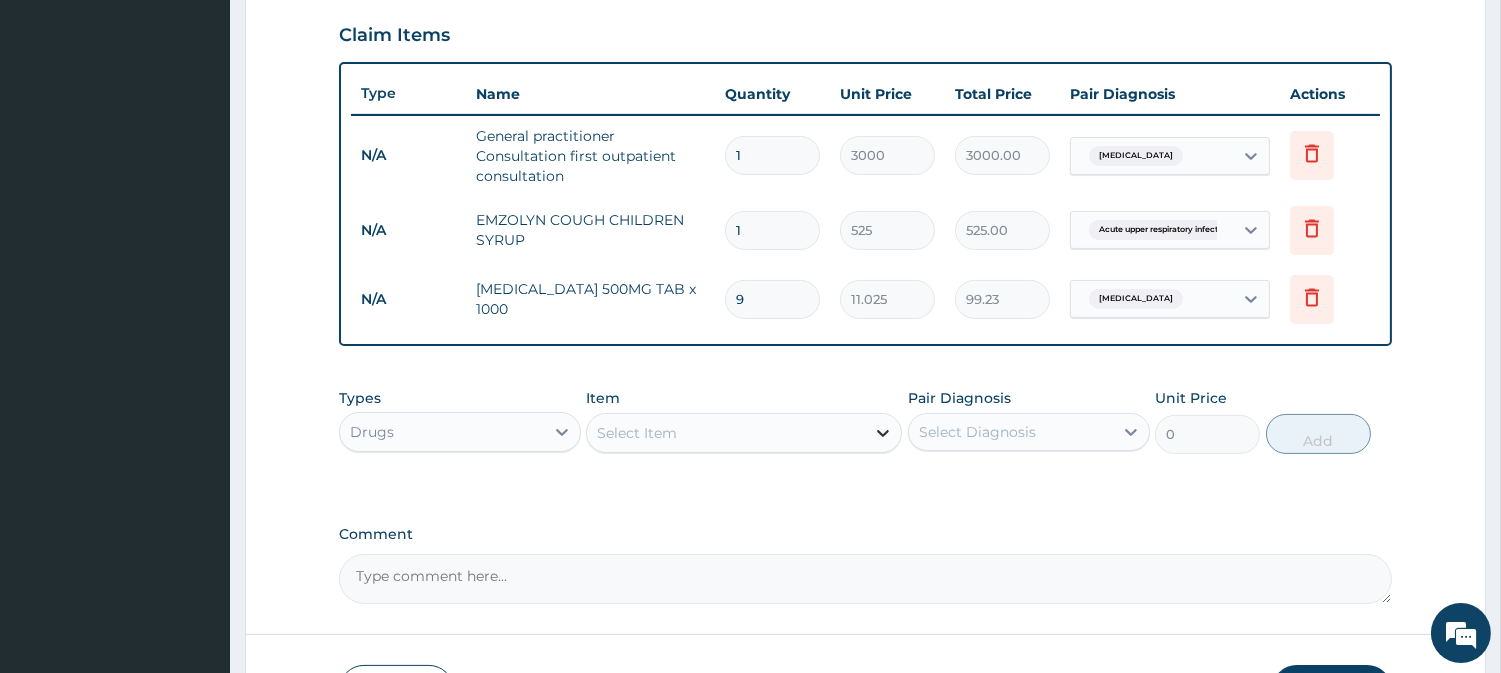 click 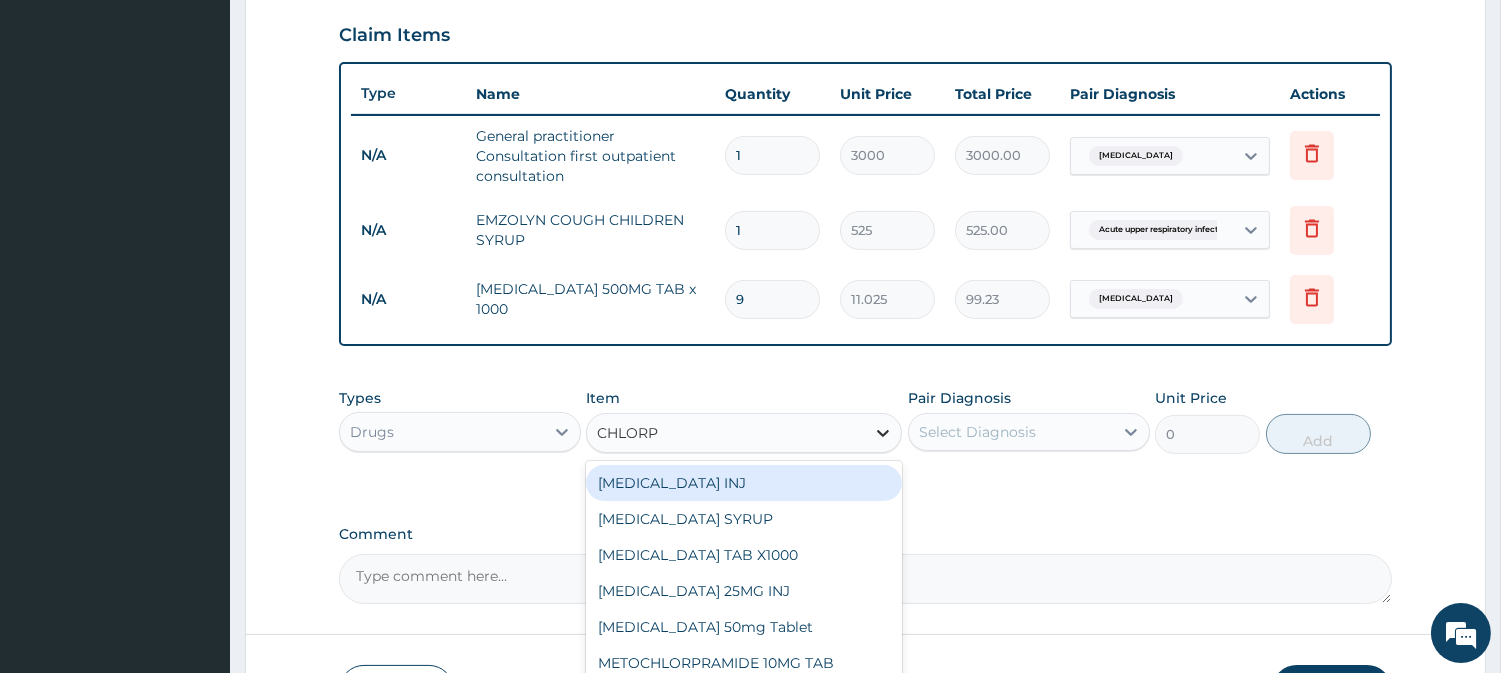 type on "CHLORPH" 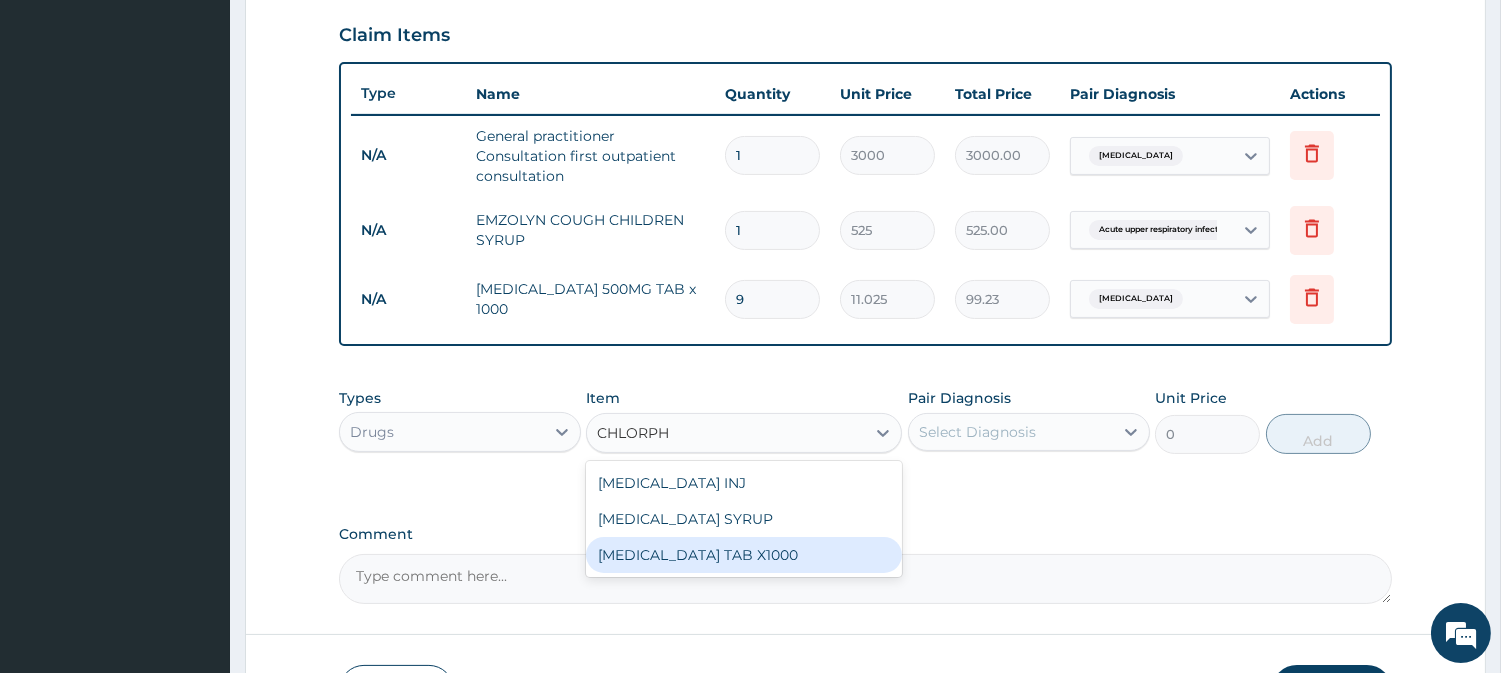 click on "CHLORPHENIRAMINE TAB X1000" at bounding box center [744, 555] 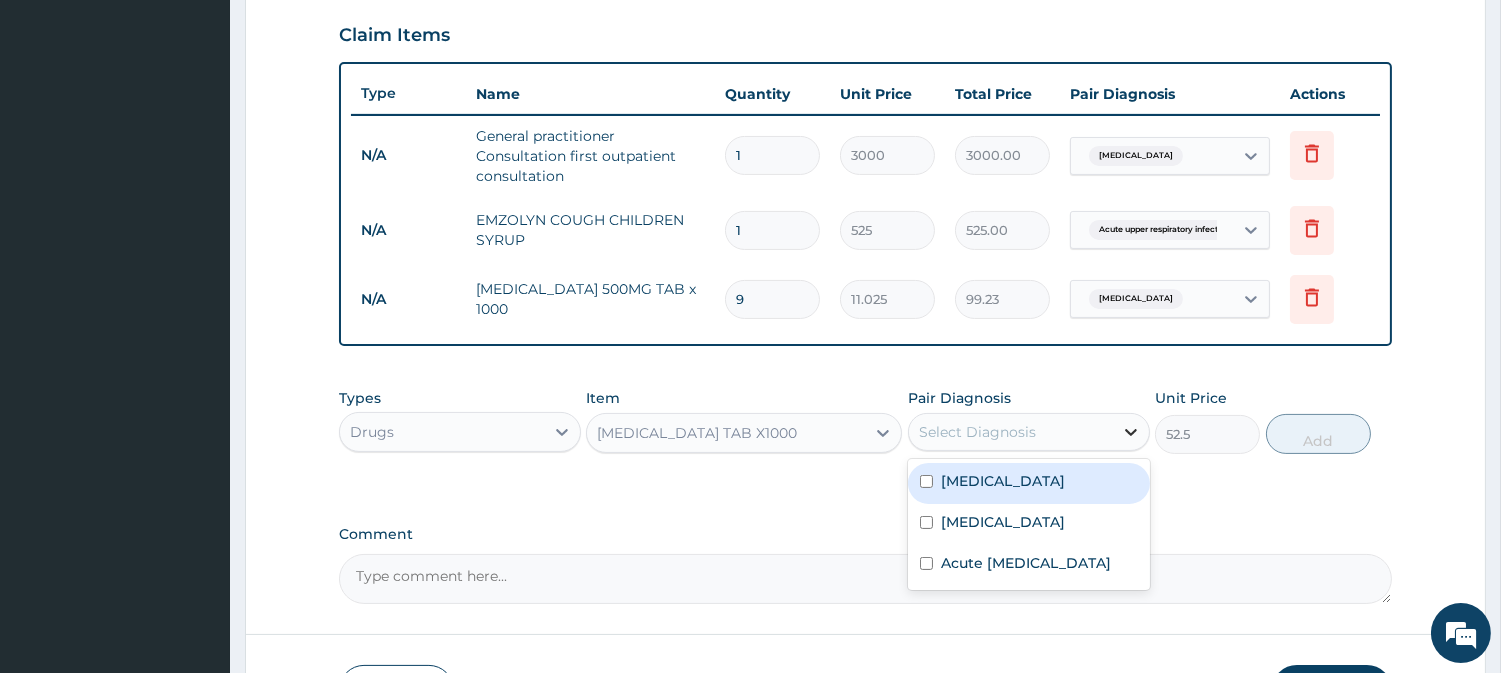 click 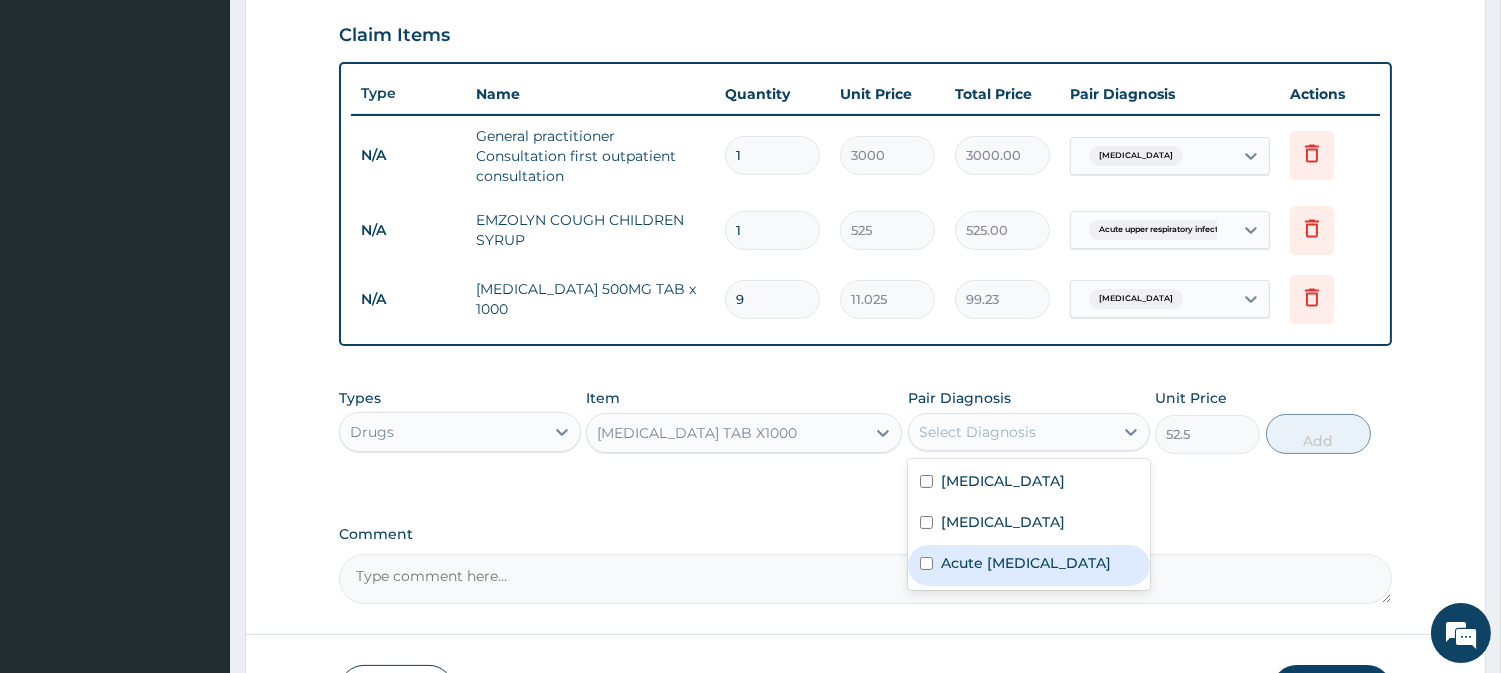 click at bounding box center (926, 563) 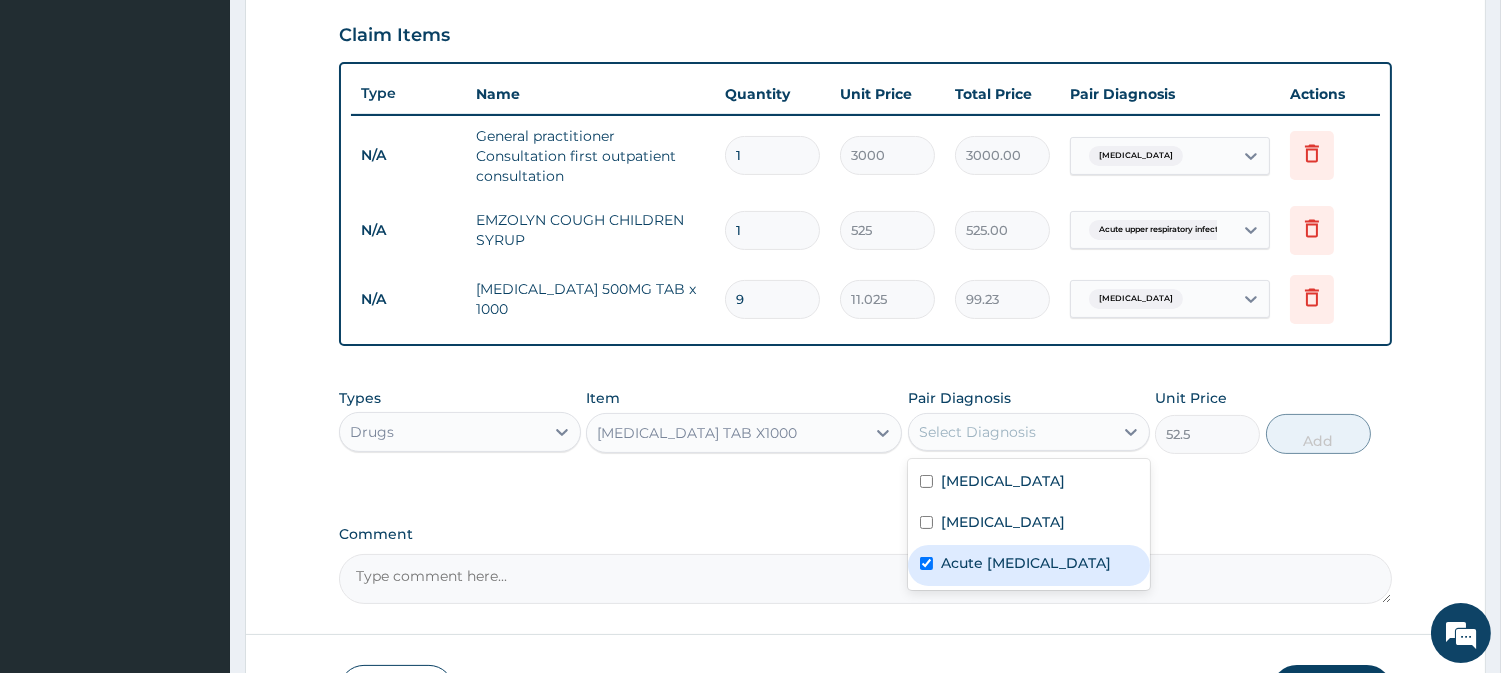 checkbox on "true" 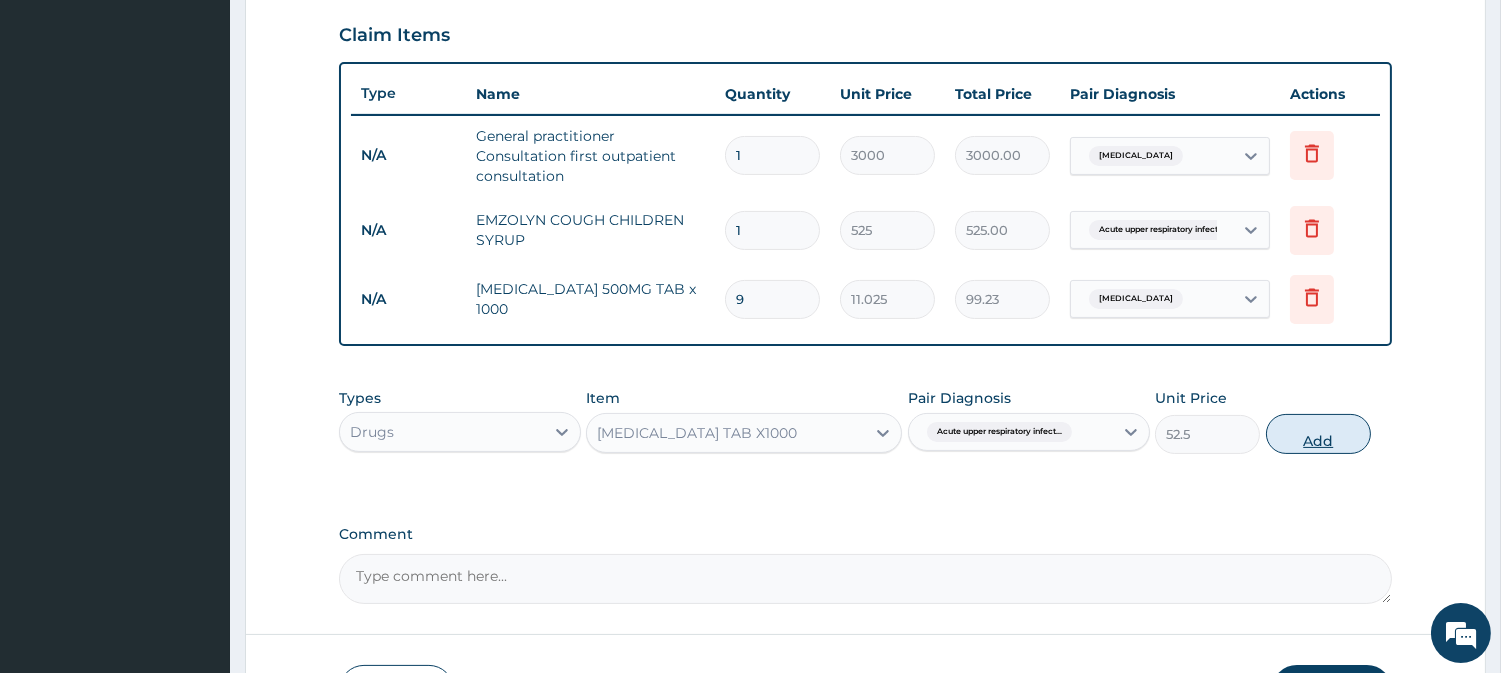 click on "Add" at bounding box center (1318, 434) 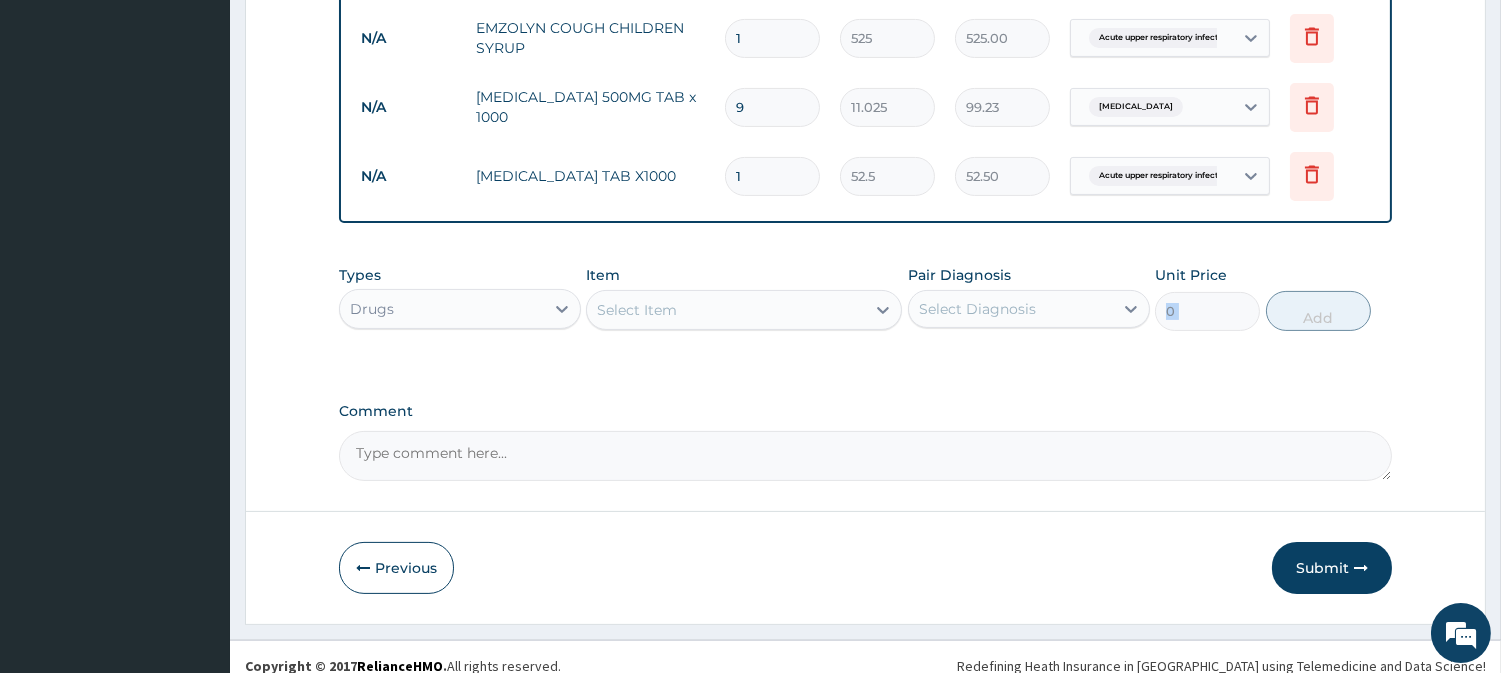 scroll, scrollTop: 891, scrollLeft: 0, axis: vertical 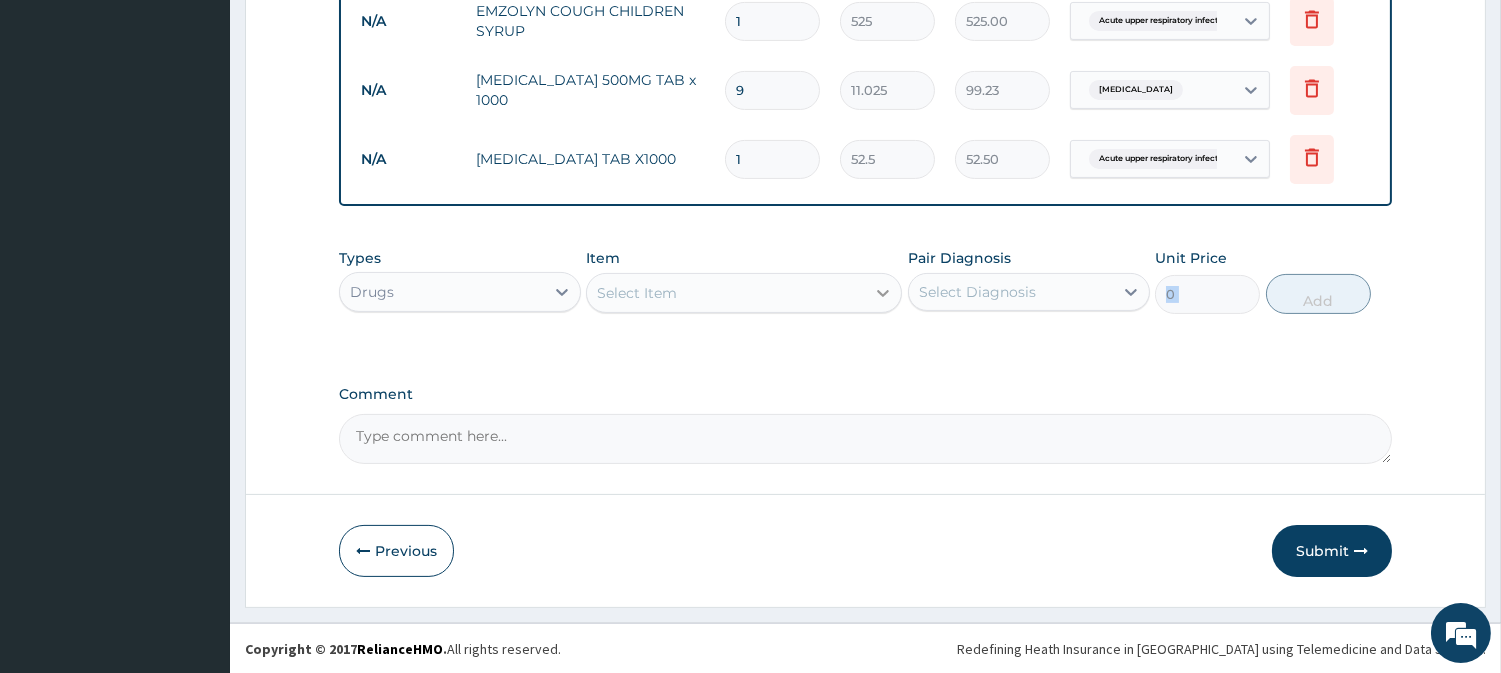click 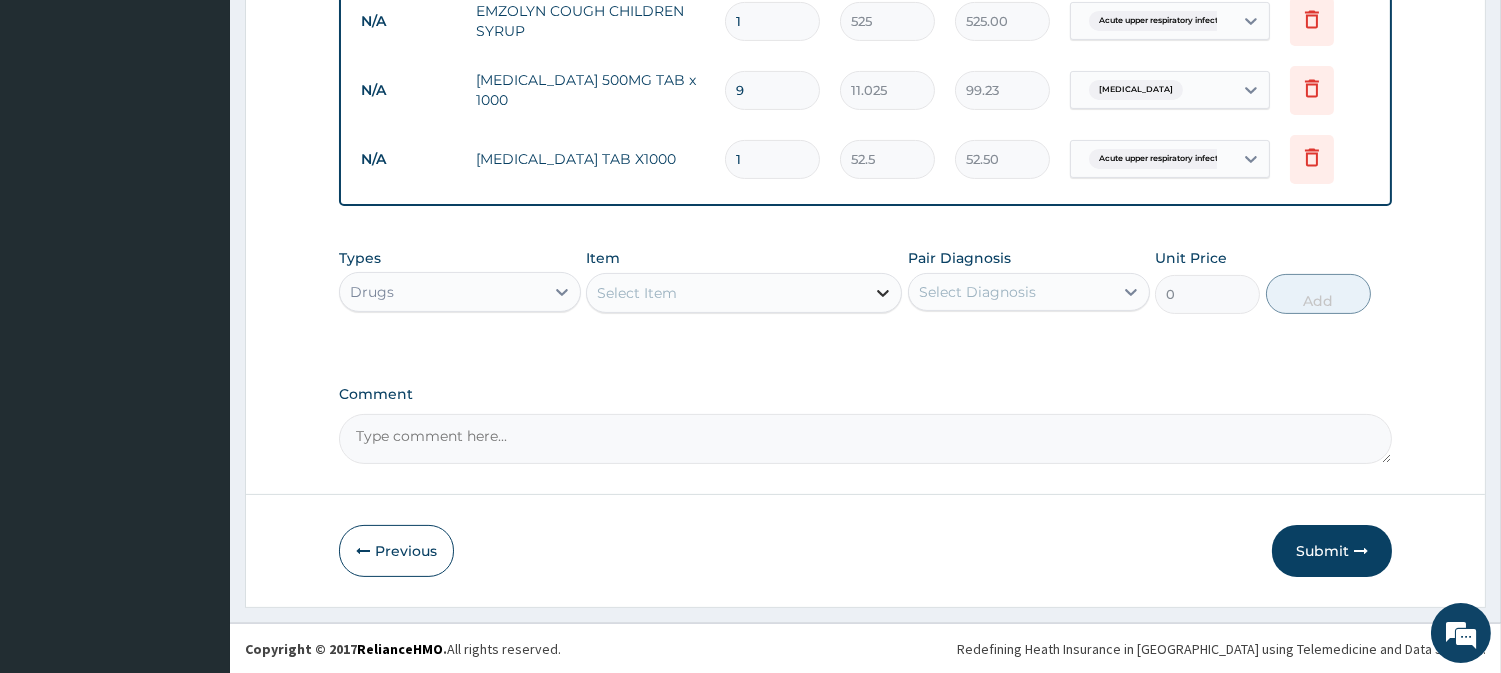 click 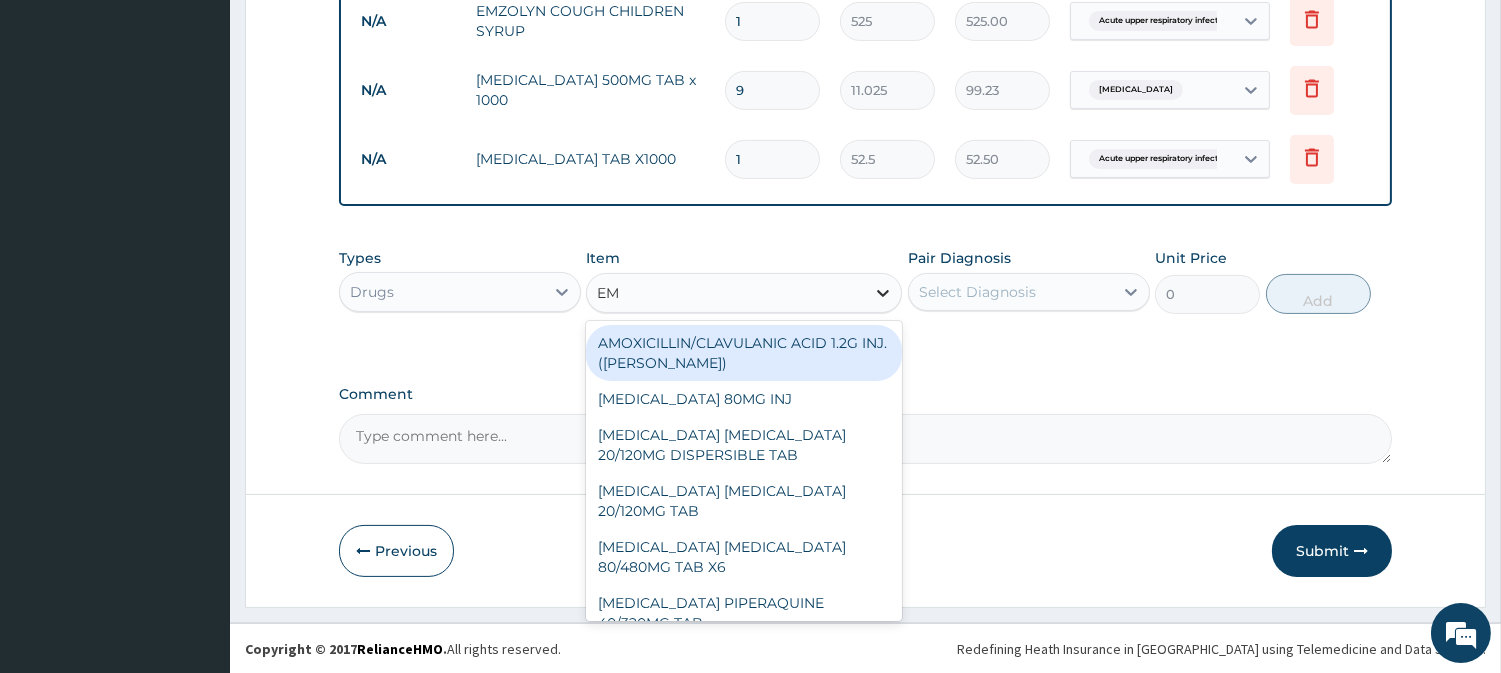 type on "EMZ" 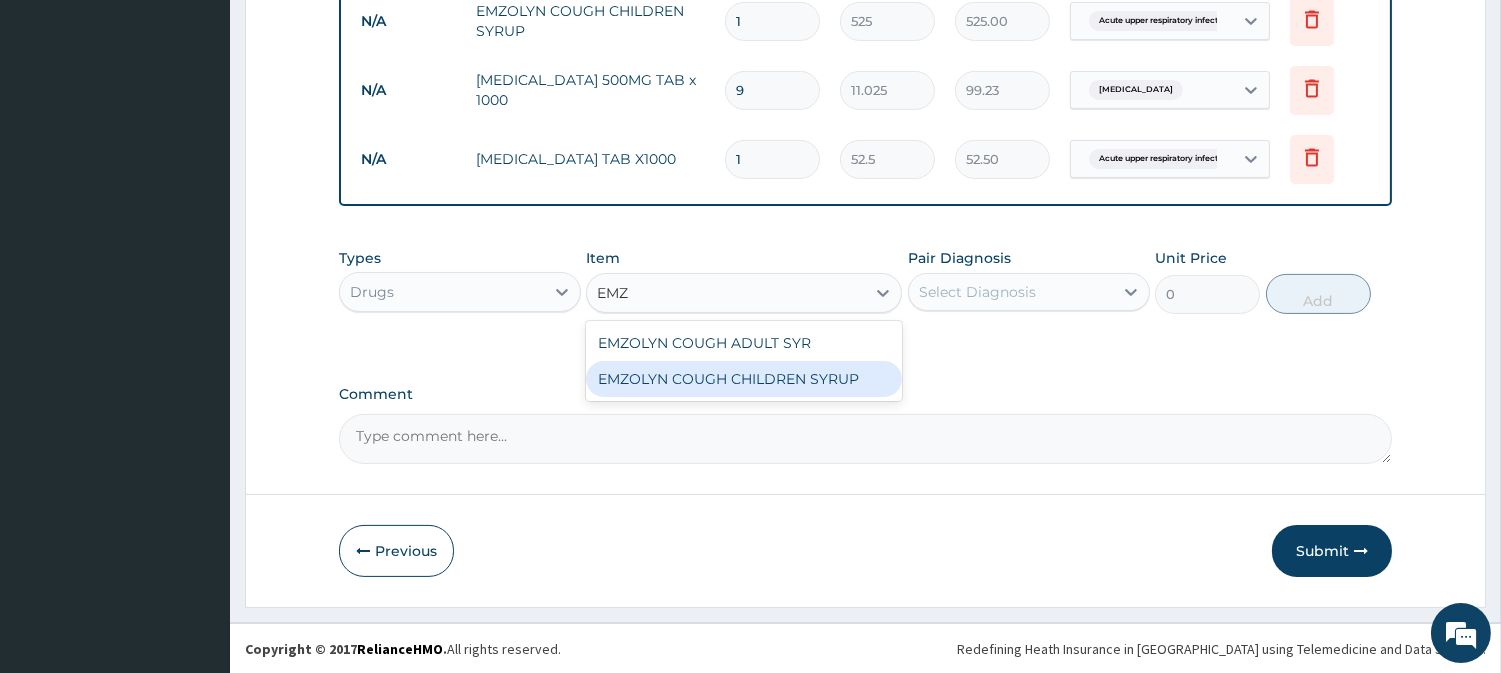 click on "EMZOLYN COUGH CHILDREN SYRUP" at bounding box center (744, 379) 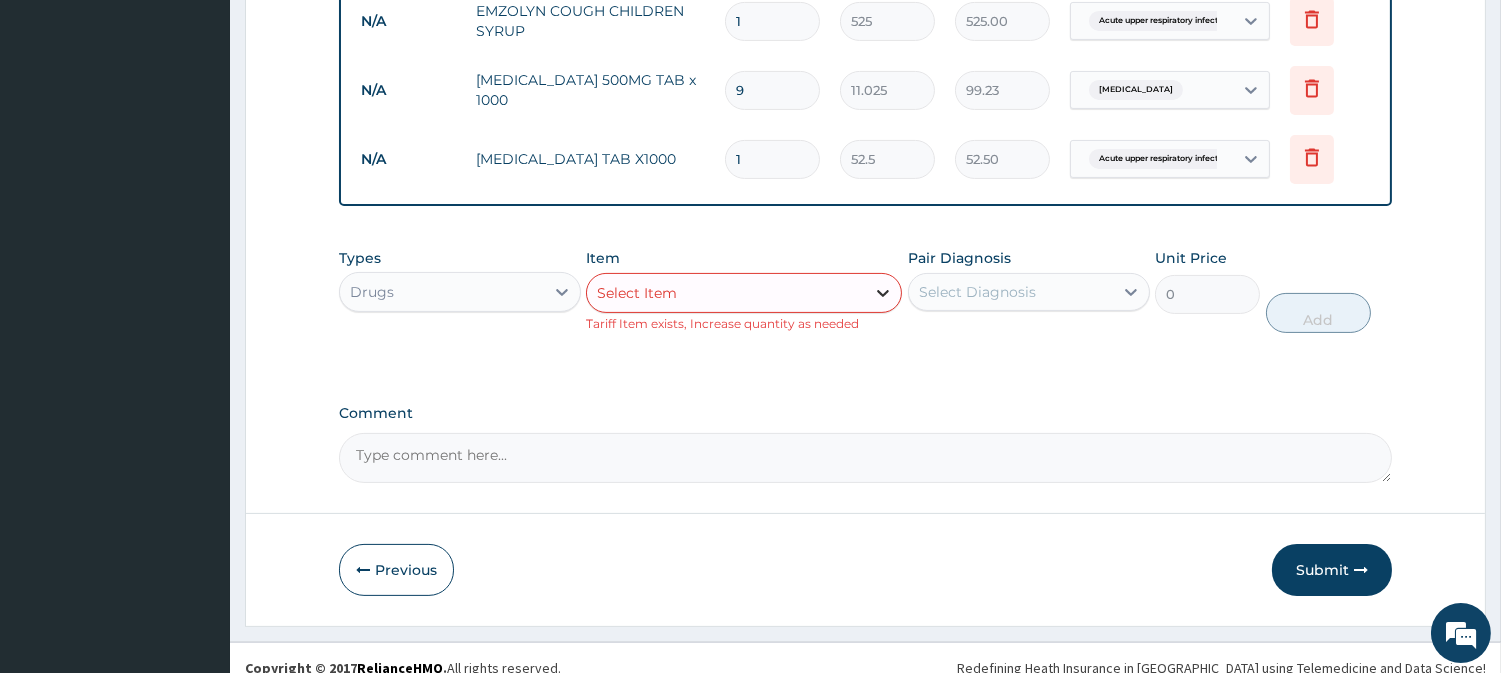 click 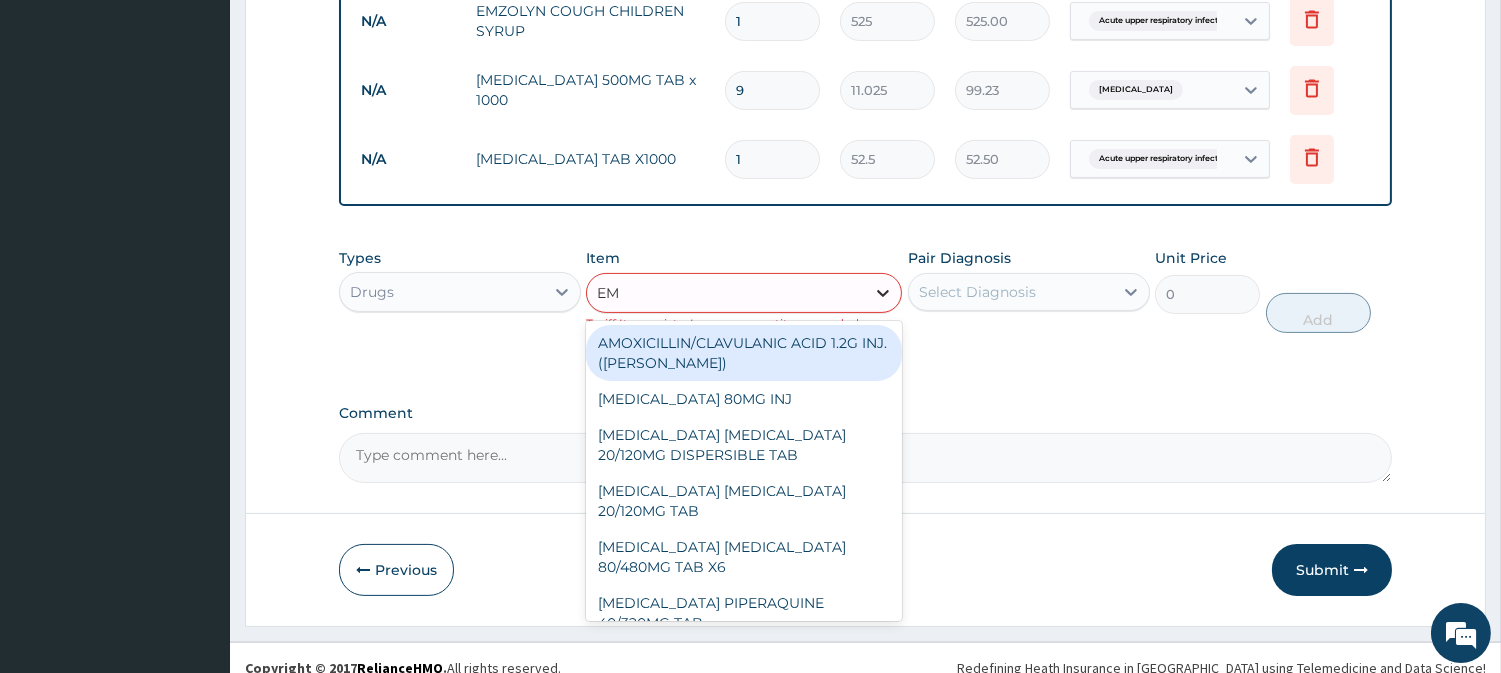 type on "EMZ" 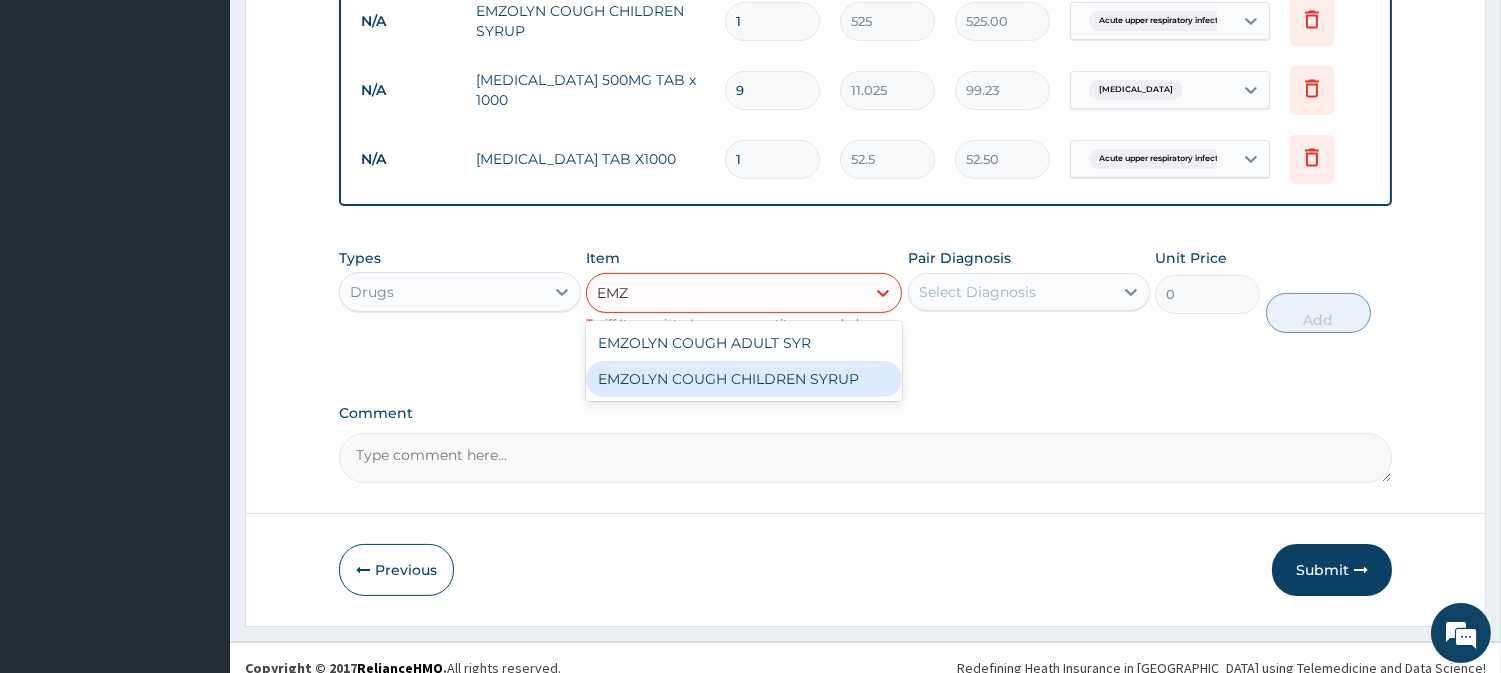 click on "EMZOLYN COUGH CHILDREN SYRUP" at bounding box center [744, 379] 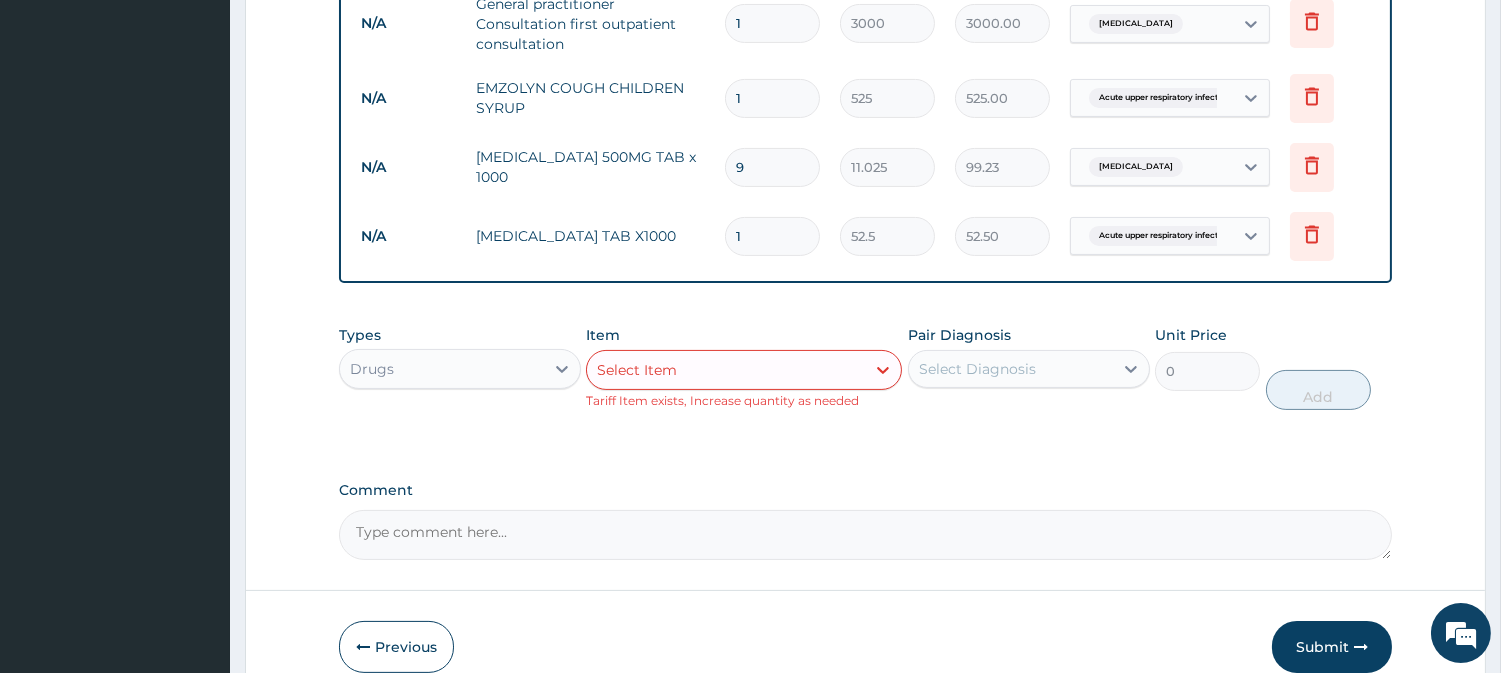 scroll, scrollTop: 888, scrollLeft: 0, axis: vertical 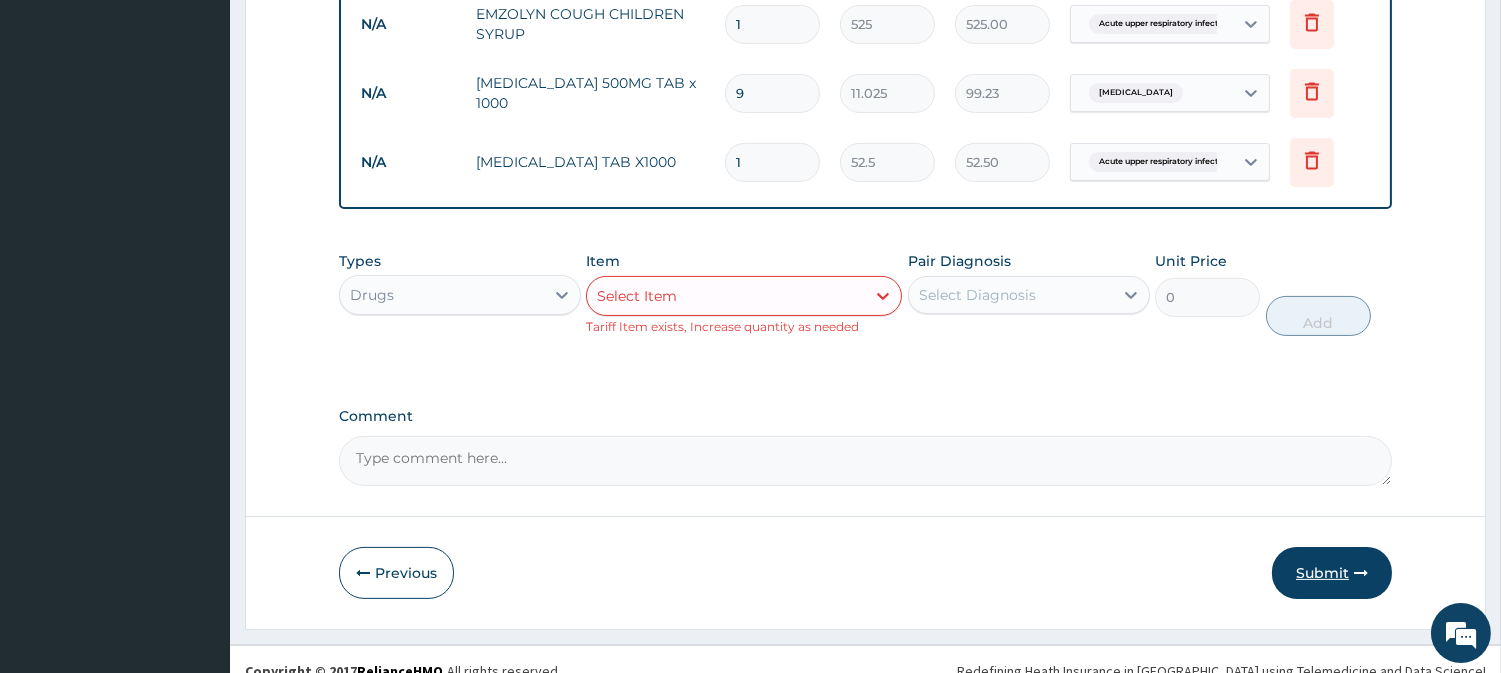 click on "Submit" at bounding box center [1332, 573] 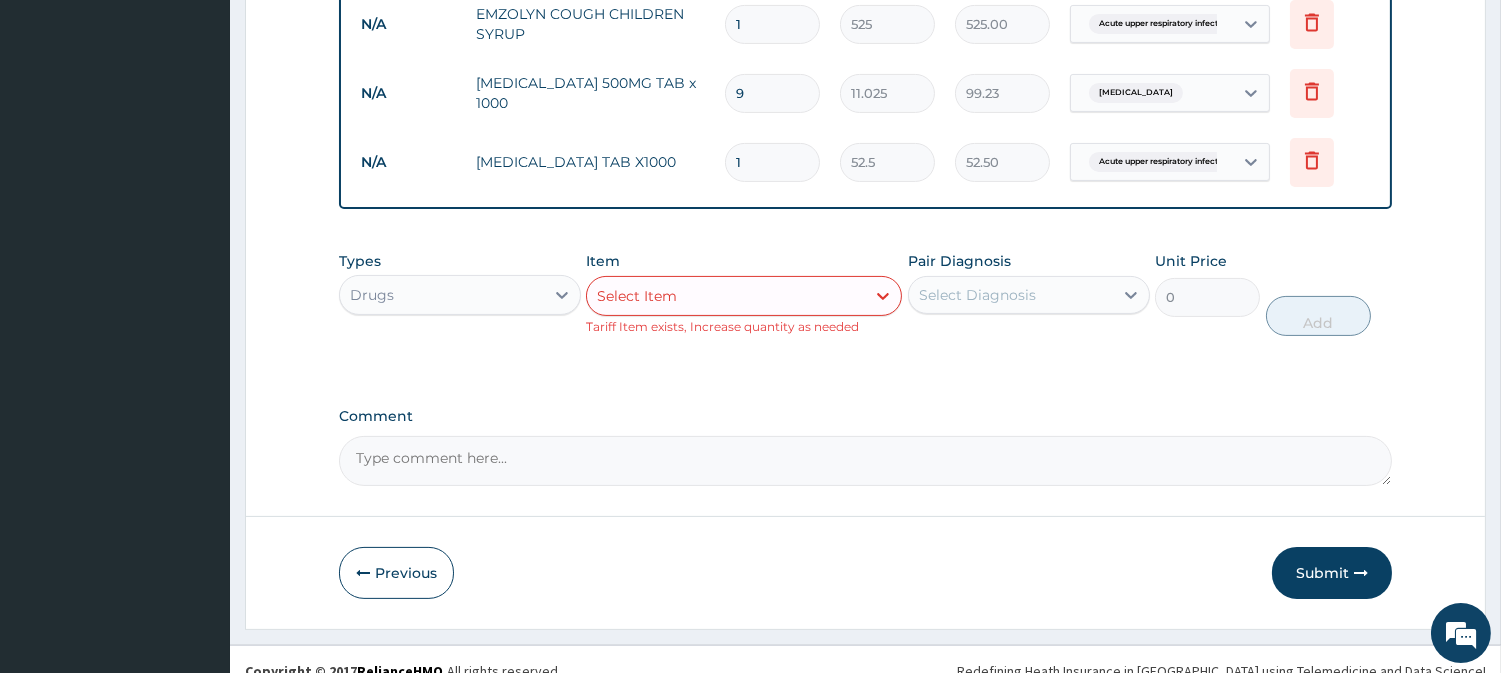 click on "Step  2  of 2 PA Code / Prescription Code Enter Code(Secondary Care Only) Encounter Date 13-06-2025 Important Notice Please enter PA codes before entering items that are not attached to a PA code   All diagnoses entered must be linked to a claim item. Diagnosis & Claim Items that are visible but inactive cannot be edited because they were imported from an already approved PA code. Diagnosis Malaria Query Sepsis Query Acute upper respiratory infection Query Item not found, kindly enter the correct diagnosis NB: All diagnosis must be linked to a claim item Claim Items Type Name Quantity Unit Price Total Price Pair Diagnosis Actions N/A General practitioner Consultation first outpatient consultation 1 3000 3000.00 Sepsis Delete N/A EMZOLYN COUGH CHILDREN SYRUP 1 525 525.00 Acute upper respiratory infect... Delete N/A PARACETAMOL 500MG TAB x 1000 9 11.025 99.23 Malaria Delete N/A CHLORPHENIRAMINE TAB X1000 1 52.5 52.50 Acute upper respiratory infect... Delete Types Drugs Item Select Item Pair Diagnosis Unit Price" at bounding box center (865, -77) 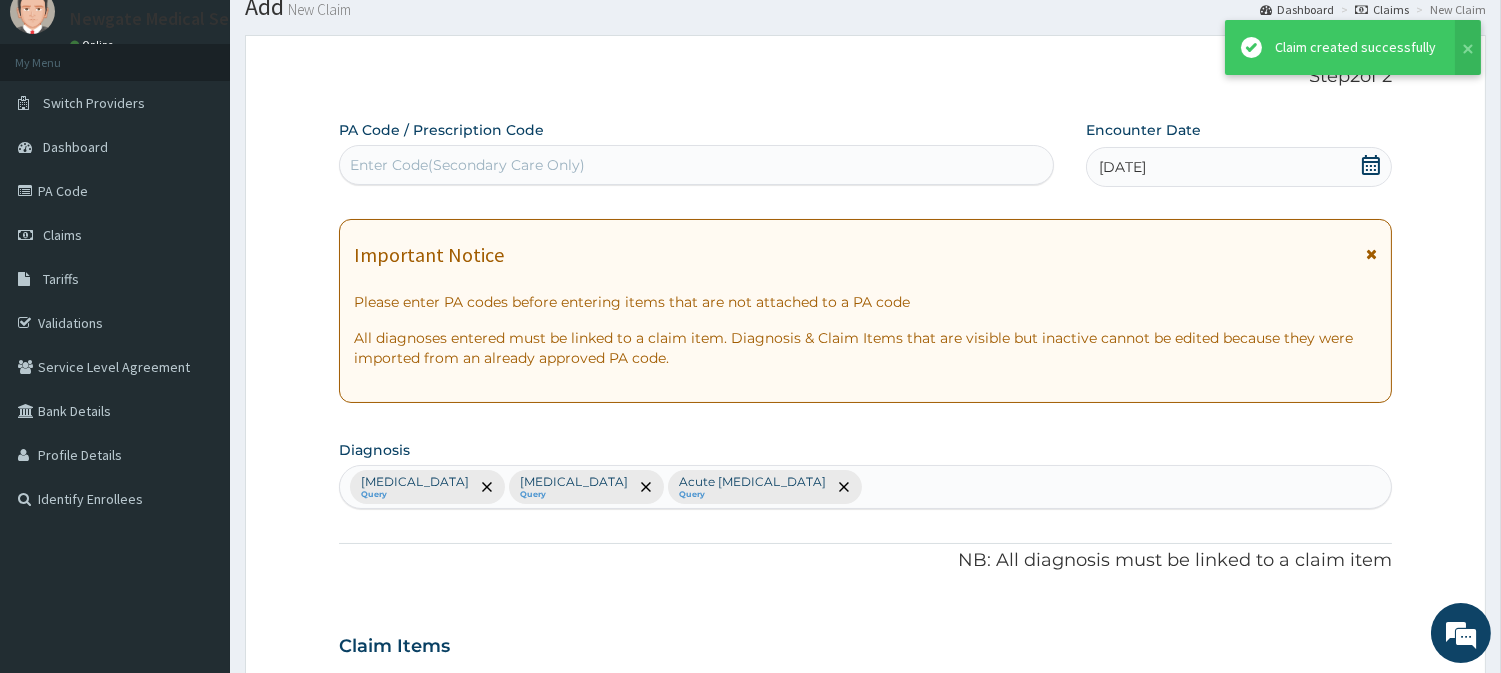 scroll, scrollTop: 888, scrollLeft: 0, axis: vertical 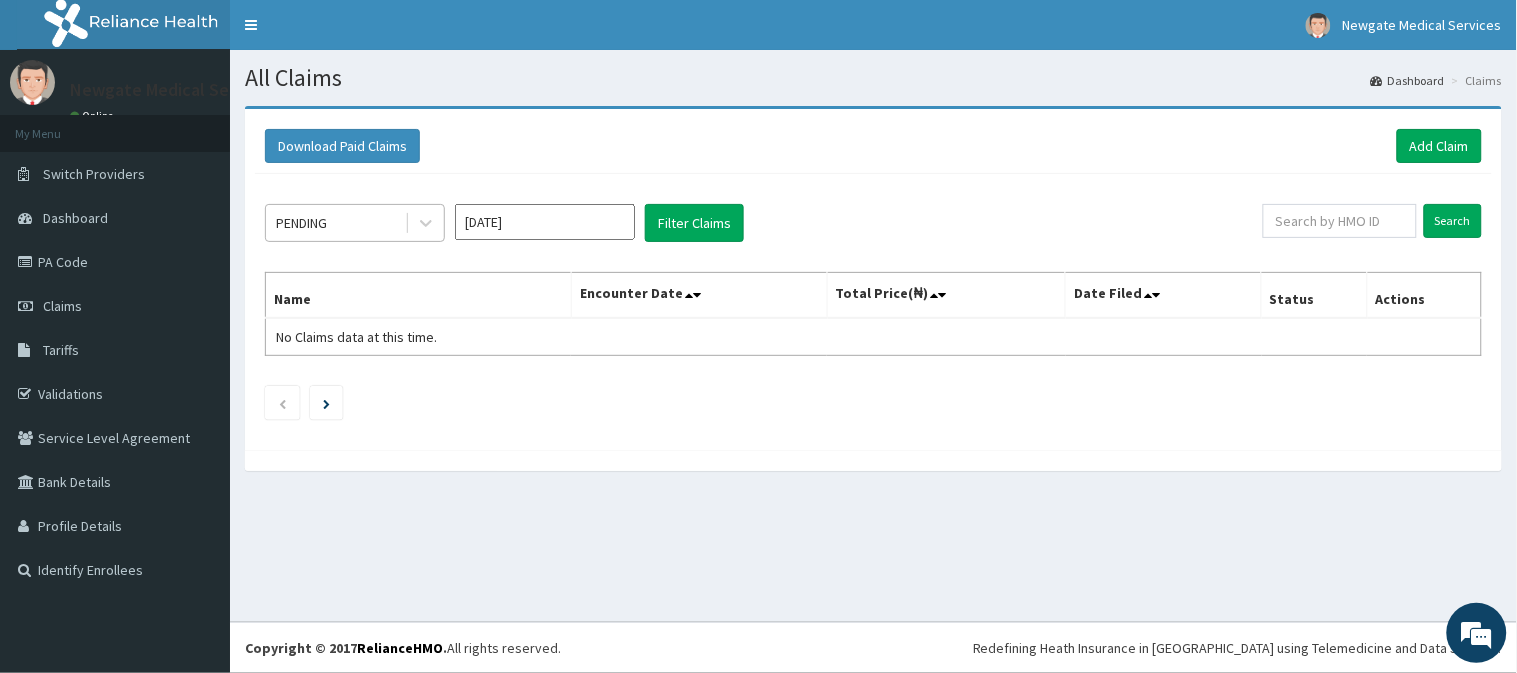 click on "PENDING" at bounding box center [335, 223] 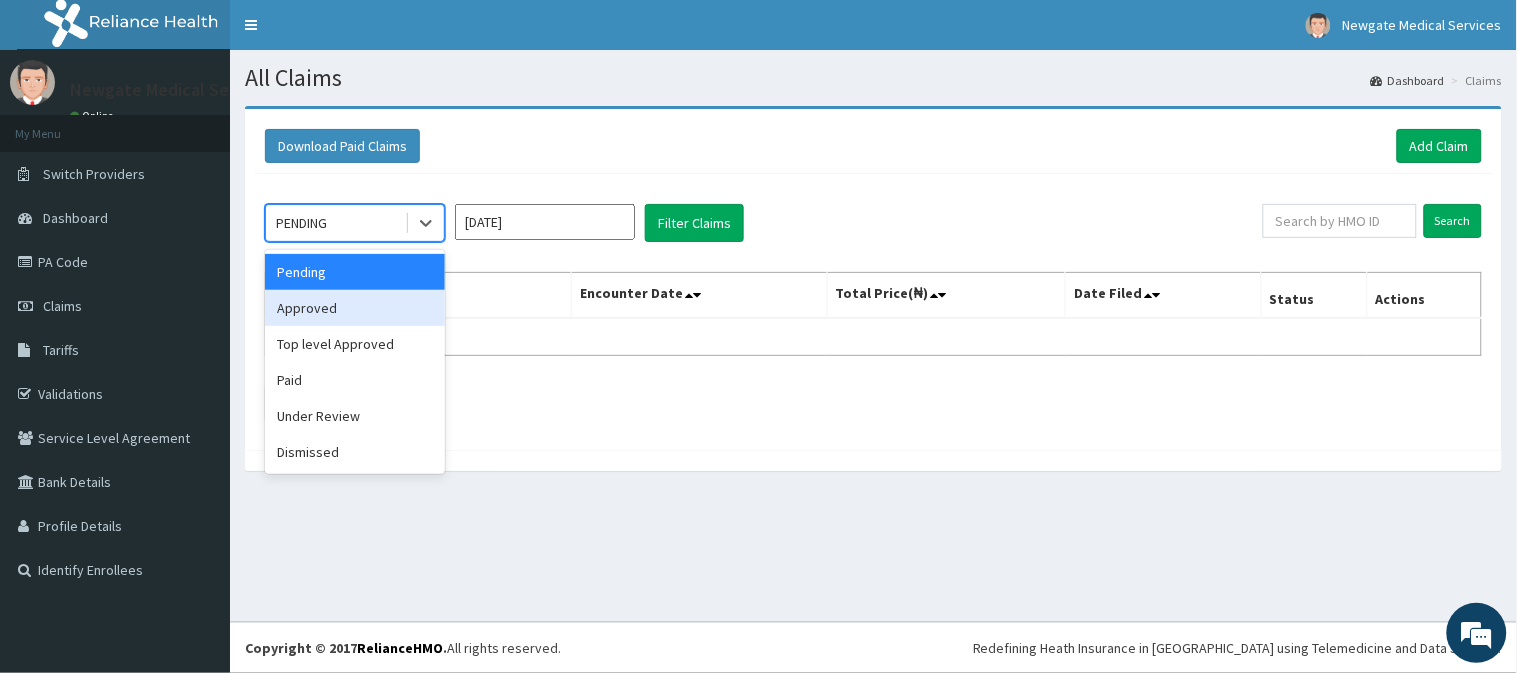 click on "Approved" at bounding box center (355, 308) 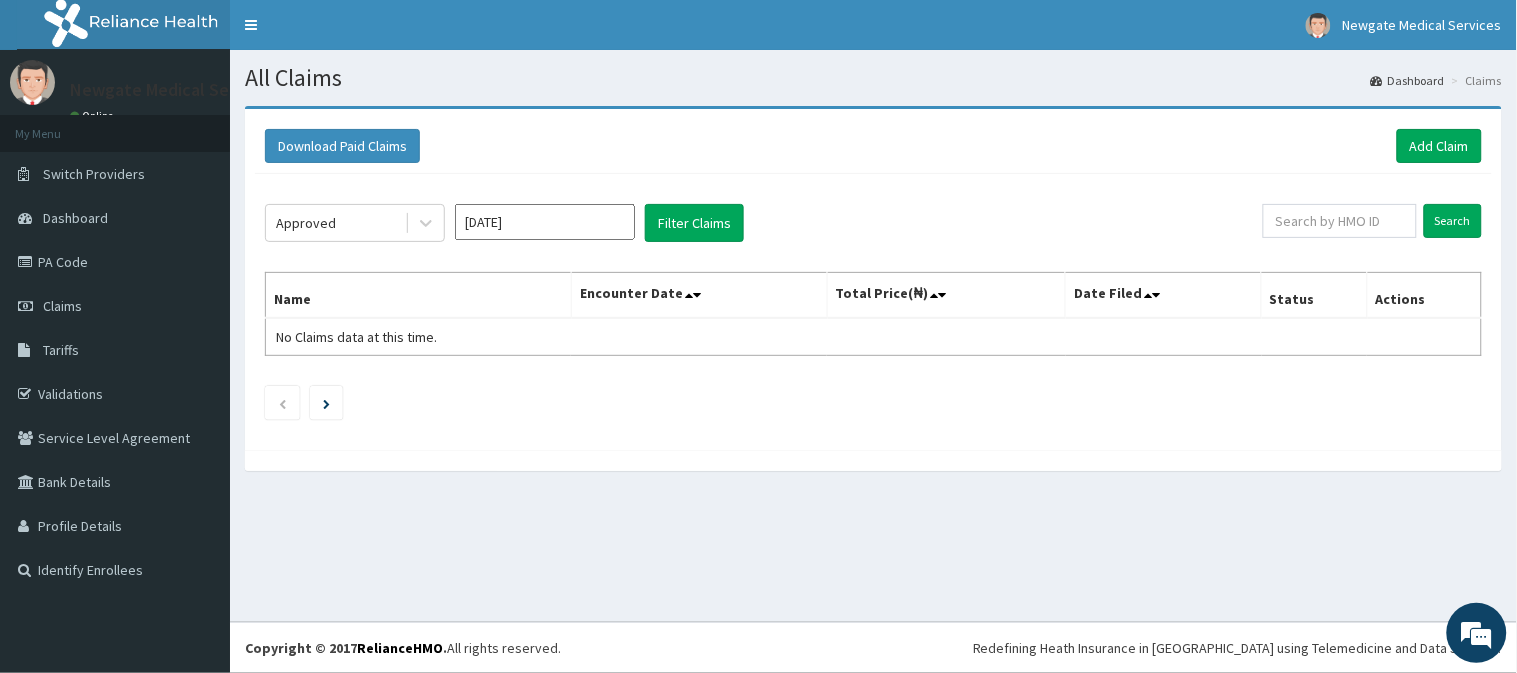 click on "[DATE]" at bounding box center [545, 222] 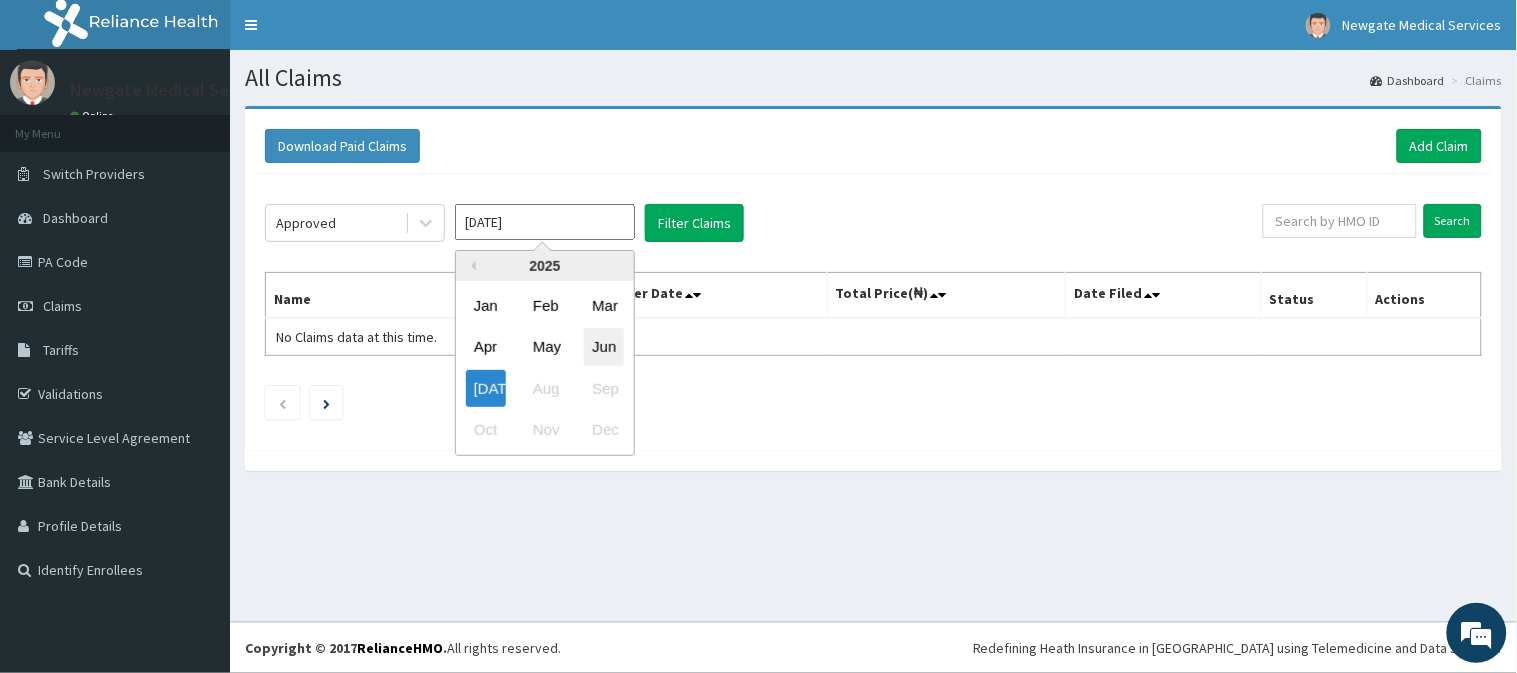 click on "Jun" at bounding box center (604, 347) 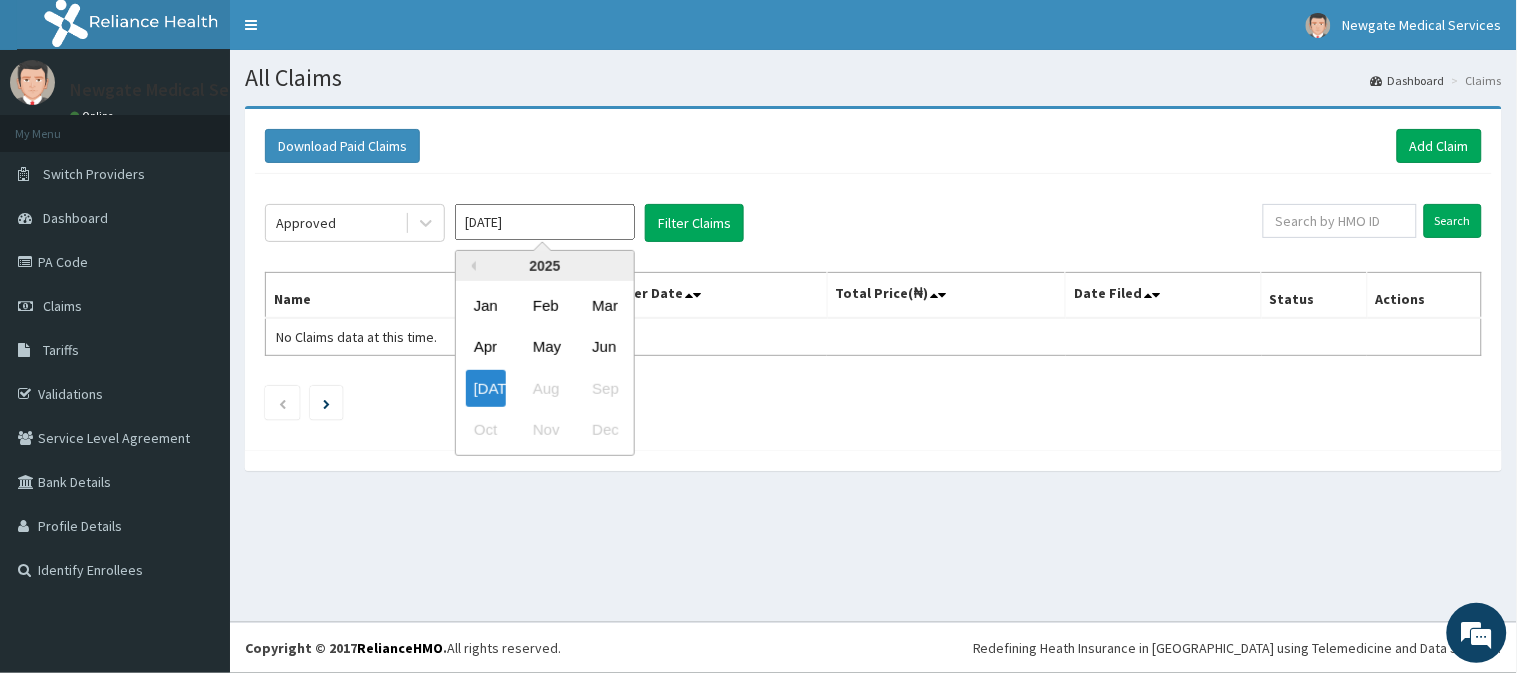 type on "[DATE]" 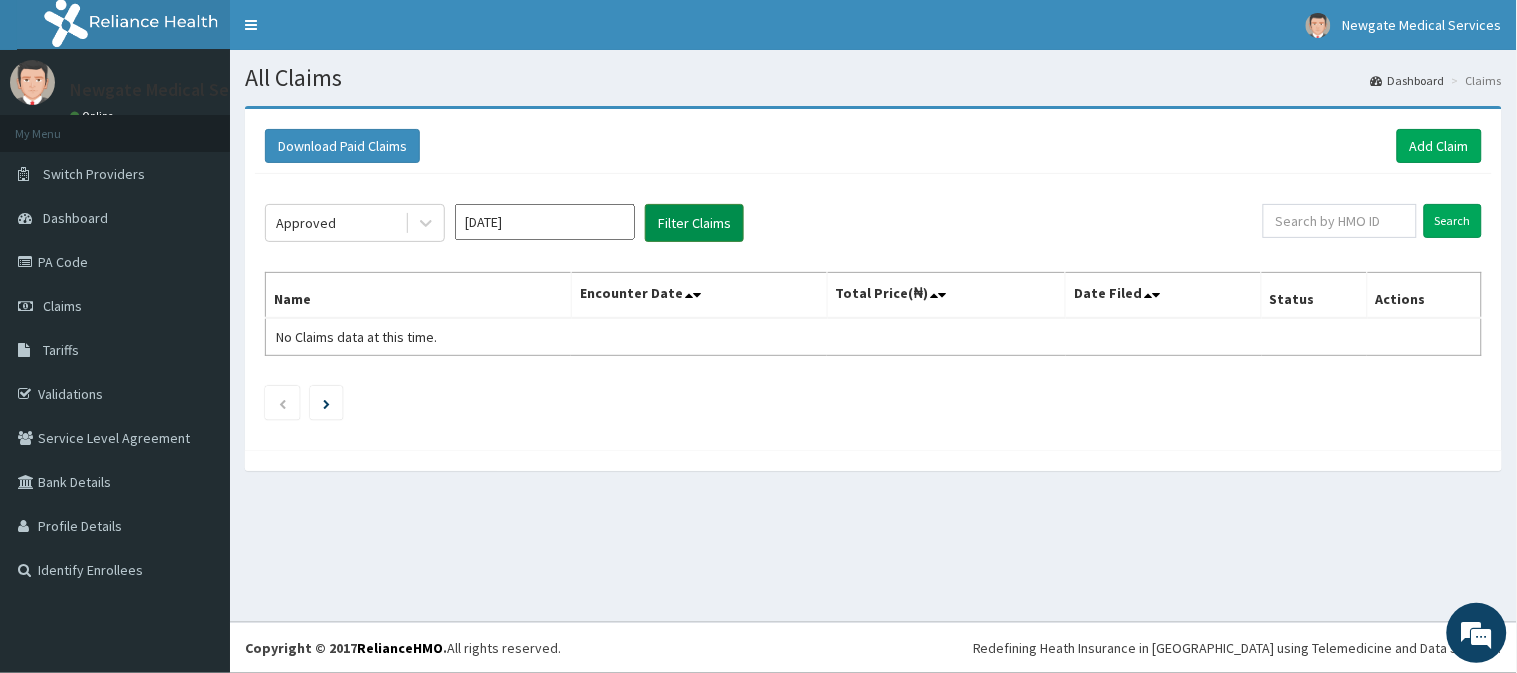 click on "Filter Claims" at bounding box center (694, 223) 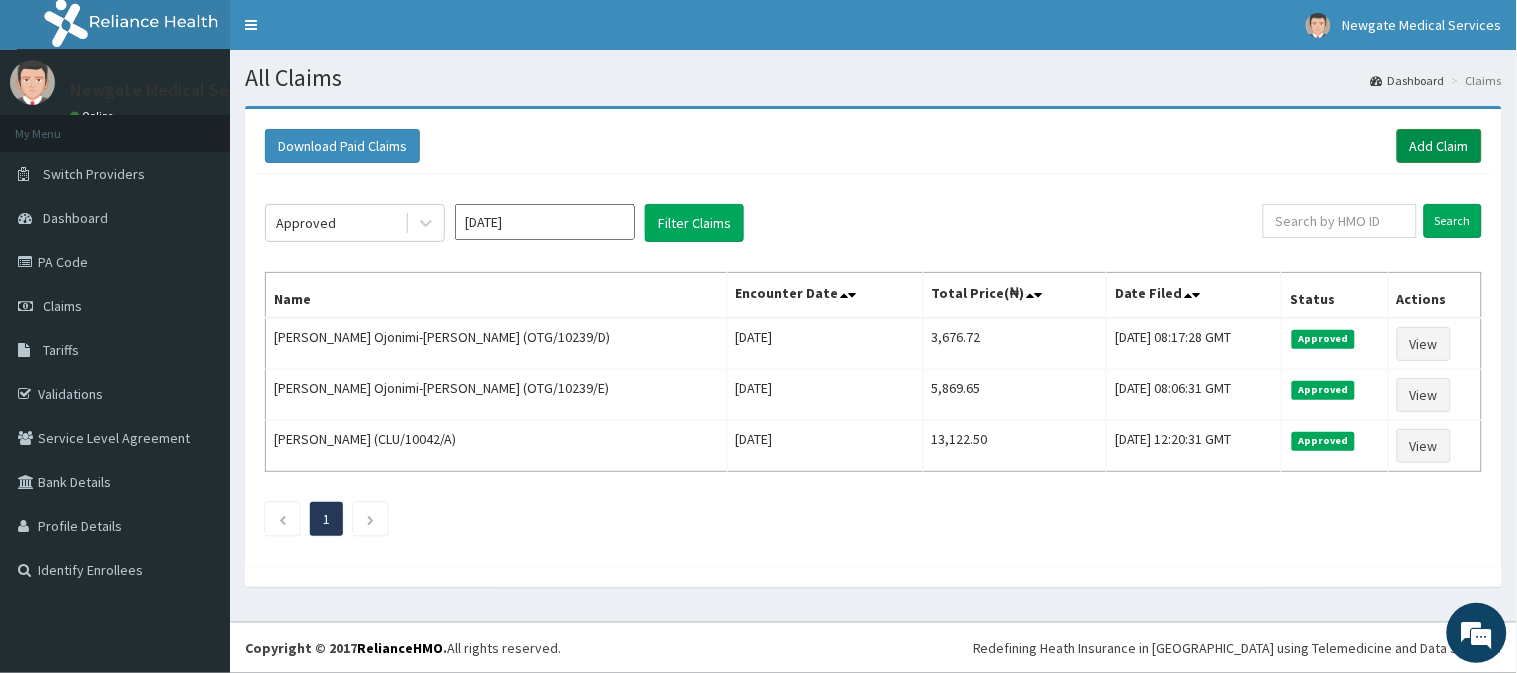 click on "Add Claim" at bounding box center (1439, 146) 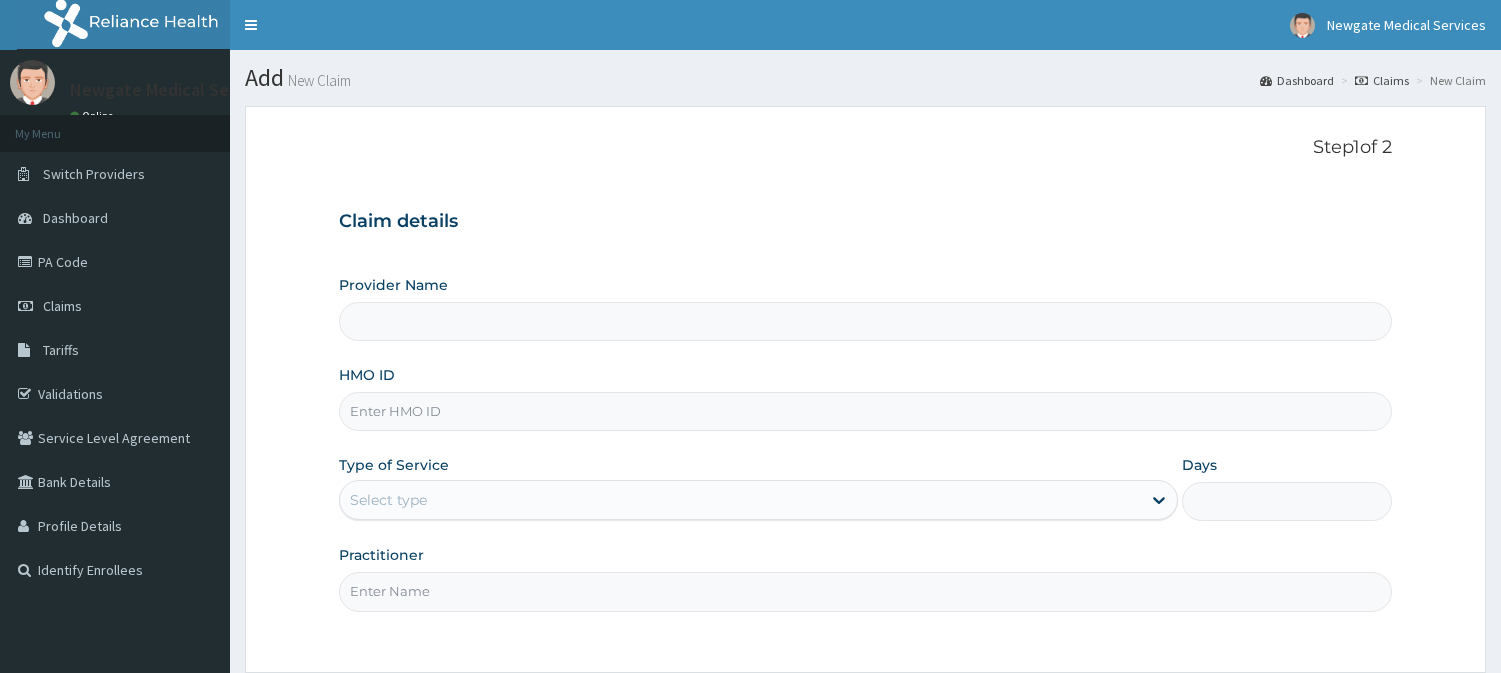 scroll, scrollTop: 0, scrollLeft: 0, axis: both 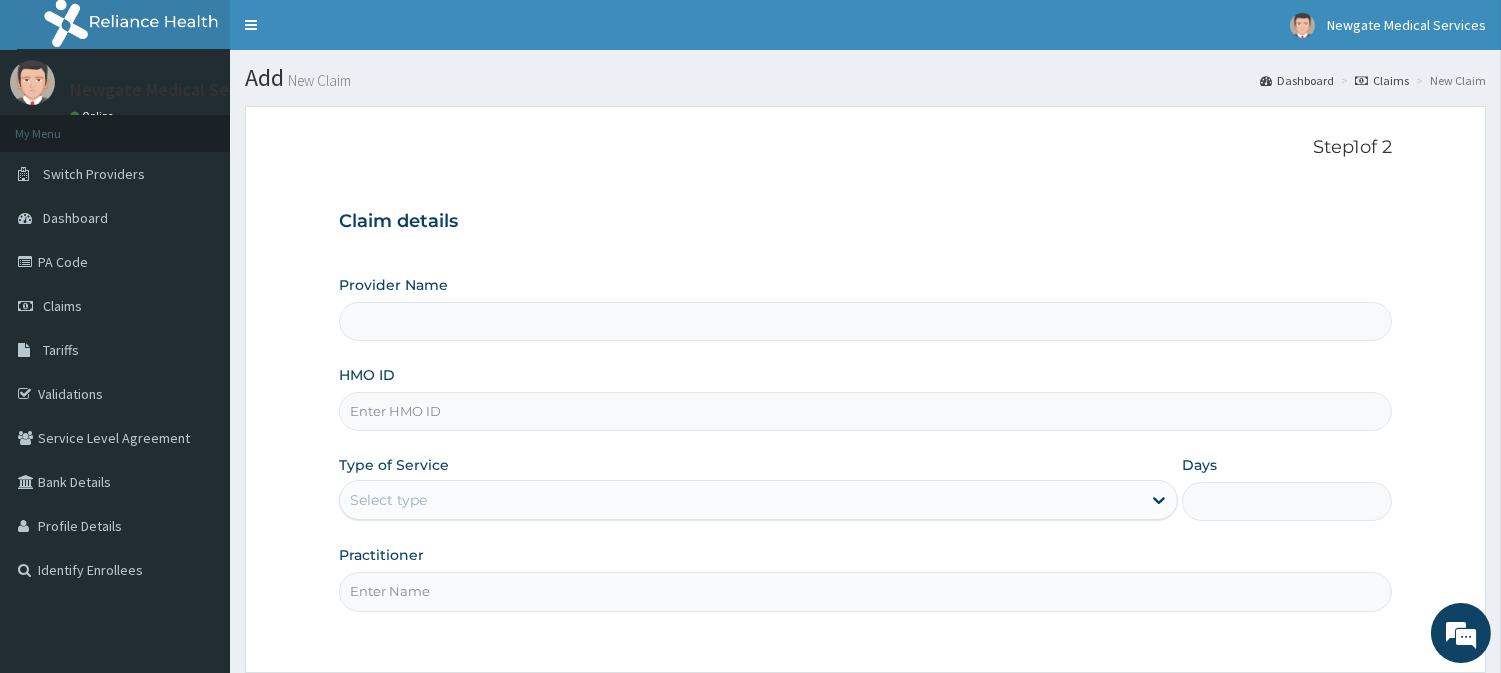 type on "Newgate Medical Services Ltd - [GEOGRAPHIC_DATA]" 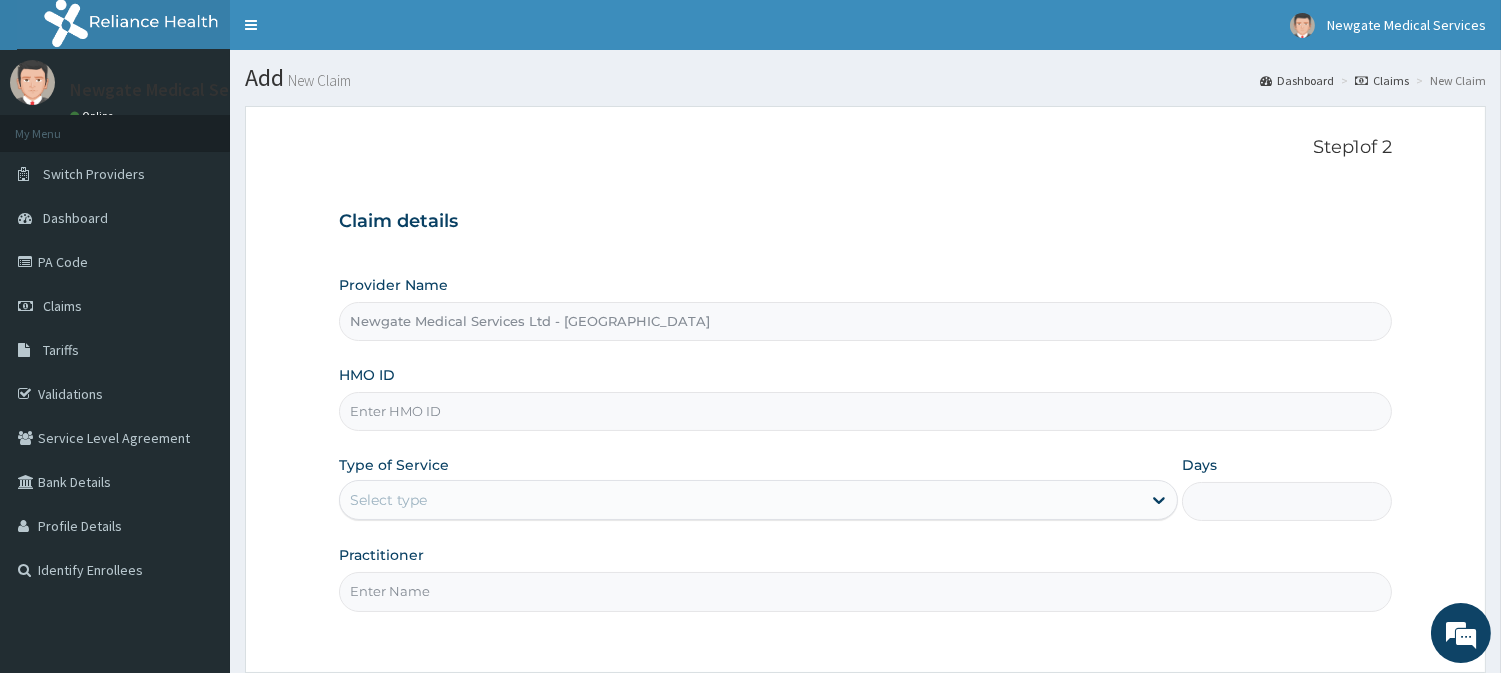paste on "OTG/10239/C" 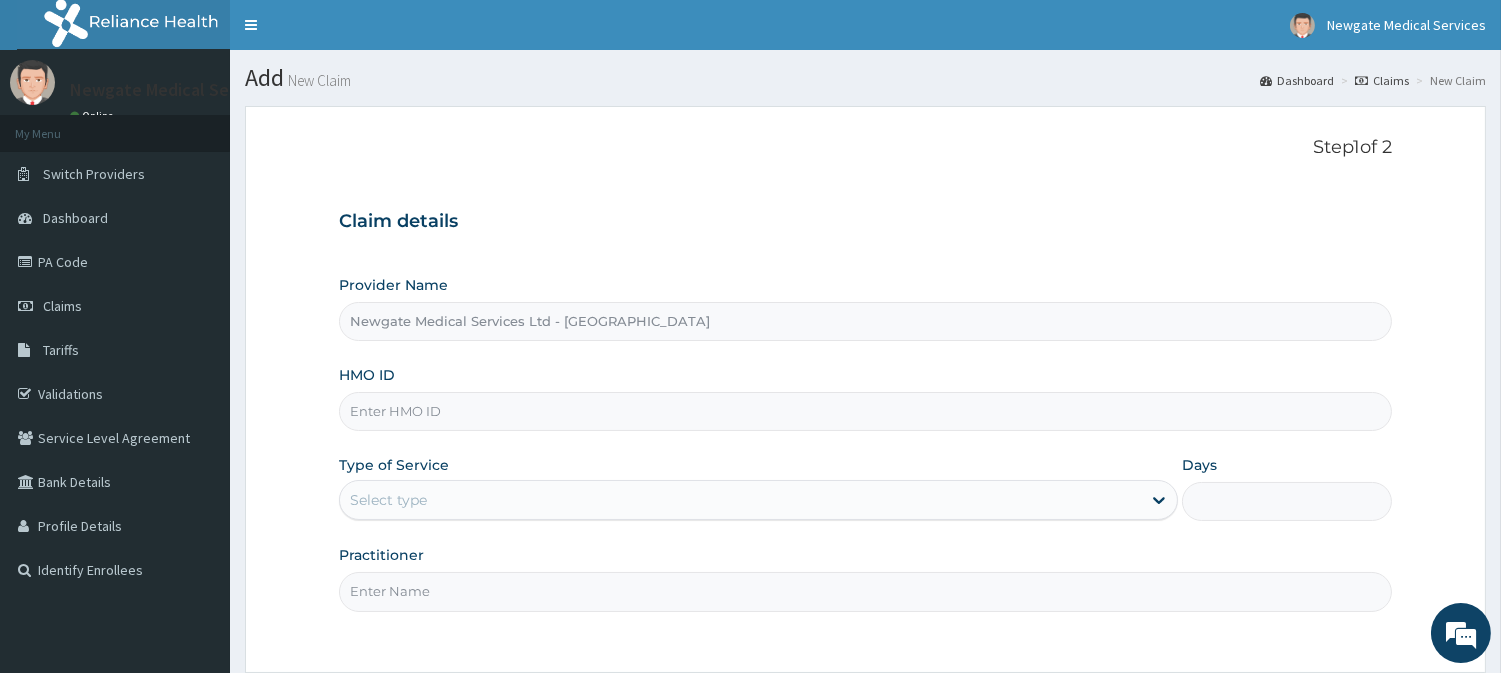 type on "OTG/10239/C" 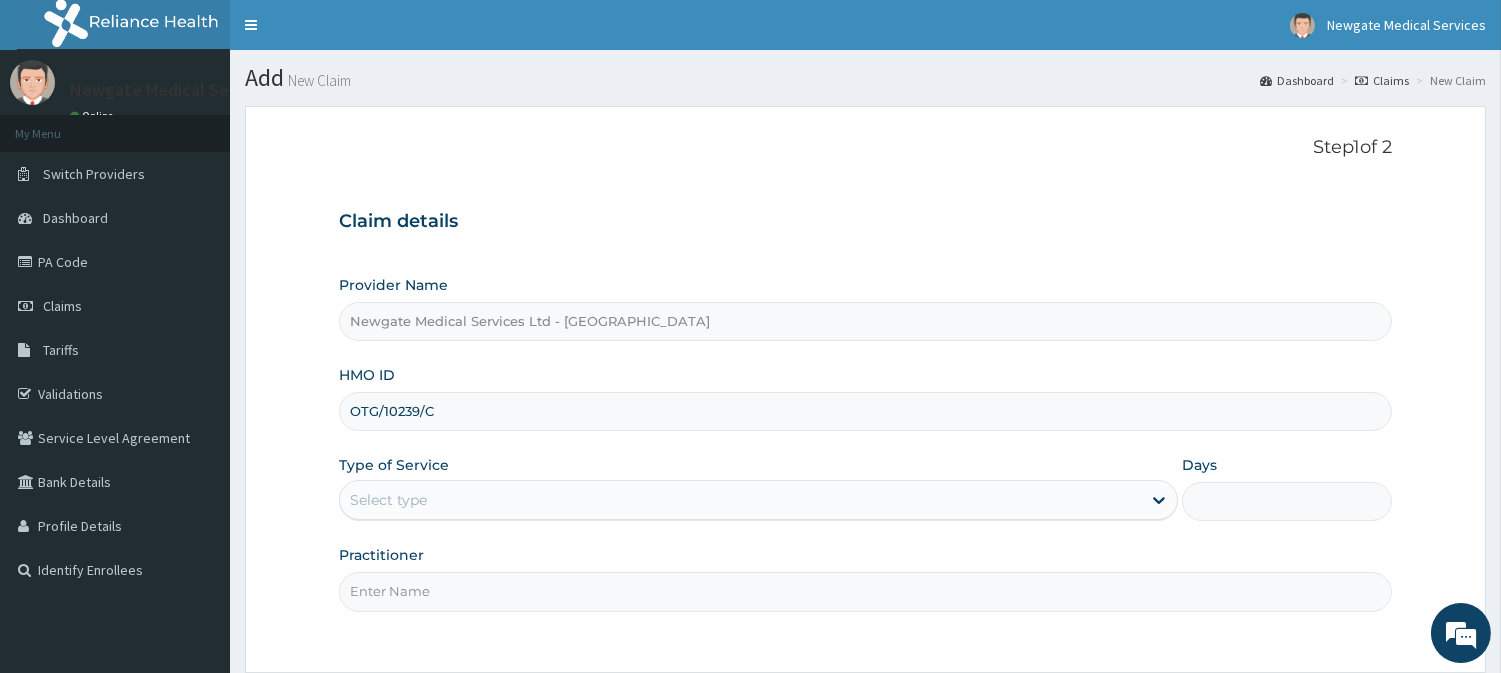 click on "Step  1  of 2 Claim details Provider Name Newgate Medical Services Ltd - Ikorodu HMO ID OTG/10239/C Type of Service Select type Days Practitioner" at bounding box center (865, 389) 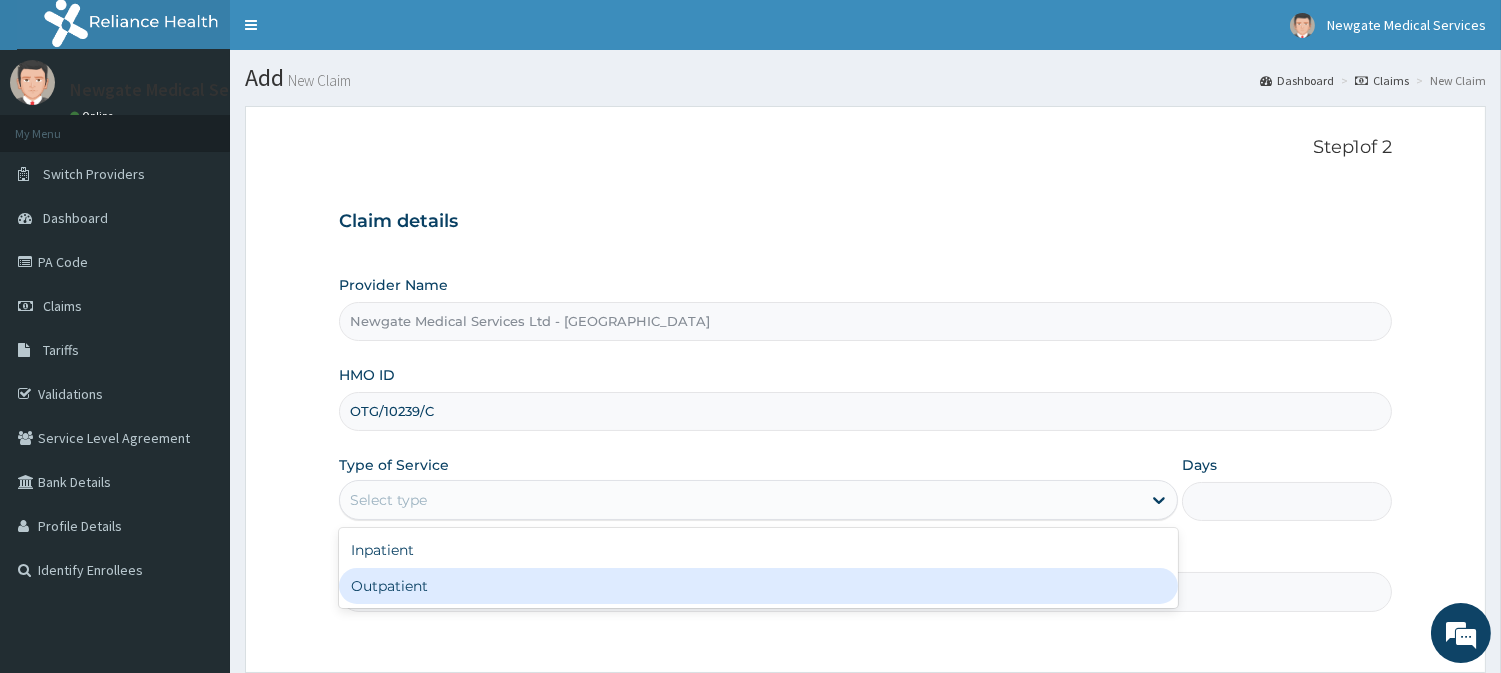 click on "Outpatient" at bounding box center (758, 586) 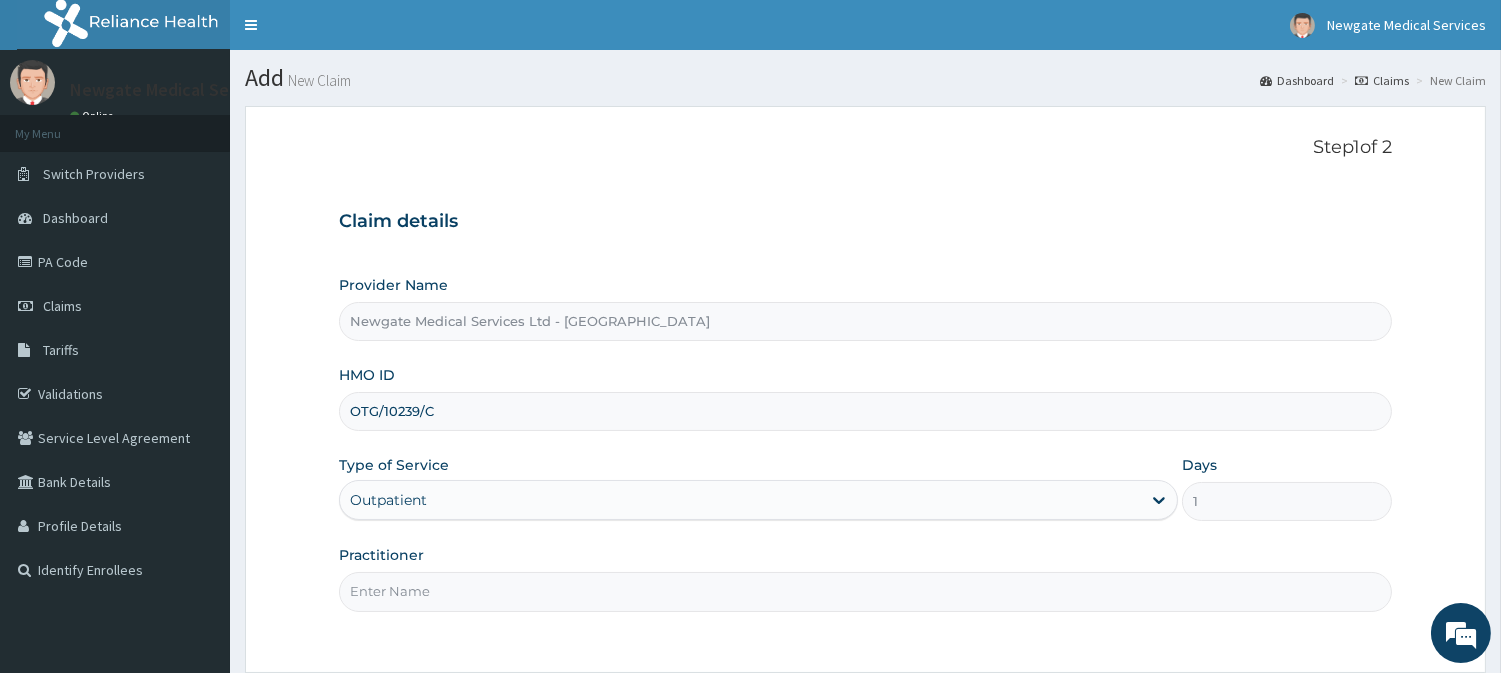 scroll, scrollTop: 0, scrollLeft: 0, axis: both 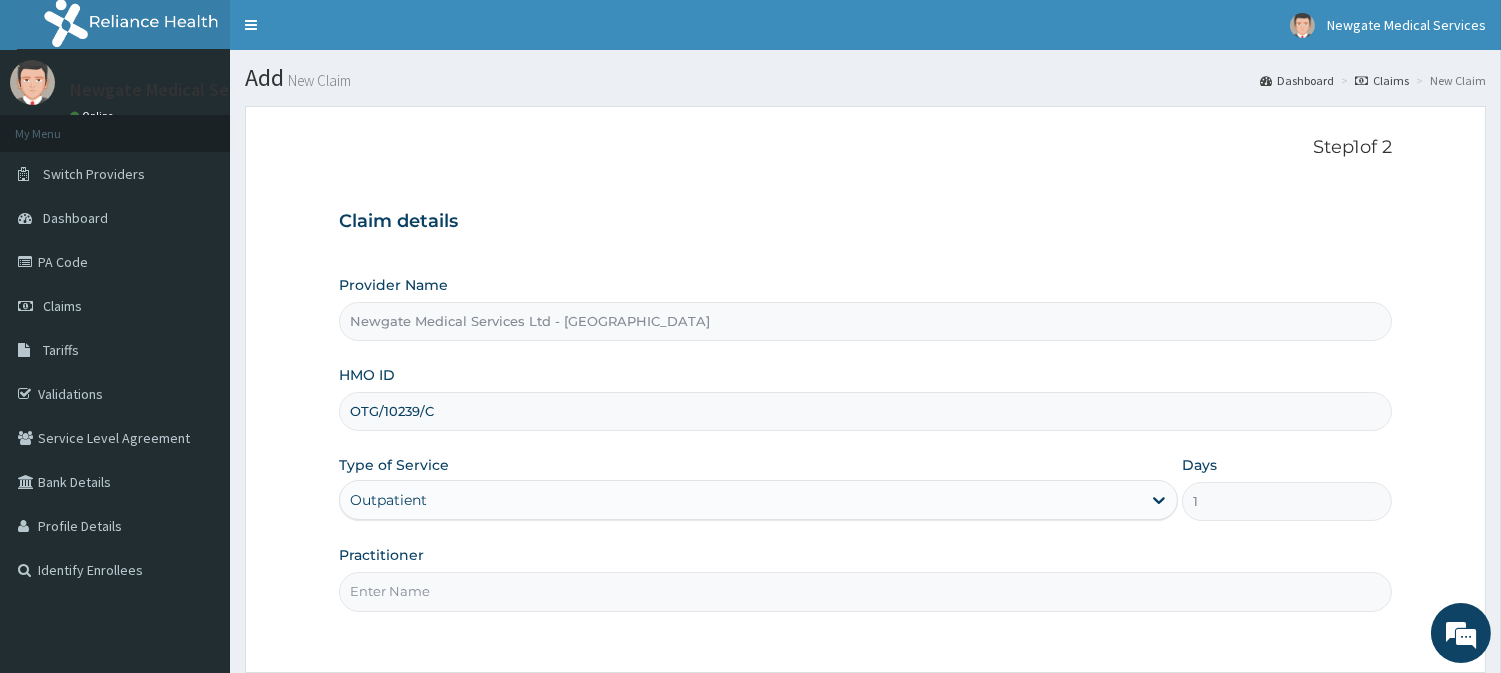type on "DR ADEFUYE" 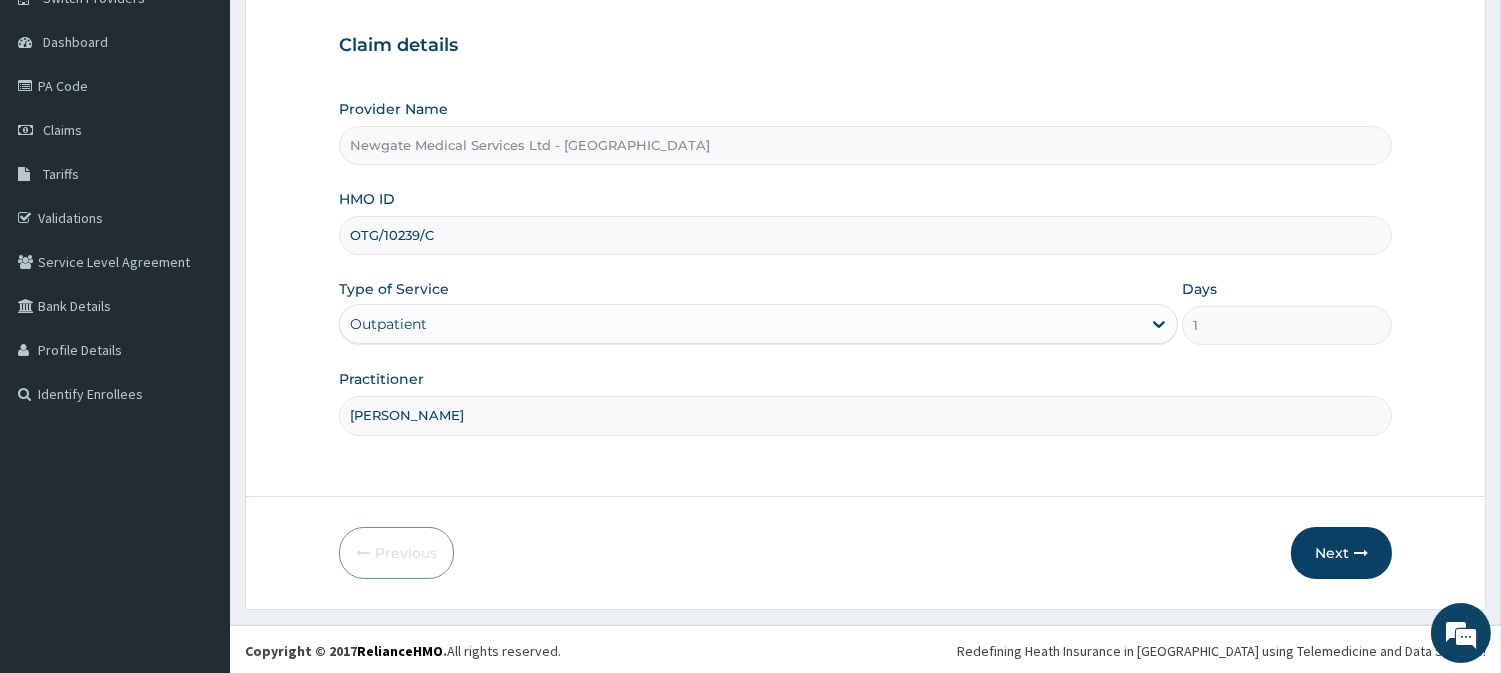 scroll, scrollTop: 178, scrollLeft: 0, axis: vertical 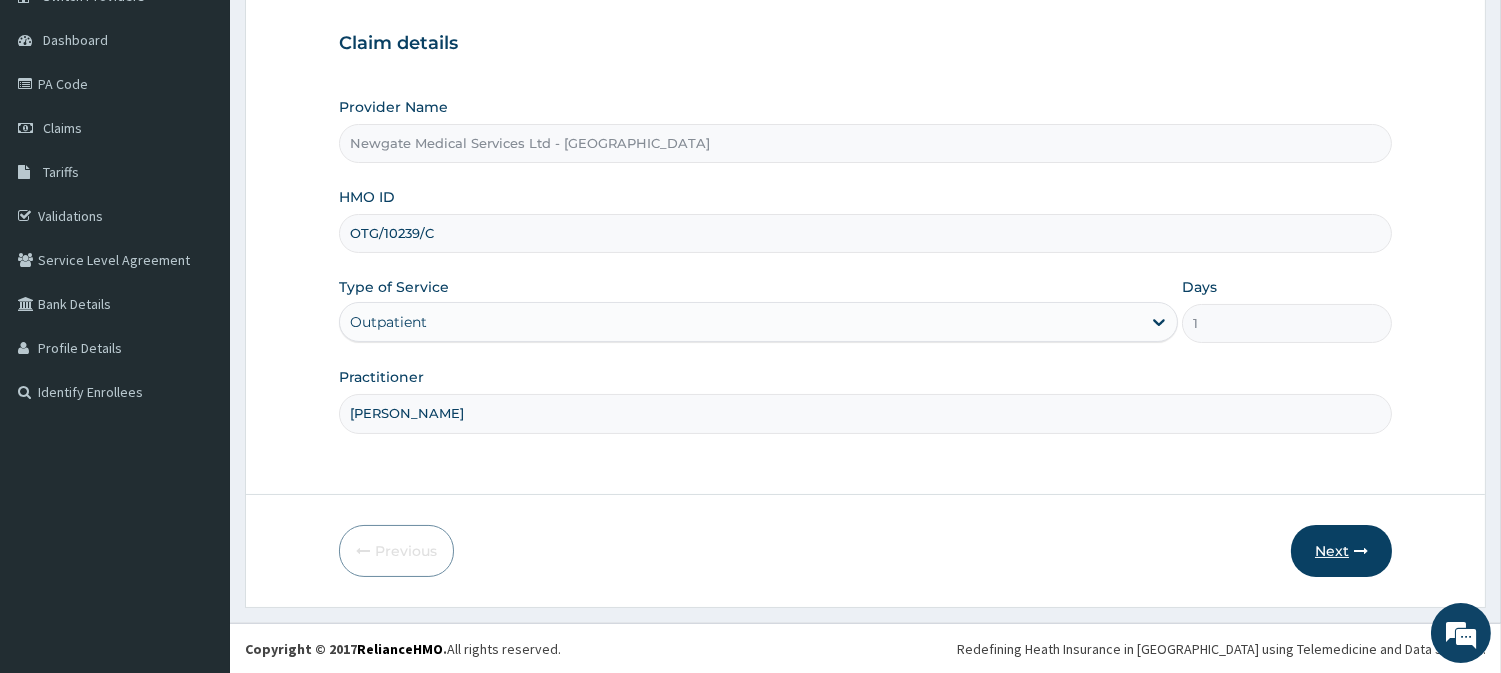 click on "Next" at bounding box center [1341, 551] 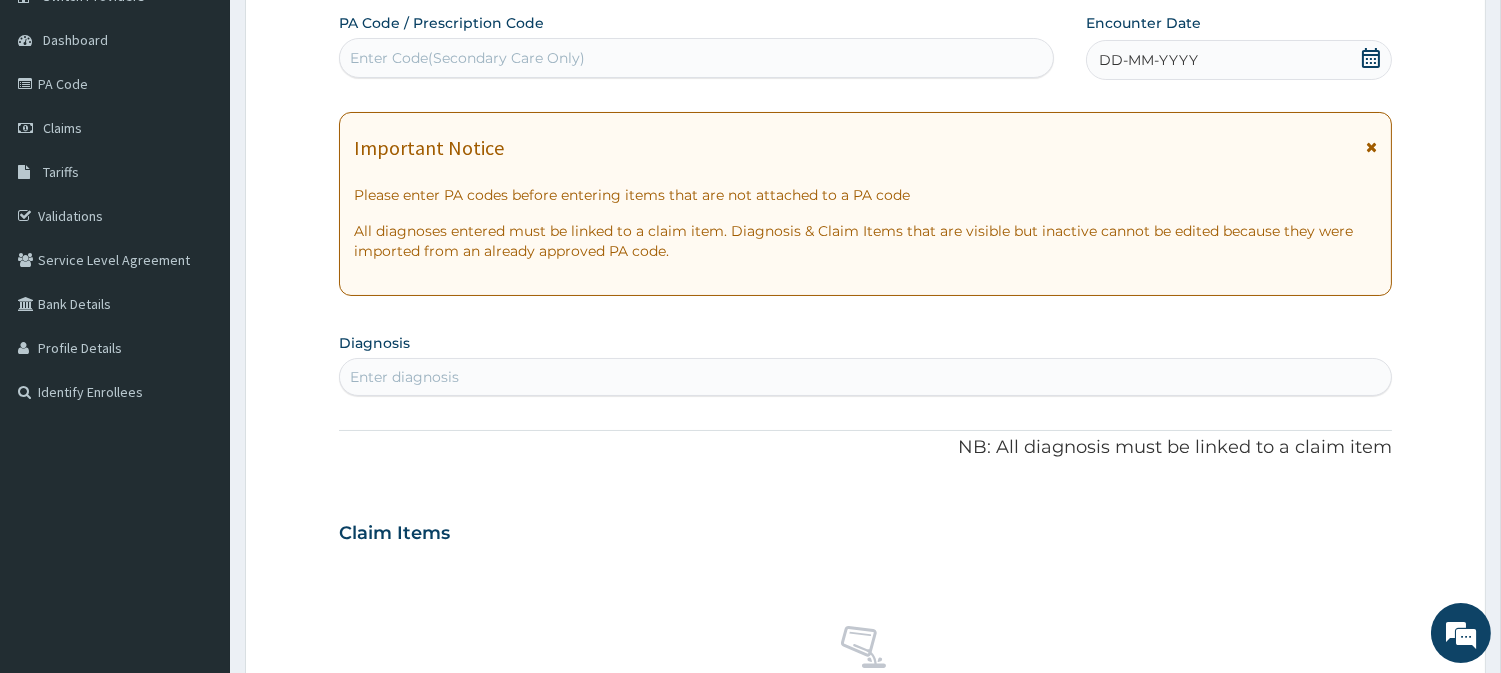 click 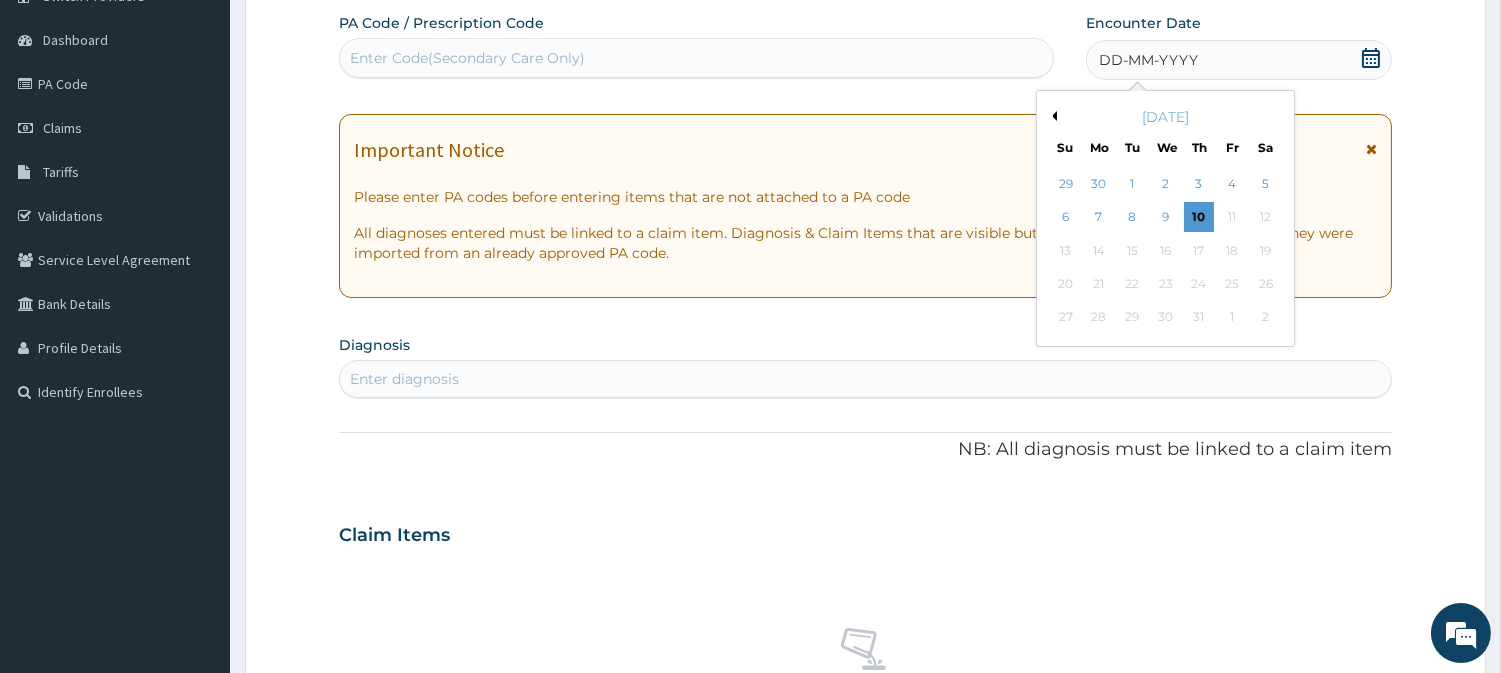 click on "Previous Month" at bounding box center (1052, 116) 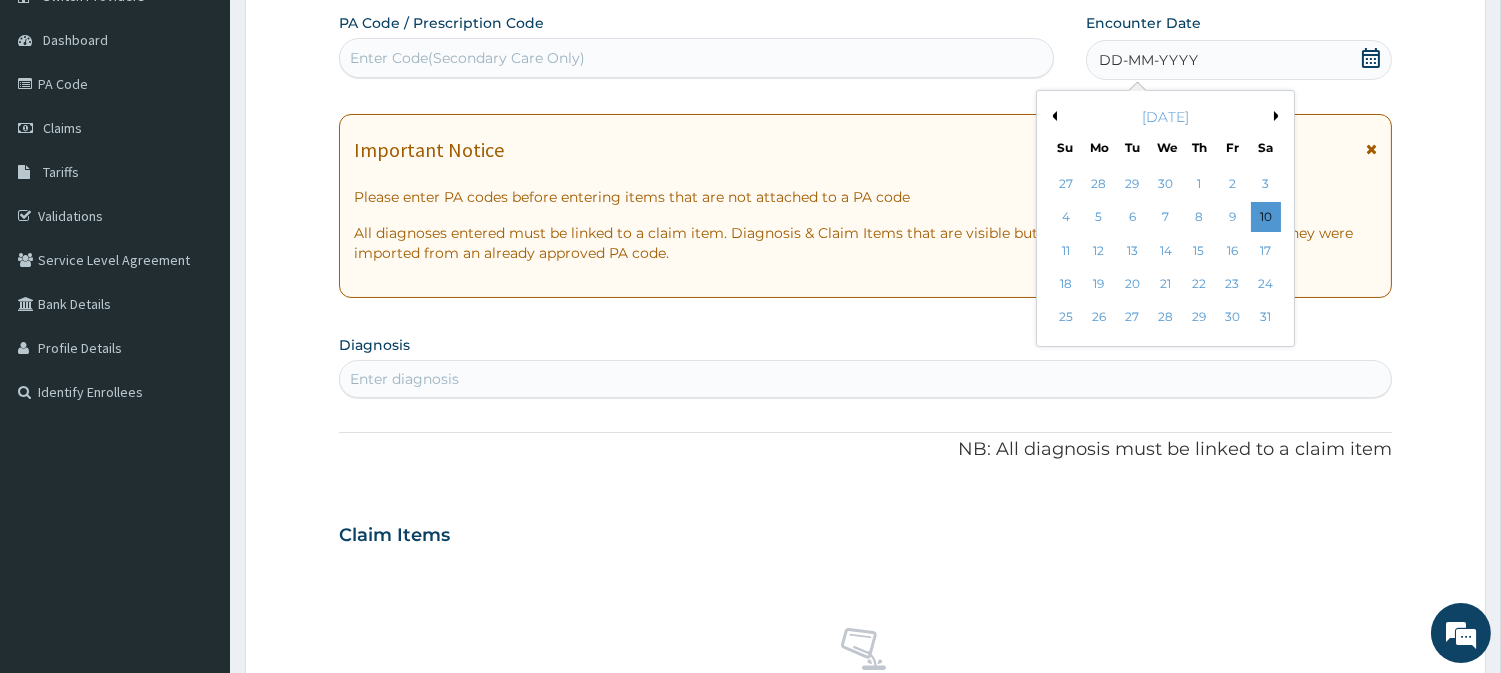 click on "Next Month" at bounding box center [1279, 116] 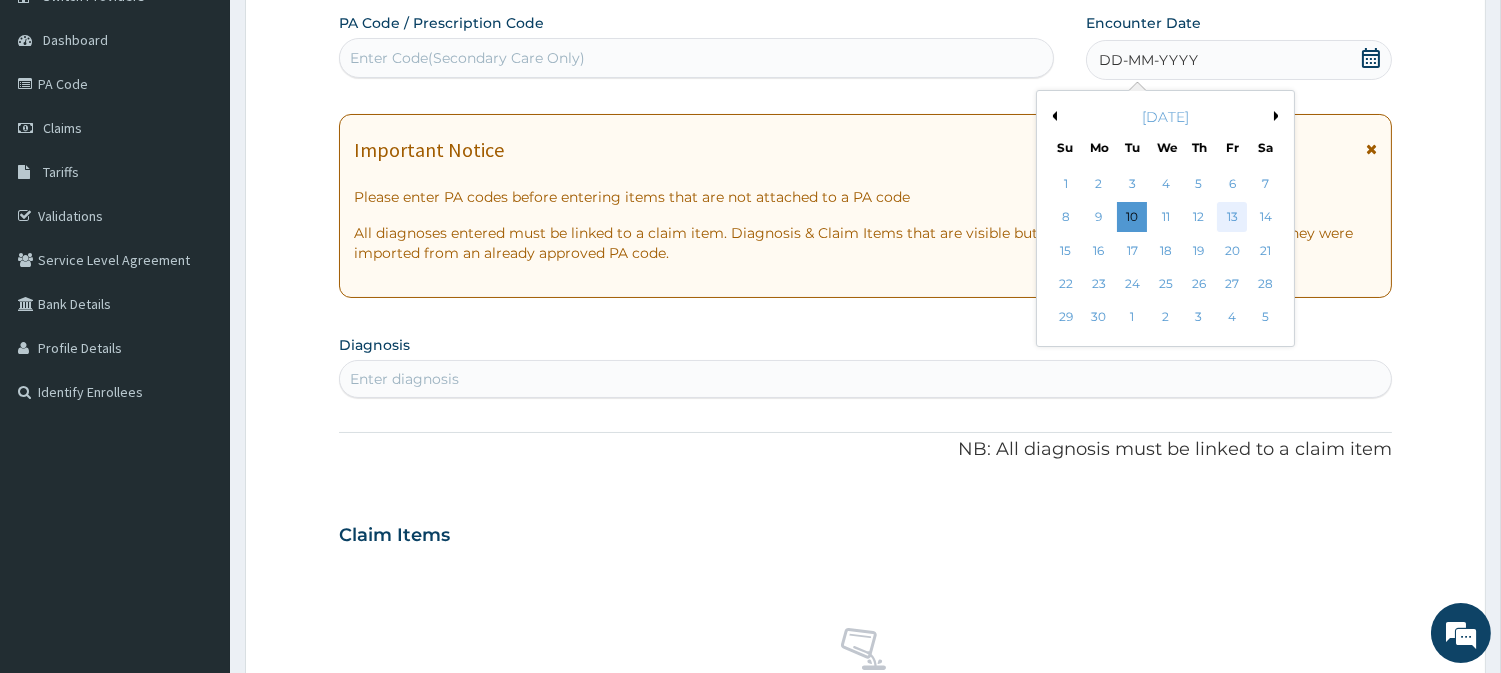 click on "13" at bounding box center (1232, 218) 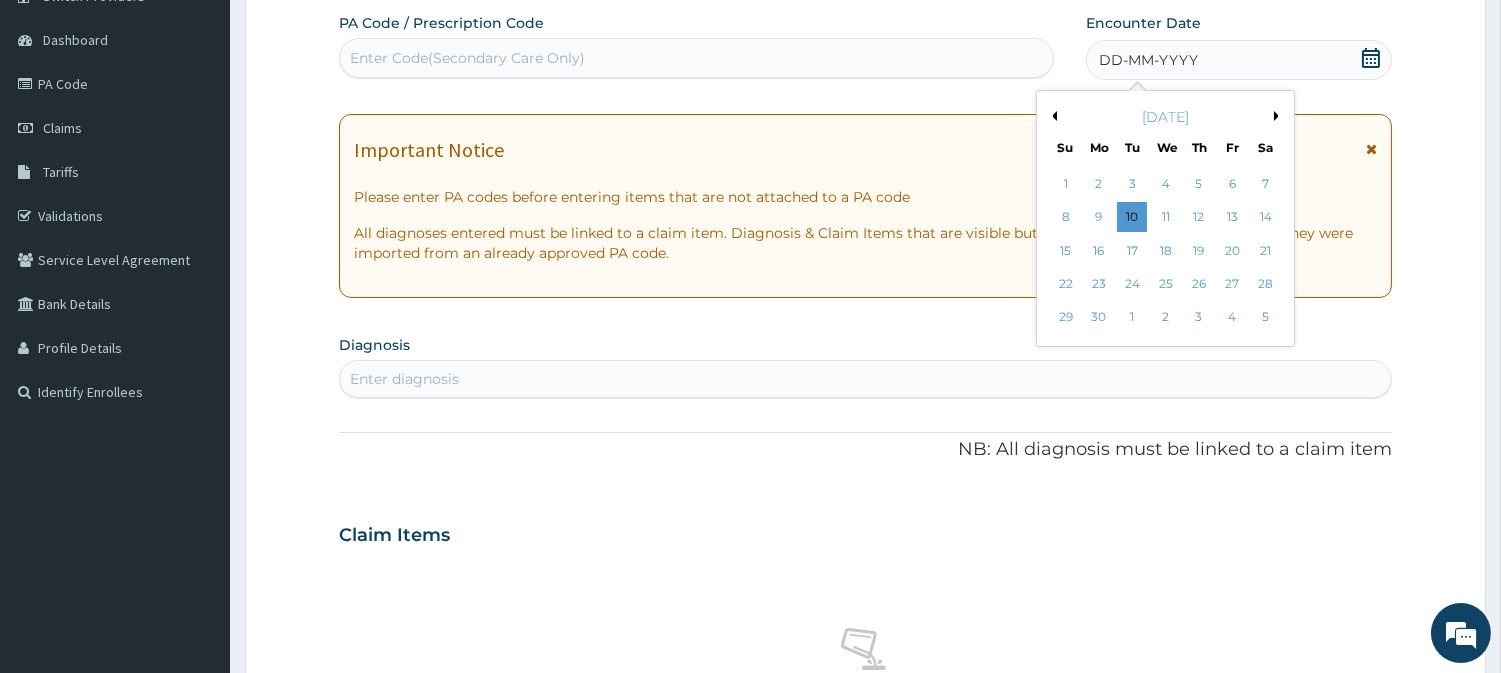 click on "Important Notice Please enter PA codes before entering items that are not attached to a PA code   All diagnoses entered must be linked to a claim item. Diagnosis & Claim Items that are visible but inactive cannot be edited because they were imported from an already approved PA code." at bounding box center (865, 206) 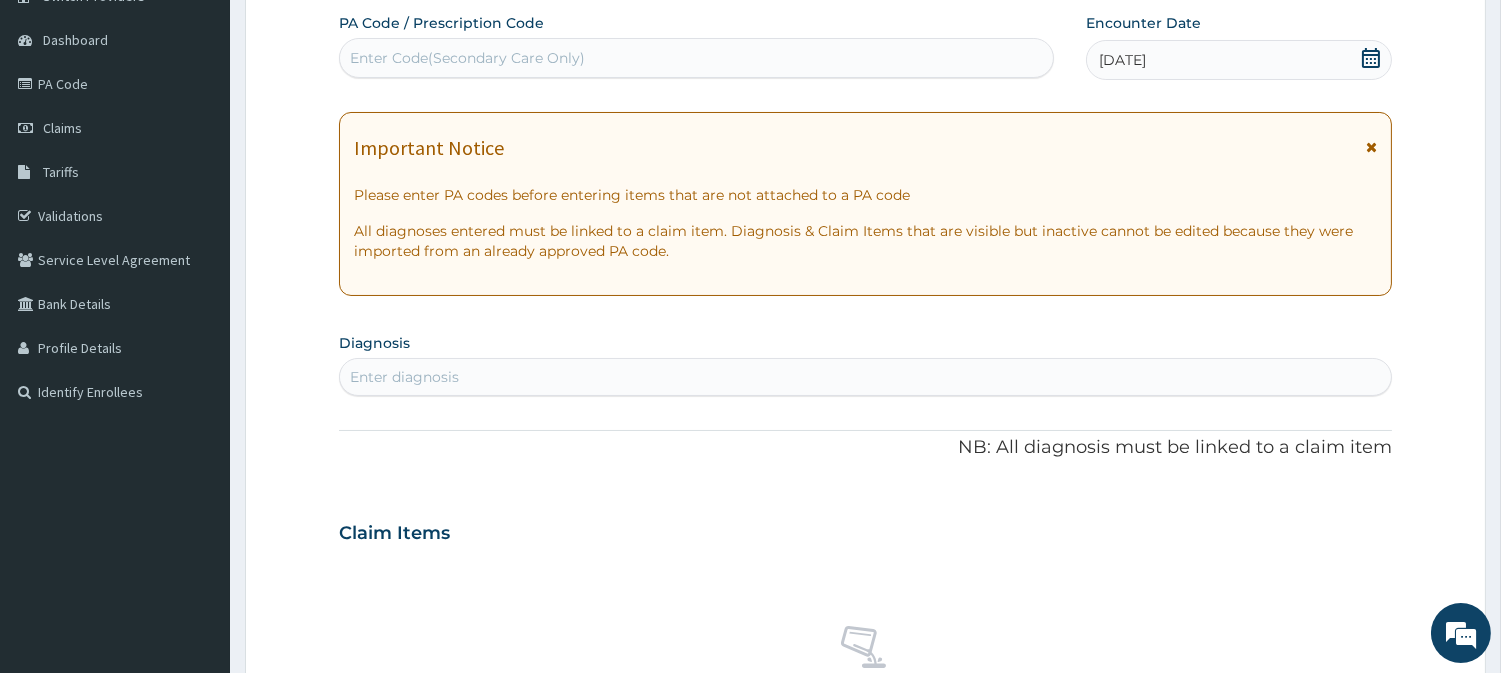 click on "Enter diagnosis" at bounding box center [865, 377] 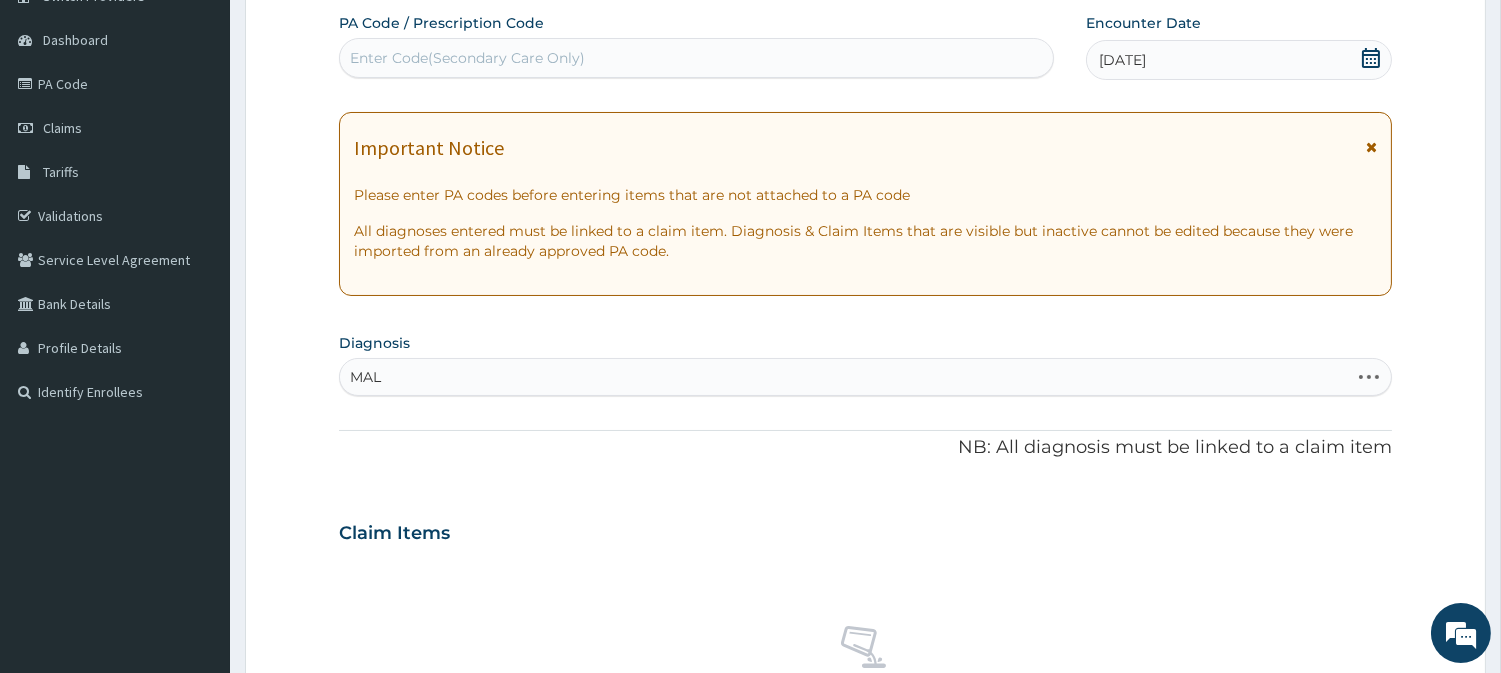 type on "MALA" 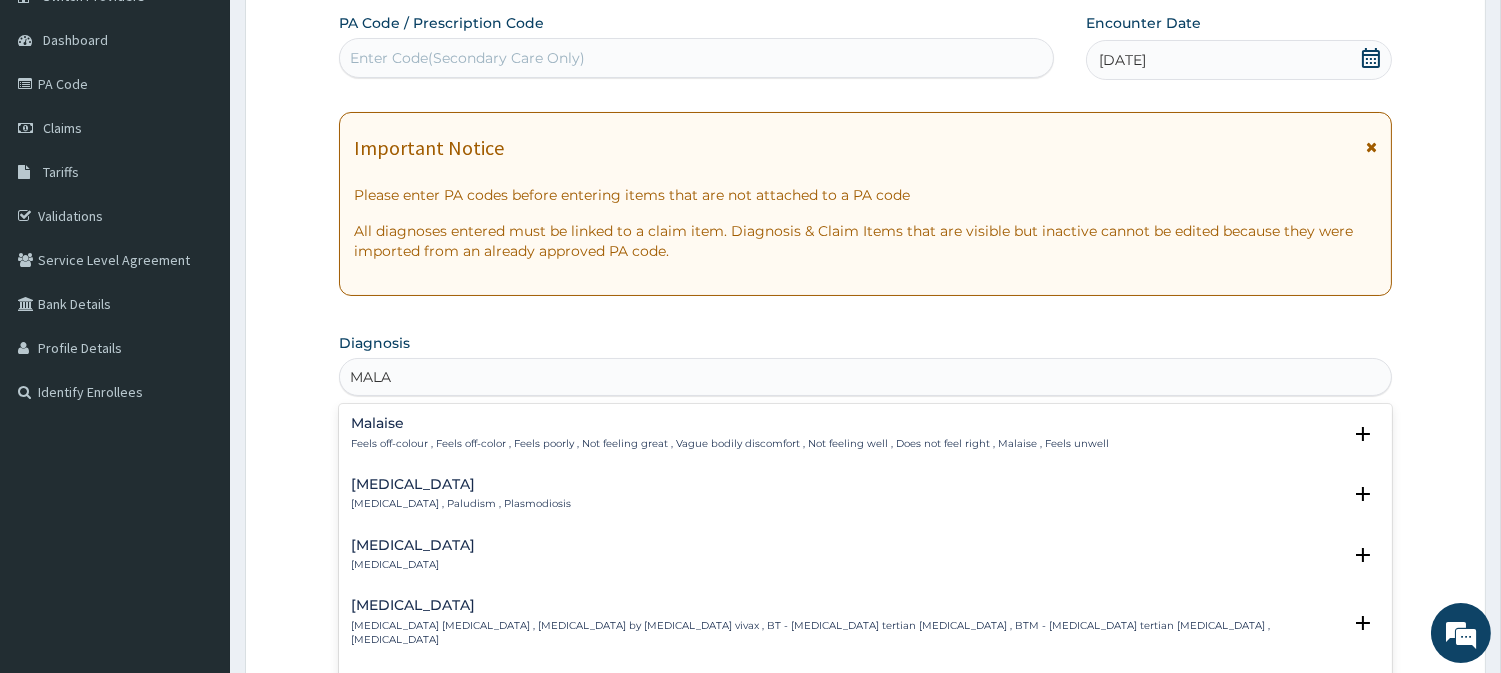 click on "Malaria" at bounding box center (461, 484) 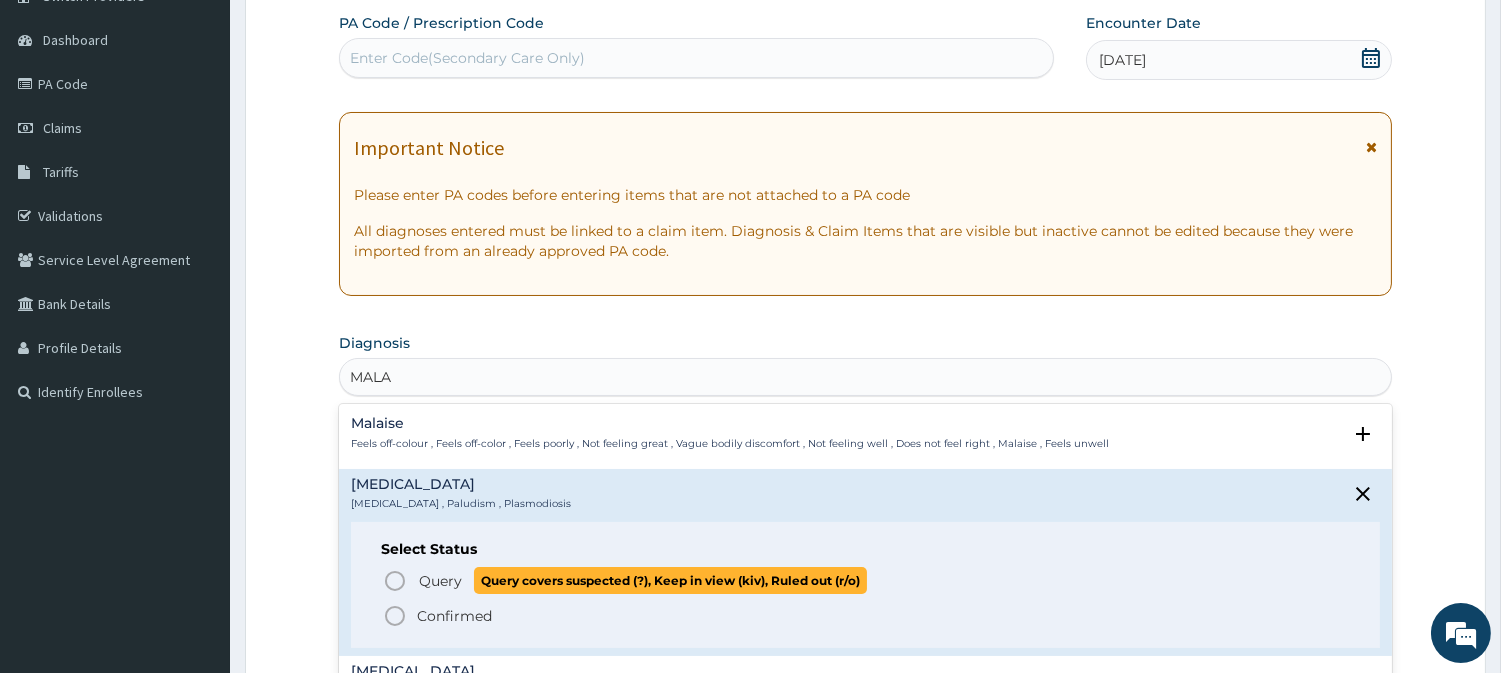 click 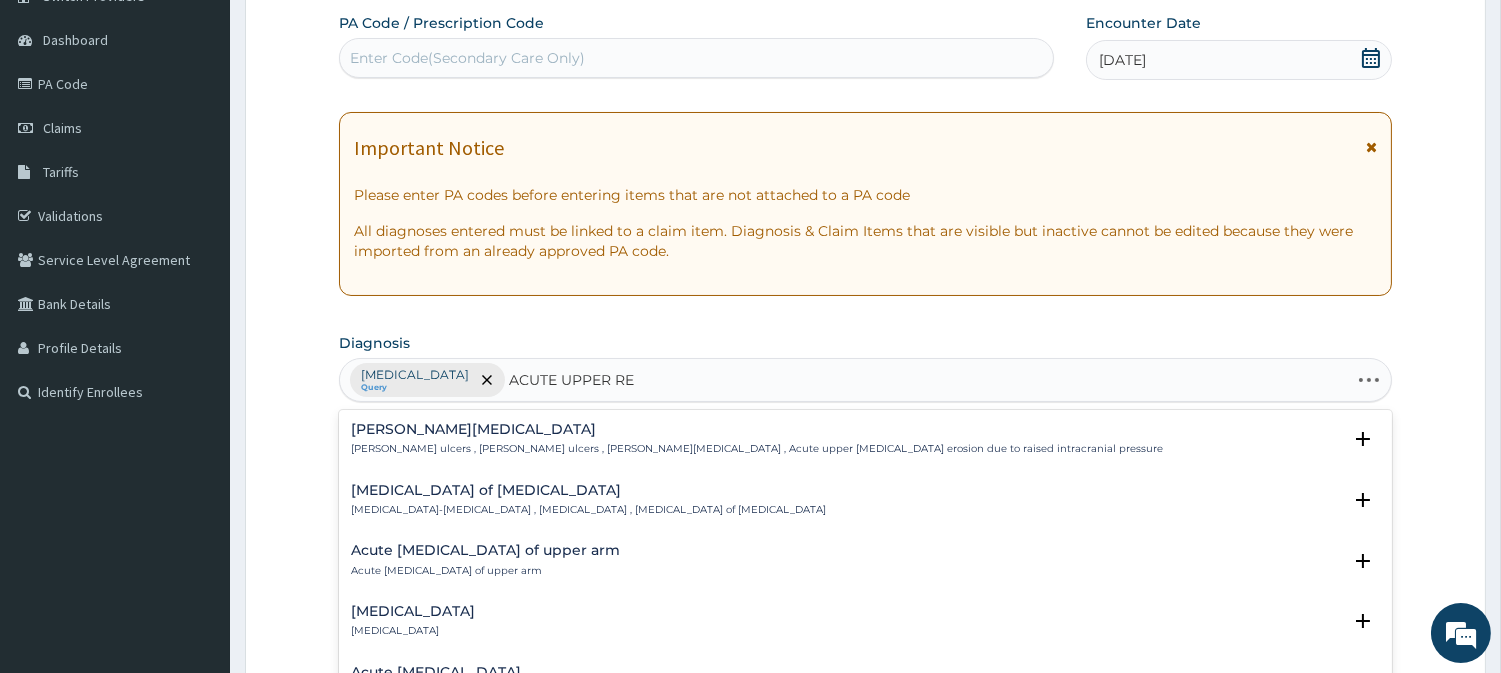 type on "ACUTE UPPER RES" 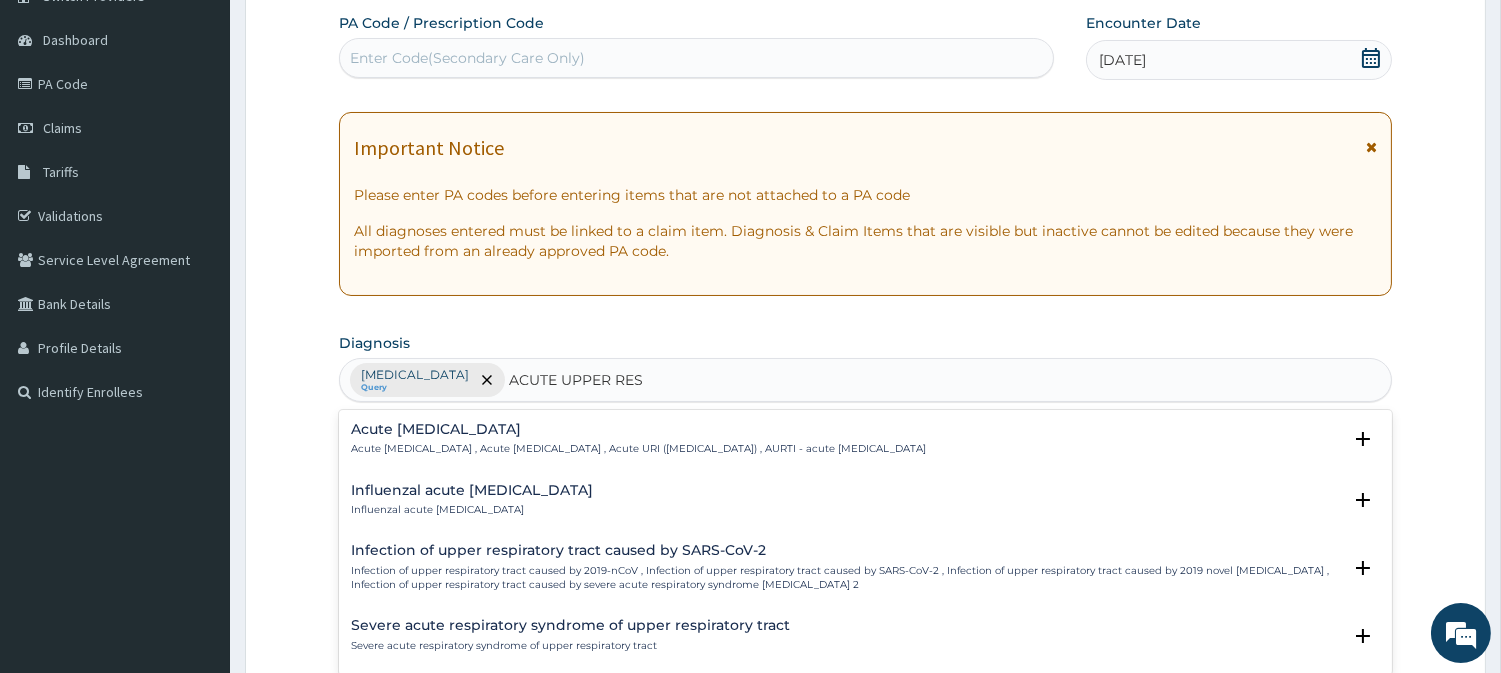 click on "Acute upper respiratory infection , Acute upper respiratory tract infection , Acute URI (upper respiratory infection) , AURTI - acute upper respiratory tract infection" at bounding box center [638, 449] 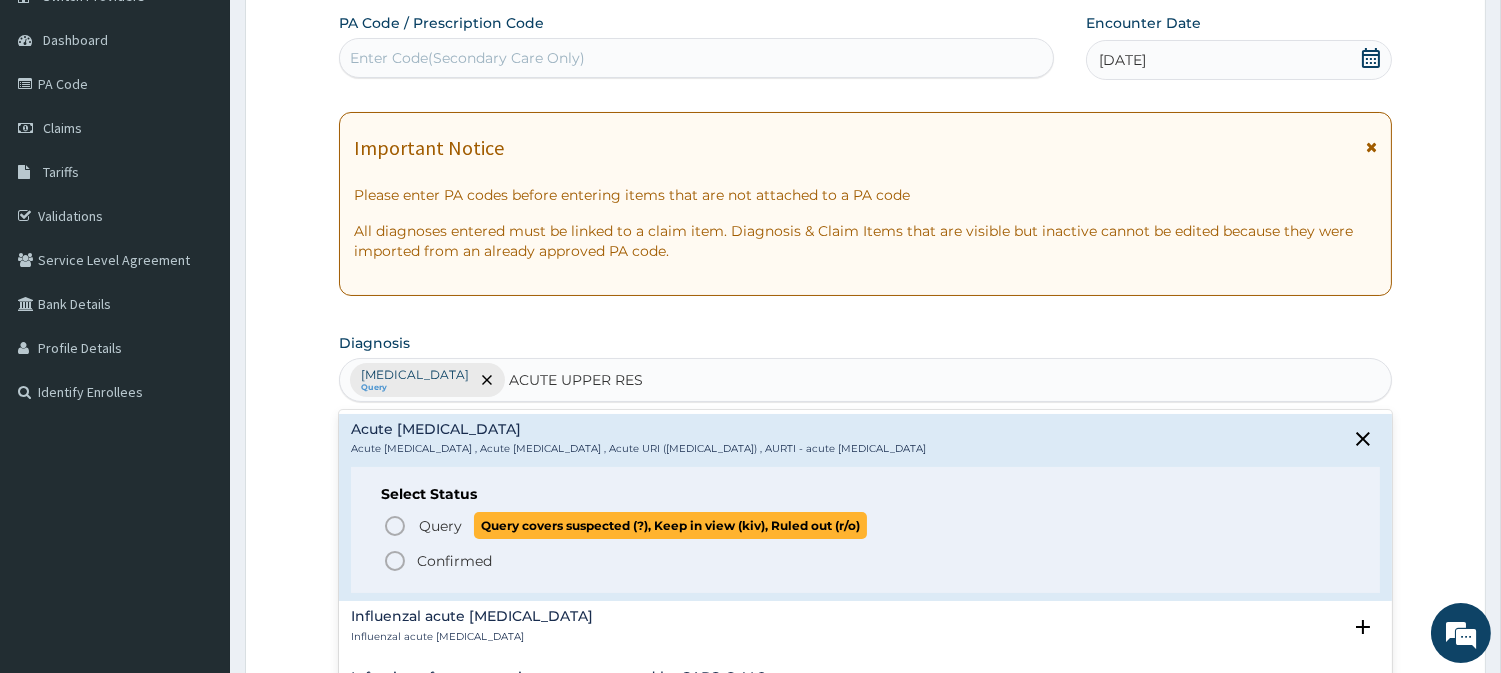 click 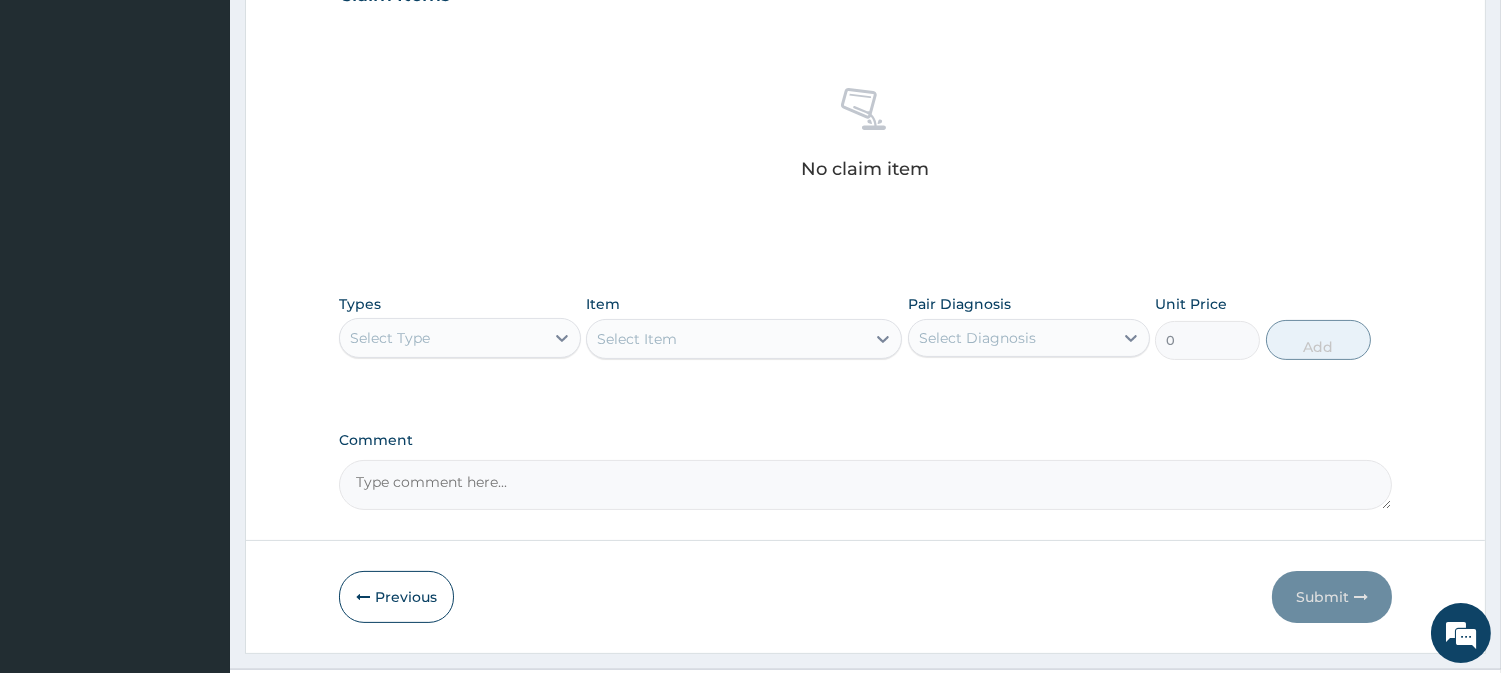 scroll, scrollTop: 734, scrollLeft: 0, axis: vertical 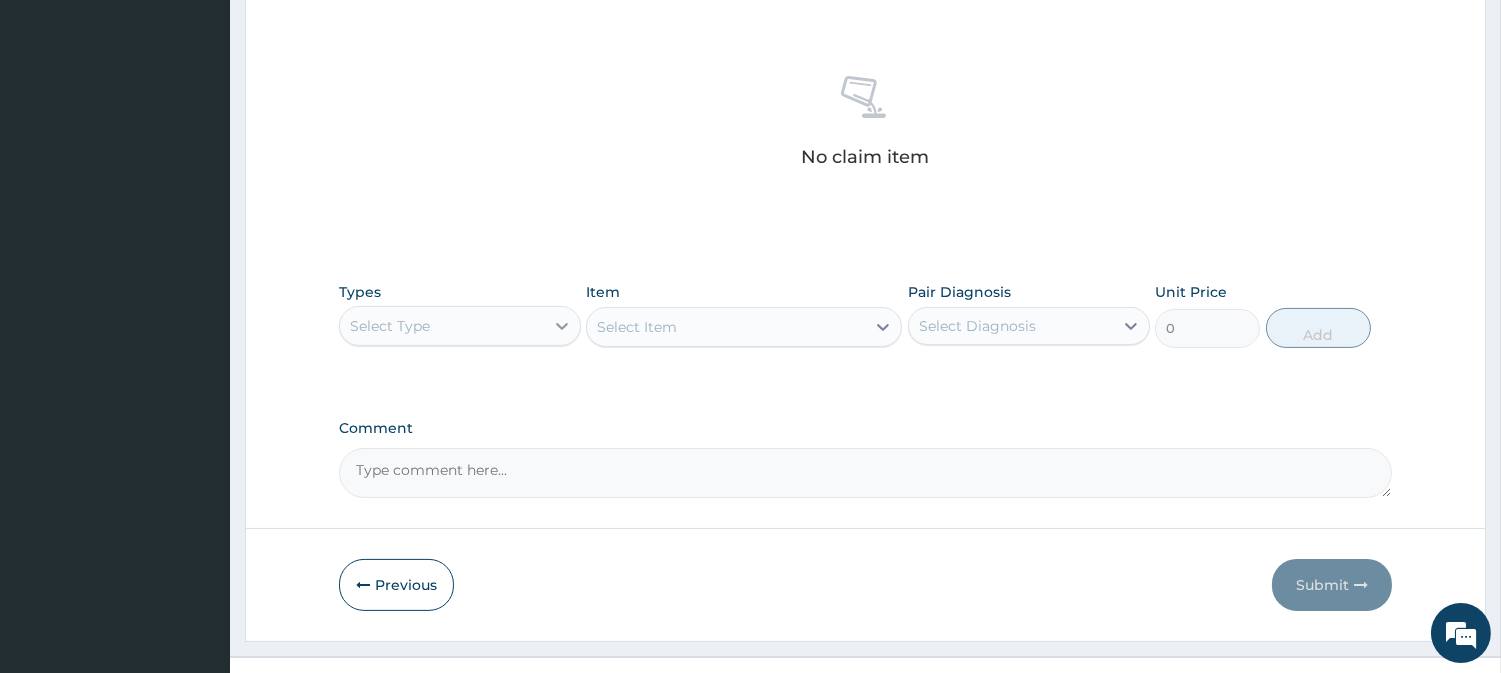 click 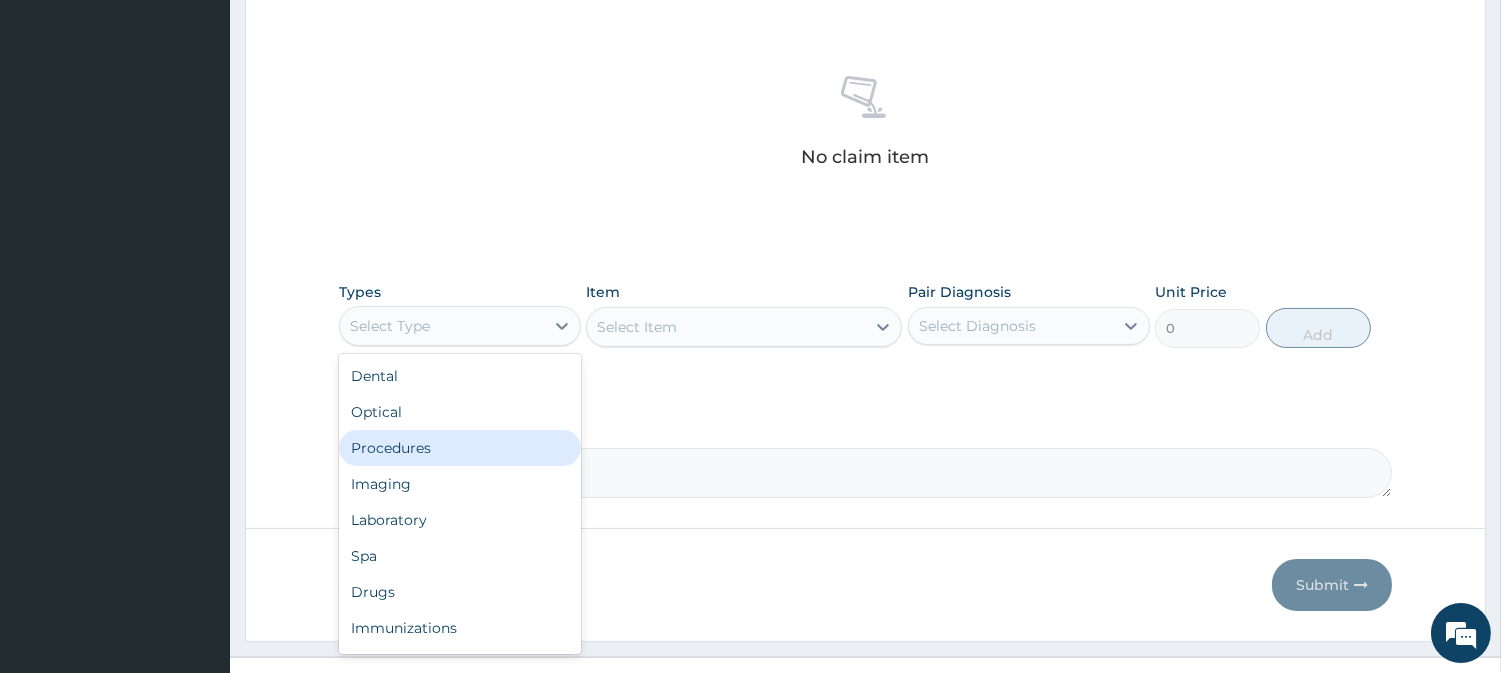 click on "Procedures" at bounding box center [460, 448] 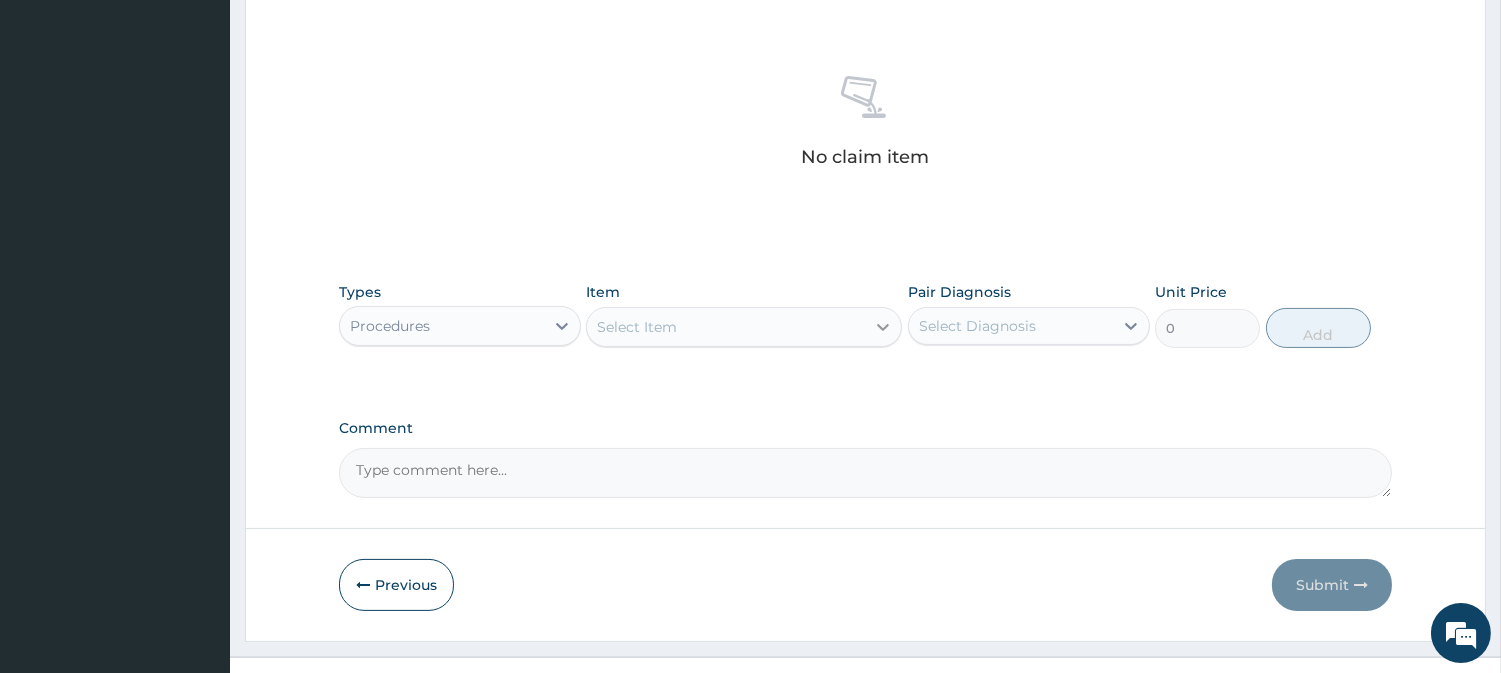 click 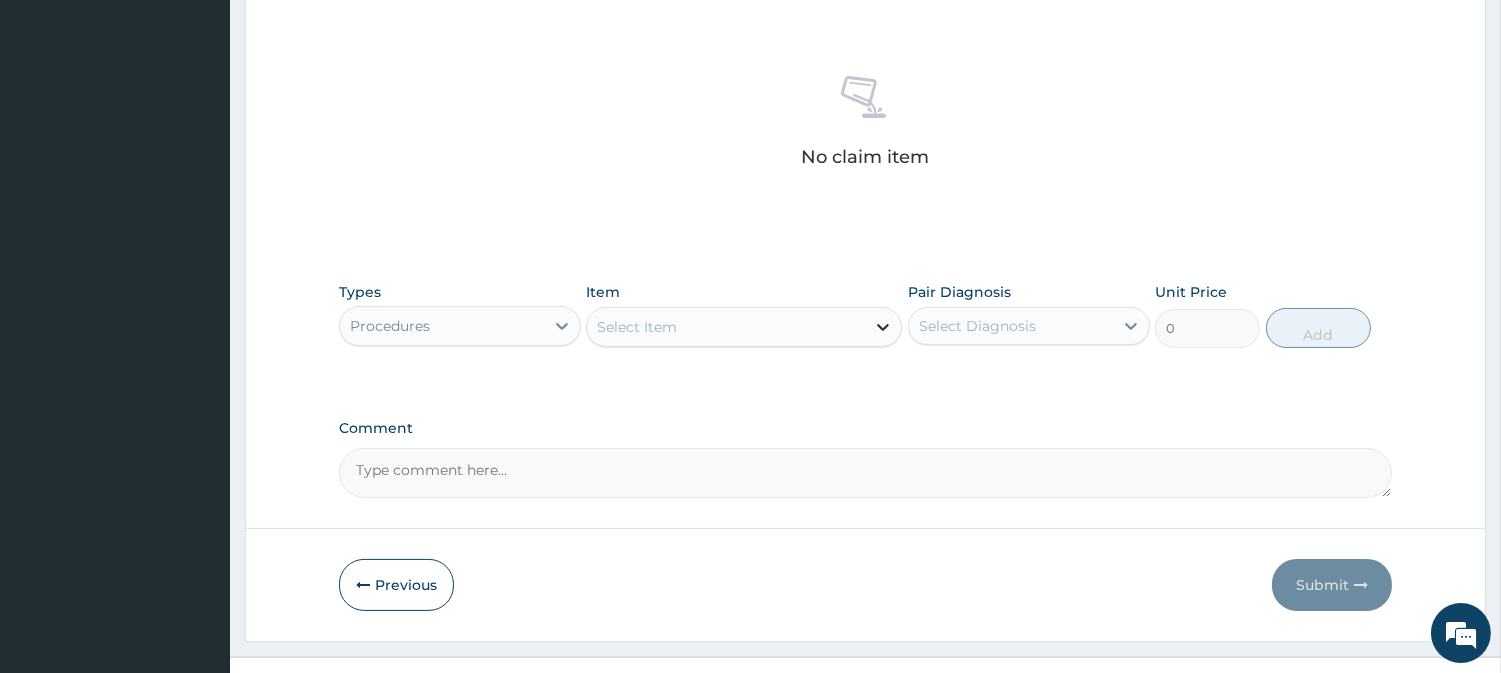 click 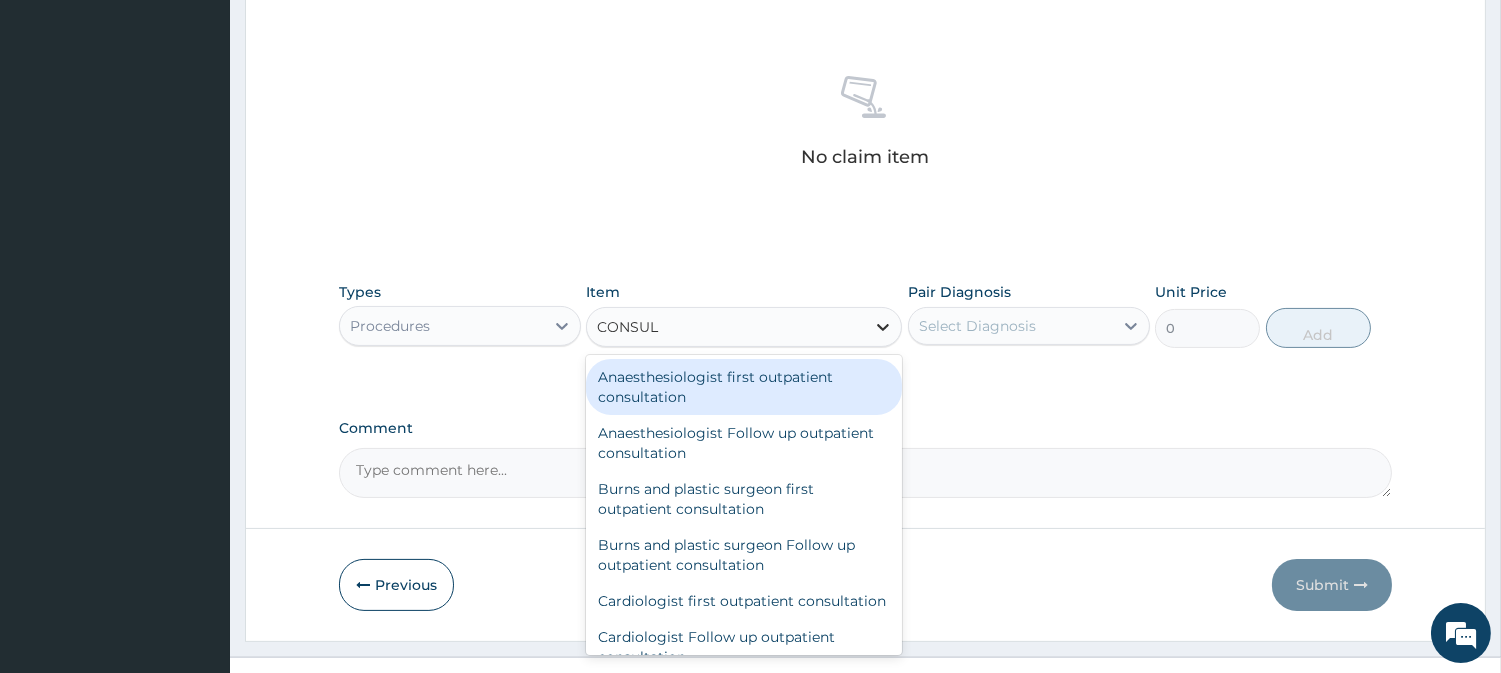 type on "CONSULT" 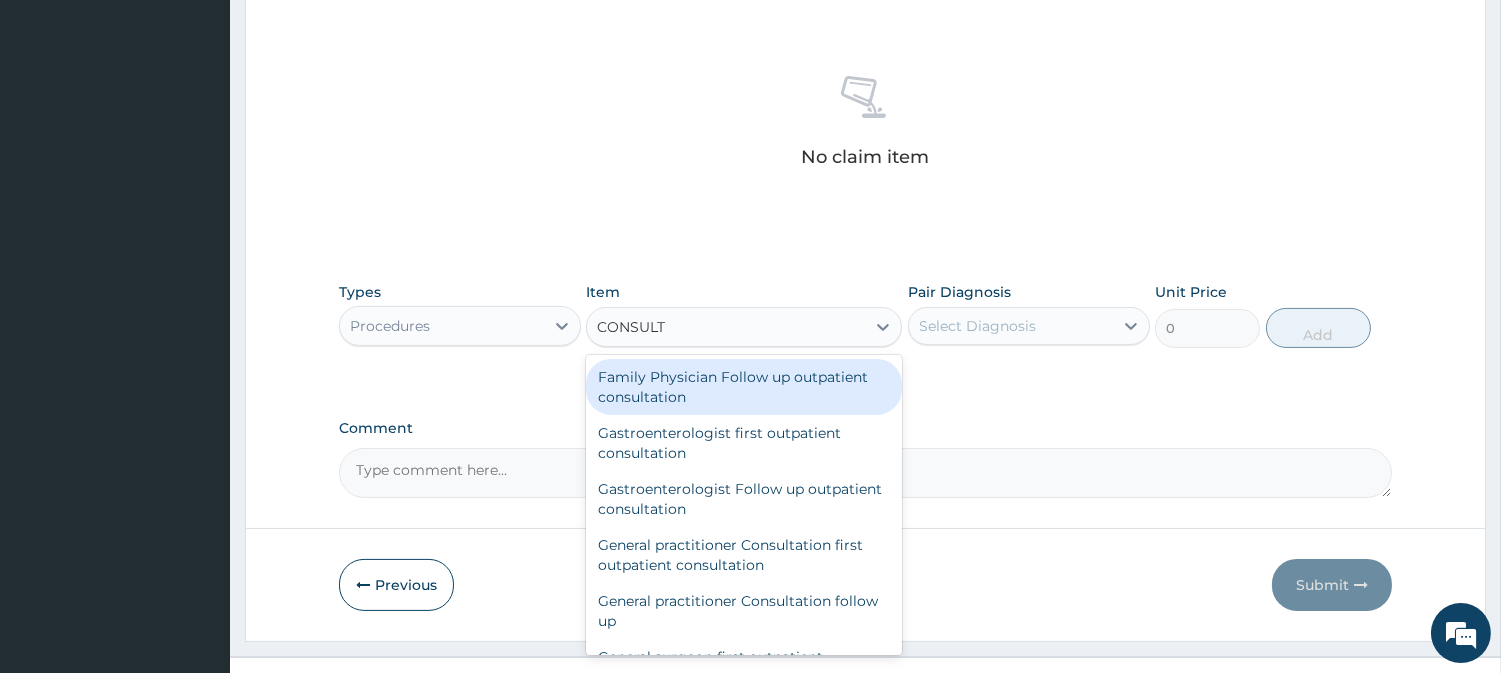 scroll, scrollTop: 1111, scrollLeft: 0, axis: vertical 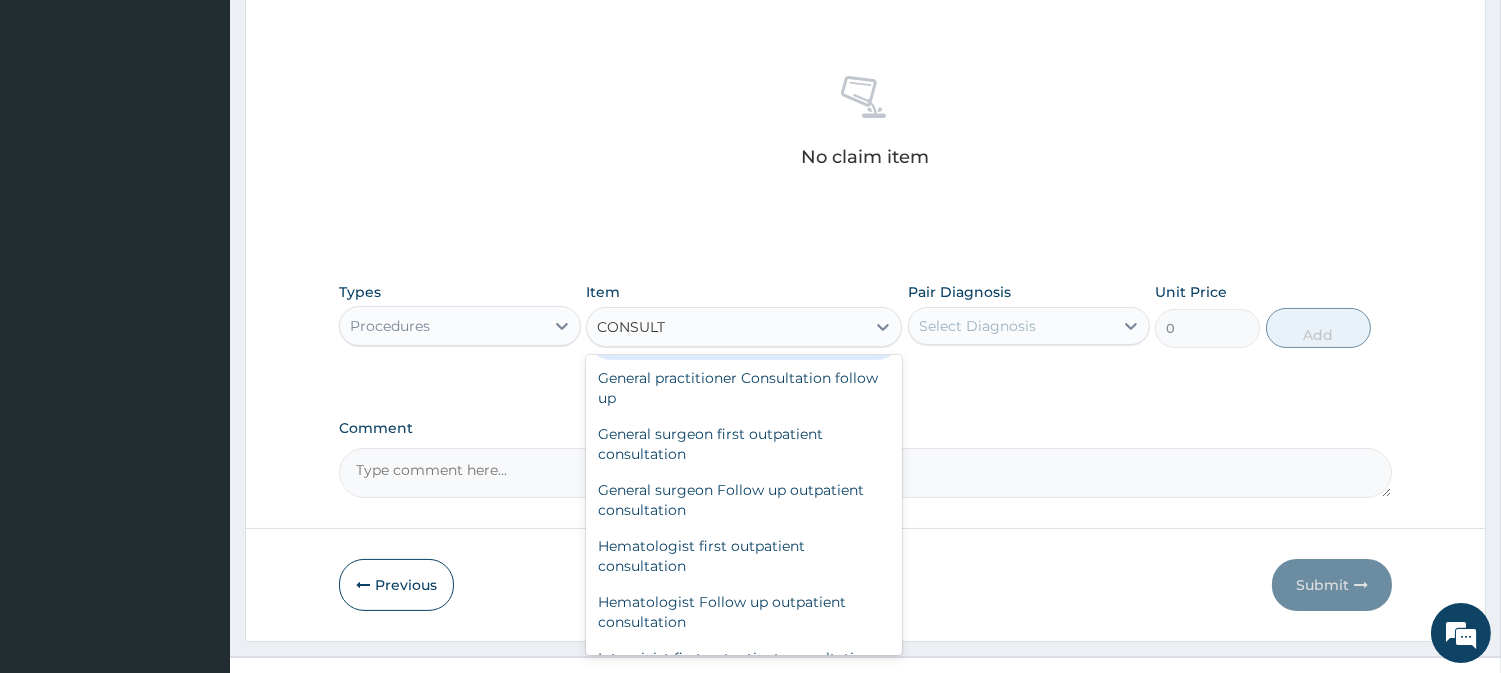 click on "General practitioner Consultation first outpatient consultation" at bounding box center [744, 332] 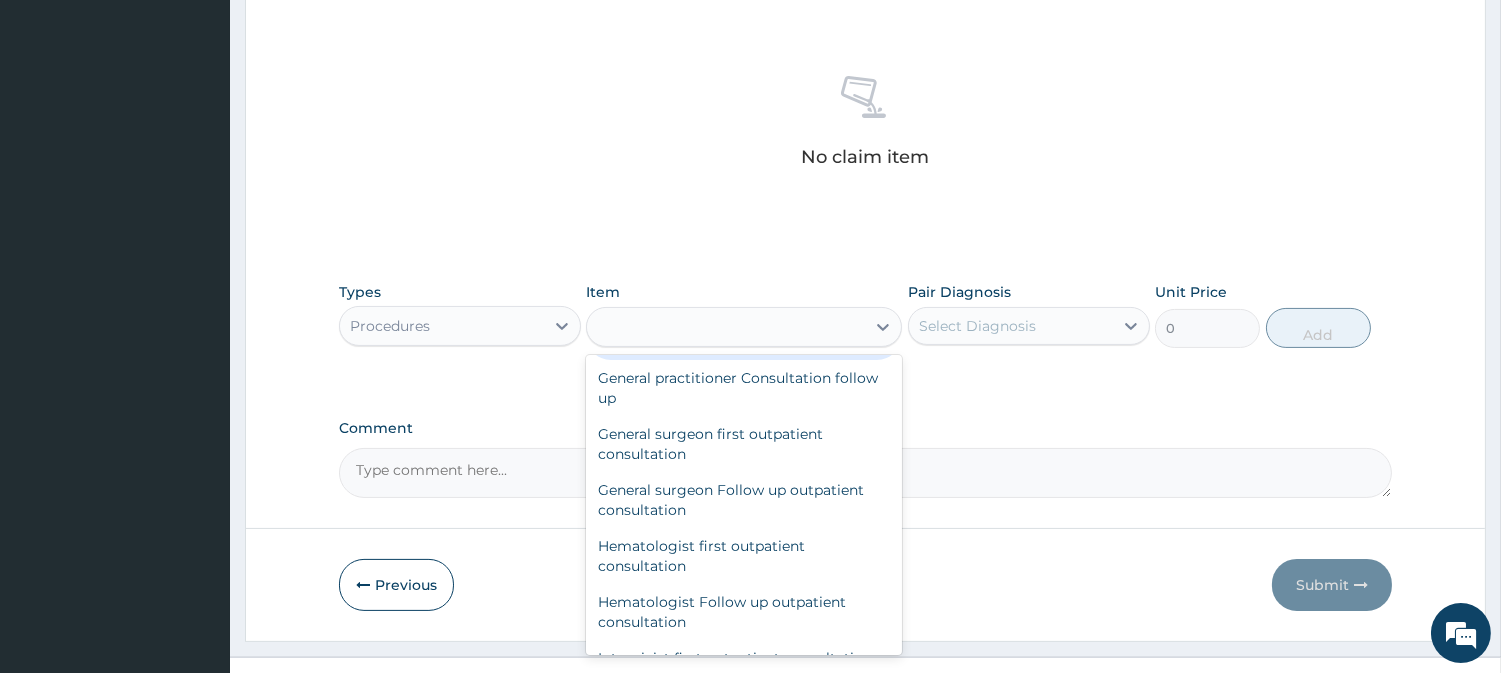type on "3000" 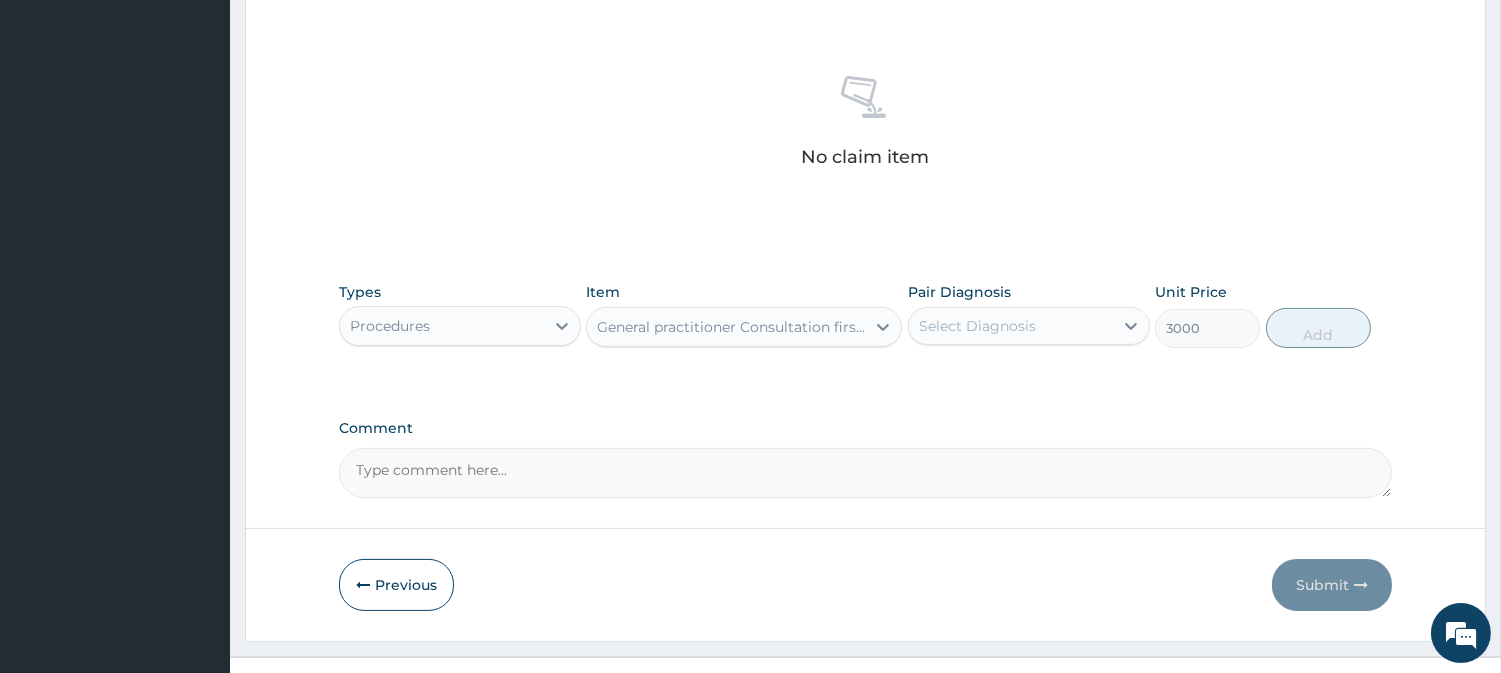 click on "Types Procedures Item General practitioner Consultation first outpatient consultation Pair Diagnosis Select Diagnosis Unit Price 3000 Add" at bounding box center [865, 330] 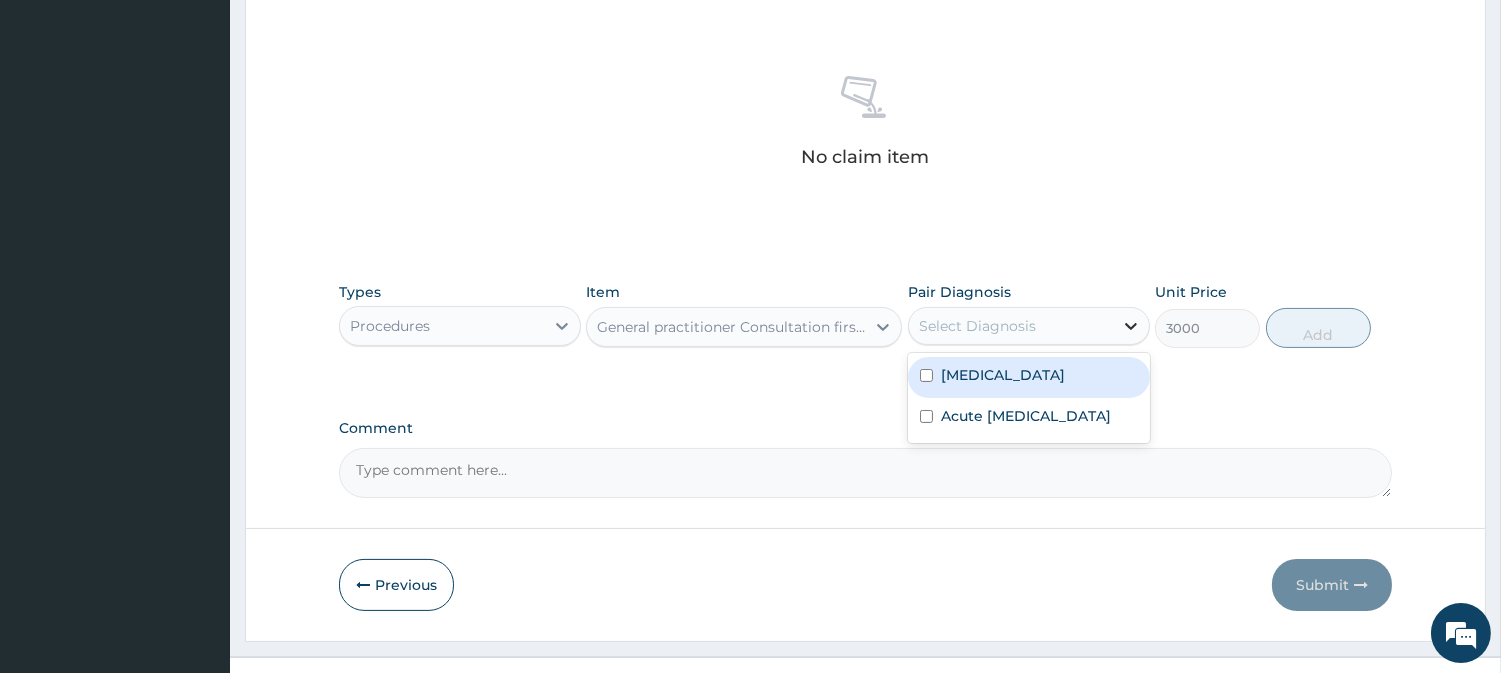 click 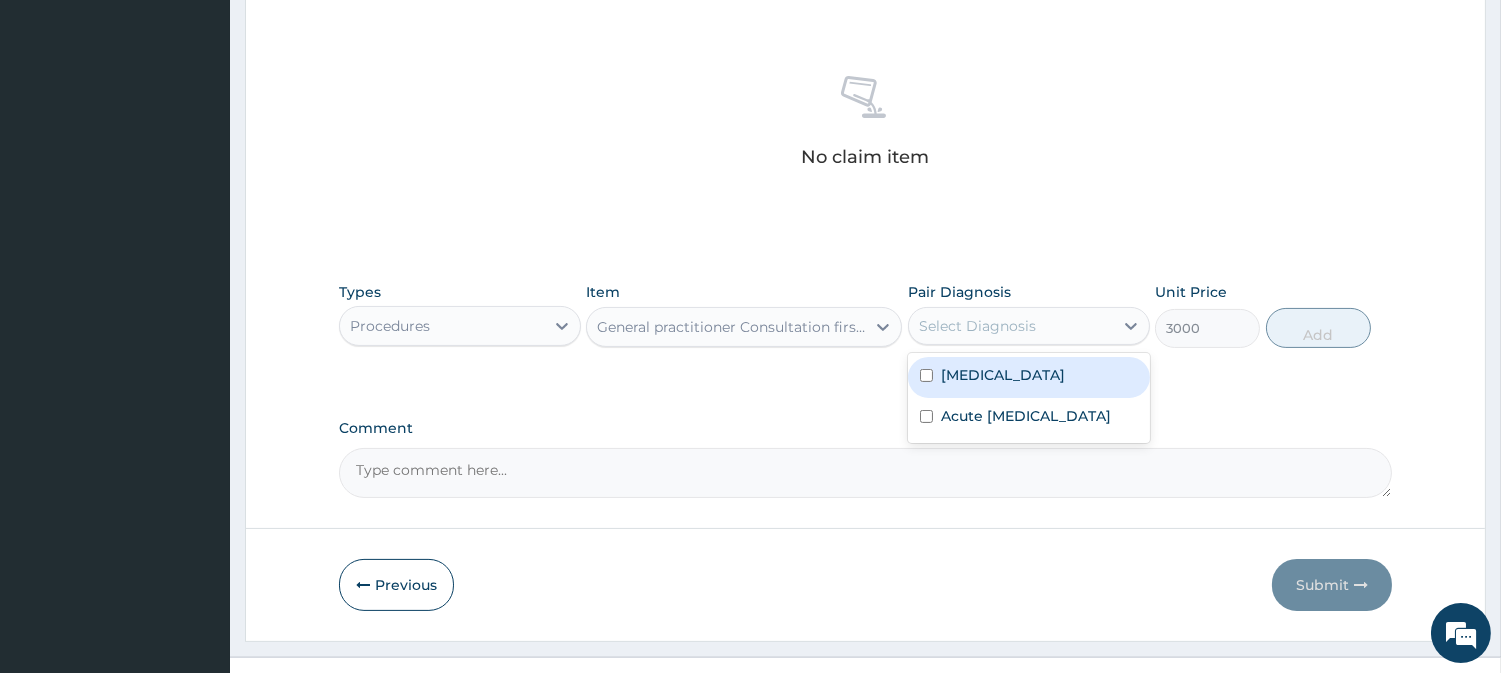 click at bounding box center (926, 375) 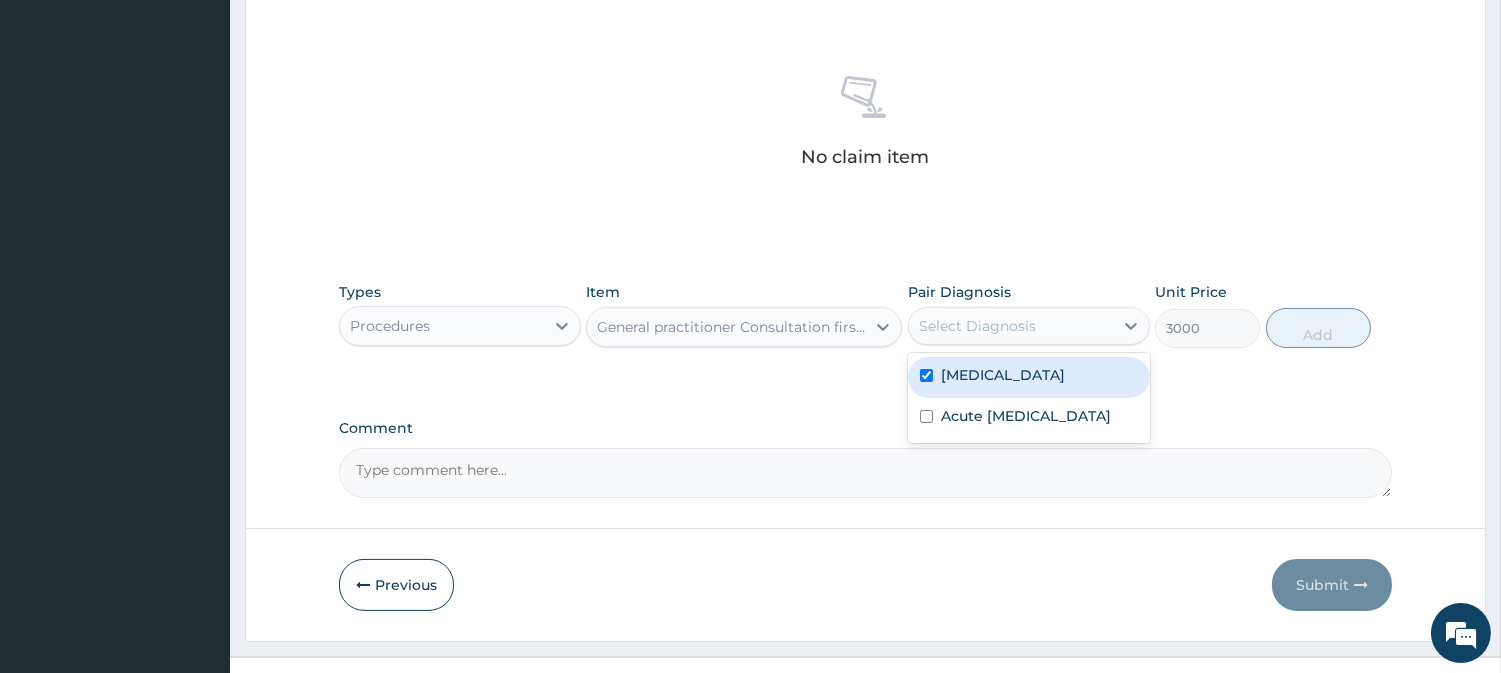 click at bounding box center [926, 375] 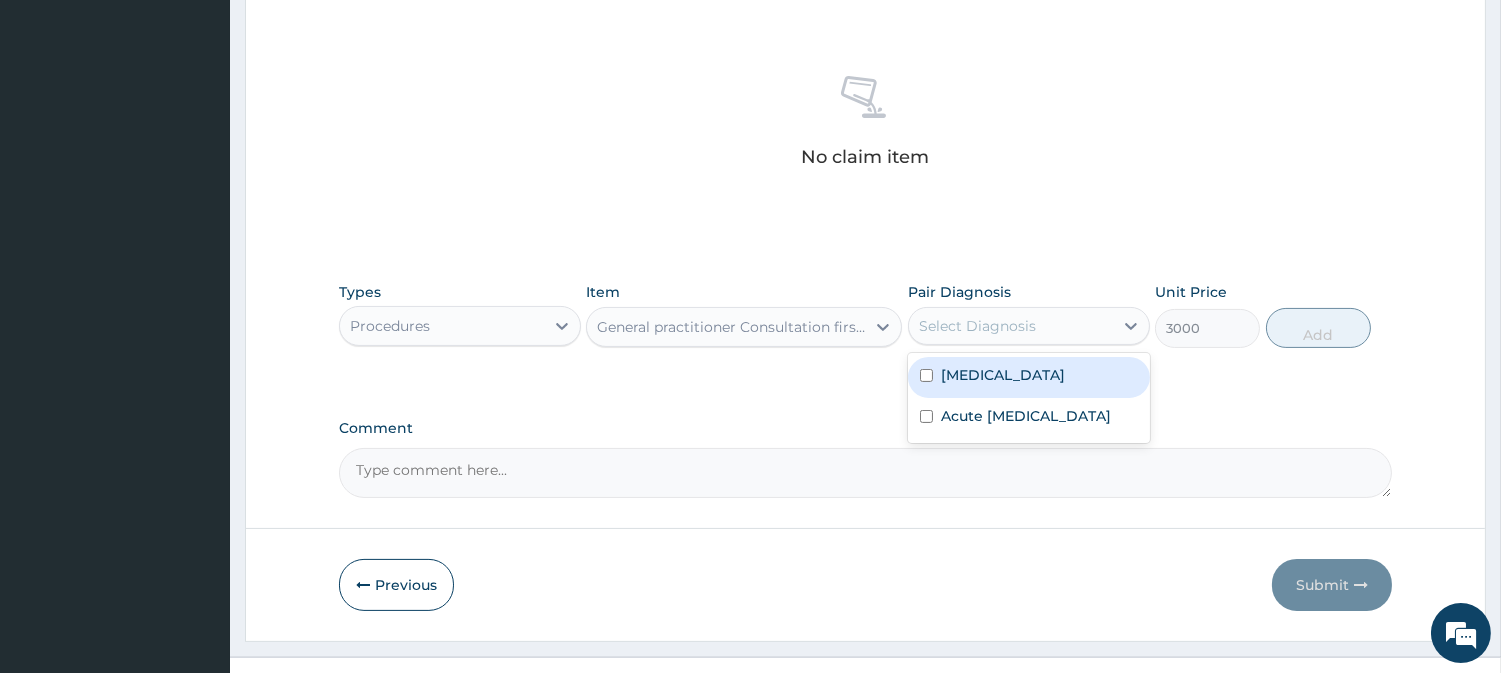 checkbox on "false" 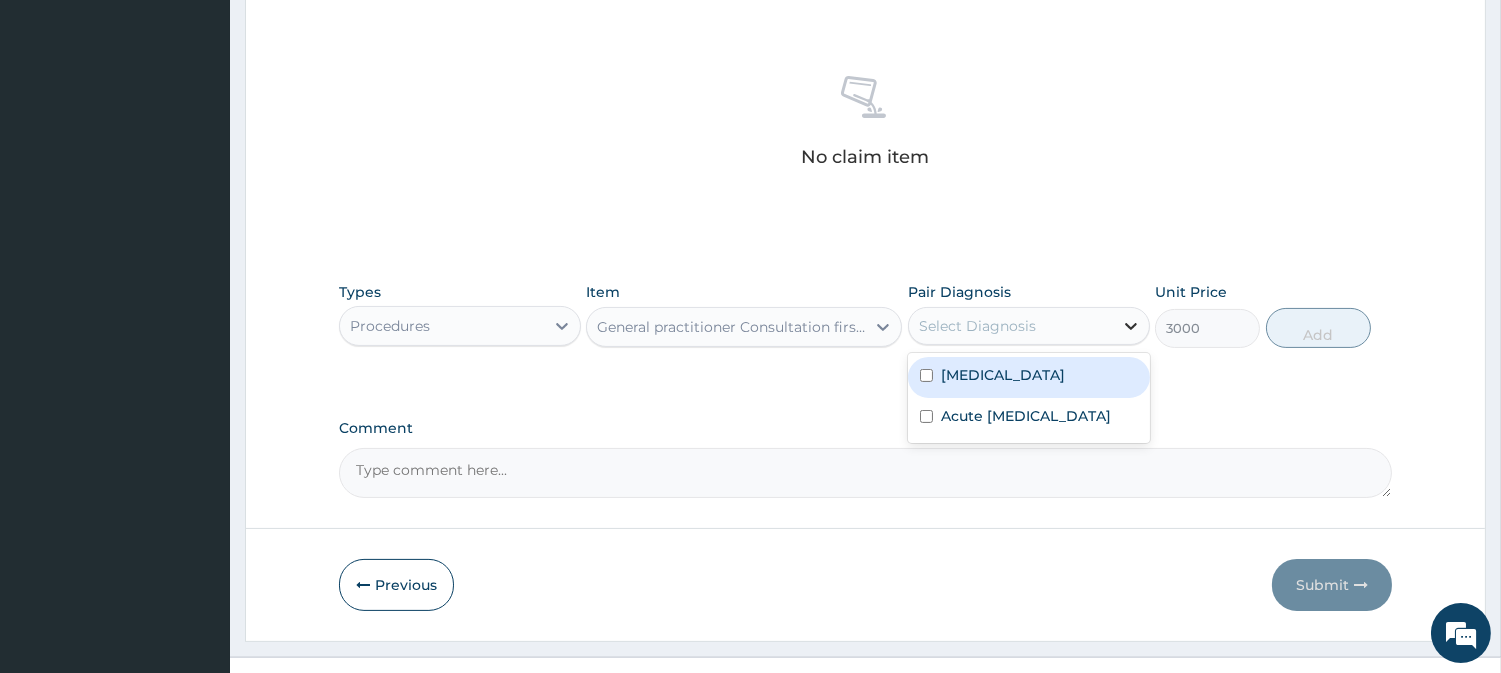 click 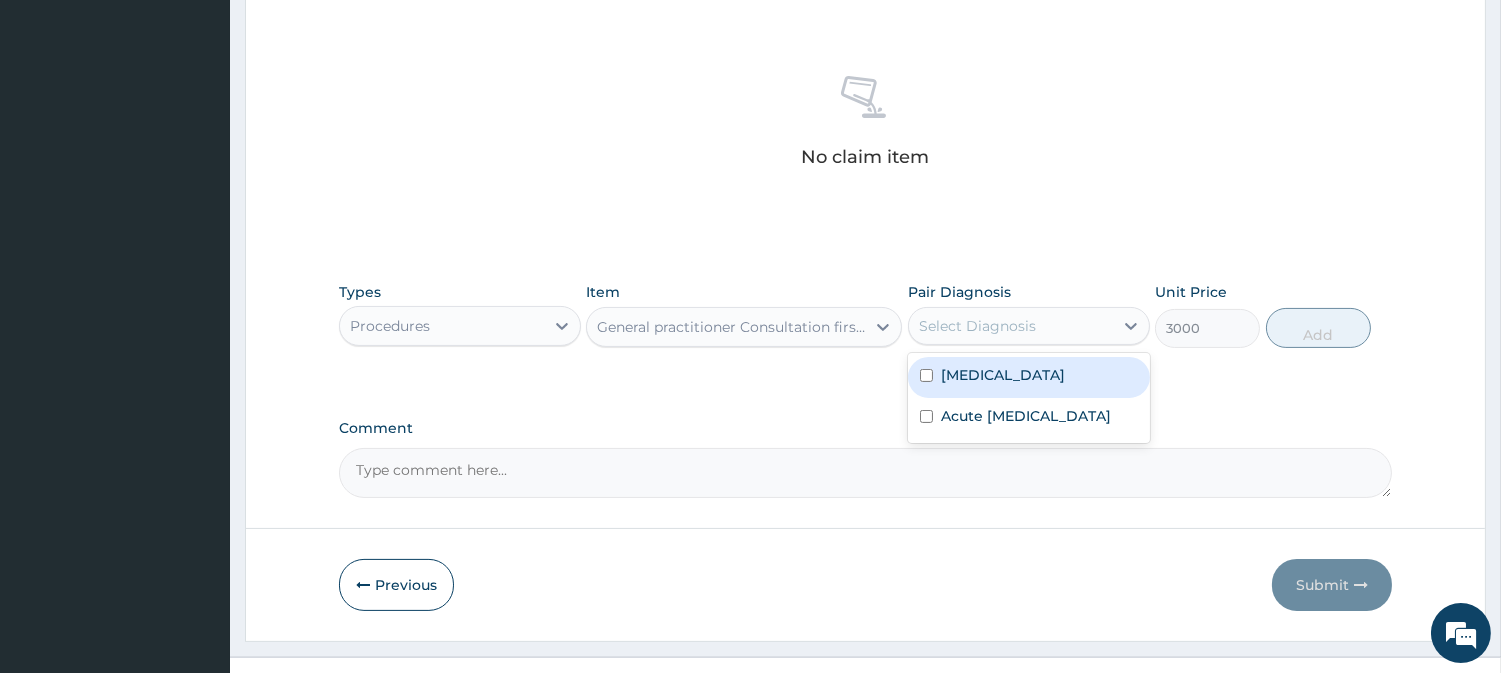click at bounding box center [926, 375] 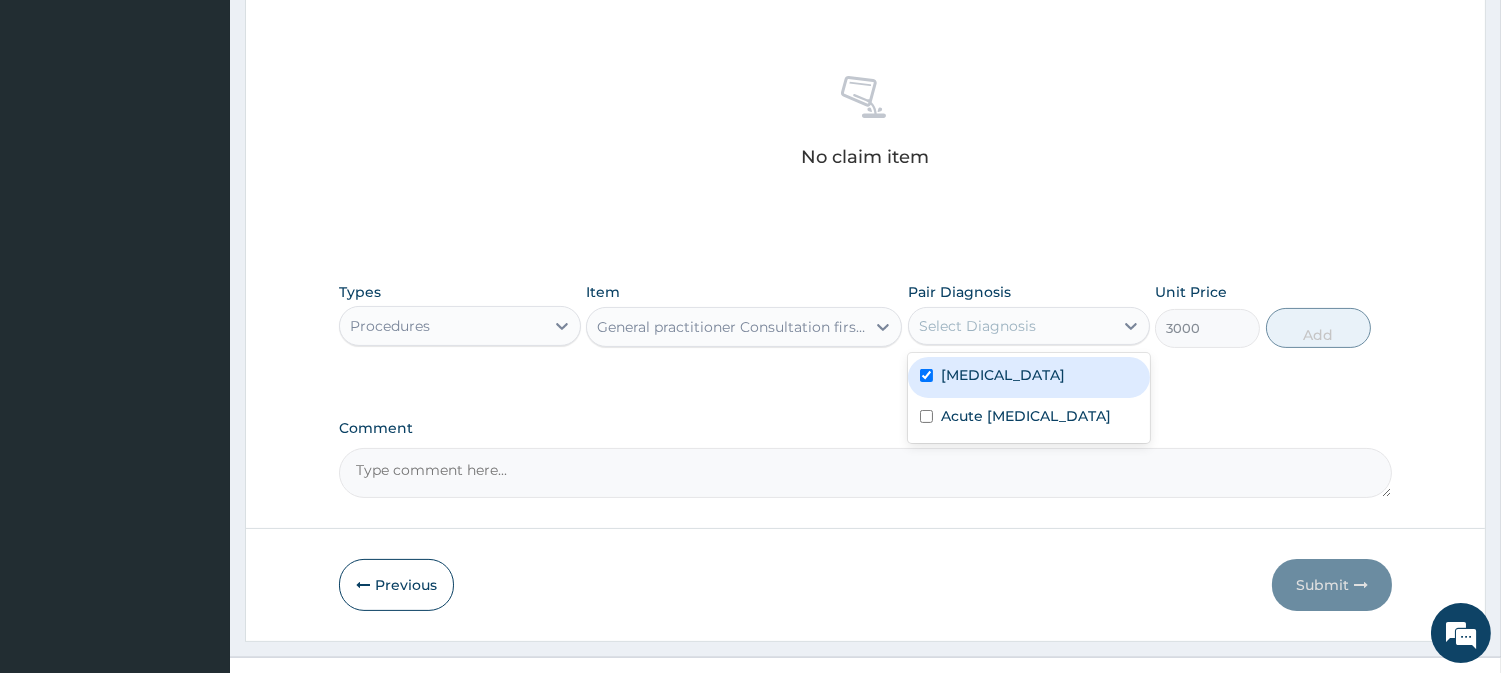 checkbox on "true" 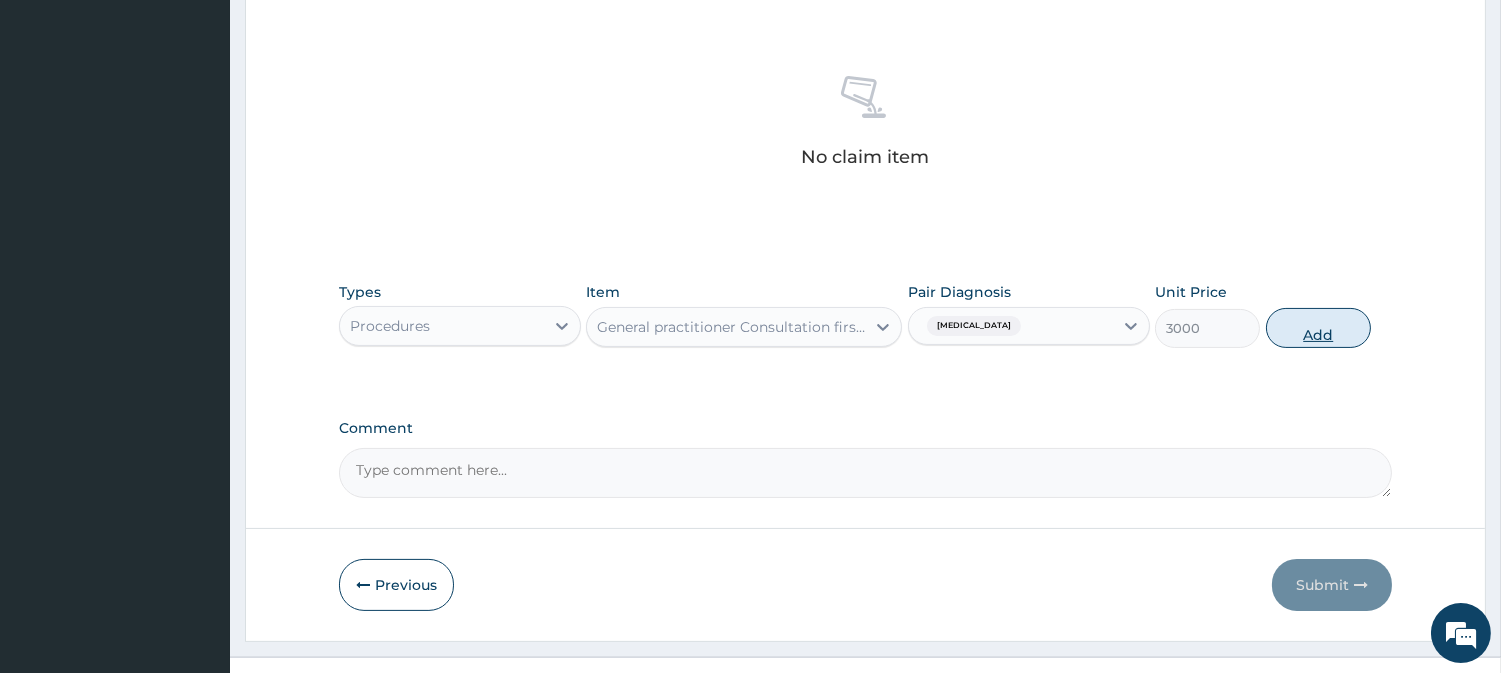 click on "Add" at bounding box center [1318, 328] 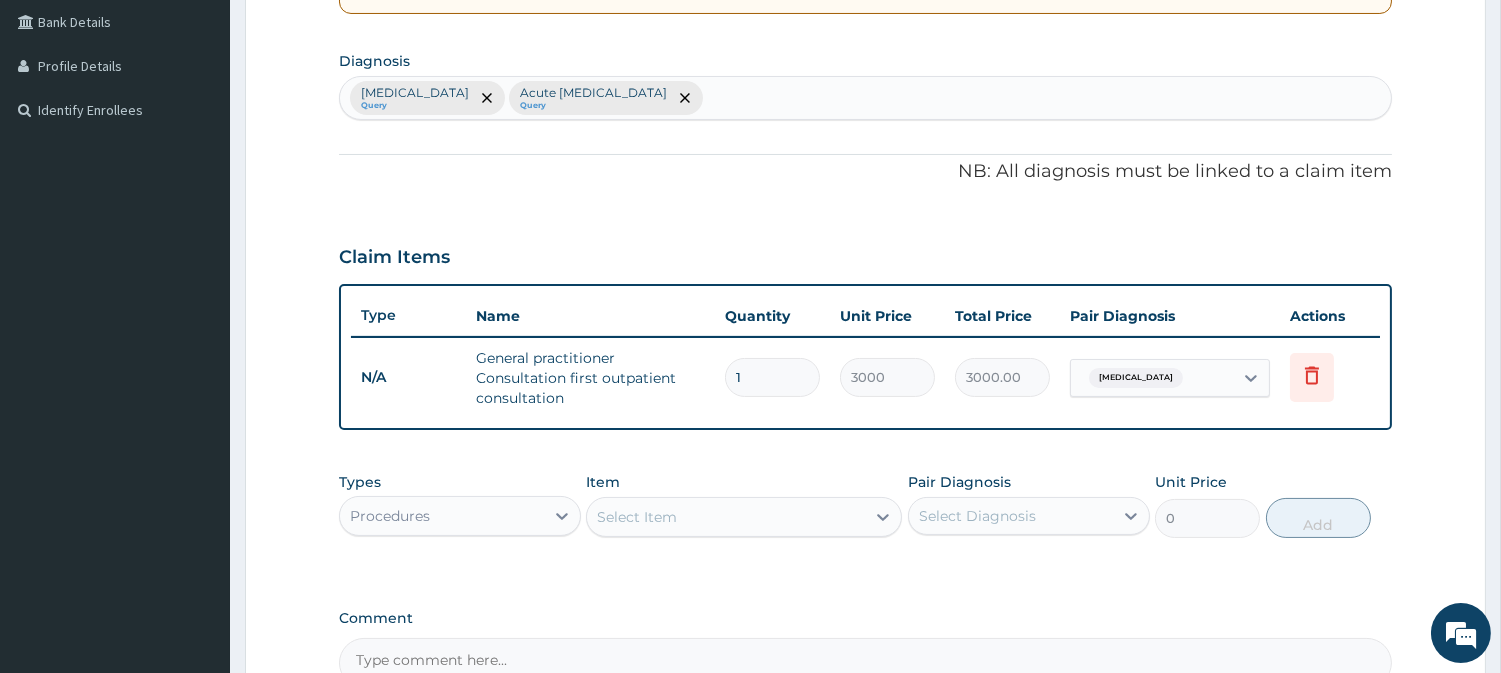 scroll, scrollTop: 682, scrollLeft: 0, axis: vertical 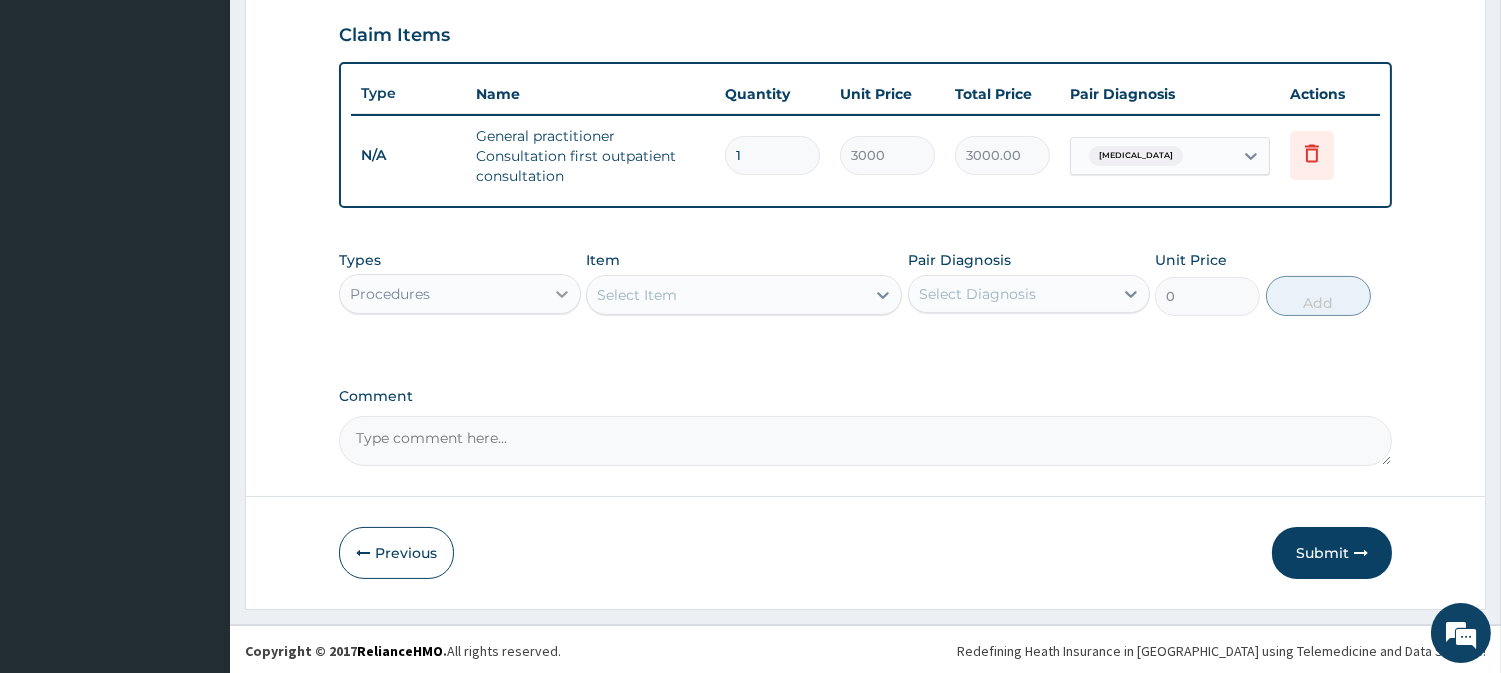 click 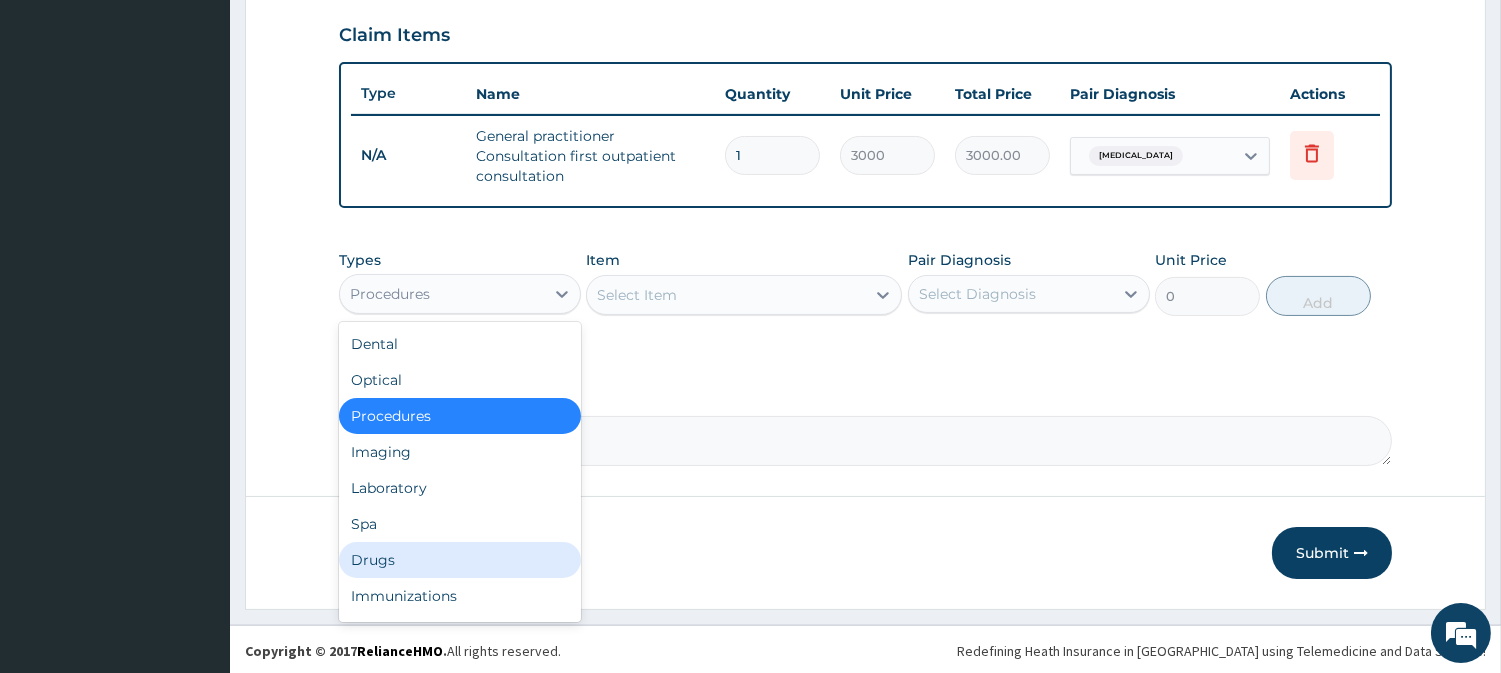 click on "Drugs" at bounding box center [460, 560] 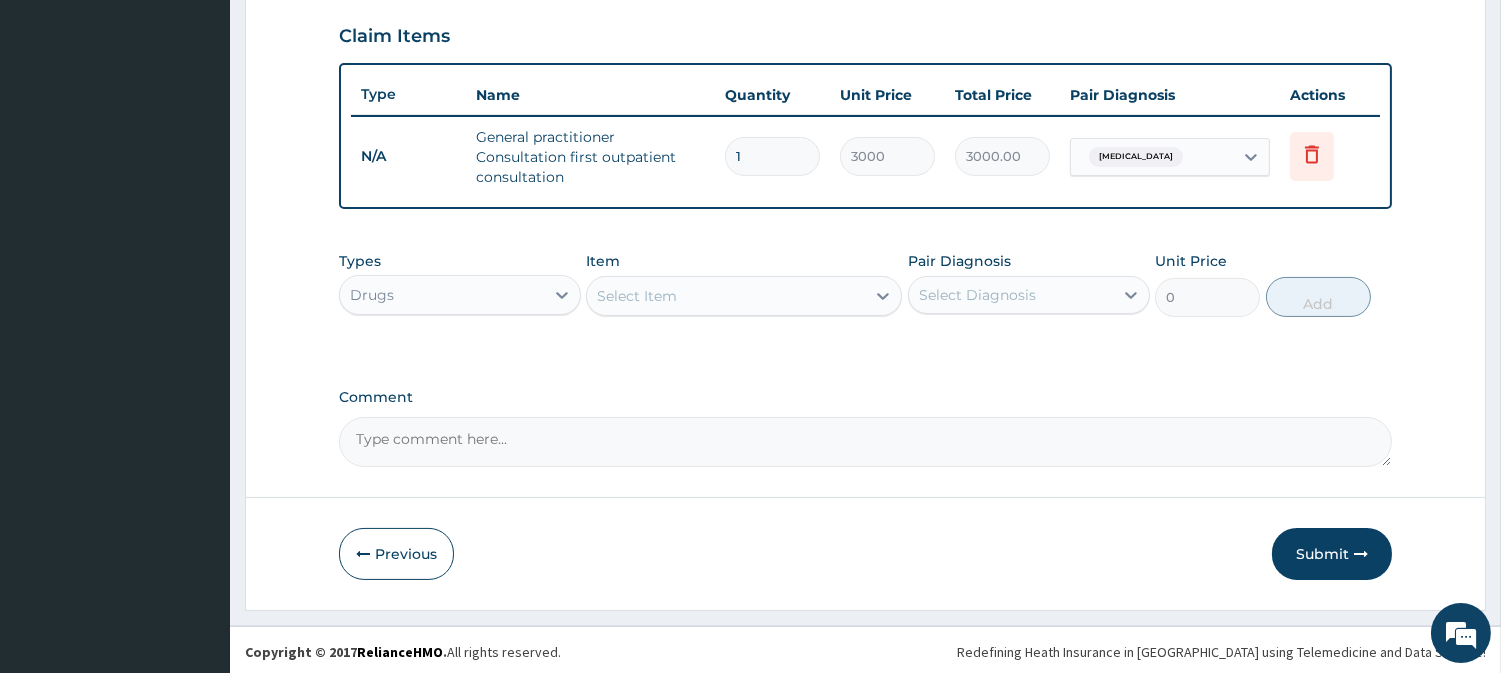 scroll, scrollTop: 682, scrollLeft: 0, axis: vertical 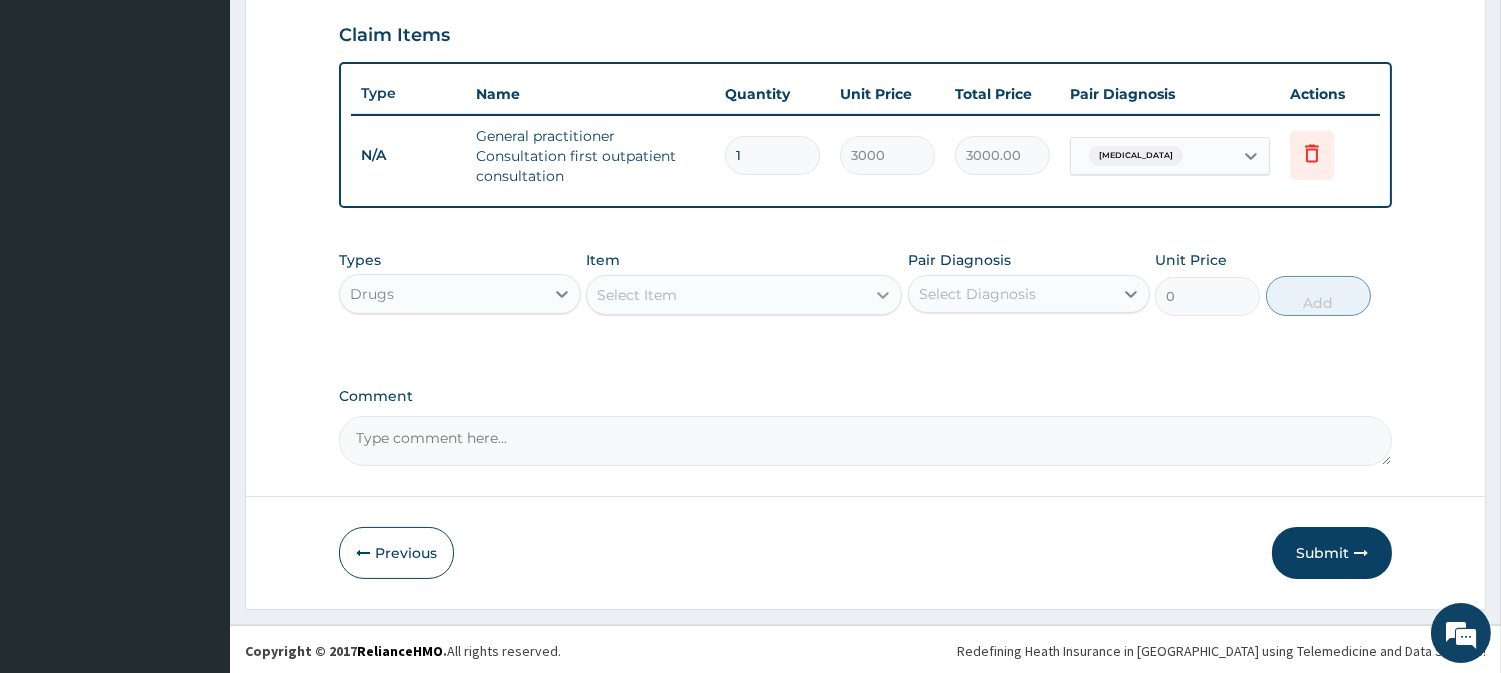 click 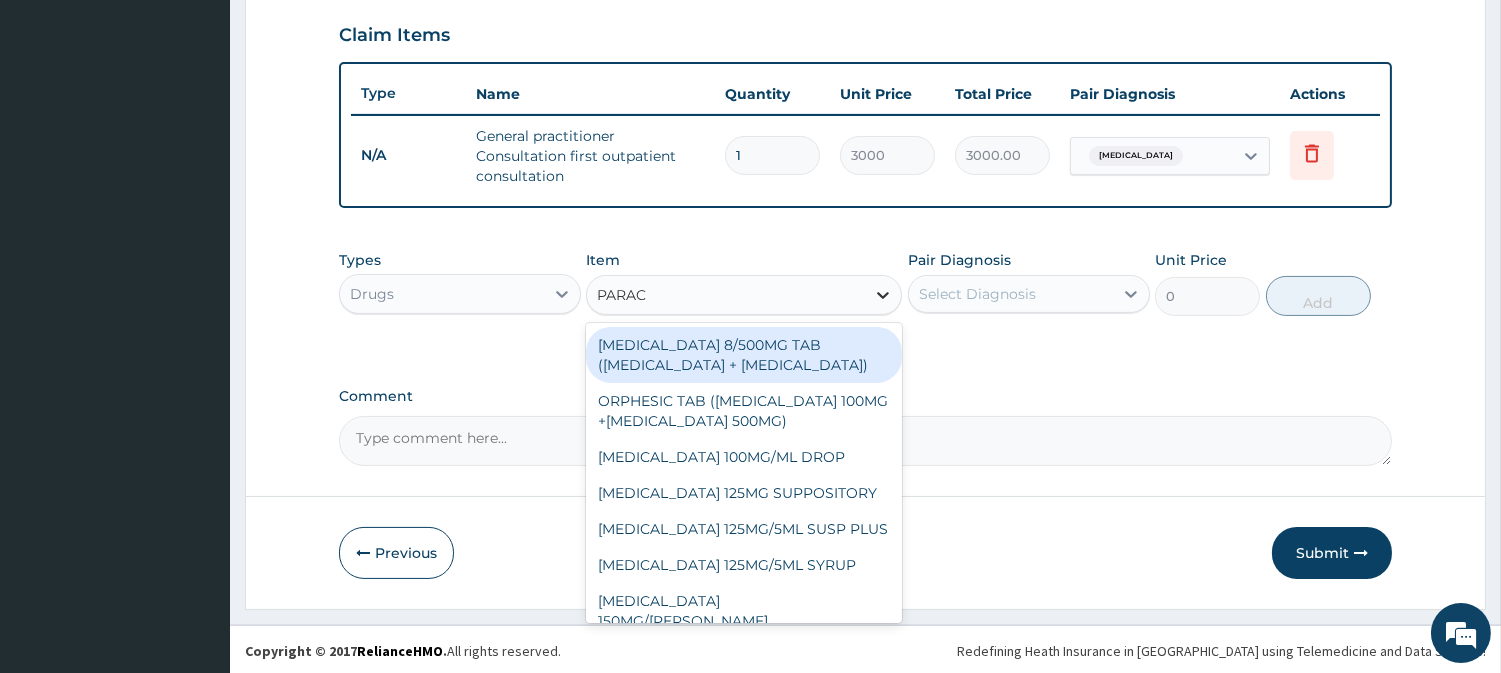 type on "PARACE" 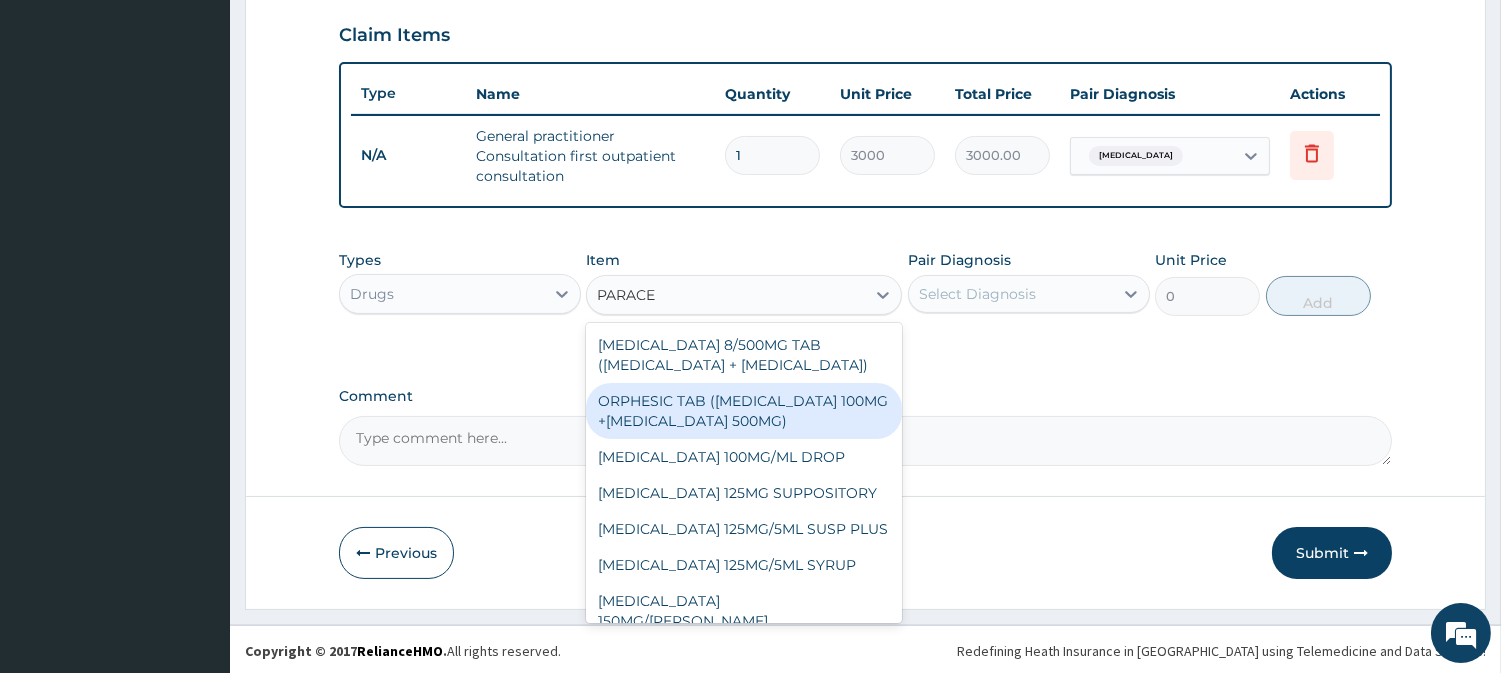 scroll, scrollTop: 167, scrollLeft: 0, axis: vertical 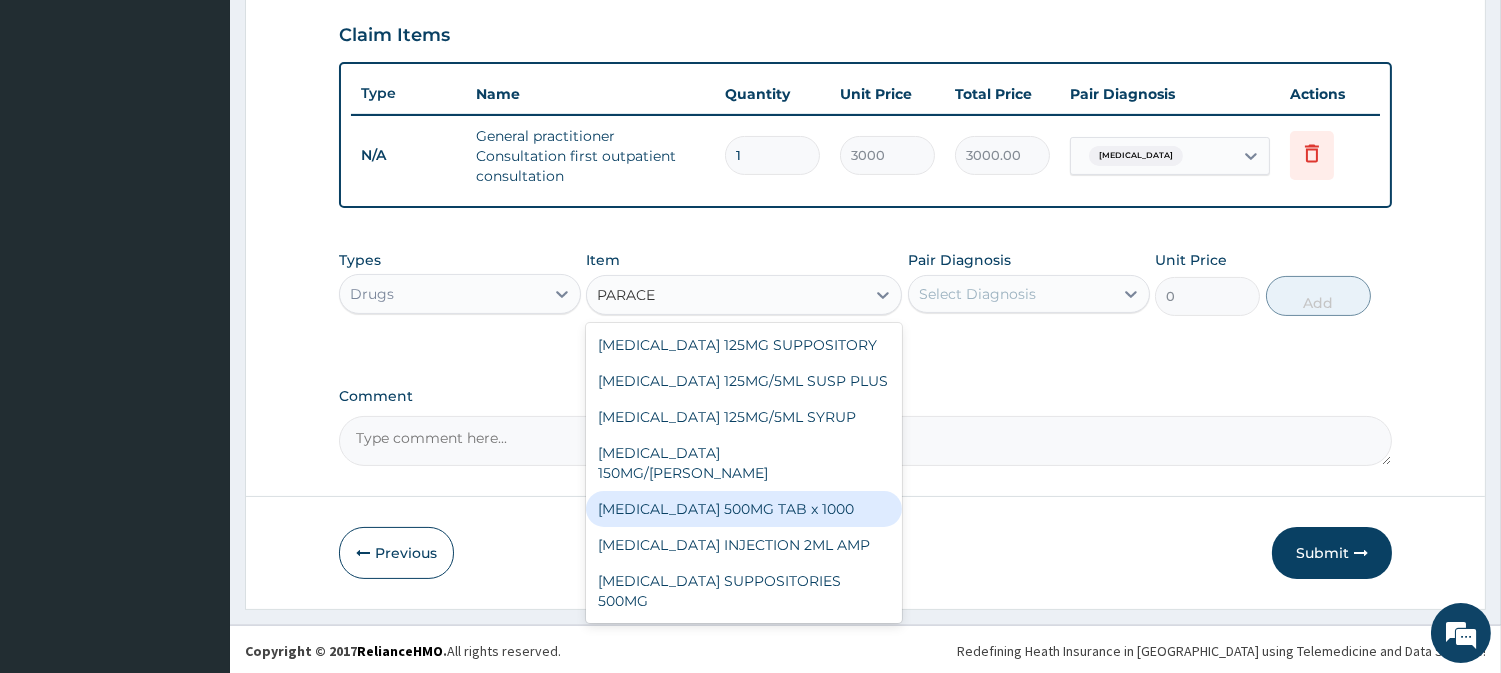 click on "PARACETAMOL 500MG TAB x 1000" at bounding box center (744, 509) 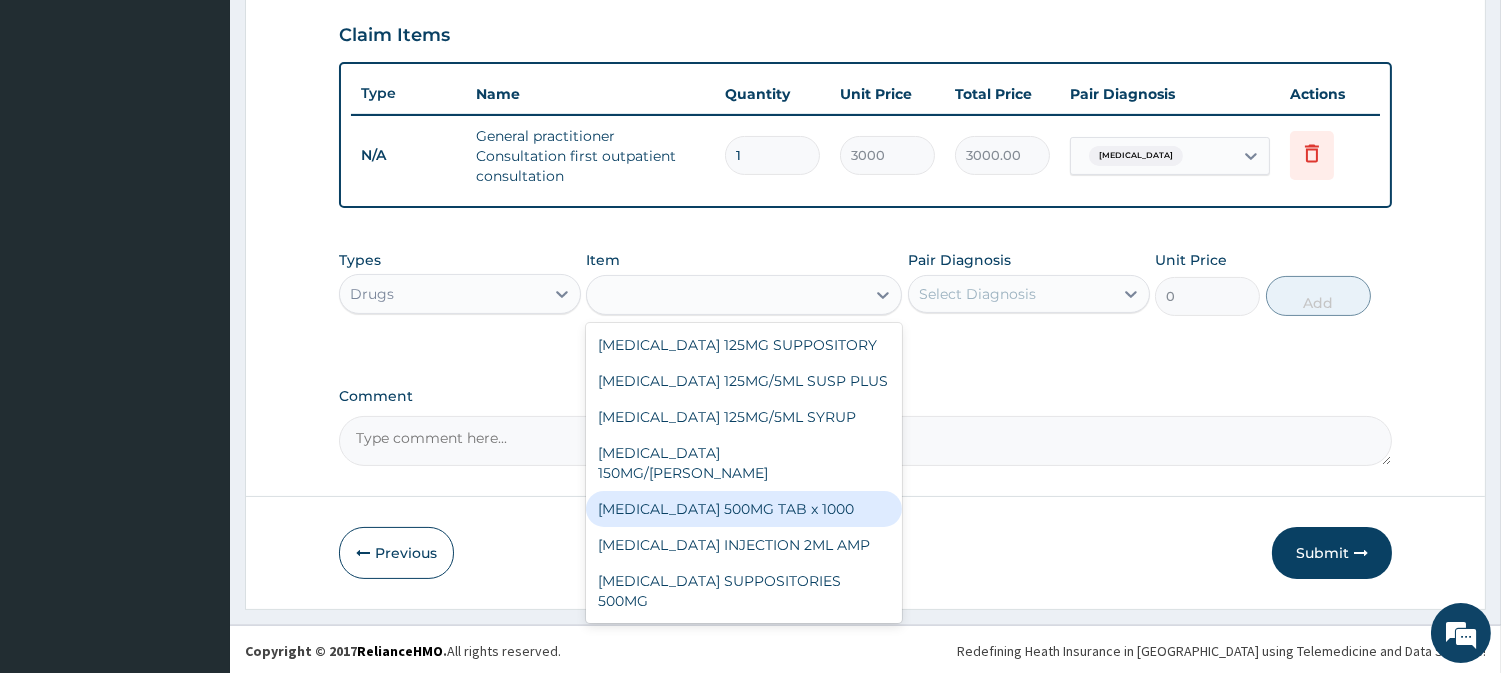 type on "11.025" 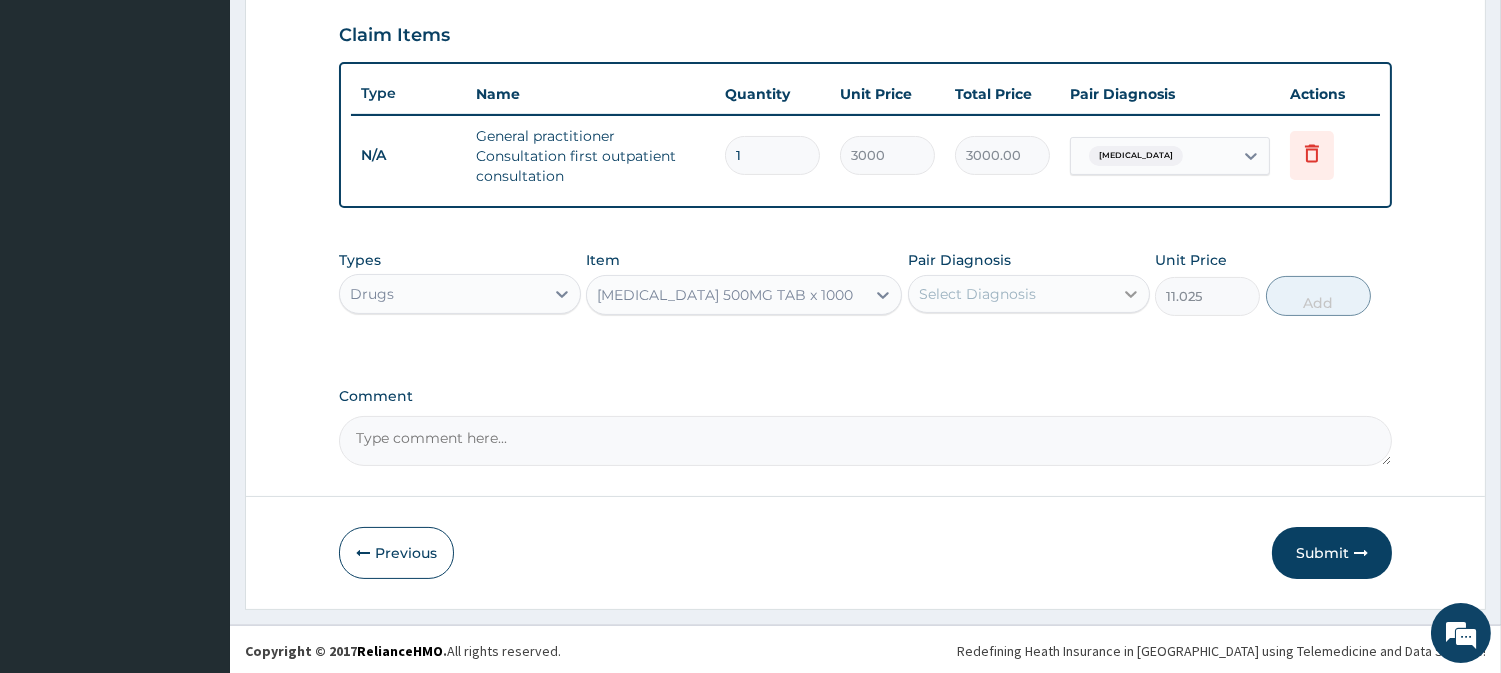 click 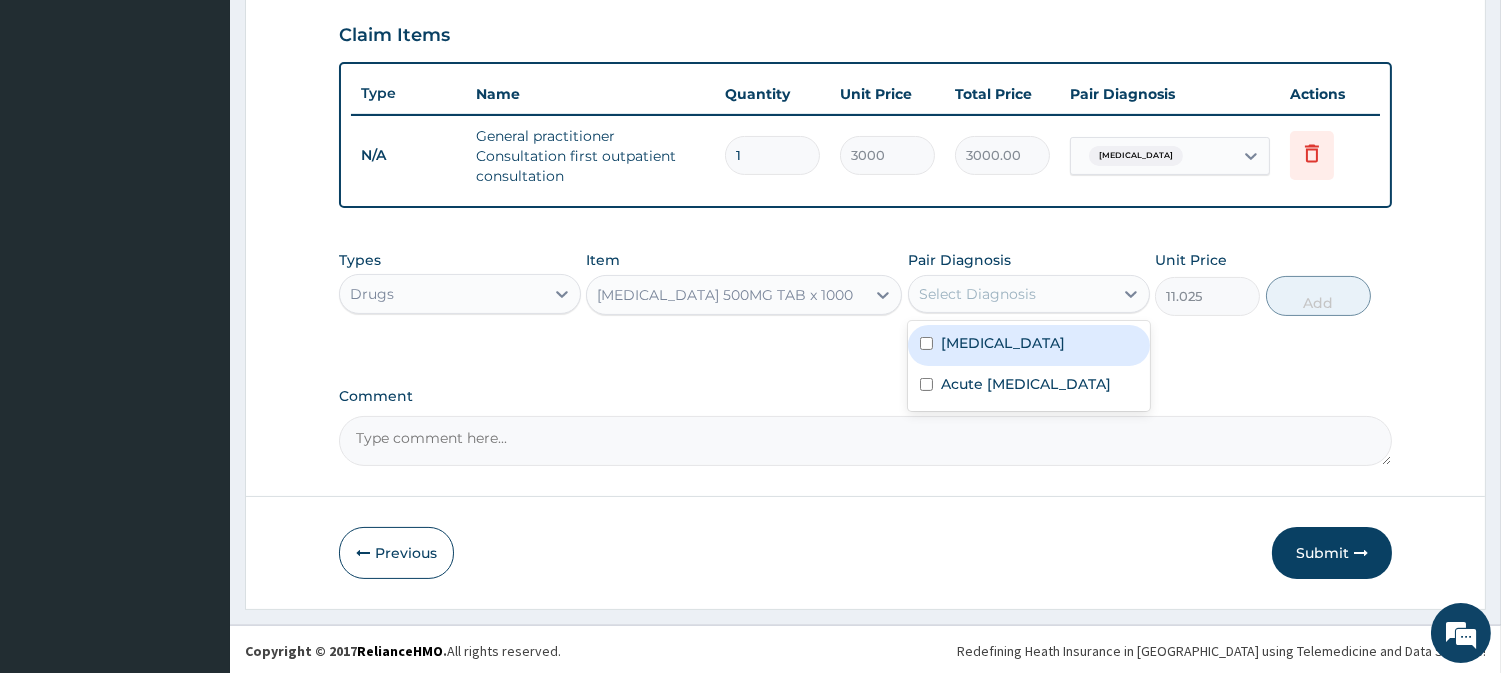 click at bounding box center (926, 343) 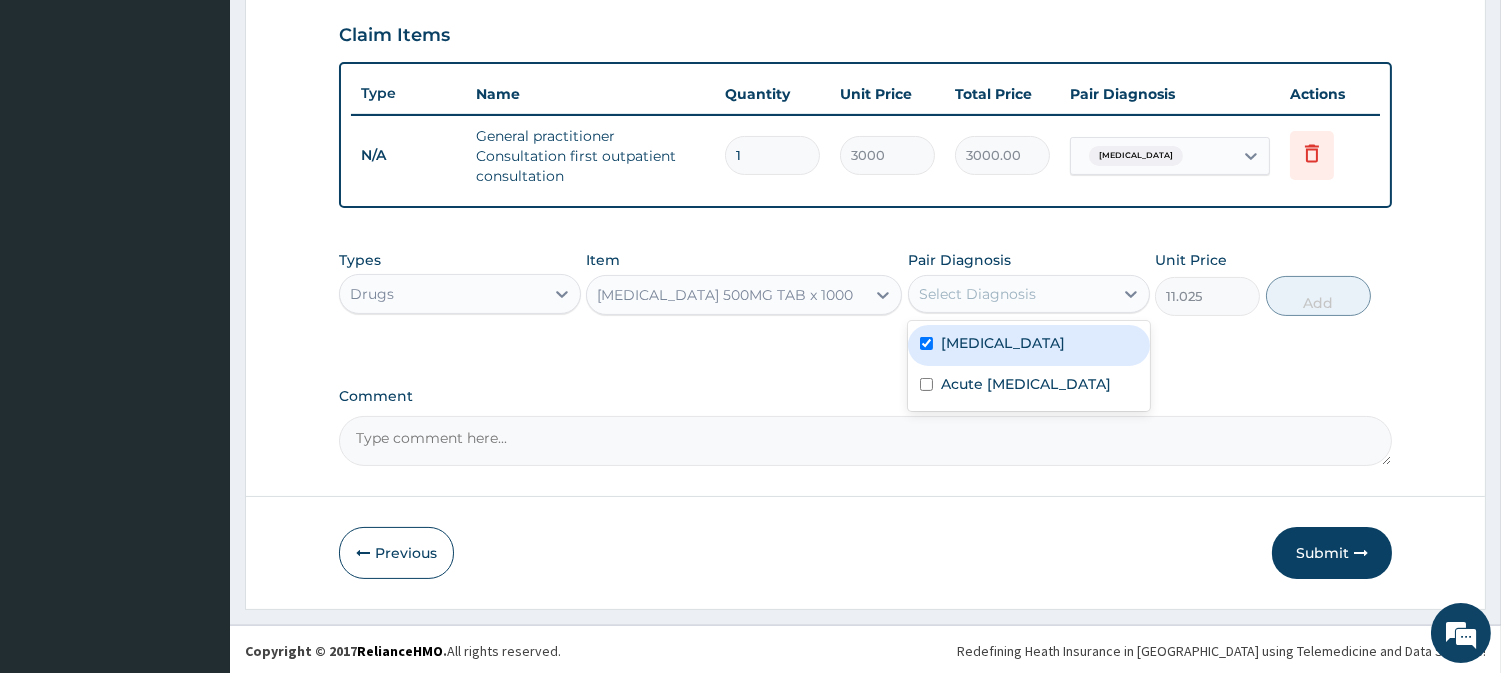checkbox on "true" 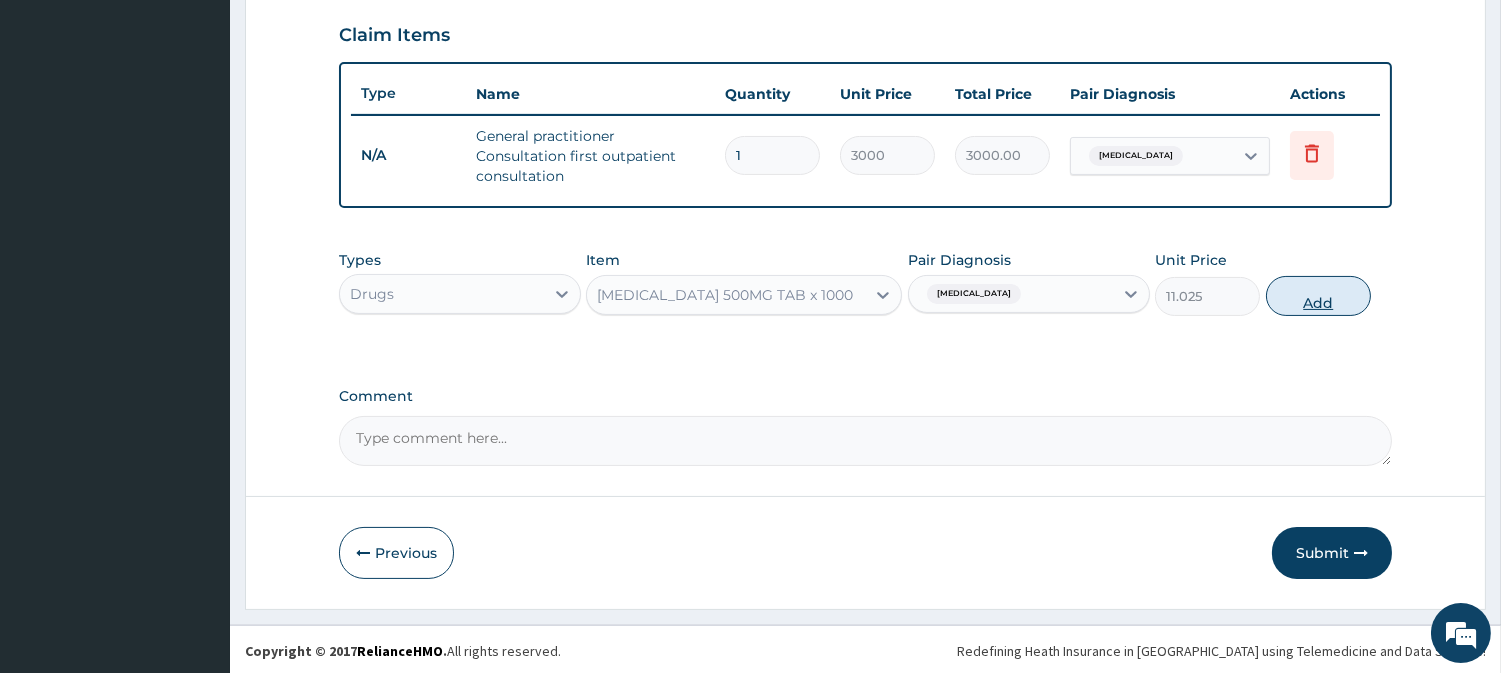 click on "Add" at bounding box center [1318, 296] 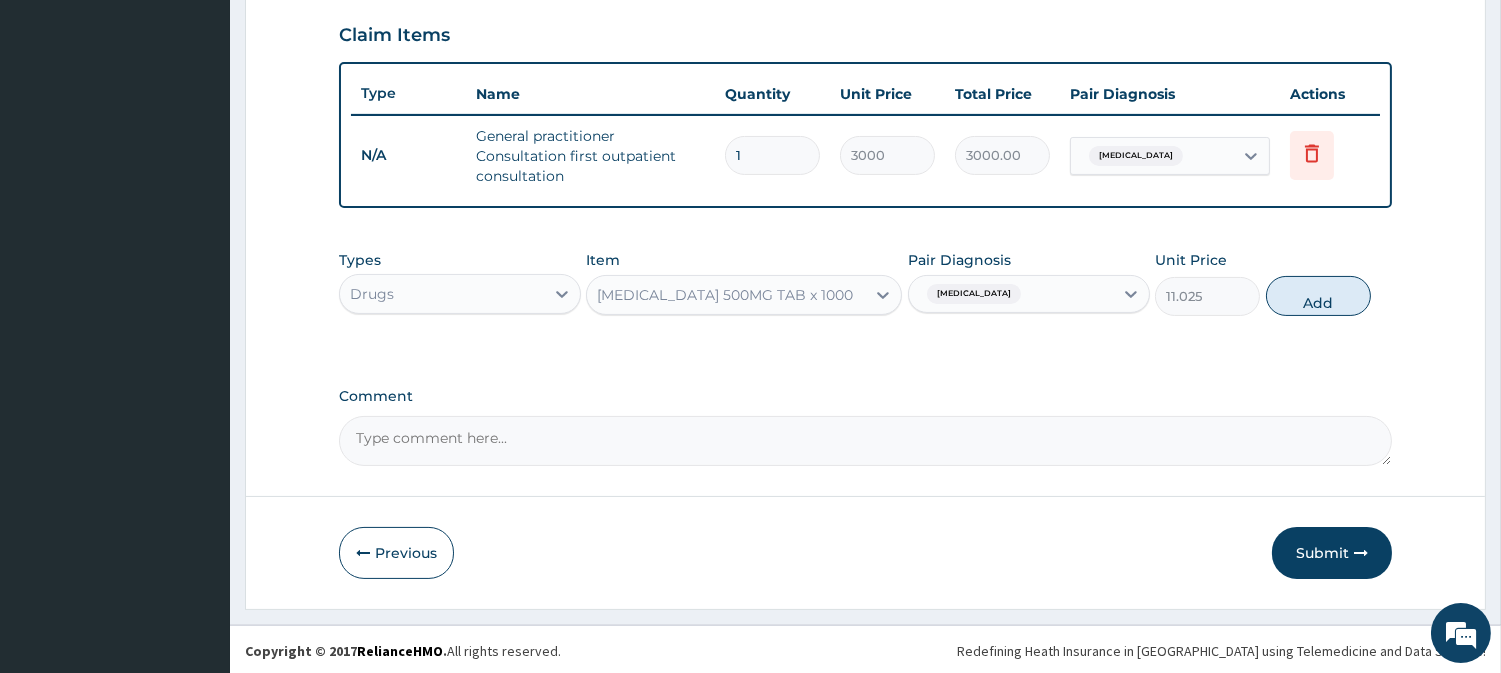 type on "0" 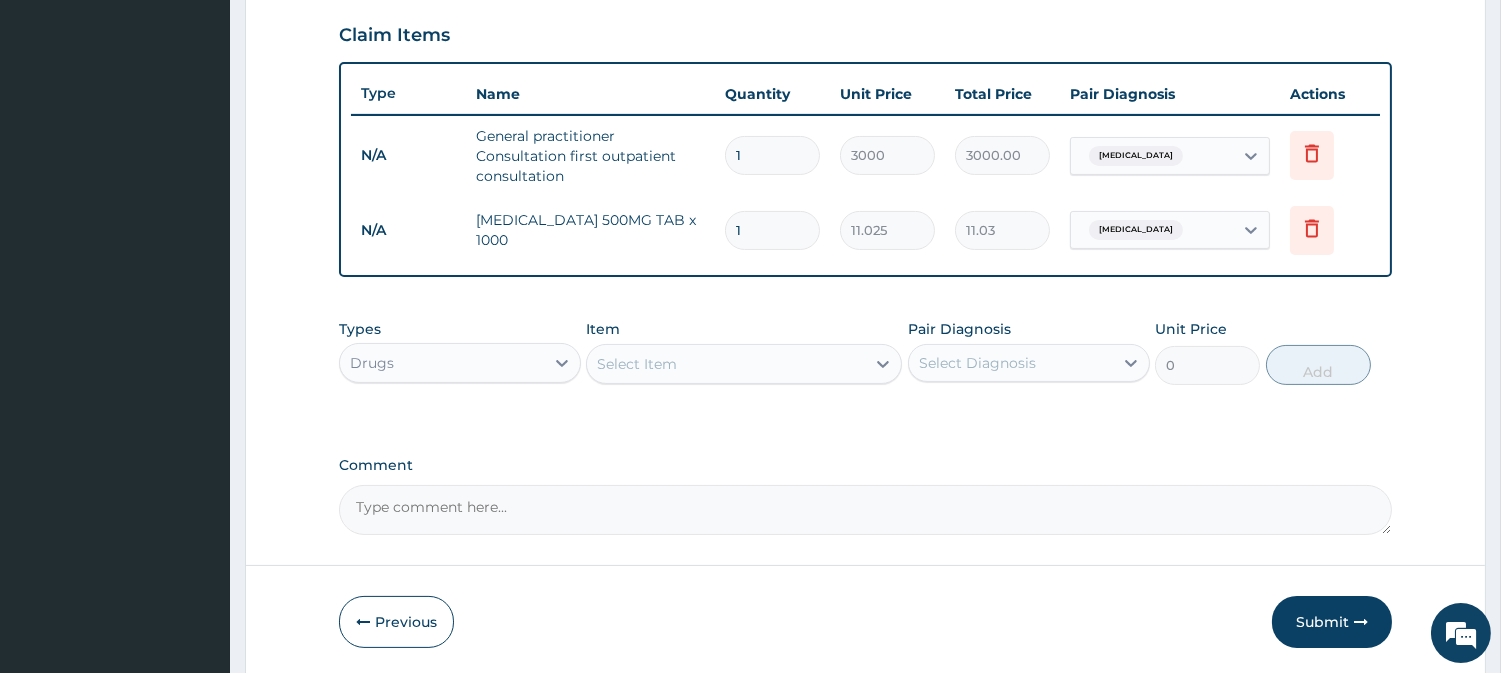 type on "18" 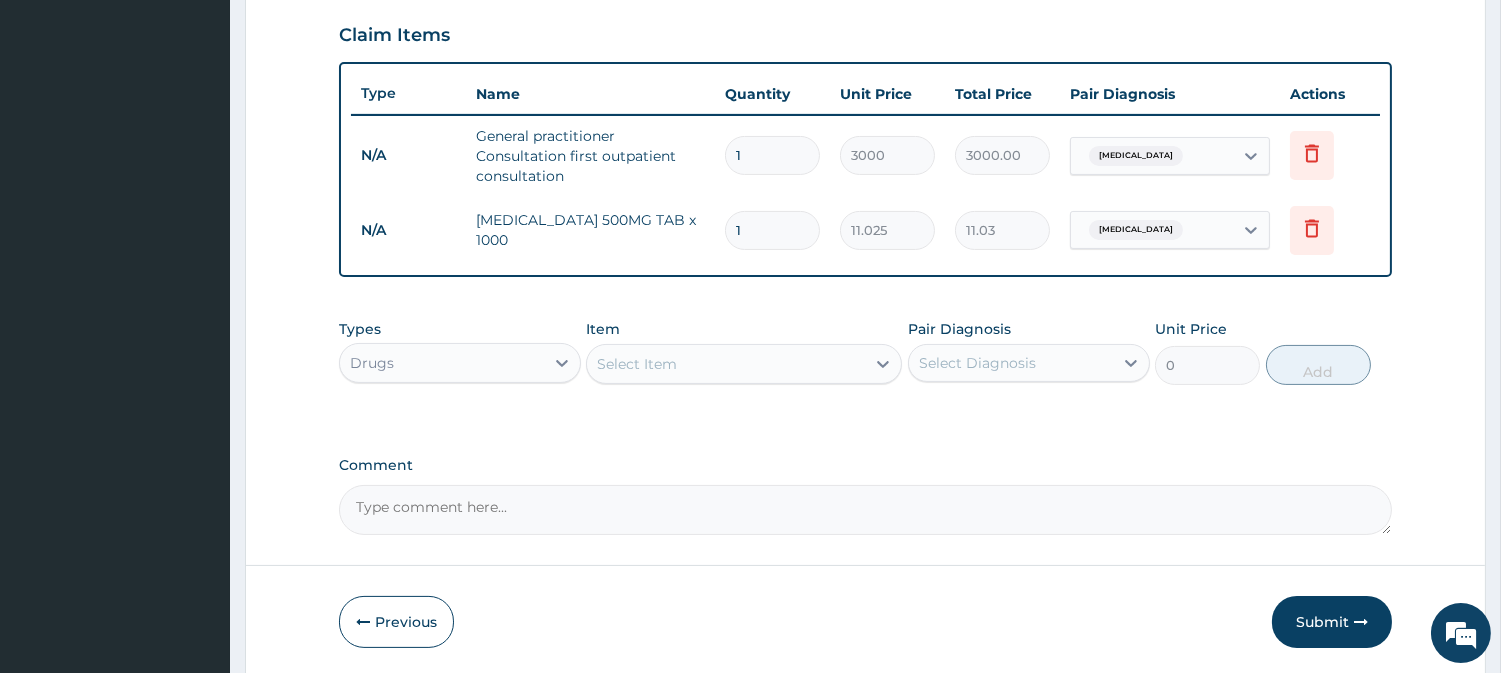 type on "198.45" 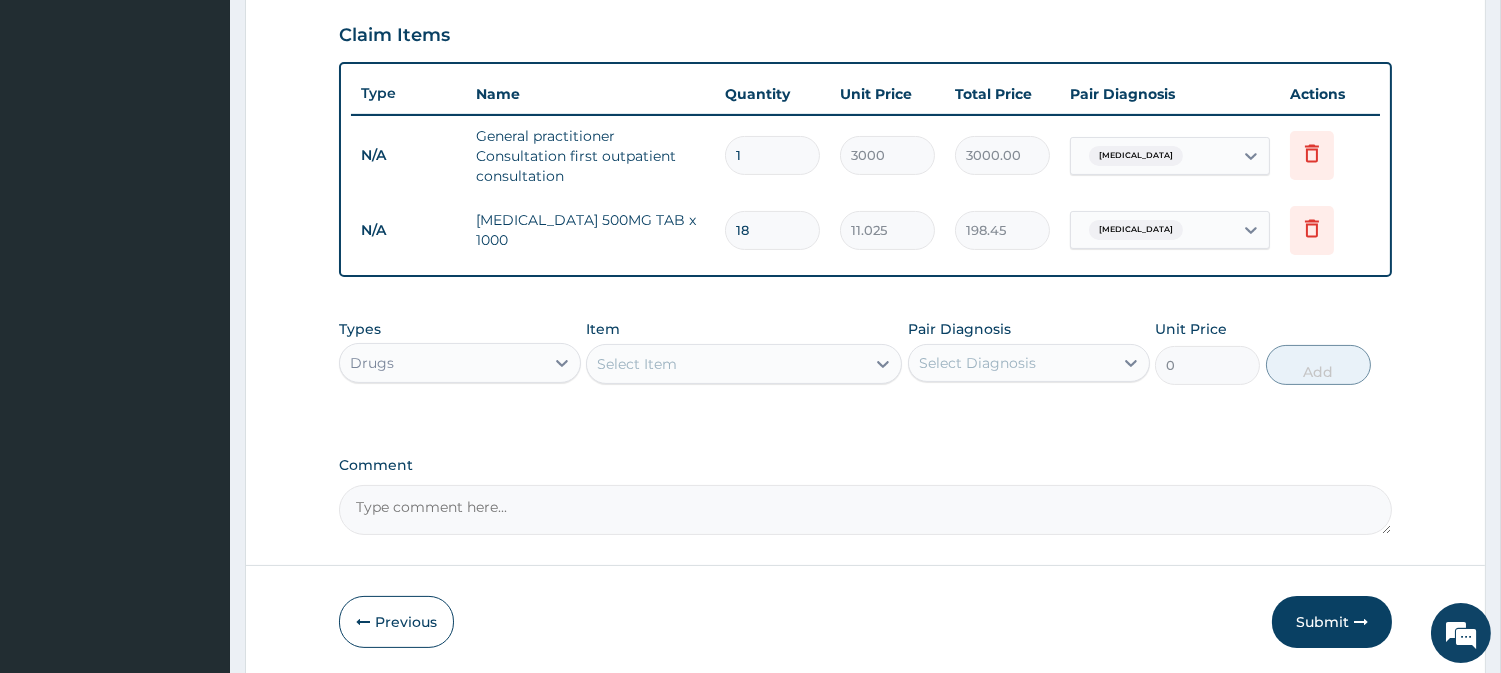 type on "18" 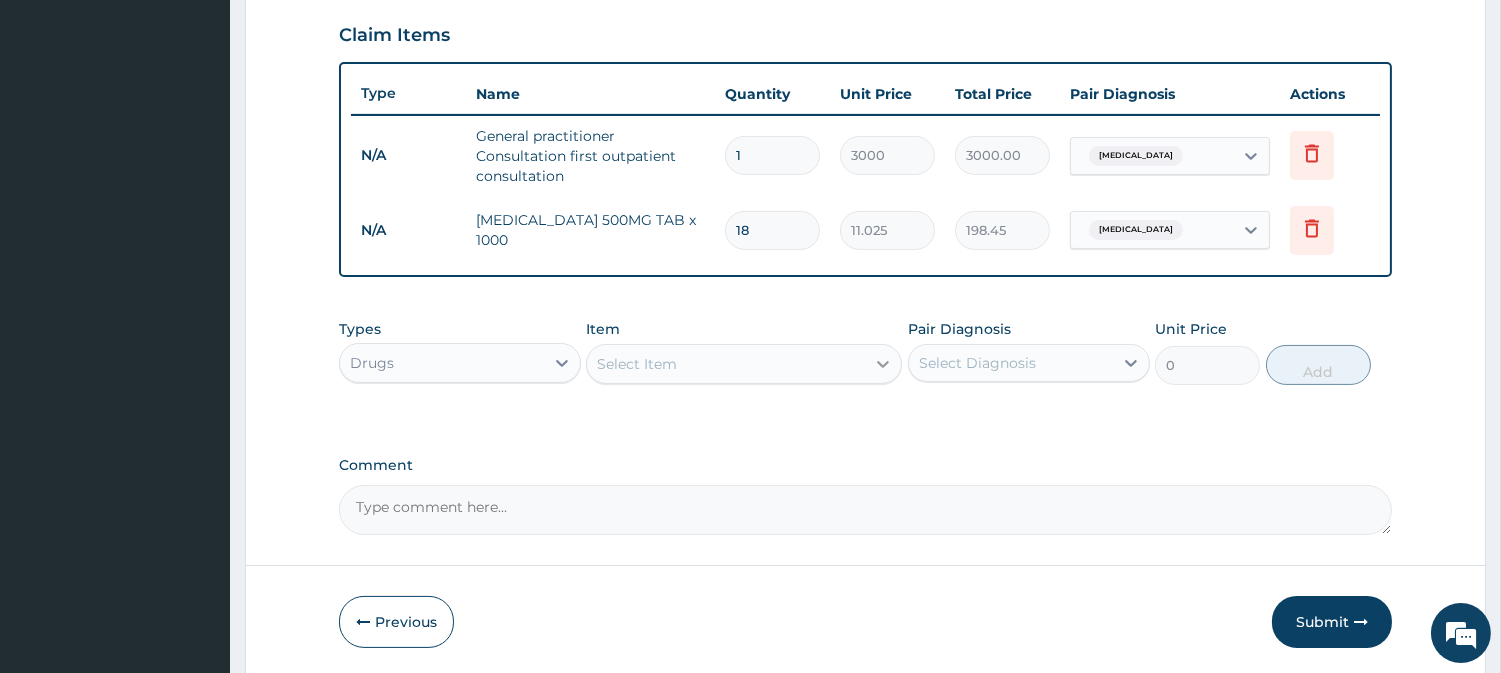 click at bounding box center (883, 364) 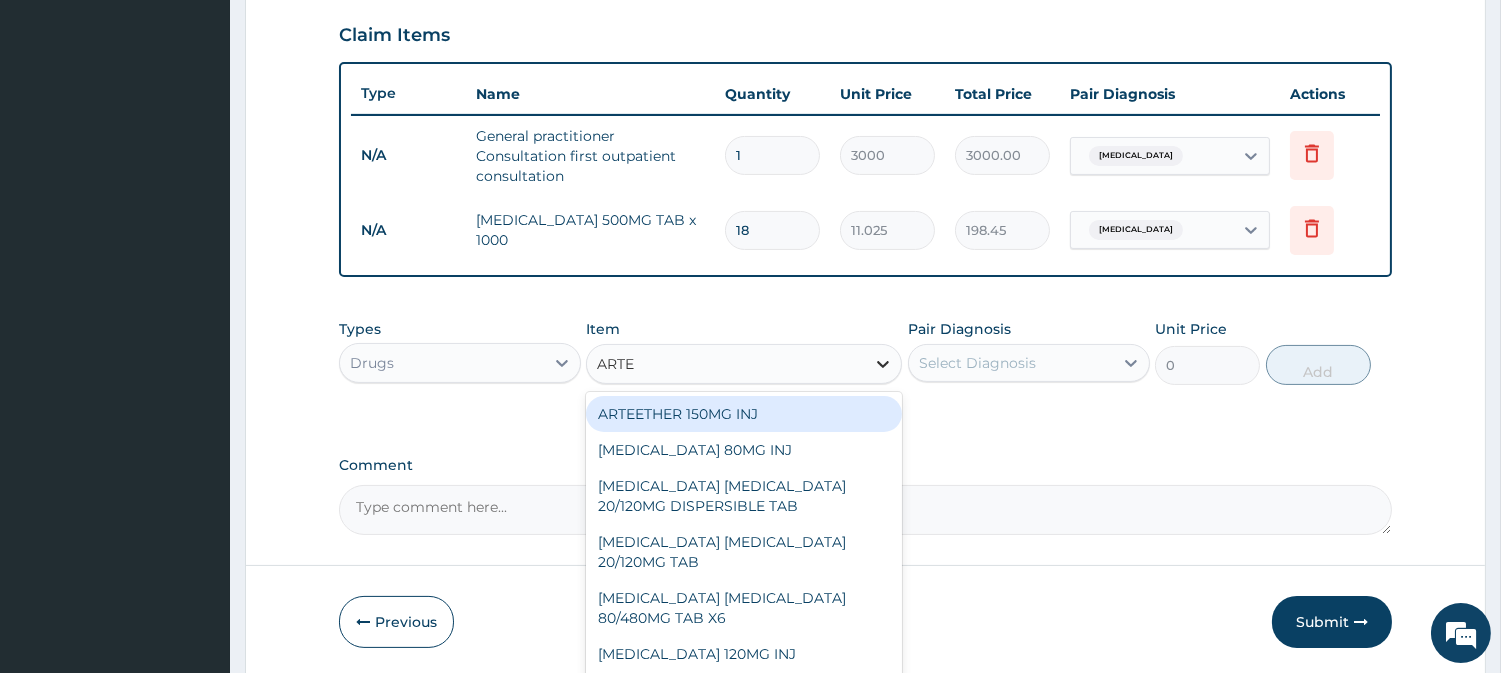 type on "ARTEM" 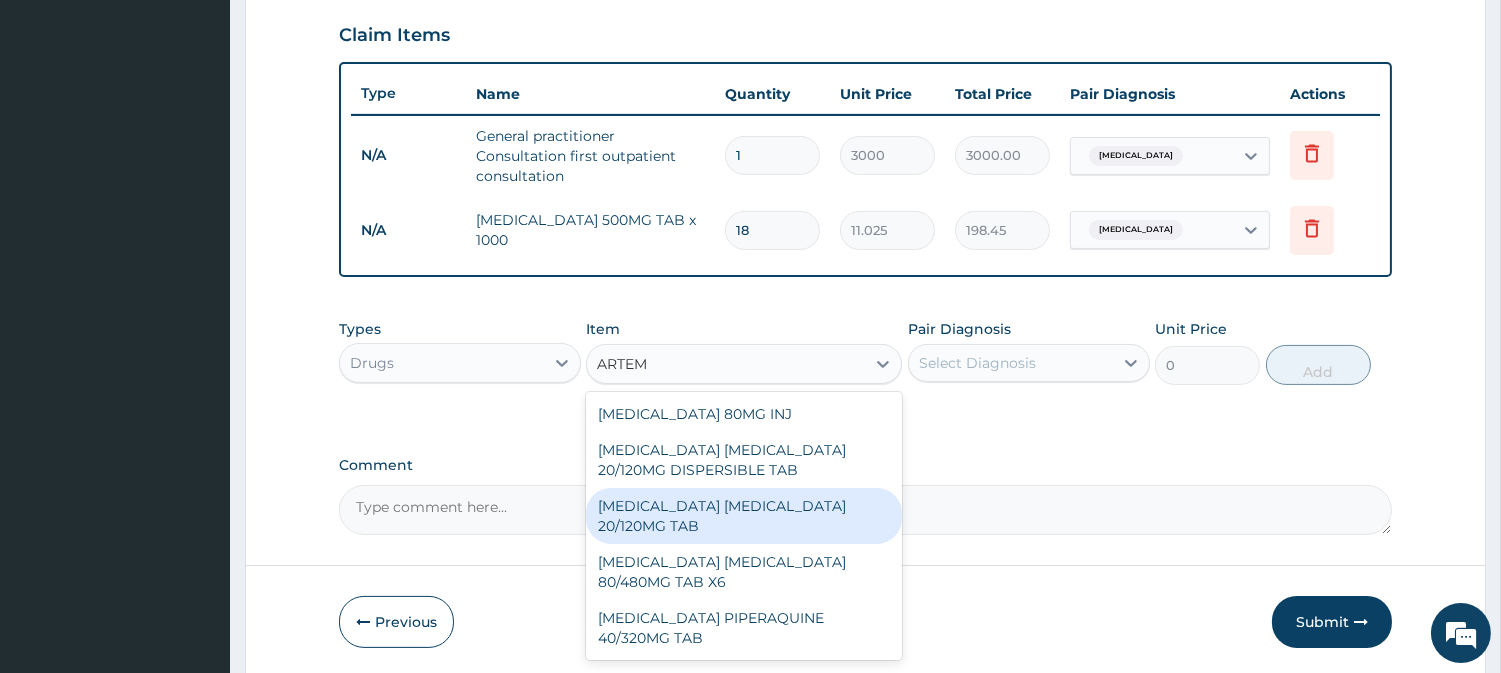 click on "ARTEMETHER LUMEFANTRINE 20/120MG TAB" at bounding box center [744, 516] 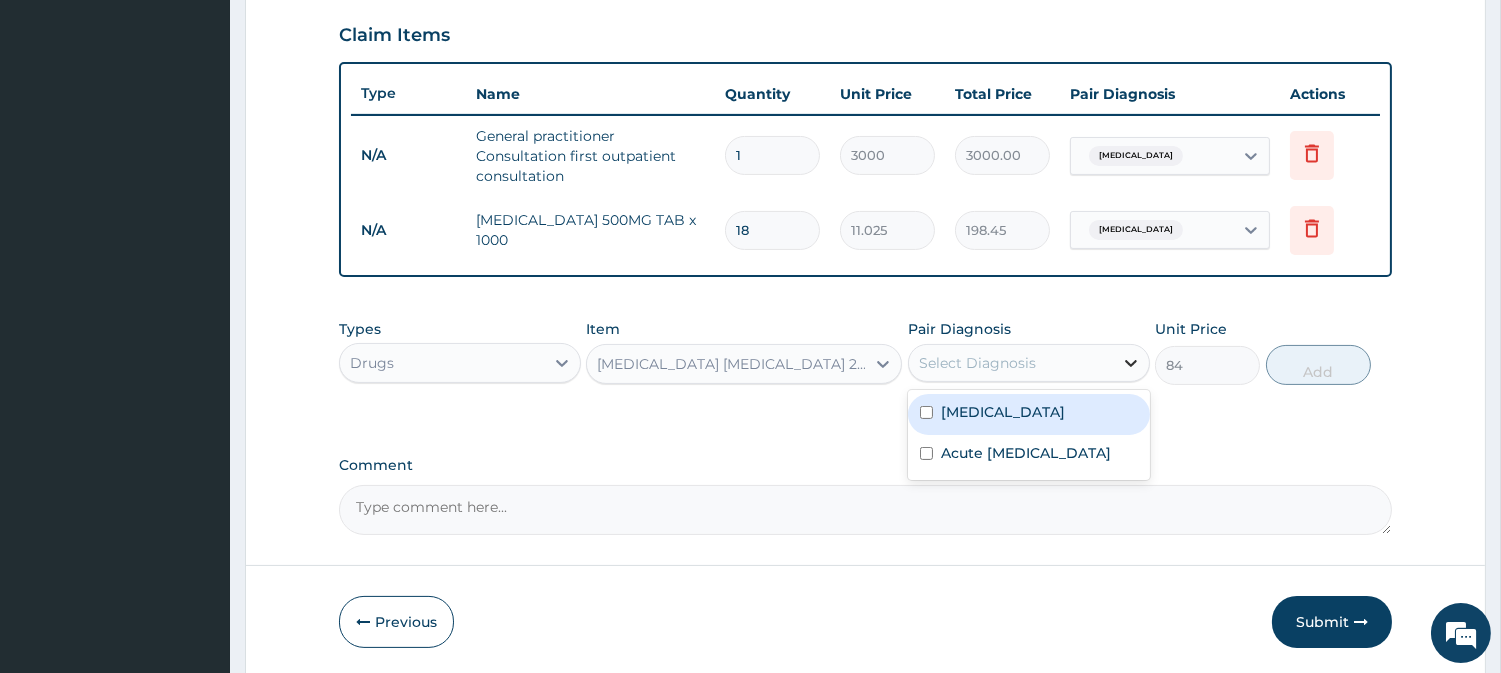 click 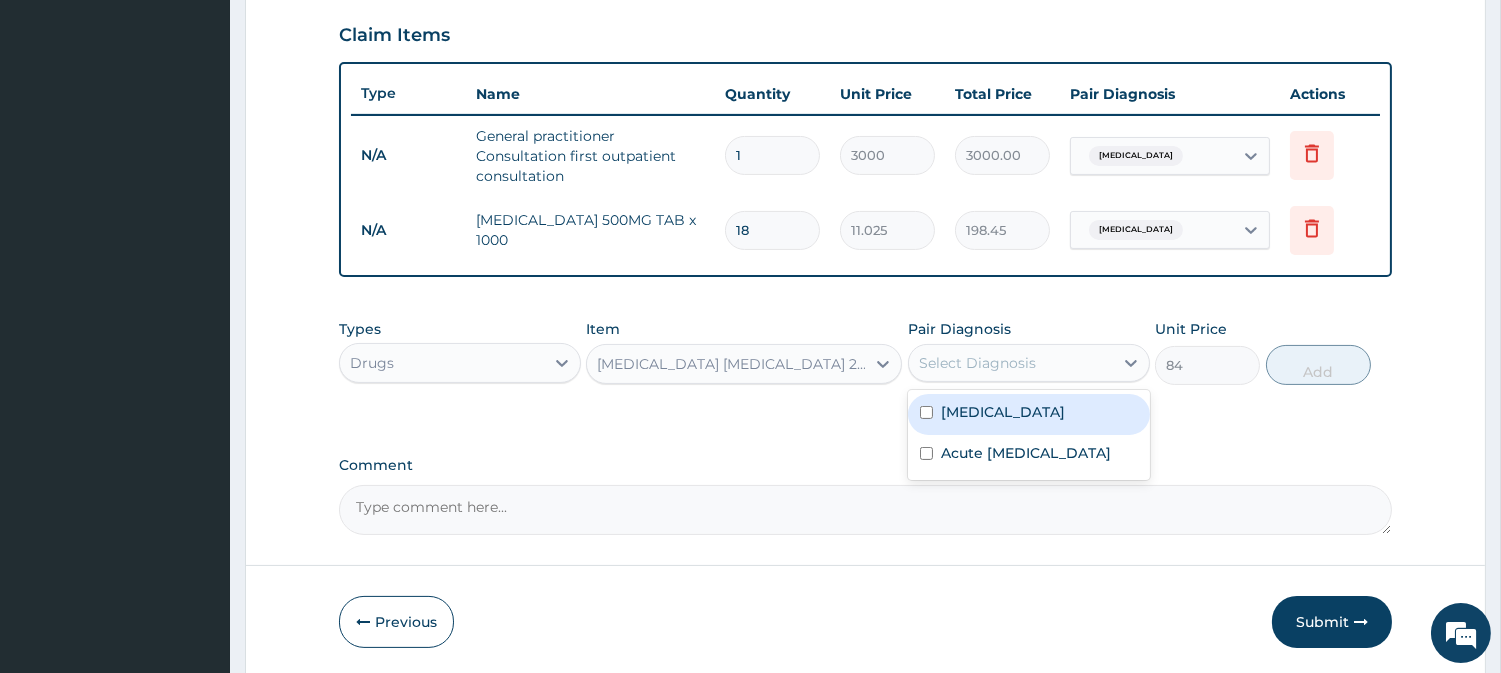 click at bounding box center (926, 412) 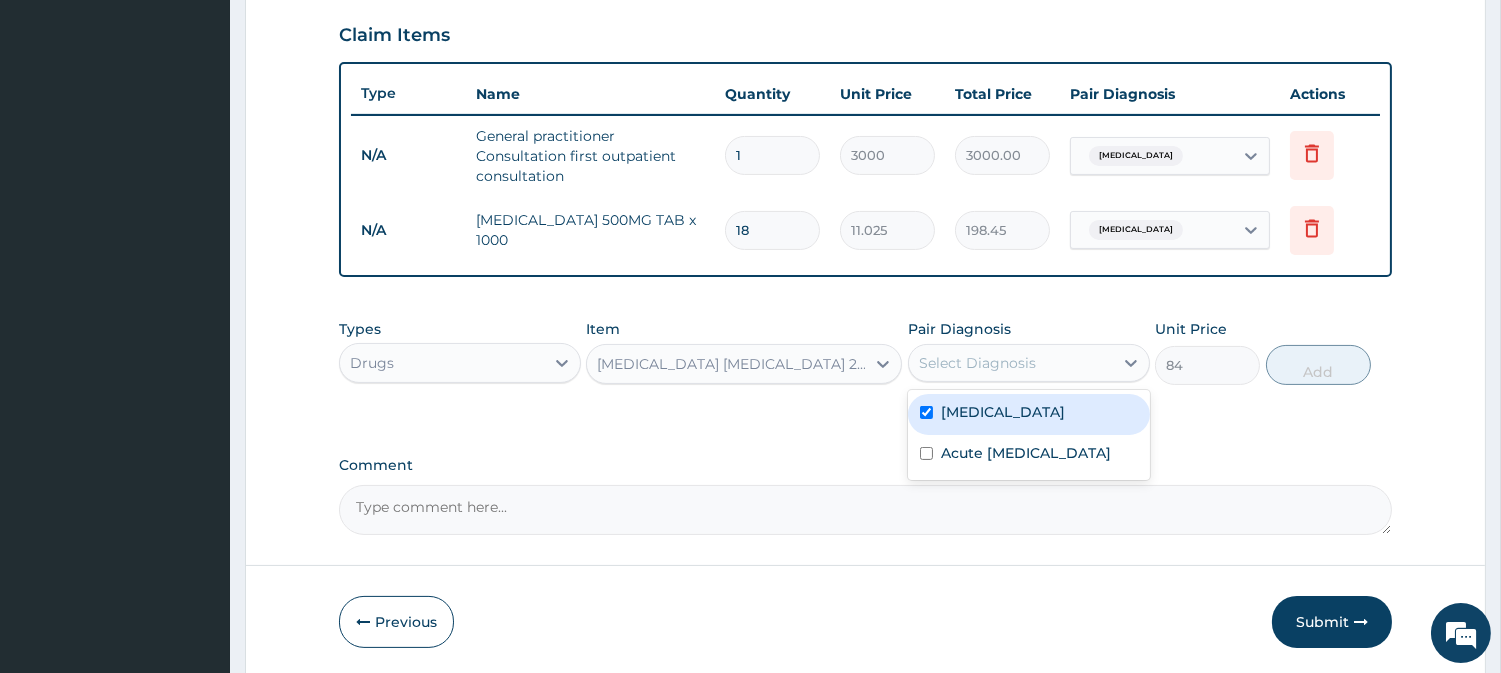 checkbox on "true" 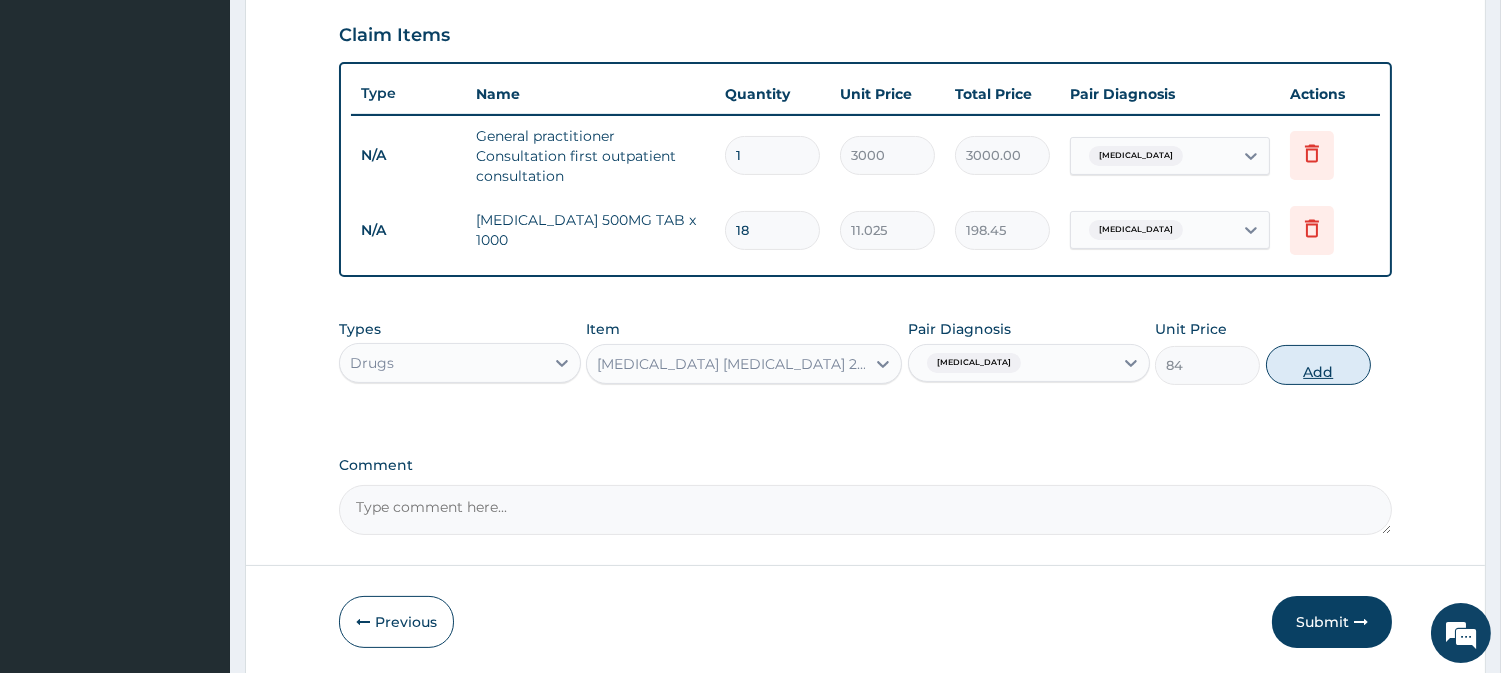 click on "Add" at bounding box center [1318, 365] 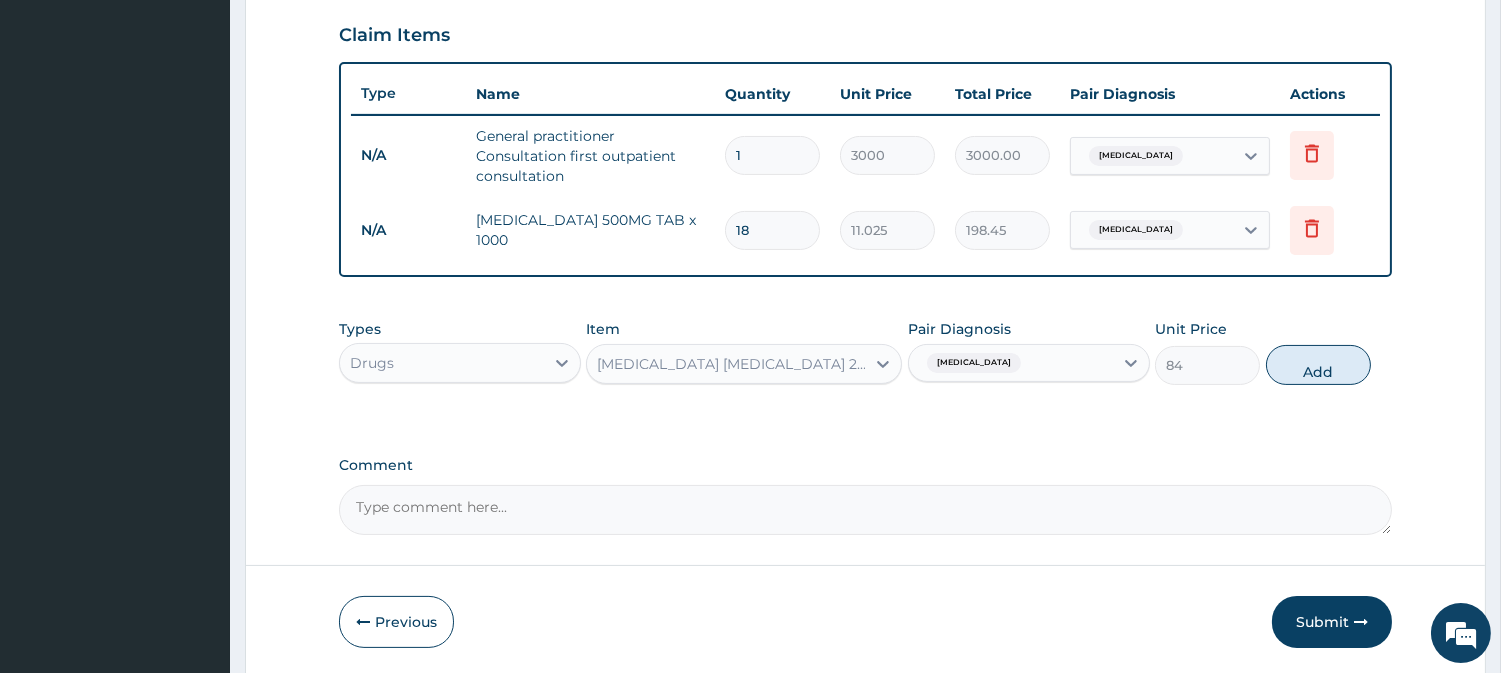 type on "0" 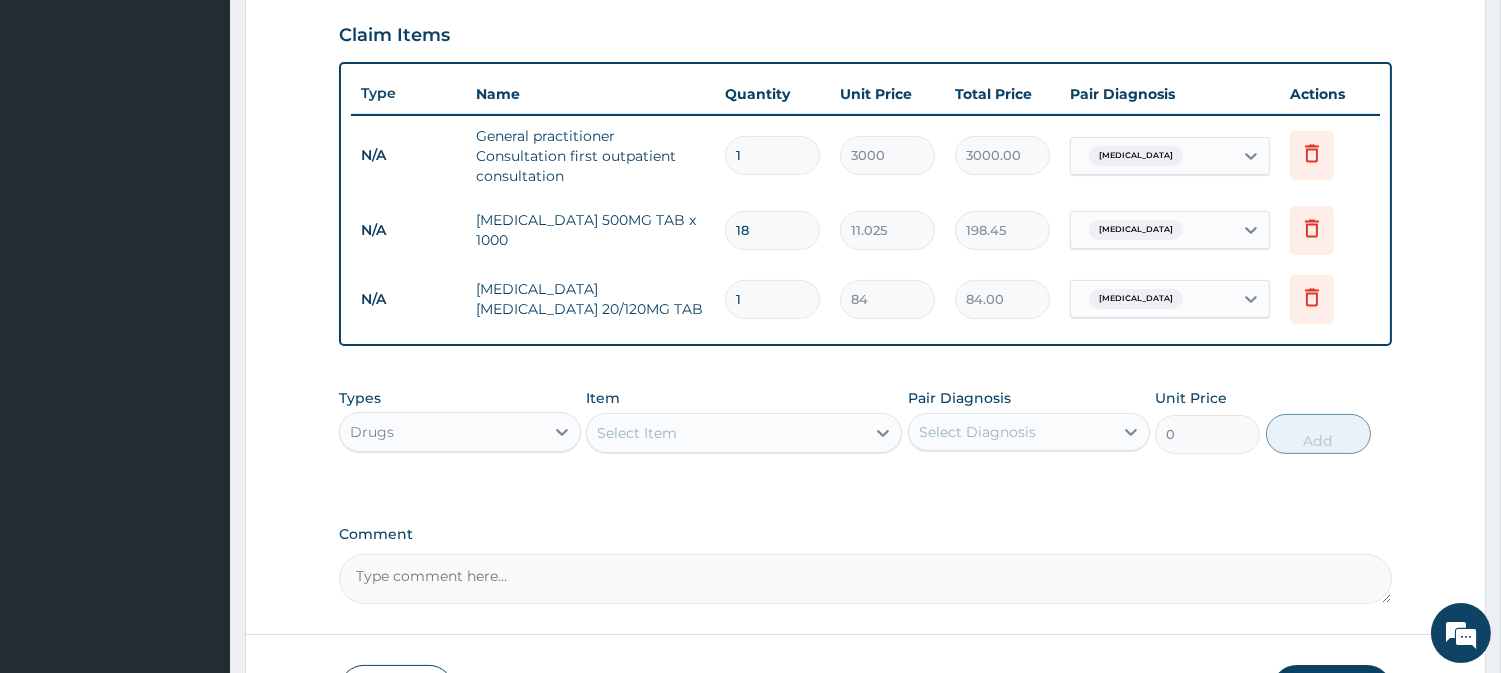 type 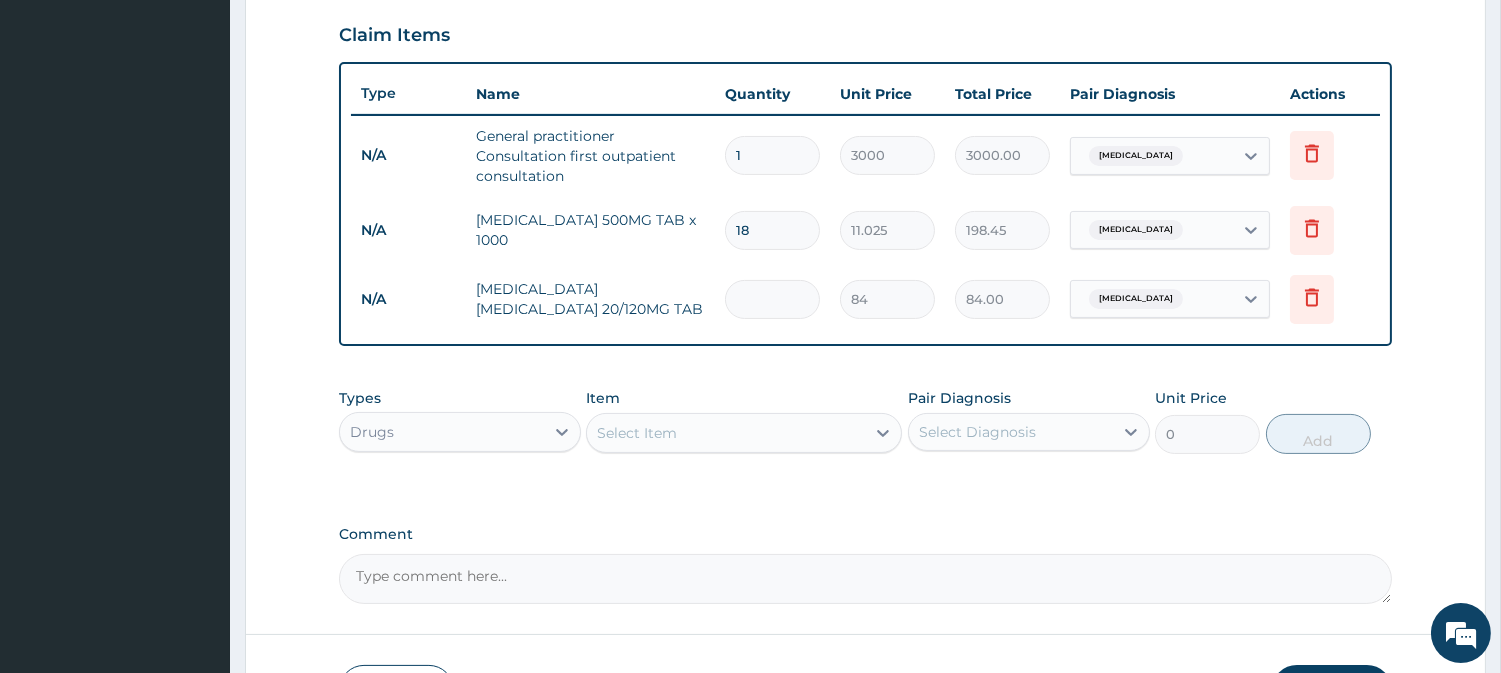 type on "0.00" 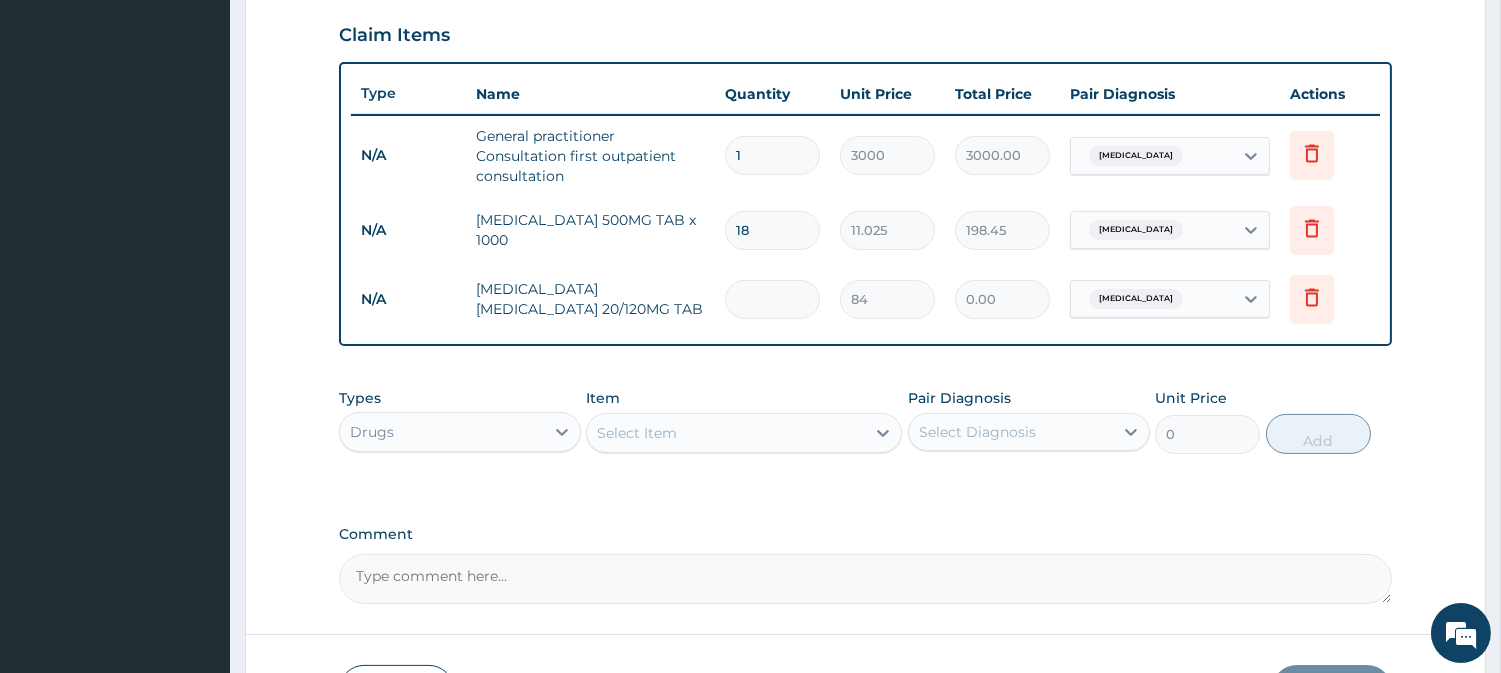 type on "2" 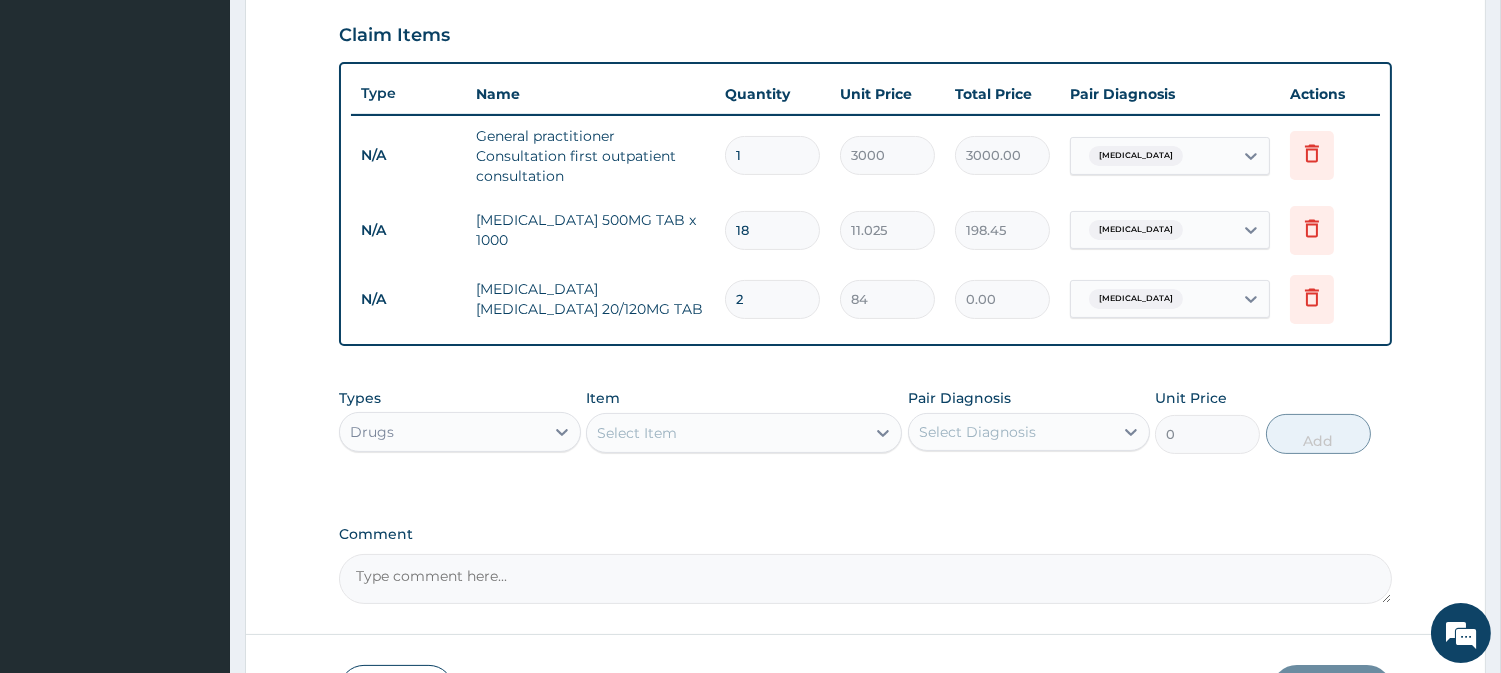 type on "168.00" 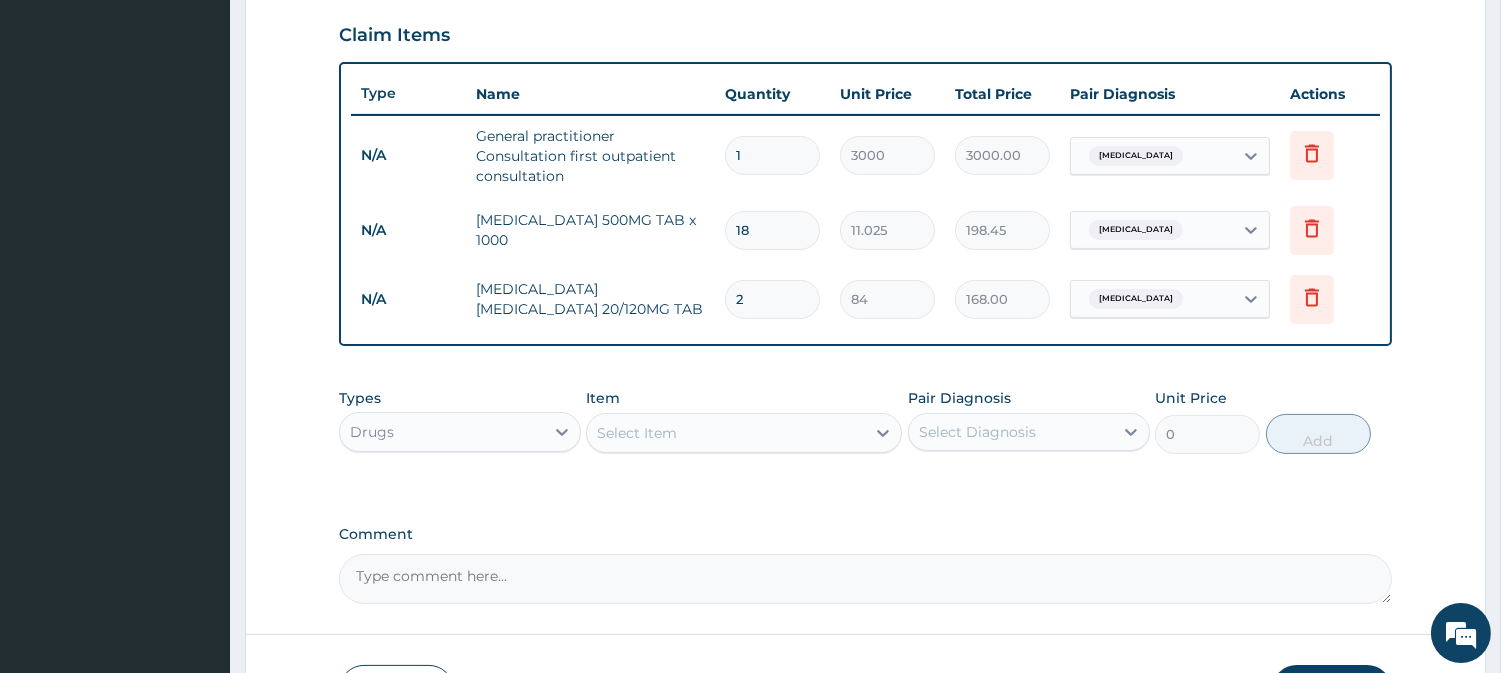 type on "24" 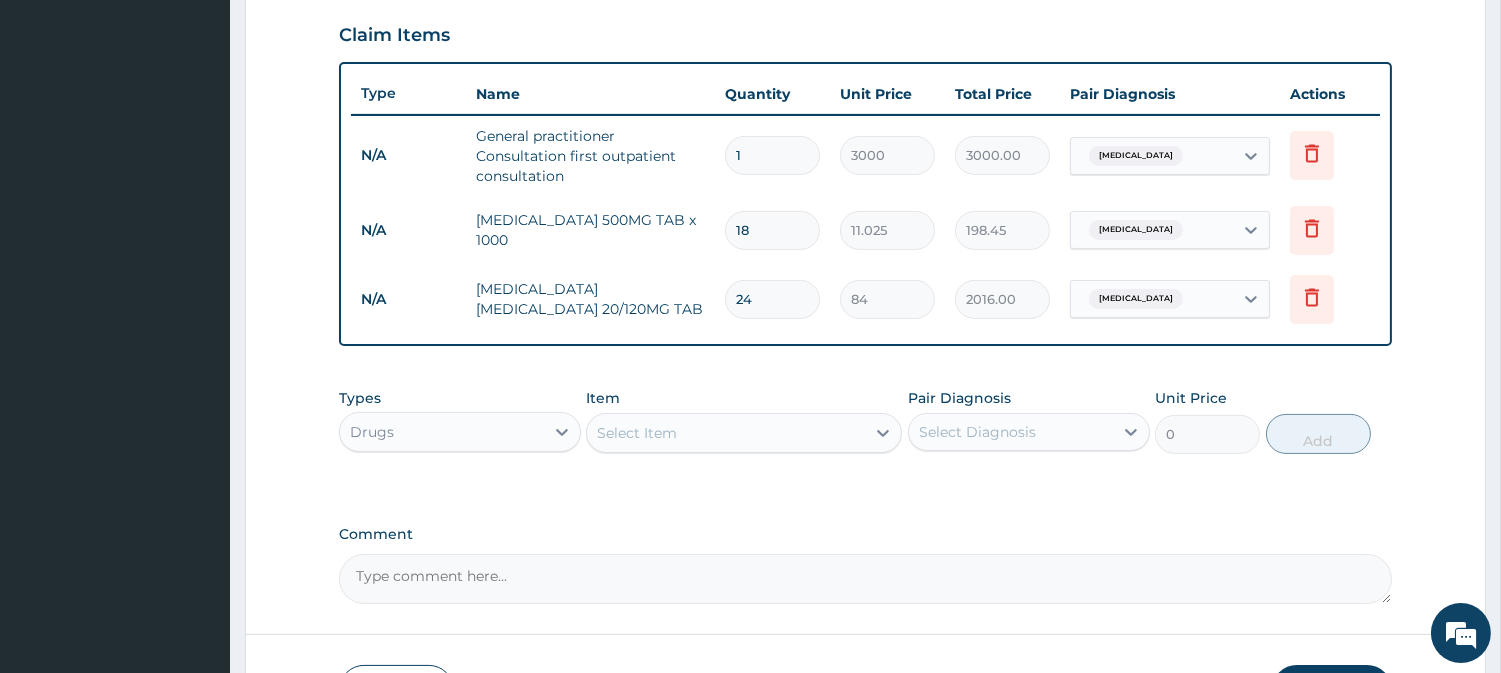 type on "24" 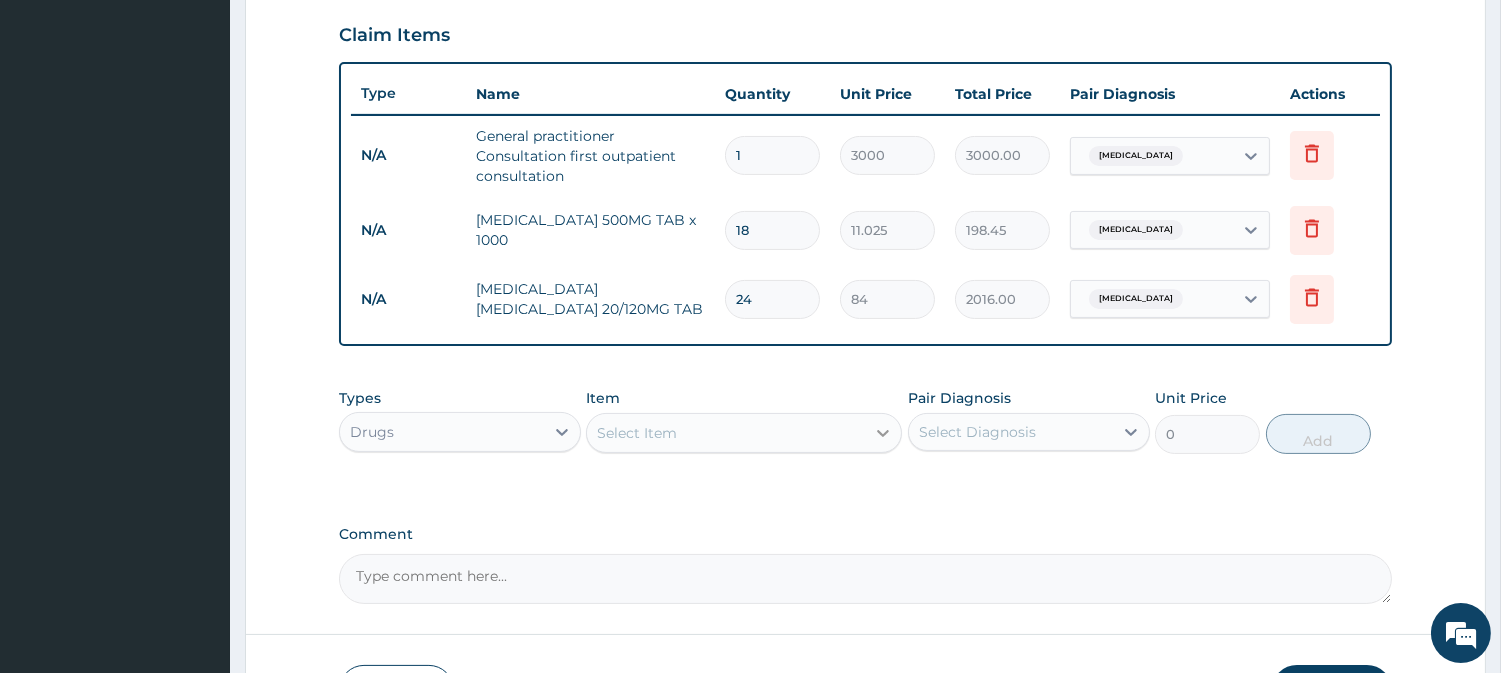 click 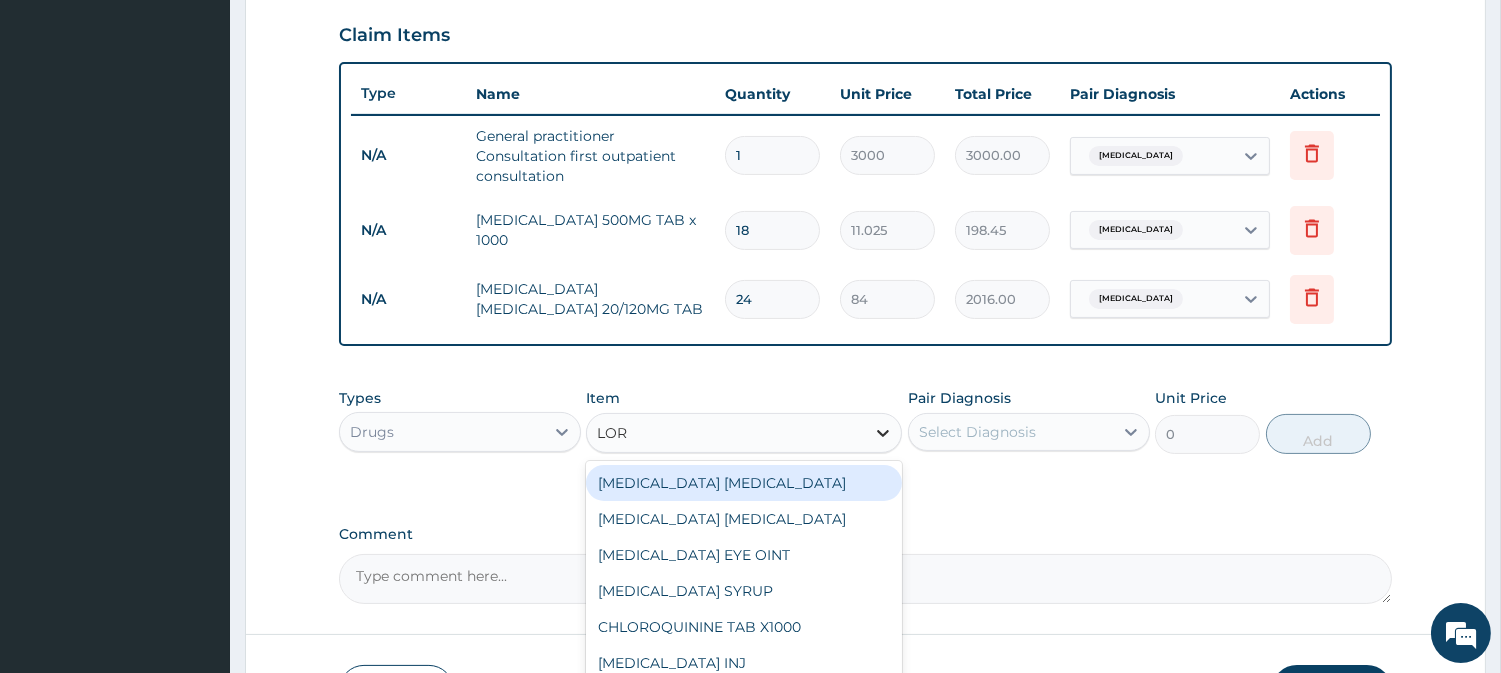 type on "LORA" 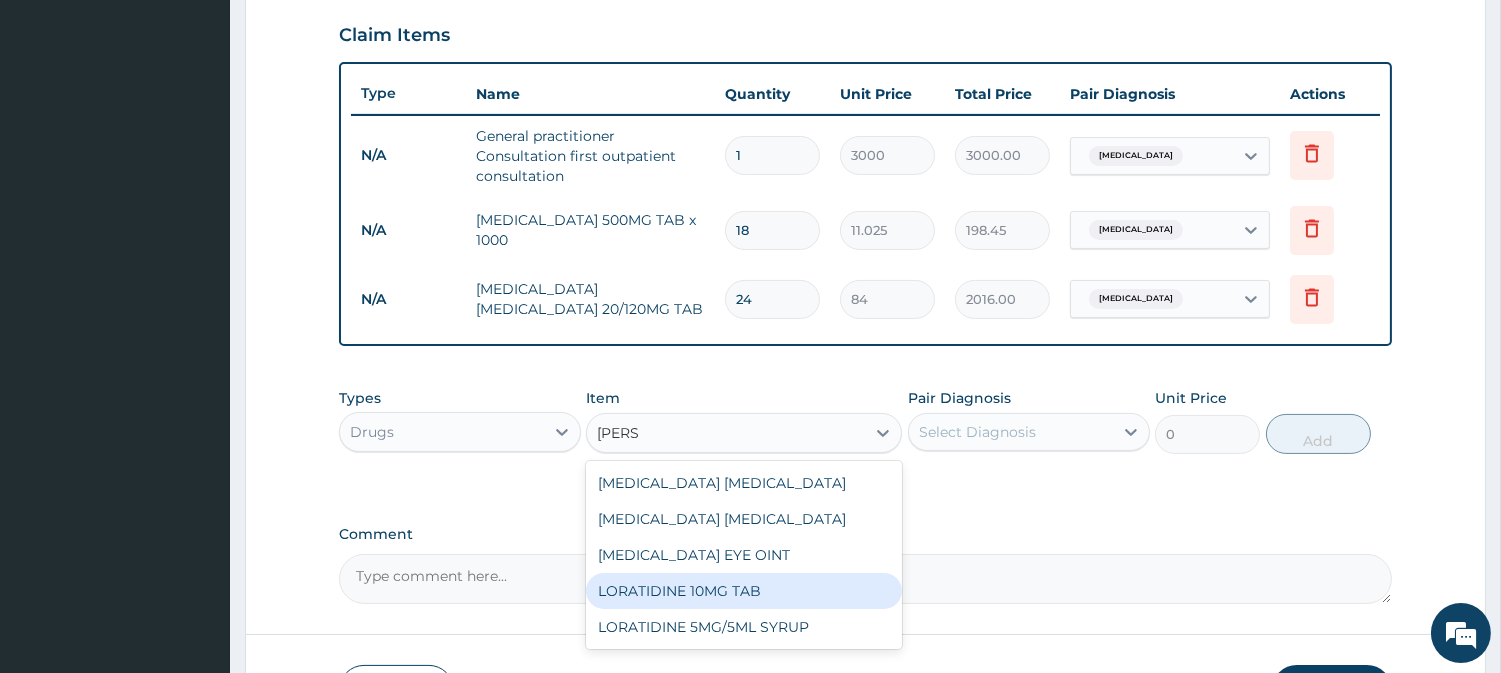 click on "LORATIDINE 10MG TAB" at bounding box center [744, 591] 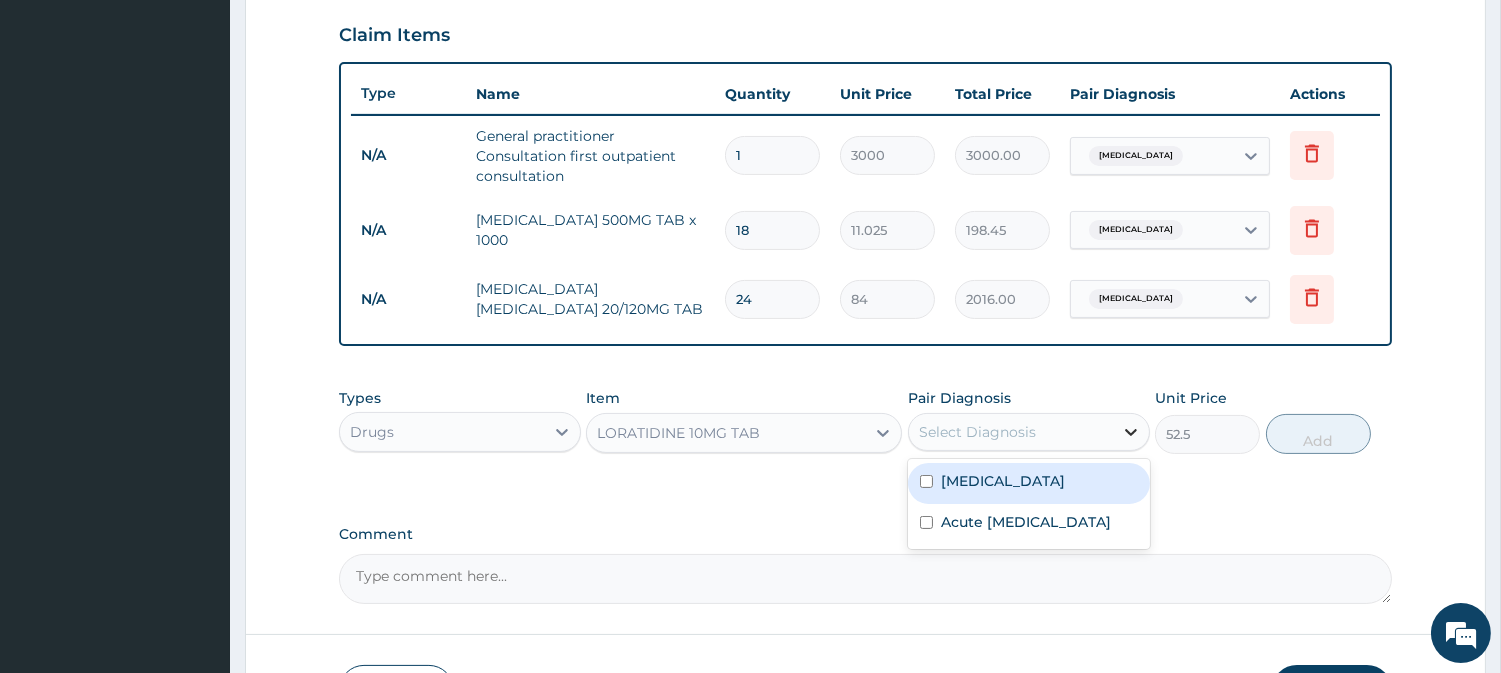 click at bounding box center [1131, 432] 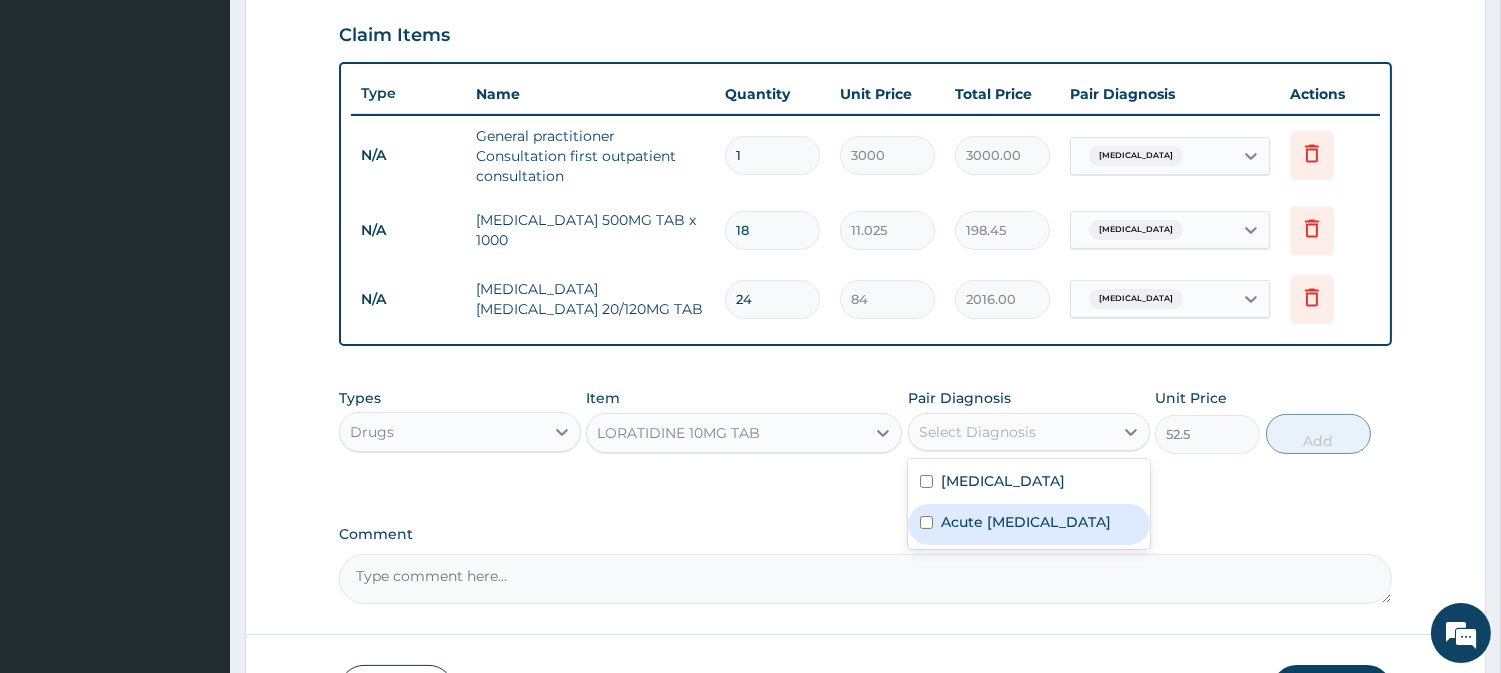 click at bounding box center [926, 522] 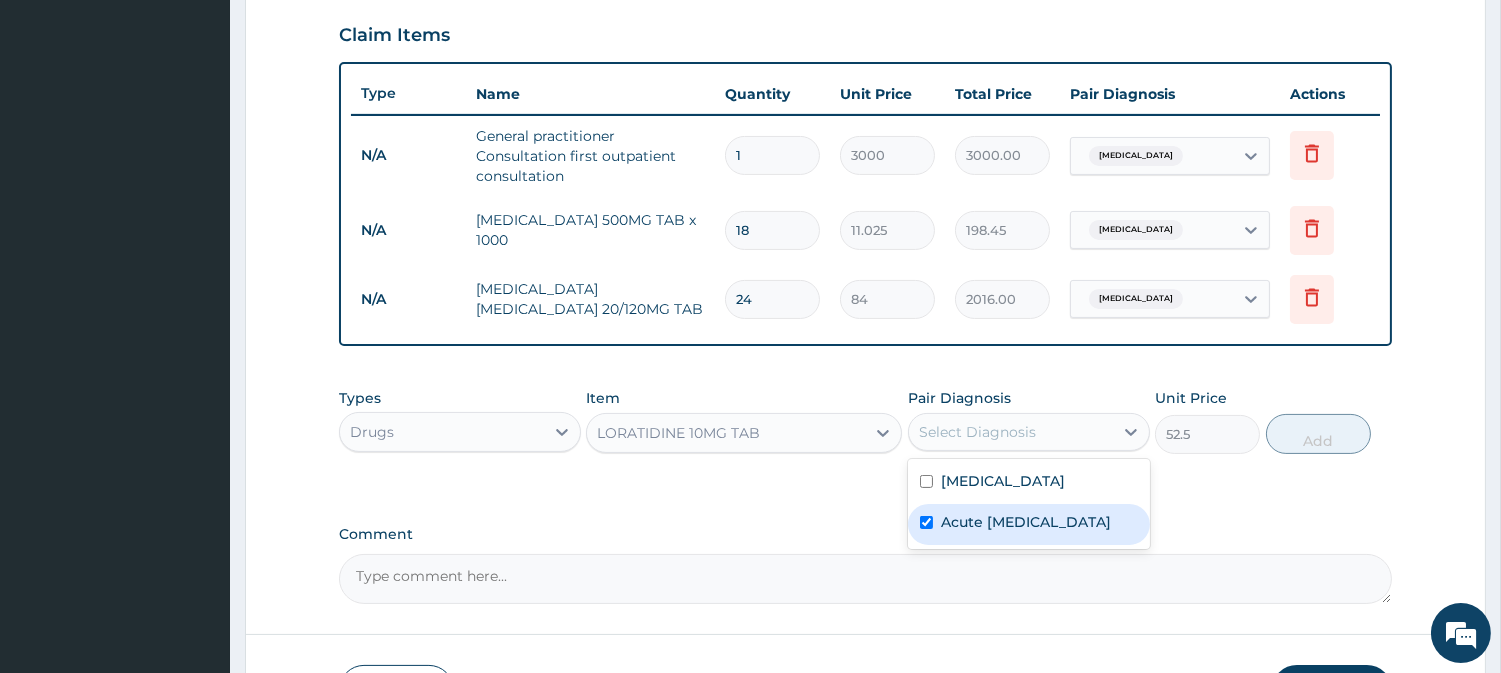 checkbox on "true" 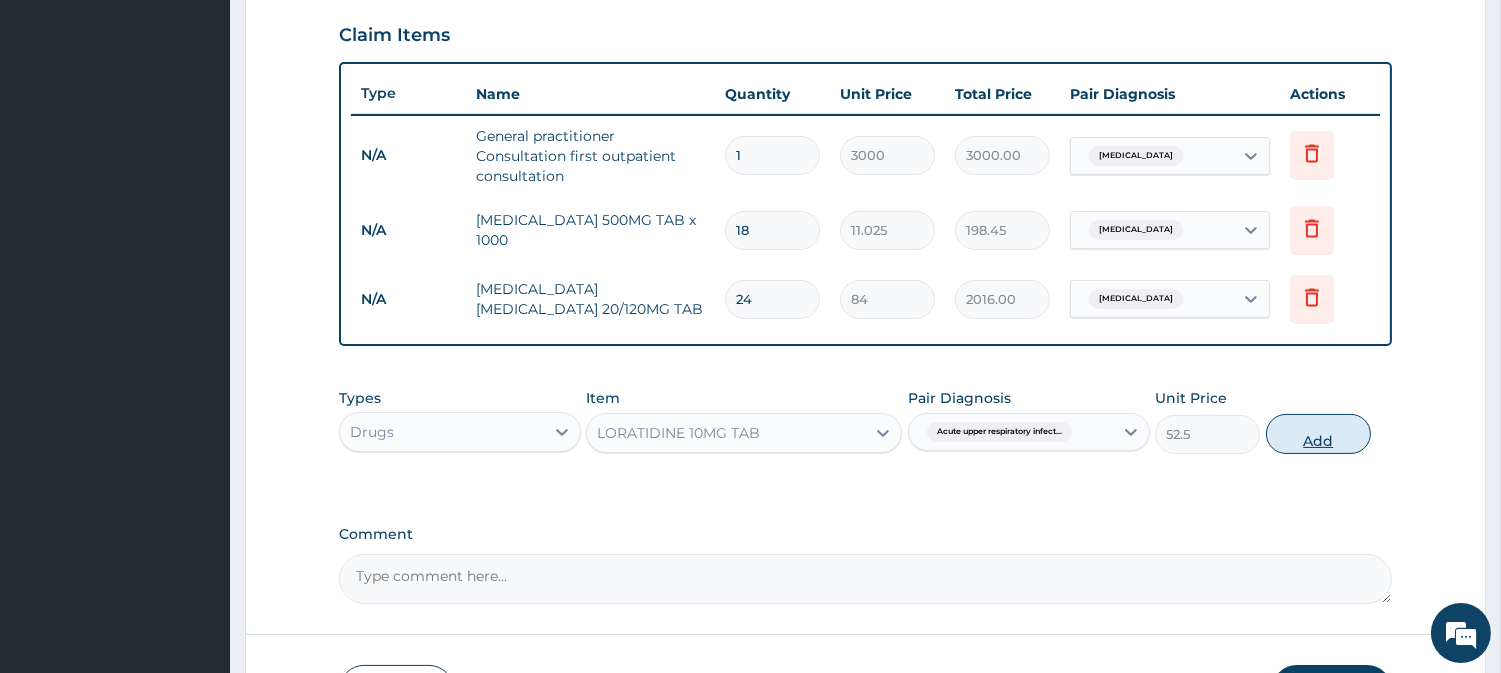 click on "Add" at bounding box center [1318, 434] 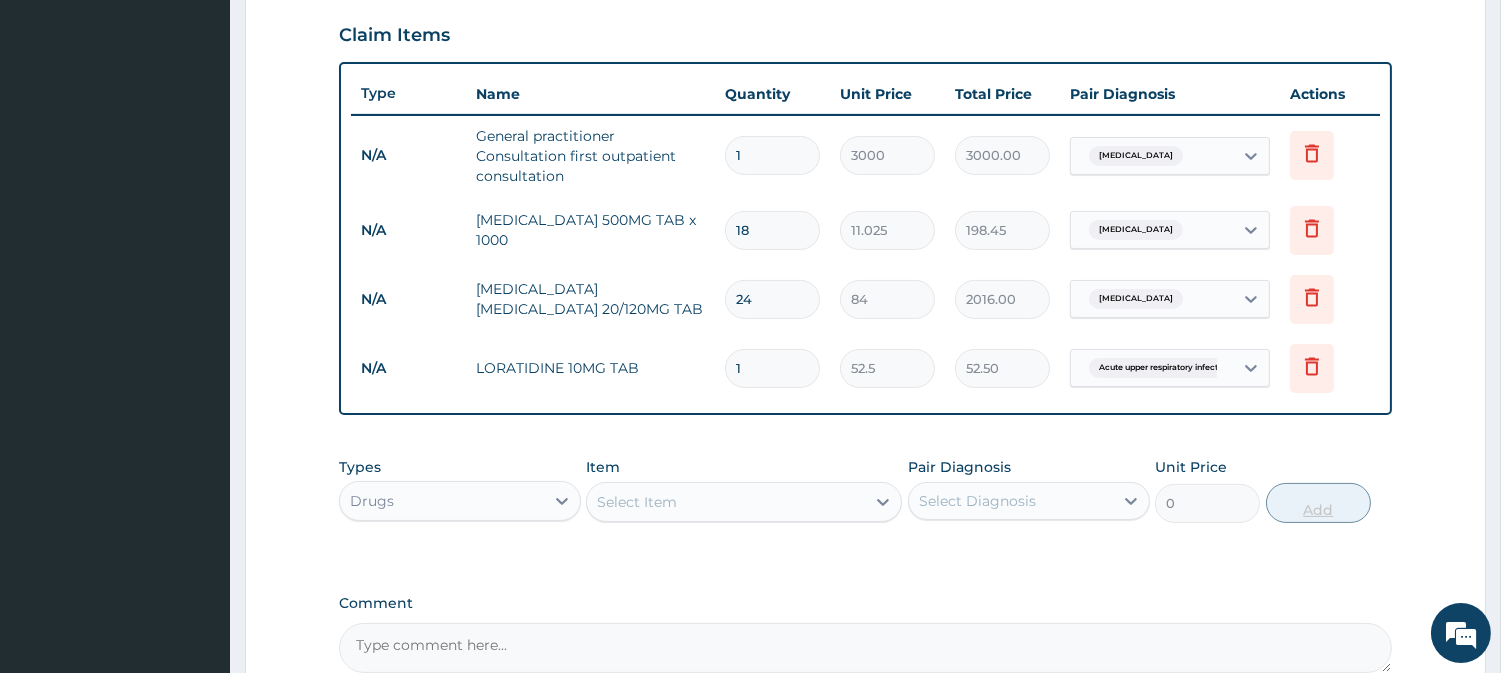 type 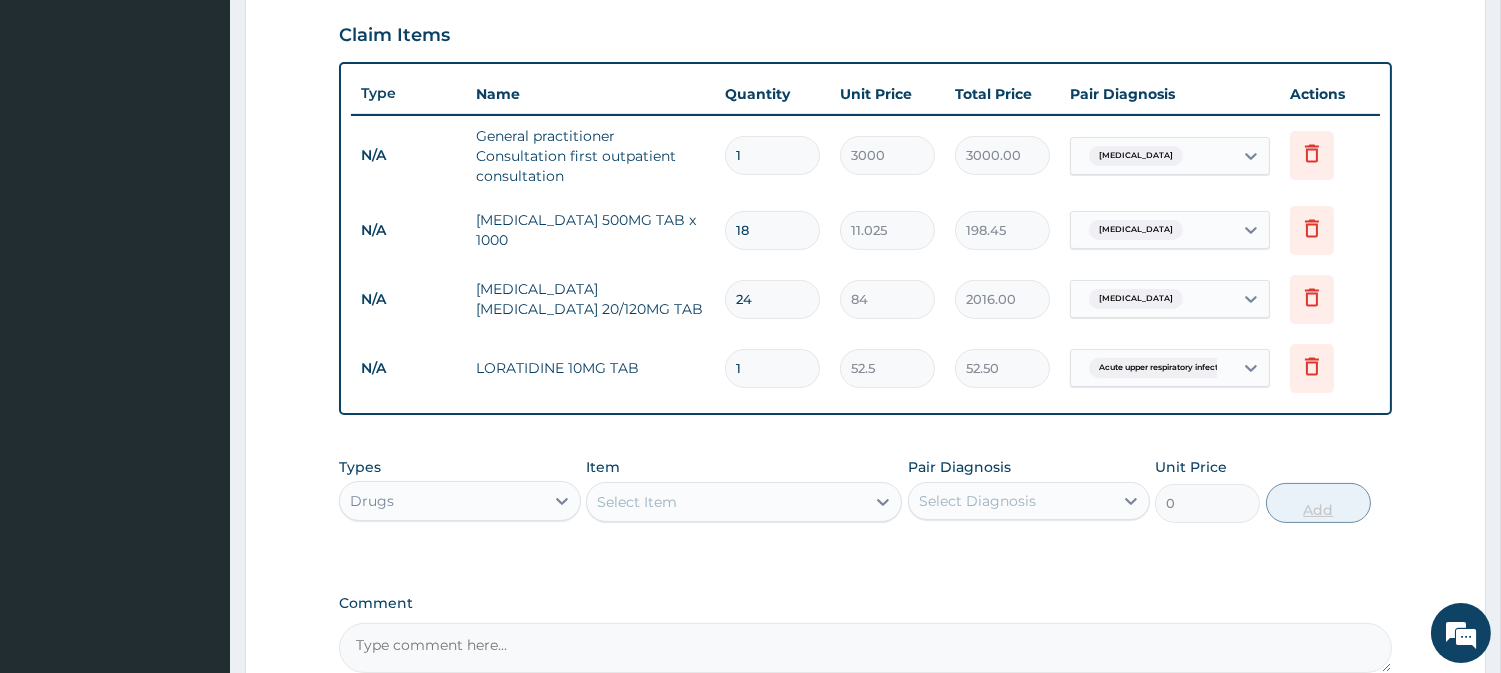 type on "0.00" 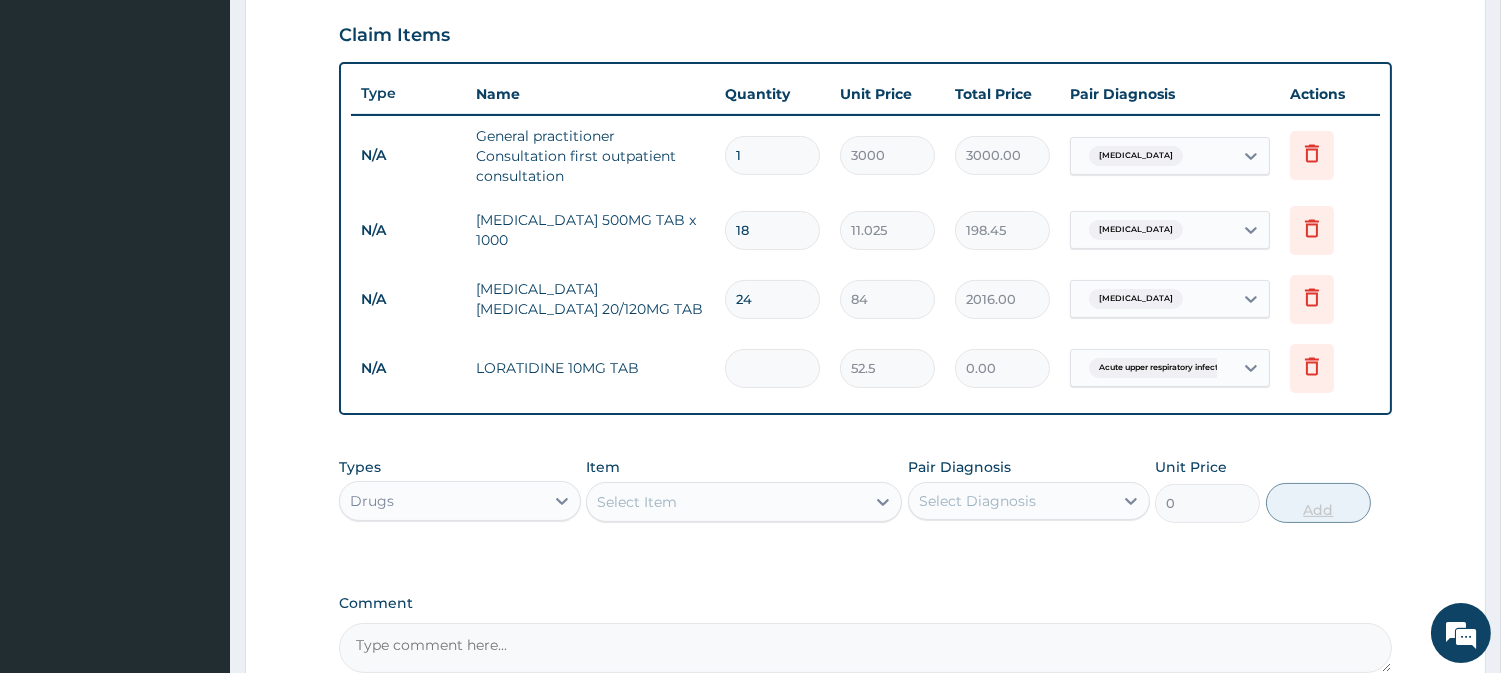 type on "3" 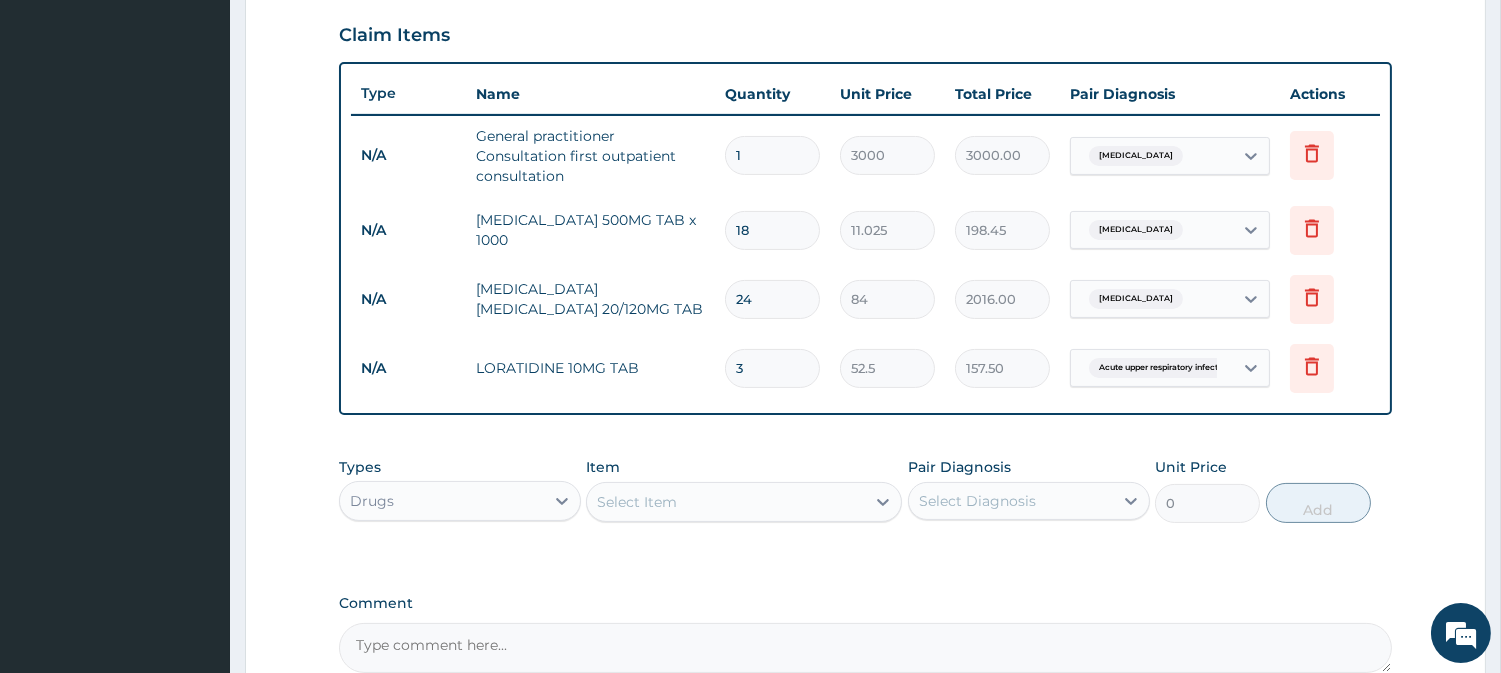 type on "3" 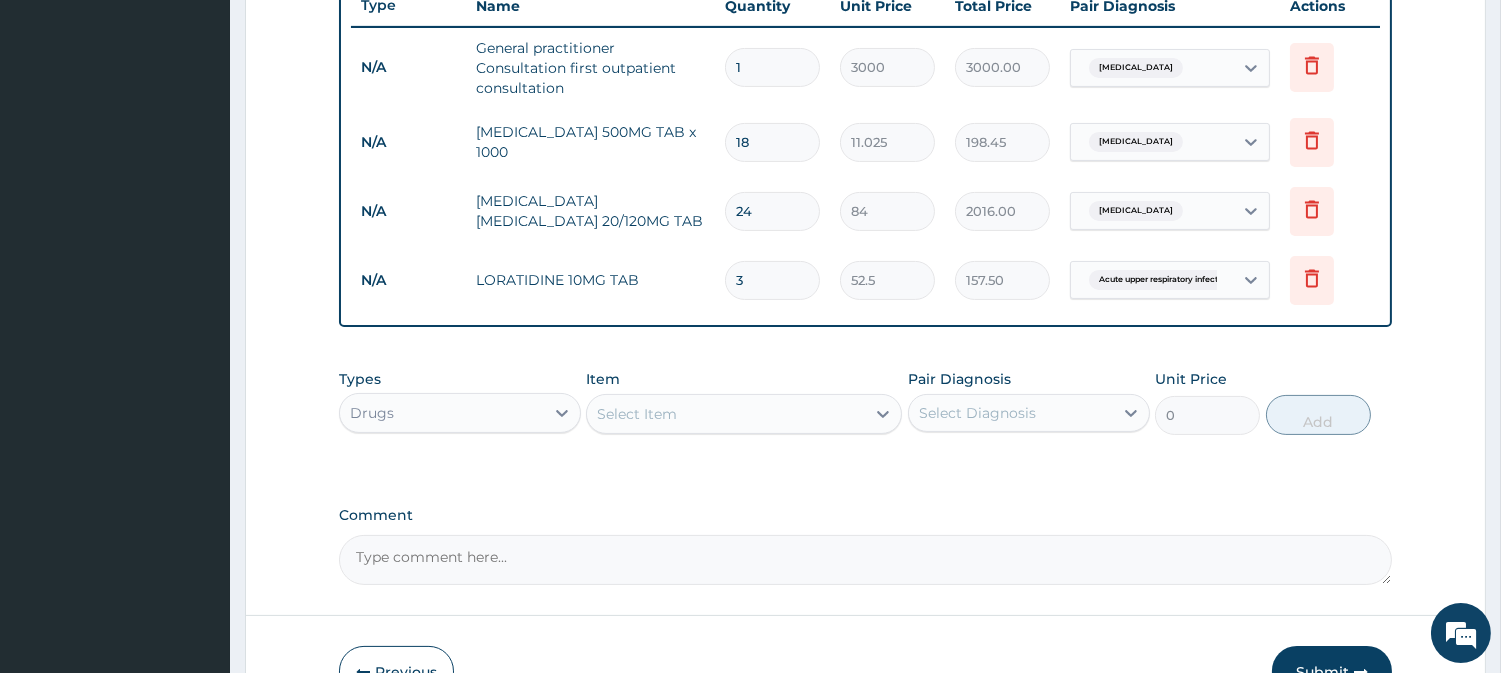 scroll, scrollTop: 793, scrollLeft: 0, axis: vertical 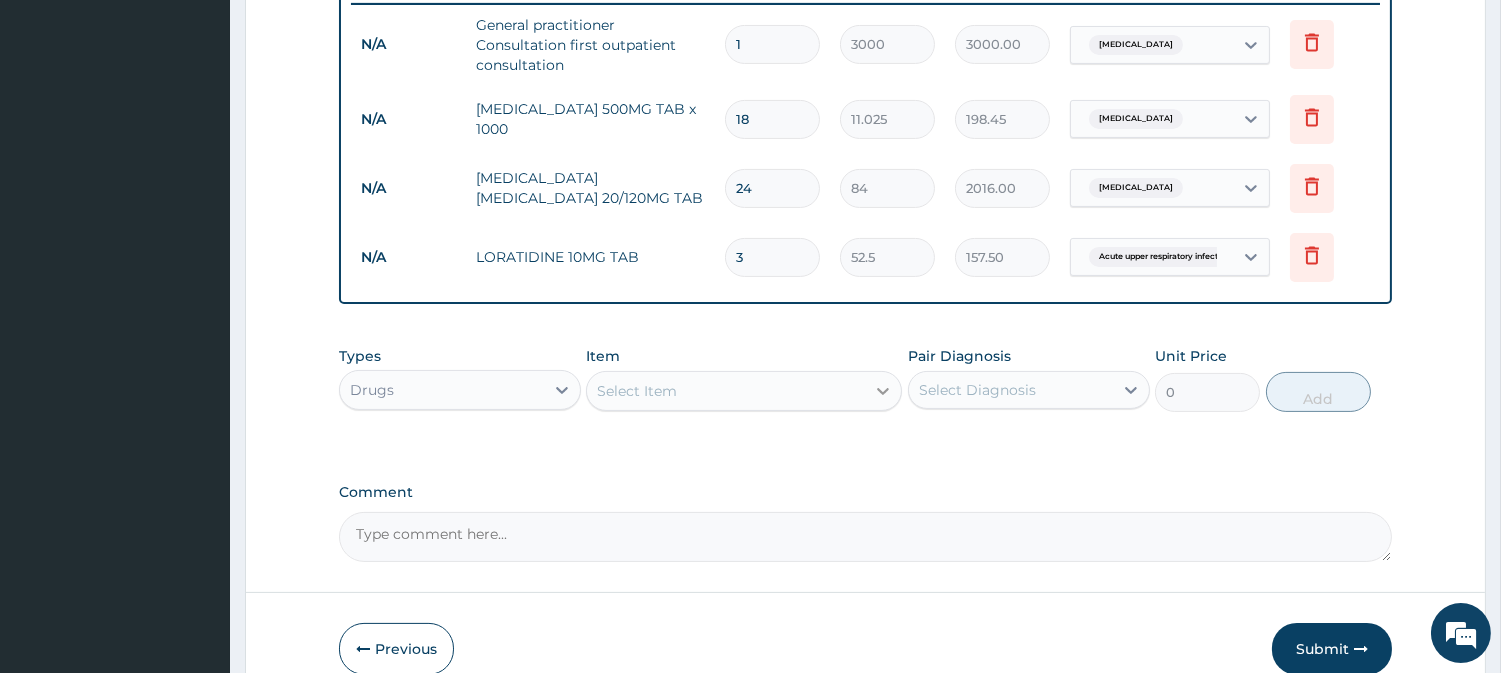 click 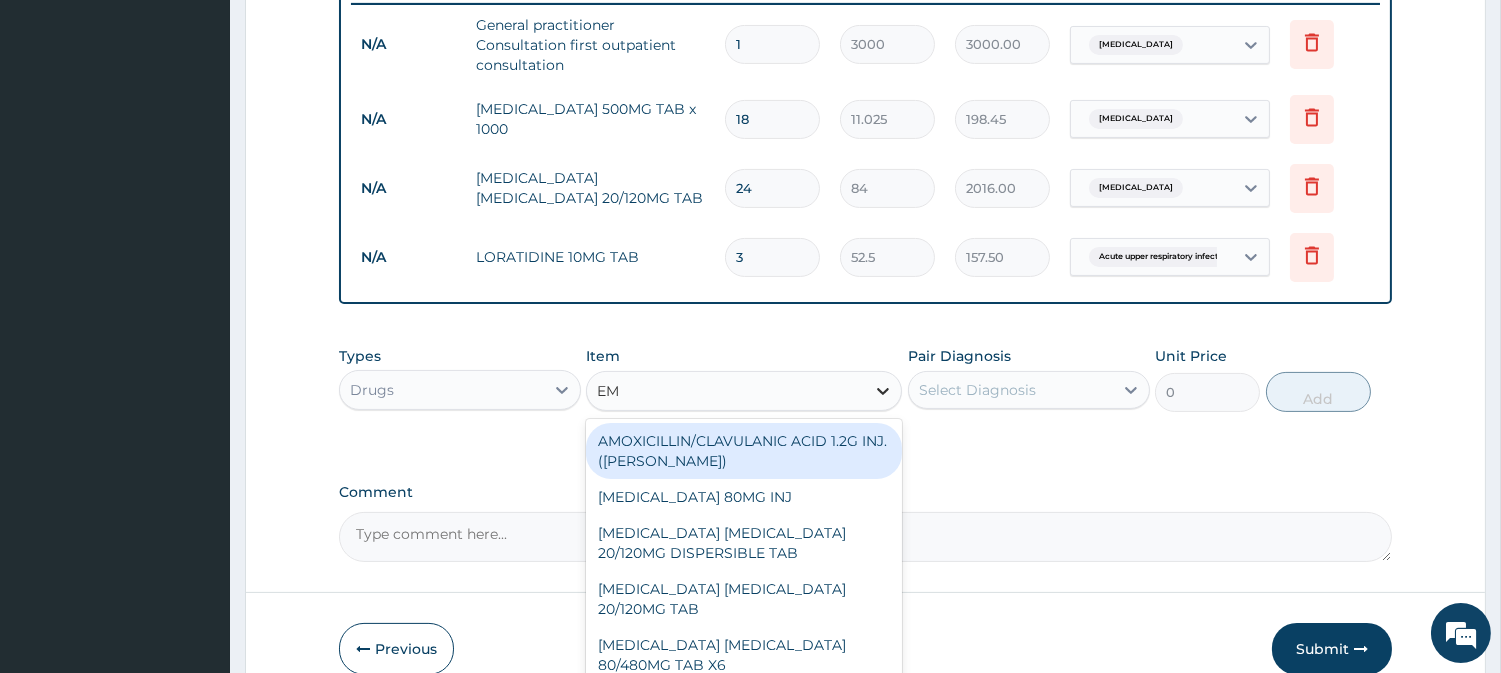 type on "EMZ" 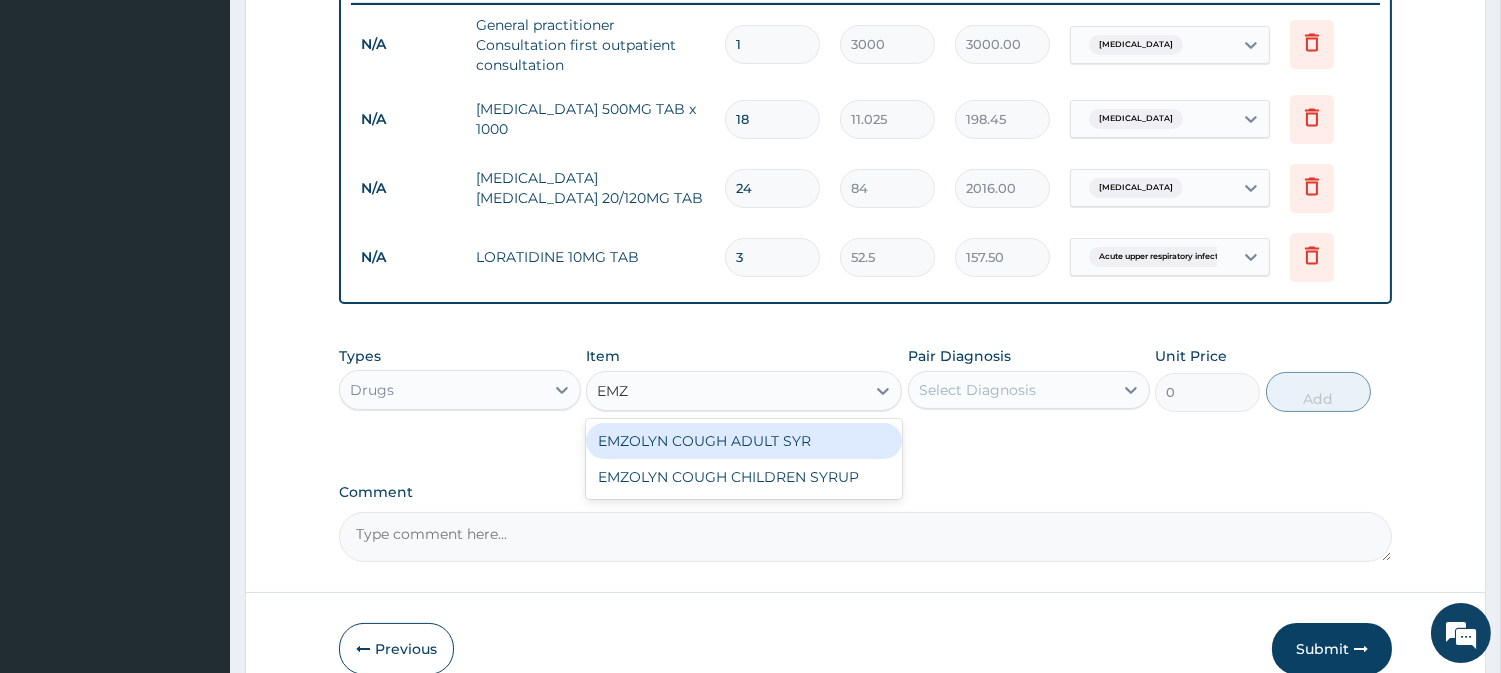 click on "EMZOLYN COUGH ADULT SYR" at bounding box center [744, 441] 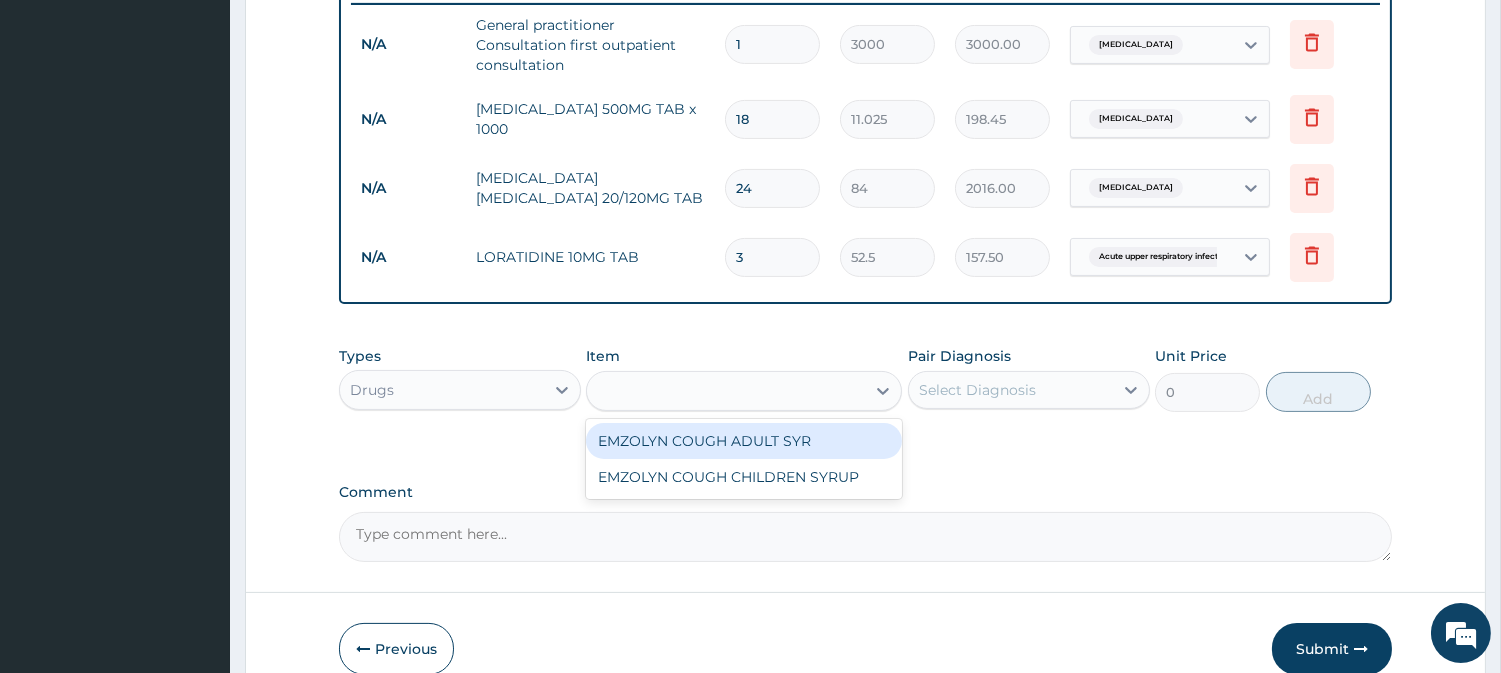 type on "735" 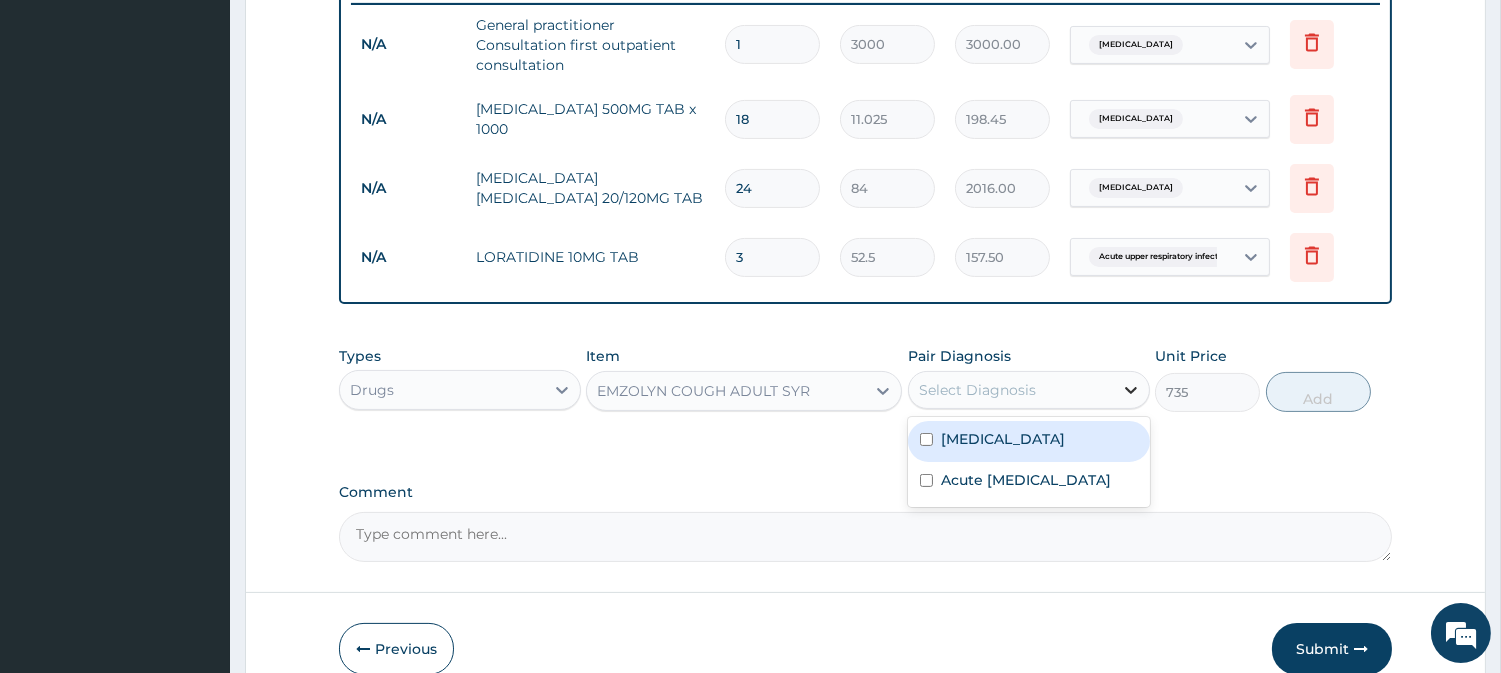 click 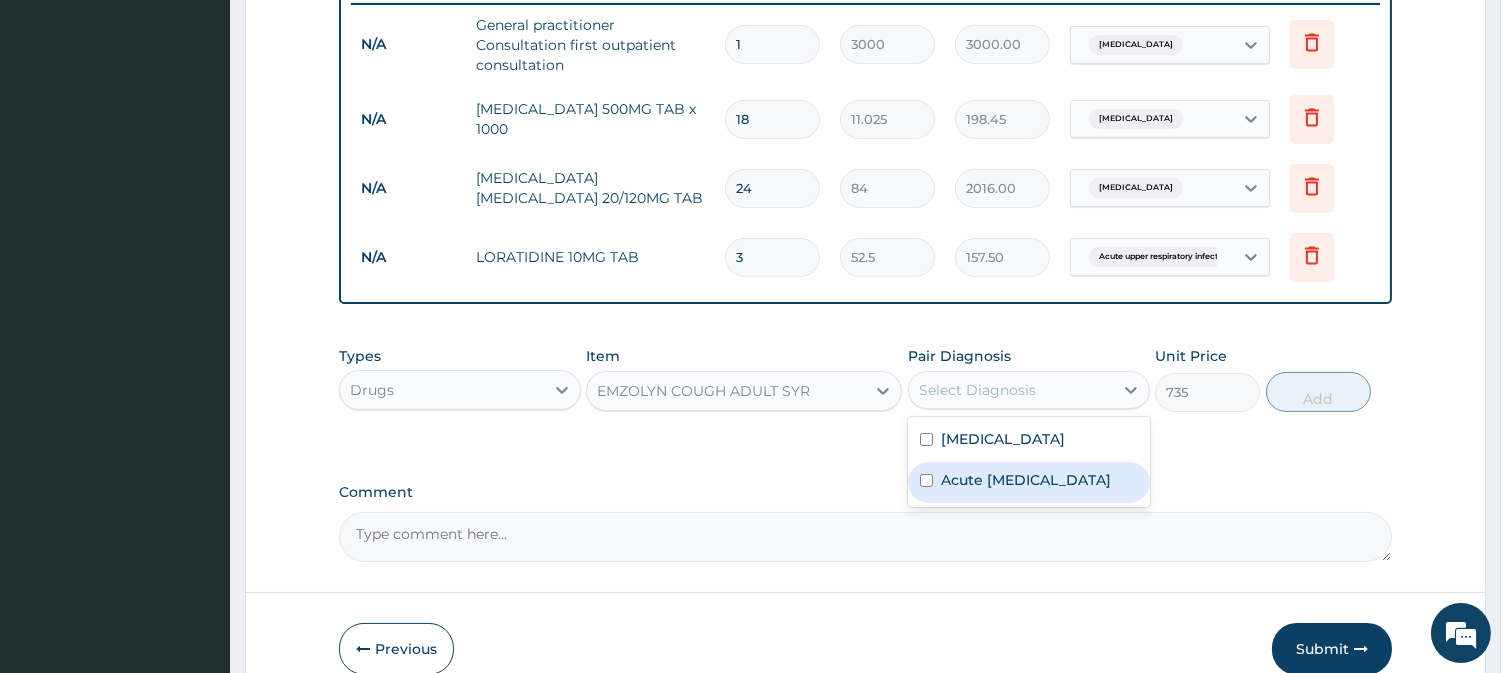click at bounding box center [926, 480] 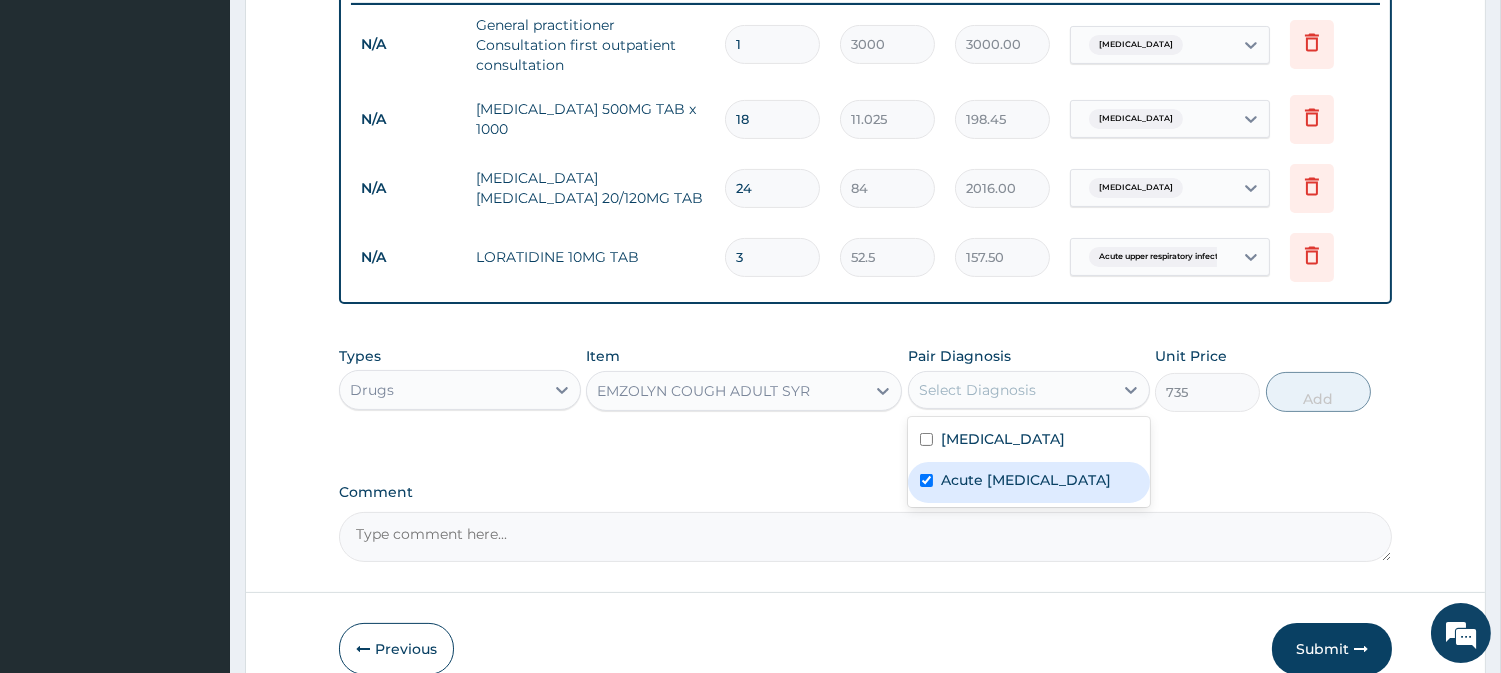 checkbox on "true" 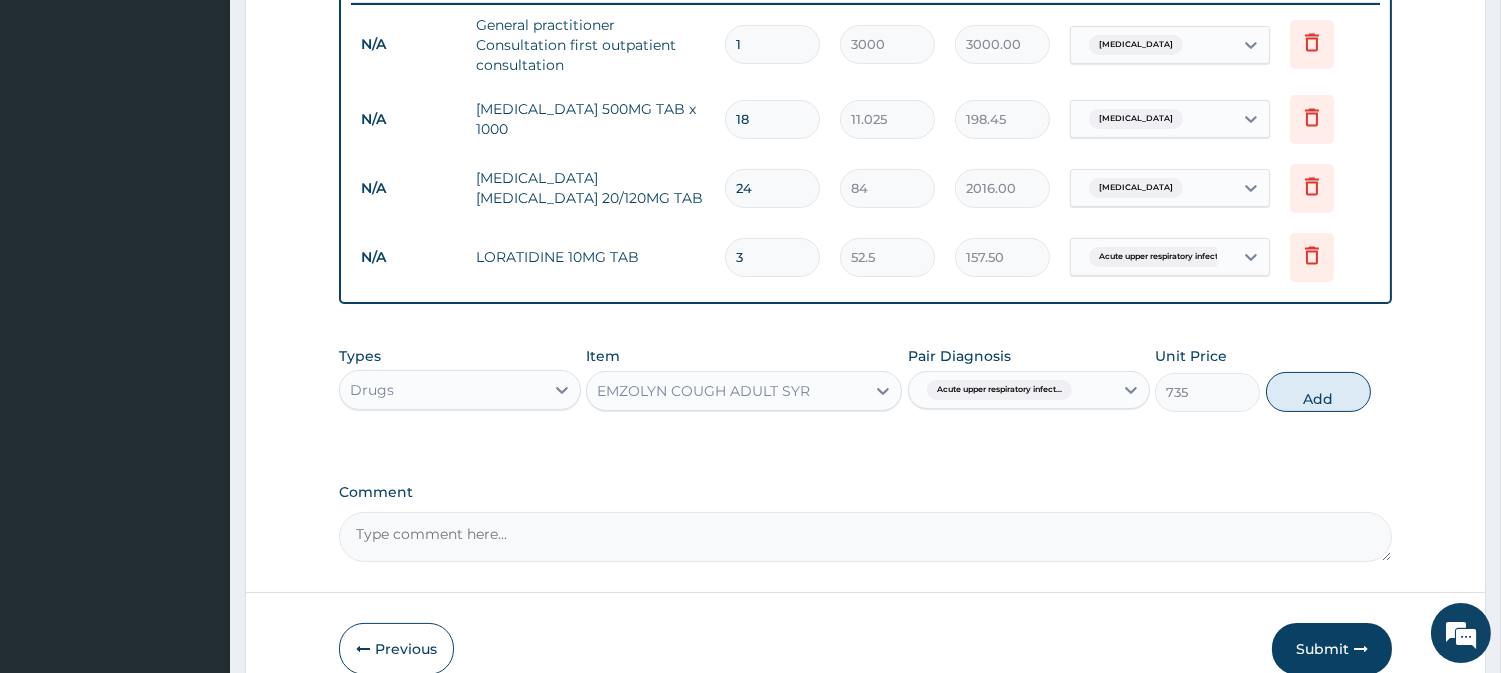 click on "Add" at bounding box center (1318, 392) 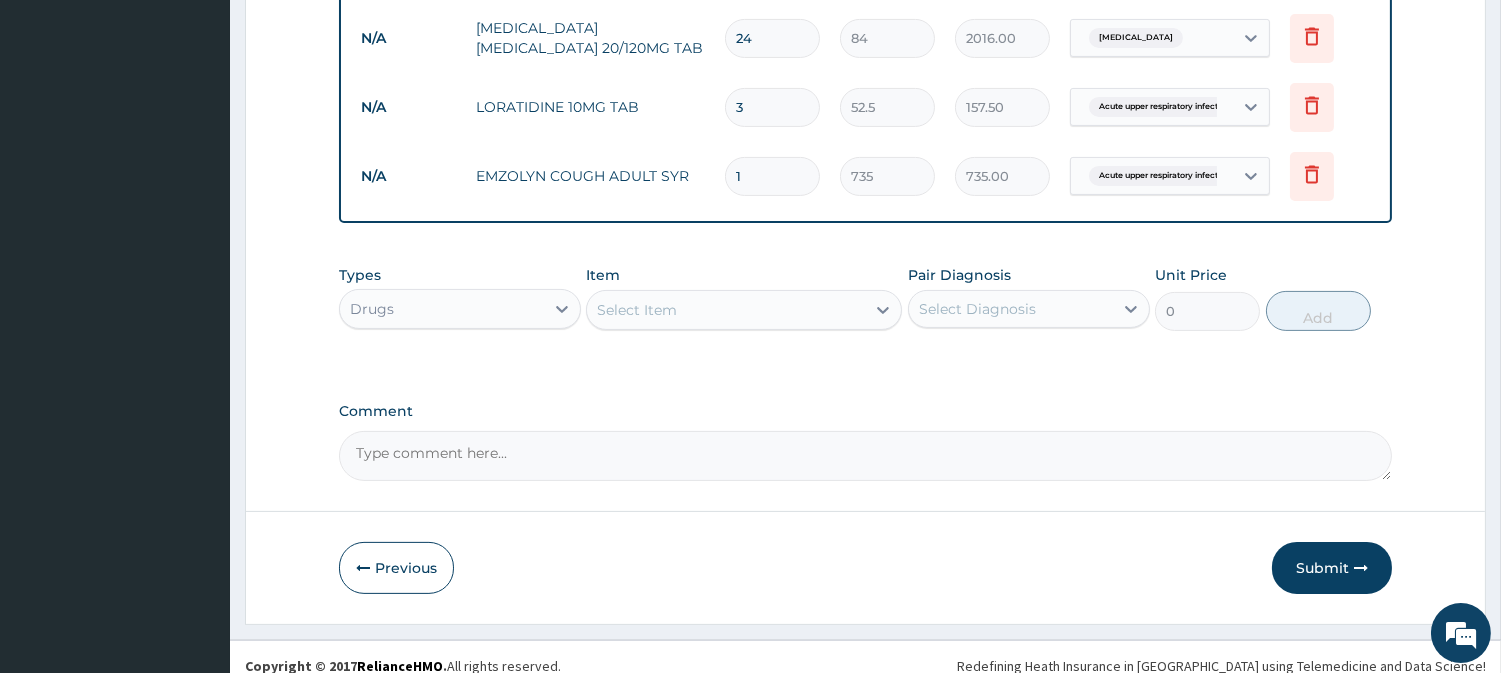 scroll, scrollTop: 961, scrollLeft: 0, axis: vertical 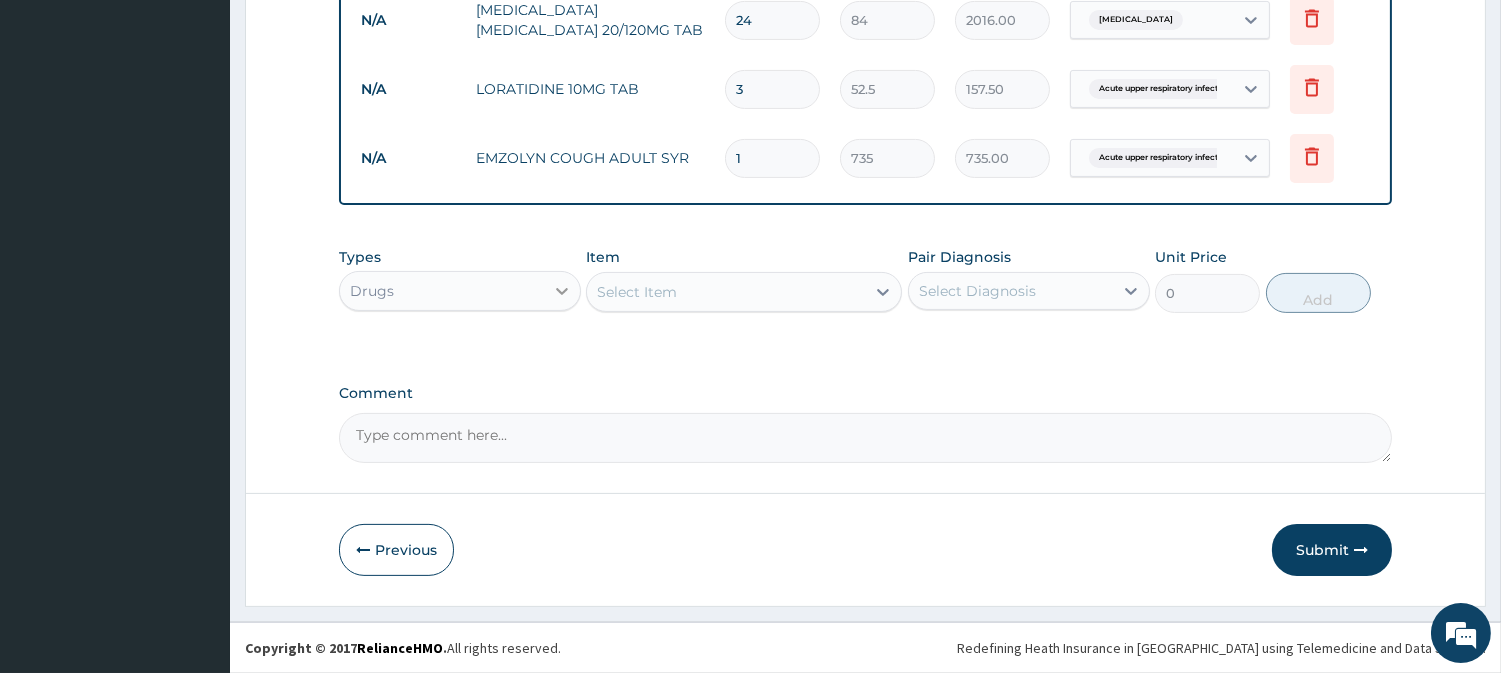 click 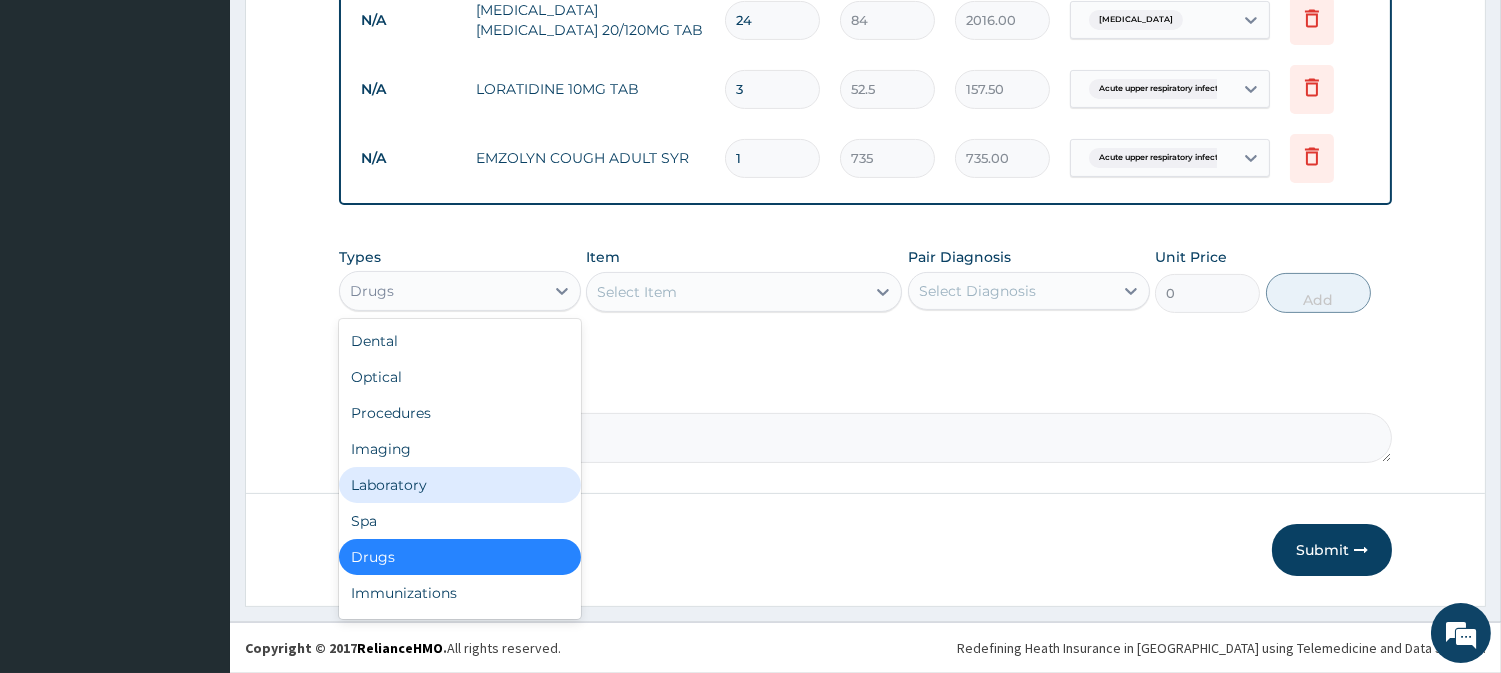 click on "Laboratory" at bounding box center (460, 485) 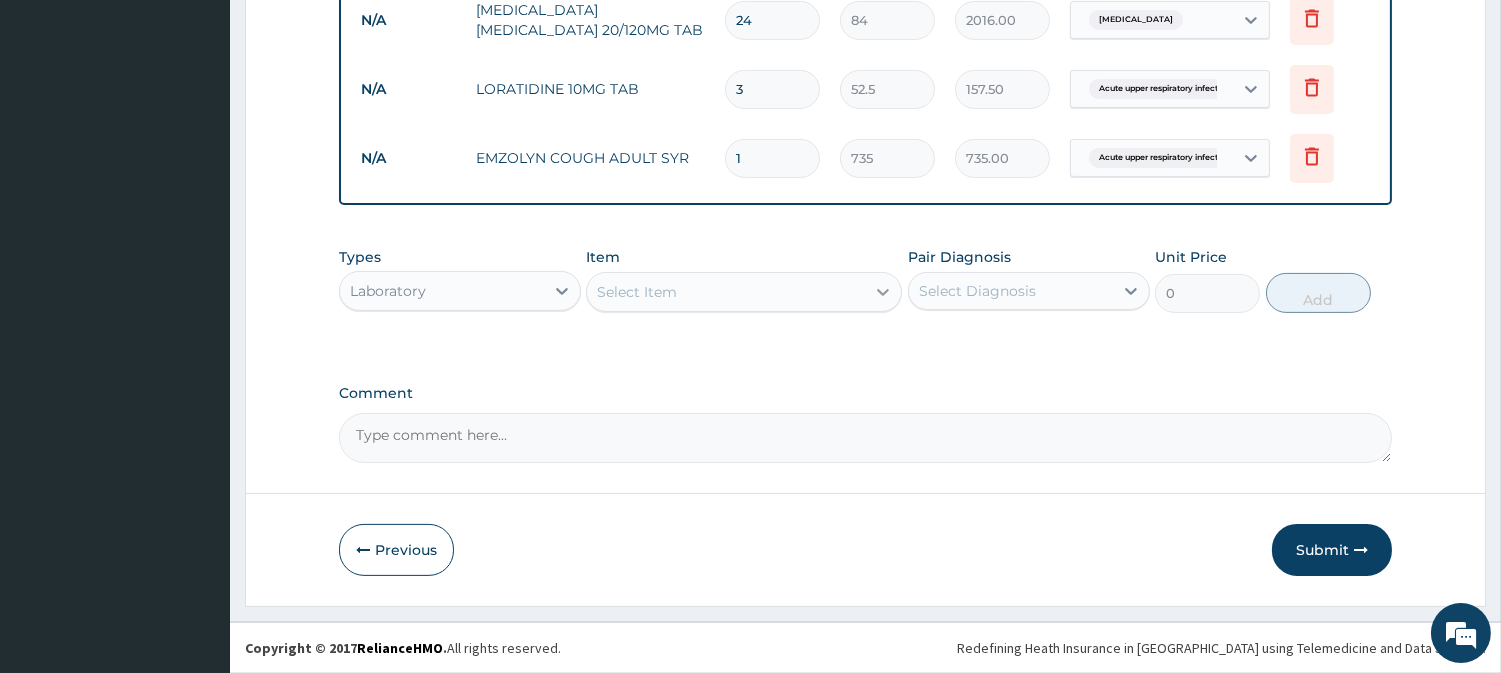 click 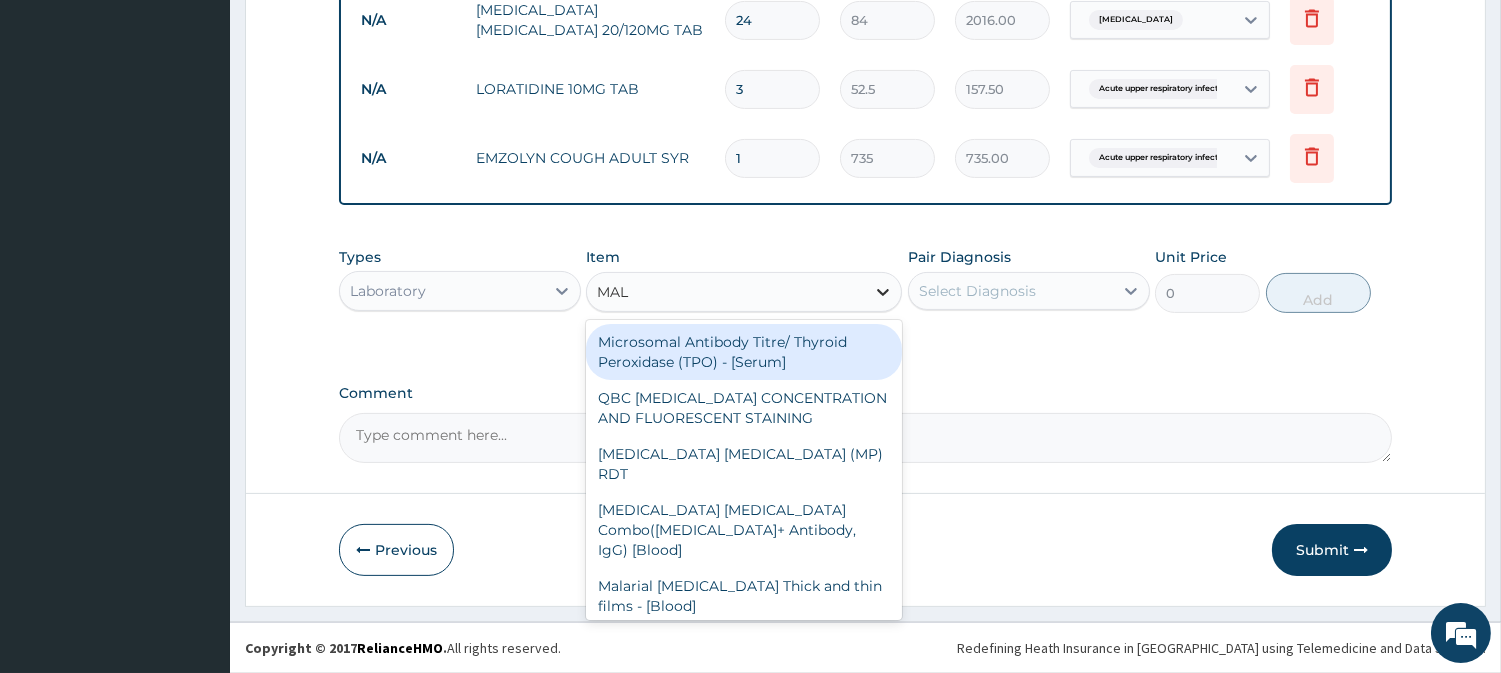 type on "MALA" 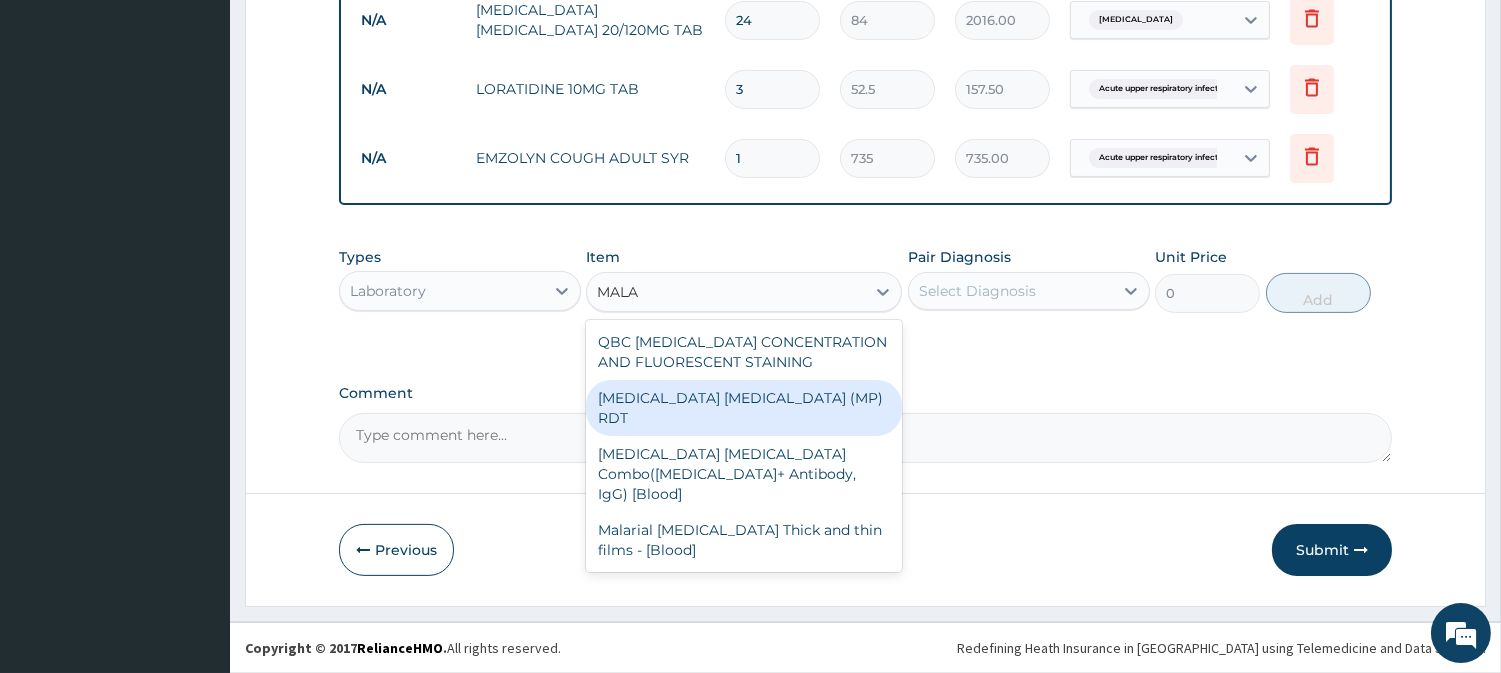click on "MALARIA PARASITE (MP) RDT" at bounding box center [744, 408] 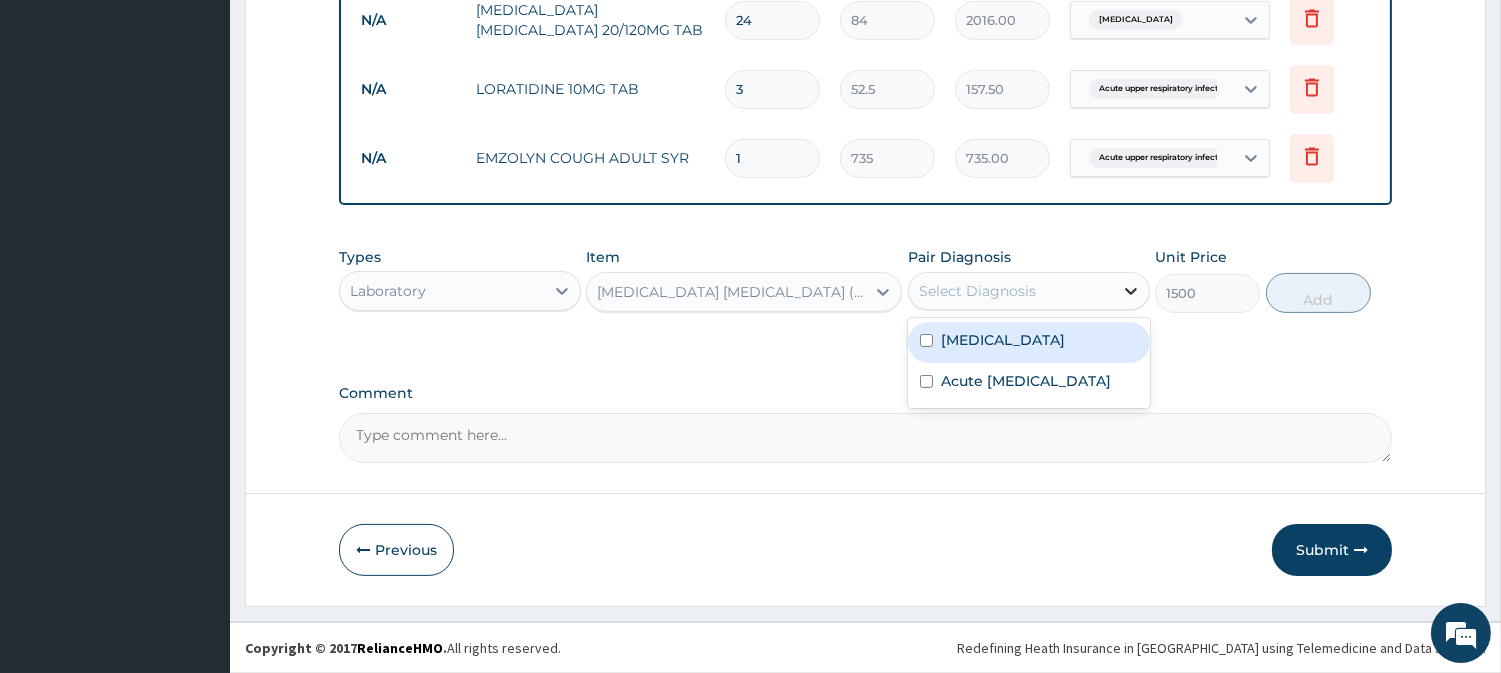 click 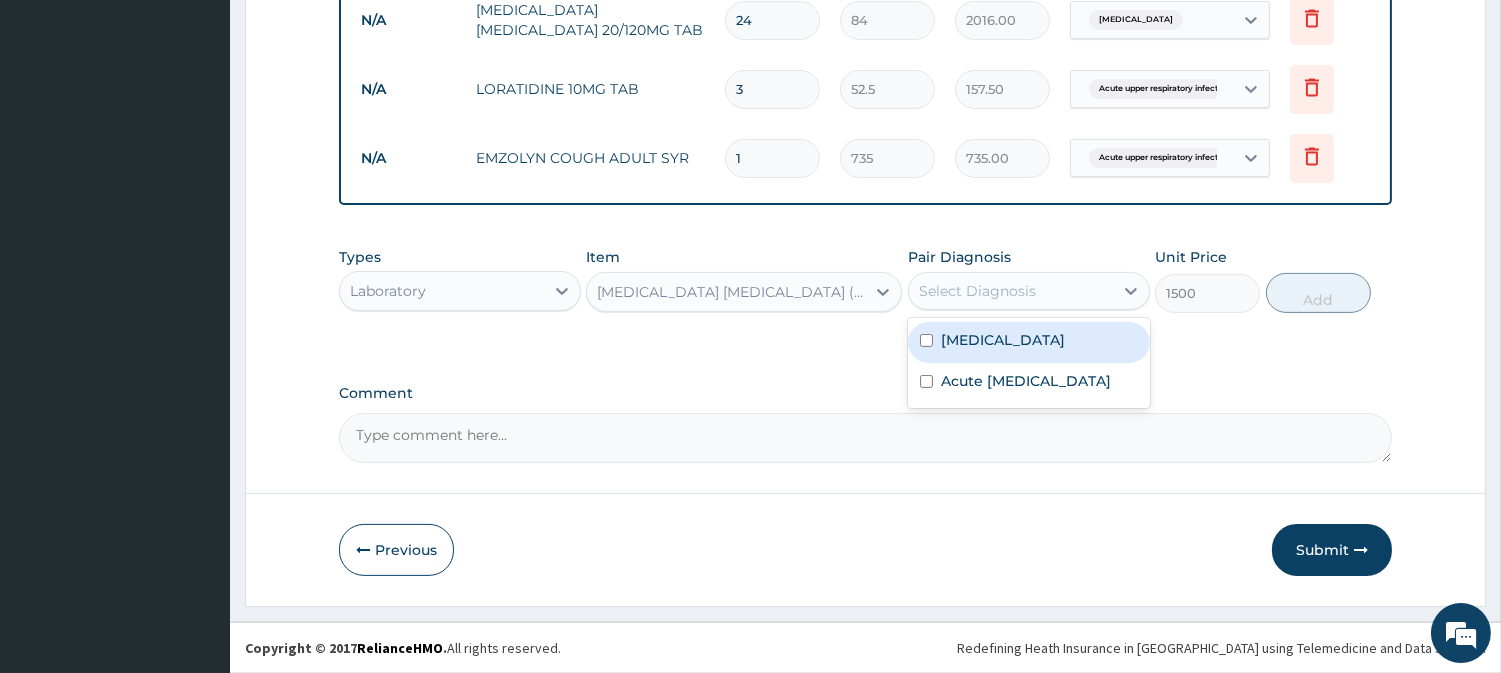 click at bounding box center [926, 340] 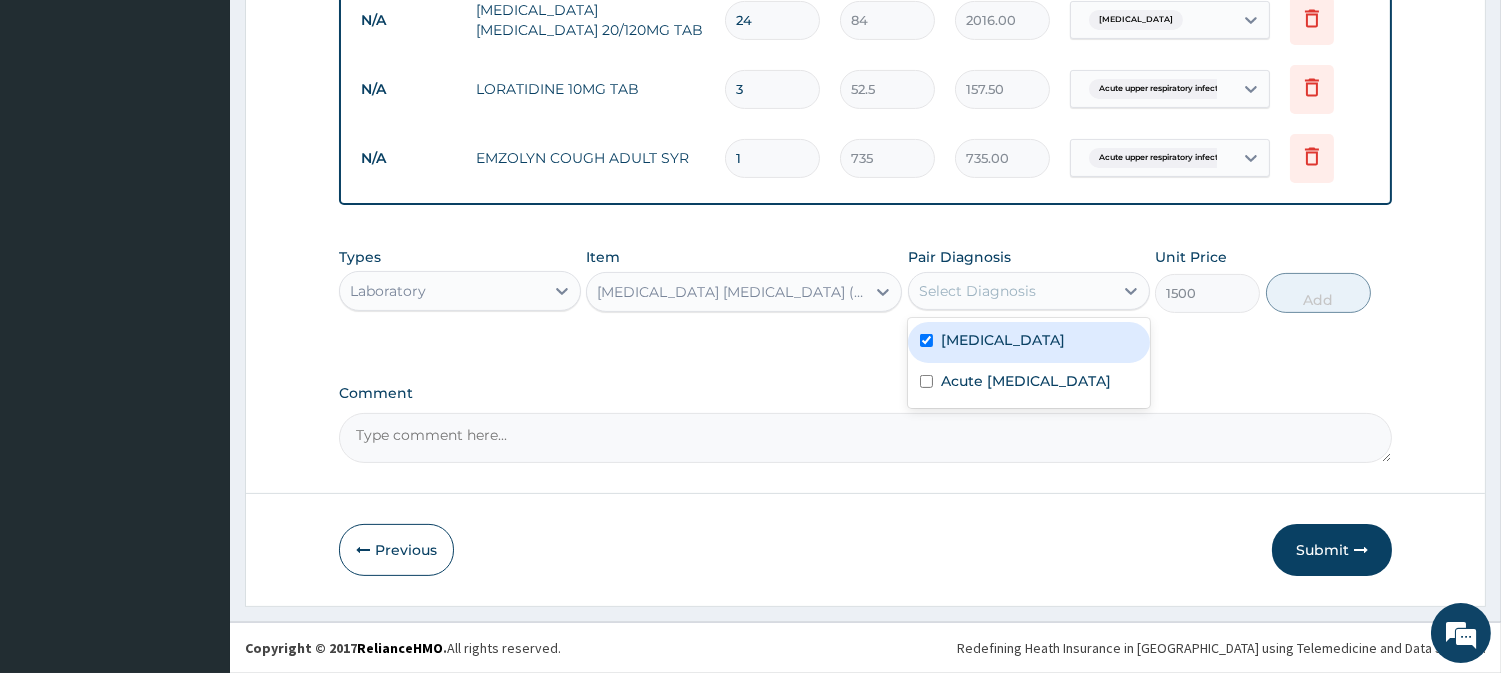 checkbox on "true" 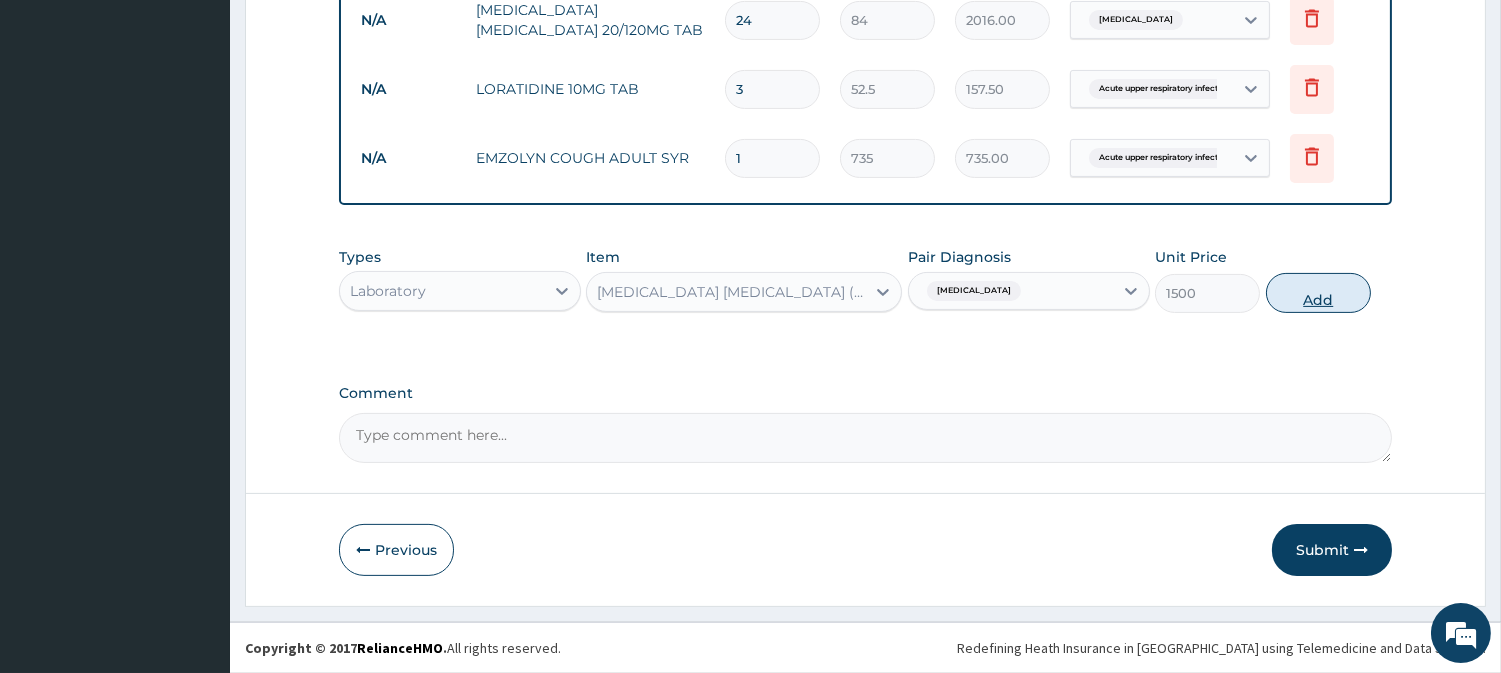 click on "Add" at bounding box center (1318, 293) 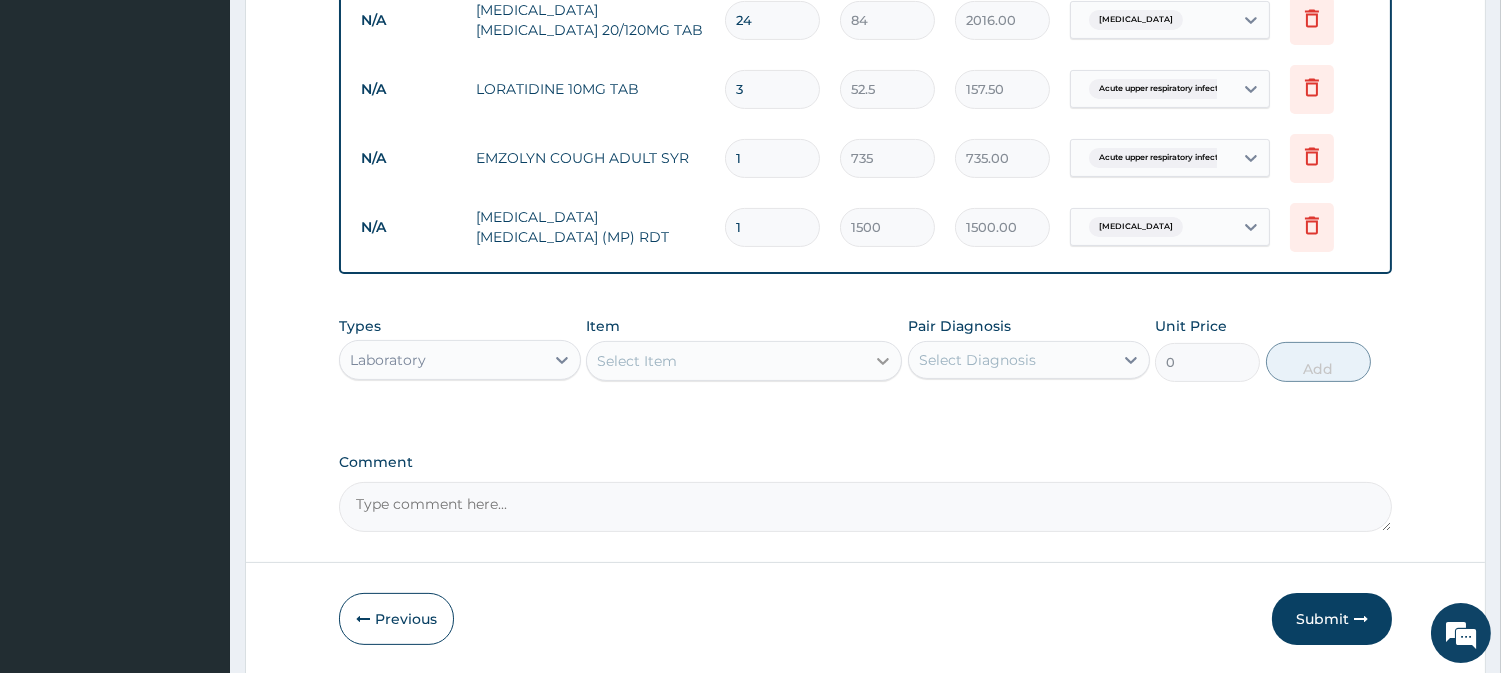 click 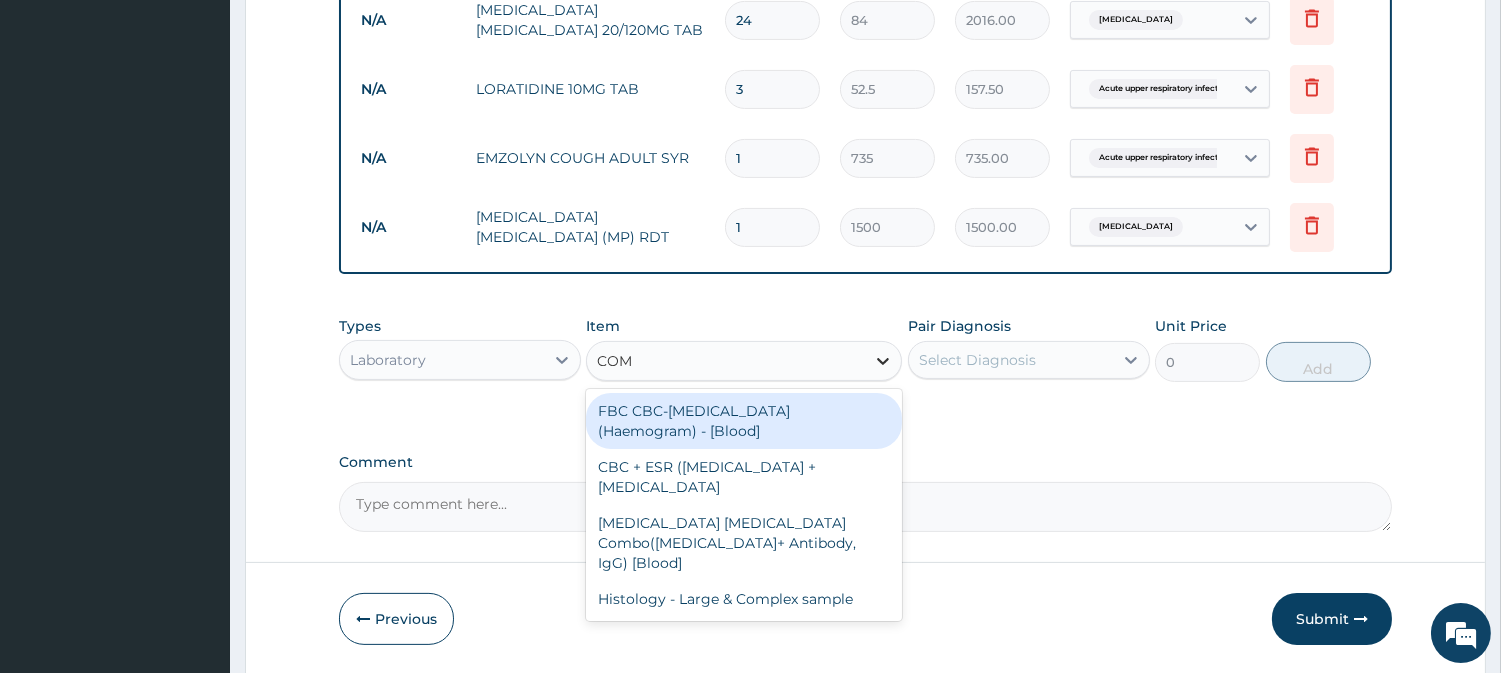 type on "COMP" 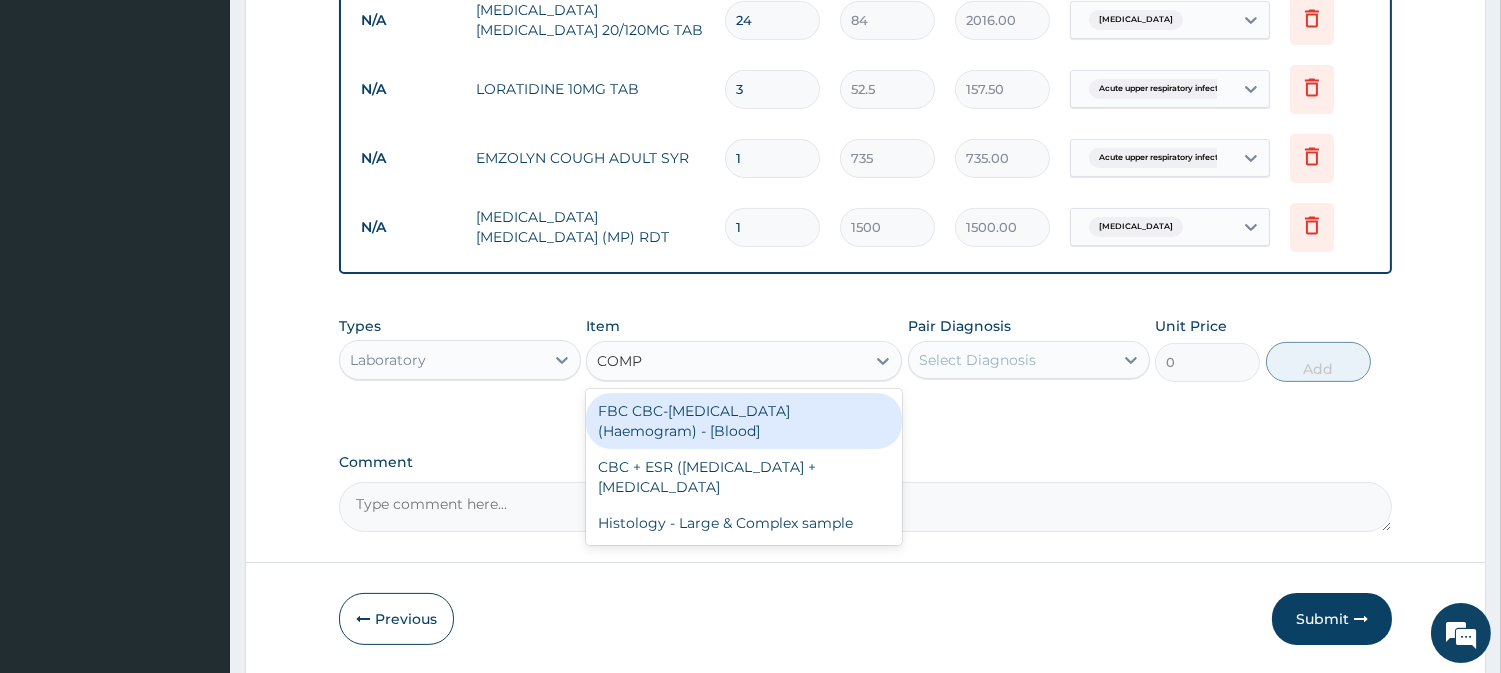 click on "FBC CBC-Complete Blood Count (Haemogram) - [Blood]" at bounding box center (744, 421) 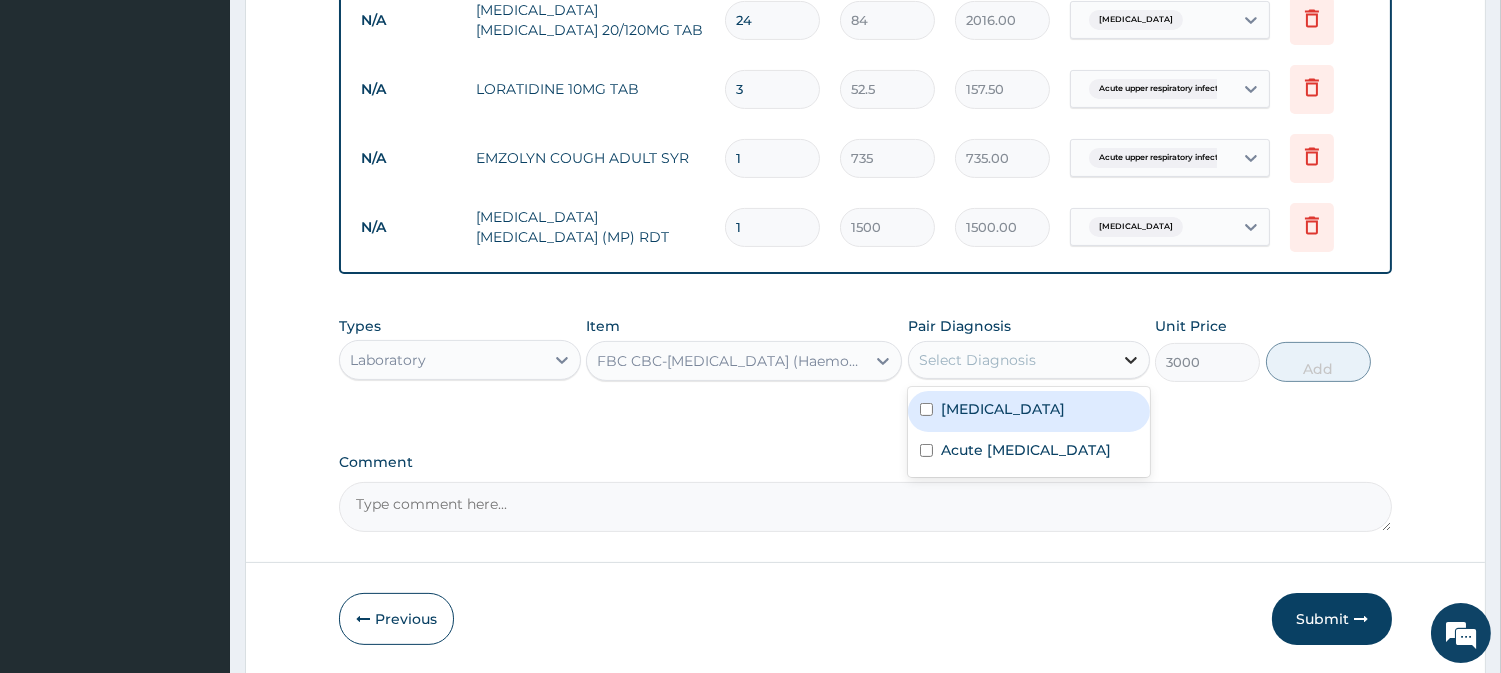 click 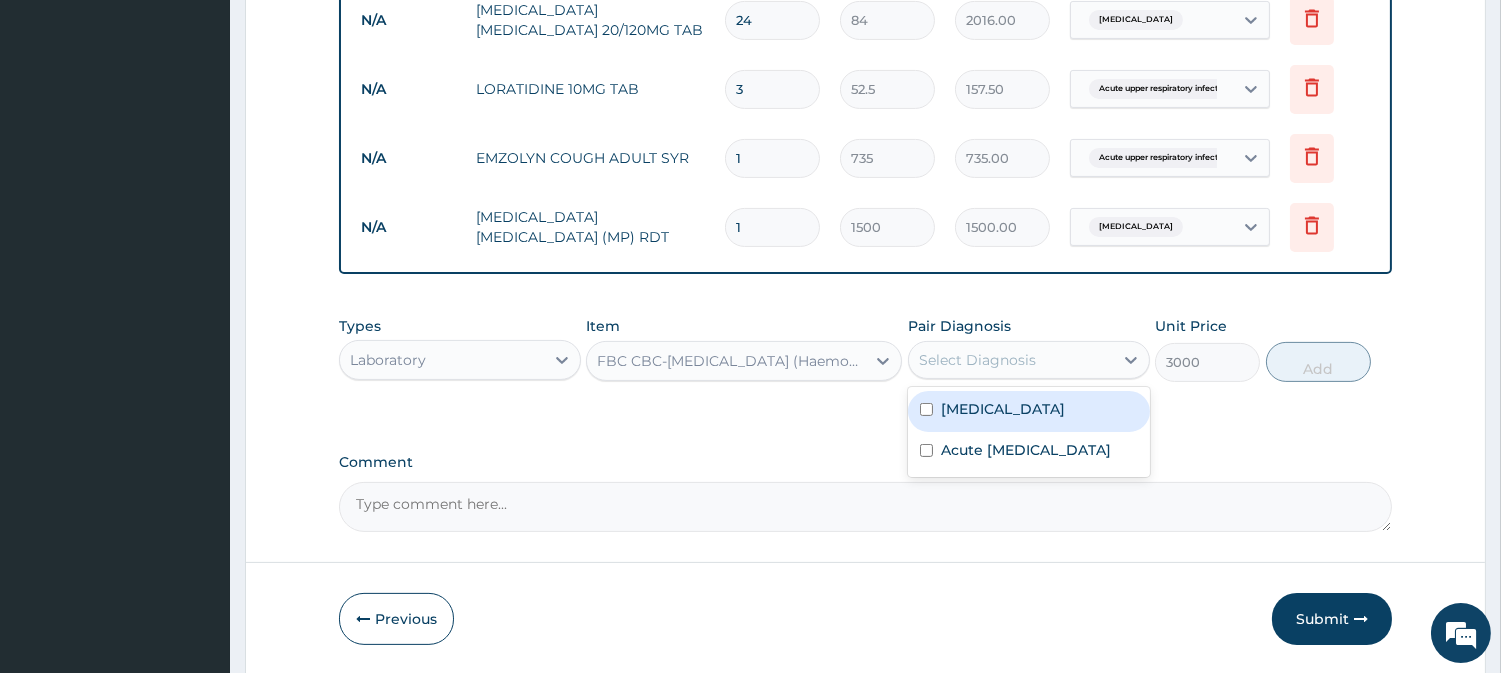 click on "PA Code / Prescription Code Enter Code(Secondary Care Only) Encounter Date 13-06-2025 Important Notice Please enter PA codes before entering items that are not attached to a PA code   All diagnoses entered must be linked to a claim item. Diagnosis & Claim Items that are visible but inactive cannot be edited because they were imported from an already approved PA code. Diagnosis Malaria Query Acute upper respiratory infection Query NB: All diagnosis must be linked to a claim item Claim Items Type Name Quantity Unit Price Total Price Pair Diagnosis Actions N/A General practitioner Consultation first outpatient consultation 1 3000 3000.00 Malaria Delete N/A PARACETAMOL 500MG TAB x 1000 18 11.025 198.45 Malaria Delete N/A ARTEMETHER LUMEFANTRINE 20/120MG TAB 24 84 2016.00 Malaria Delete N/A LORATIDINE 10MG TAB 3 52.5 157.50 Acute upper respiratory infect... Delete N/A EMZOLYN COUGH ADULT SYR 1 735 735.00 Acute upper respiratory infect... Delete N/A MALARIA PARASITE (MP) RDT 1 1500 1500.00 Malaria Delete Types Item" at bounding box center (865, -119) 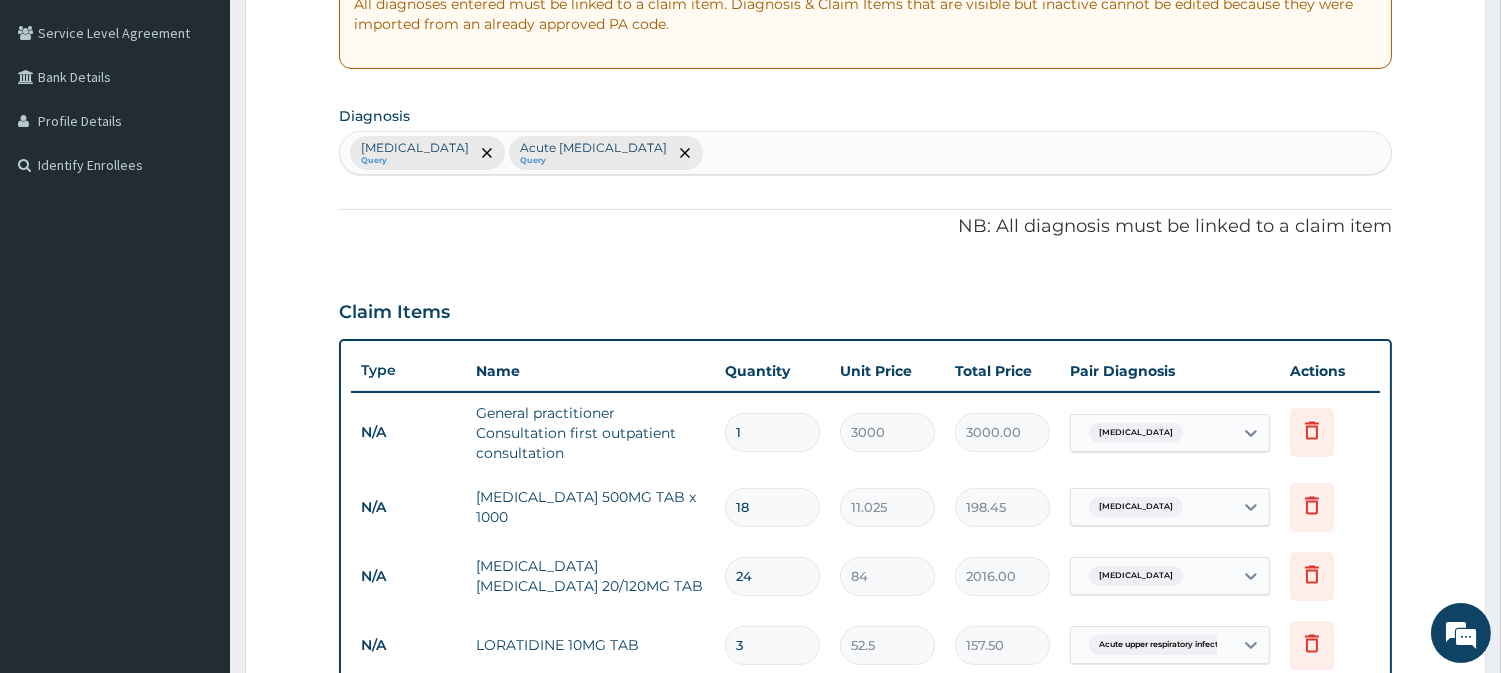 scroll, scrollTop: 294, scrollLeft: 0, axis: vertical 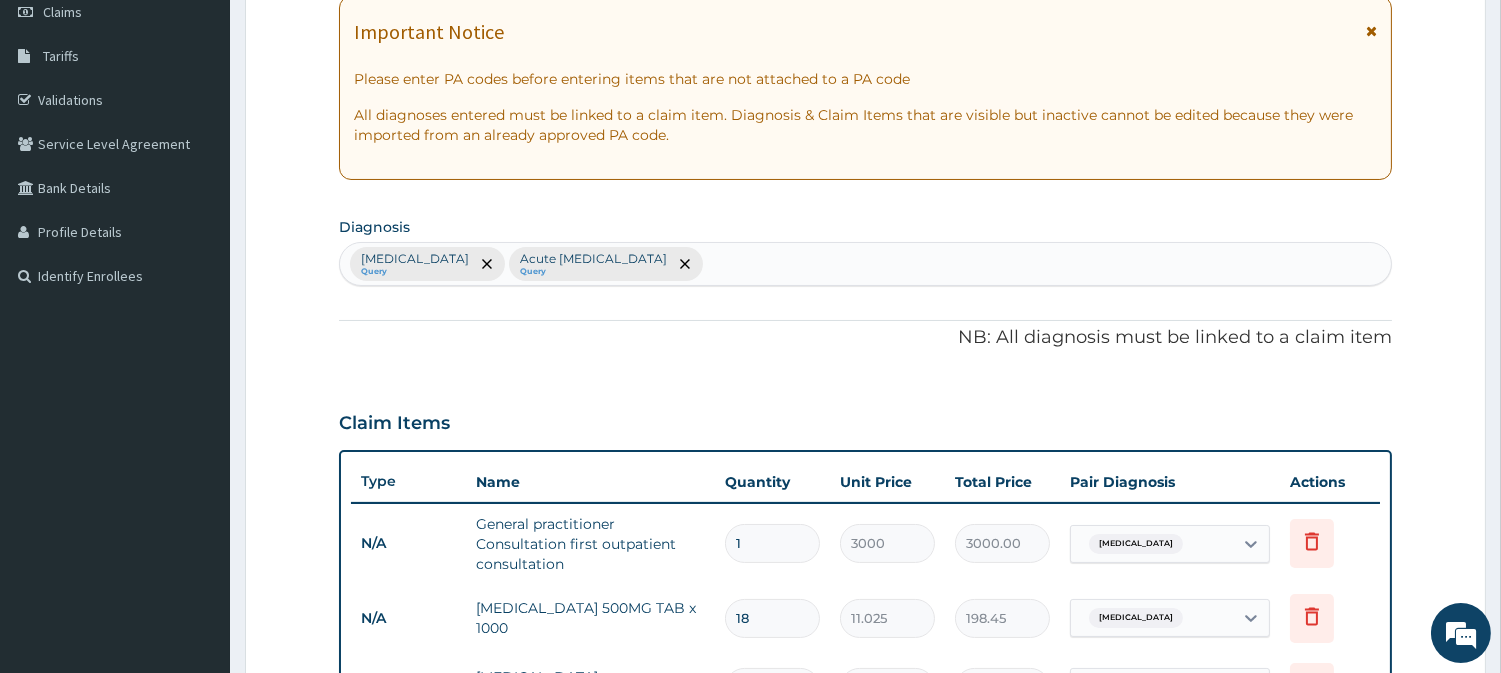 click on "Malaria Query Acute upper respiratory infection Query" at bounding box center (865, 264) 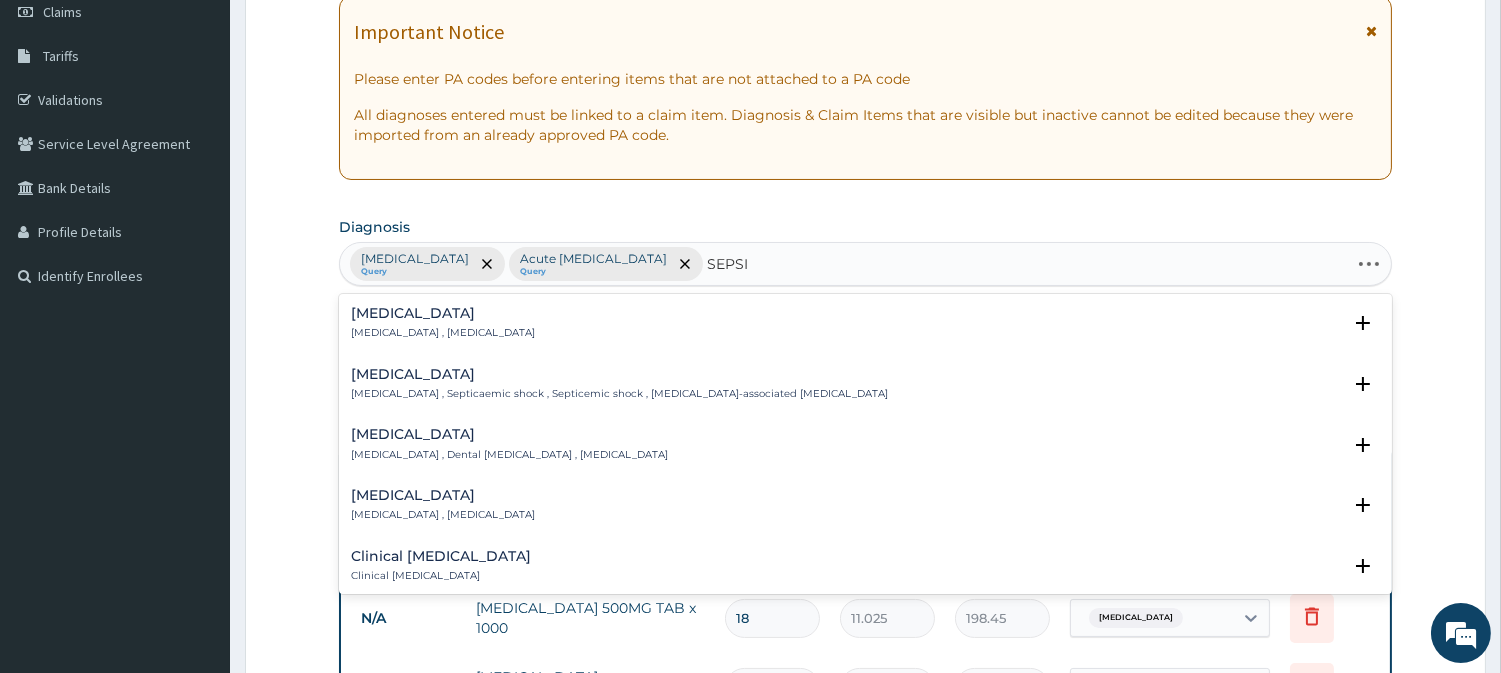 type on "SEPSIS" 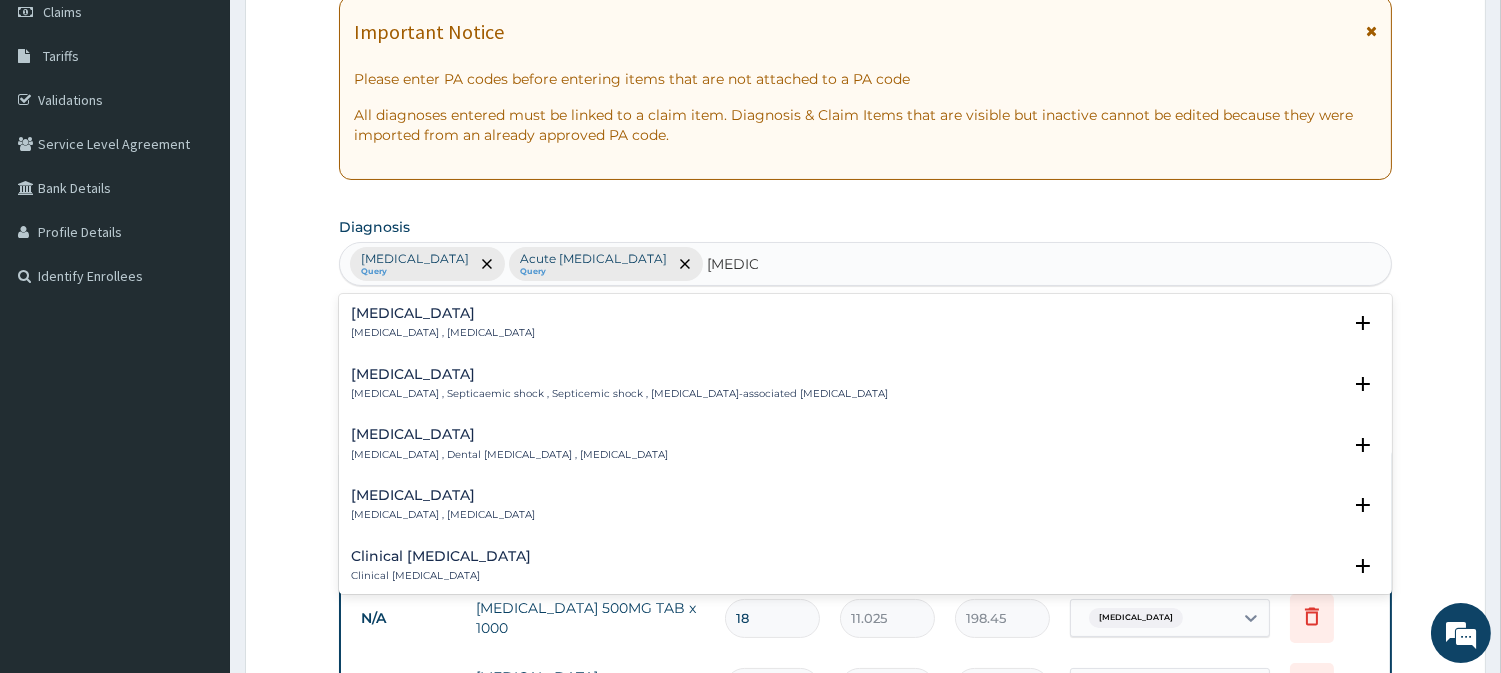 click on "Sepsis" at bounding box center (443, 313) 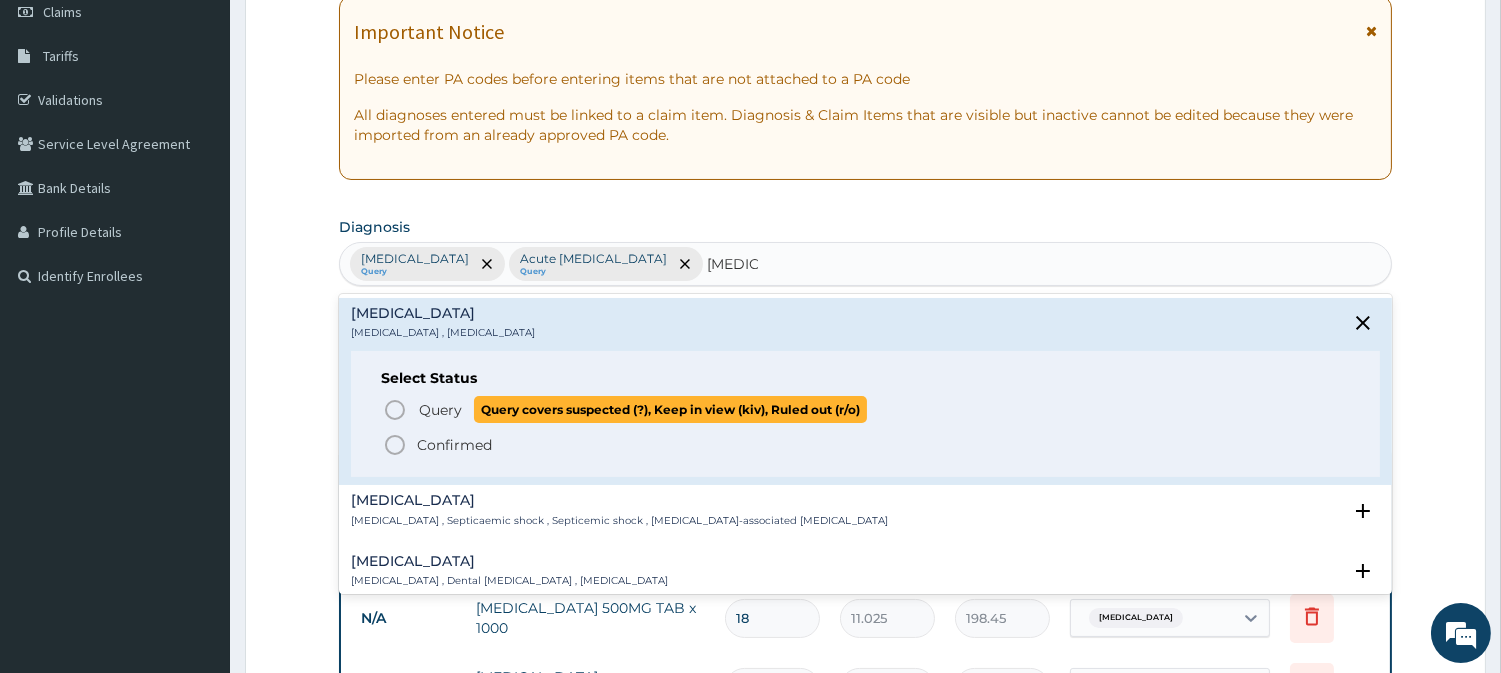 click 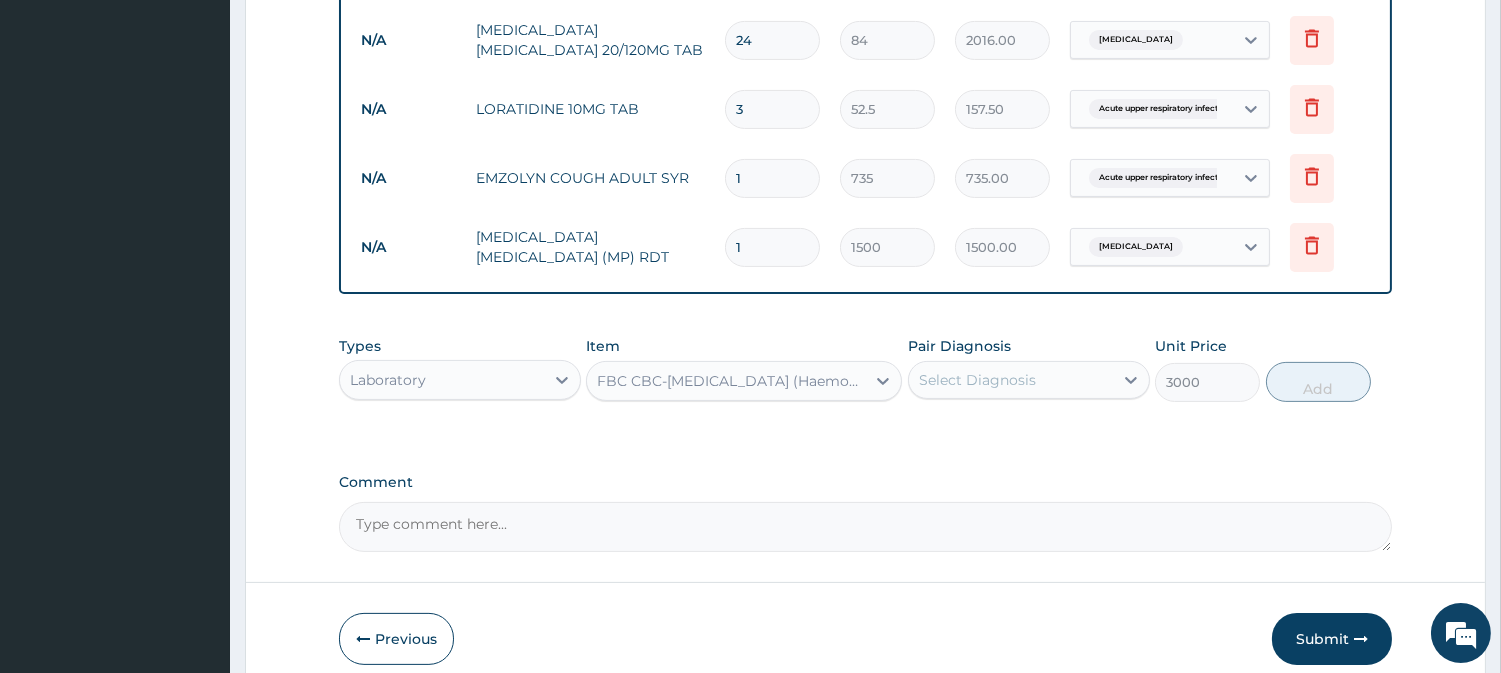 scroll, scrollTop: 961, scrollLeft: 0, axis: vertical 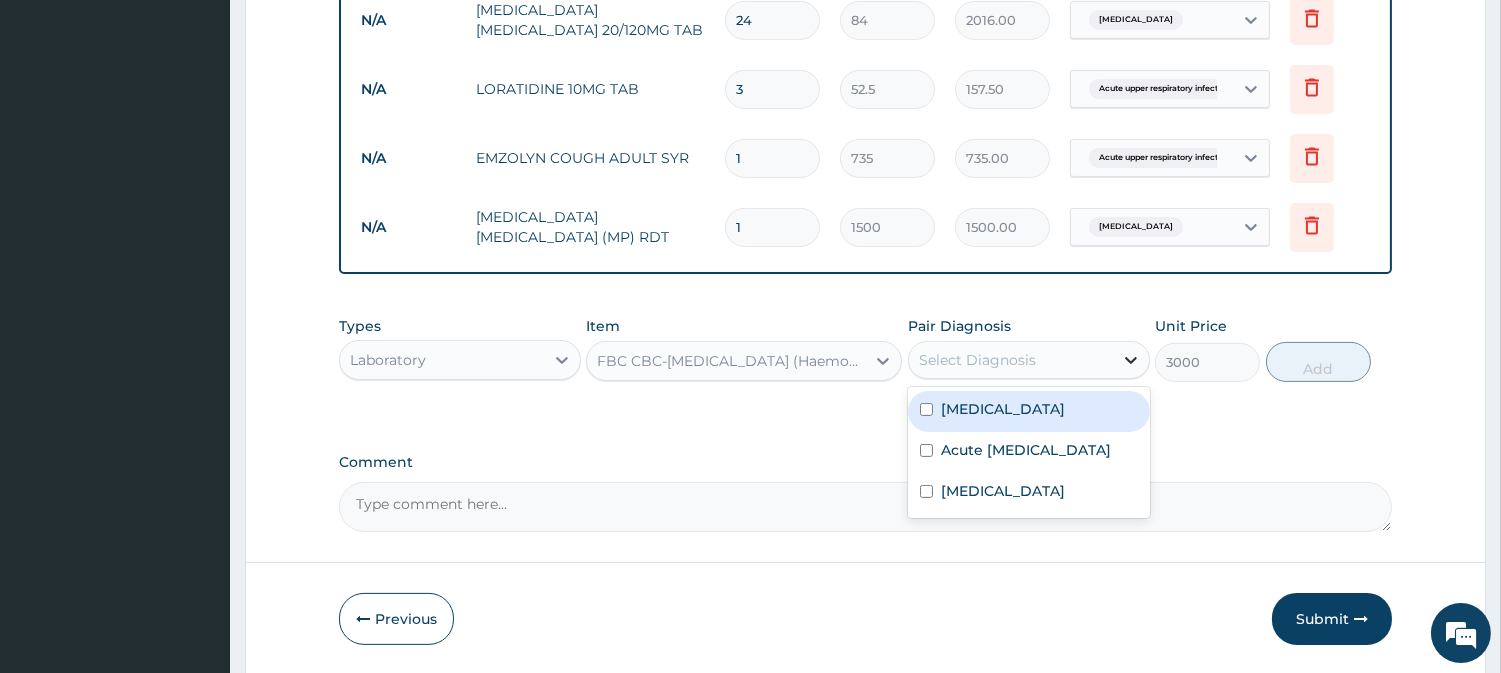 click 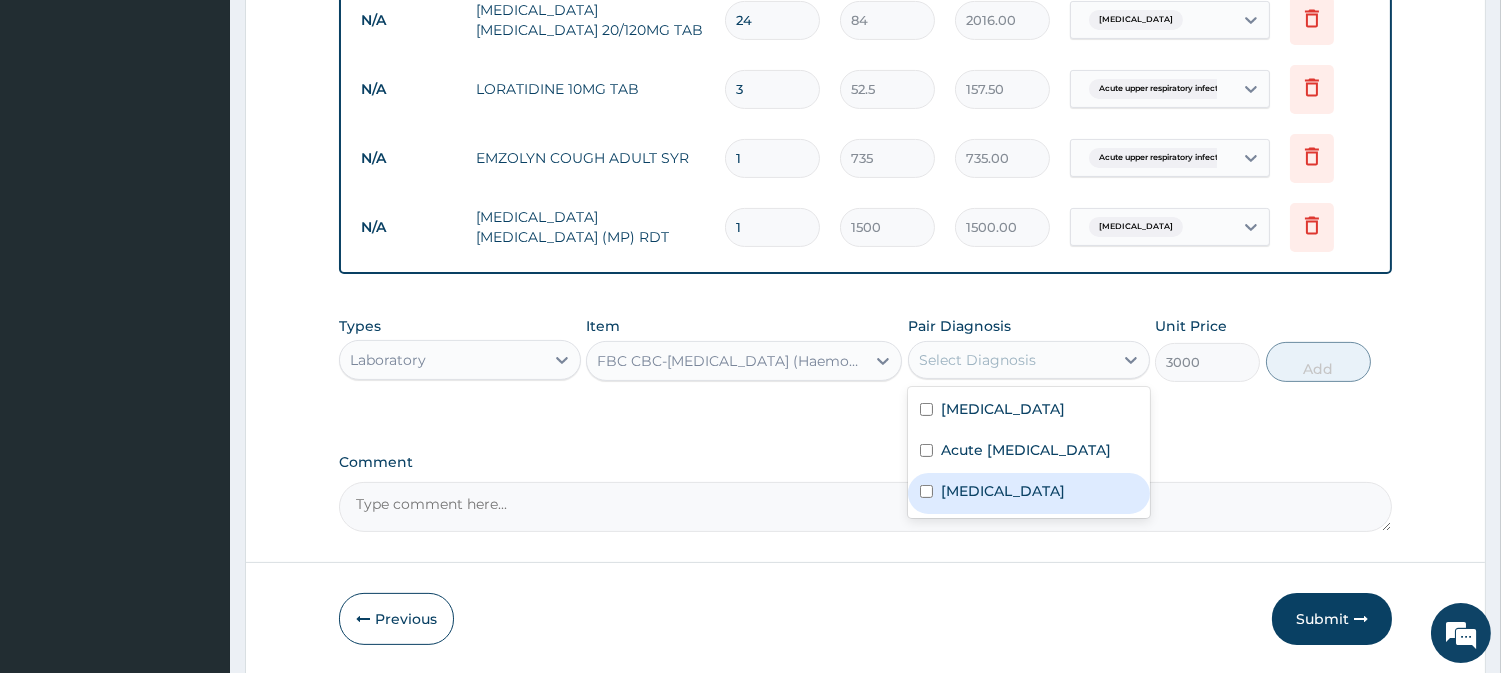 click at bounding box center (926, 491) 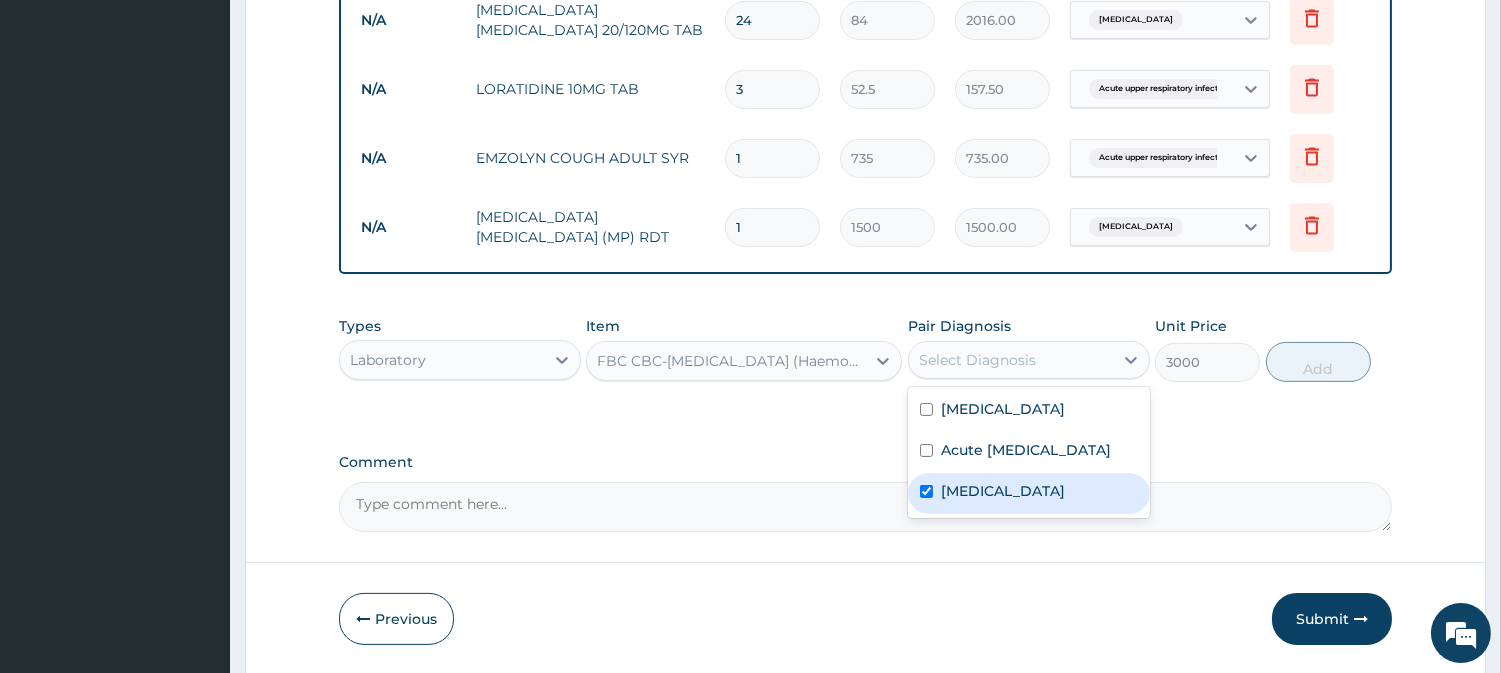 checkbox on "true" 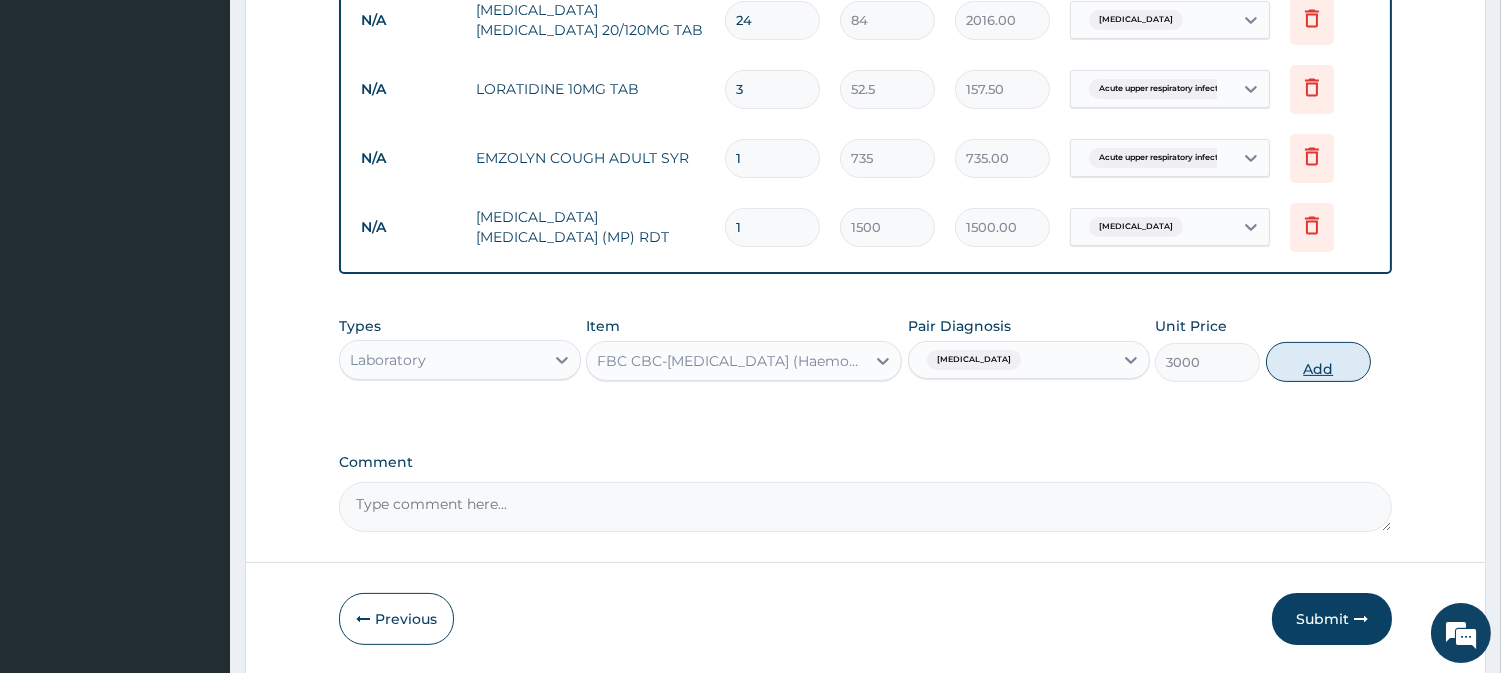 click on "Add" at bounding box center (1318, 362) 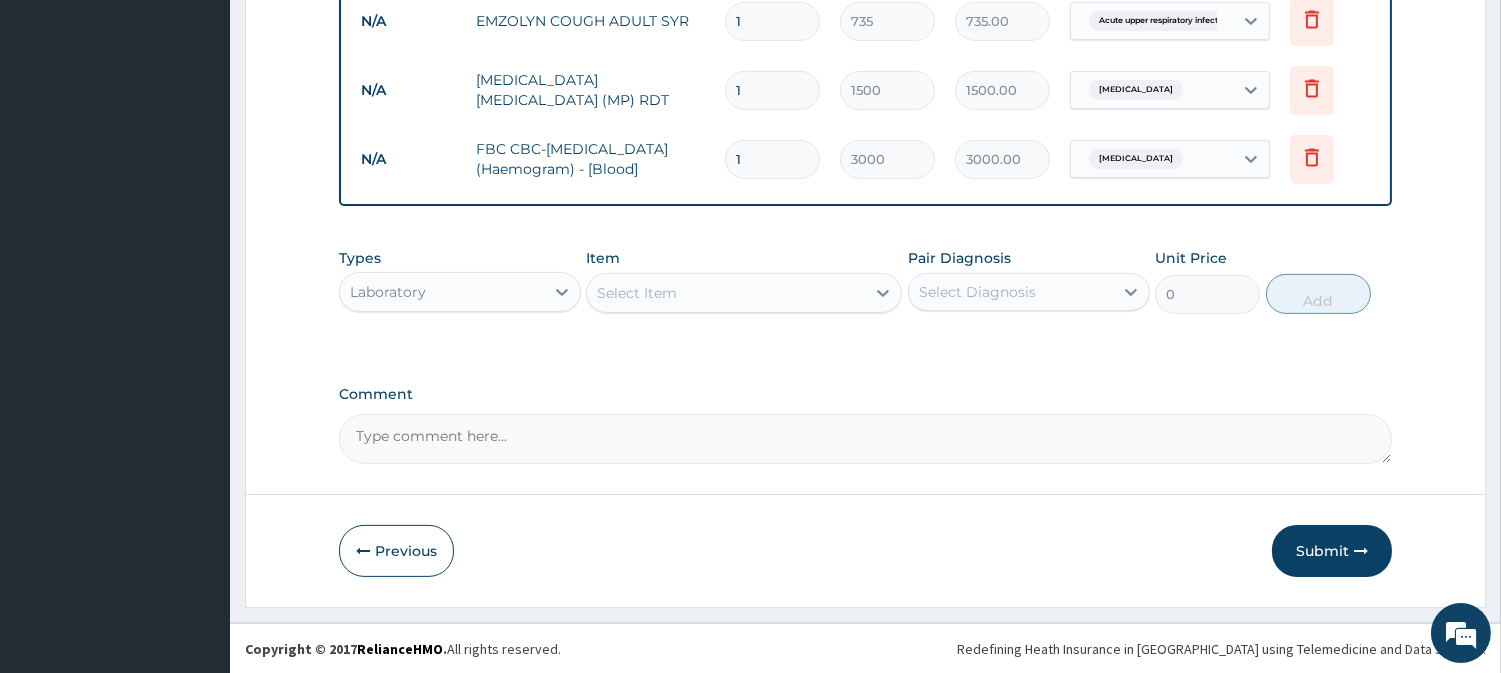 scroll, scrollTop: 1100, scrollLeft: 0, axis: vertical 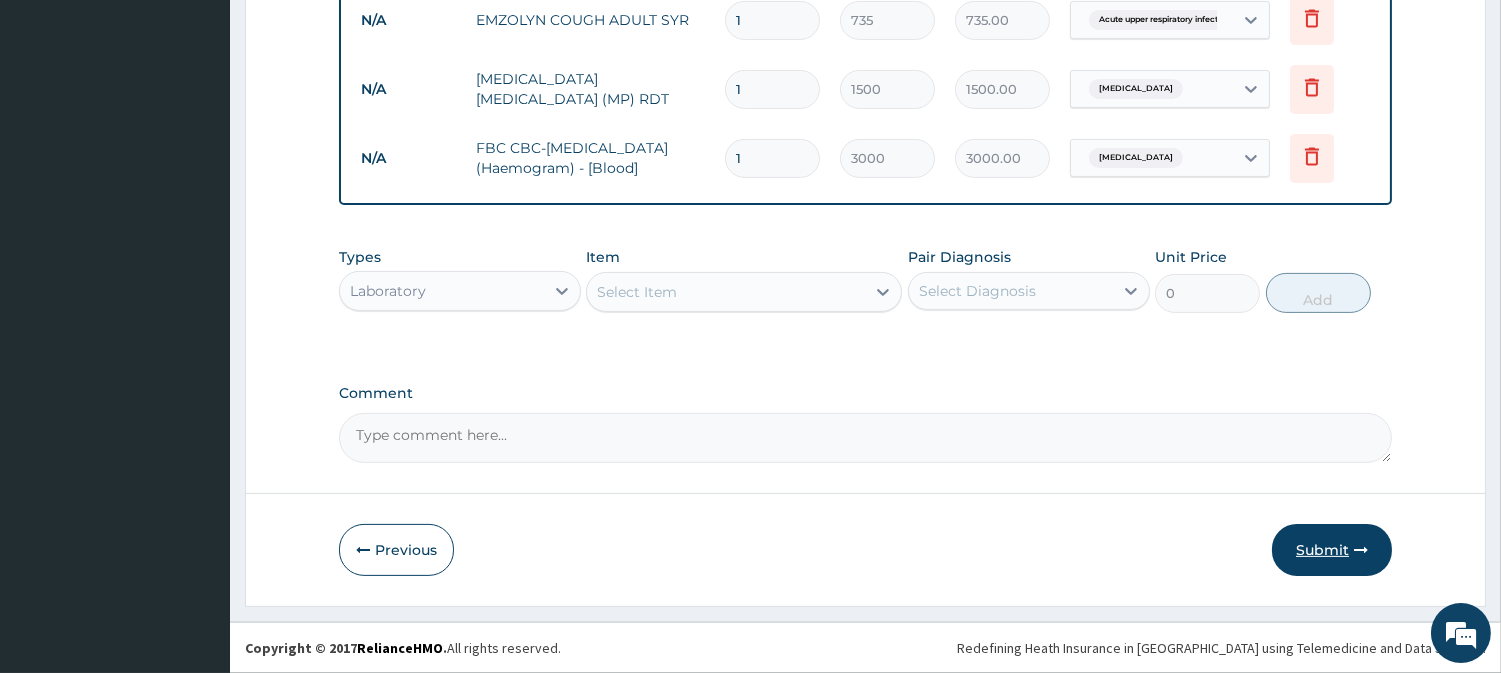 click on "Submit" at bounding box center (1332, 550) 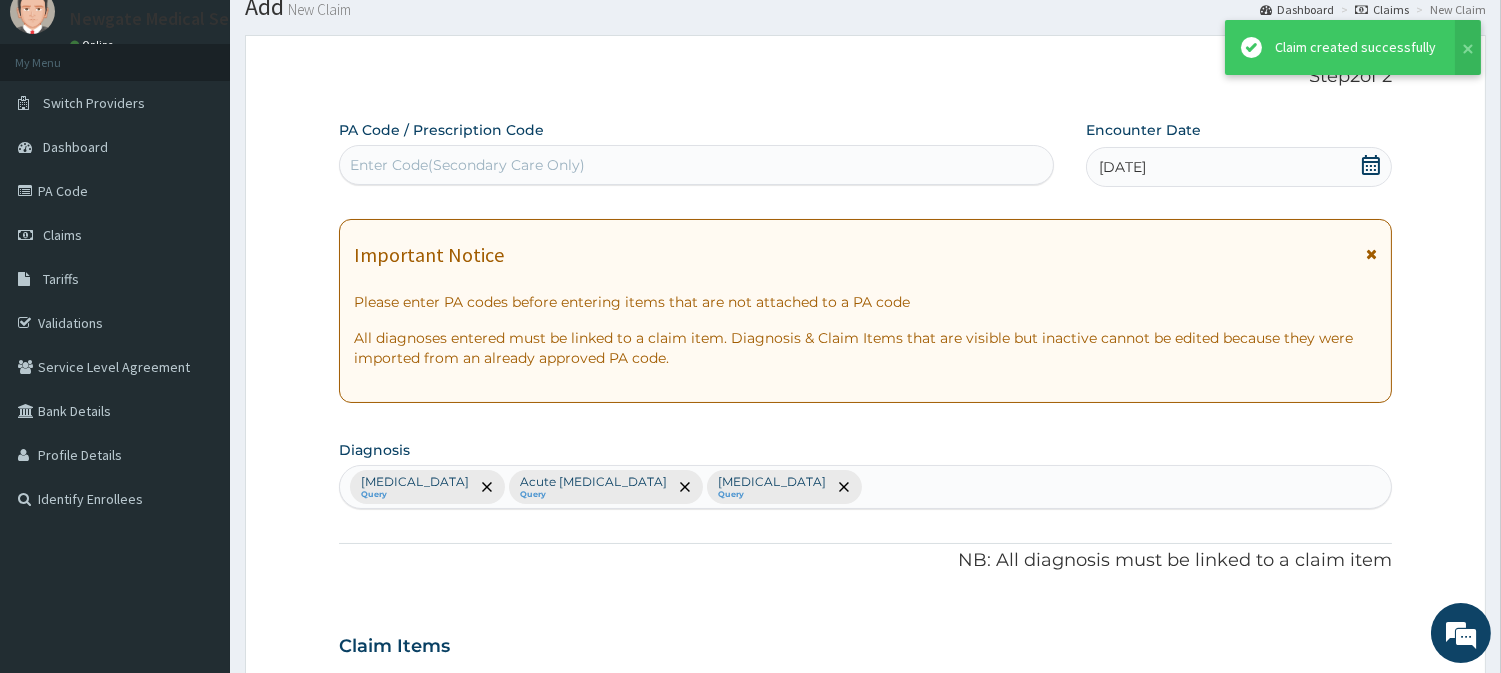 scroll, scrollTop: 1100, scrollLeft: 0, axis: vertical 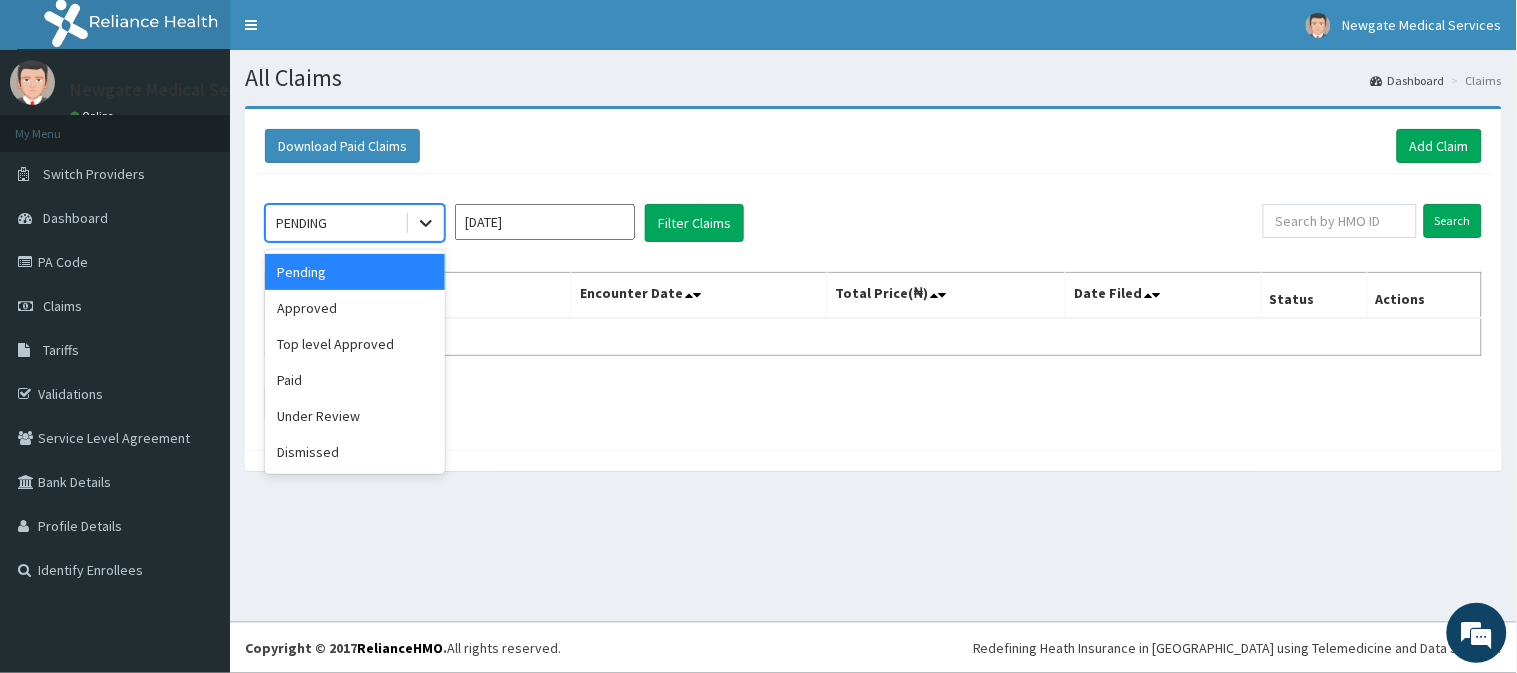 click 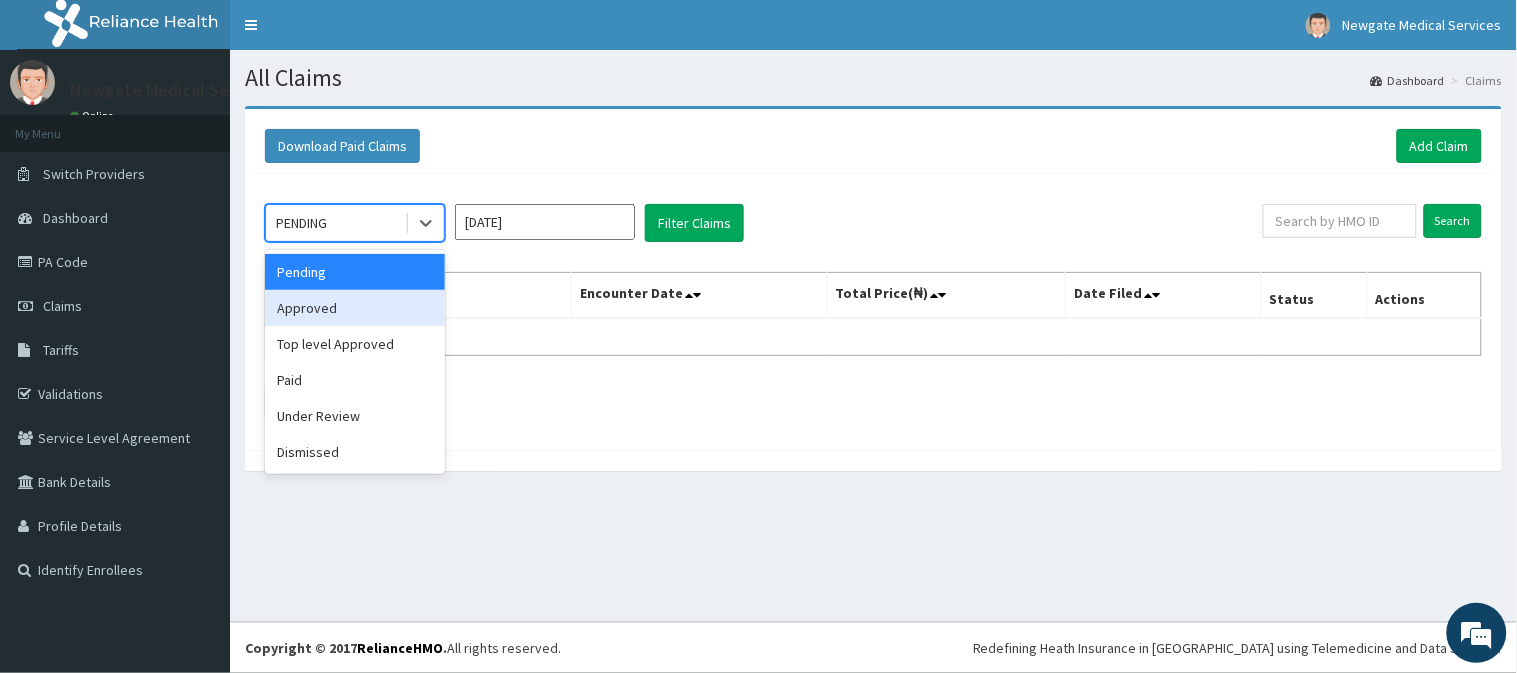 click on "Approved" at bounding box center [355, 308] 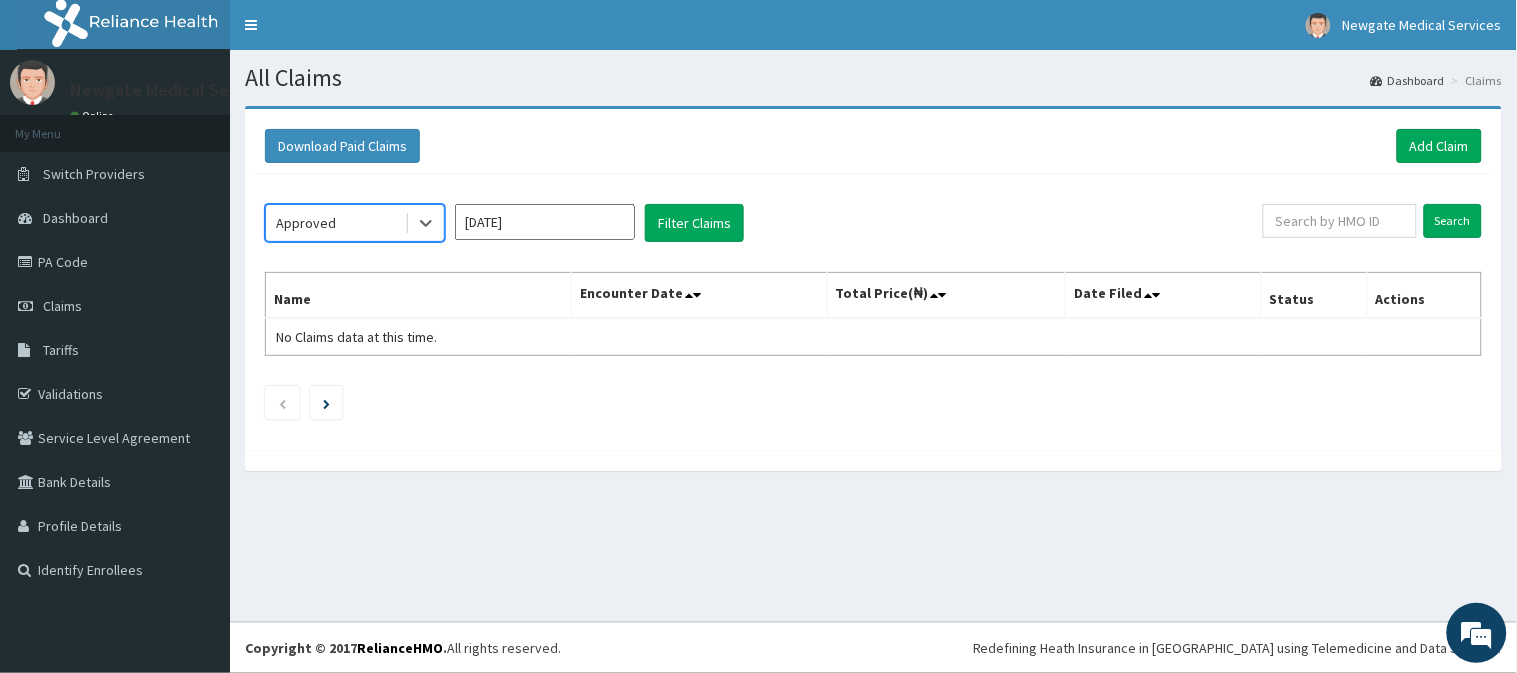 click on "[DATE]" at bounding box center [545, 222] 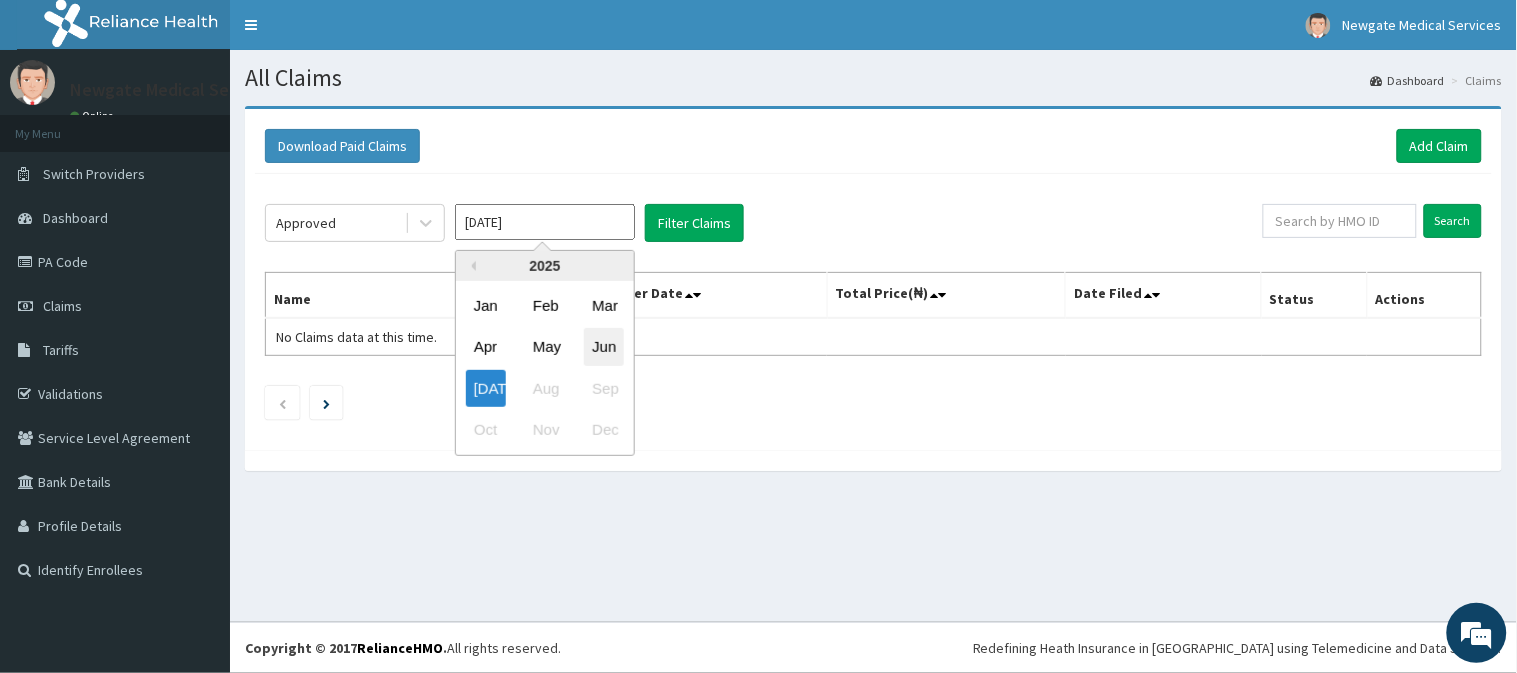 click on "Jun" at bounding box center (604, 347) 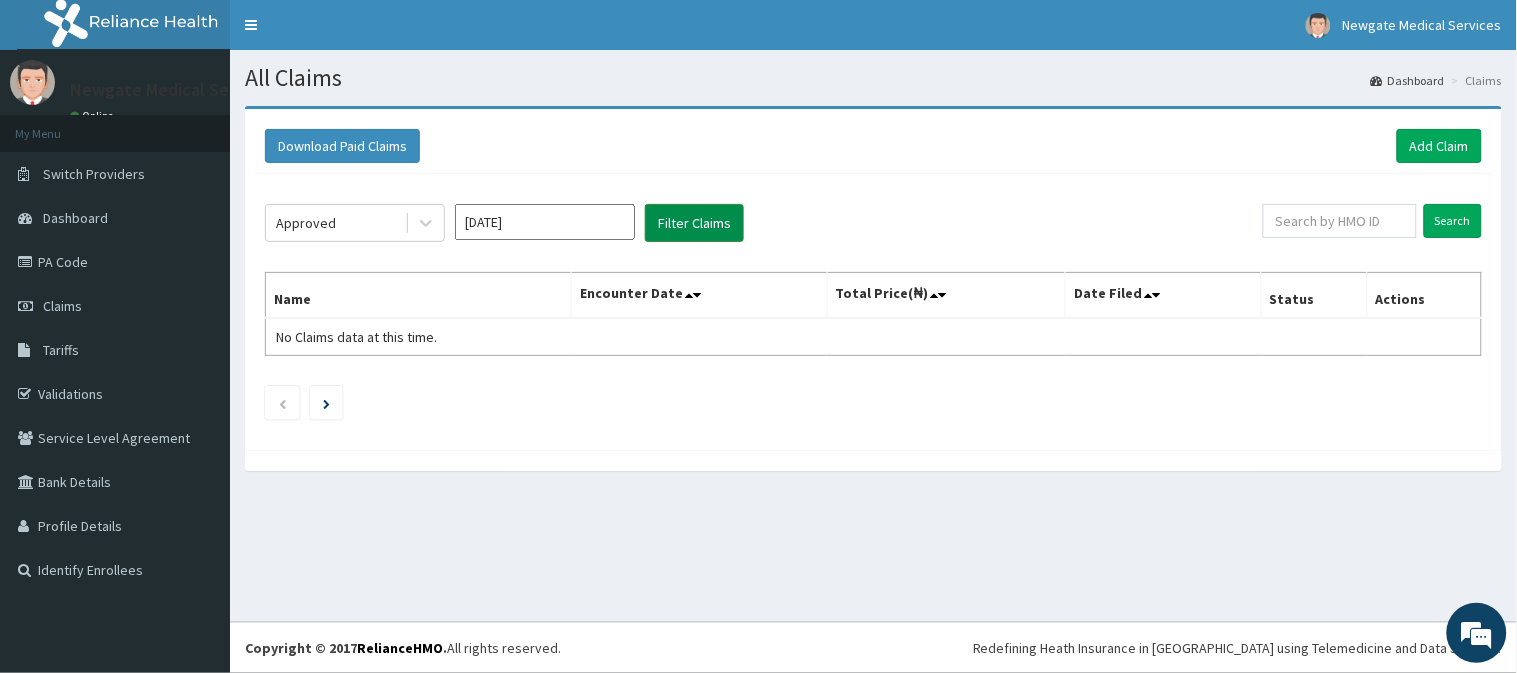 click on "Filter Claims" at bounding box center (694, 223) 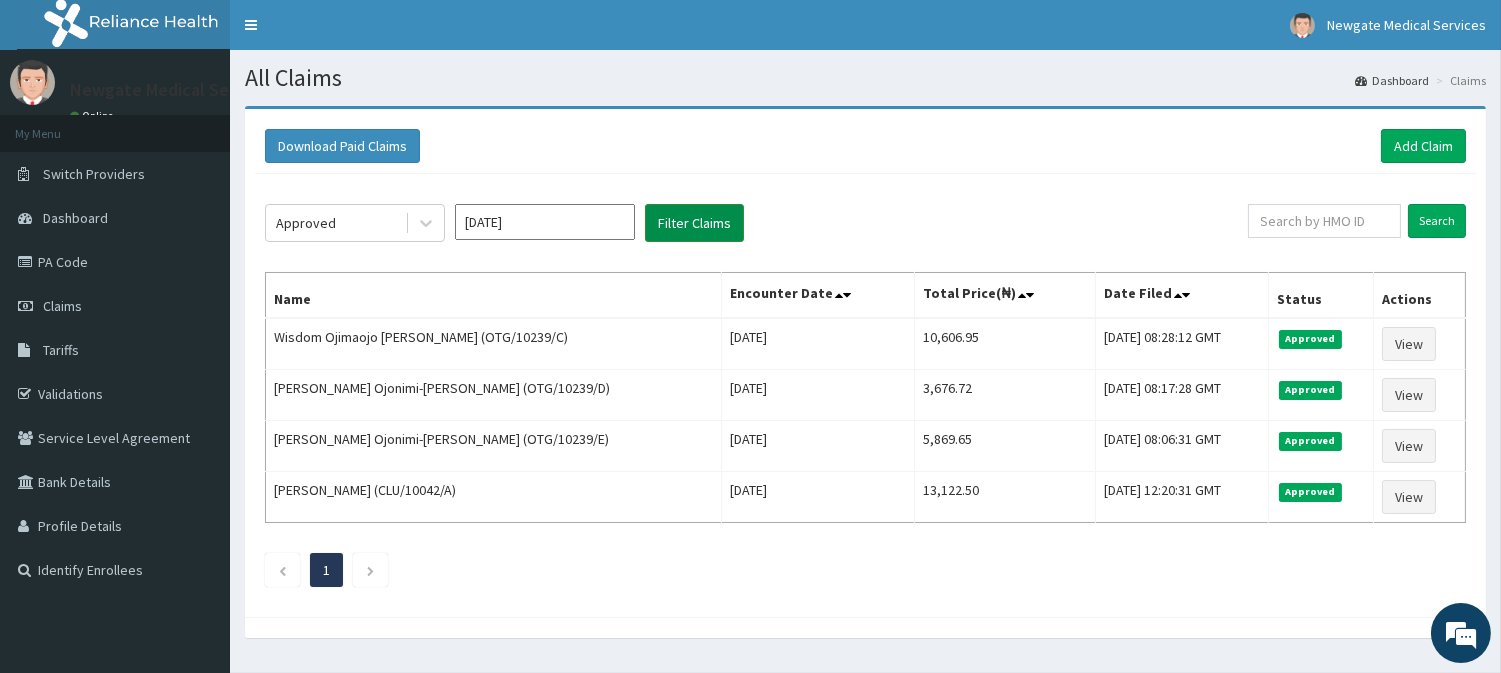 scroll, scrollTop: 0, scrollLeft: 0, axis: both 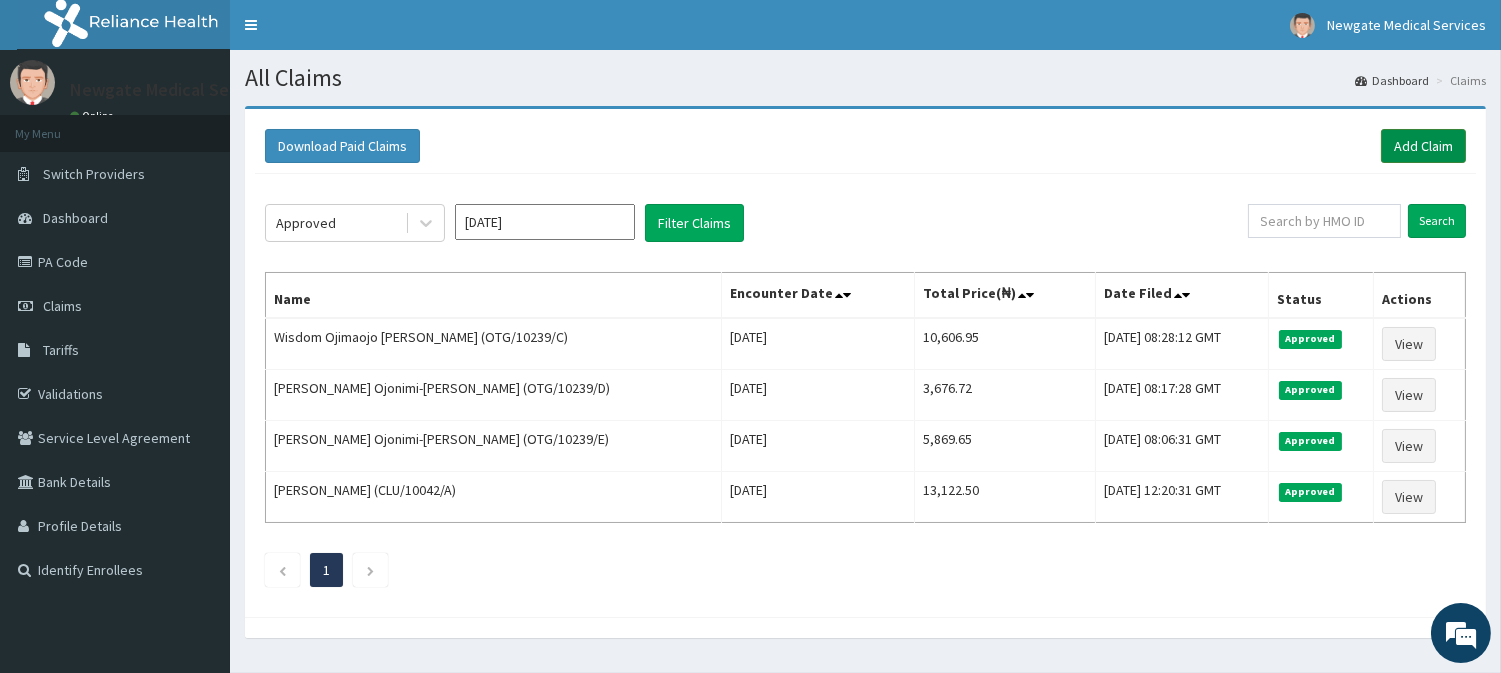click on "Add Claim" at bounding box center [1423, 146] 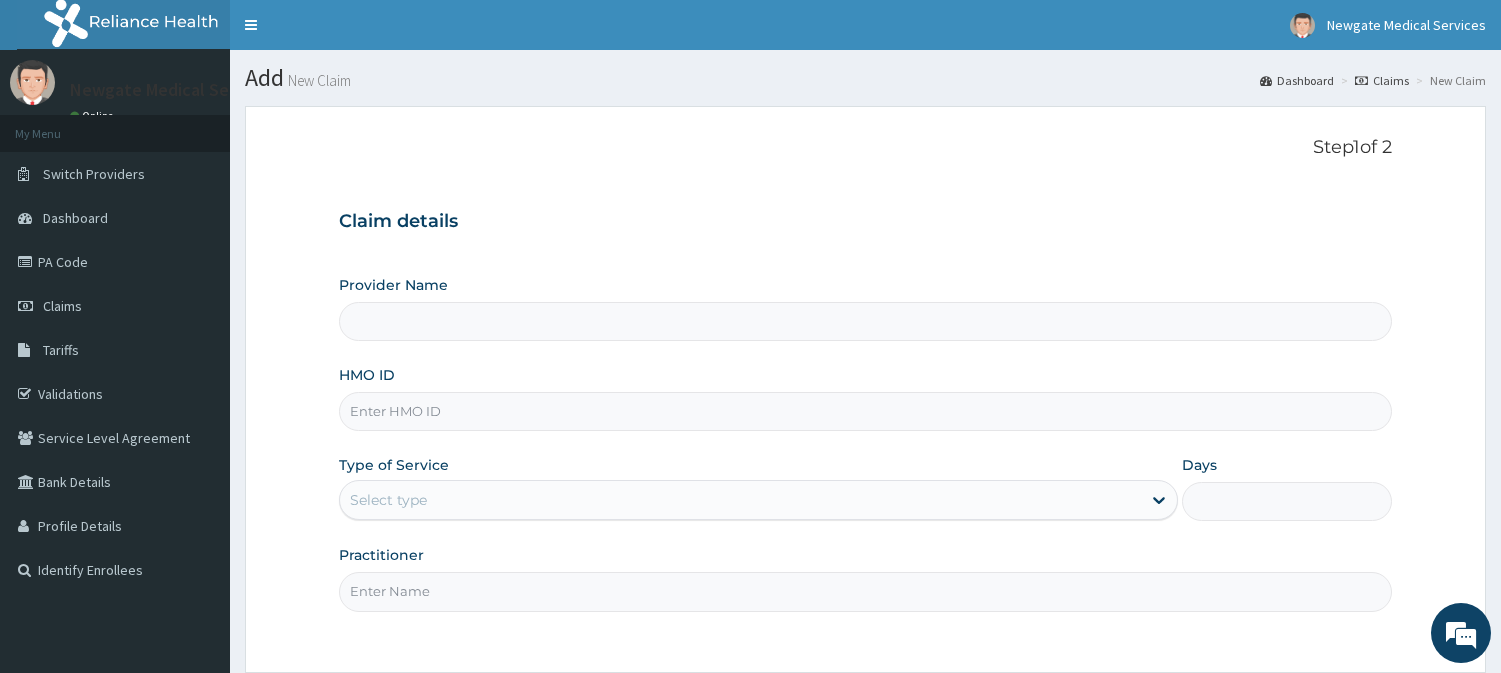 scroll, scrollTop: 0, scrollLeft: 0, axis: both 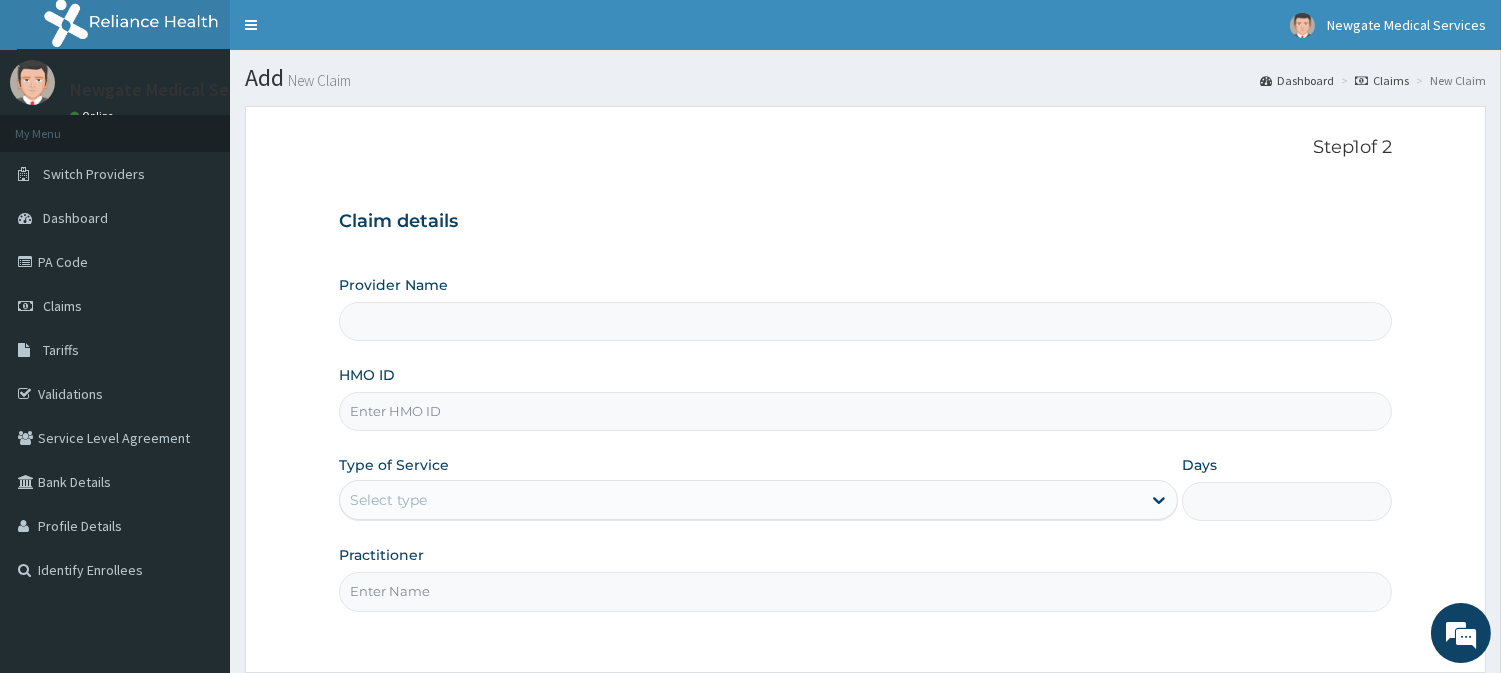 type on "Newgate Medical Services Ltd - [GEOGRAPHIC_DATA]" 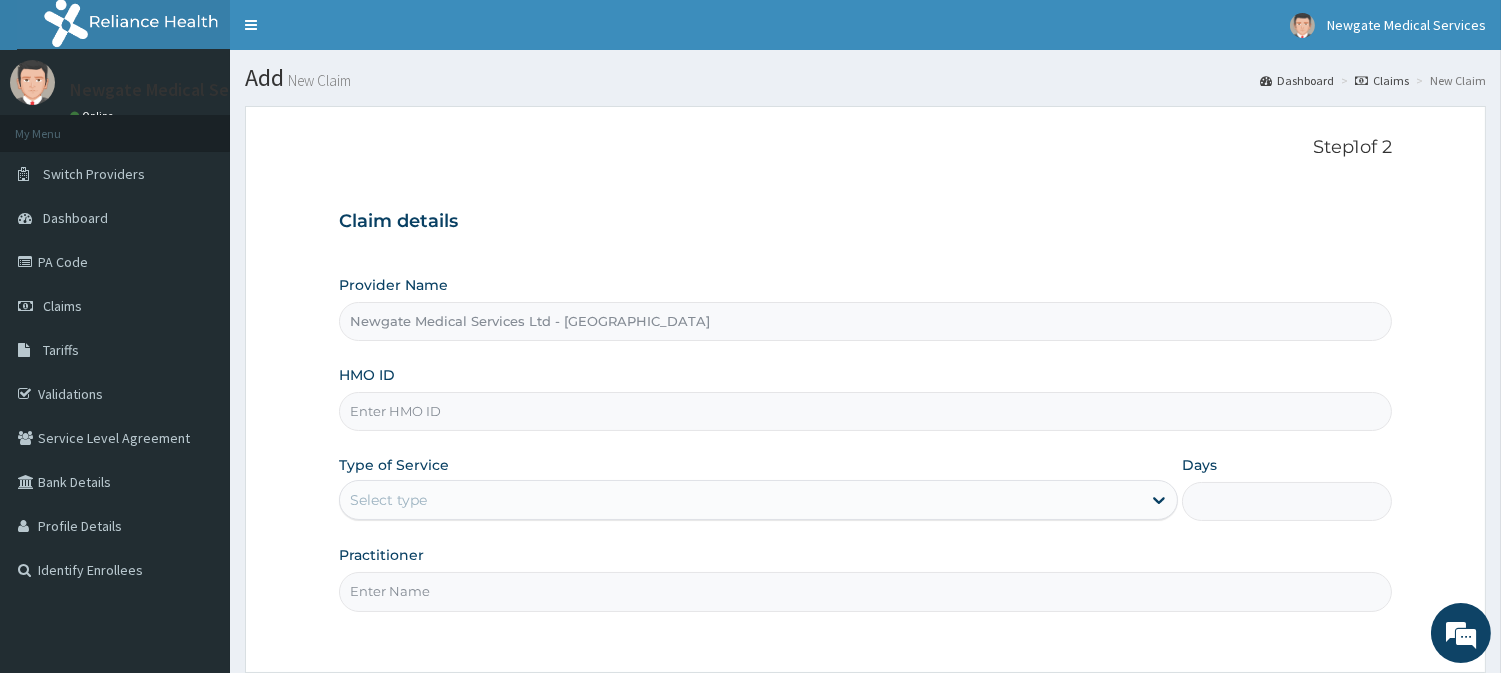 scroll, scrollTop: 0, scrollLeft: 0, axis: both 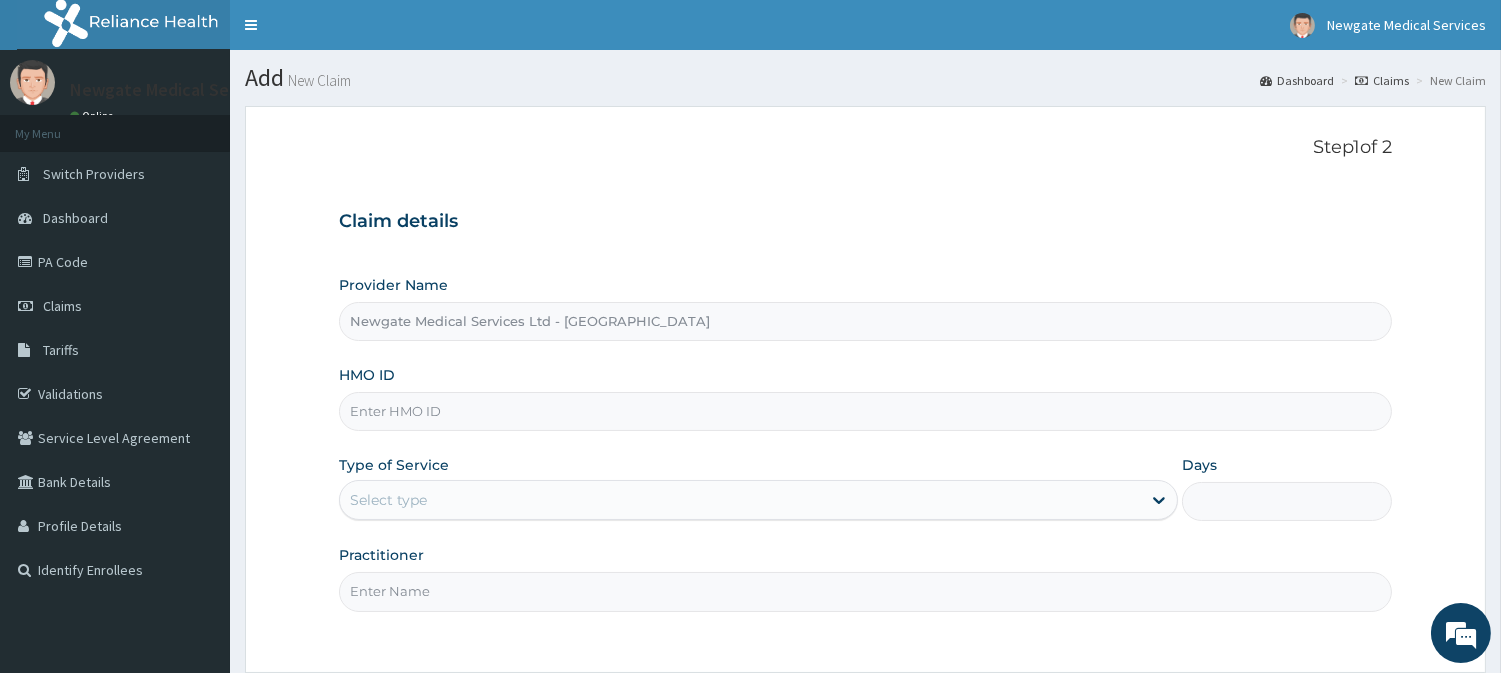 click on "Newgate Medical Services Ltd - [GEOGRAPHIC_DATA]" at bounding box center (865, 321) 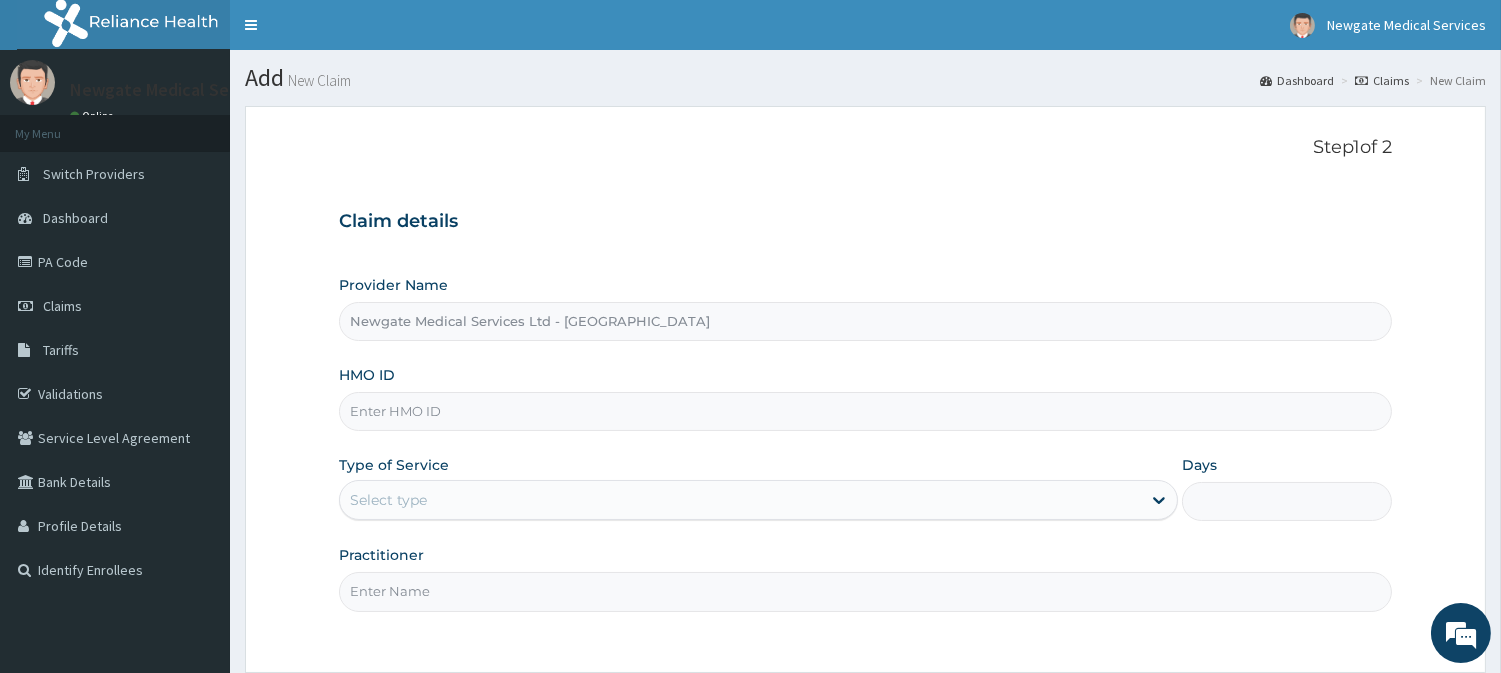 paste on "TQS/10016/B" 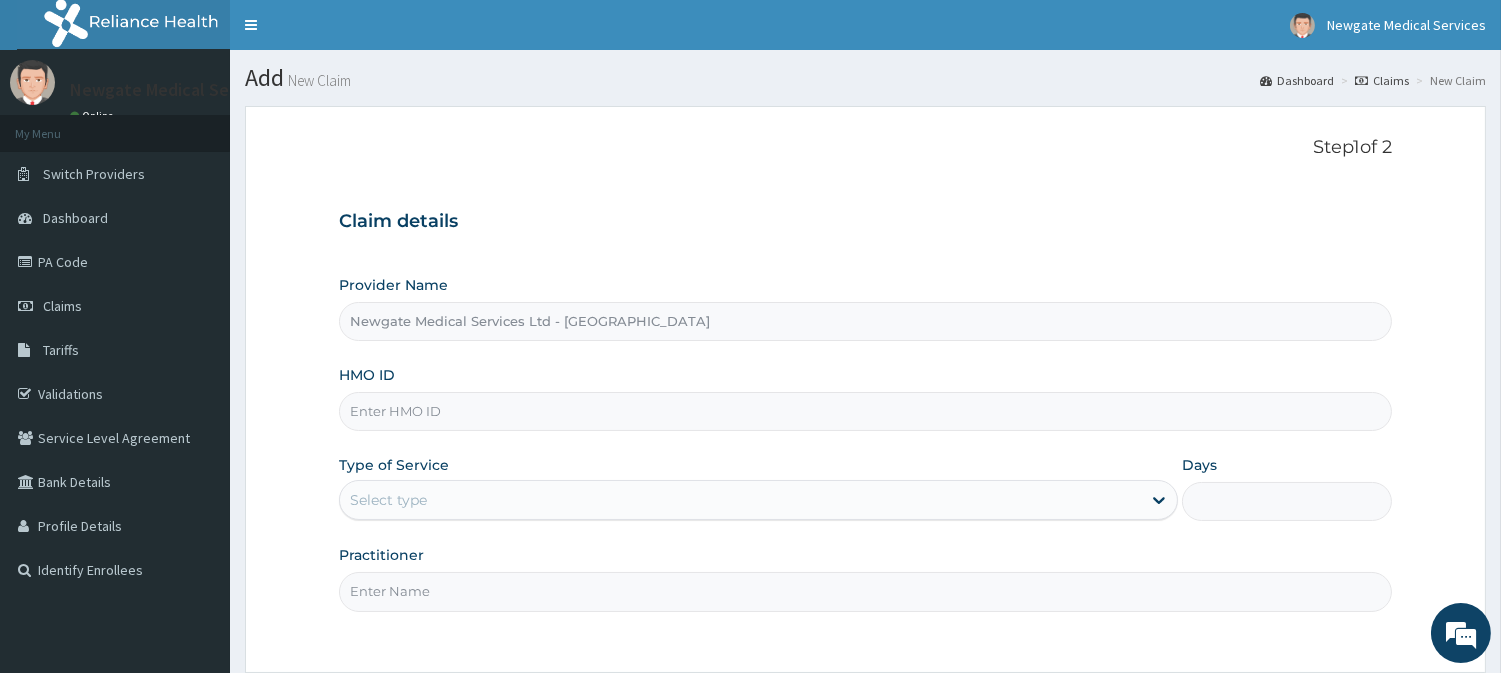 type on "TQS/10016/B" 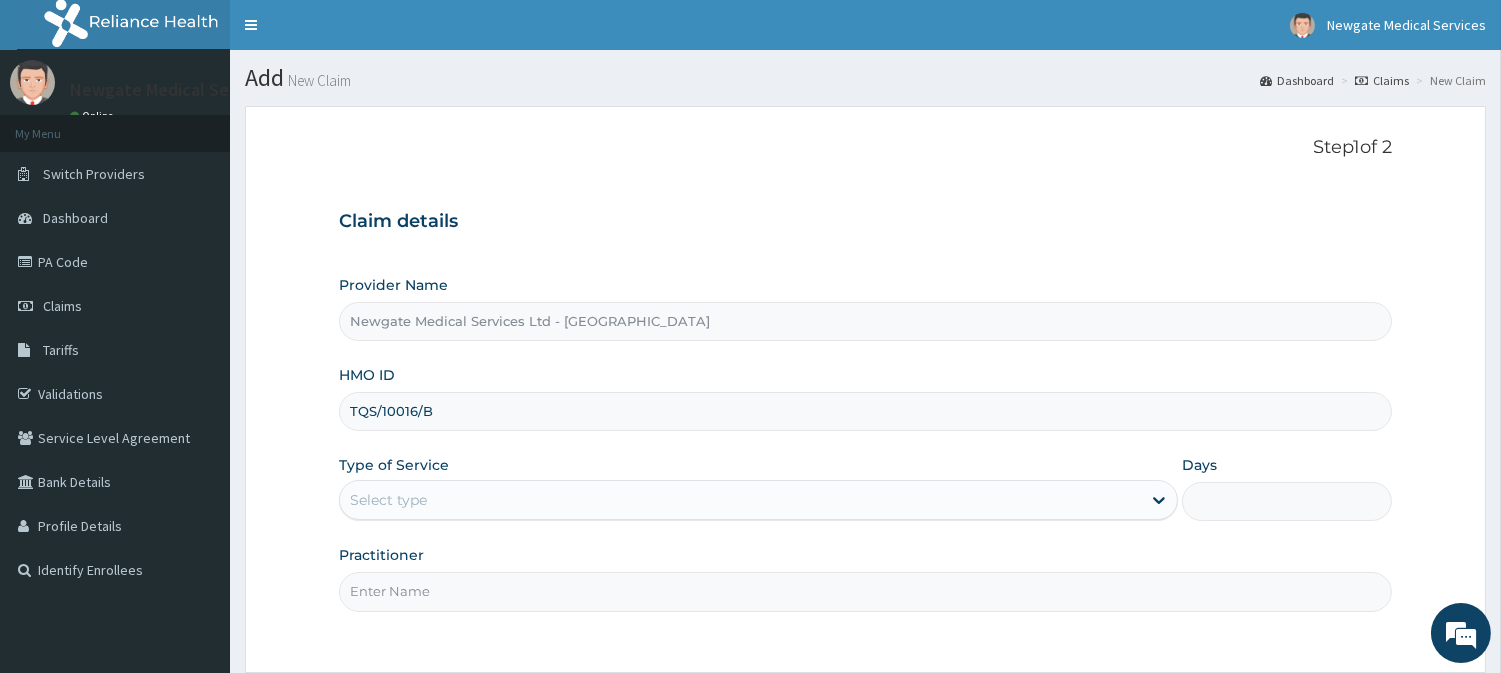 drag, startPoint x: 534, startPoint y: 424, endPoint x: 557, endPoint y: 172, distance: 253.04742 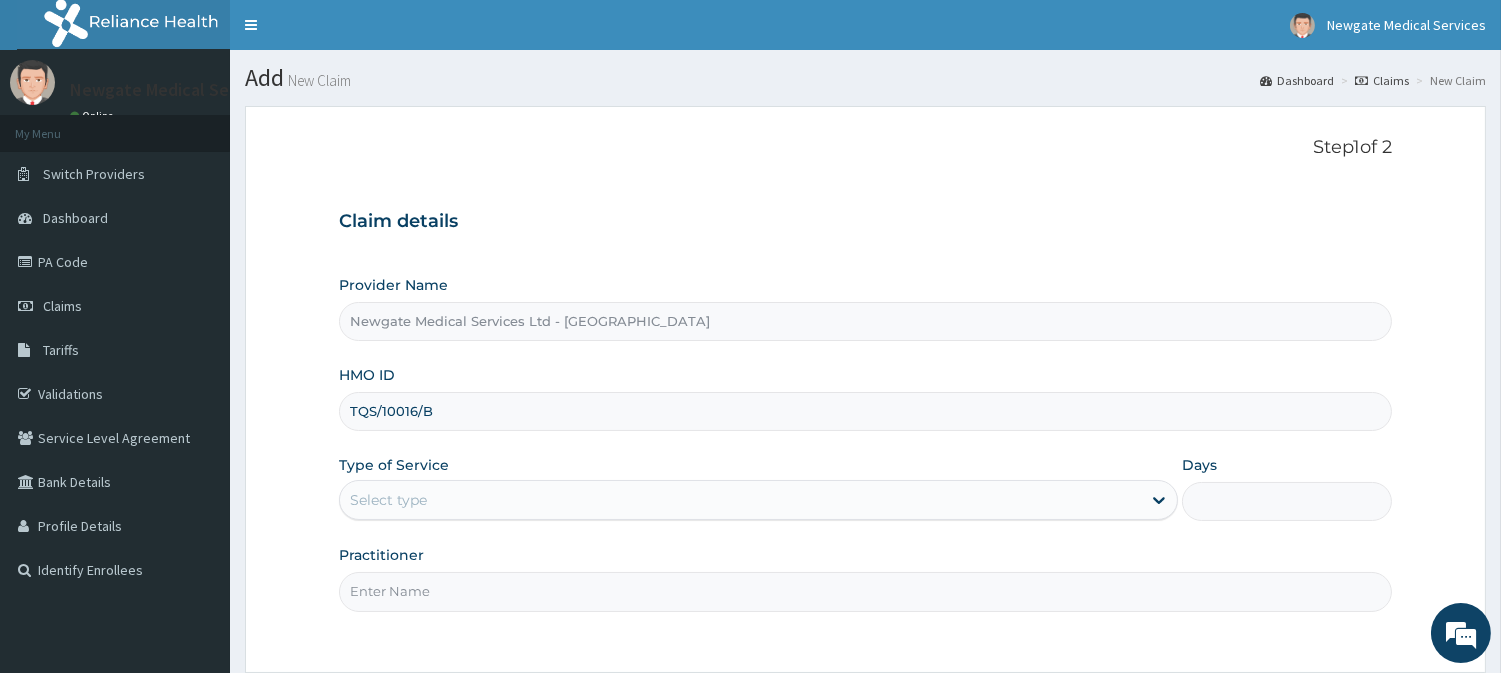 scroll, scrollTop: 111, scrollLeft: 0, axis: vertical 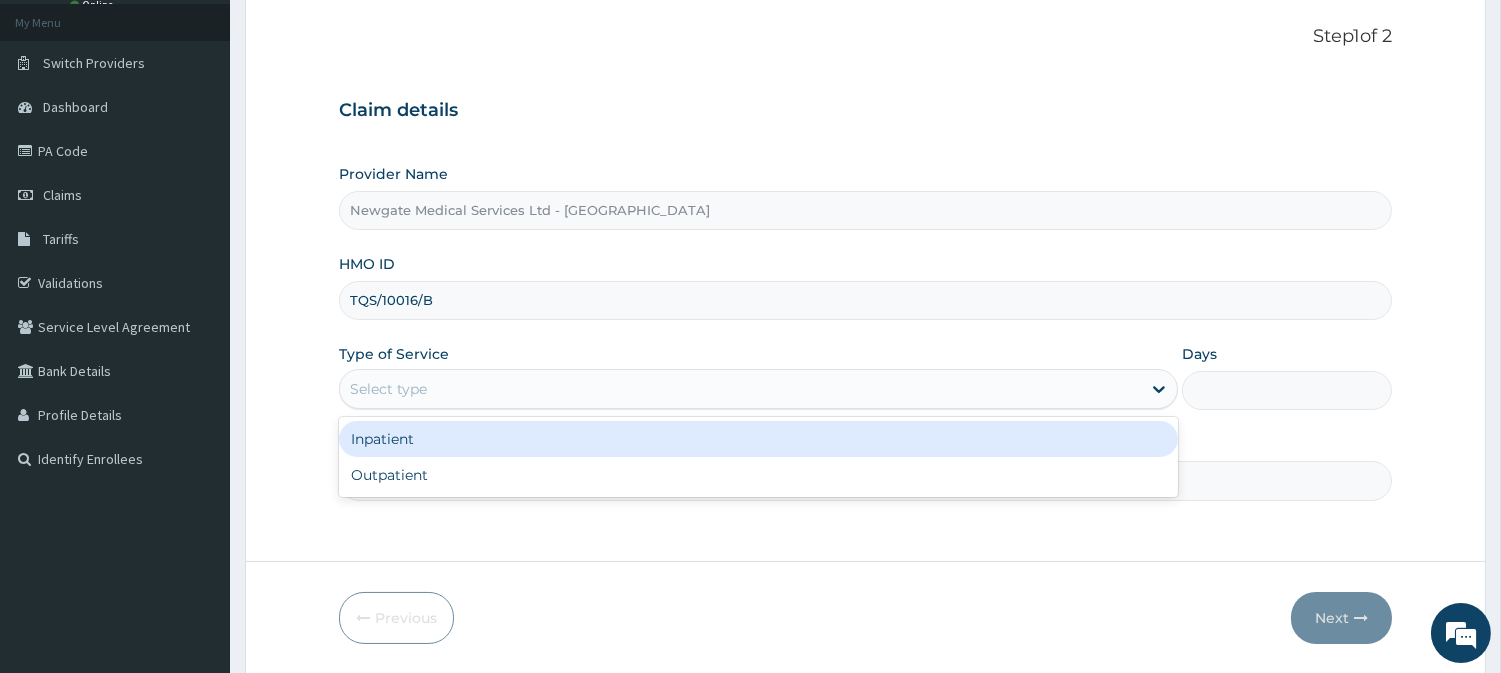 click on "Select type" at bounding box center (740, 389) 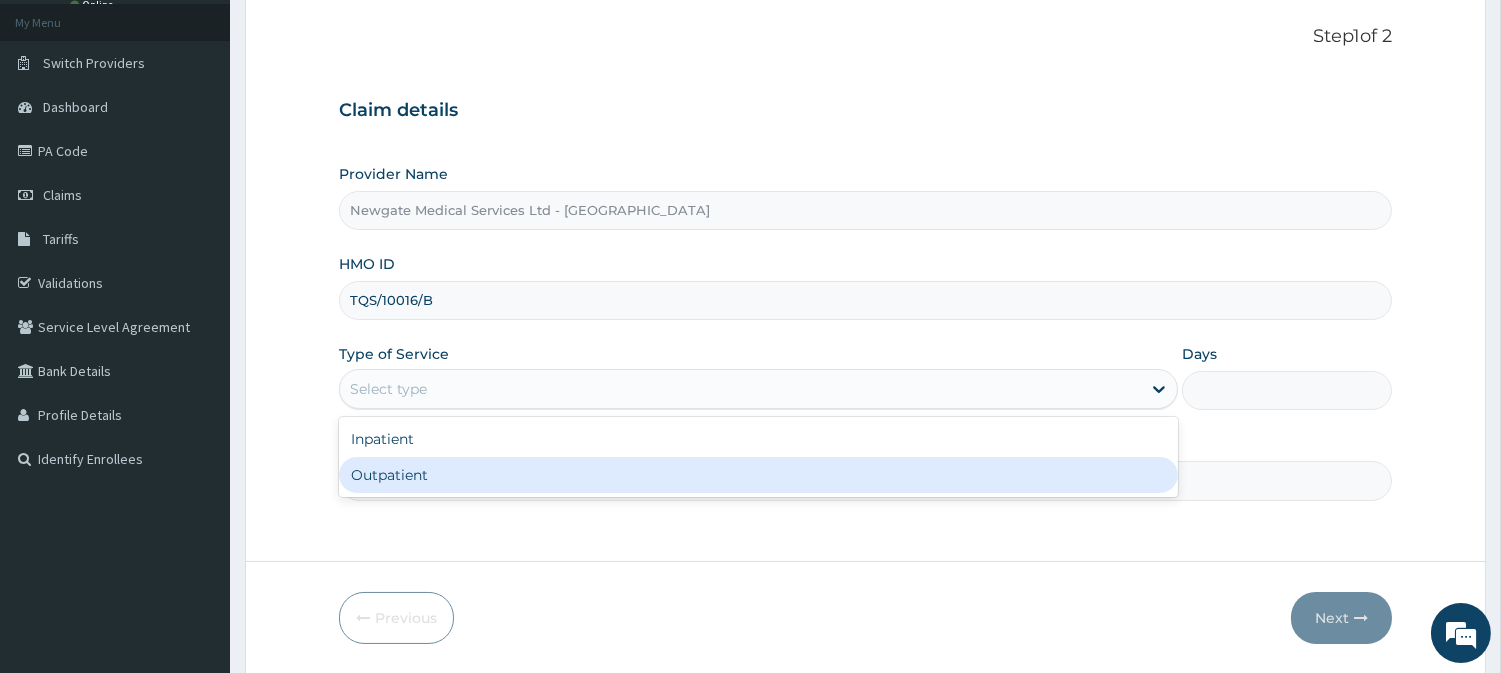 click on "Outpatient" at bounding box center (758, 475) 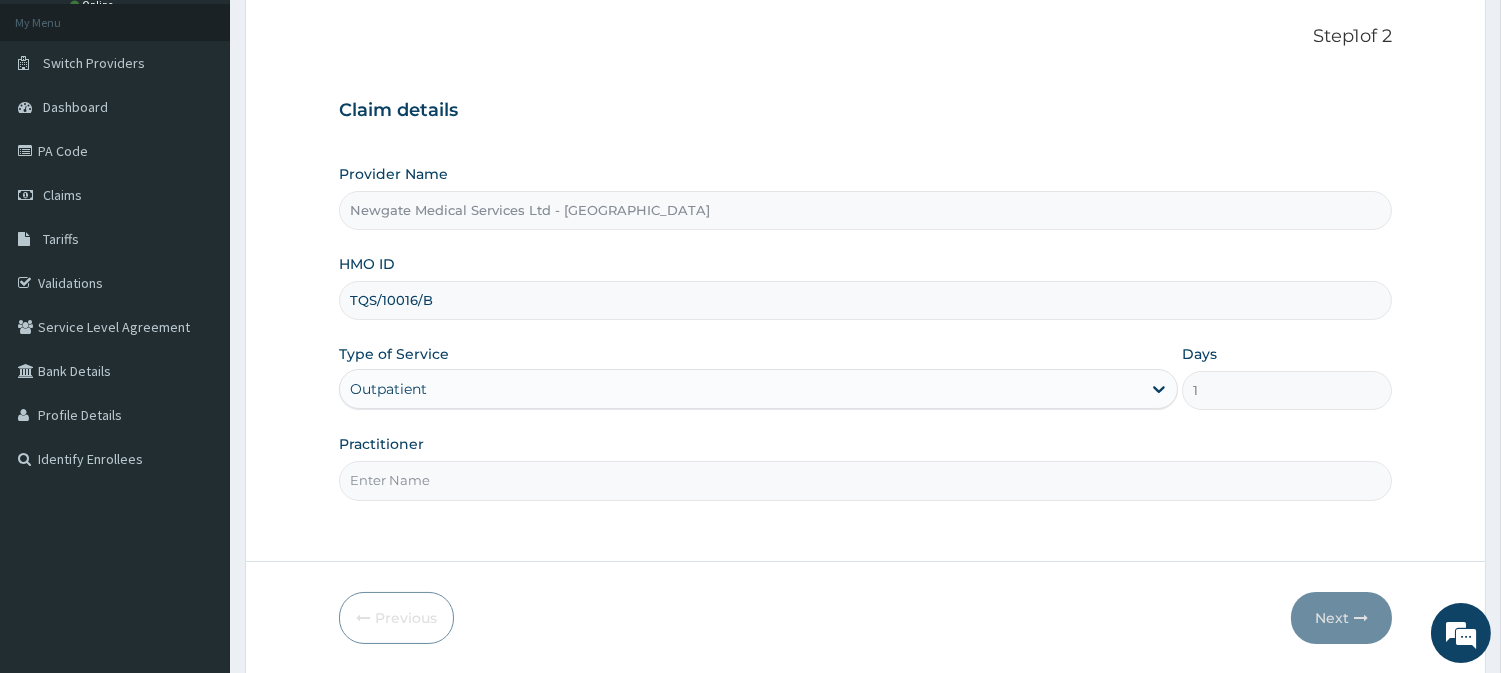 click on "Practitioner" at bounding box center (865, 480) 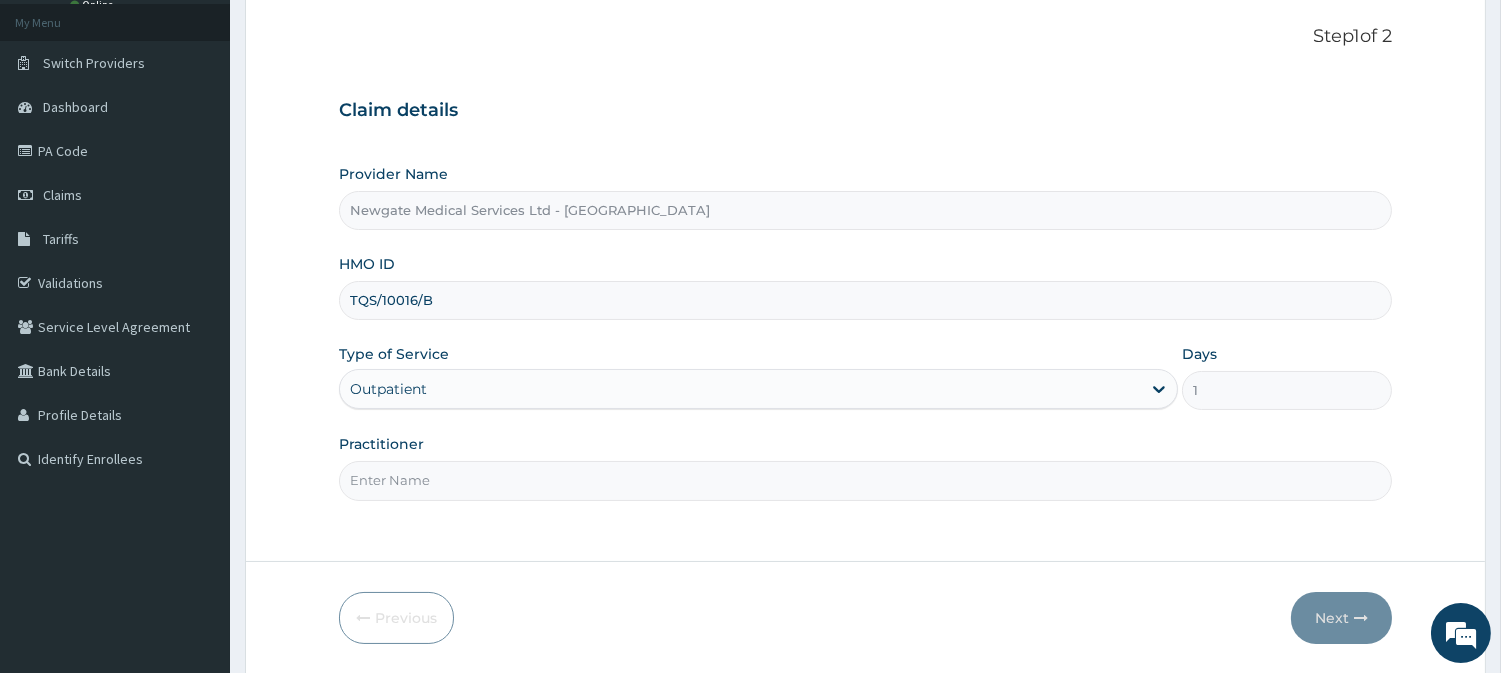 type on "[PERSON_NAME]" 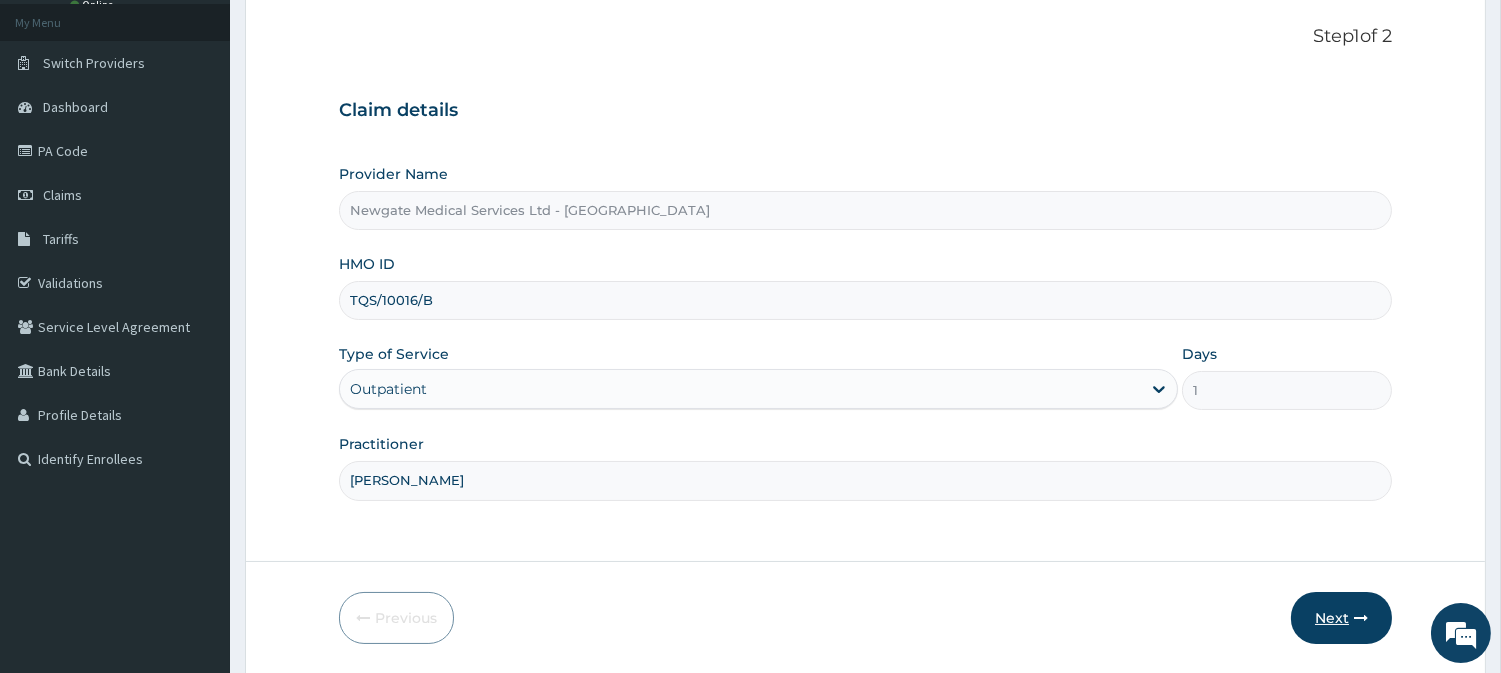 click on "Next" at bounding box center [1341, 618] 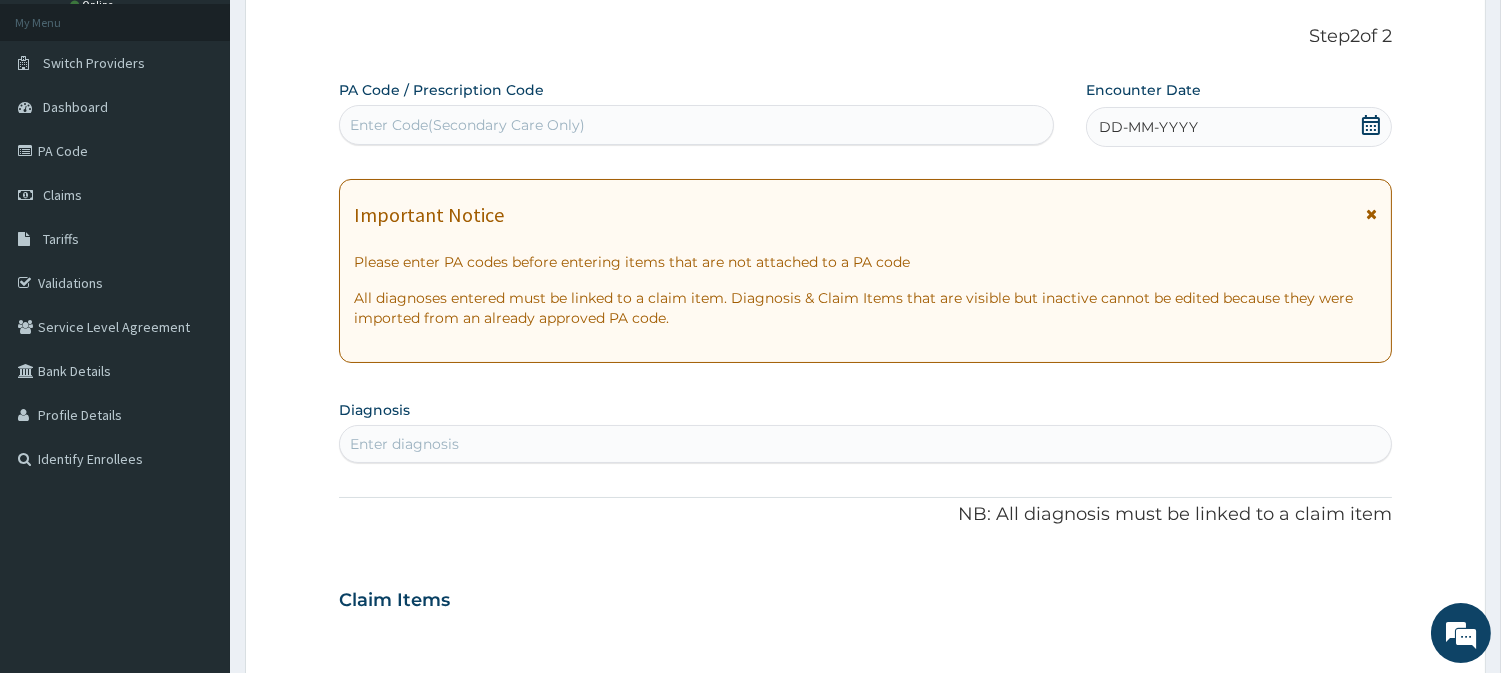 click on "Enter Code(Secondary Care Only)" at bounding box center [696, 125] 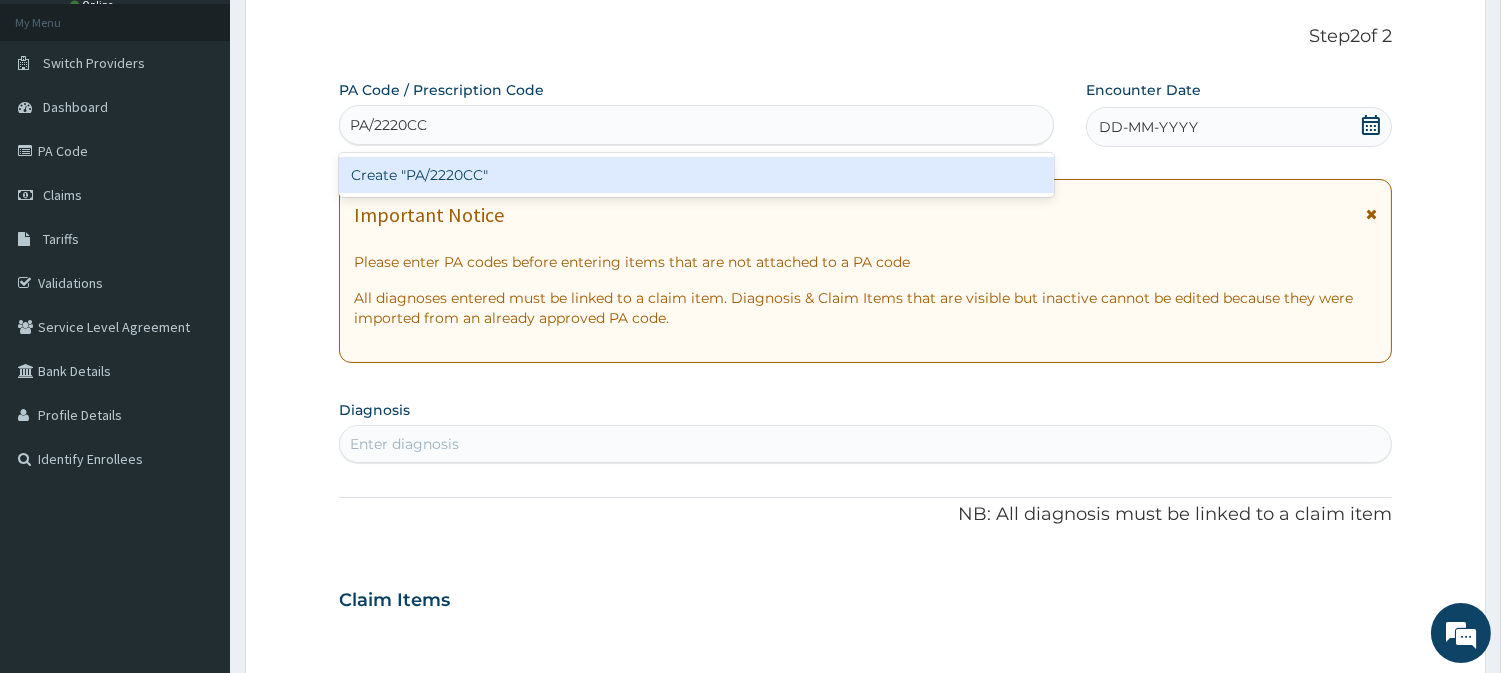 click on "Create "PA/2220CC"" at bounding box center (696, 175) 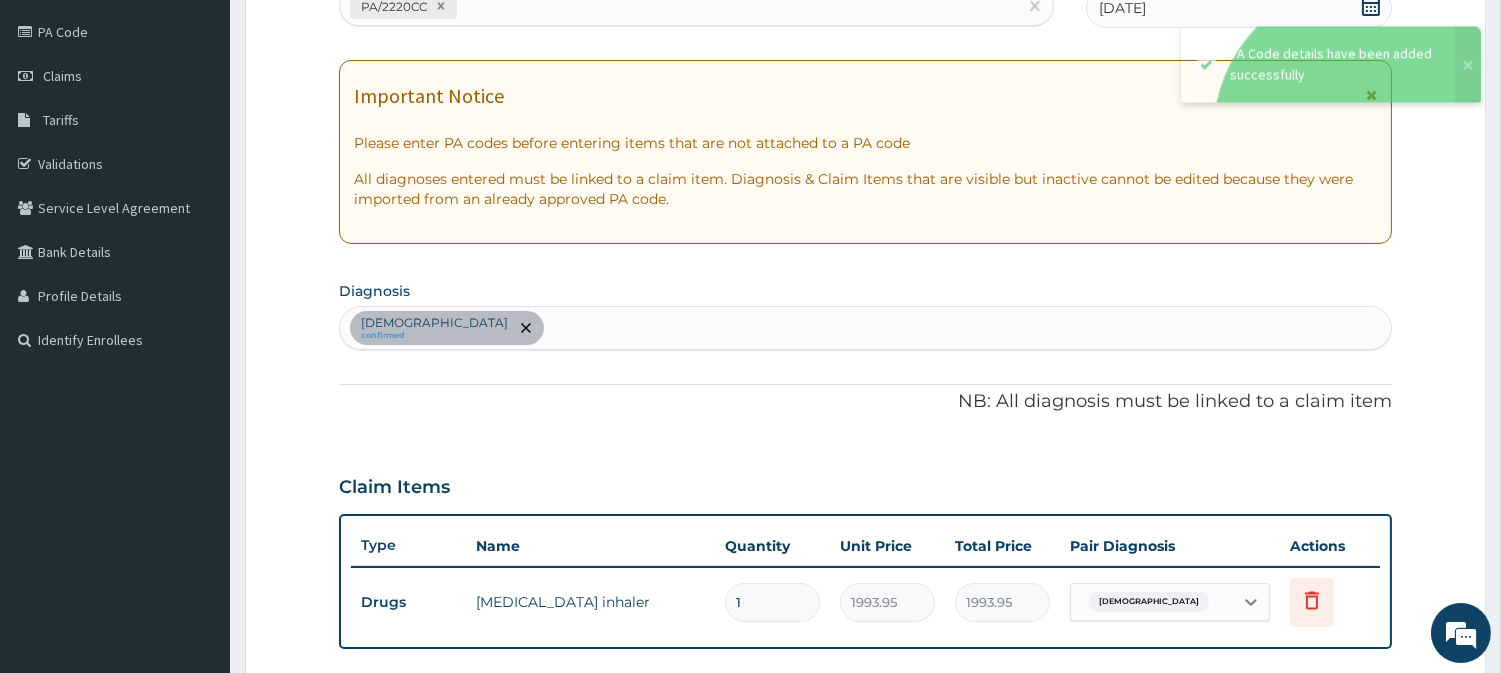 scroll, scrollTop: 227, scrollLeft: 0, axis: vertical 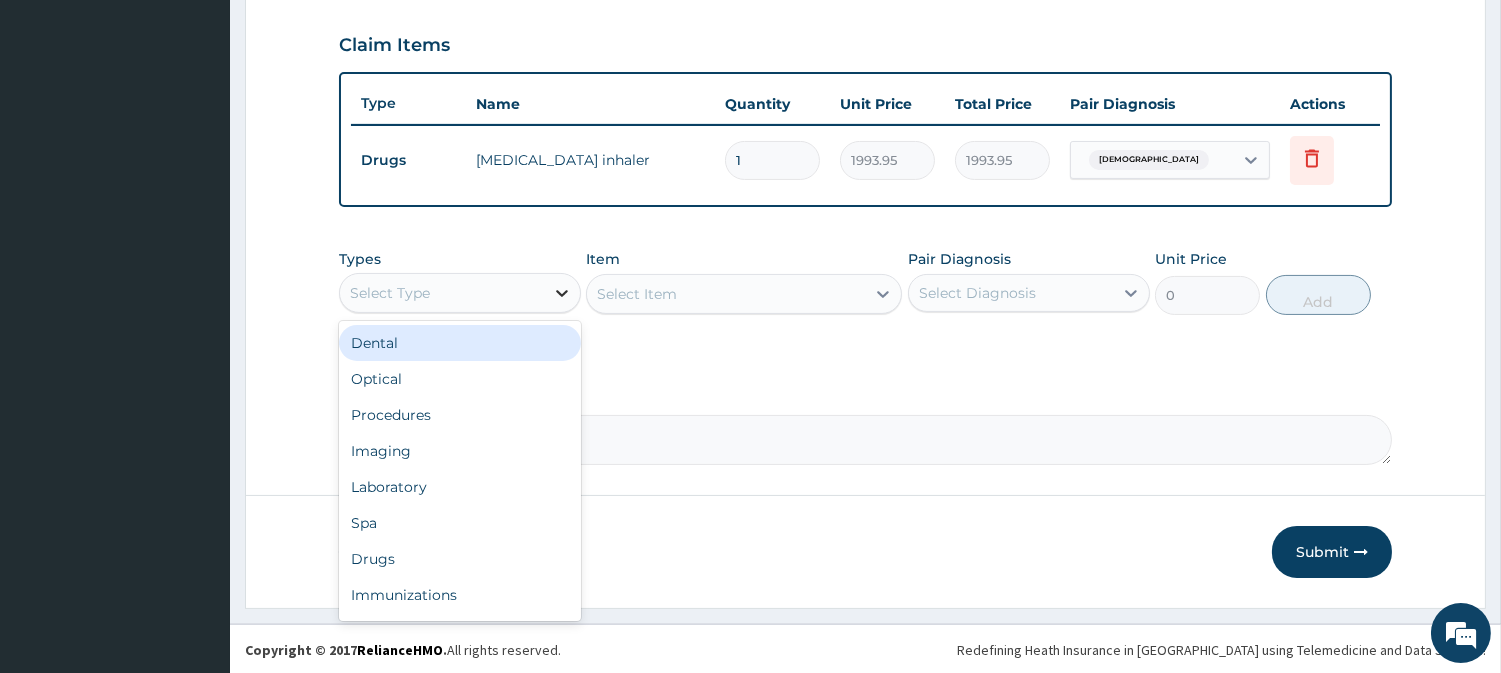 click 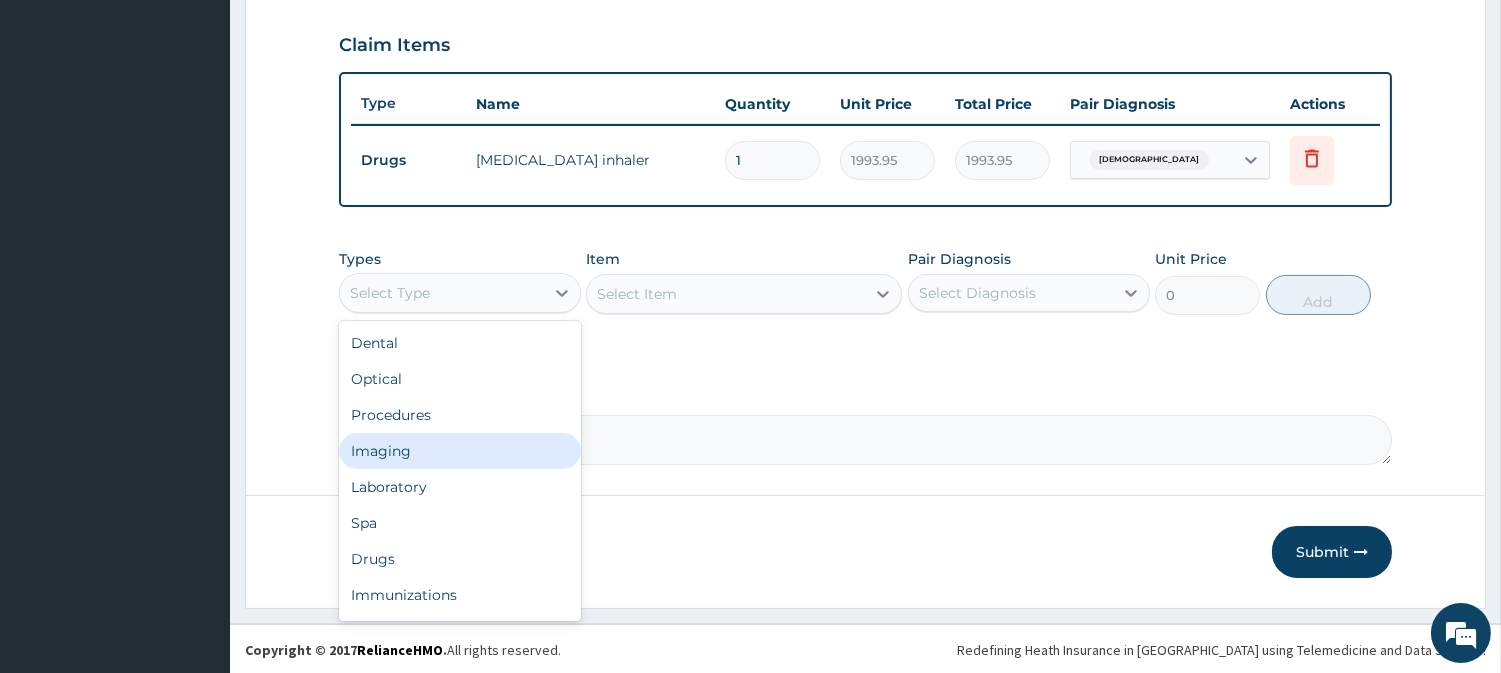 click on "Imaging" at bounding box center [460, 451] 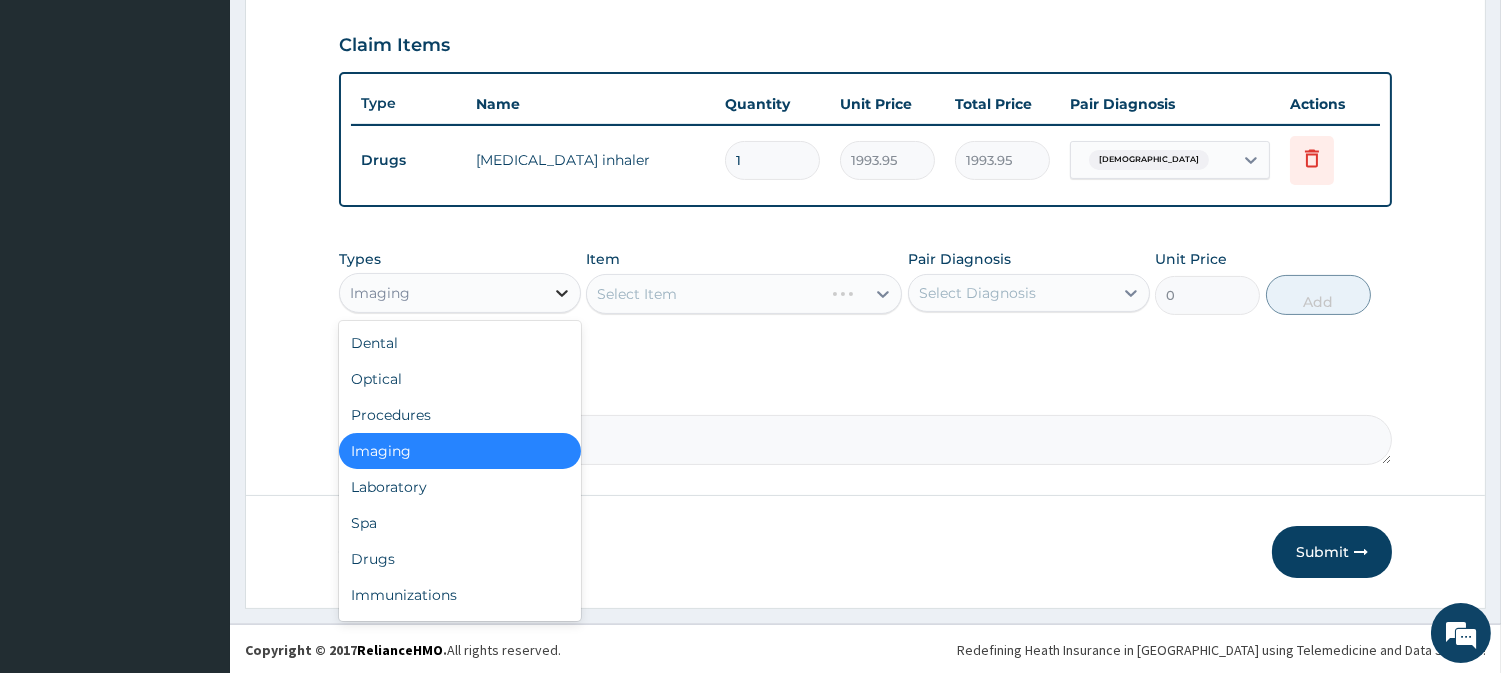 click 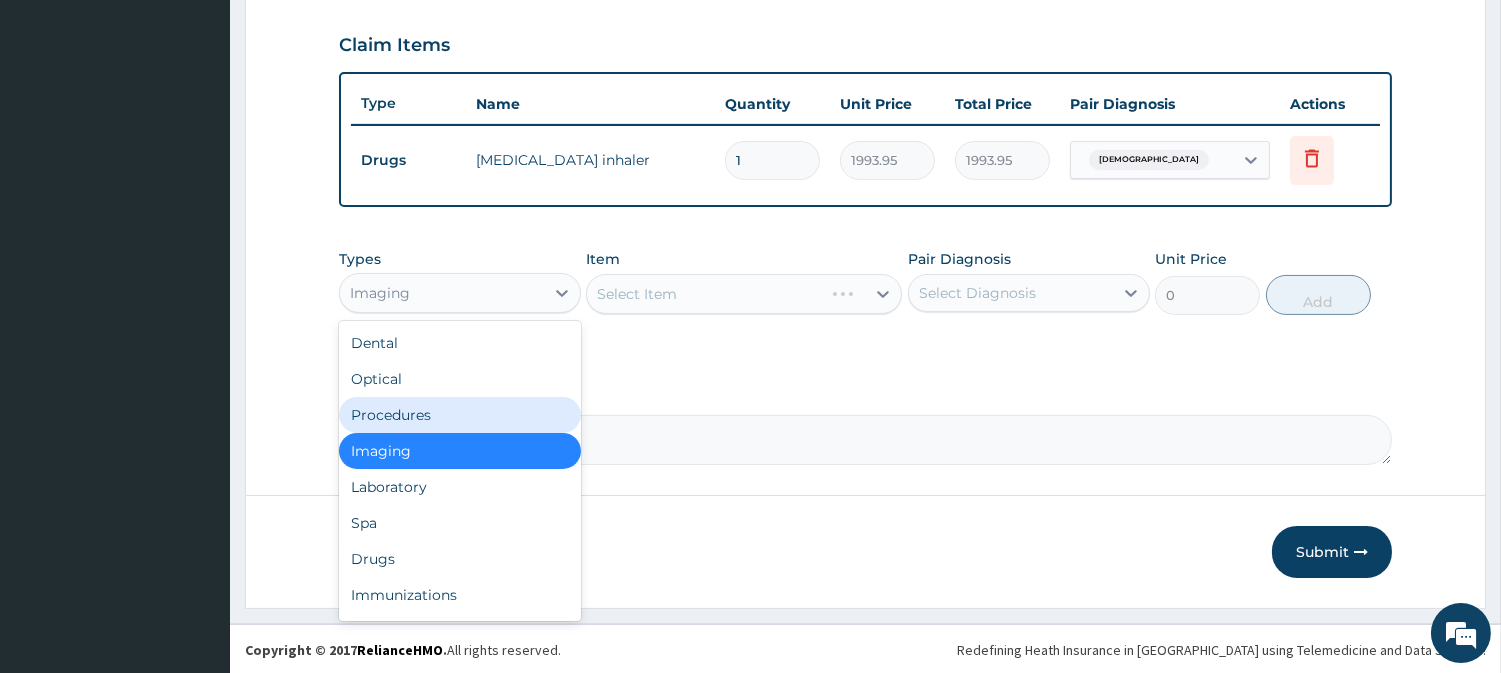 click on "Procedures" at bounding box center [460, 415] 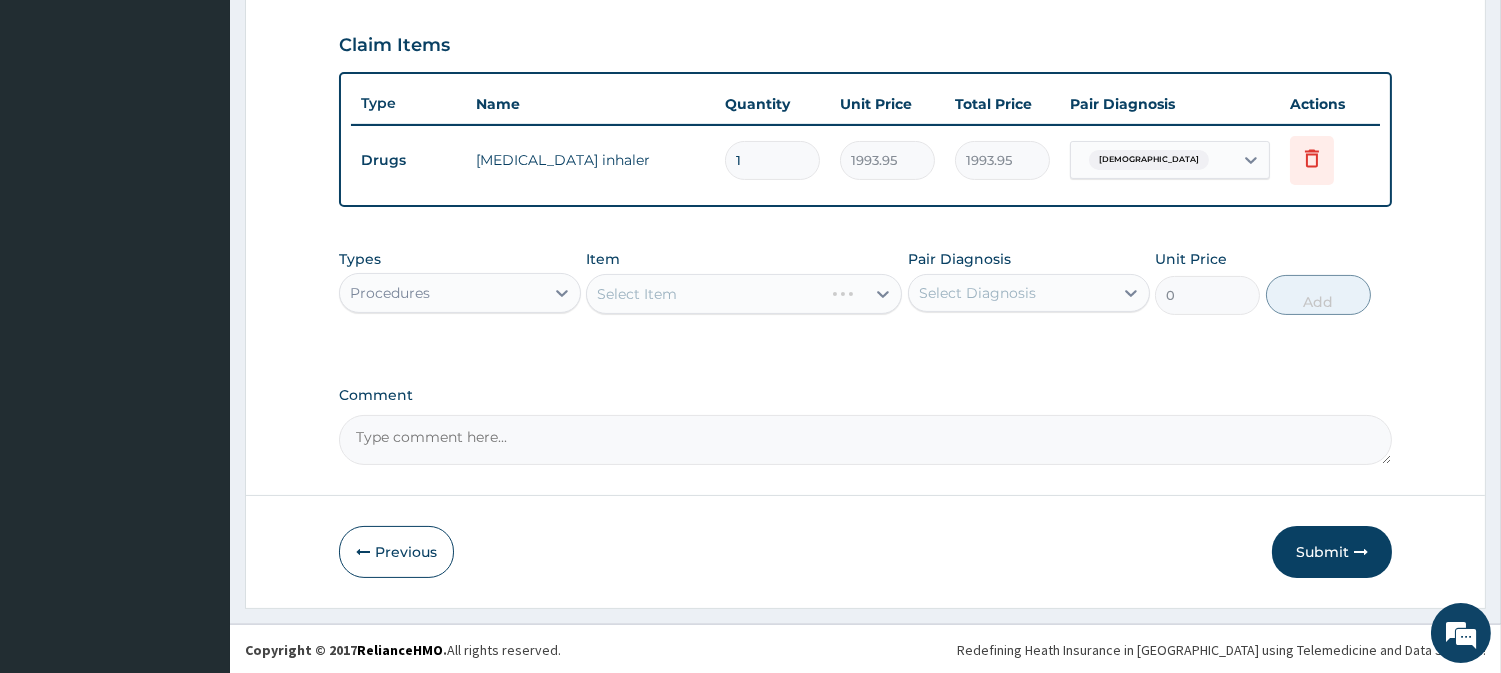 click on "Select Item" at bounding box center (744, 294) 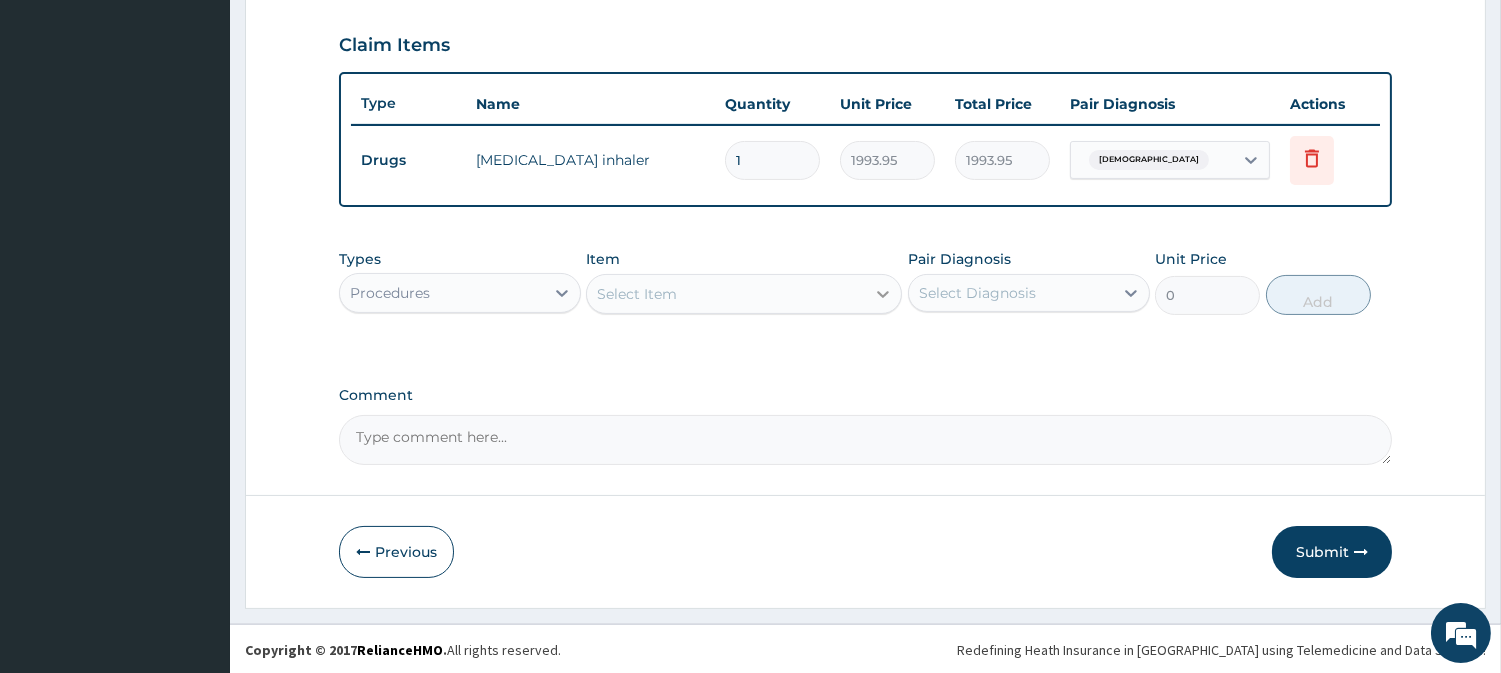 click 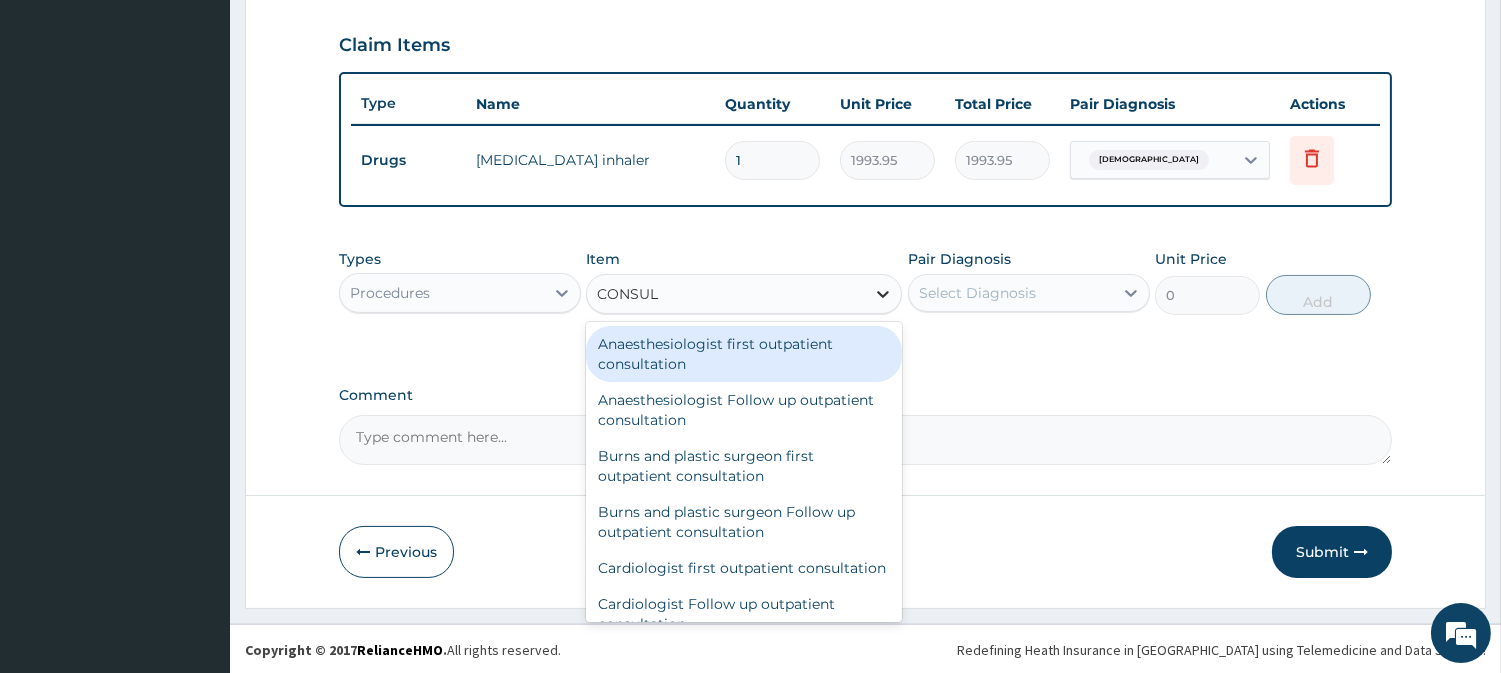 type on "CONSULT" 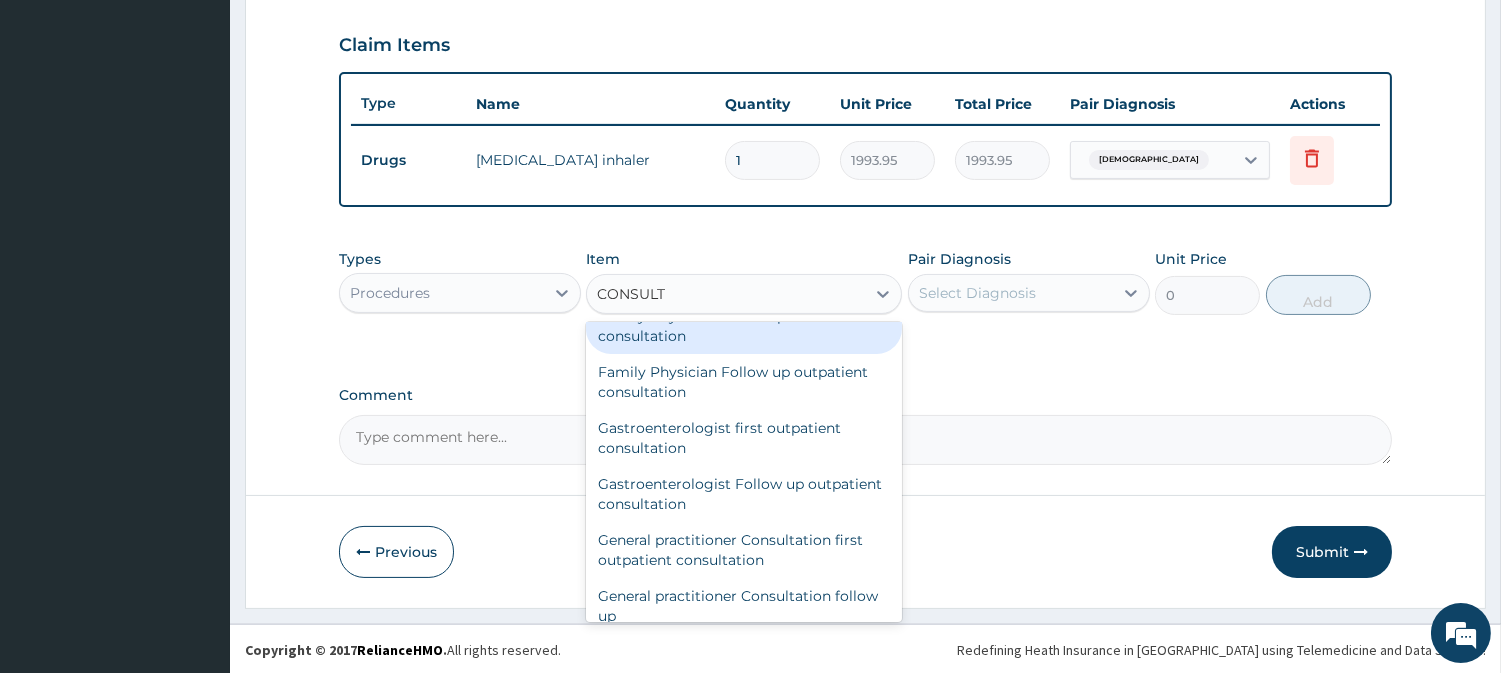 scroll, scrollTop: 888, scrollLeft: 0, axis: vertical 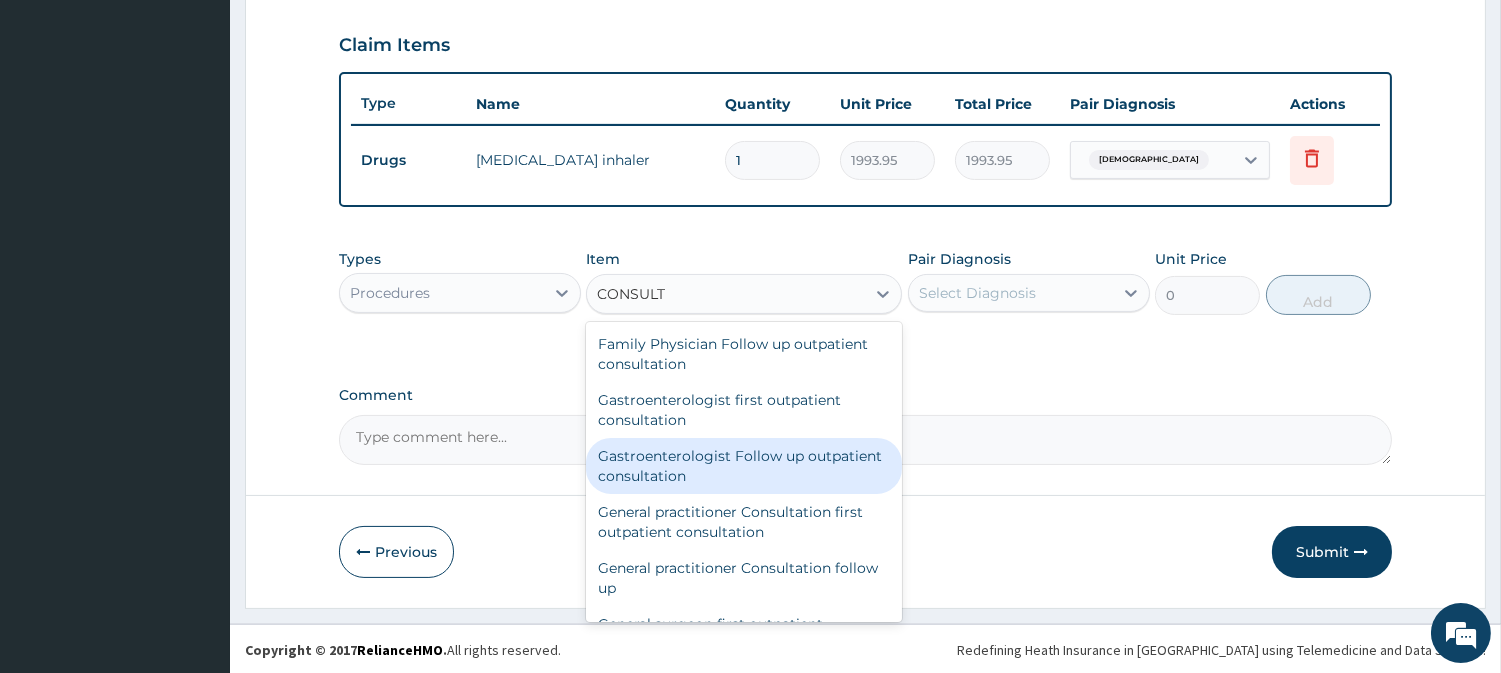 click on "Gastroenterologist Follow up outpatient consultation" at bounding box center (744, 466) 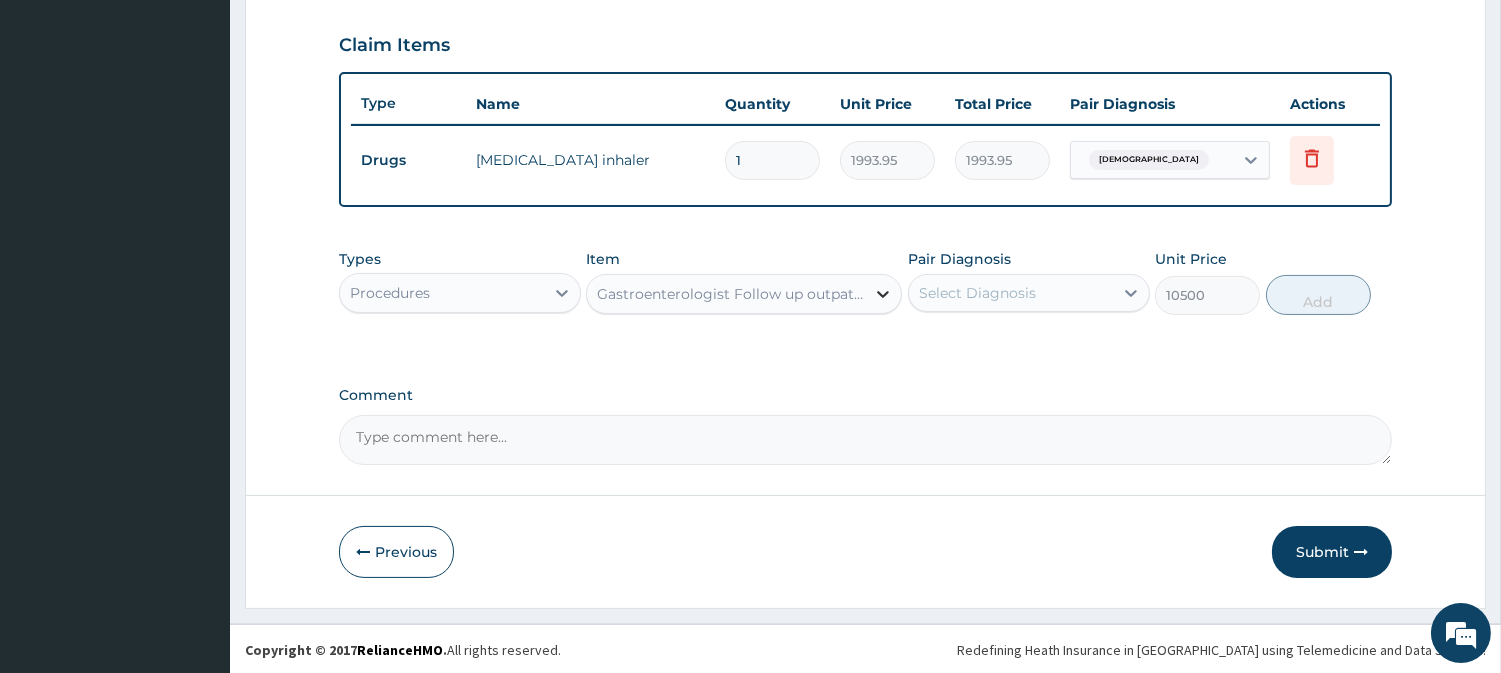 click 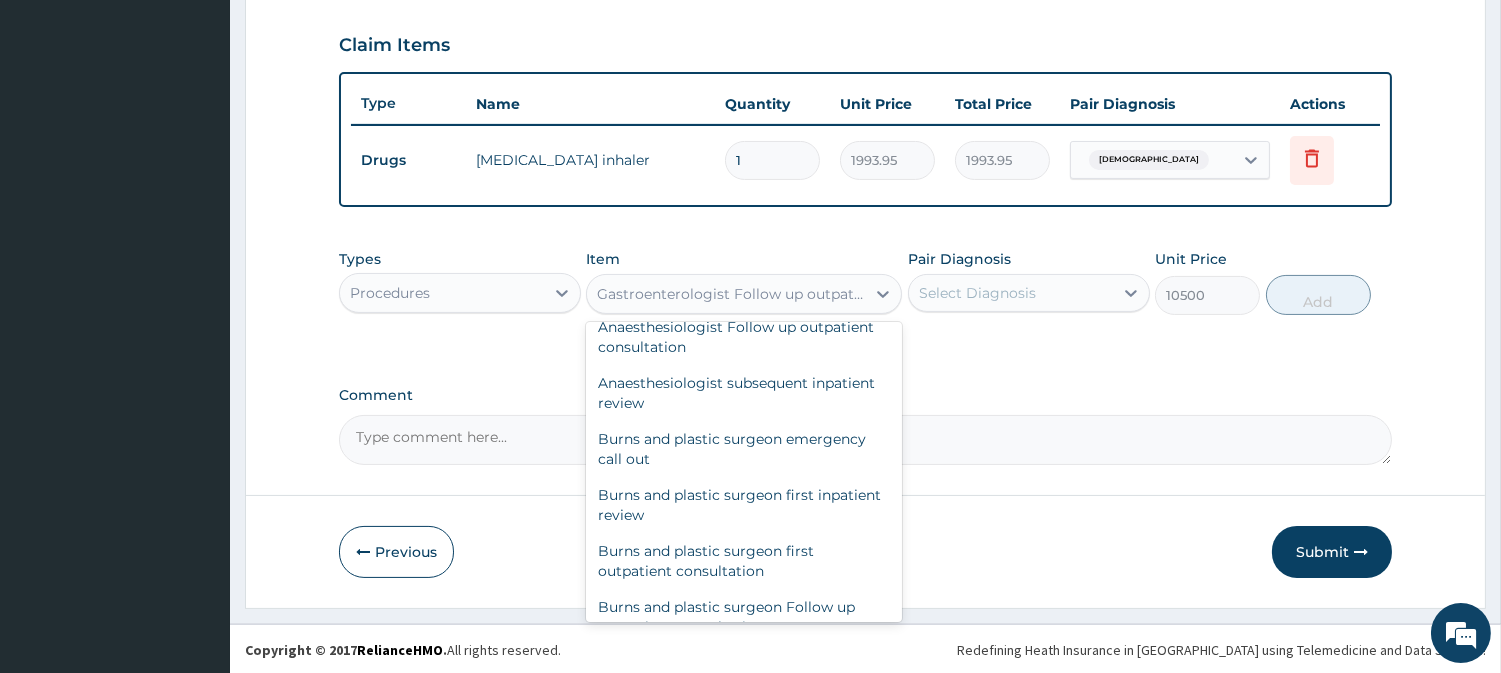 scroll, scrollTop: 80272, scrollLeft: 0, axis: vertical 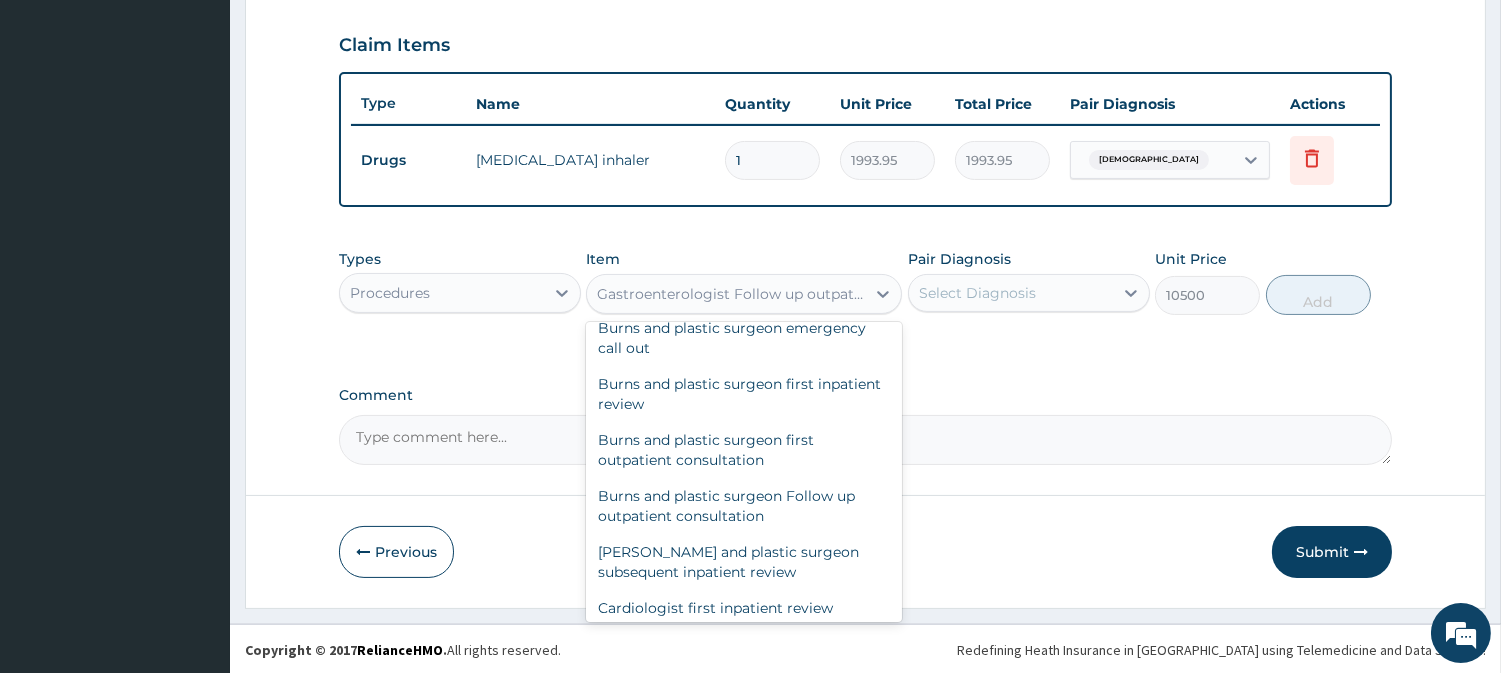 click on "General practitioner Consultation first outpatient consultation" at bounding box center (744, 2090) 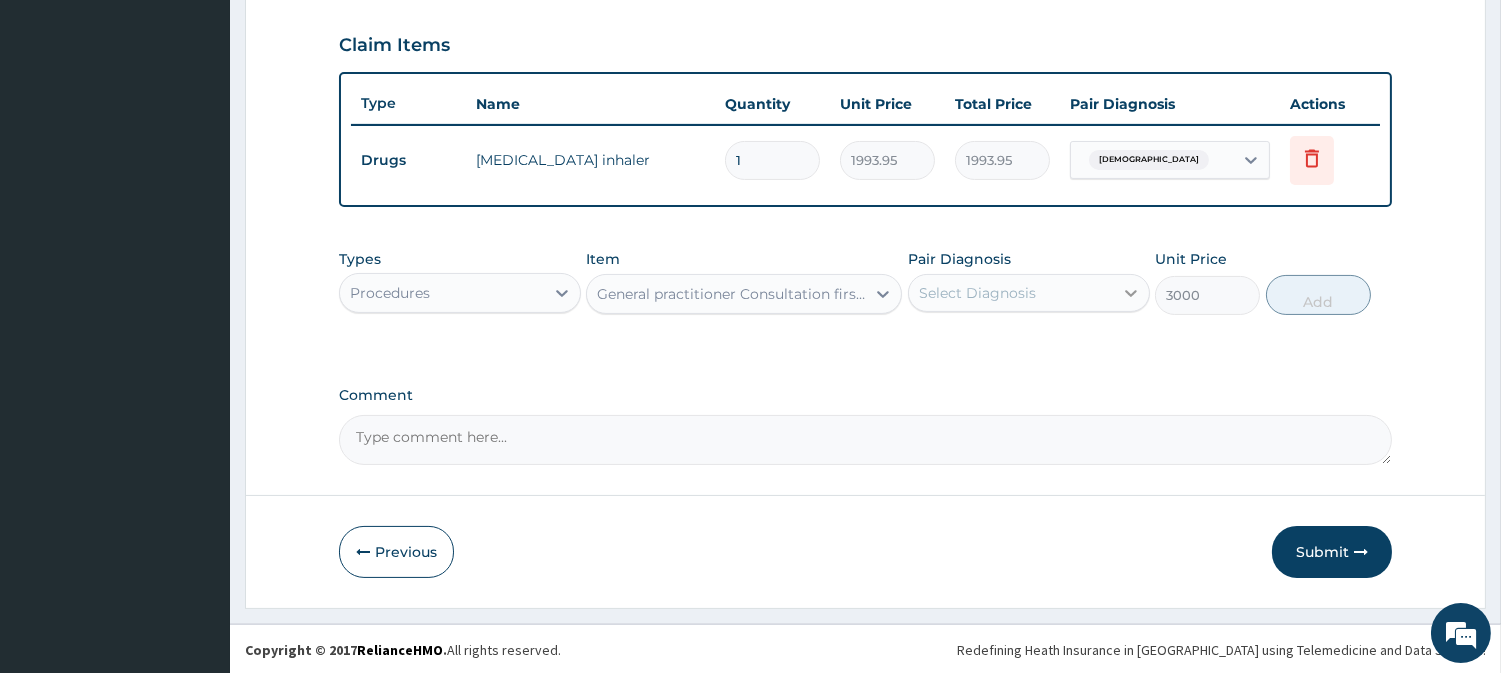 click 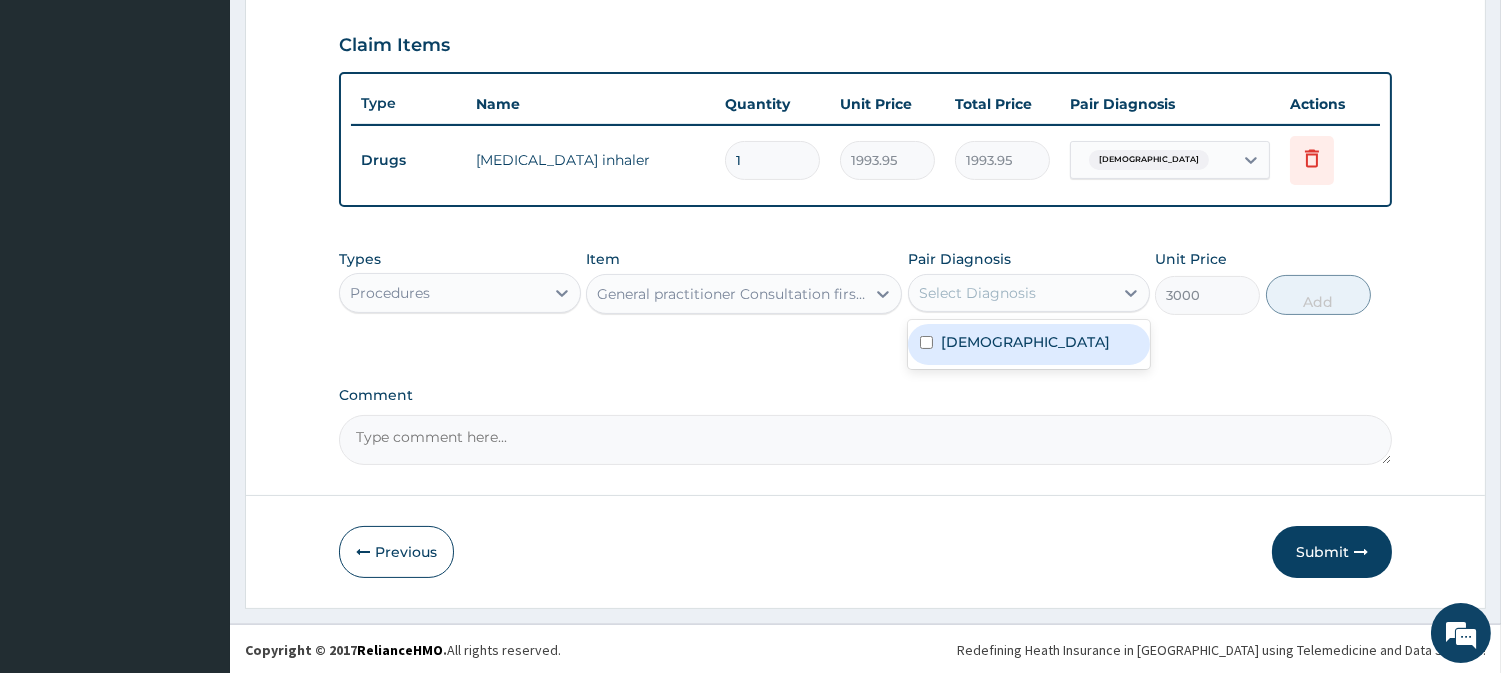 click at bounding box center (926, 342) 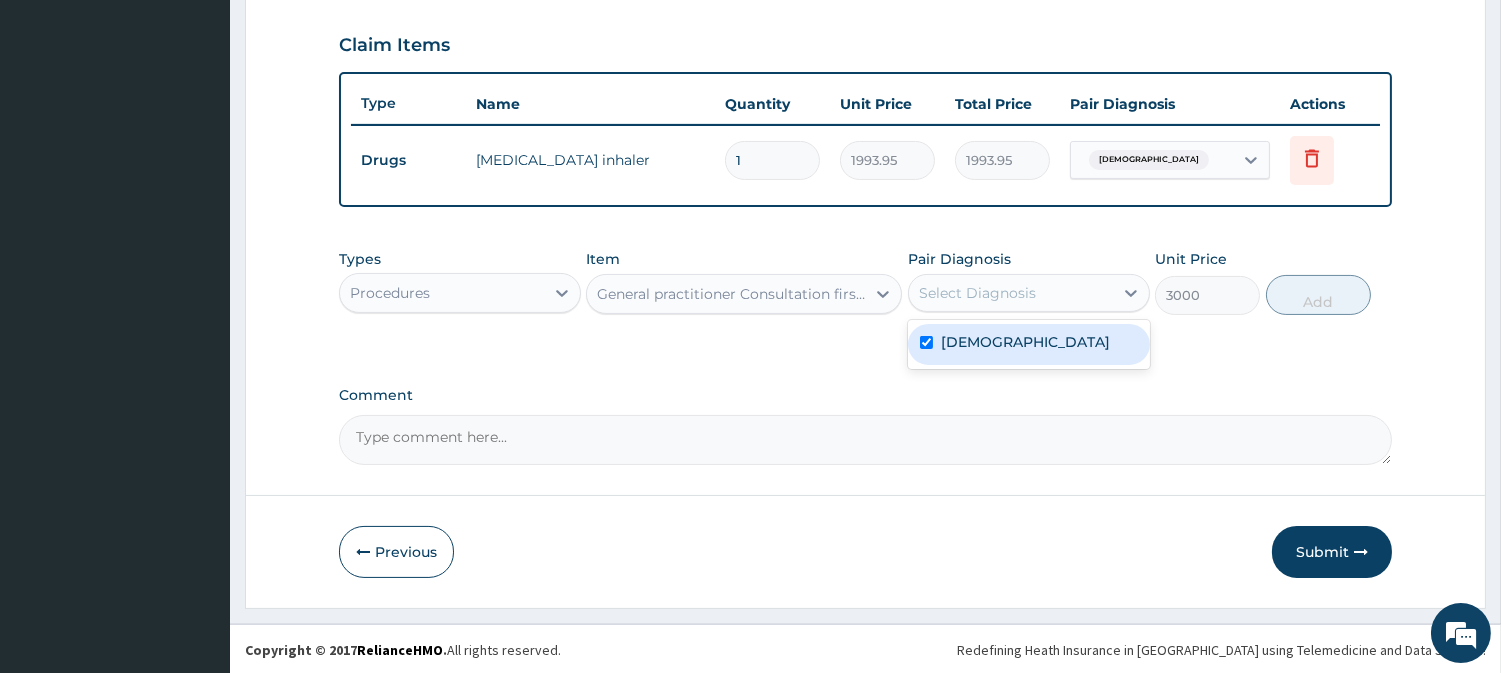 checkbox on "true" 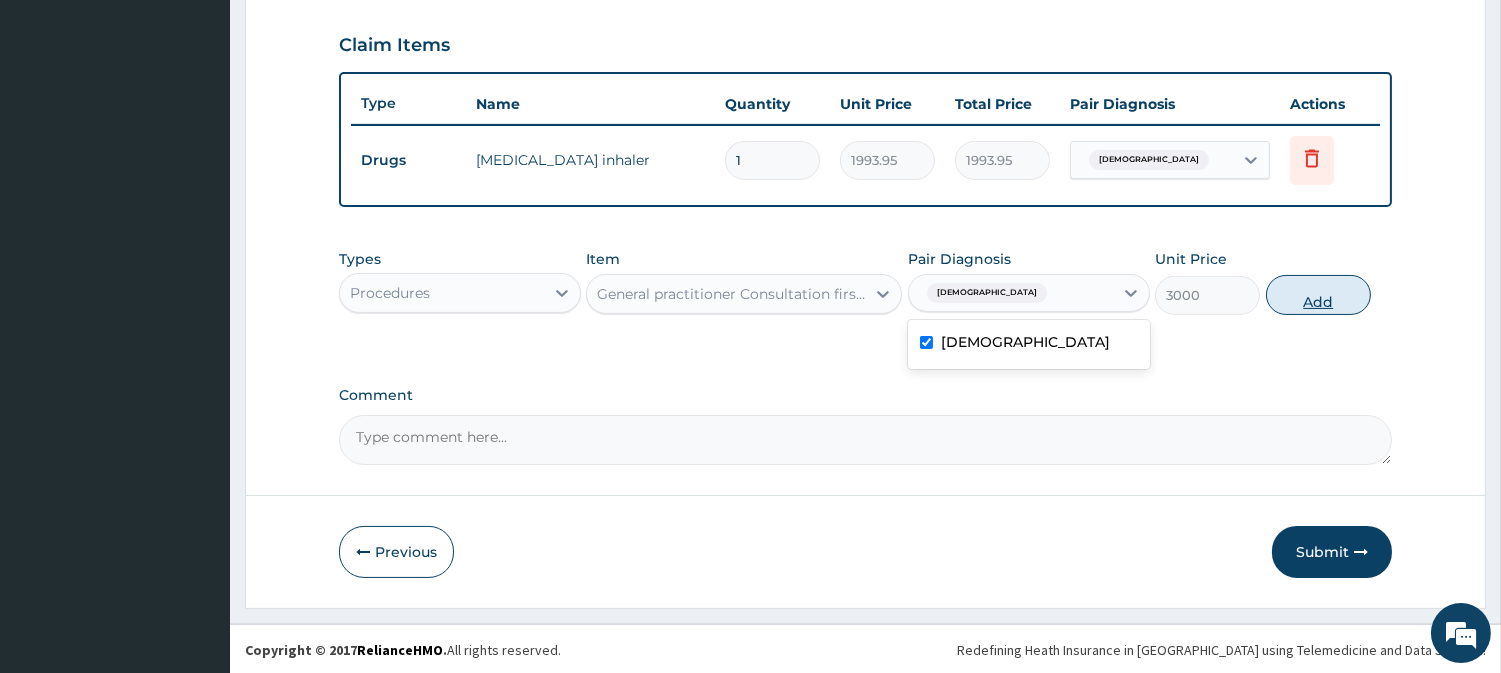 click on "Add" at bounding box center (1318, 295) 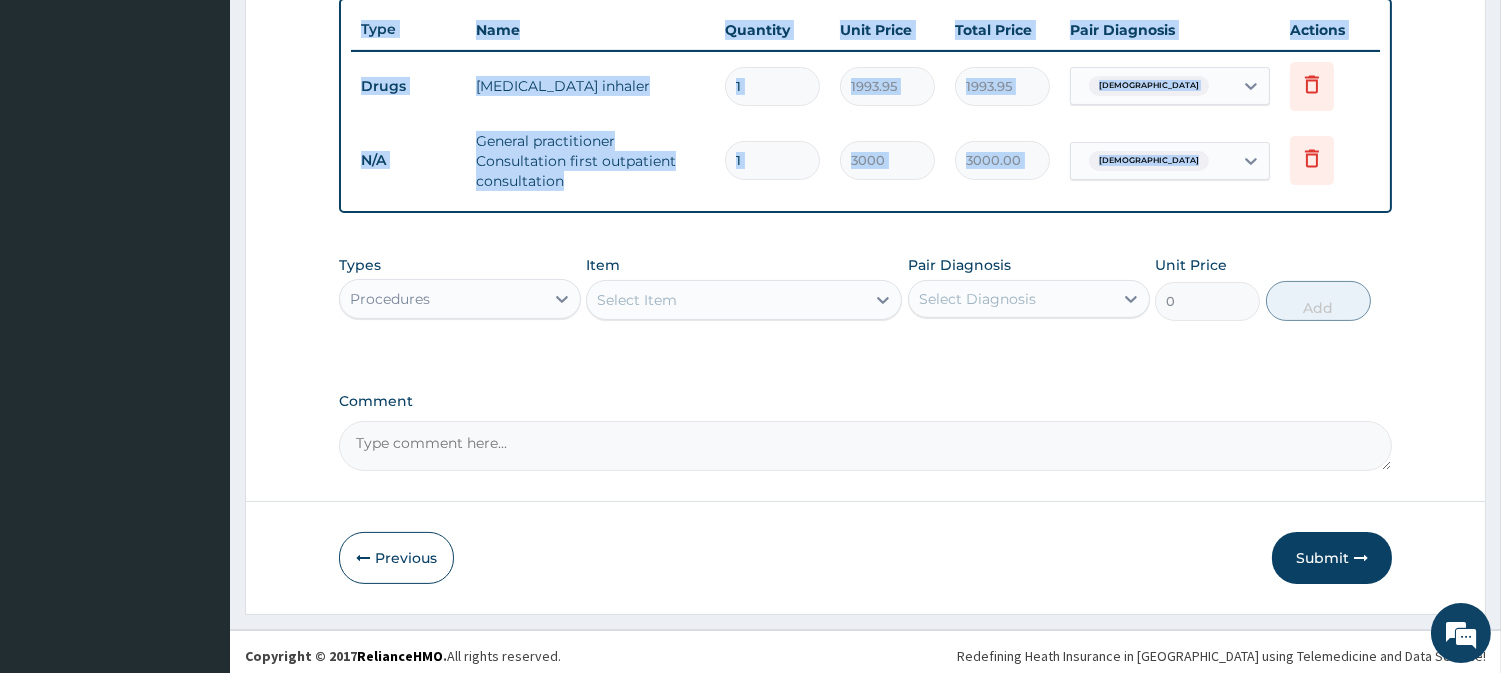 scroll, scrollTop: 752, scrollLeft: 0, axis: vertical 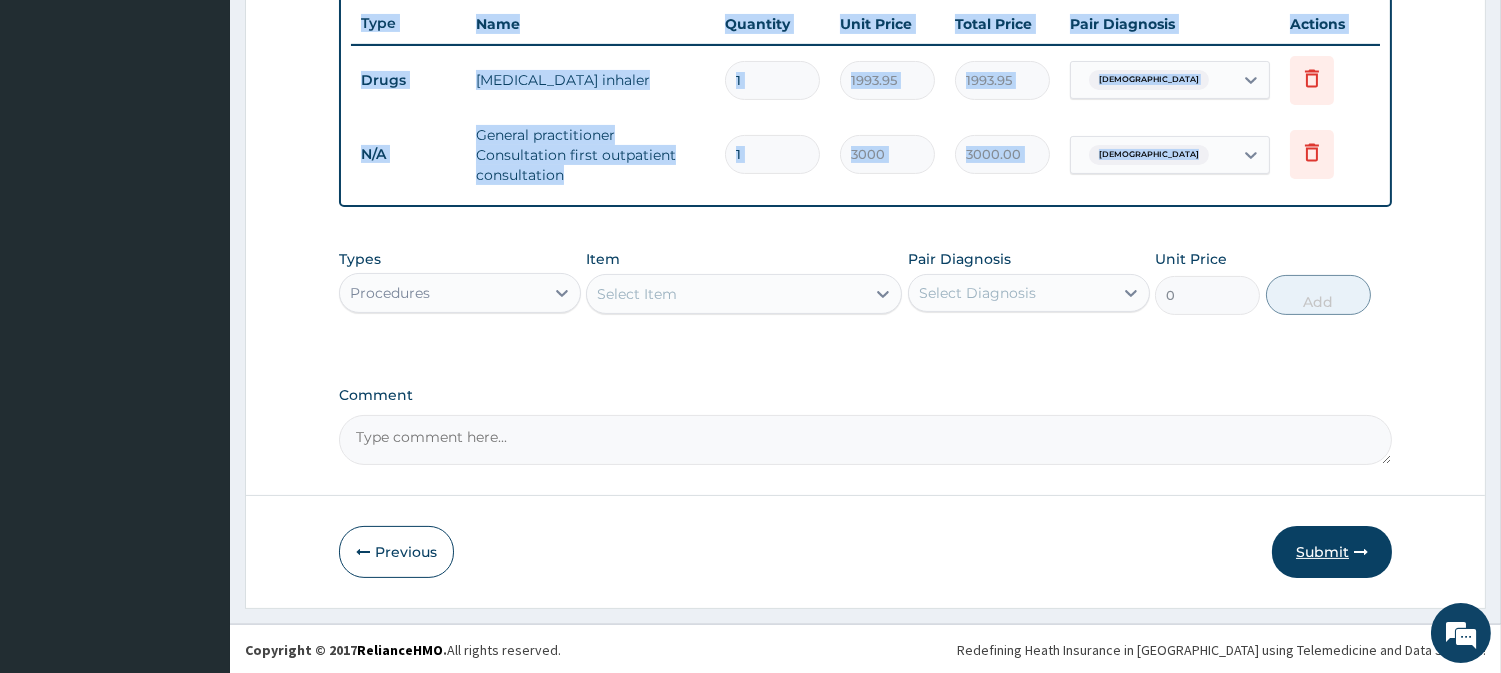 click on "Submit" at bounding box center [1332, 552] 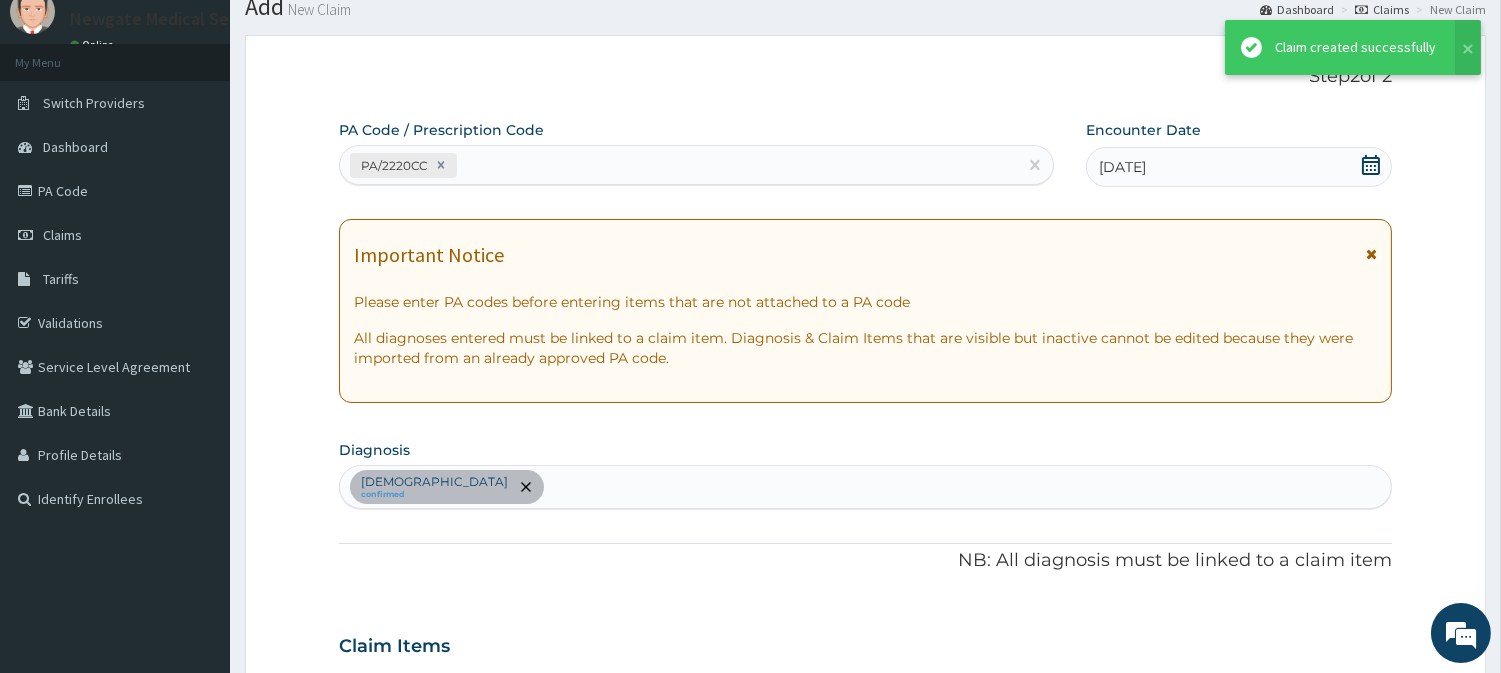 scroll, scrollTop: 752, scrollLeft: 0, axis: vertical 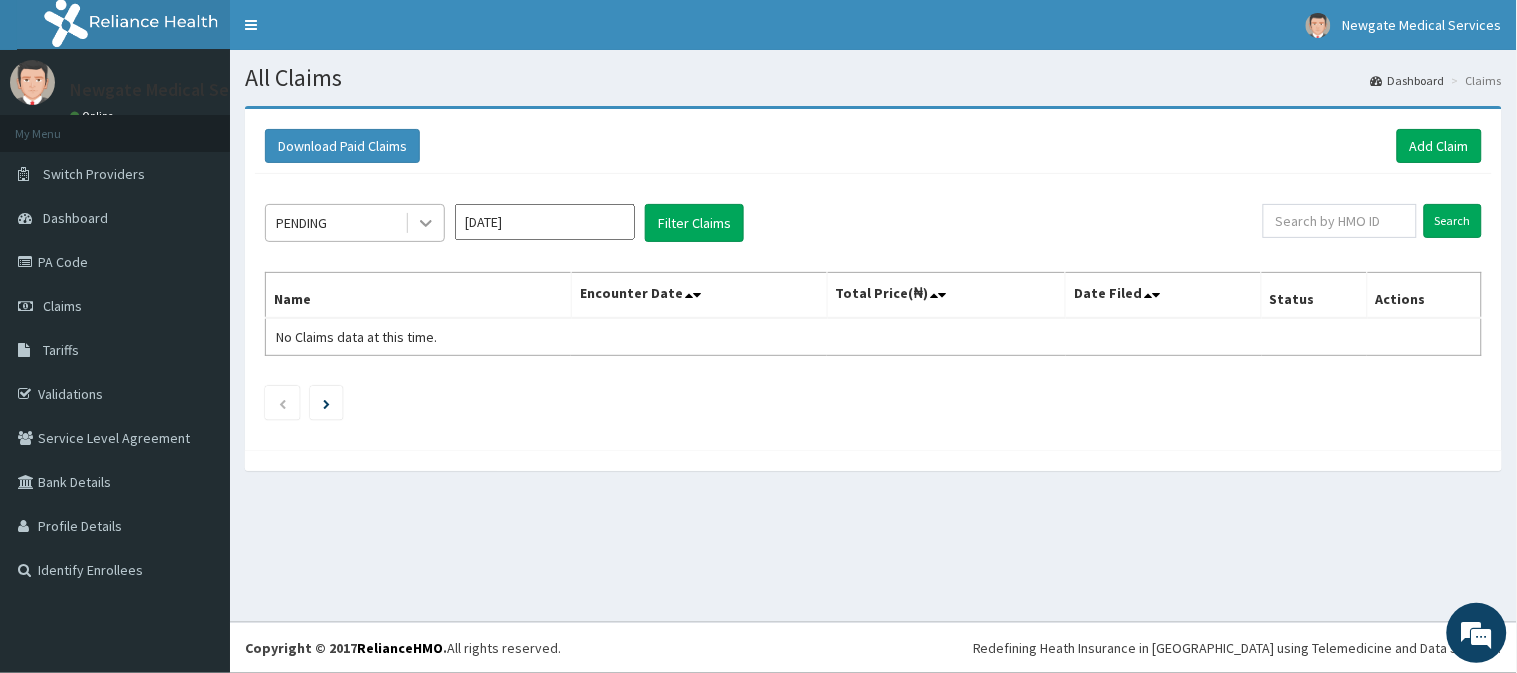 click 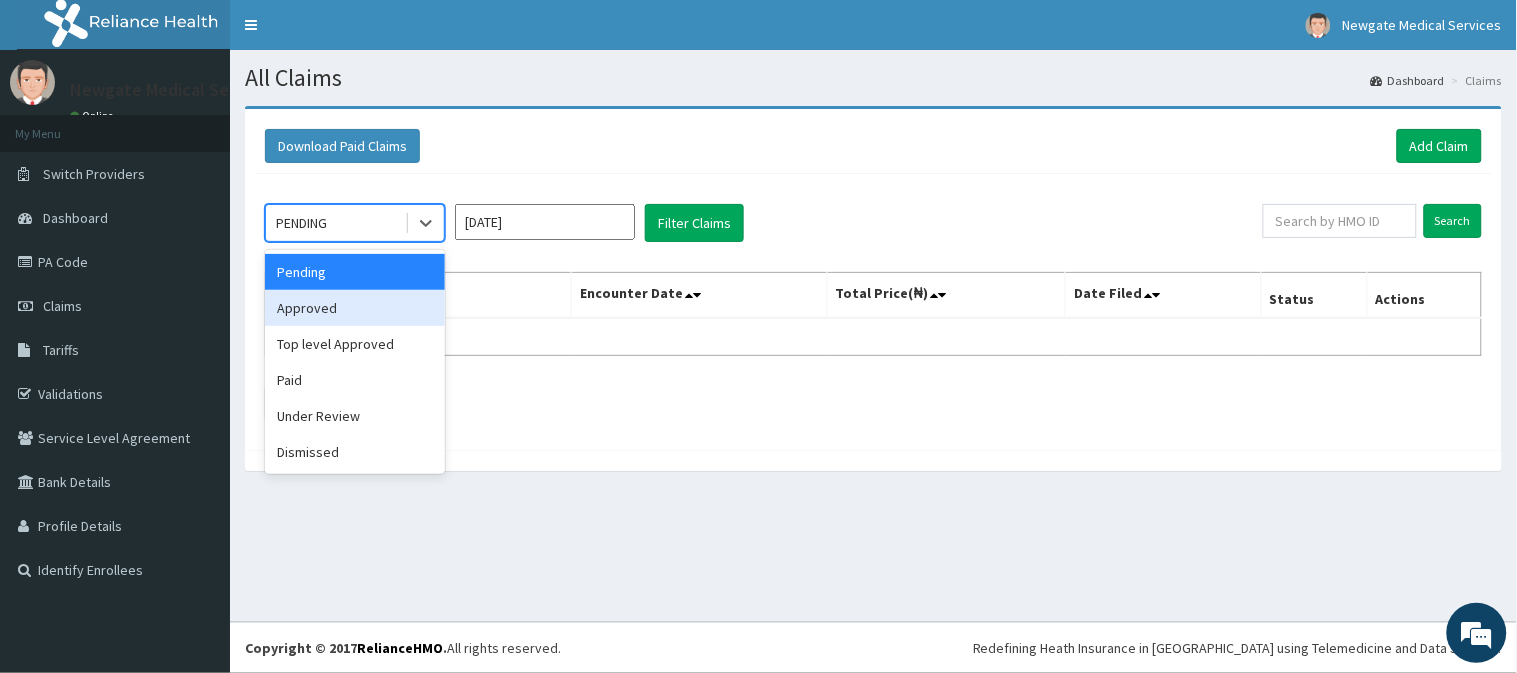 click on "Approved" at bounding box center (355, 308) 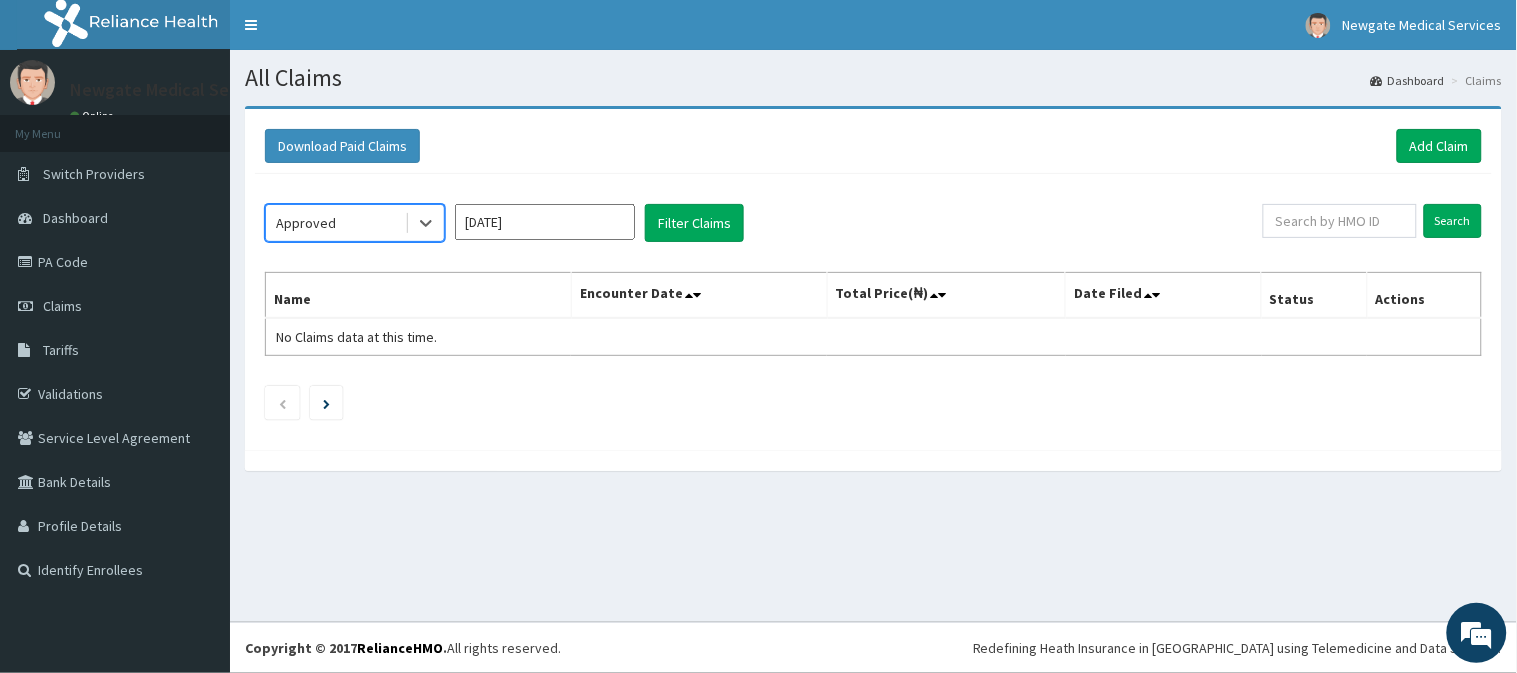 click on "[DATE]" at bounding box center (545, 222) 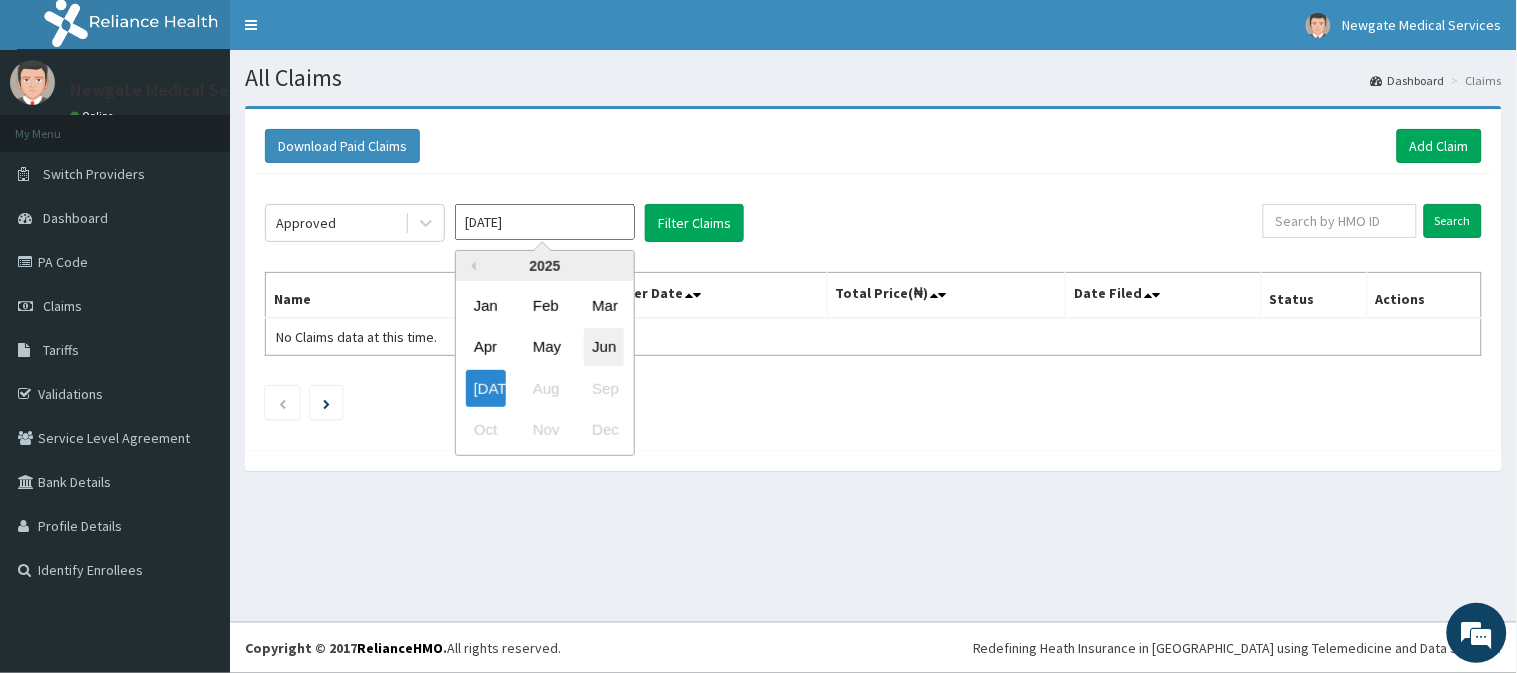 click on "Jun" at bounding box center [604, 347] 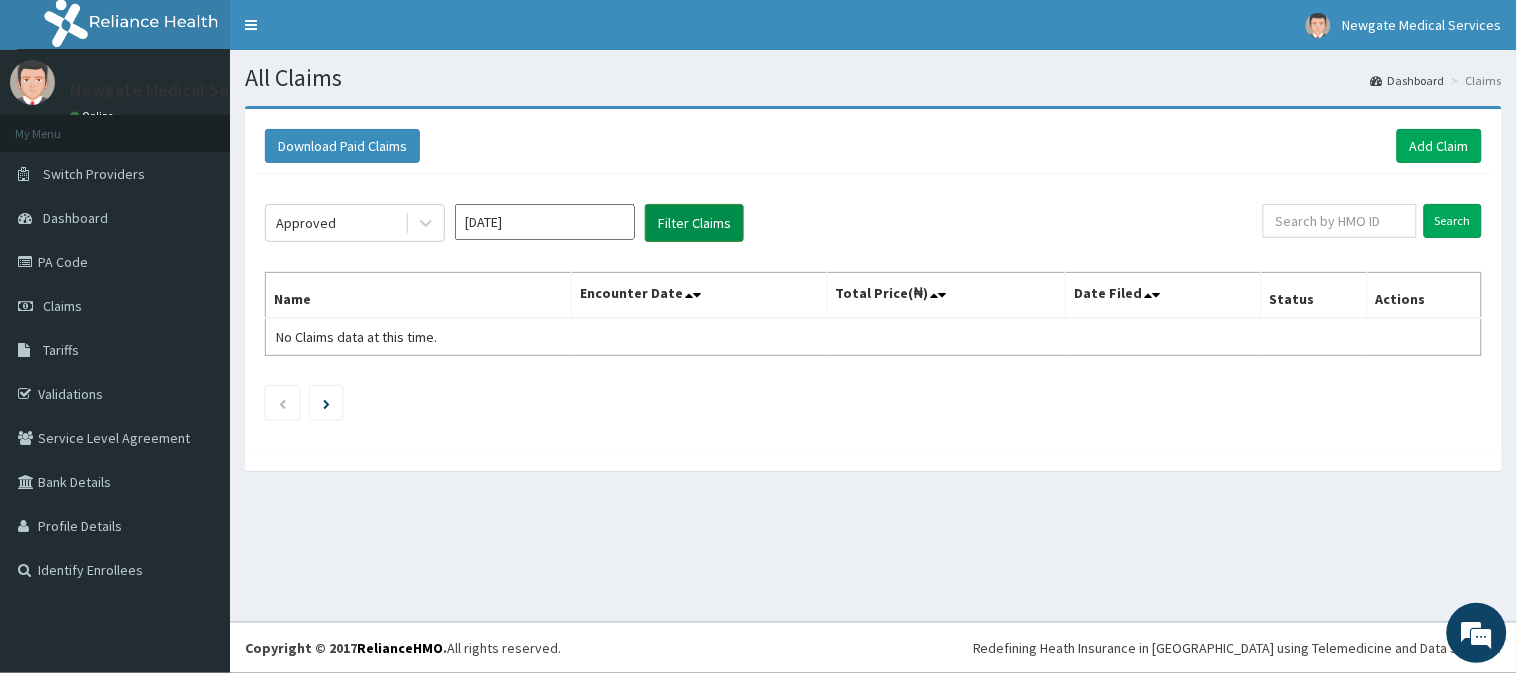 click on "Filter Claims" at bounding box center [694, 223] 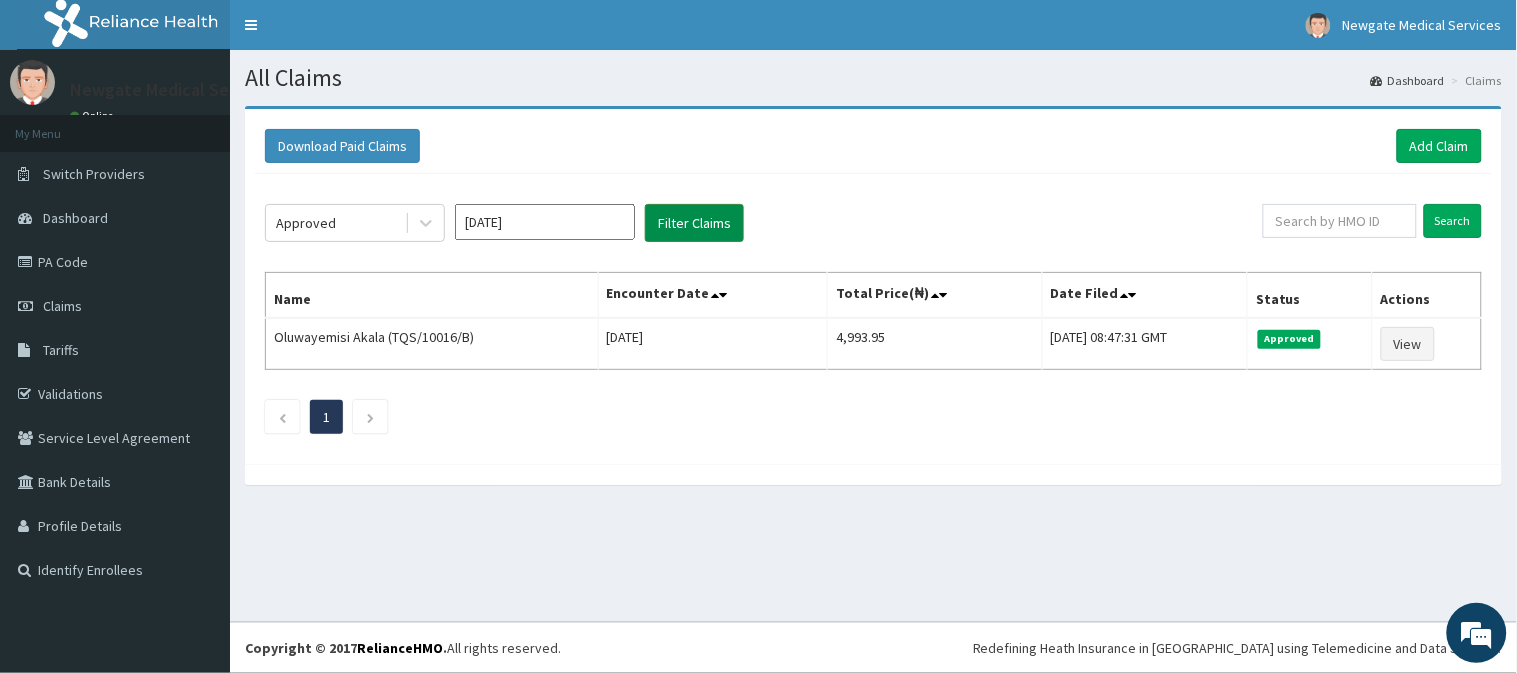 scroll, scrollTop: 0, scrollLeft: 0, axis: both 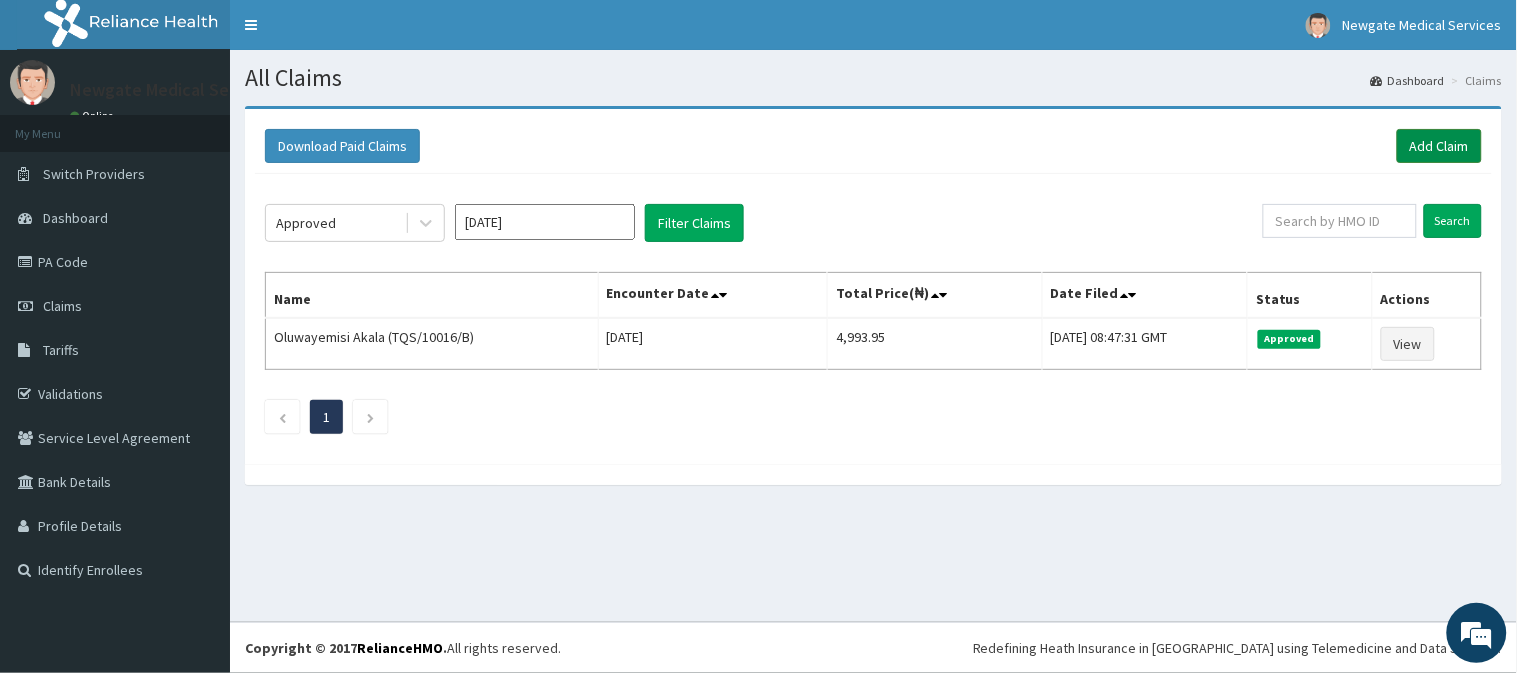 click on "Add Claim" at bounding box center [1439, 146] 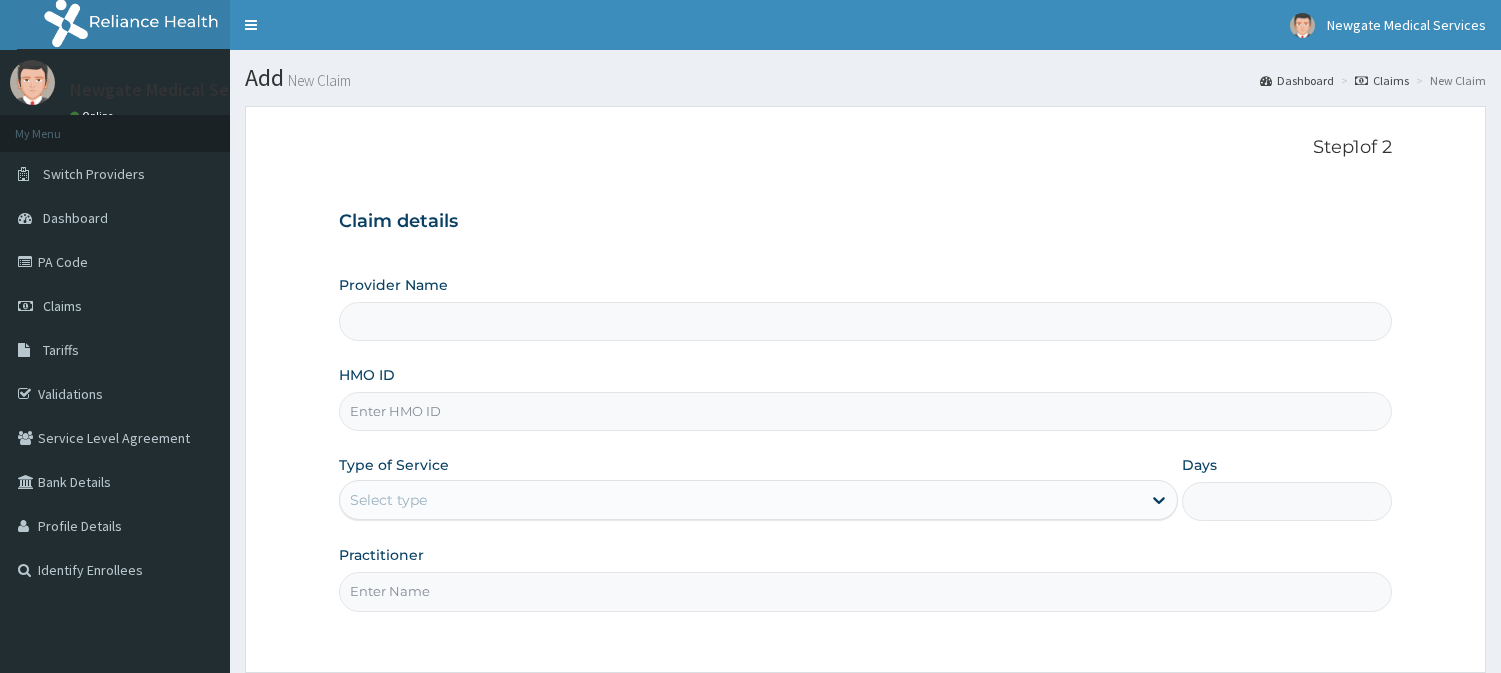 scroll, scrollTop: 0, scrollLeft: 0, axis: both 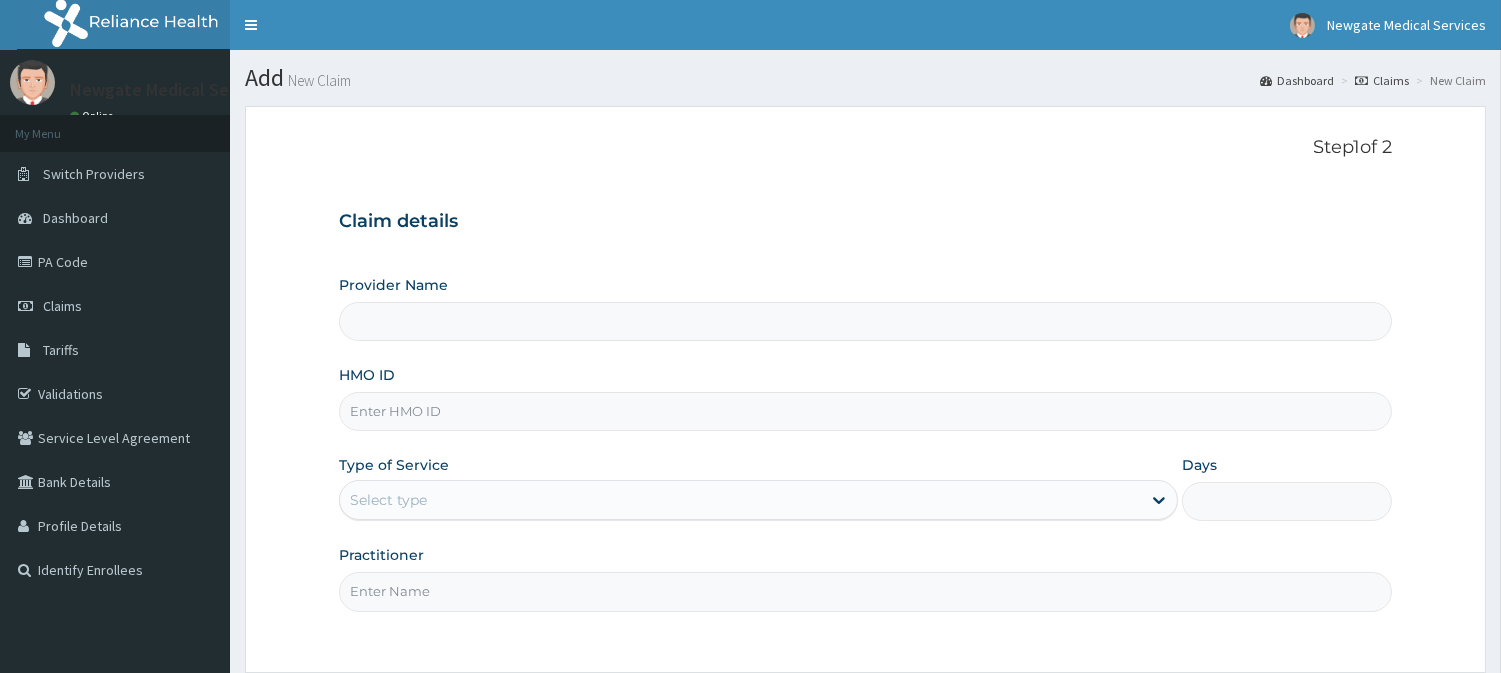type on "Newgate Medical Services Ltd - [GEOGRAPHIC_DATA]" 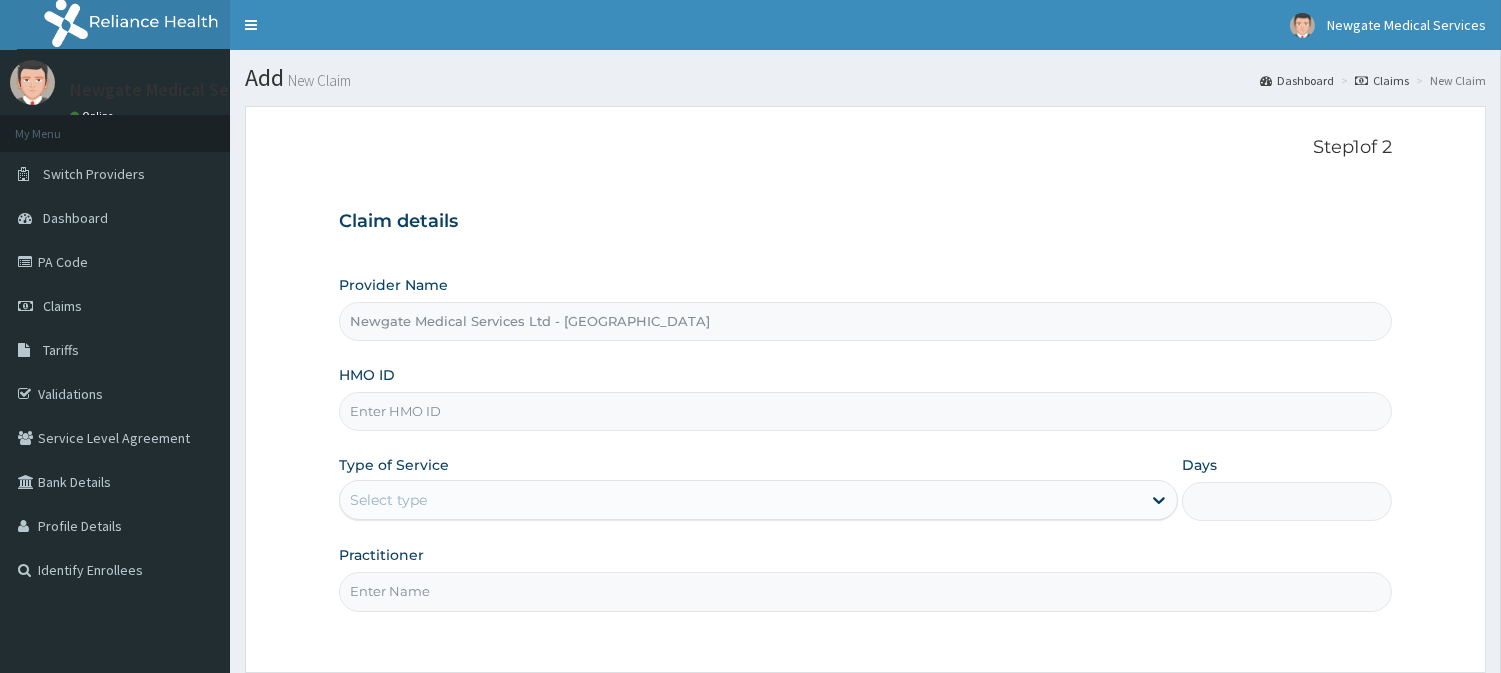 paste on "TQS/10016/A" 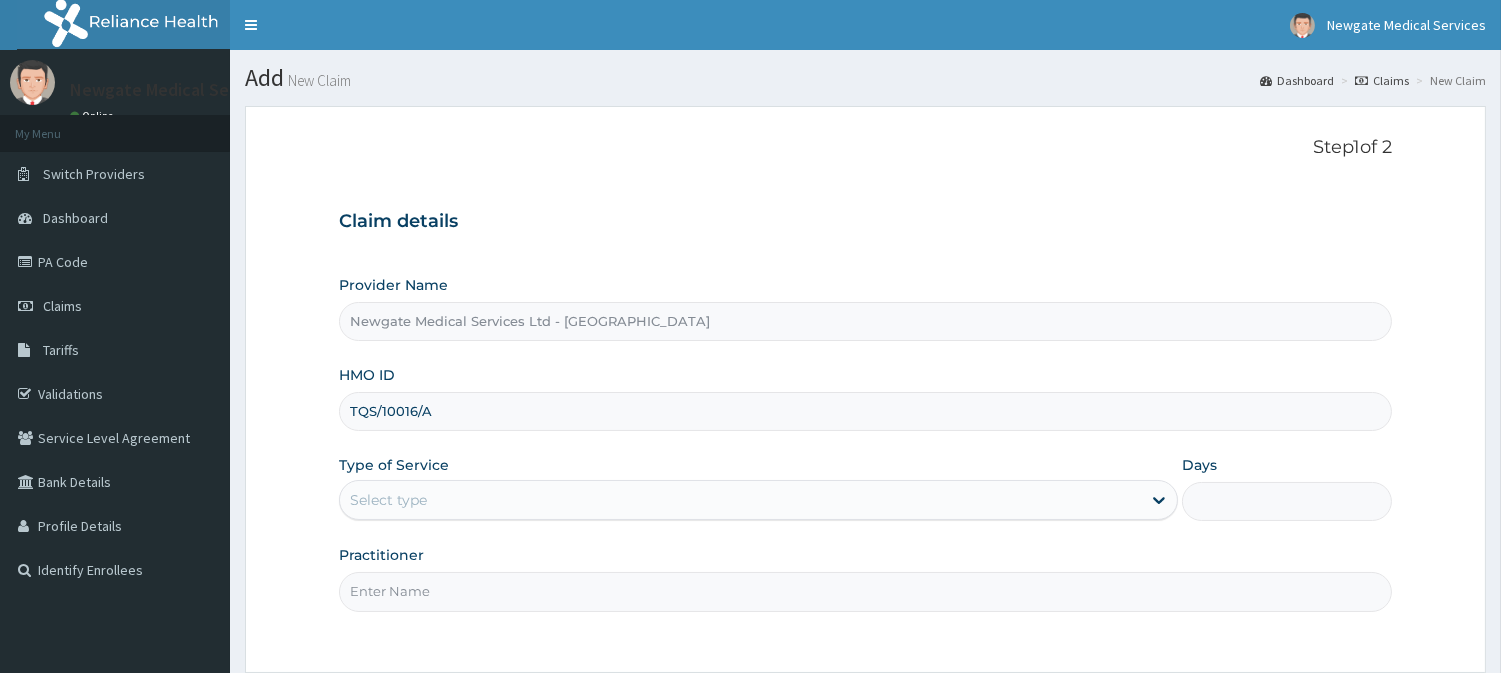 type on "TQS/10016/A" 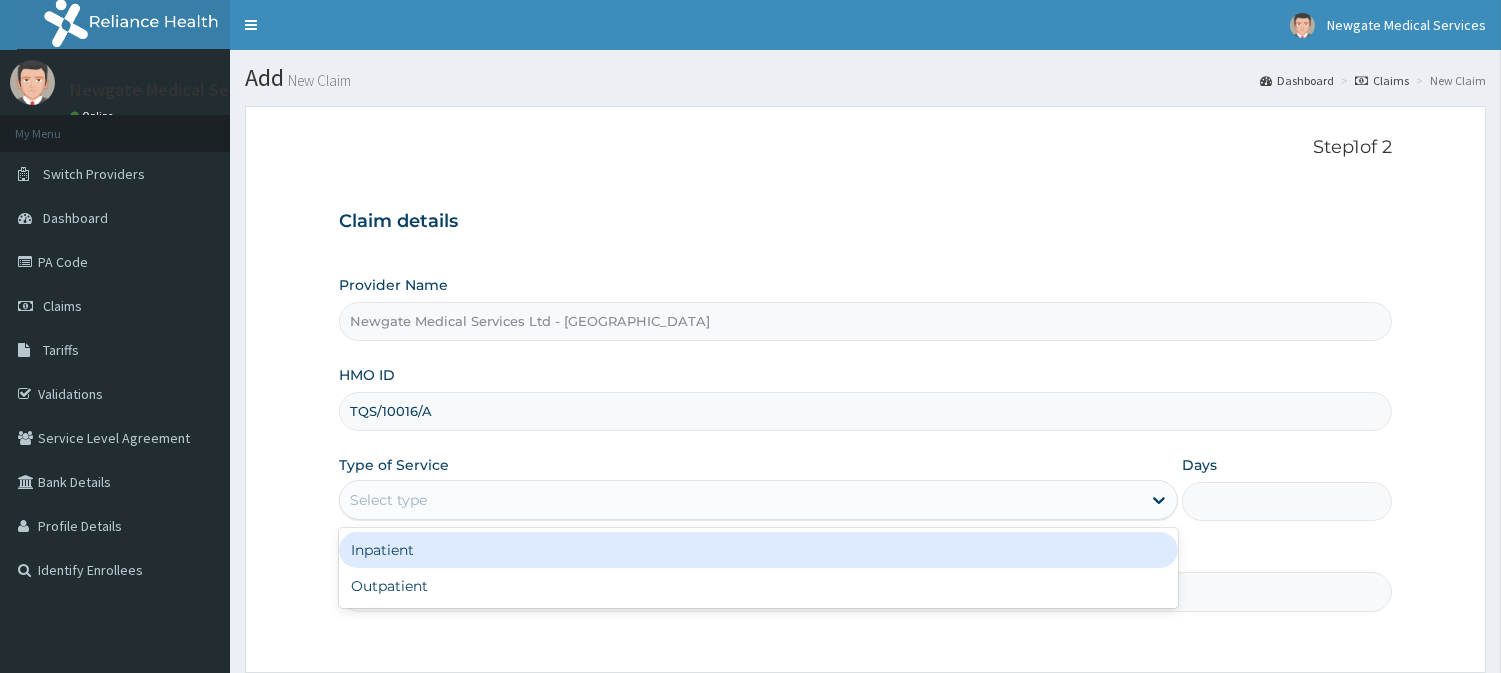 click on "Select type" at bounding box center [740, 500] 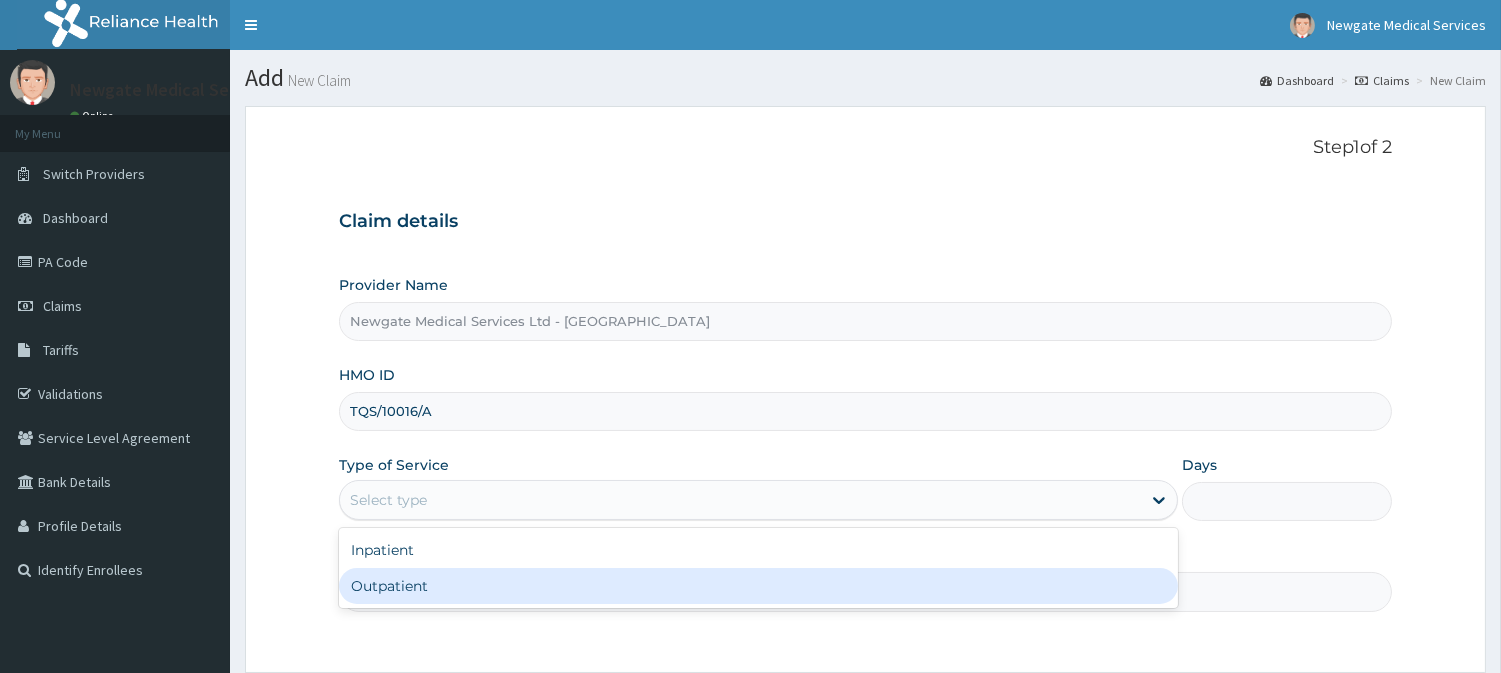 drag, startPoint x: 437, startPoint y: 587, endPoint x: 471, endPoint y: 553, distance: 48.08326 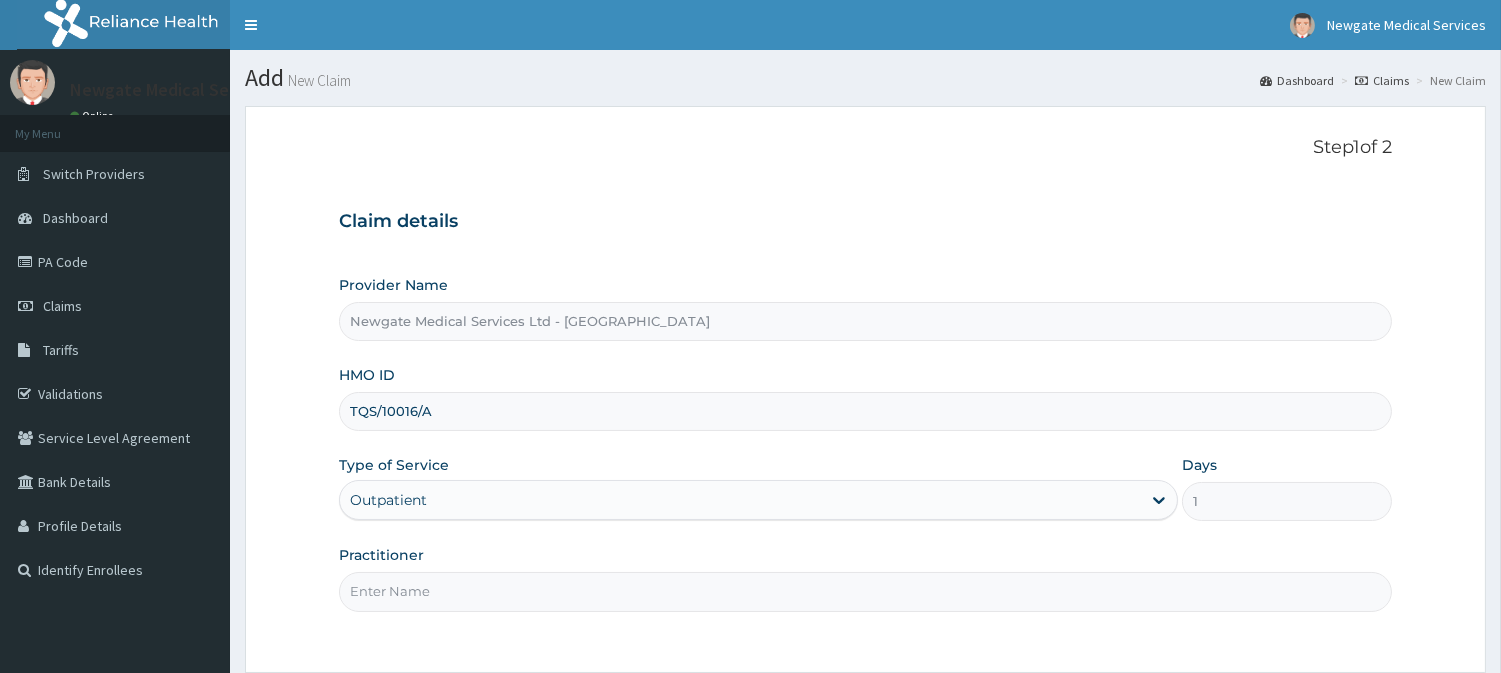 type on "DR ADEFUYE" 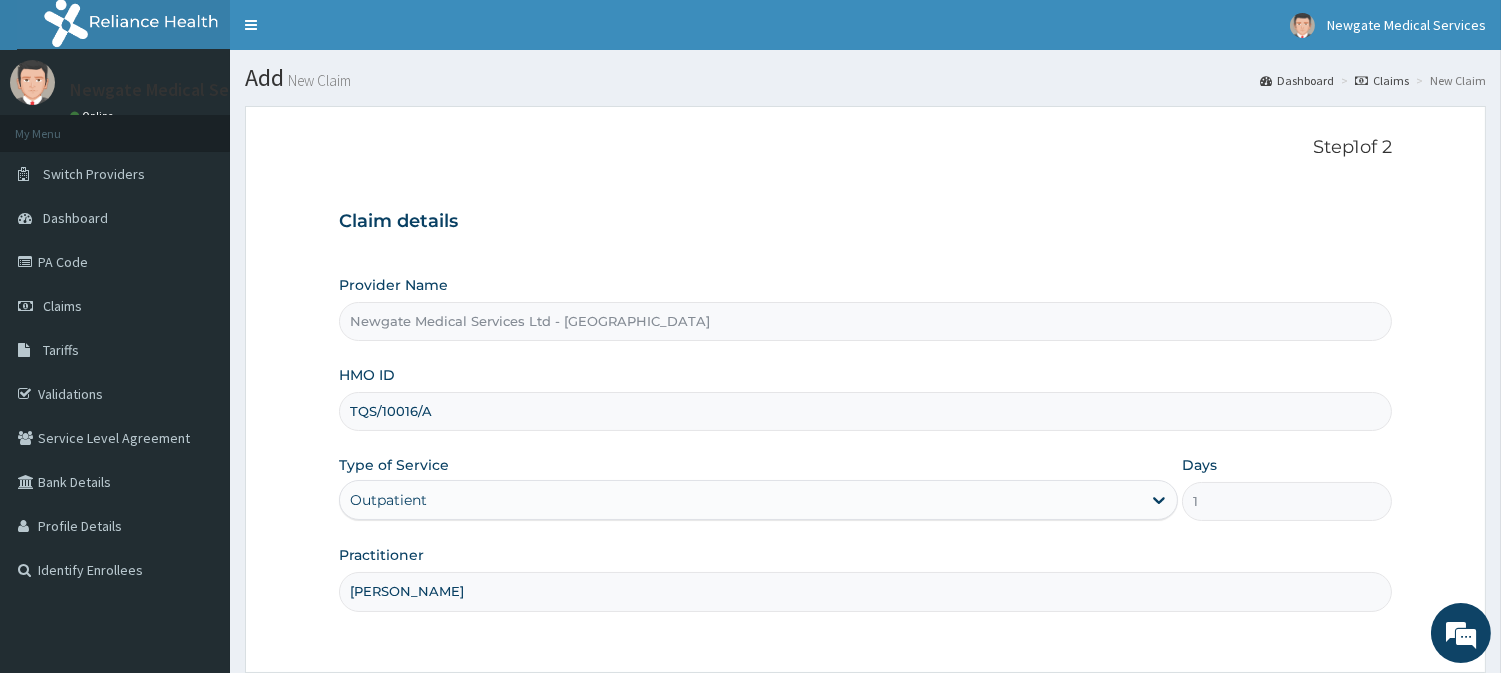 scroll, scrollTop: 0, scrollLeft: 0, axis: both 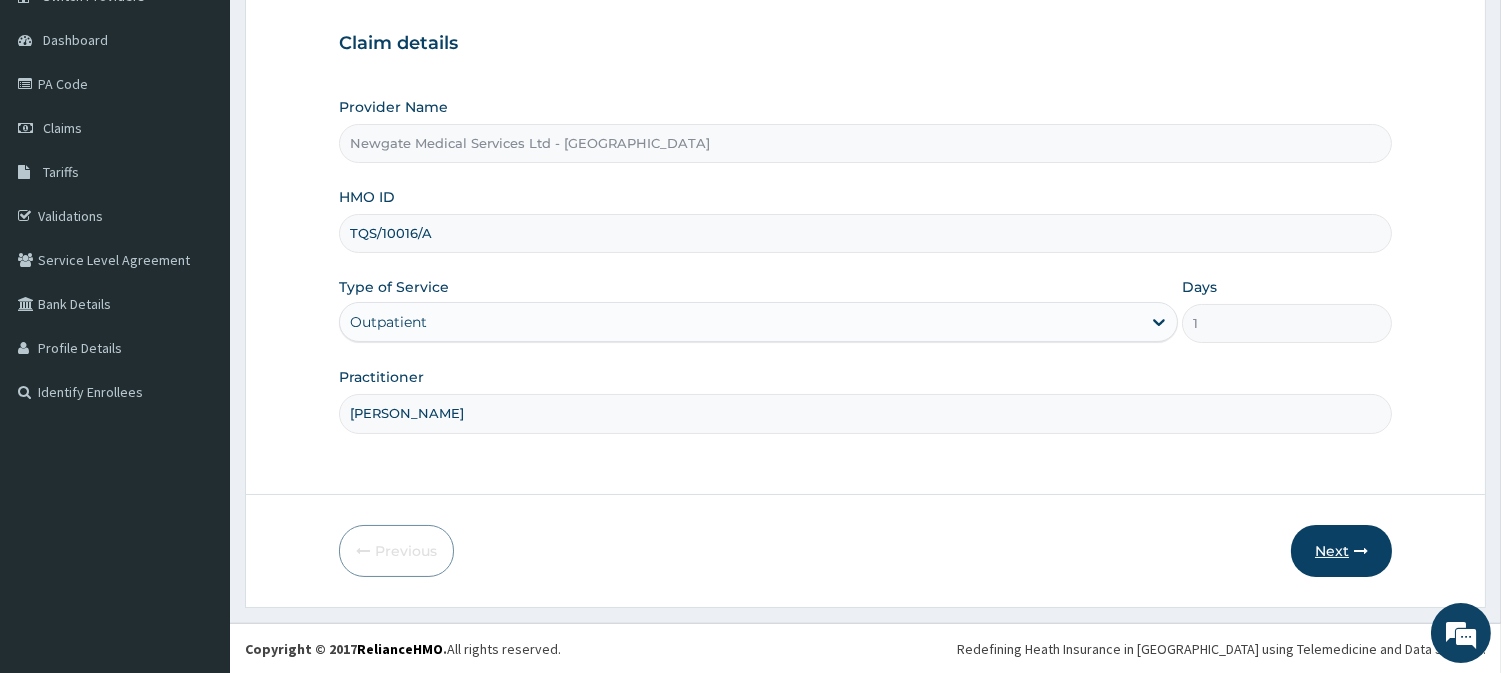 click on "Next" at bounding box center [1341, 551] 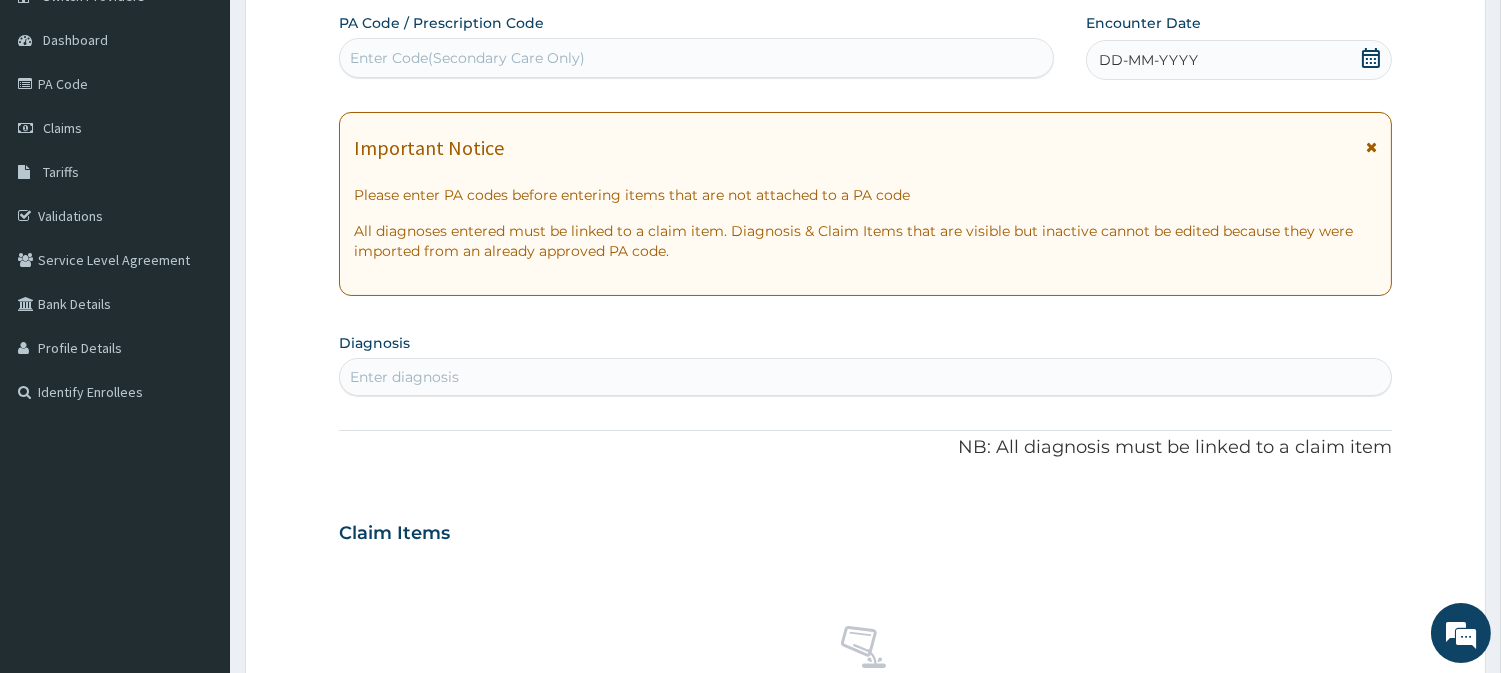 click 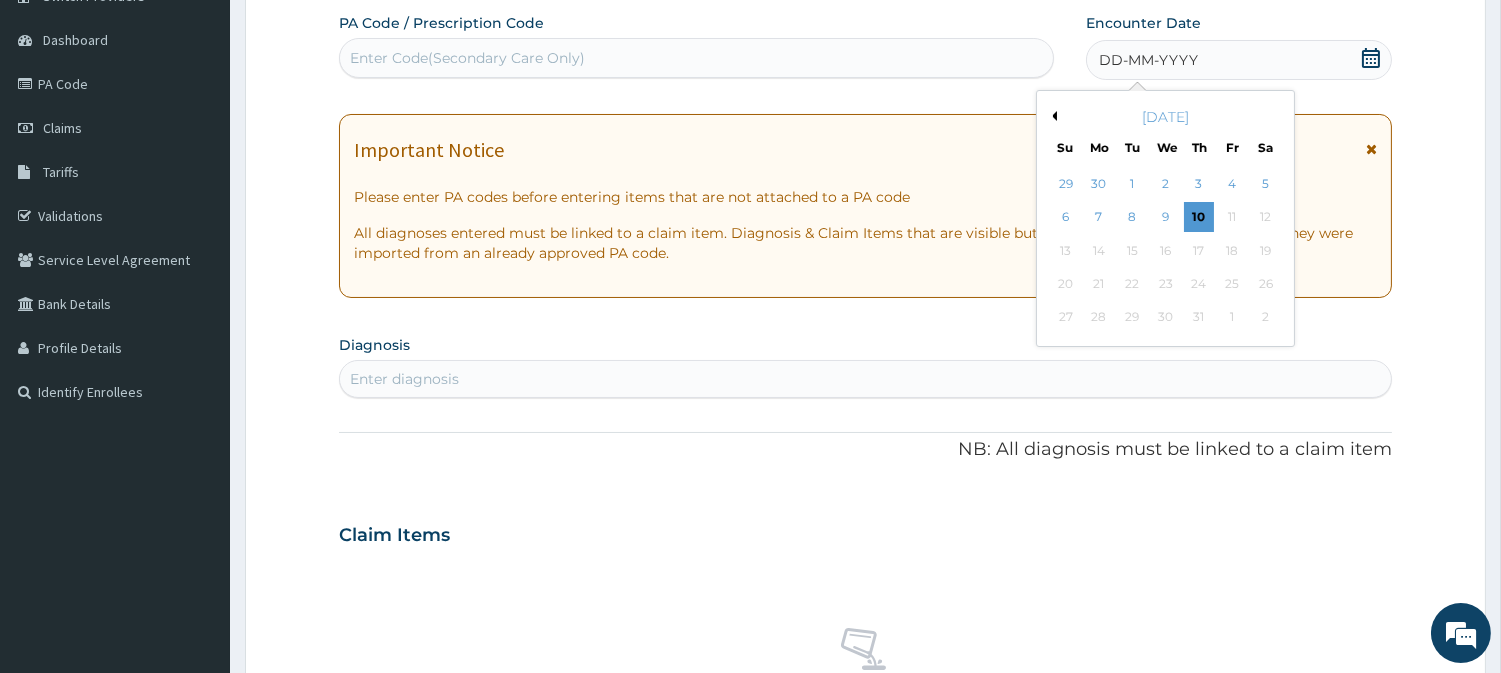 click on "July 2025" at bounding box center (1165, 117) 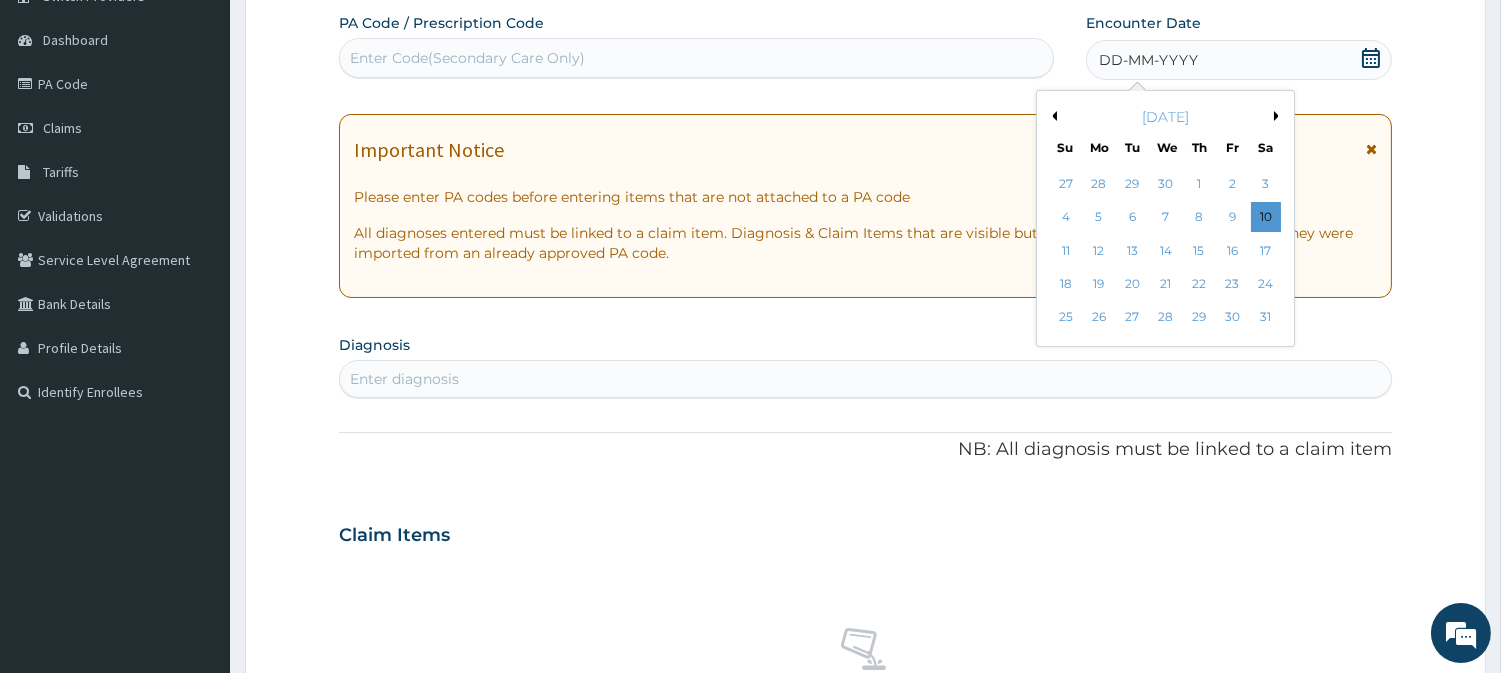 click on "Next Month" at bounding box center [1279, 116] 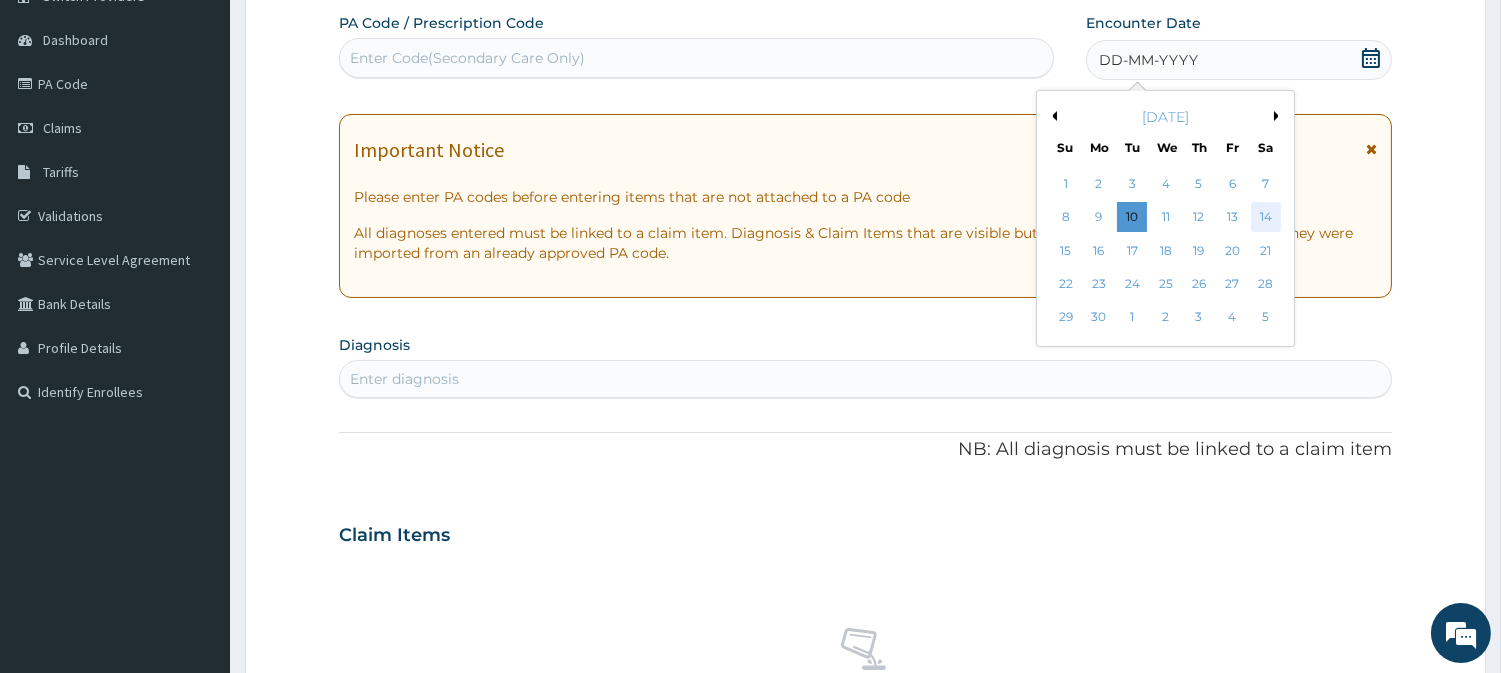 click on "14" at bounding box center (1265, 218) 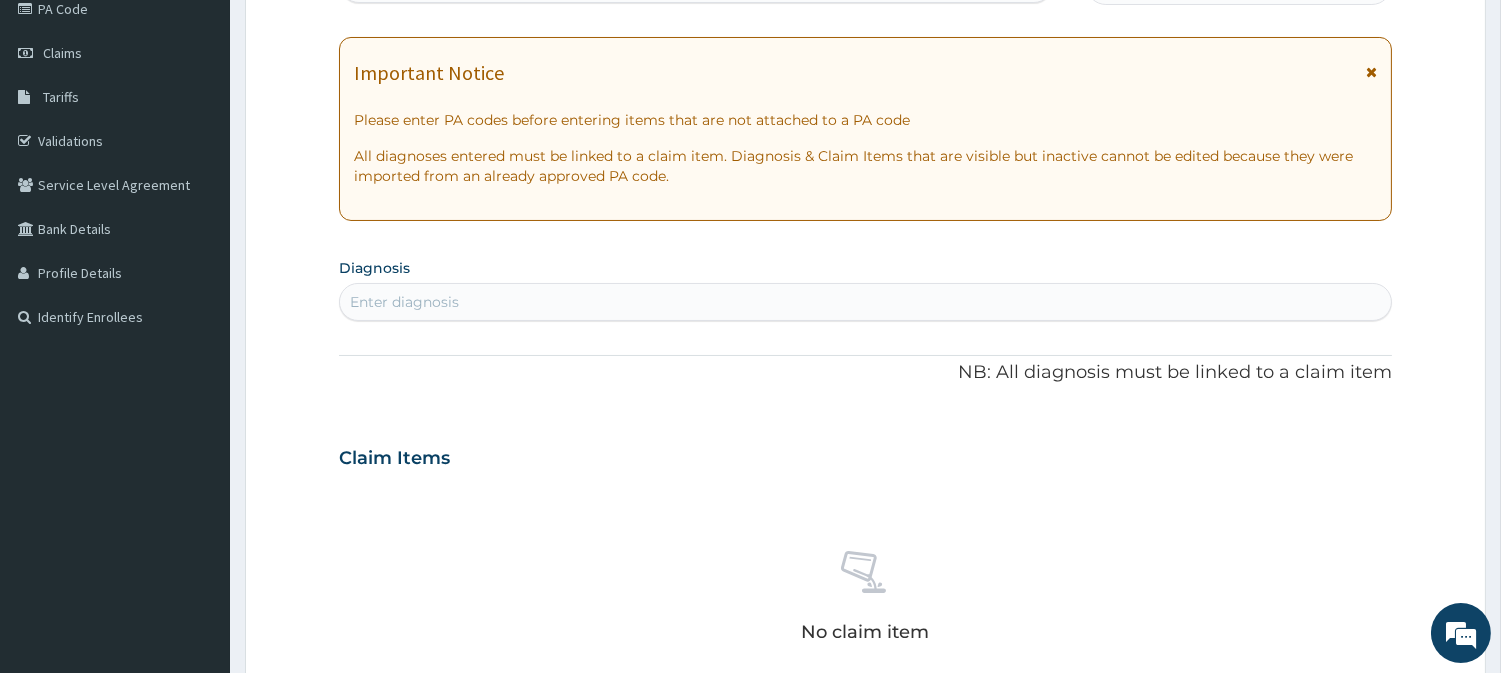 scroll, scrollTop: 290, scrollLeft: 0, axis: vertical 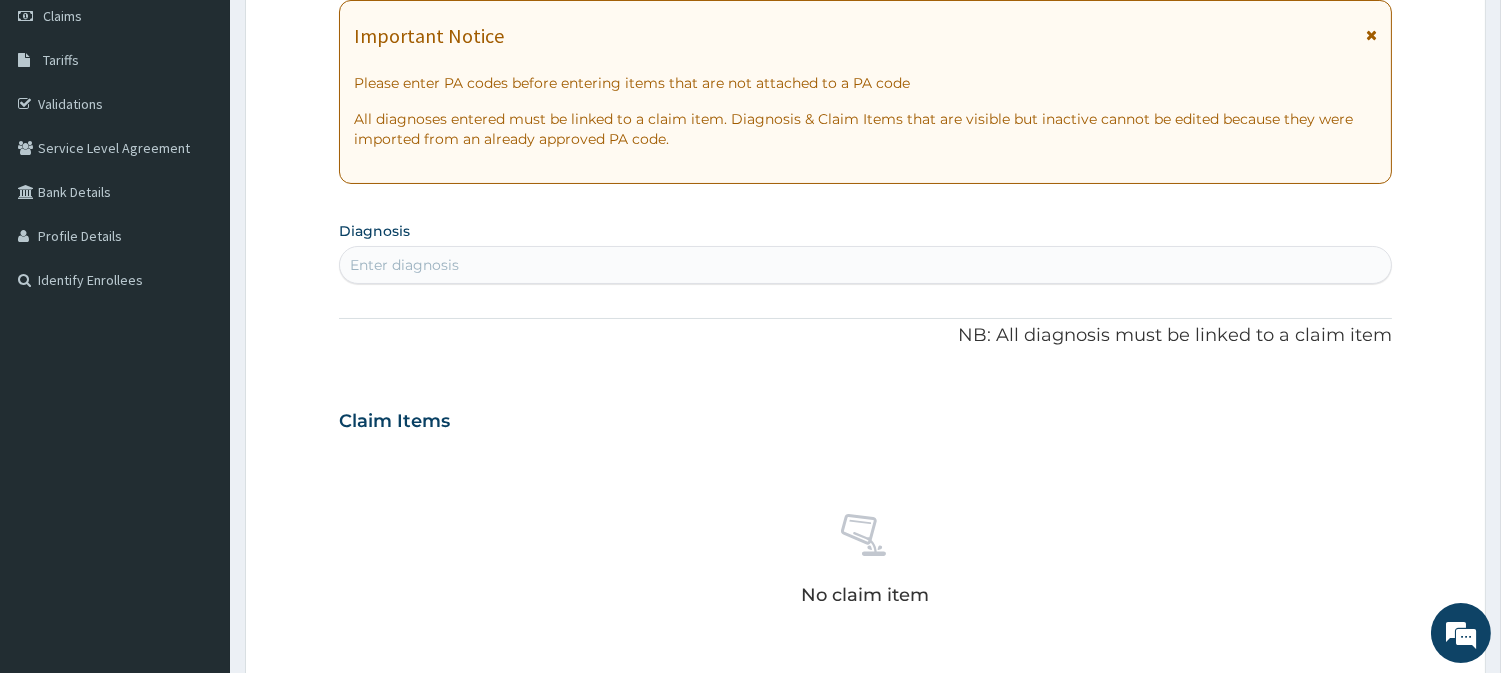 click on "Enter diagnosis" at bounding box center (865, 265) 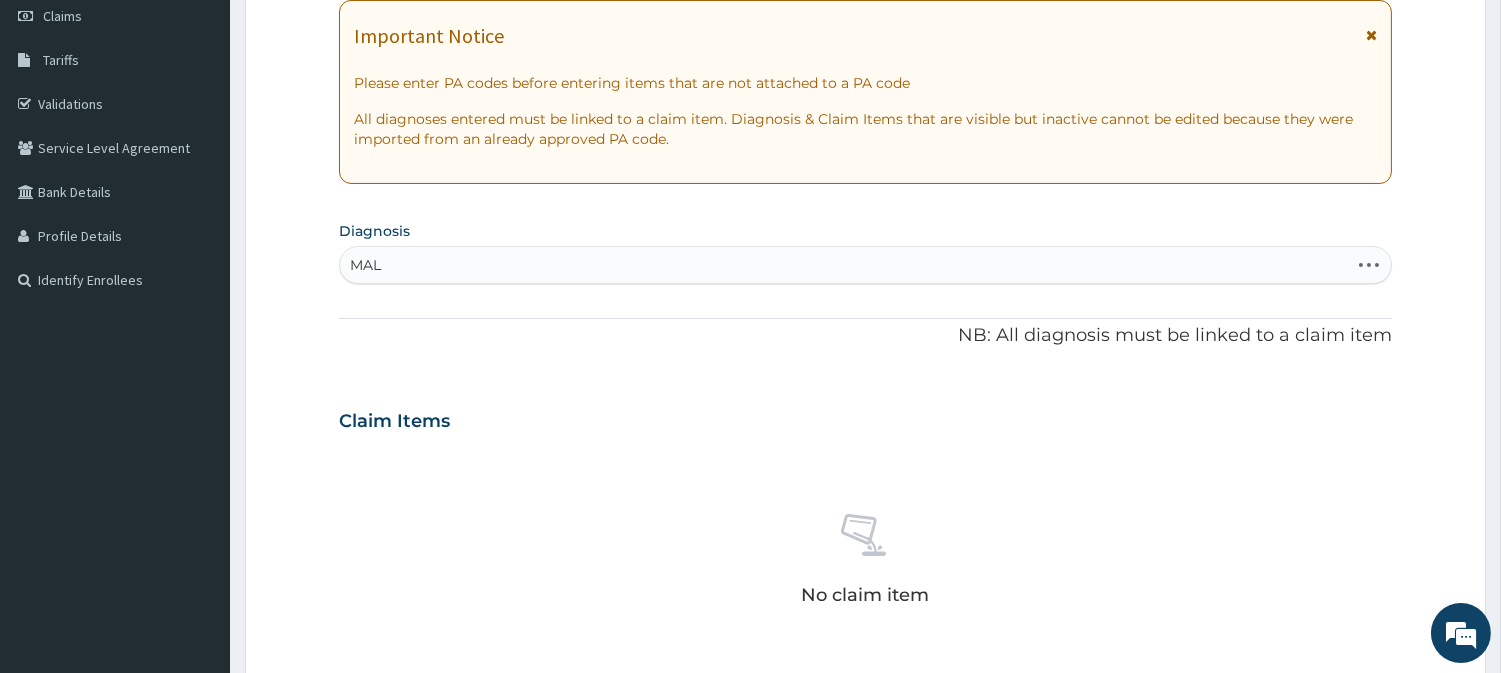 type on "MALA" 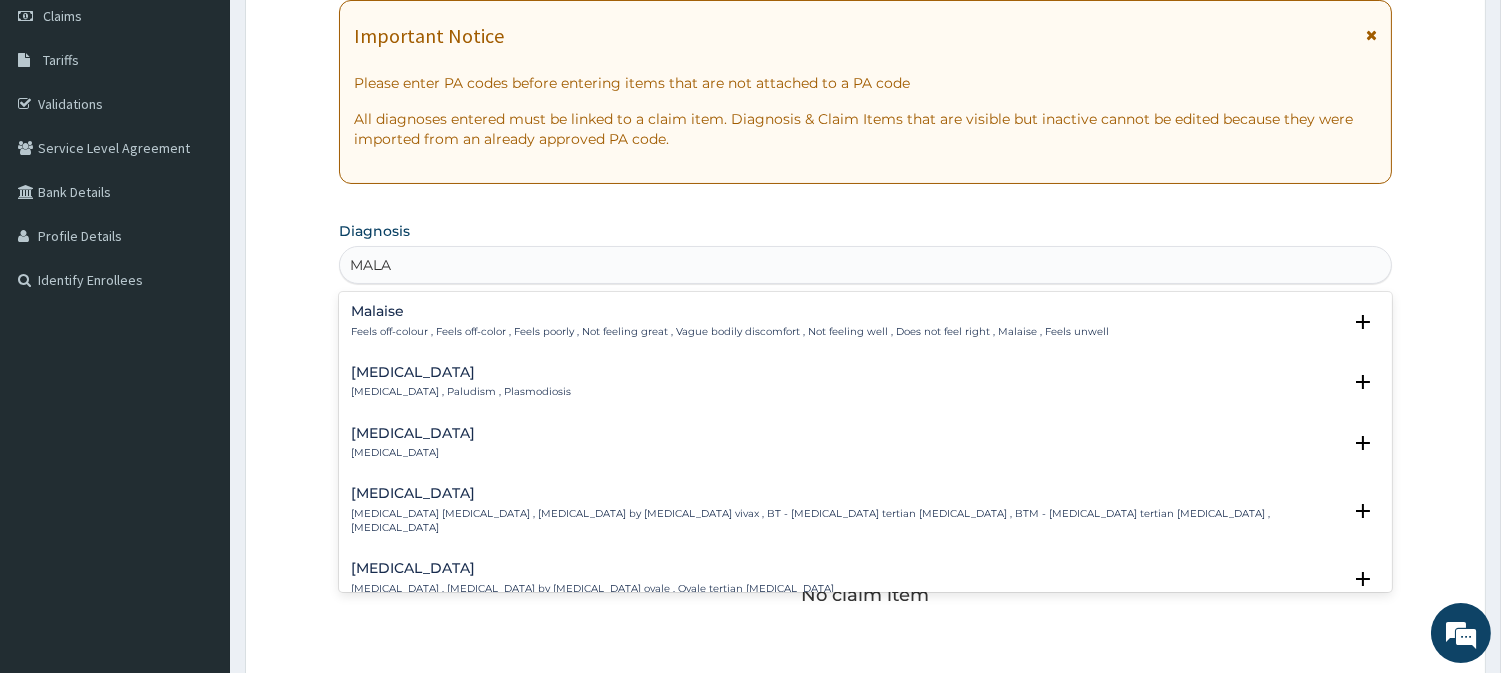 click on "Malaria" at bounding box center [461, 372] 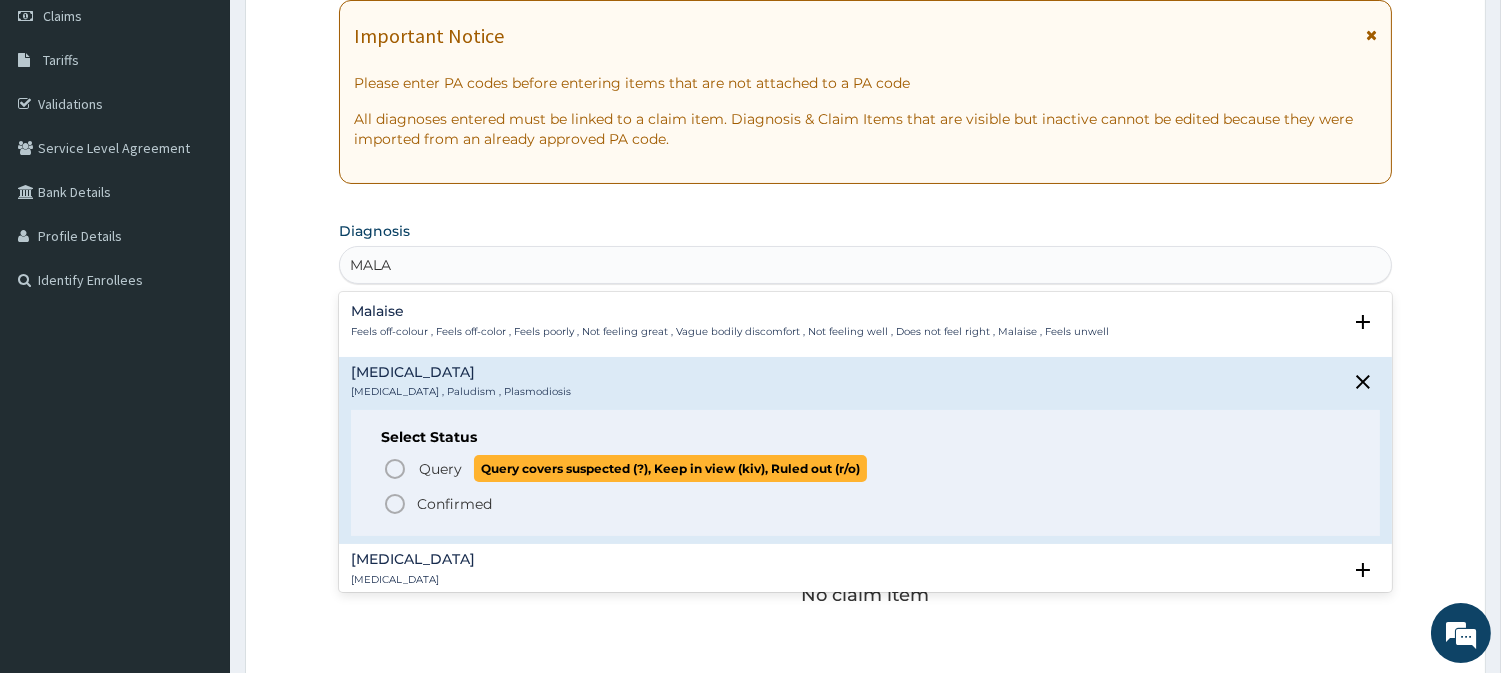 click 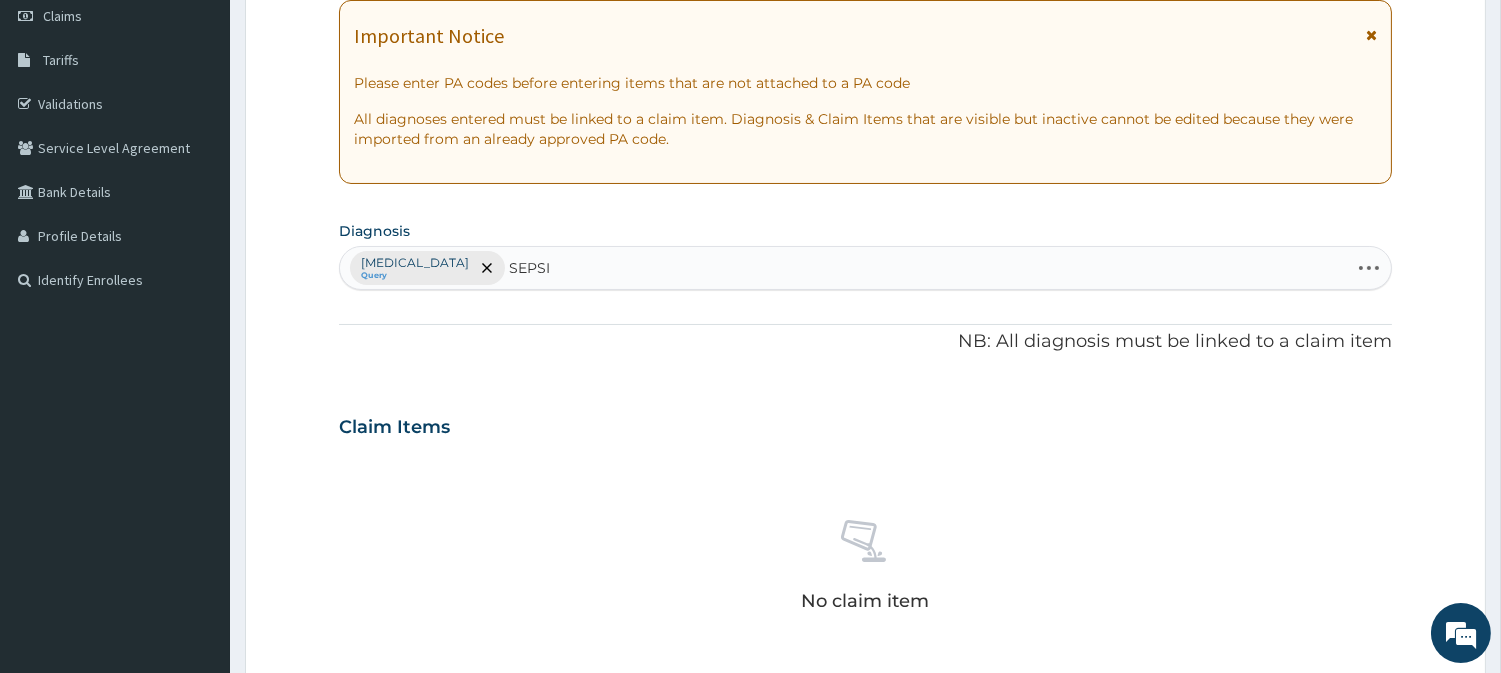 type on "SEPSIS" 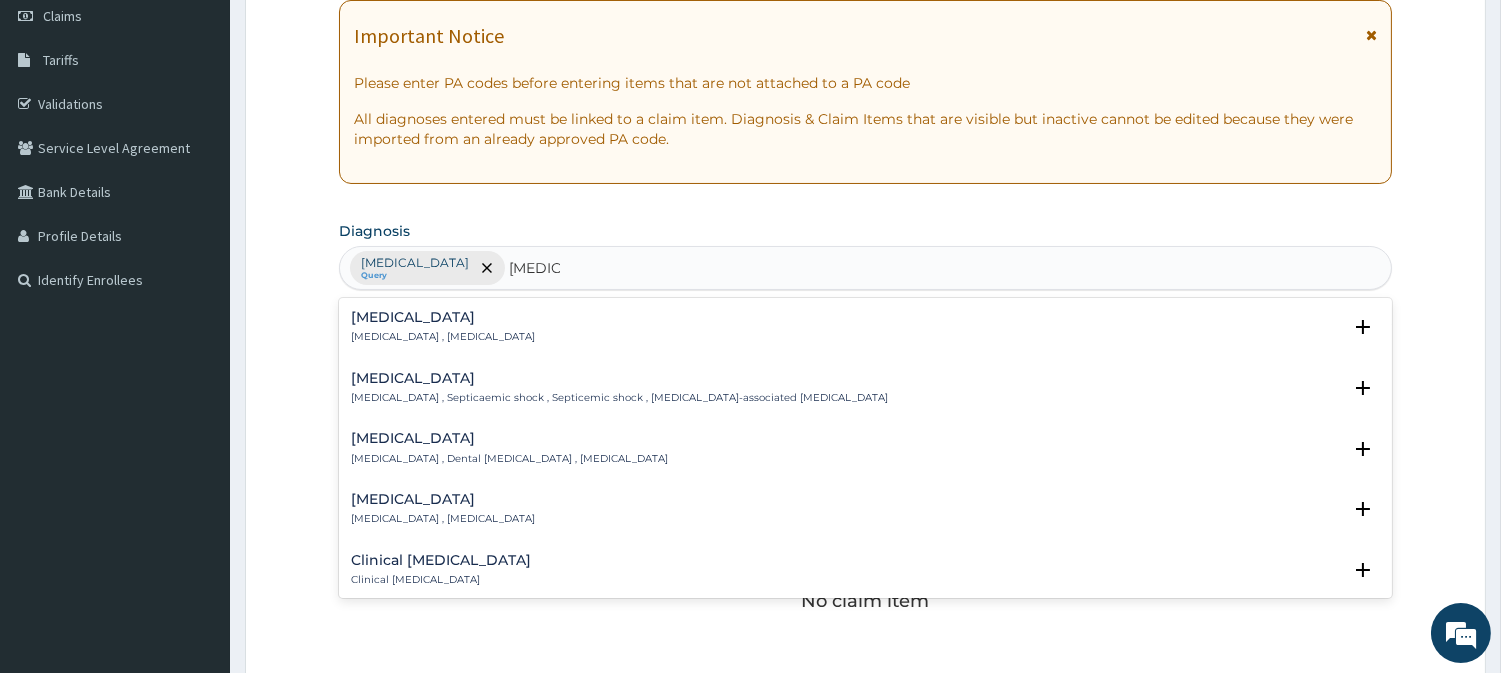 click on "Systemic infection , Sepsis" at bounding box center [443, 337] 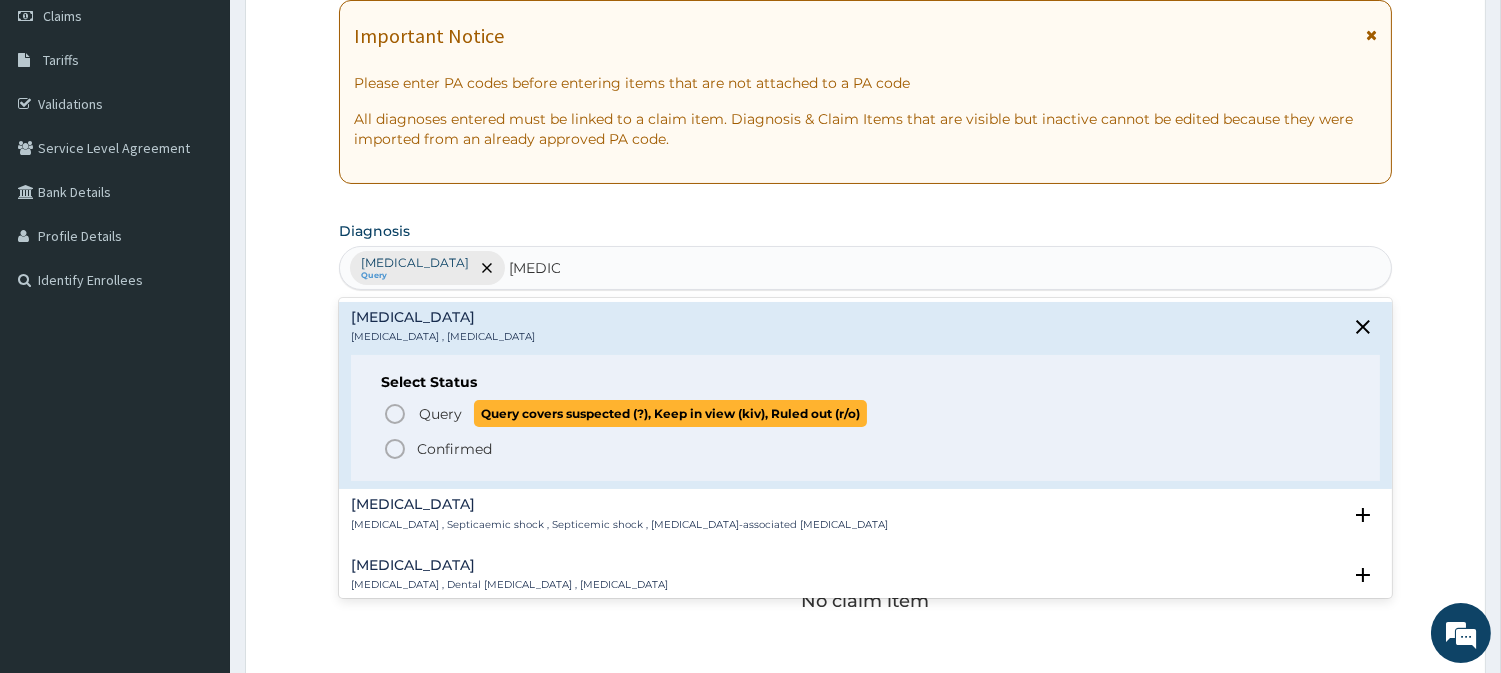 click 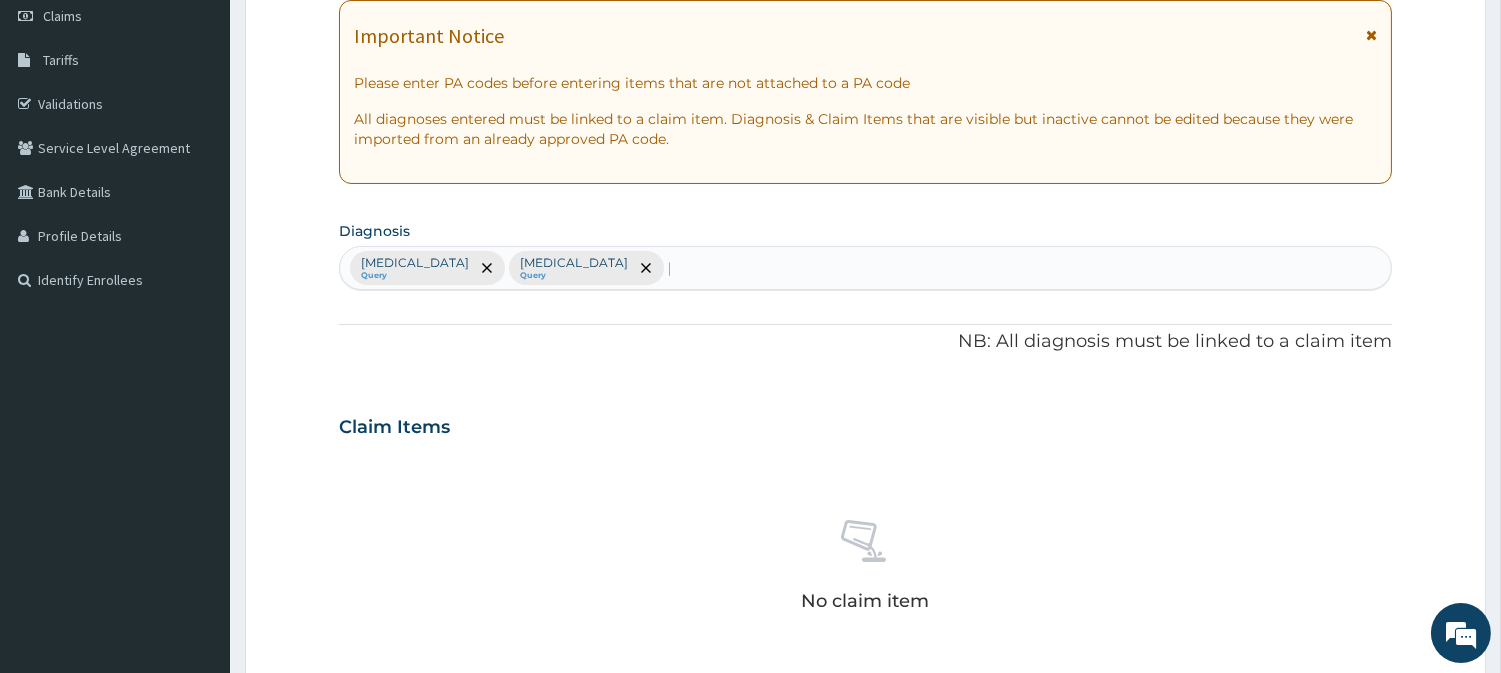 type 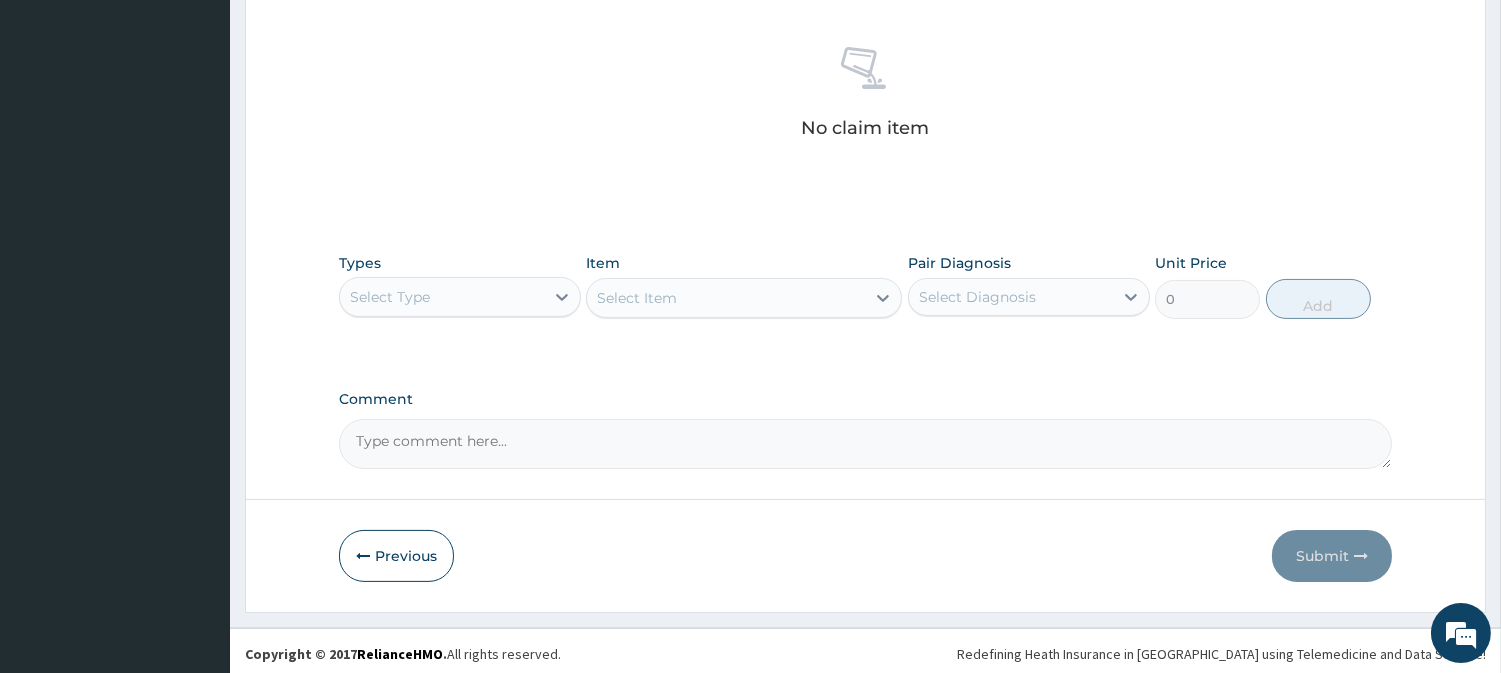 scroll, scrollTop: 768, scrollLeft: 0, axis: vertical 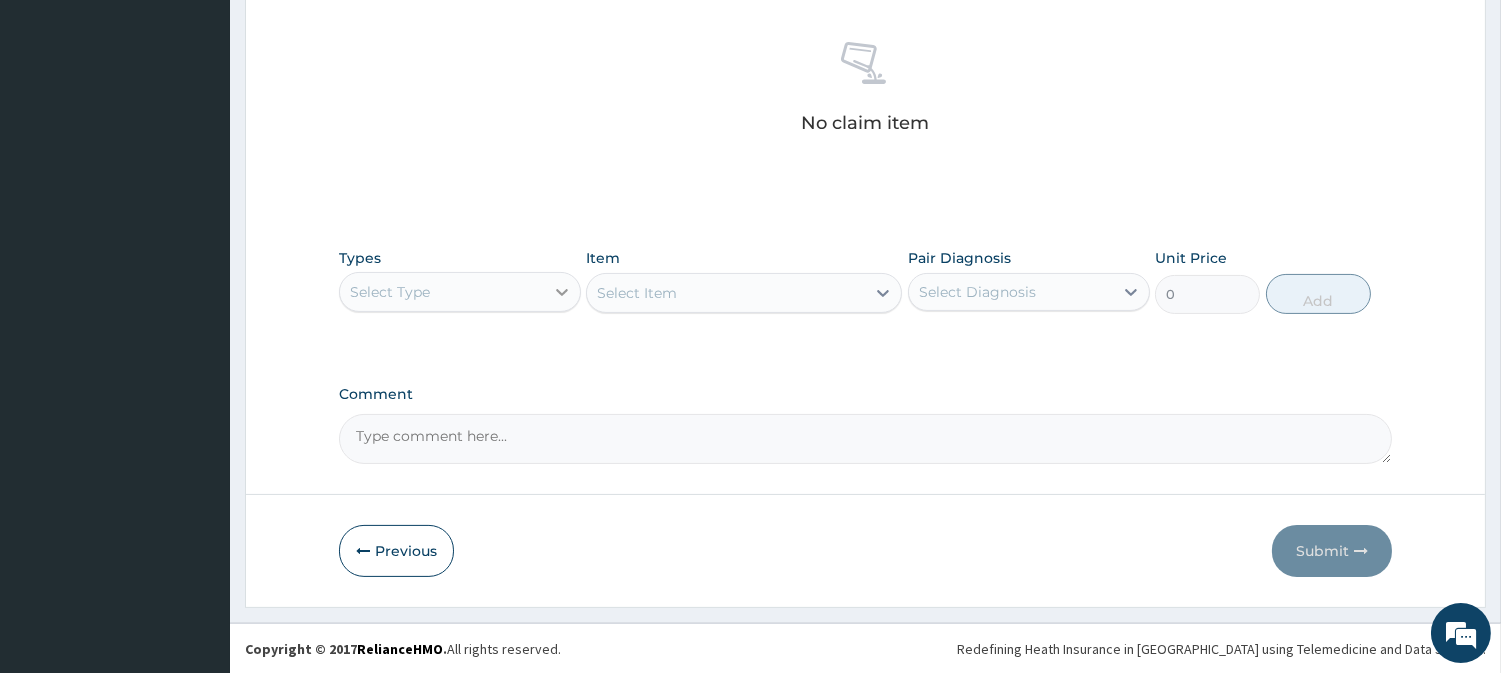 click 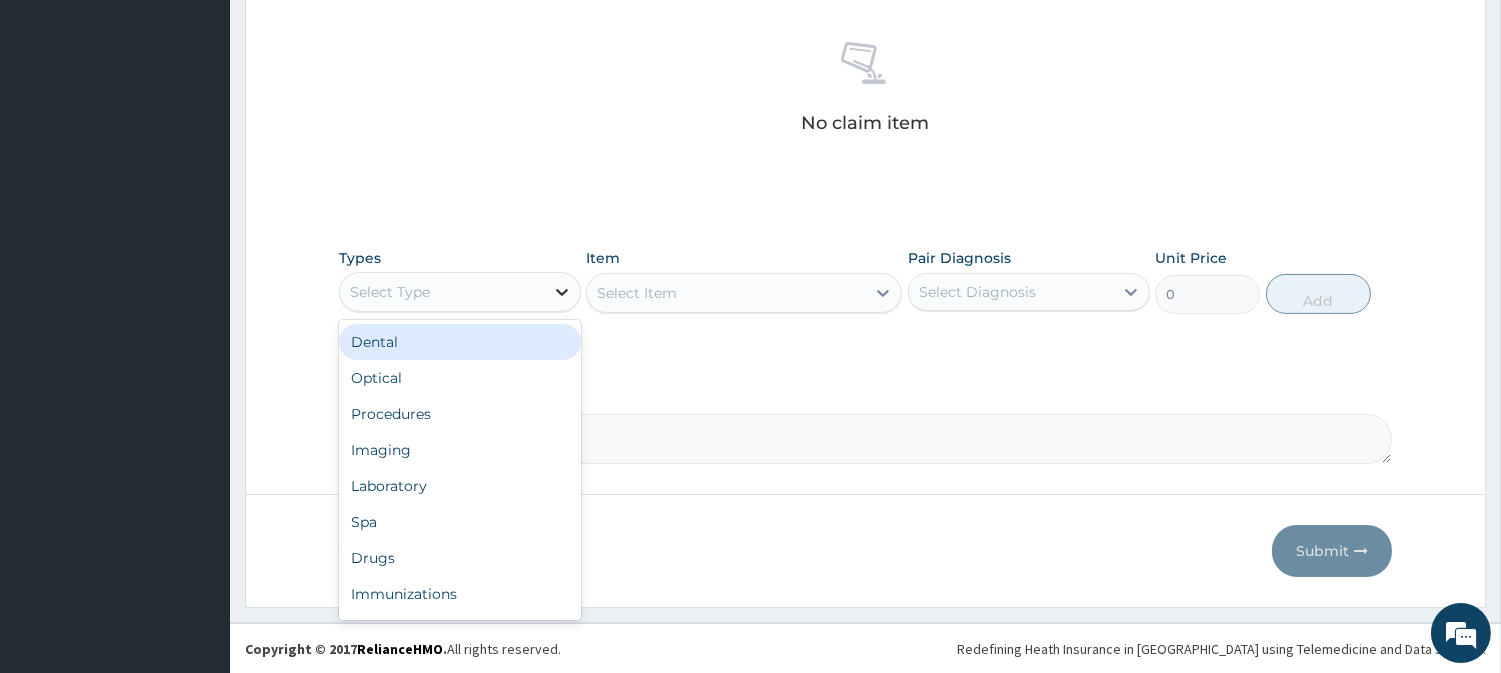 click 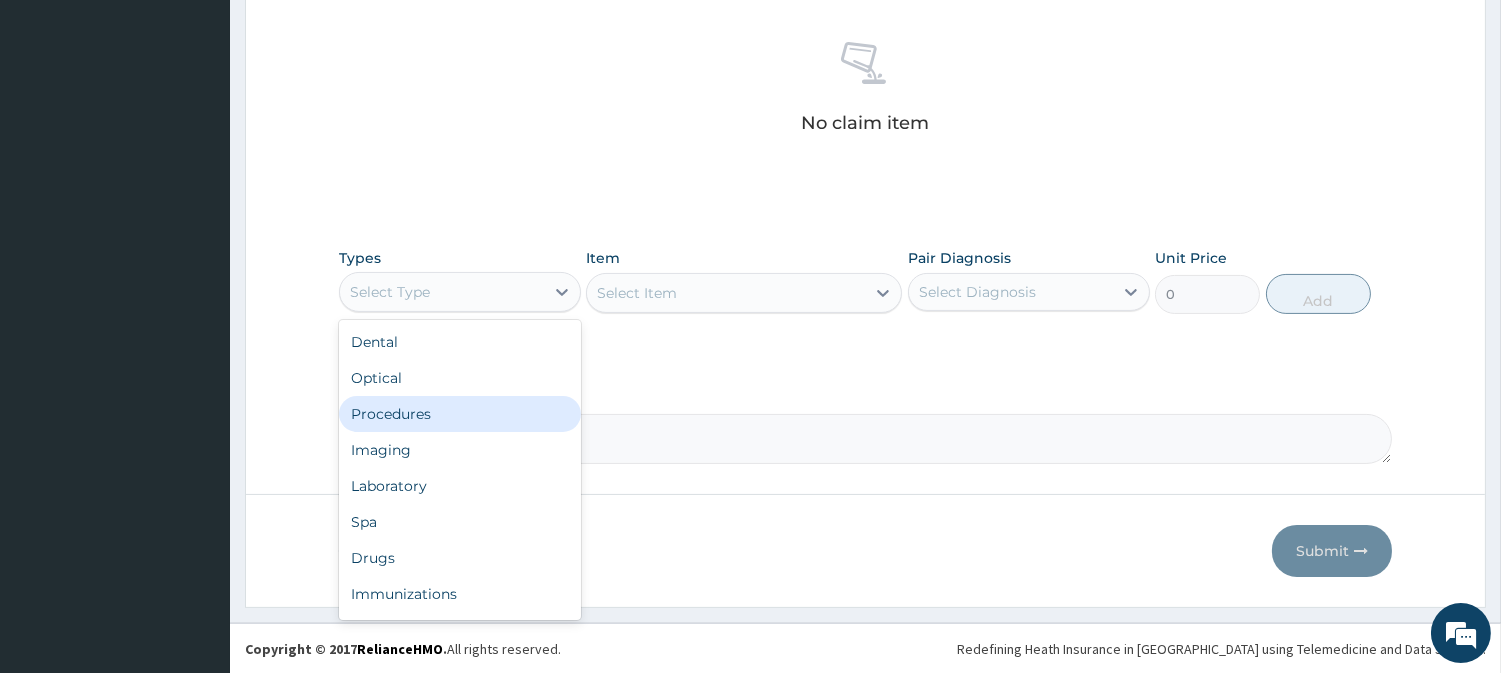 click on "Procedures" at bounding box center [460, 414] 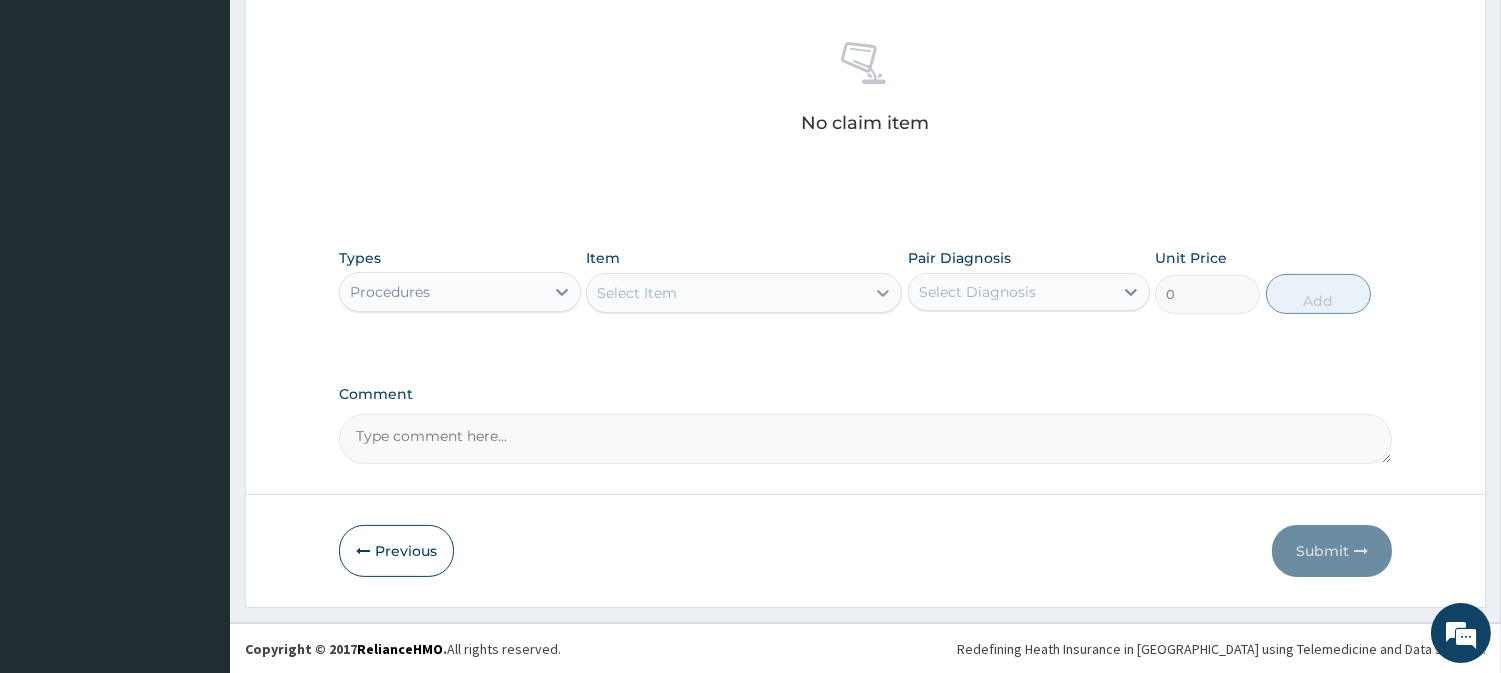 click 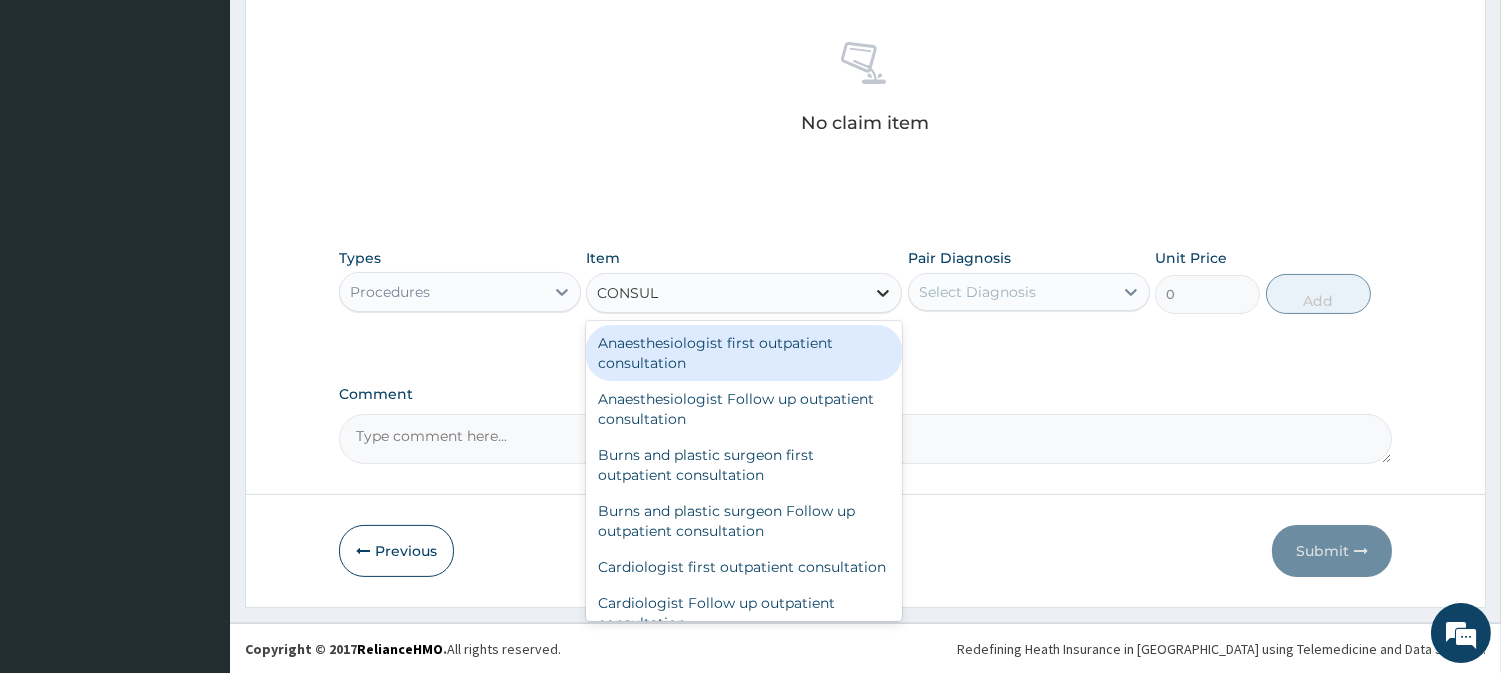 type on "CONSULT" 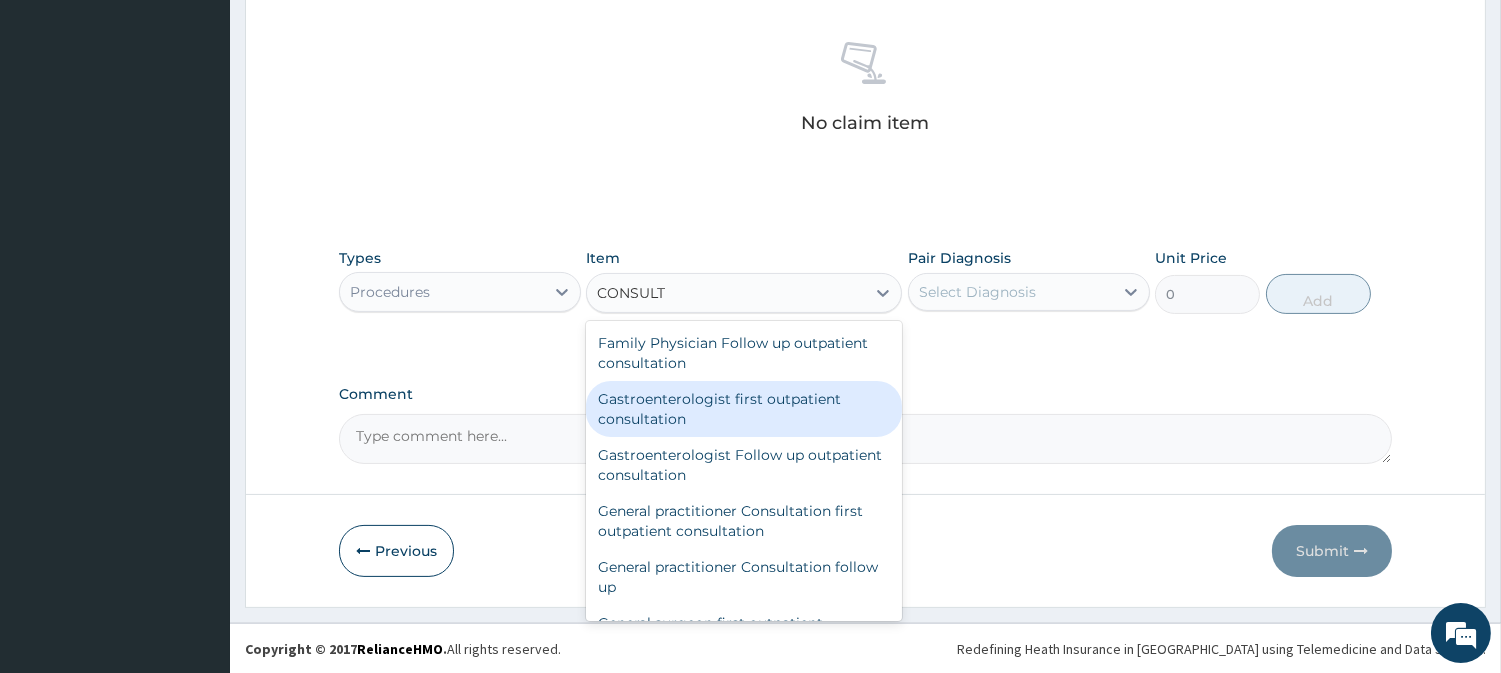 scroll, scrollTop: 1000, scrollLeft: 0, axis: vertical 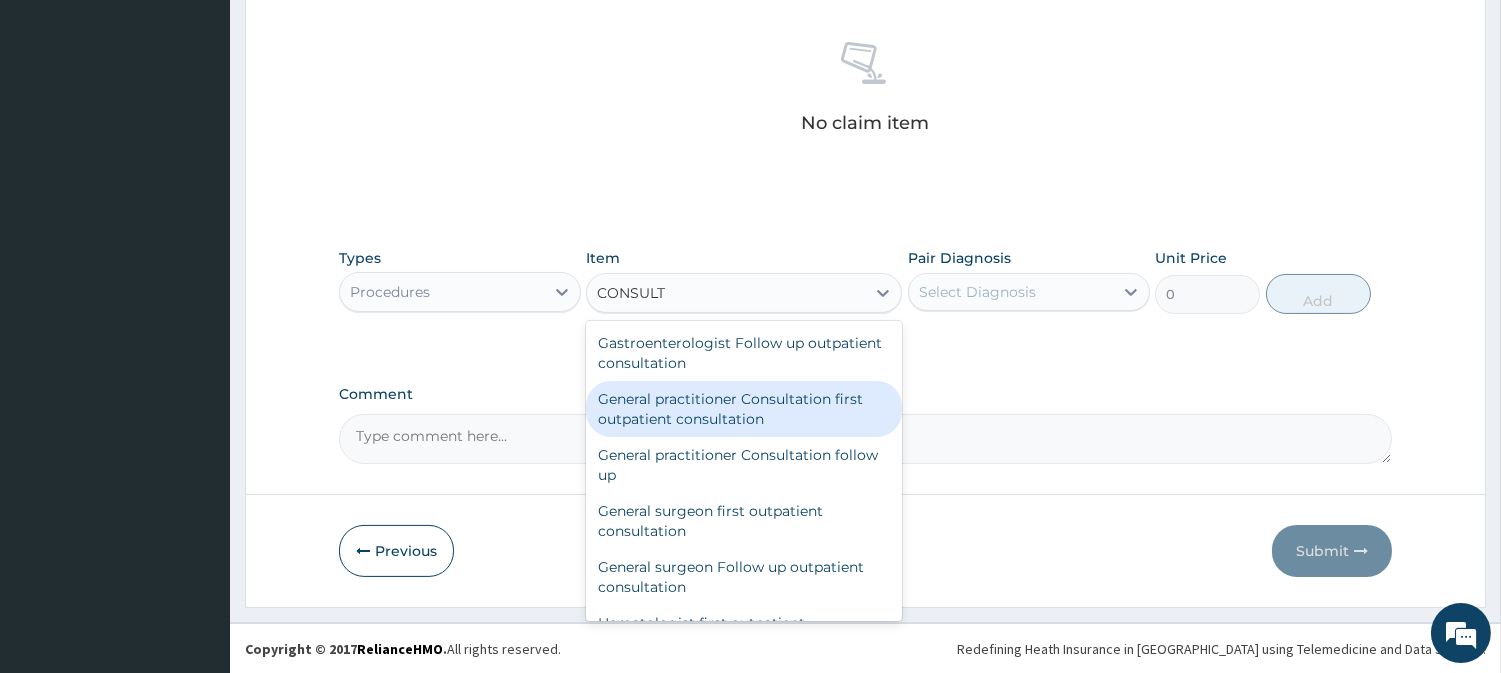 click on "General practitioner Consultation first outpatient consultation" at bounding box center [744, 409] 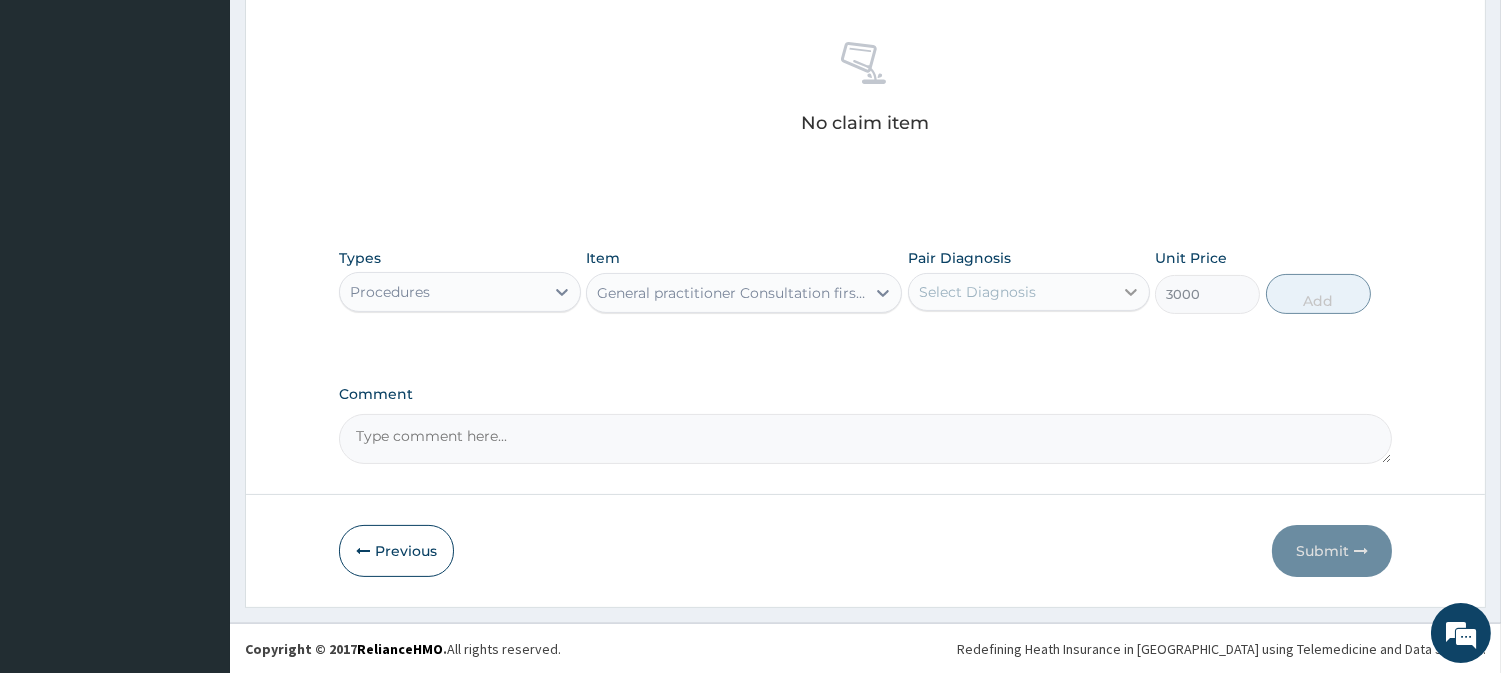 click 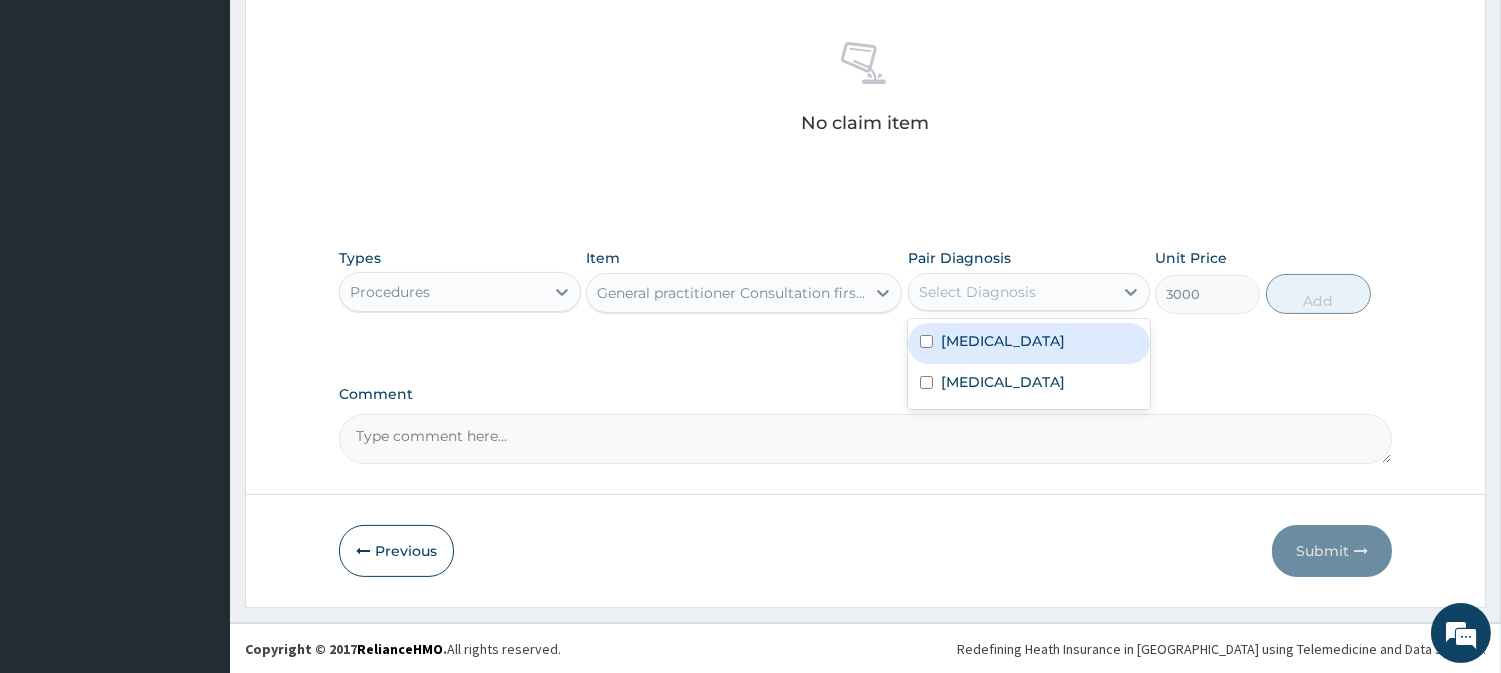 click at bounding box center [926, 341] 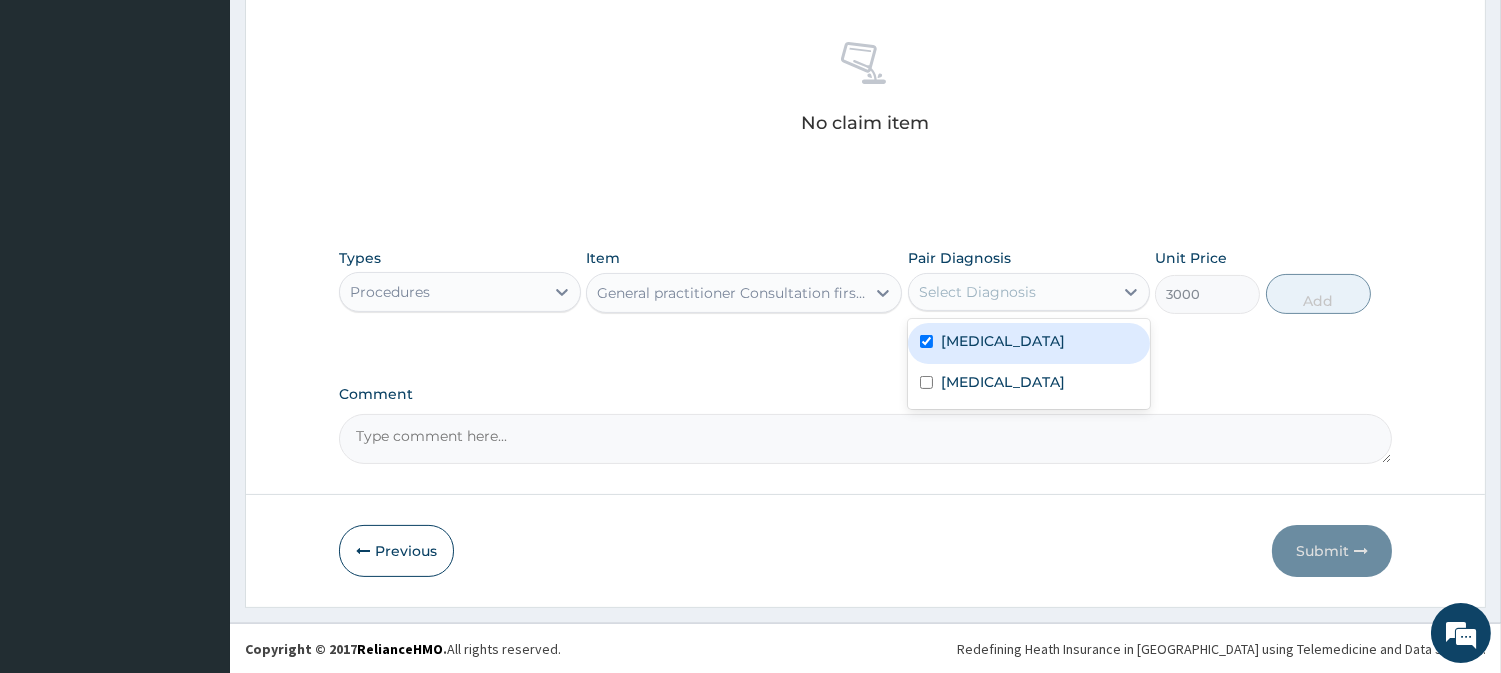 checkbox on "true" 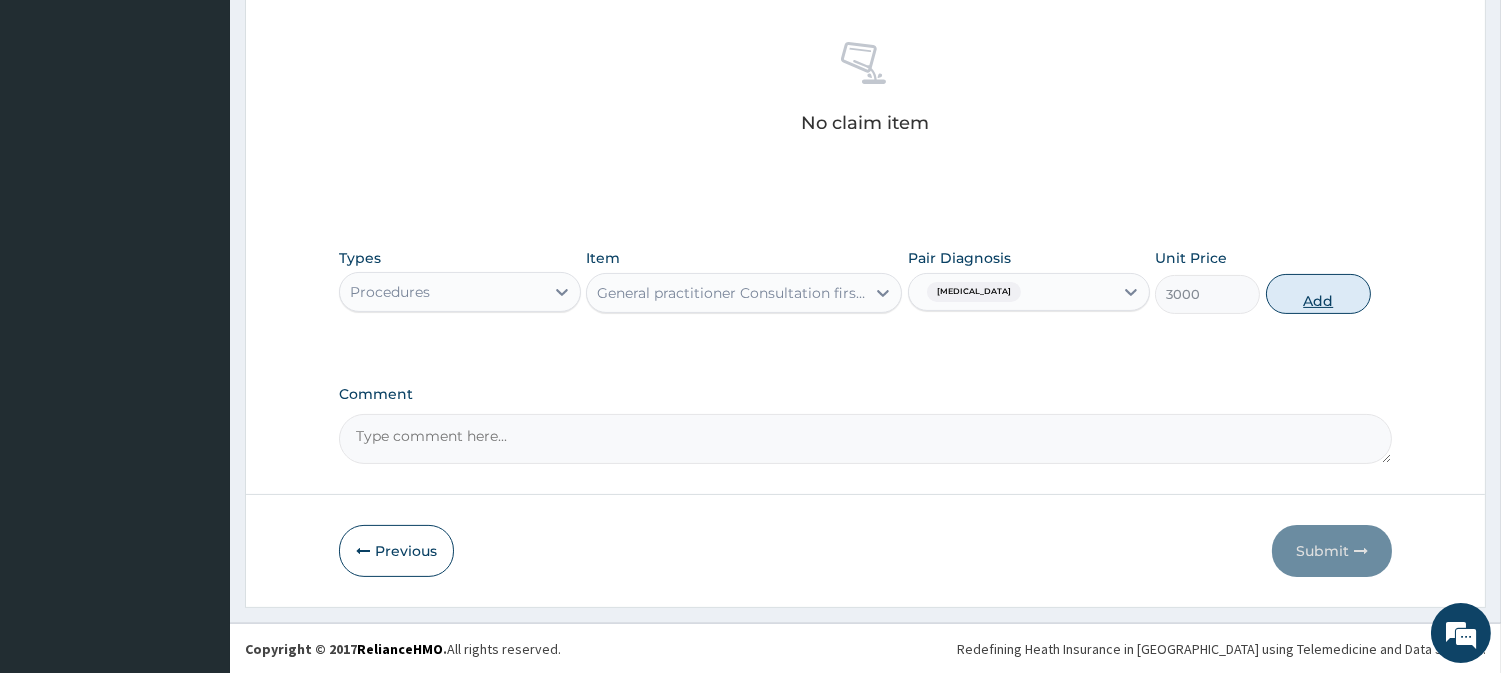 click on "Add" at bounding box center (1318, 294) 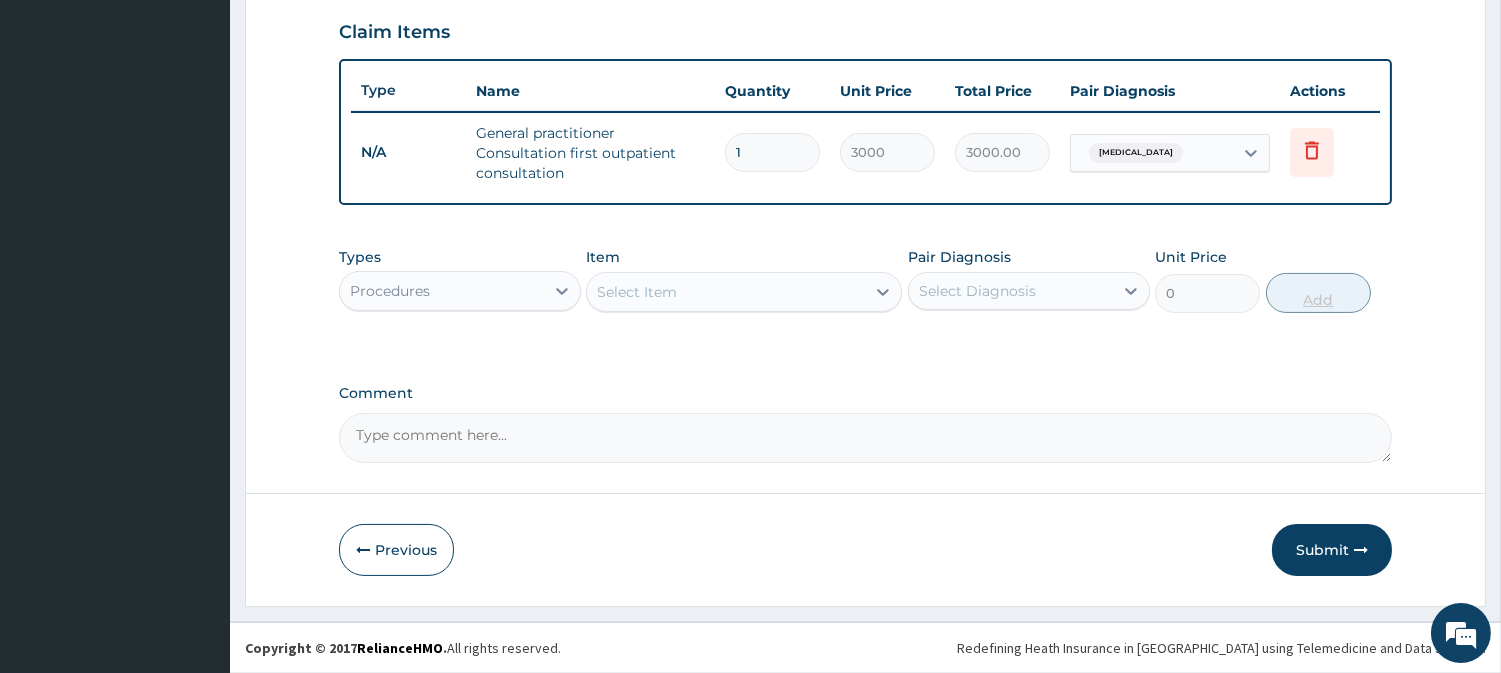 scroll, scrollTop: 682, scrollLeft: 0, axis: vertical 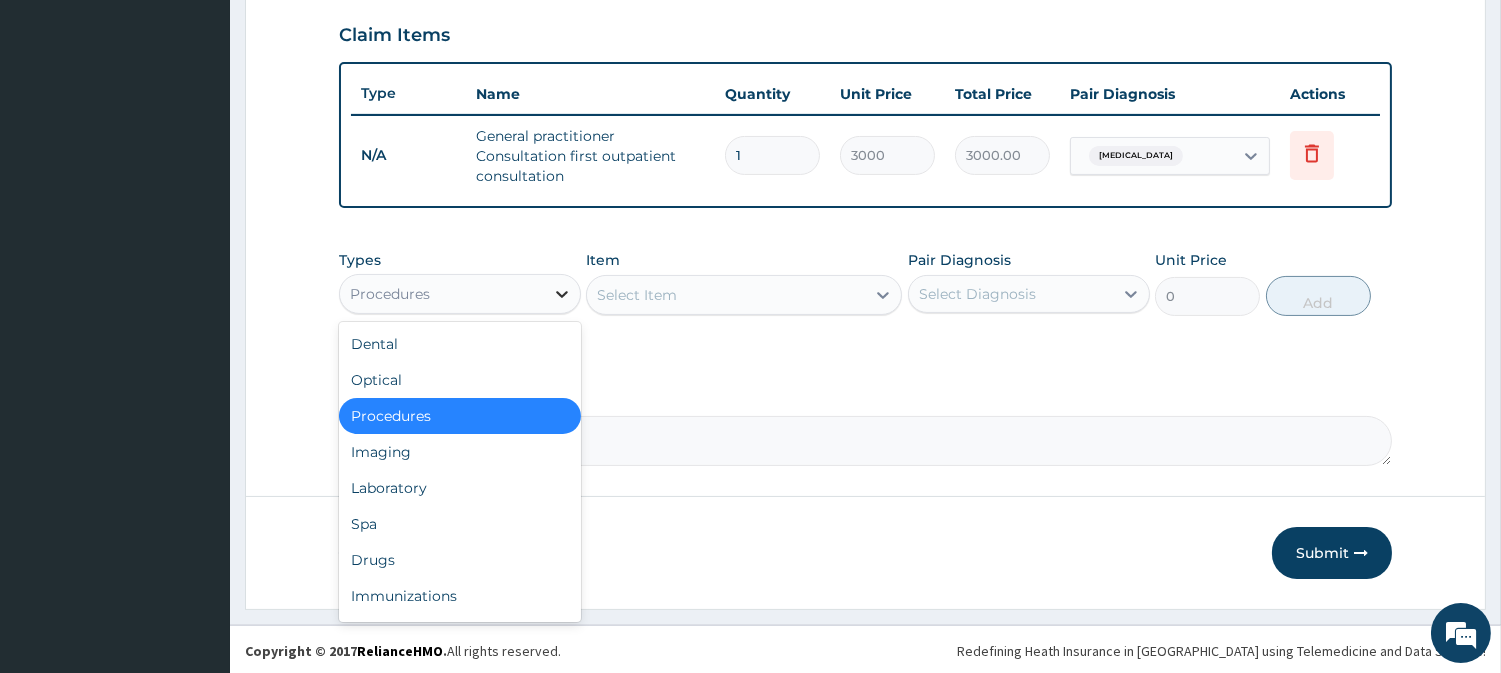 click 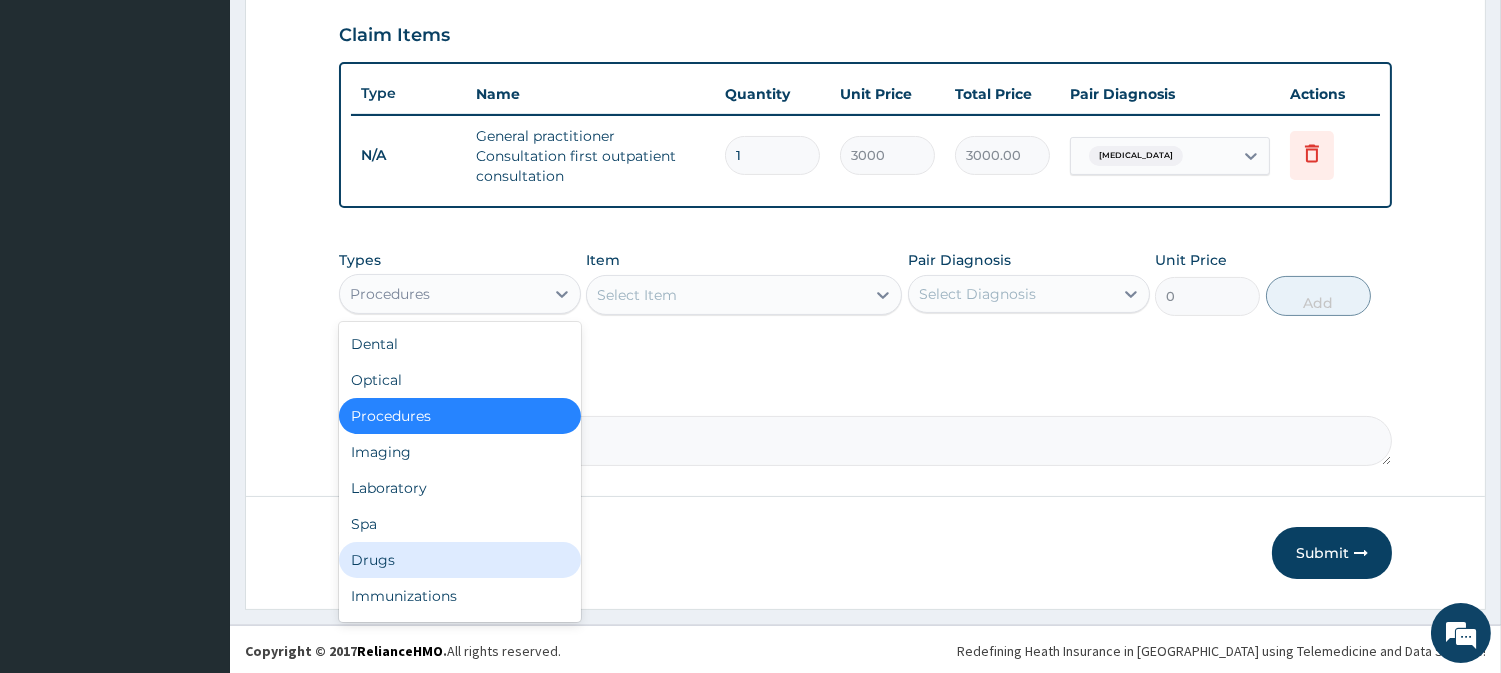 click on "Drugs" at bounding box center (460, 560) 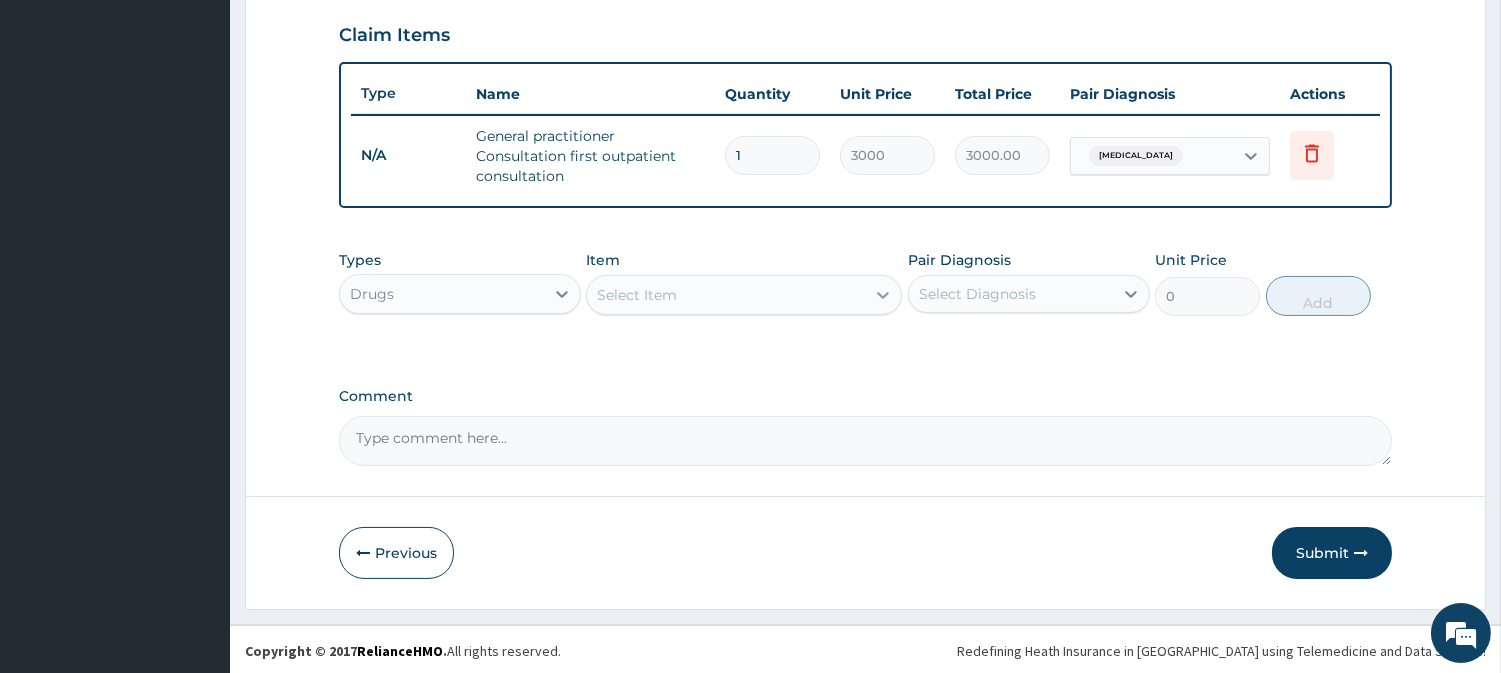 click 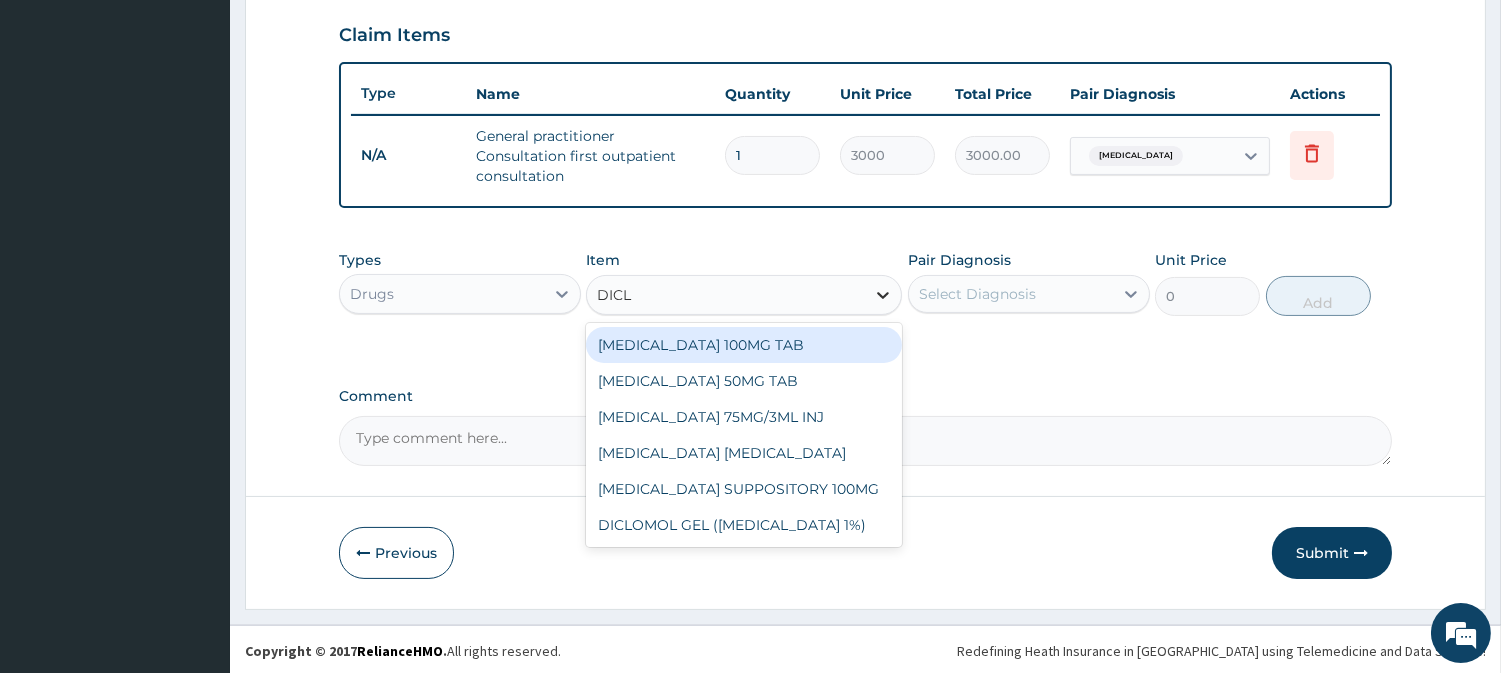 type on "DICLO" 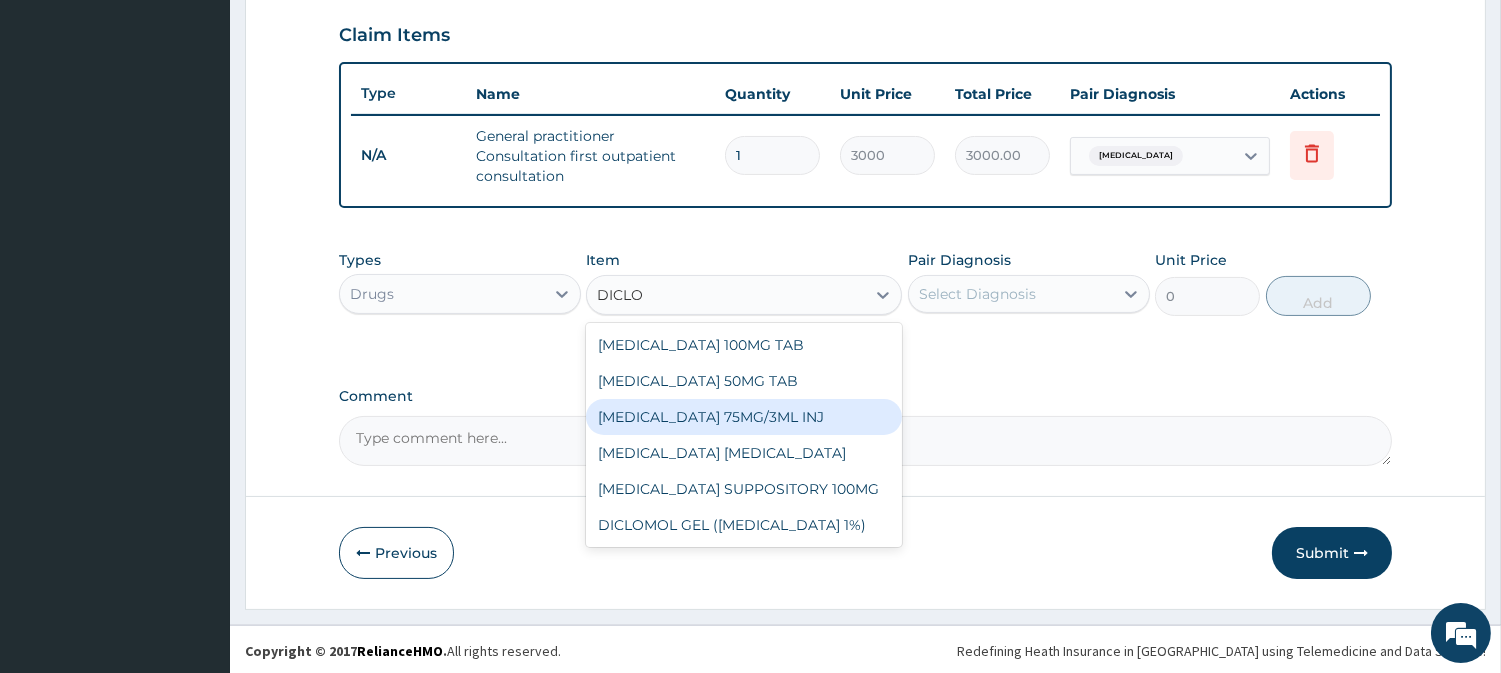 click on "DICLOFENAC 75MG/3ML INJ" at bounding box center [744, 417] 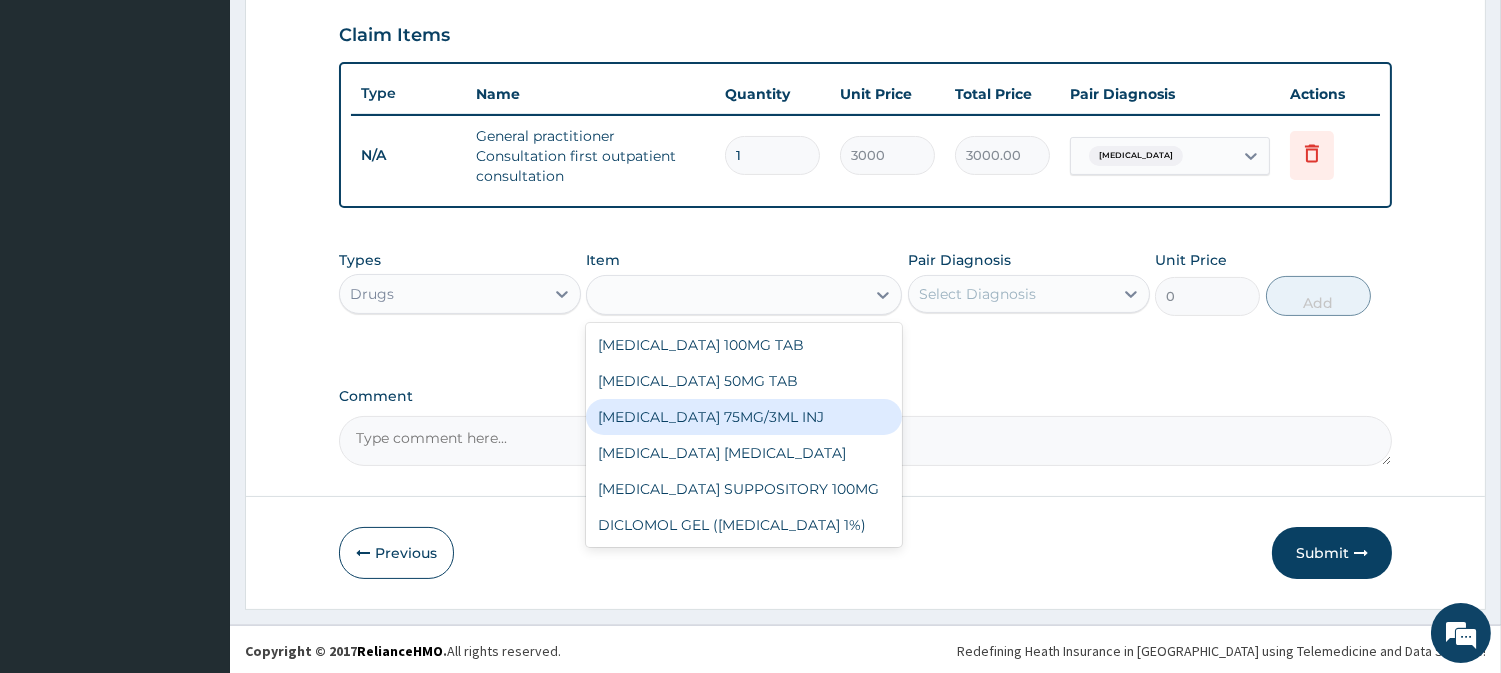 type on "700" 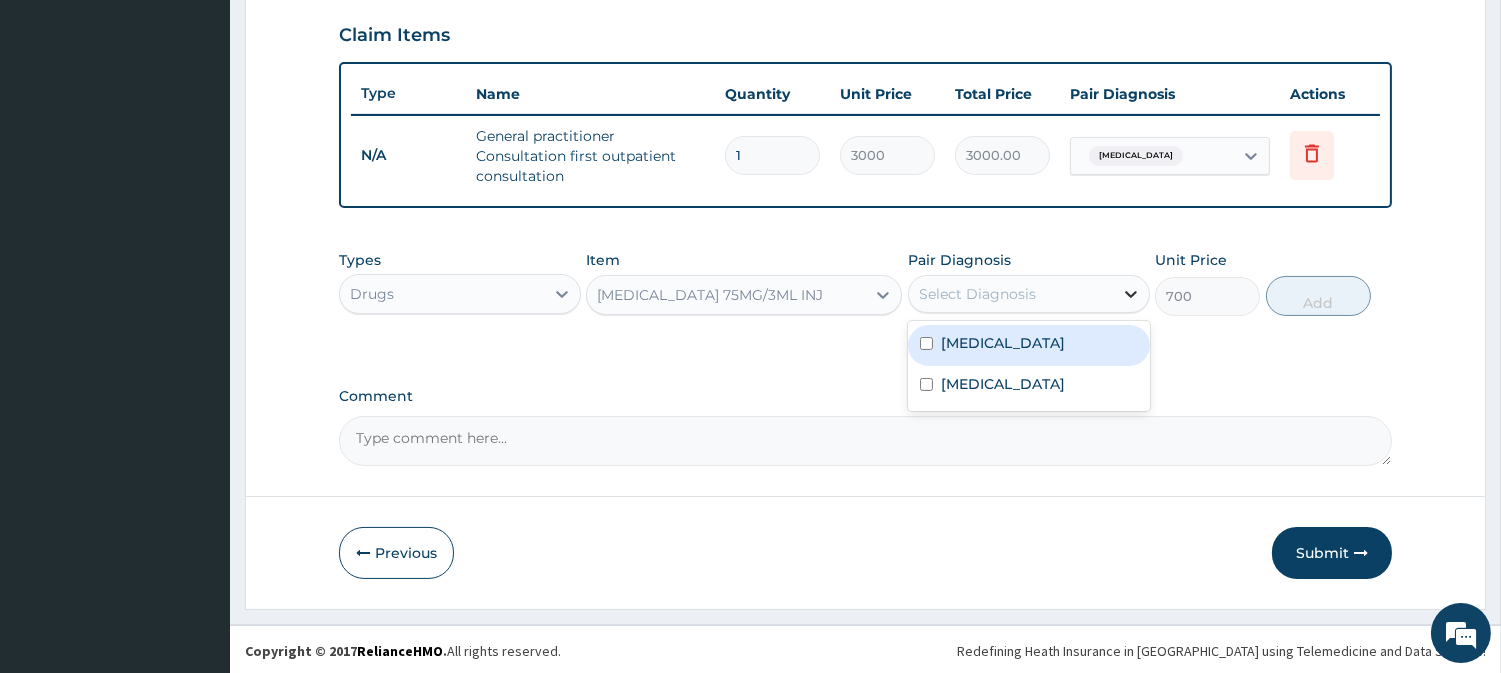 click 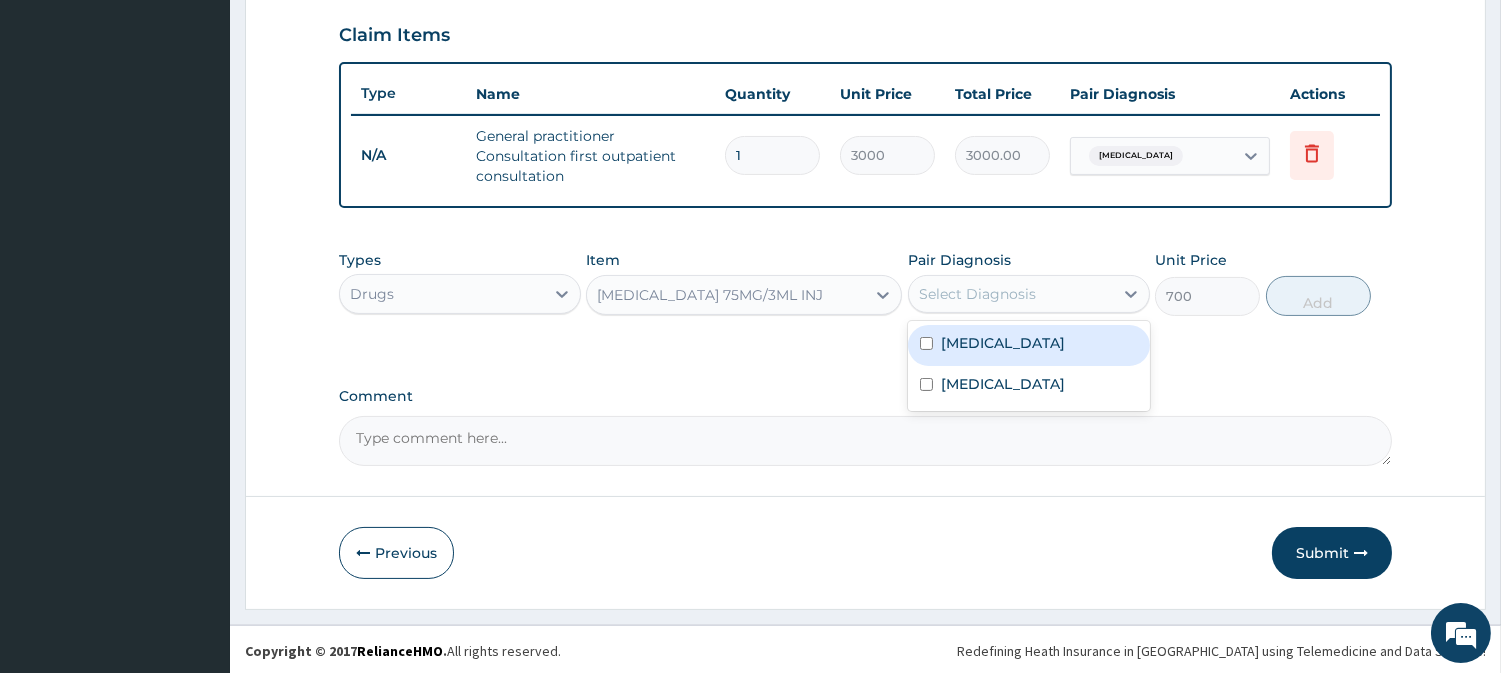 click on "Malaria" at bounding box center (1029, 345) 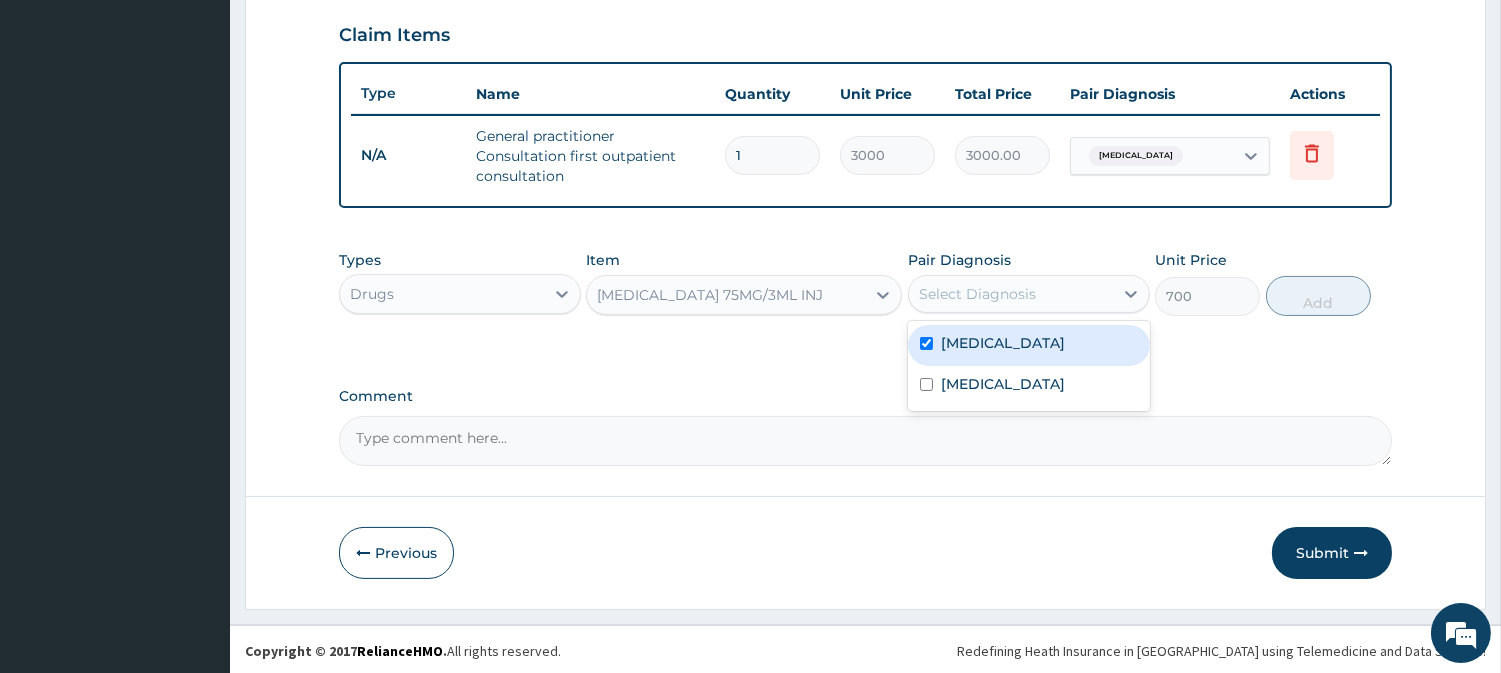 checkbox on "true" 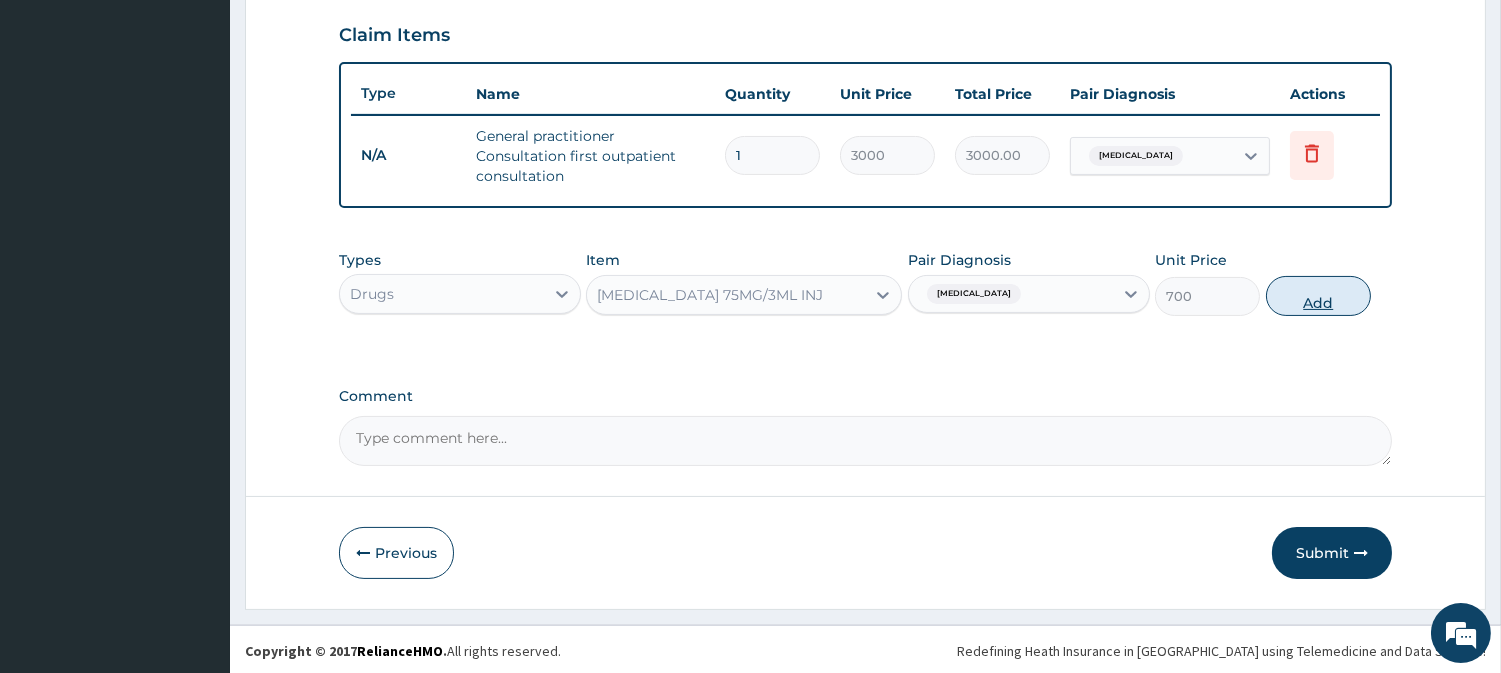 click on "Add" at bounding box center (1318, 296) 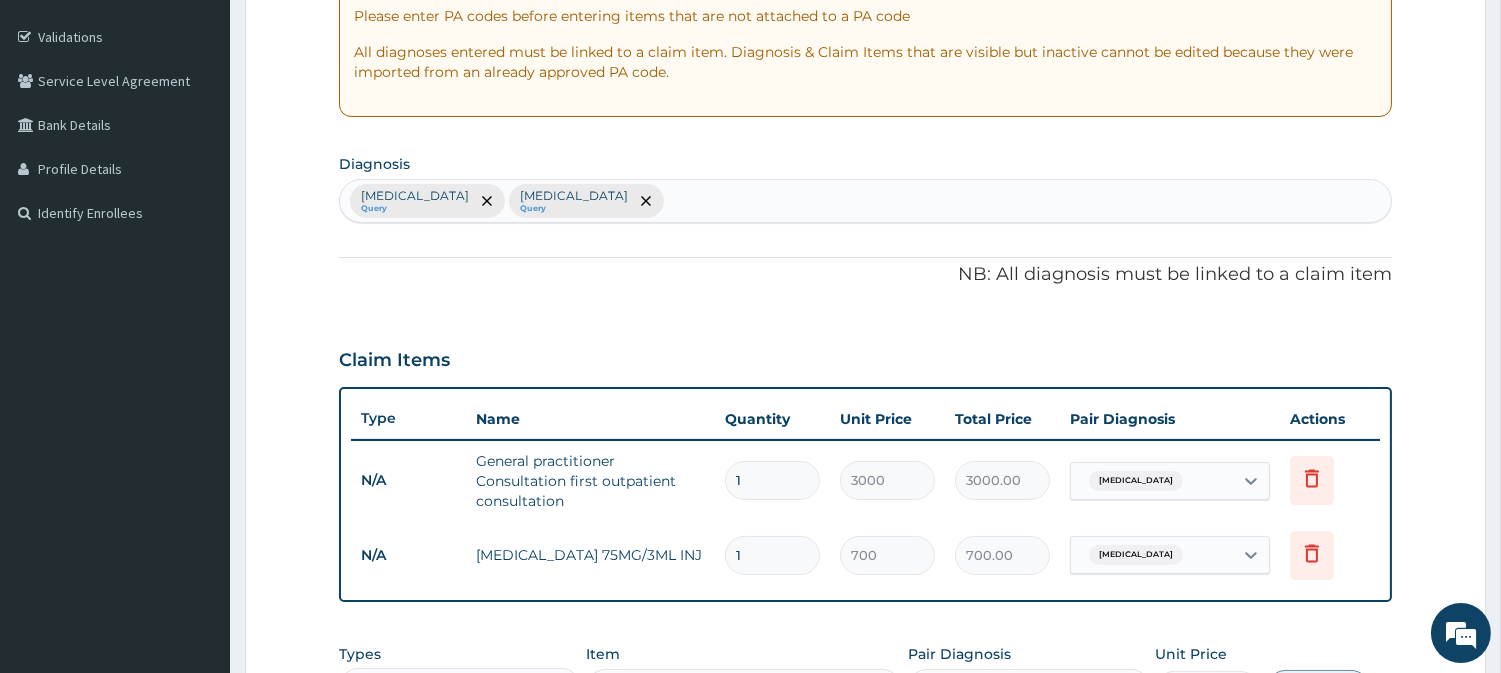 scroll, scrollTop: 348, scrollLeft: 0, axis: vertical 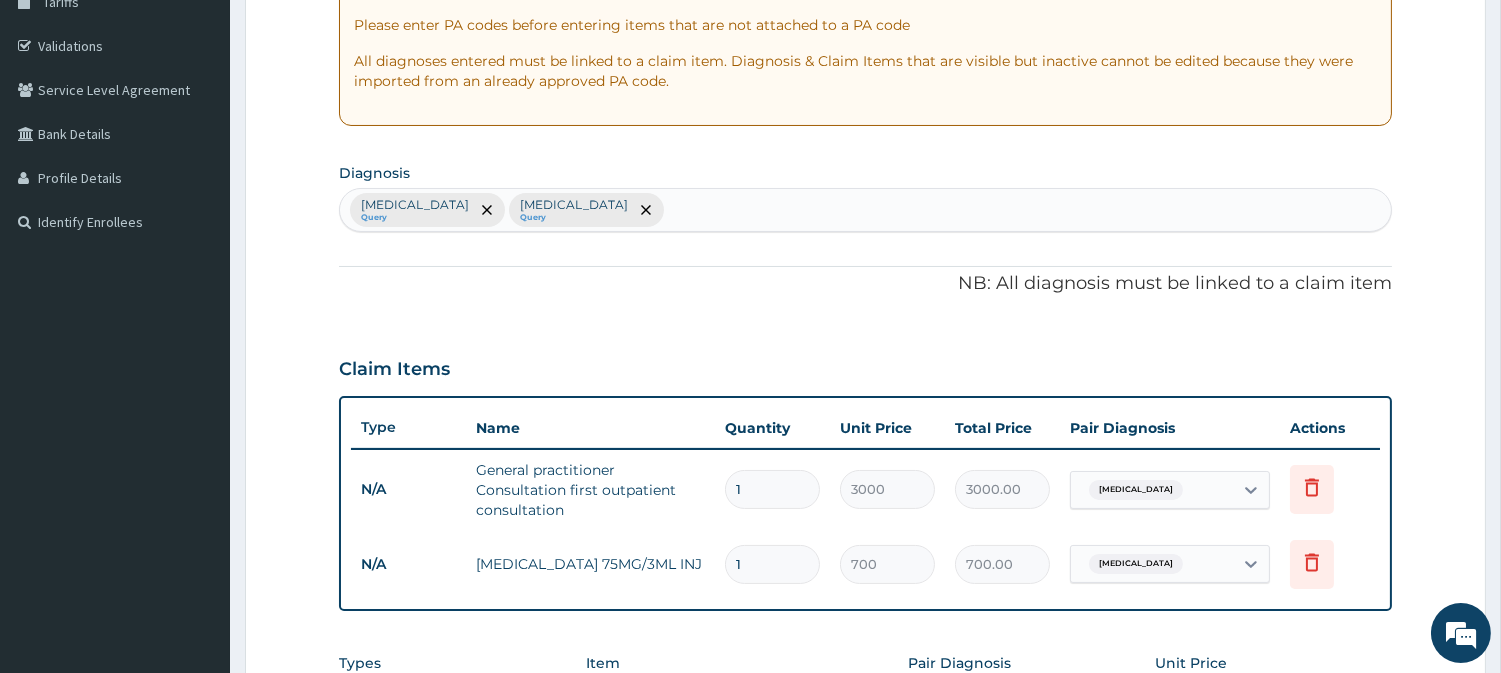 click on "Malaria Query Sepsis Query" at bounding box center [865, 210] 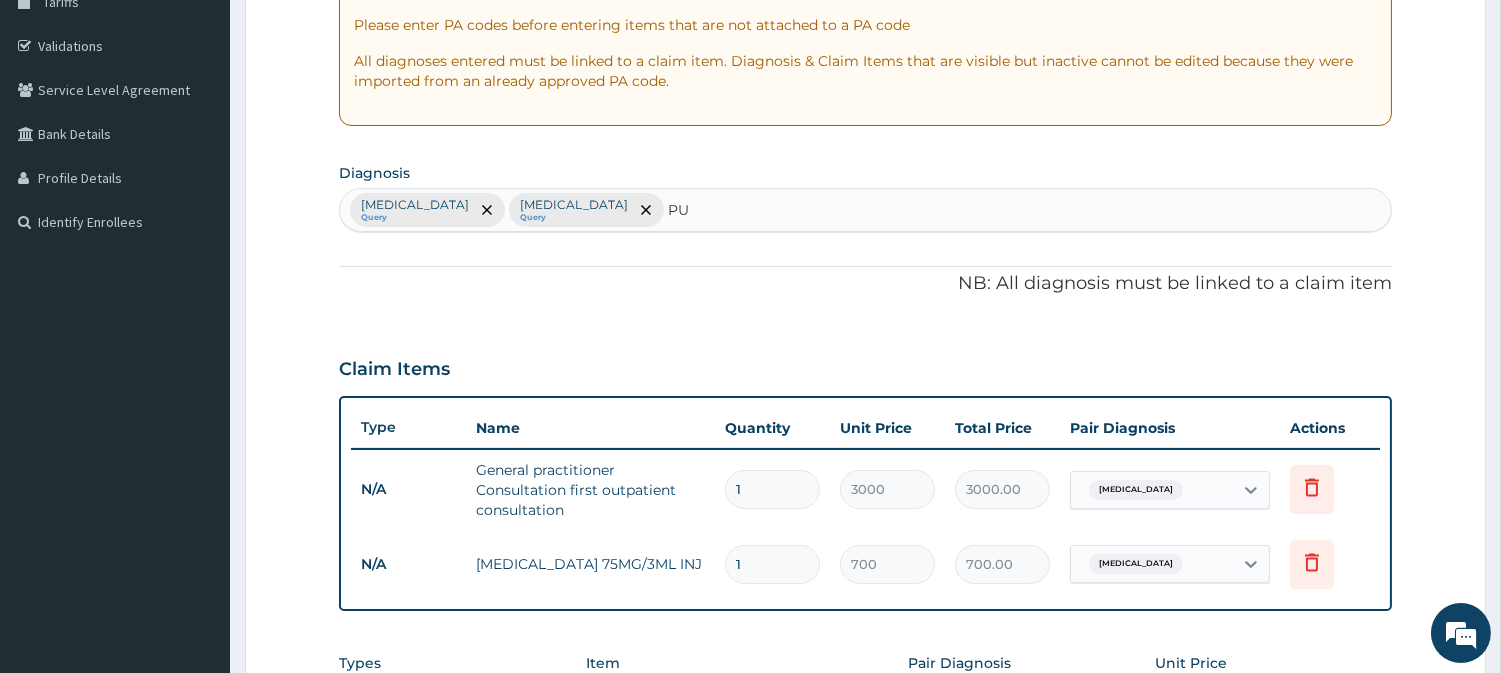 type on "PUD" 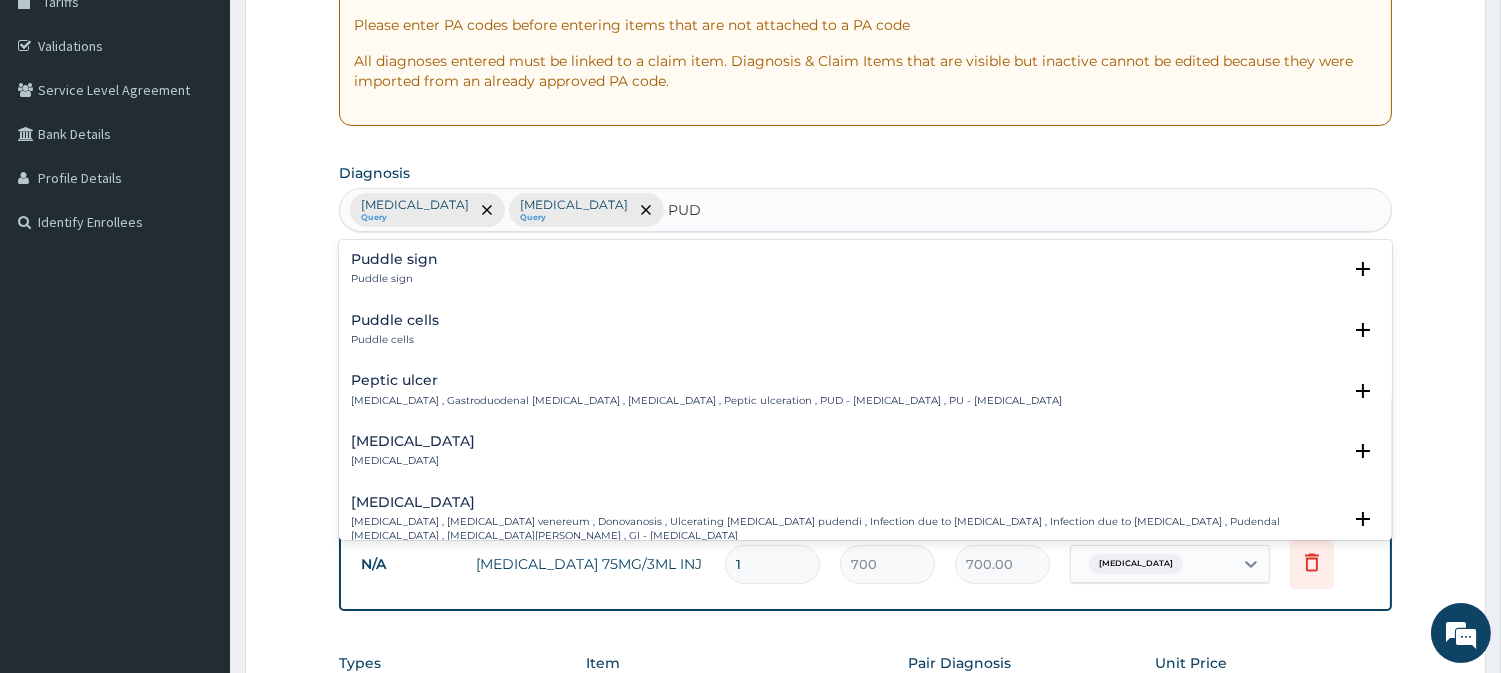 click on "Peptic ulcer Peptic ulcer , Gastroduodenal ulcer , Peptic ulcer disease , Peptic ulceration , PUD - Peptic ulcer disease , PU - Peptic ulcer" at bounding box center [706, 390] 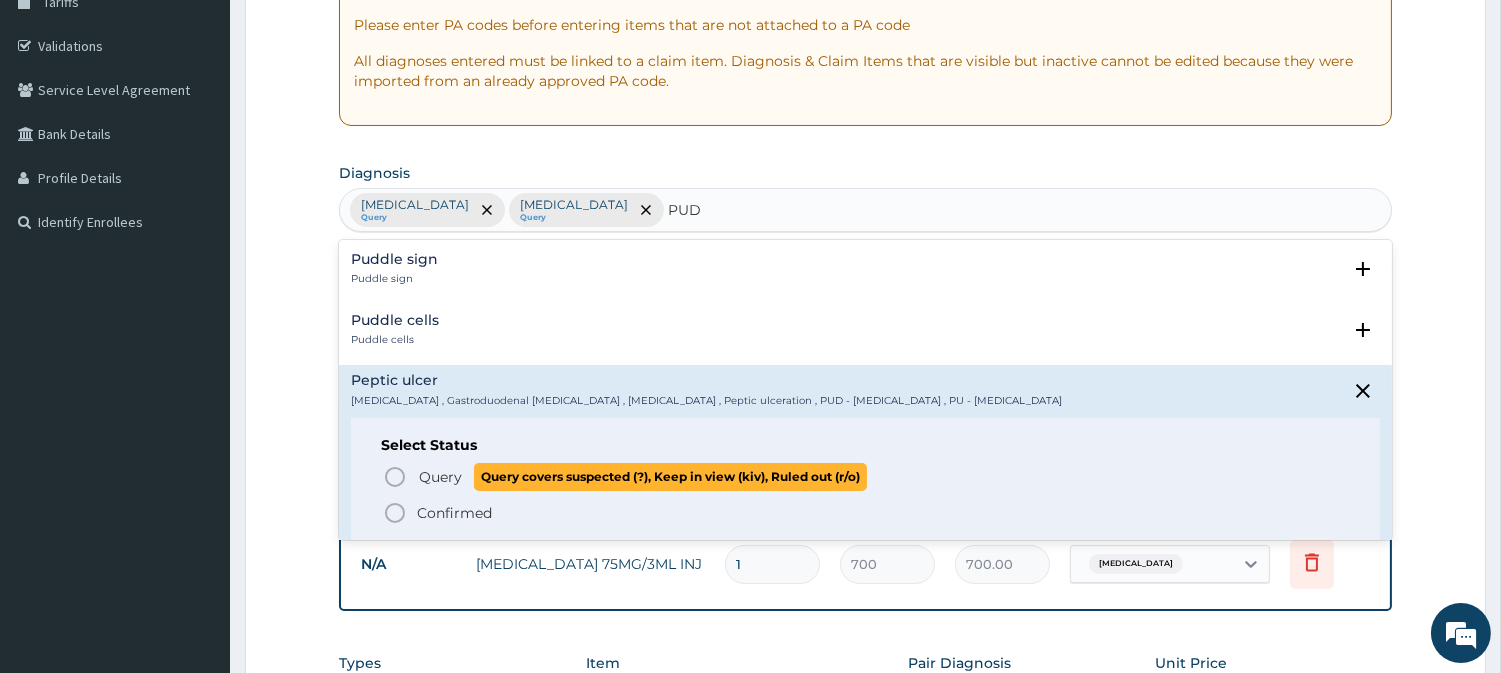 click 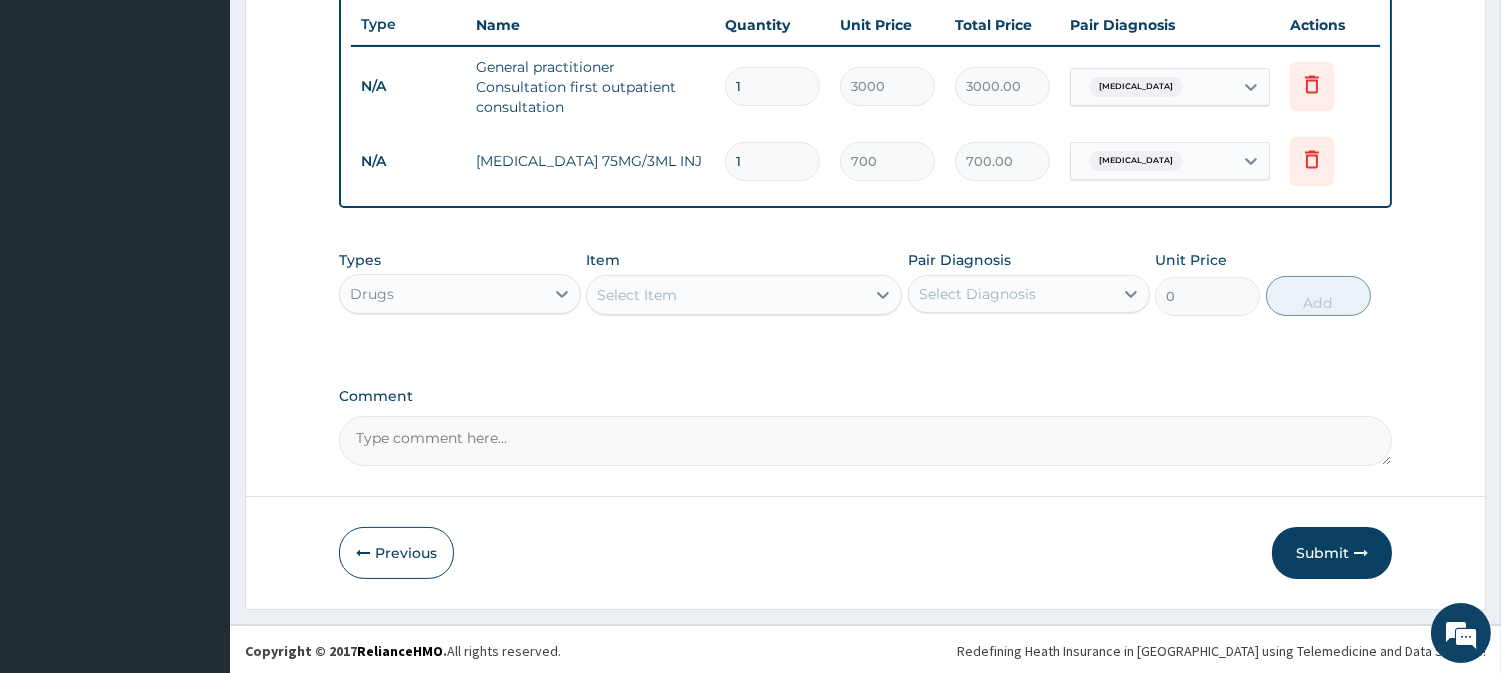 scroll, scrollTop: 752, scrollLeft: 0, axis: vertical 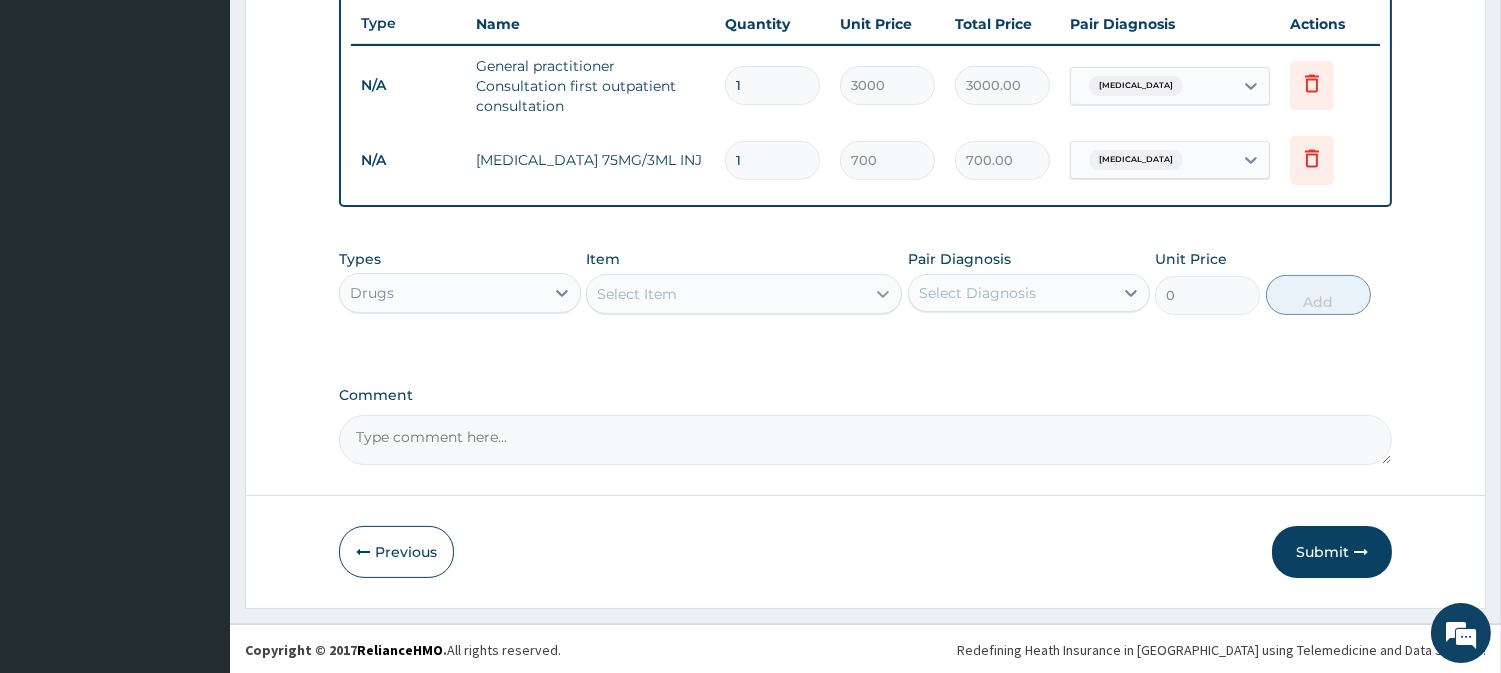 click 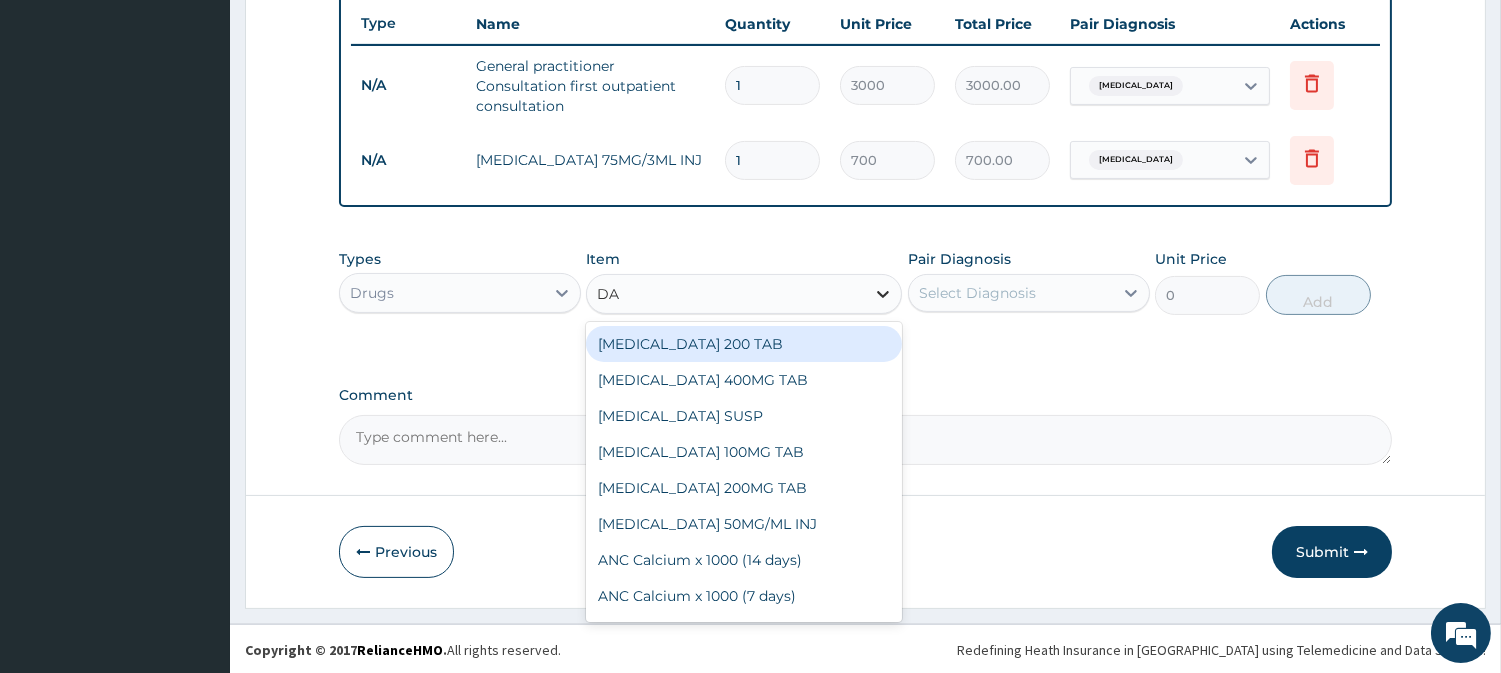 type on "DAN" 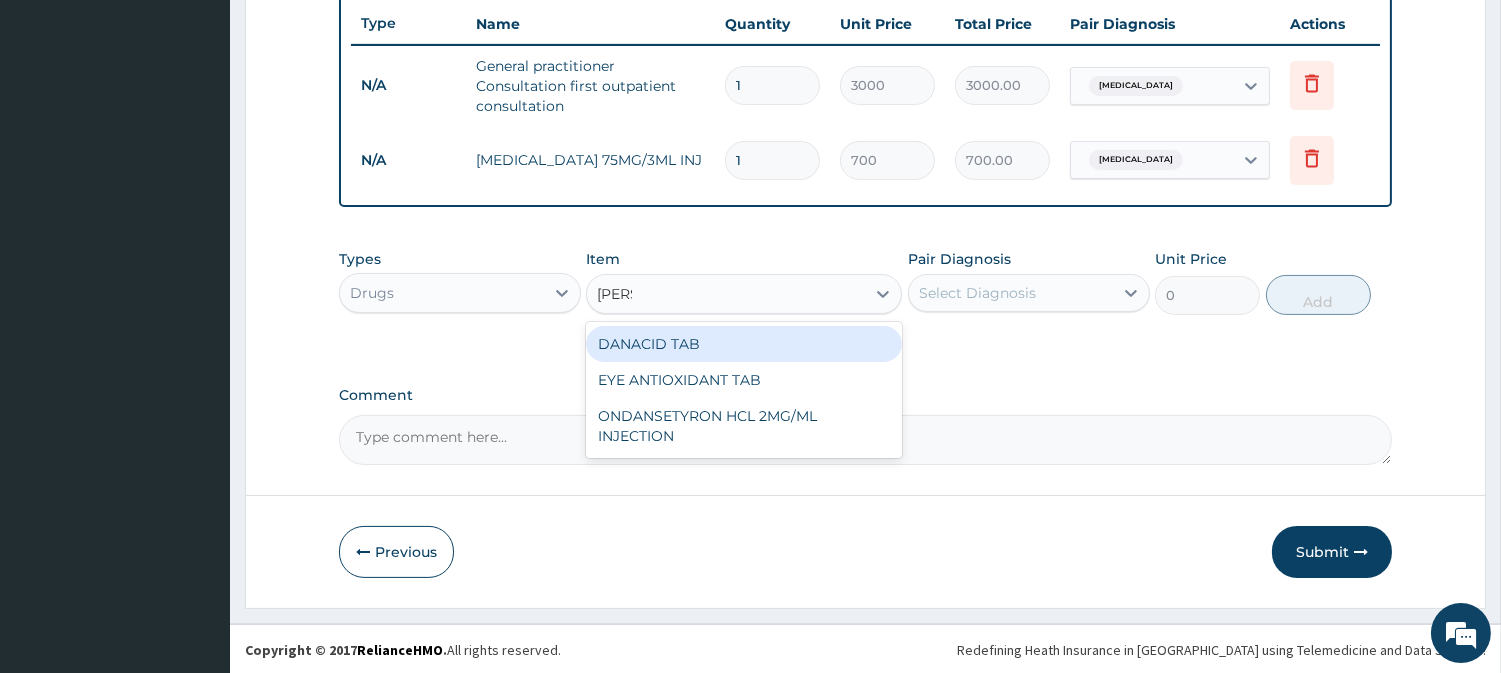 click on "DANACID TAB" at bounding box center (744, 344) 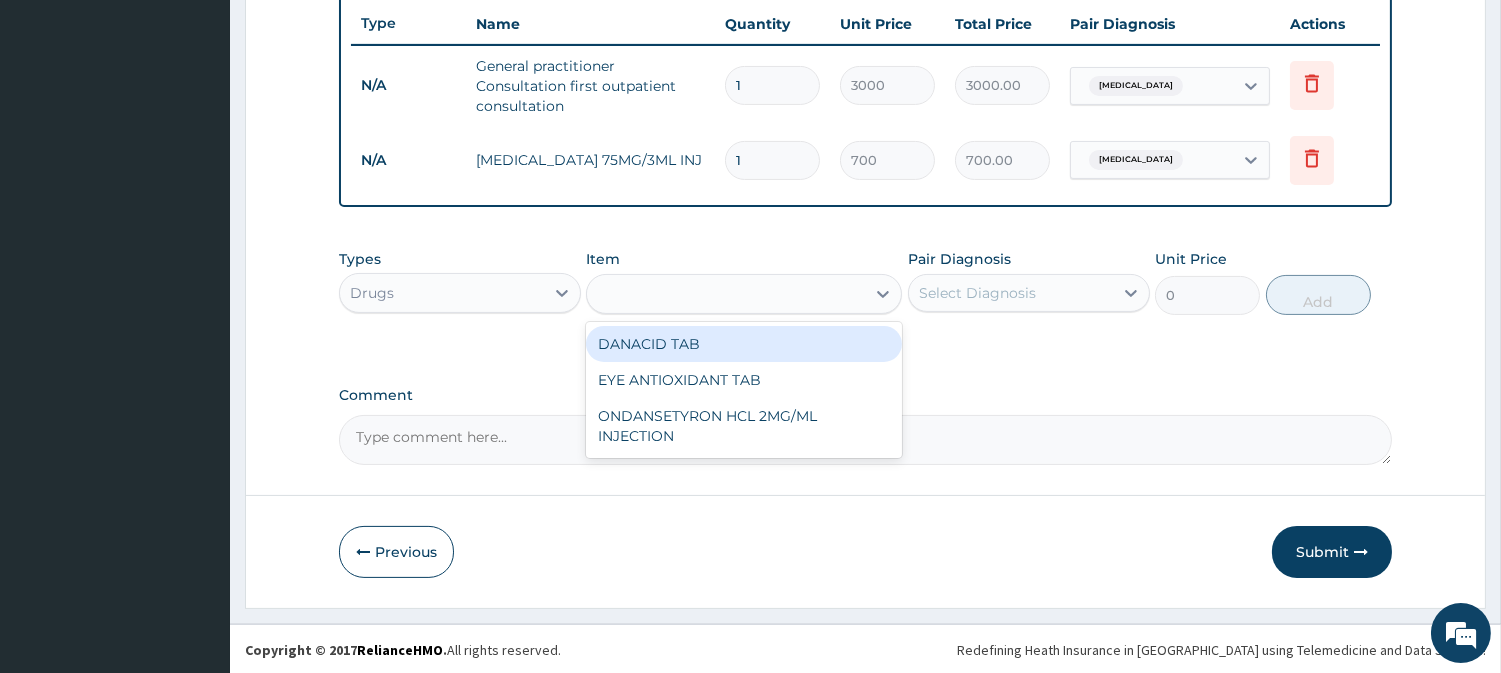 type on "21" 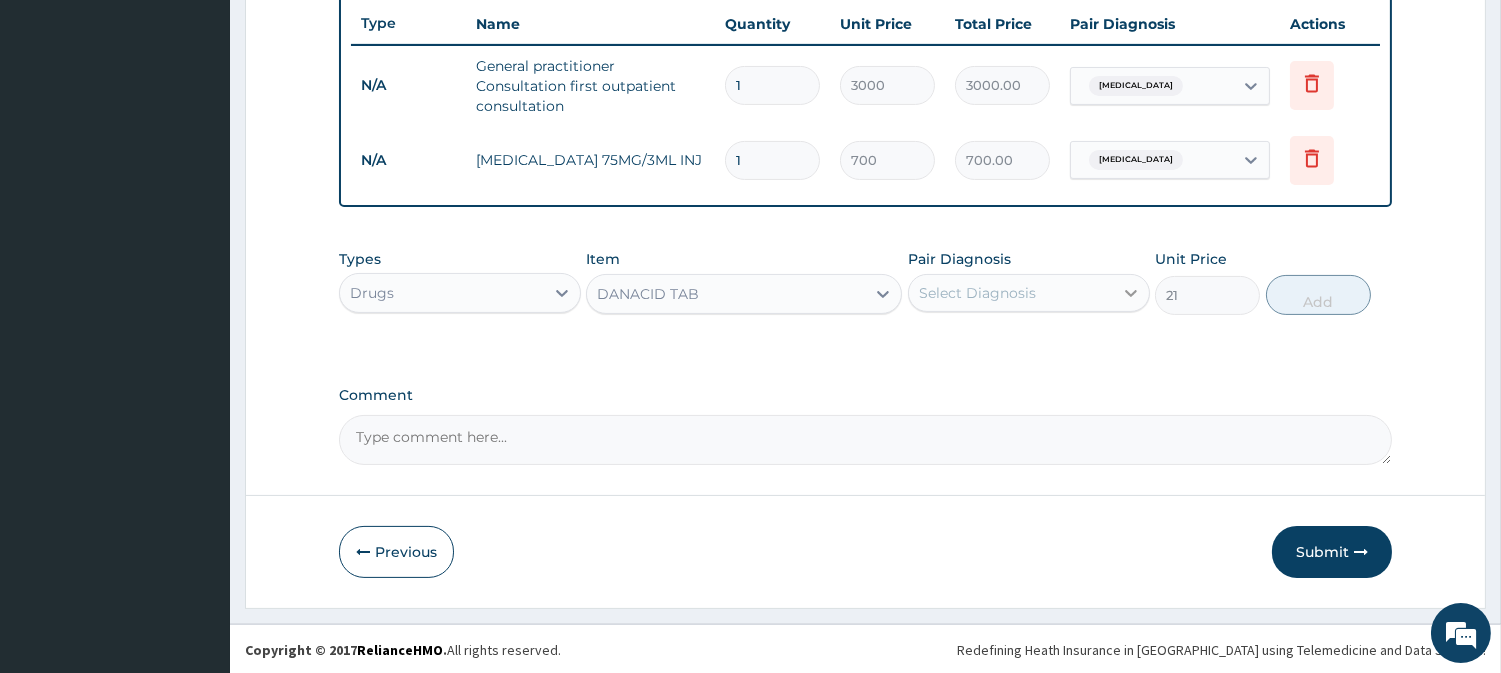 click at bounding box center [1131, 293] 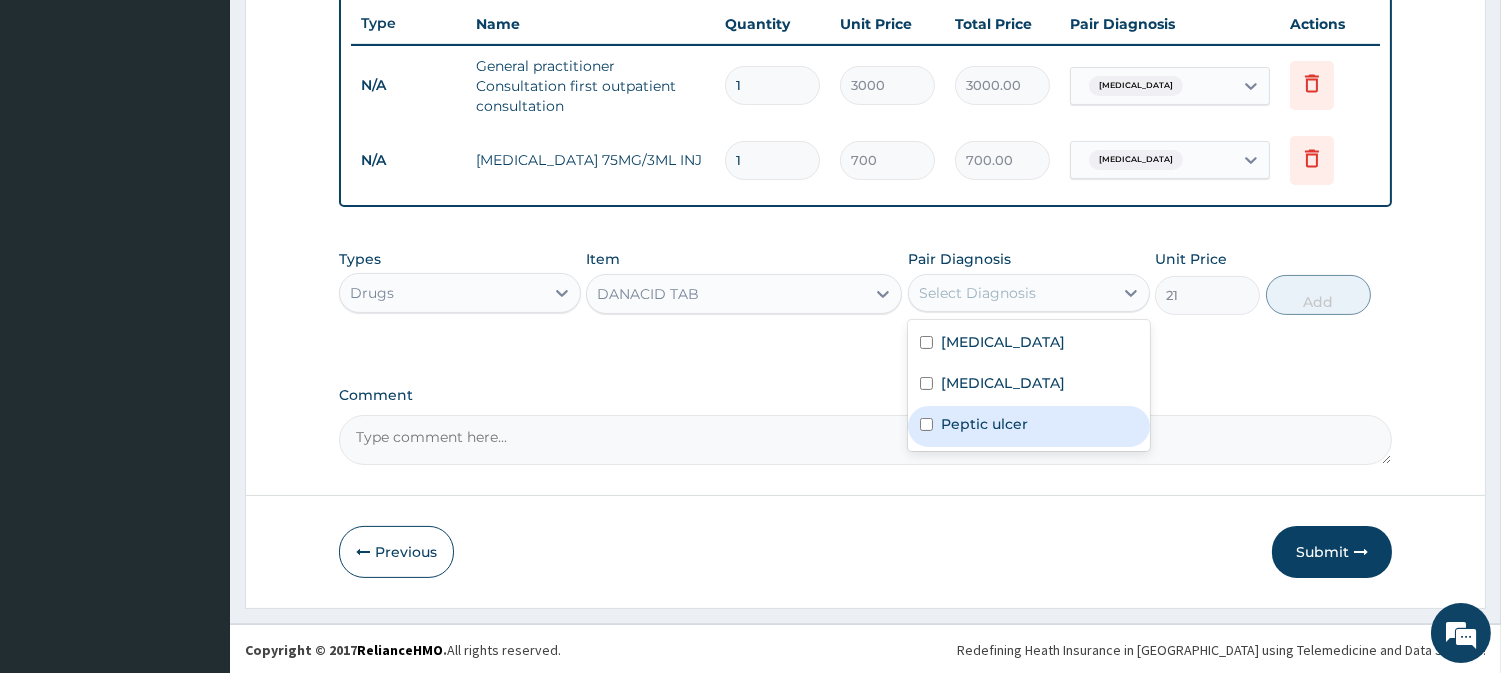 click at bounding box center (926, 424) 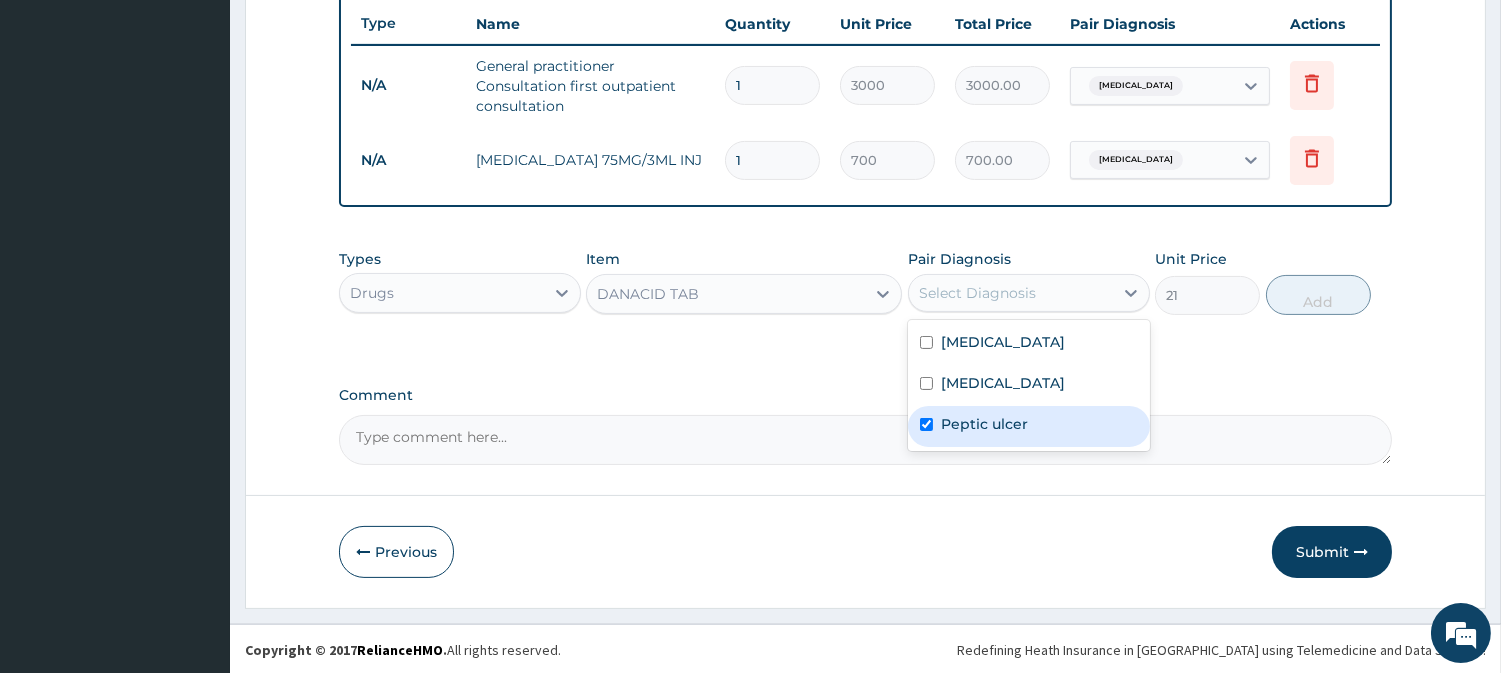 checkbox on "true" 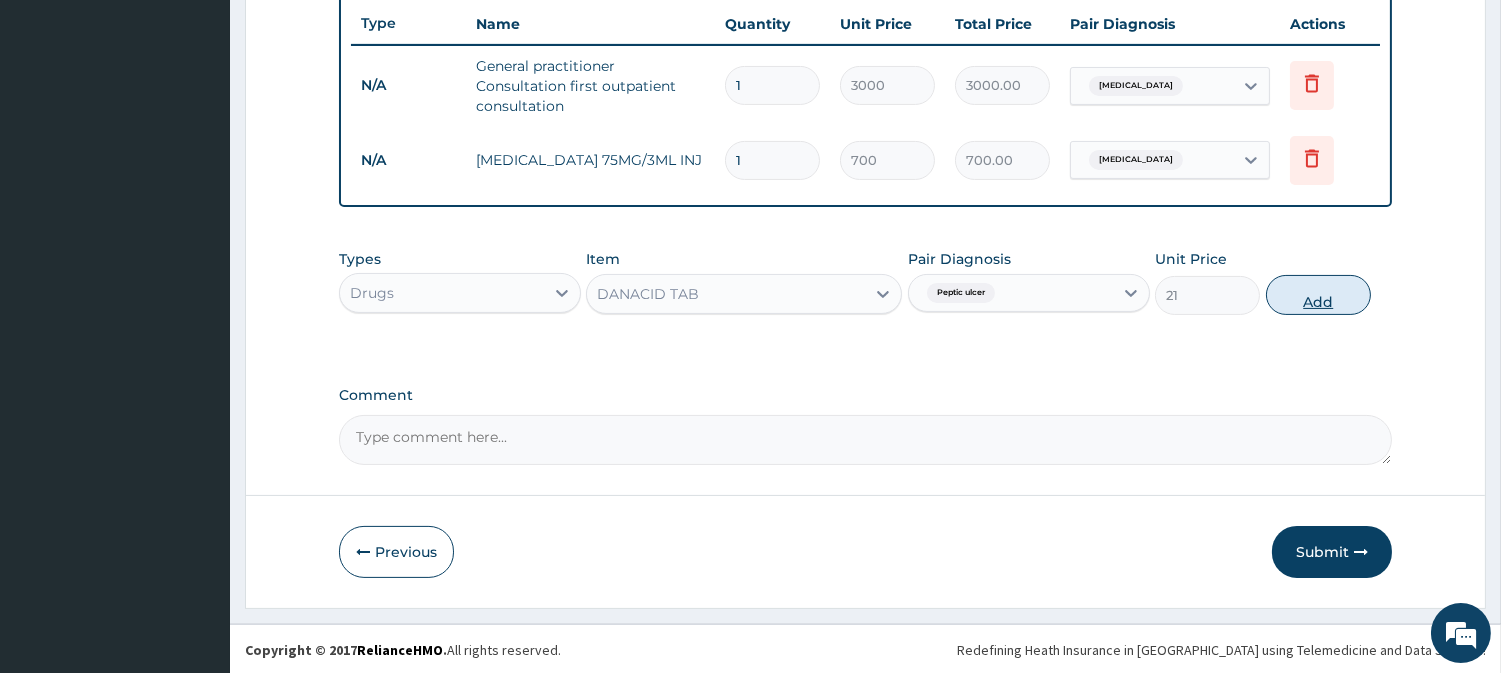 click on "Add" at bounding box center (1318, 295) 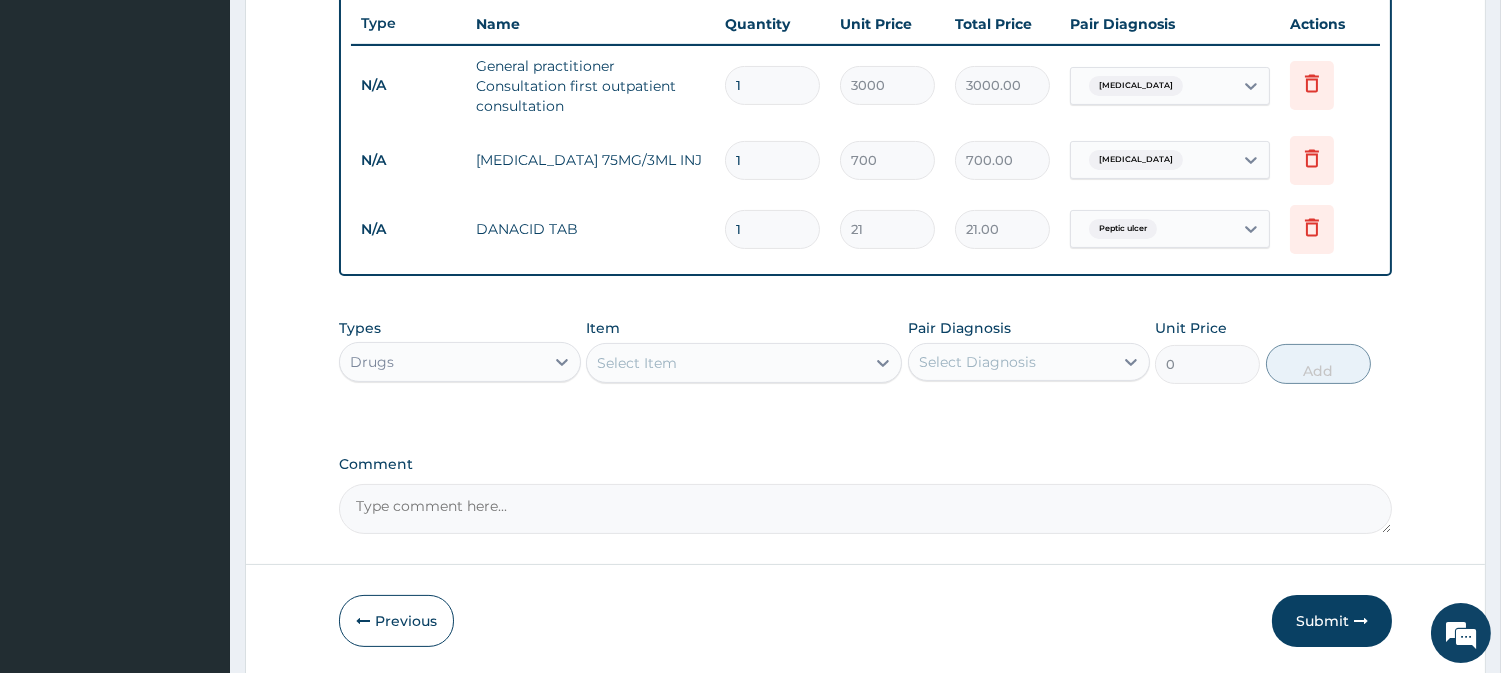 type 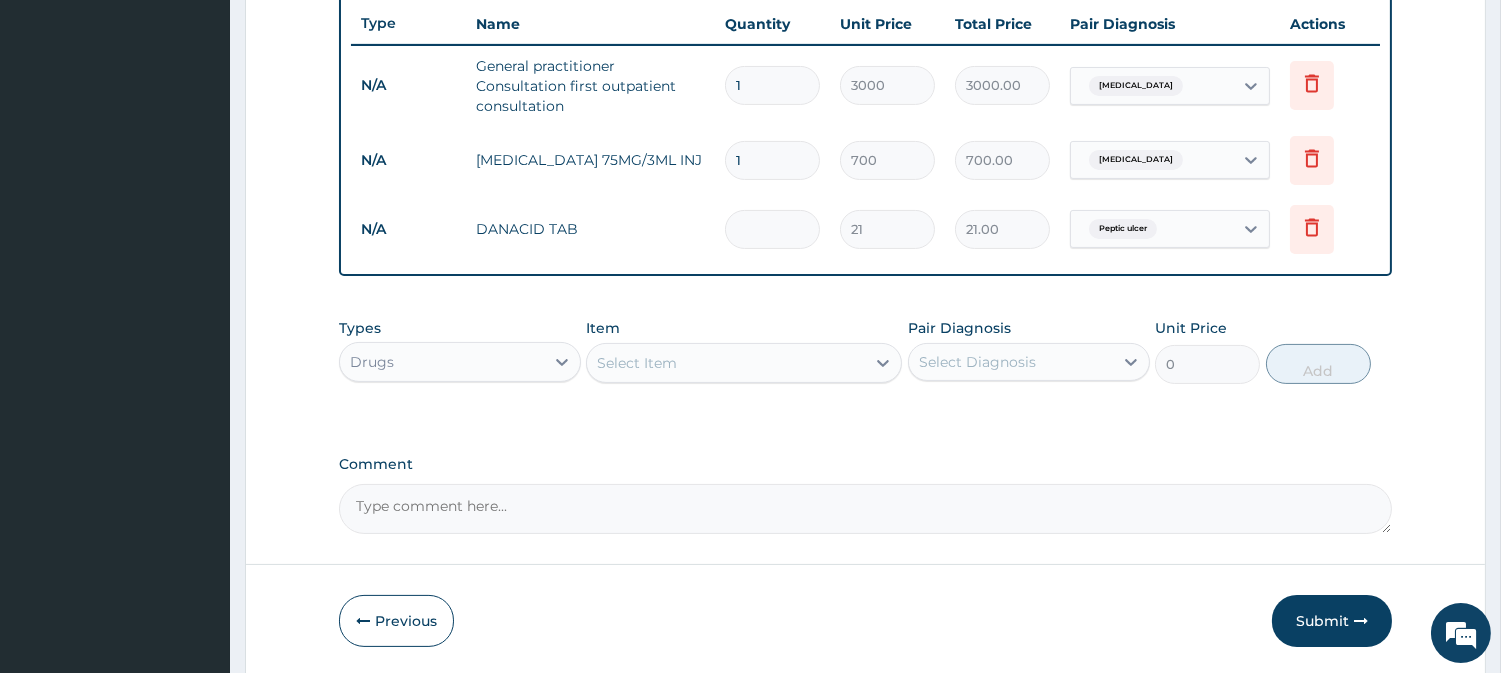 type on "0.00" 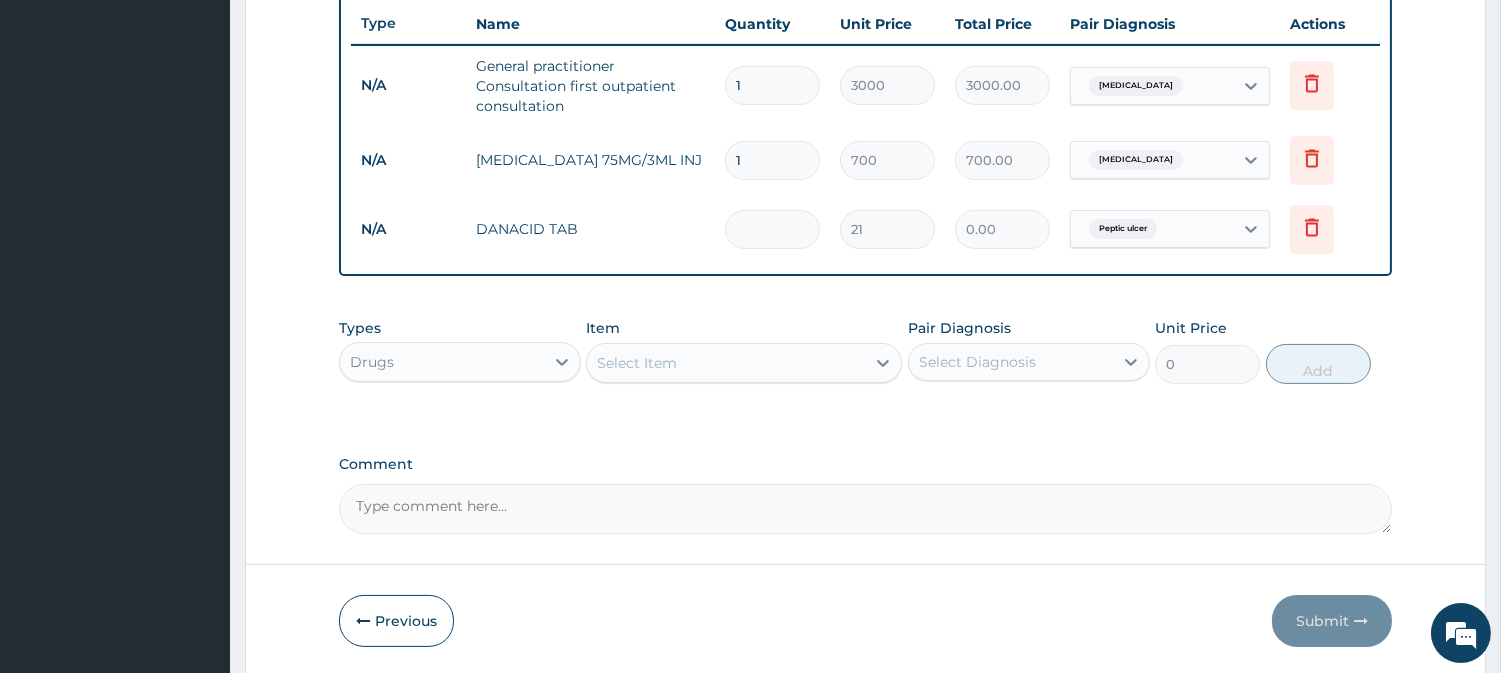 type on "3" 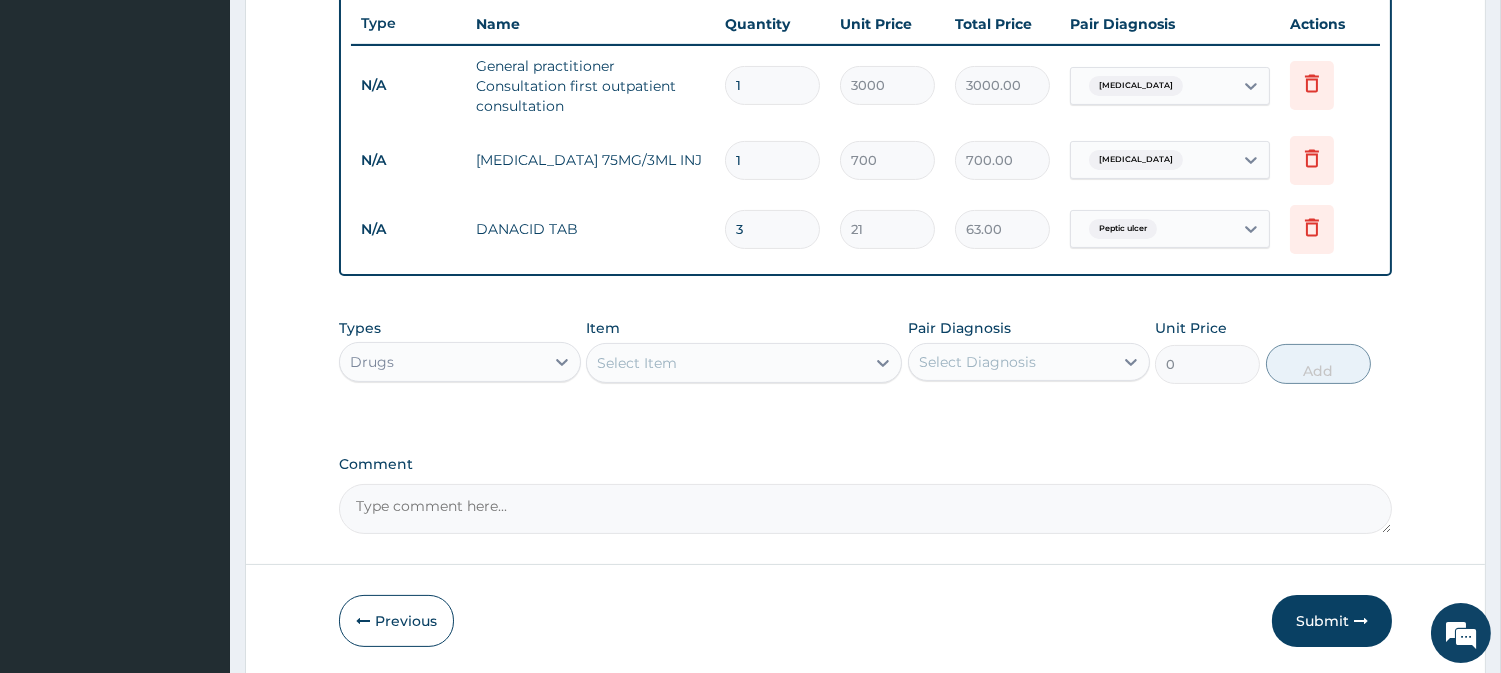 type on "30" 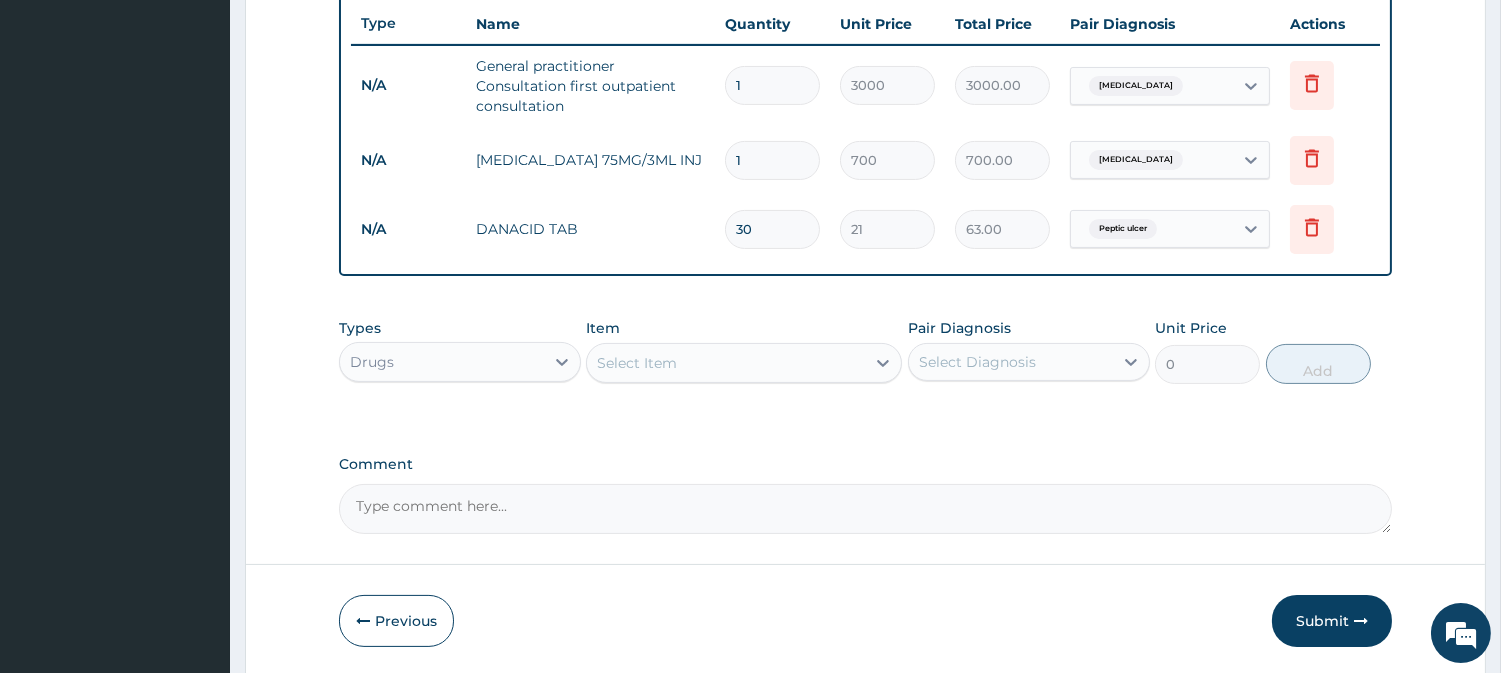 type on "630.00" 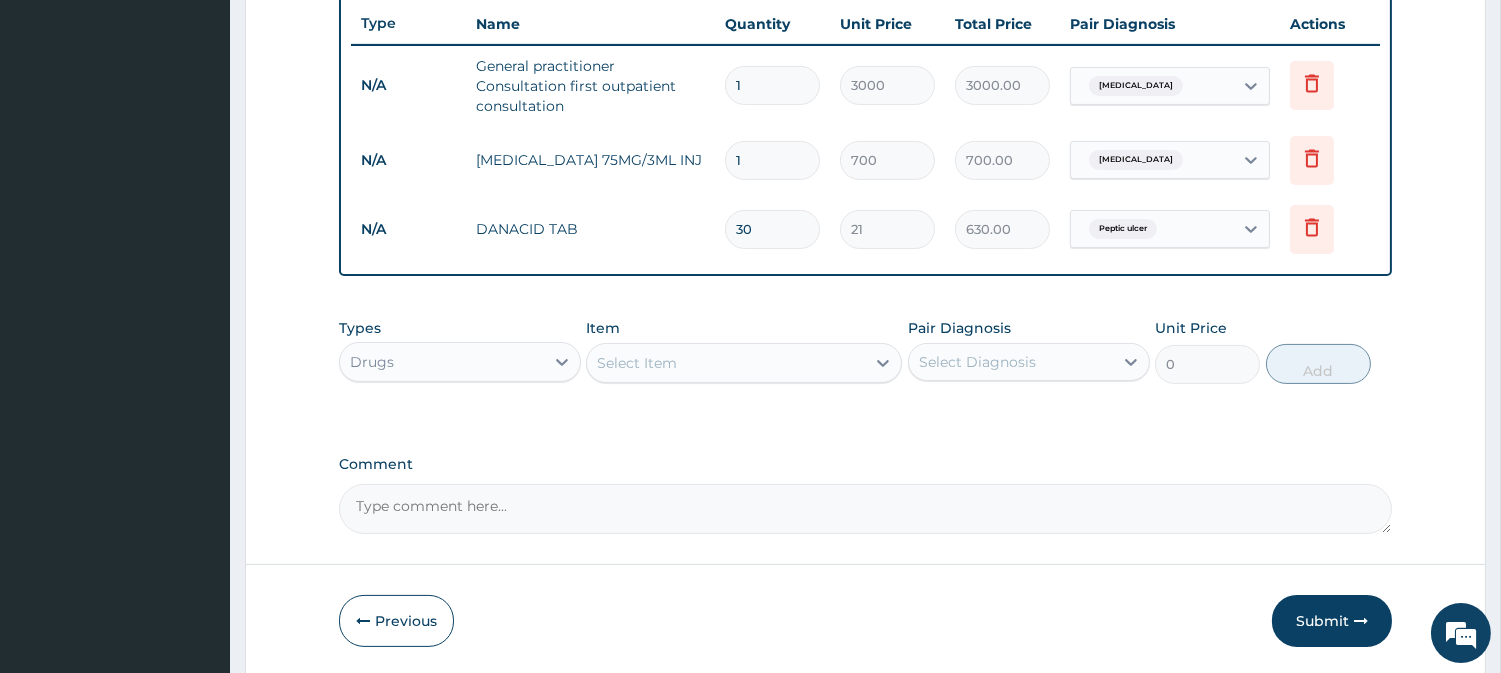 type on "30" 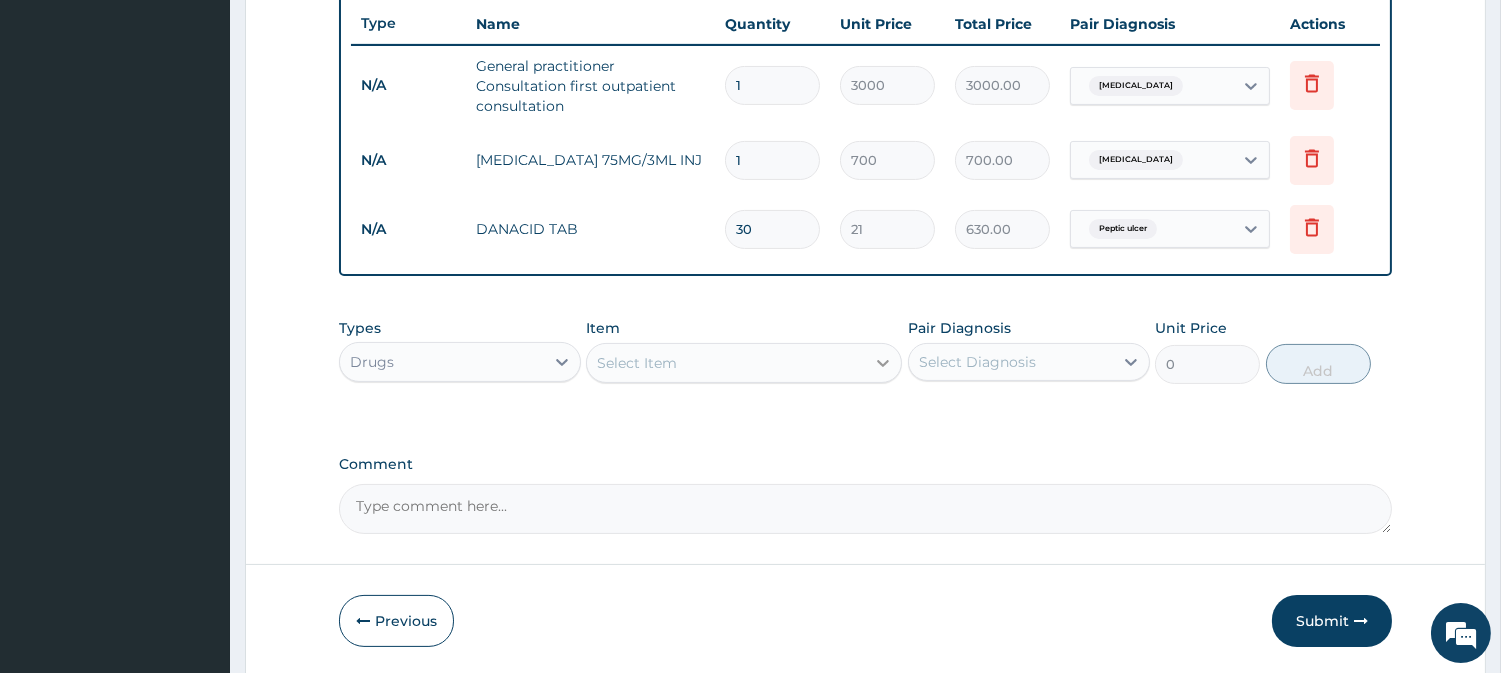 click 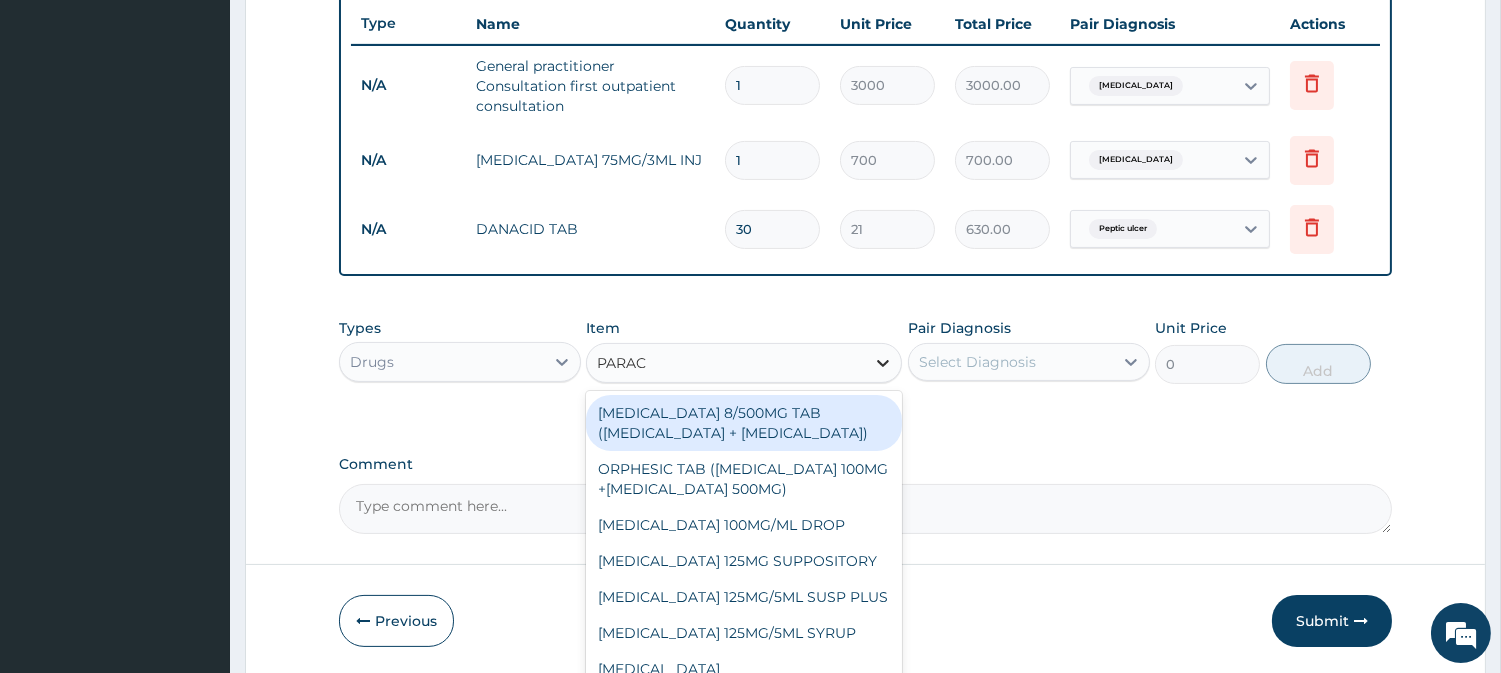 type on "PARACE" 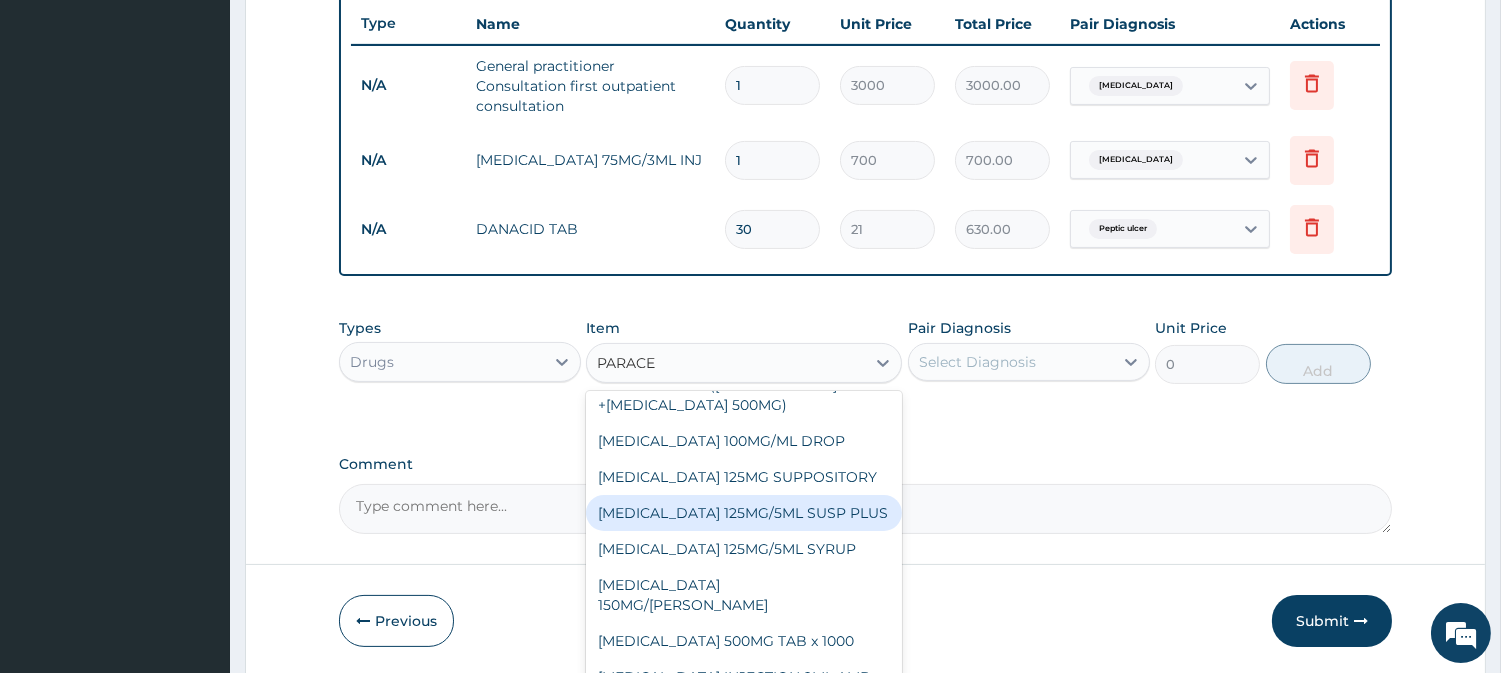 scroll, scrollTop: 111, scrollLeft: 0, axis: vertical 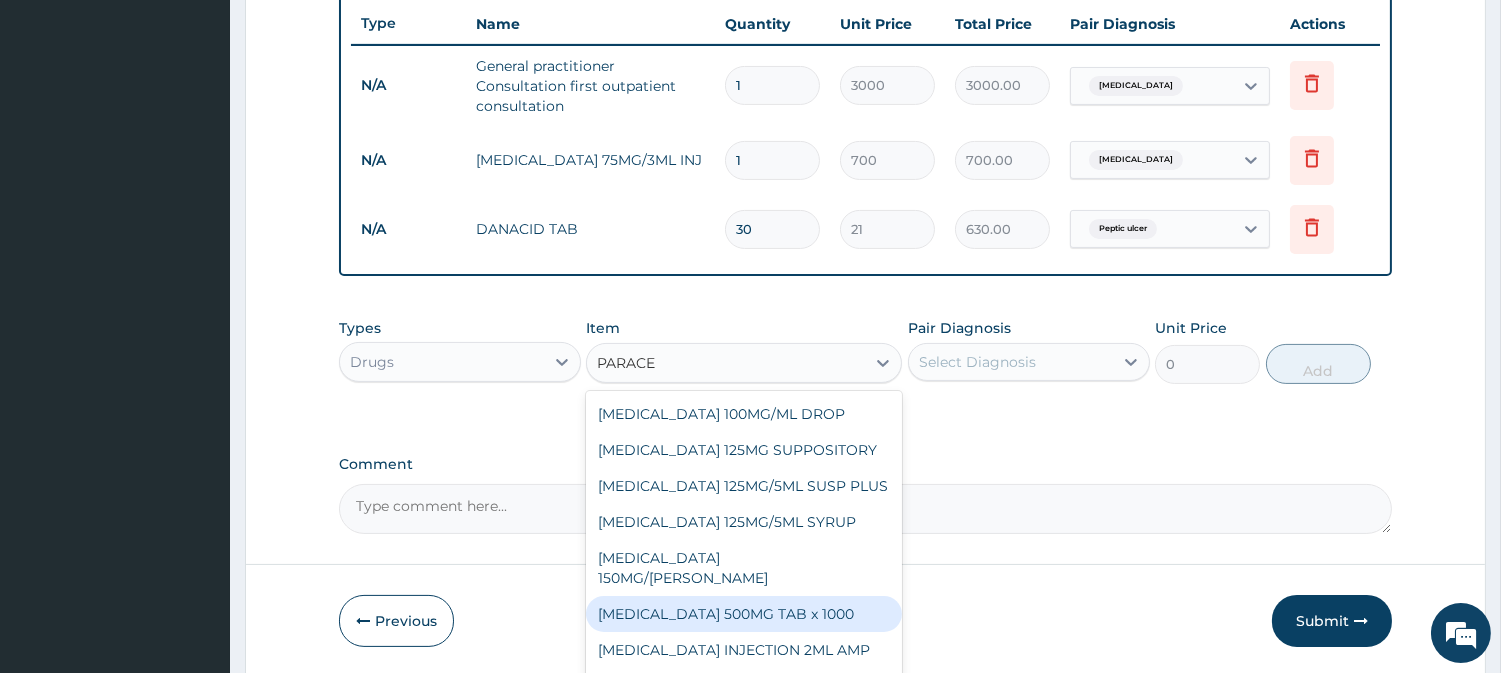 click on "PARACETAMOL 500MG TAB x 1000" at bounding box center [744, 614] 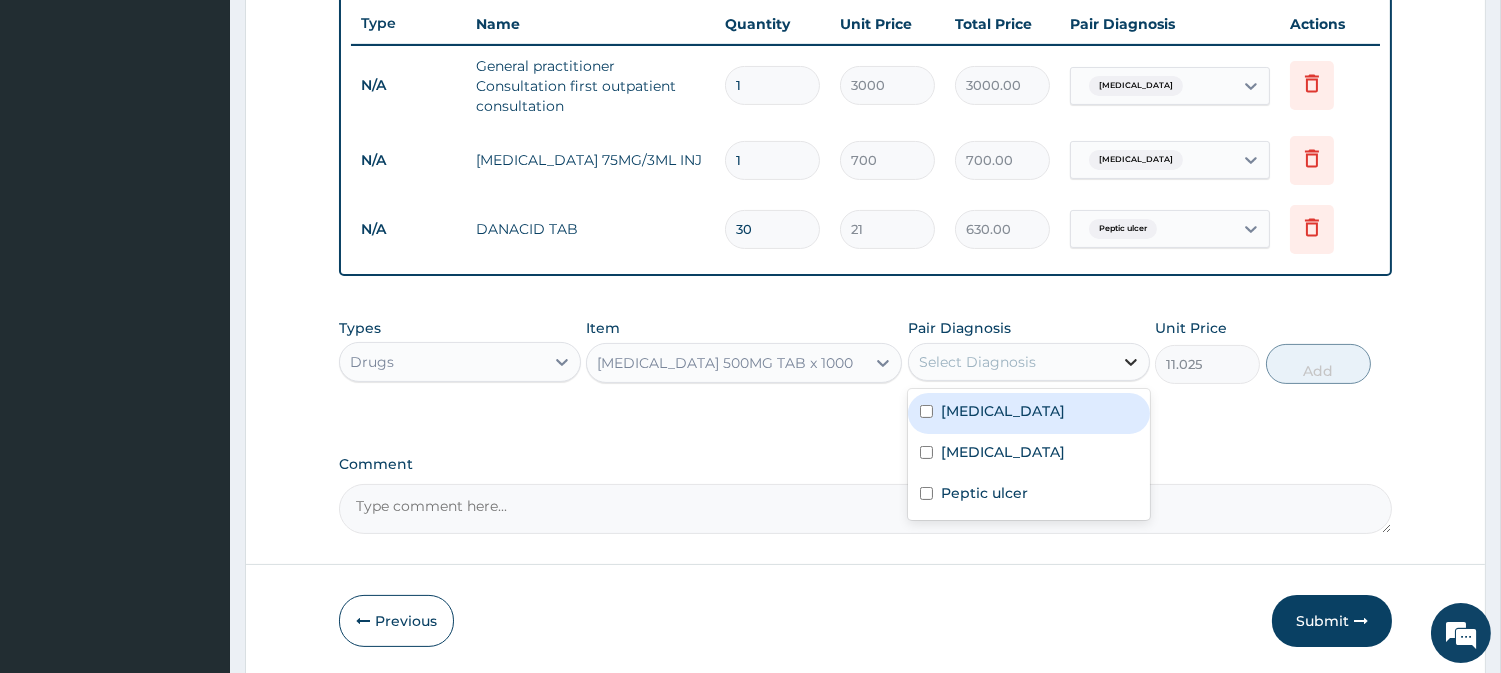 click 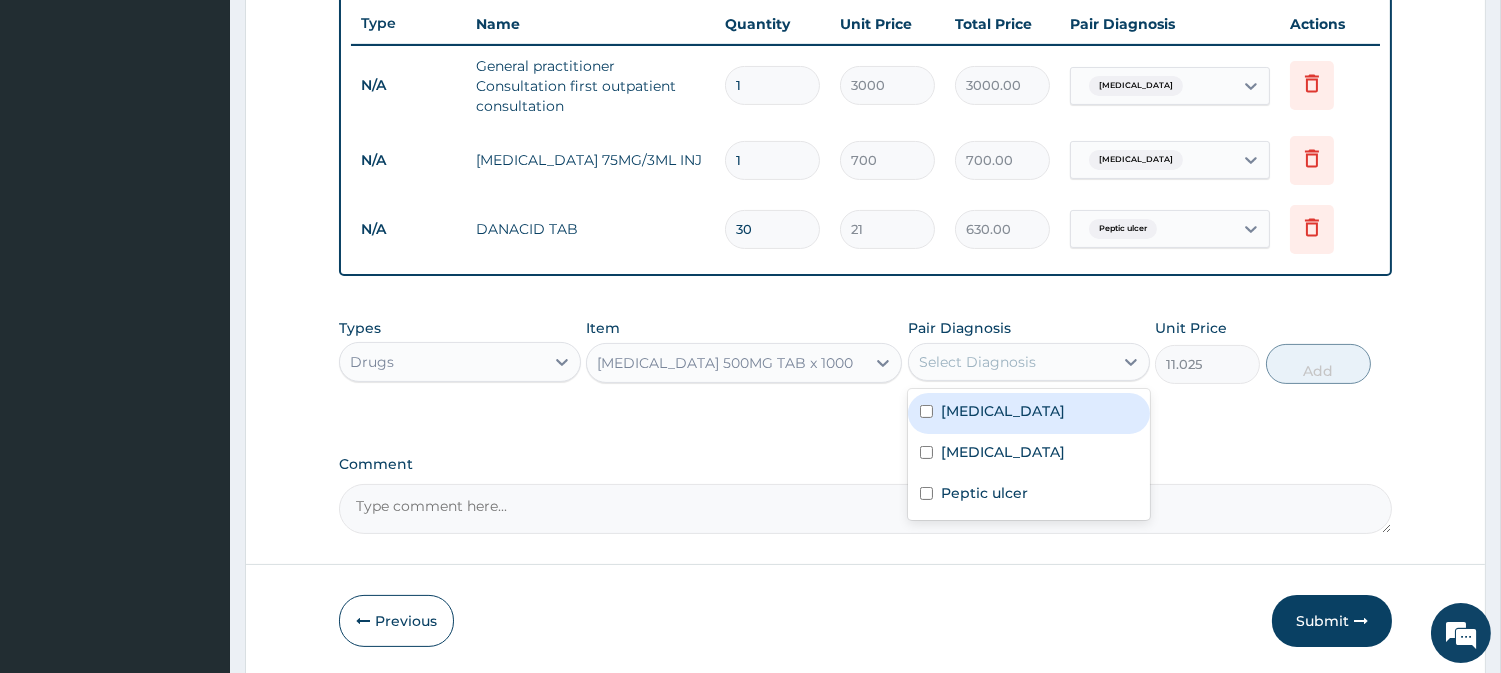 click at bounding box center (926, 411) 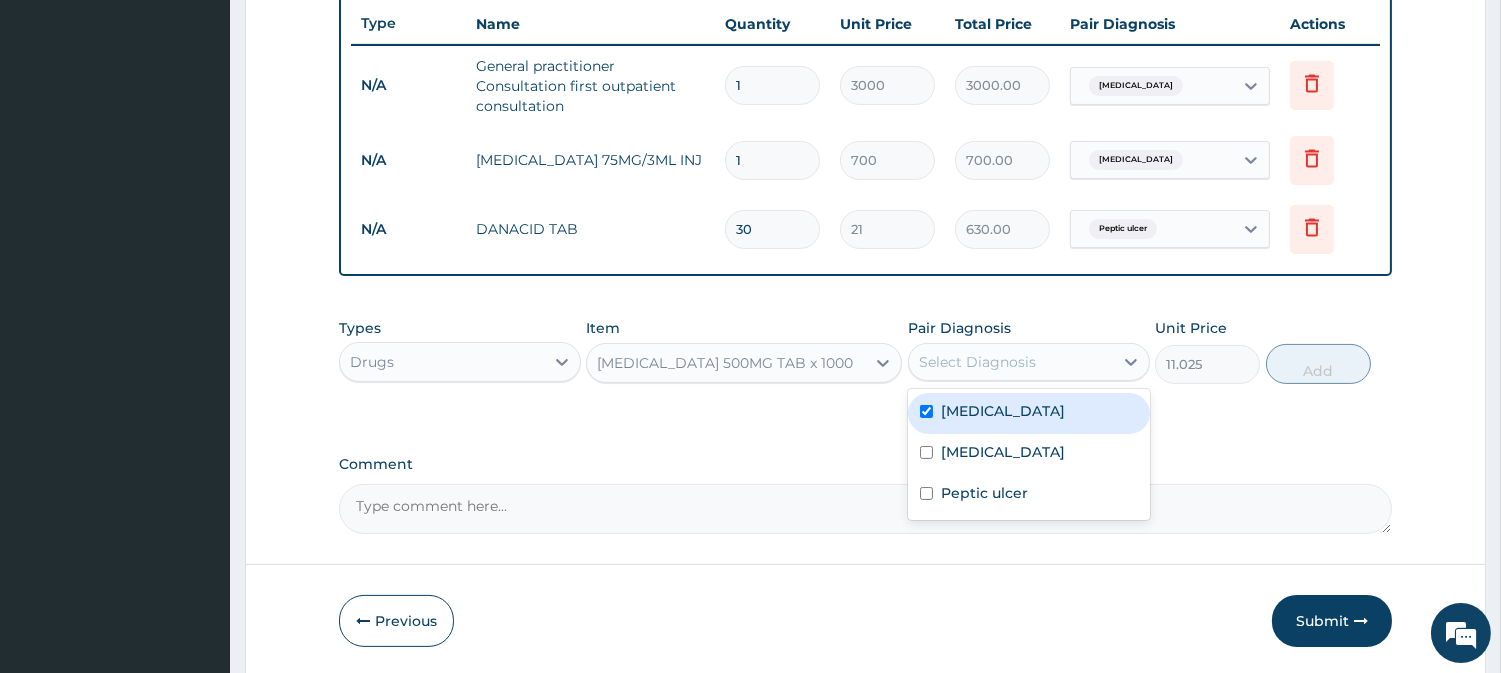 checkbox on "true" 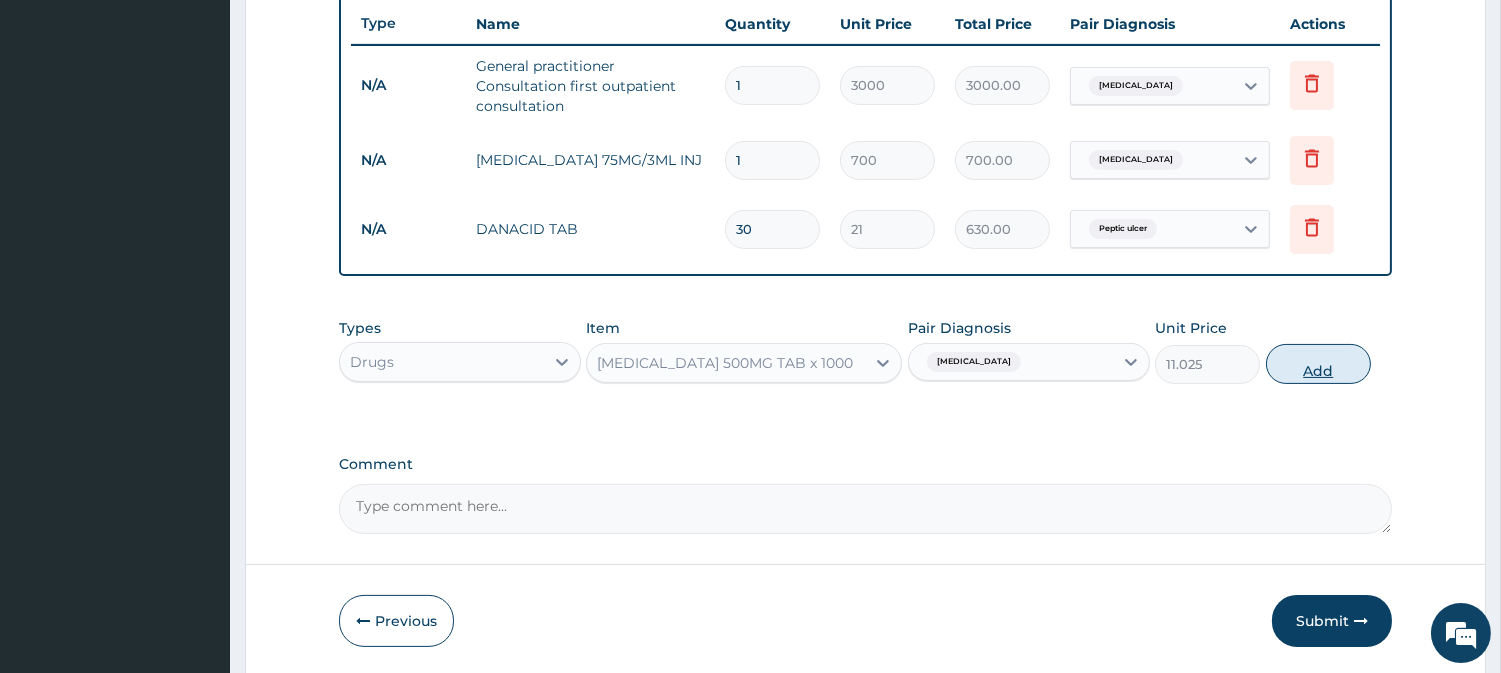 click on "Add" at bounding box center (1318, 364) 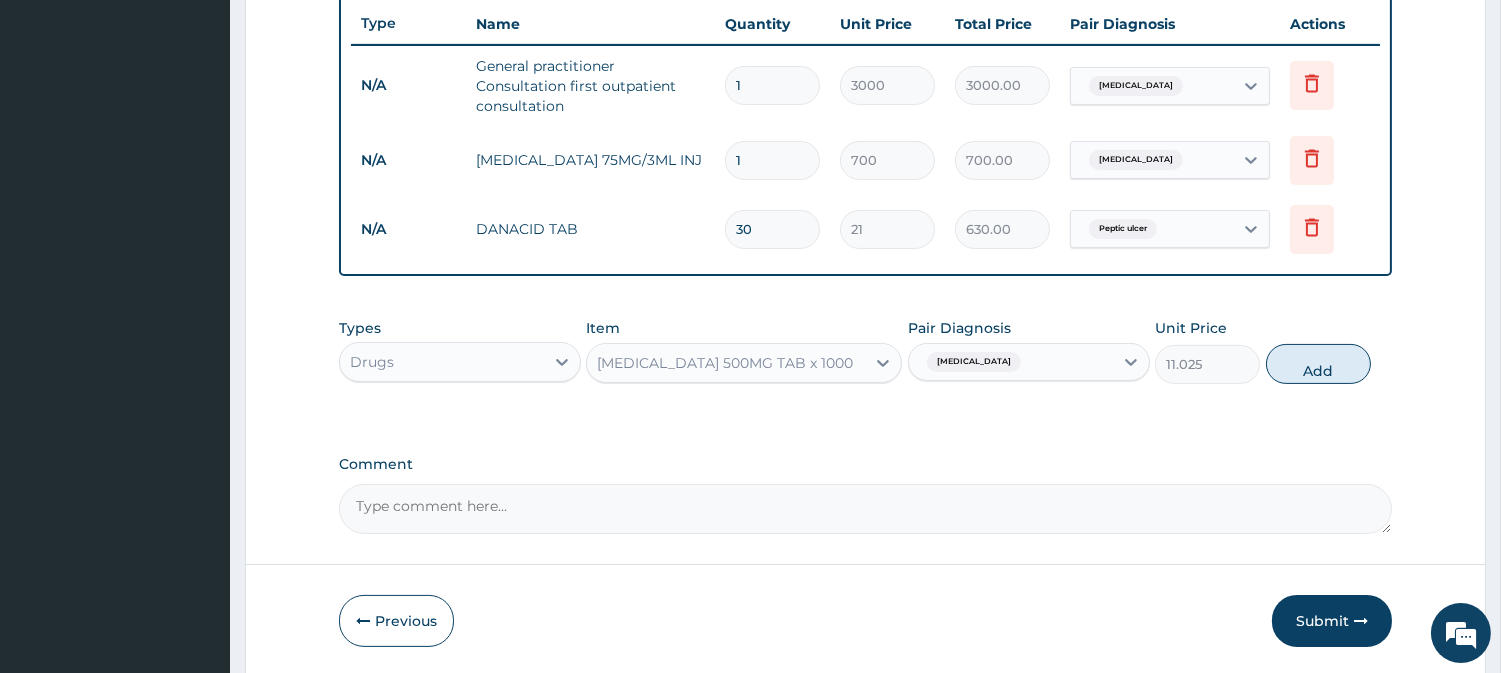 type on "0" 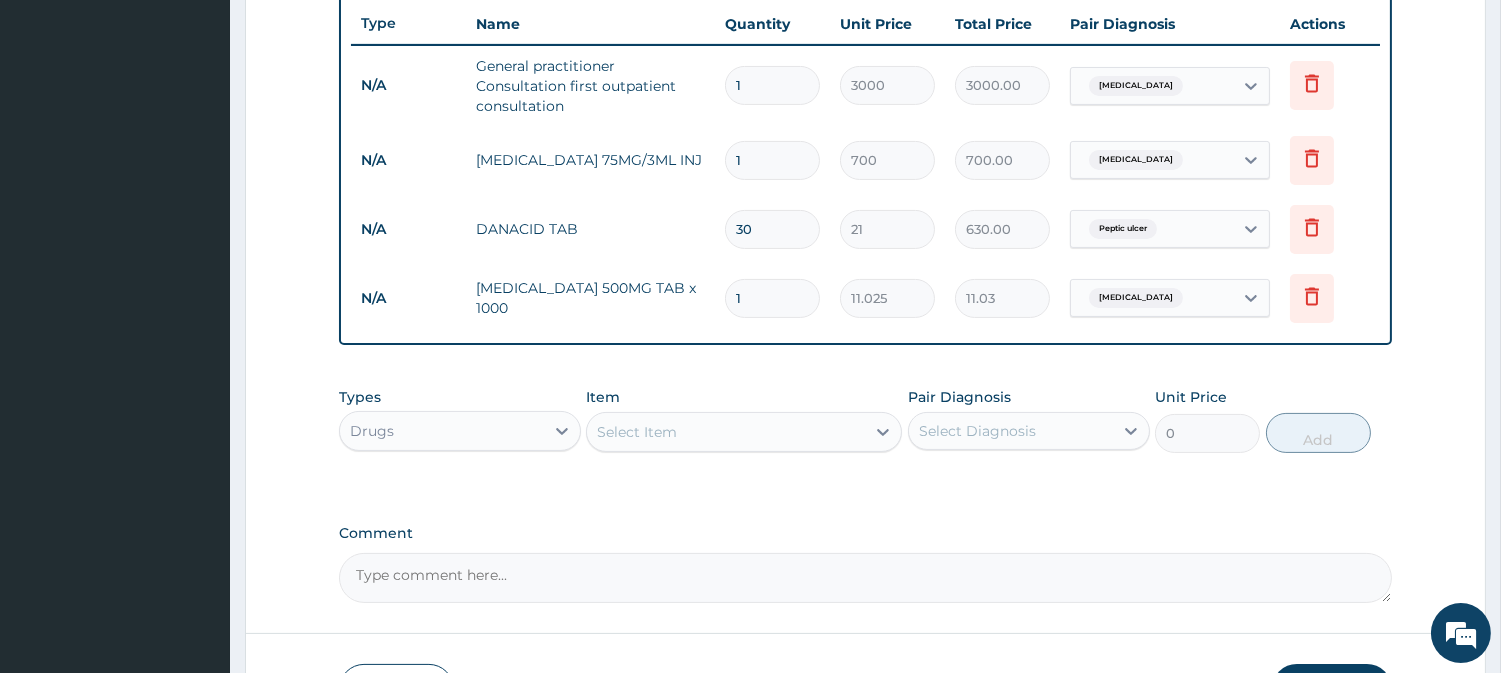 type on "18" 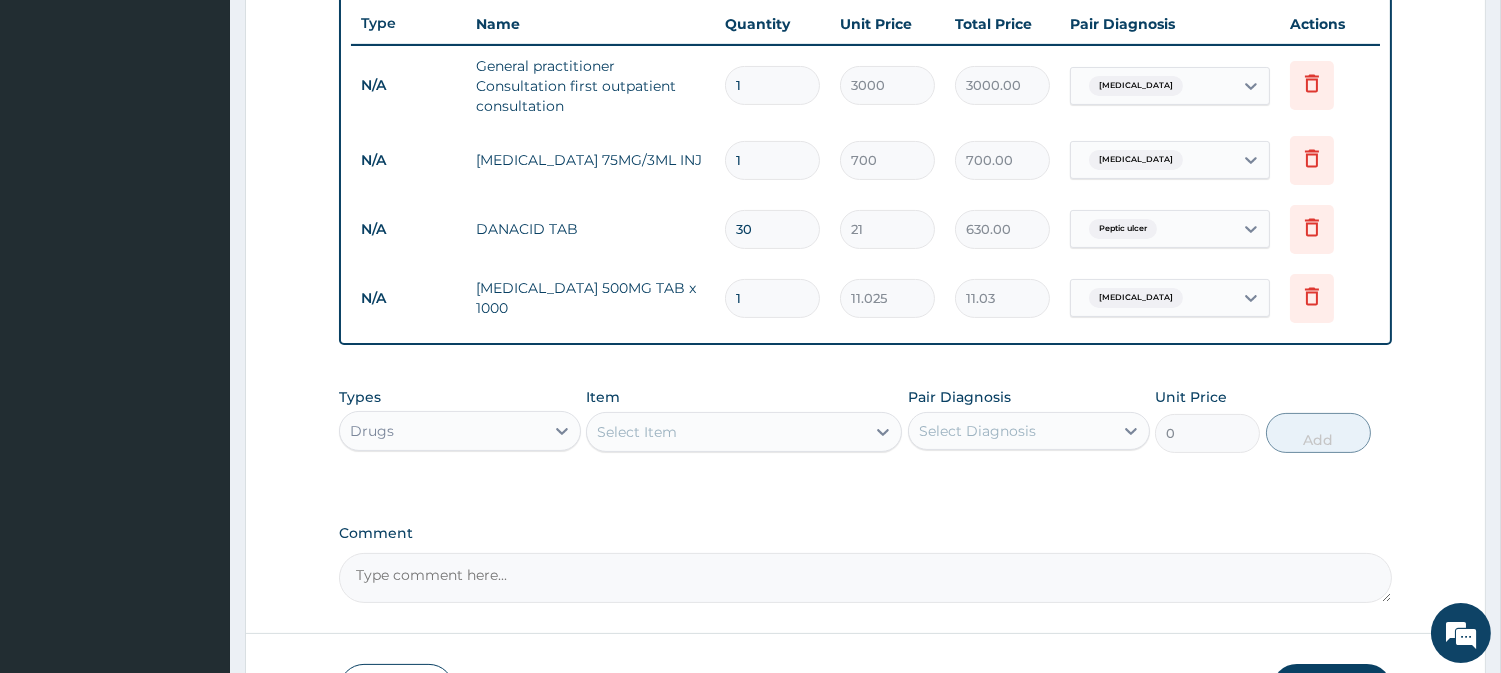 type on "198.45" 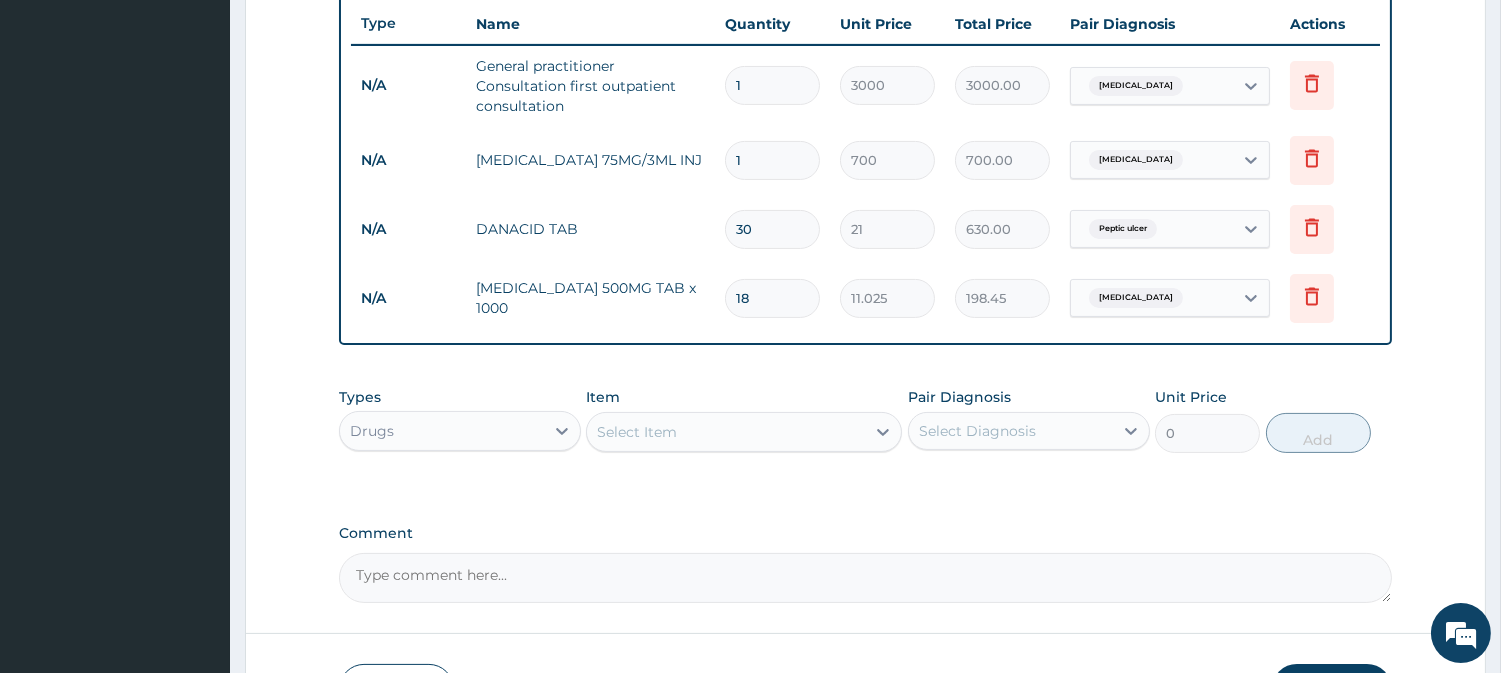type on "18" 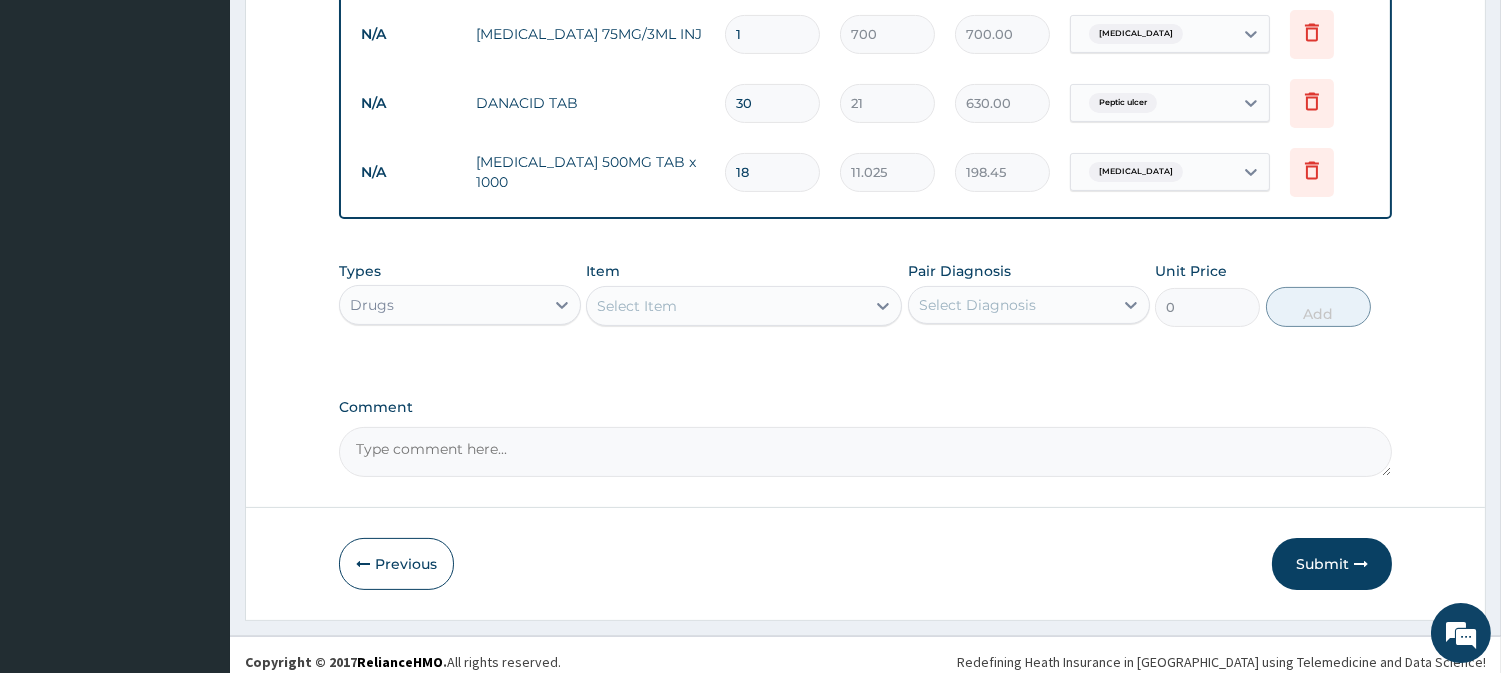 scroll, scrollTop: 891, scrollLeft: 0, axis: vertical 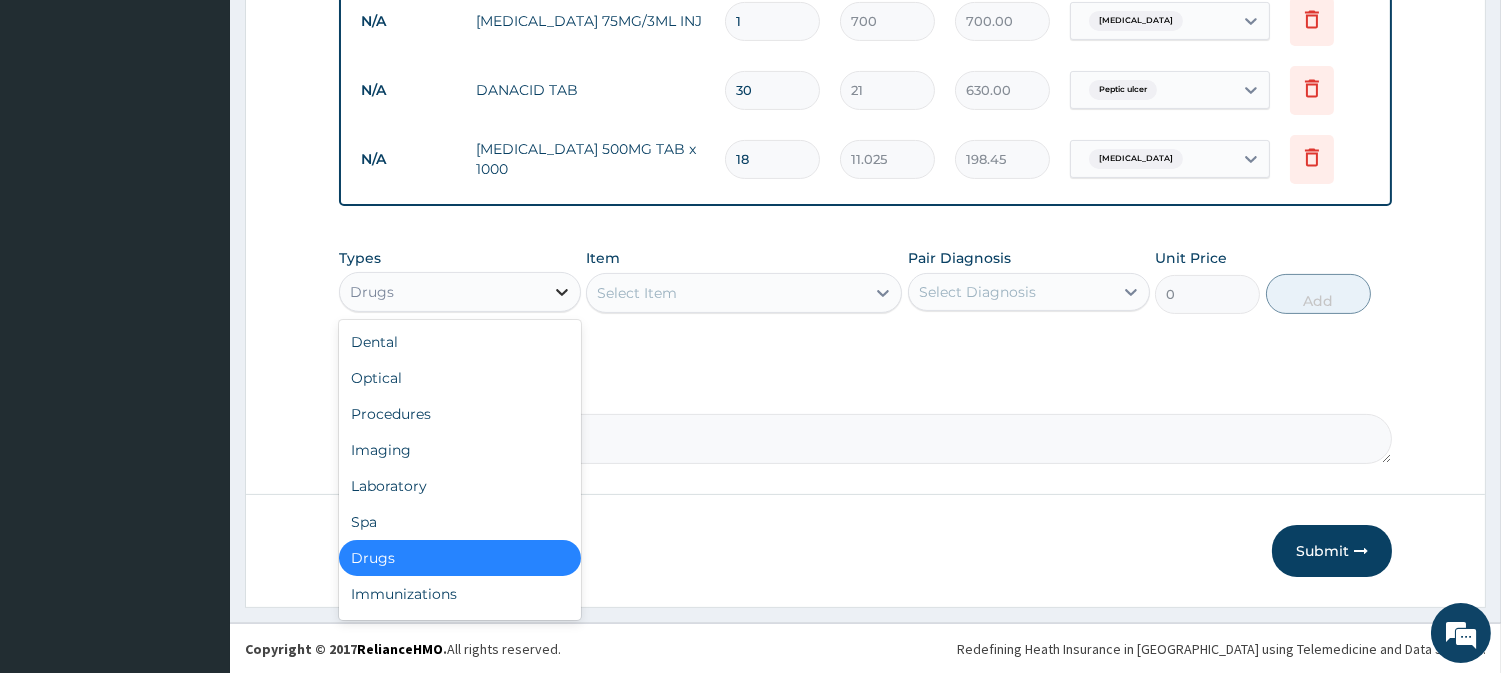 click 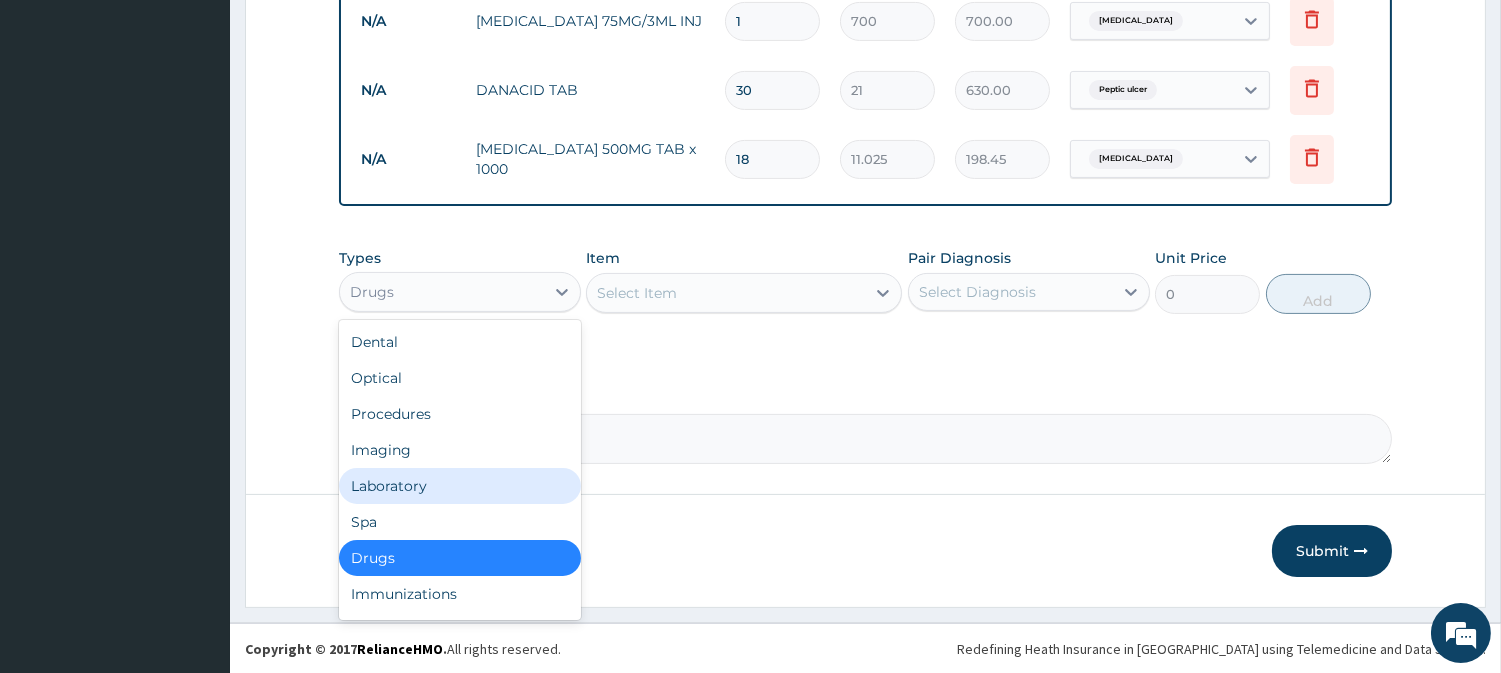 click on "Laboratory" at bounding box center [460, 486] 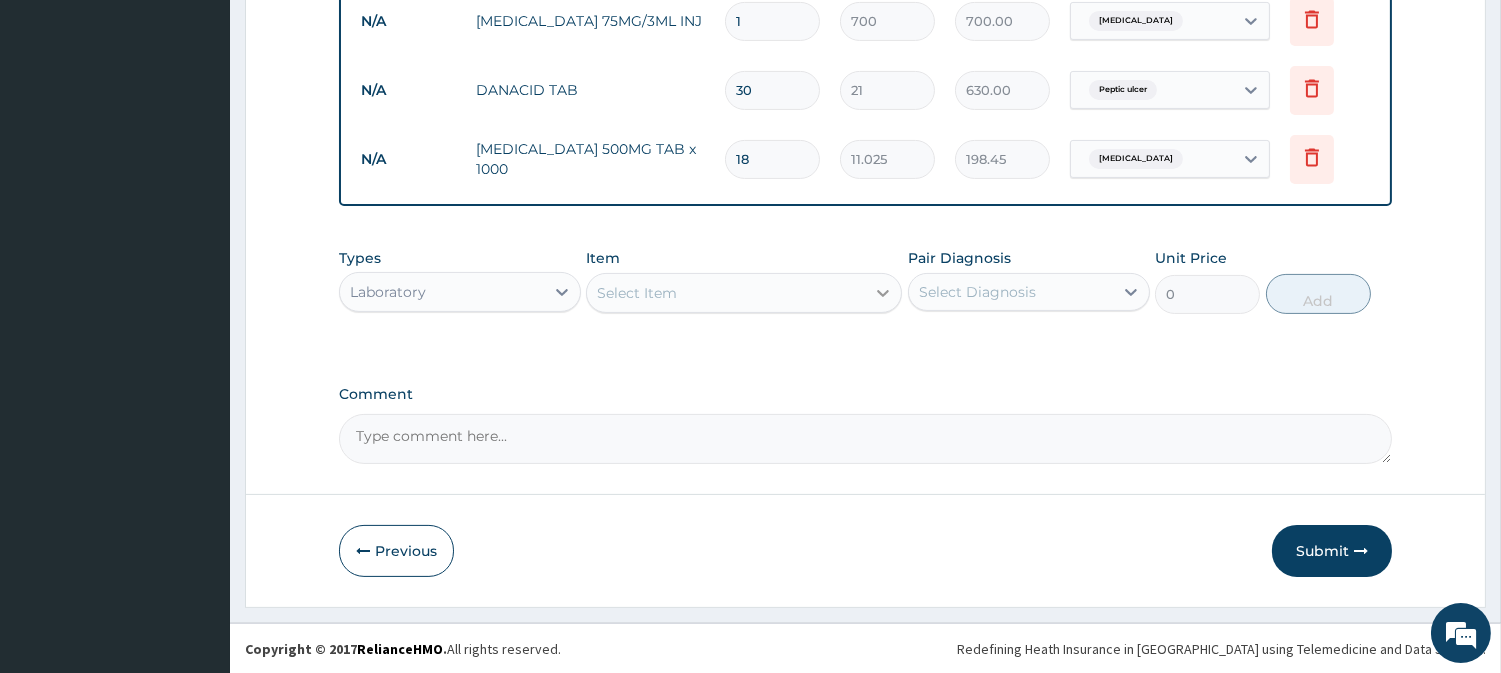 click 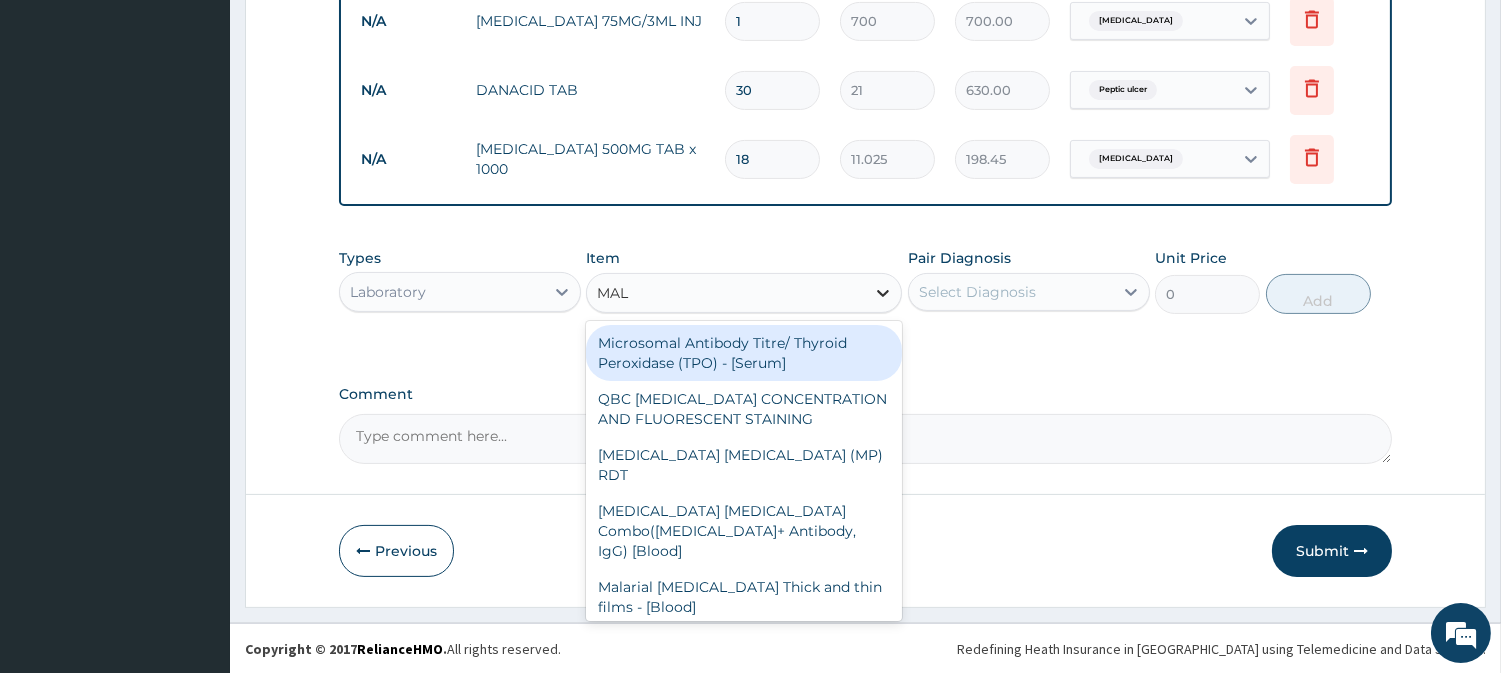 type on "MALA" 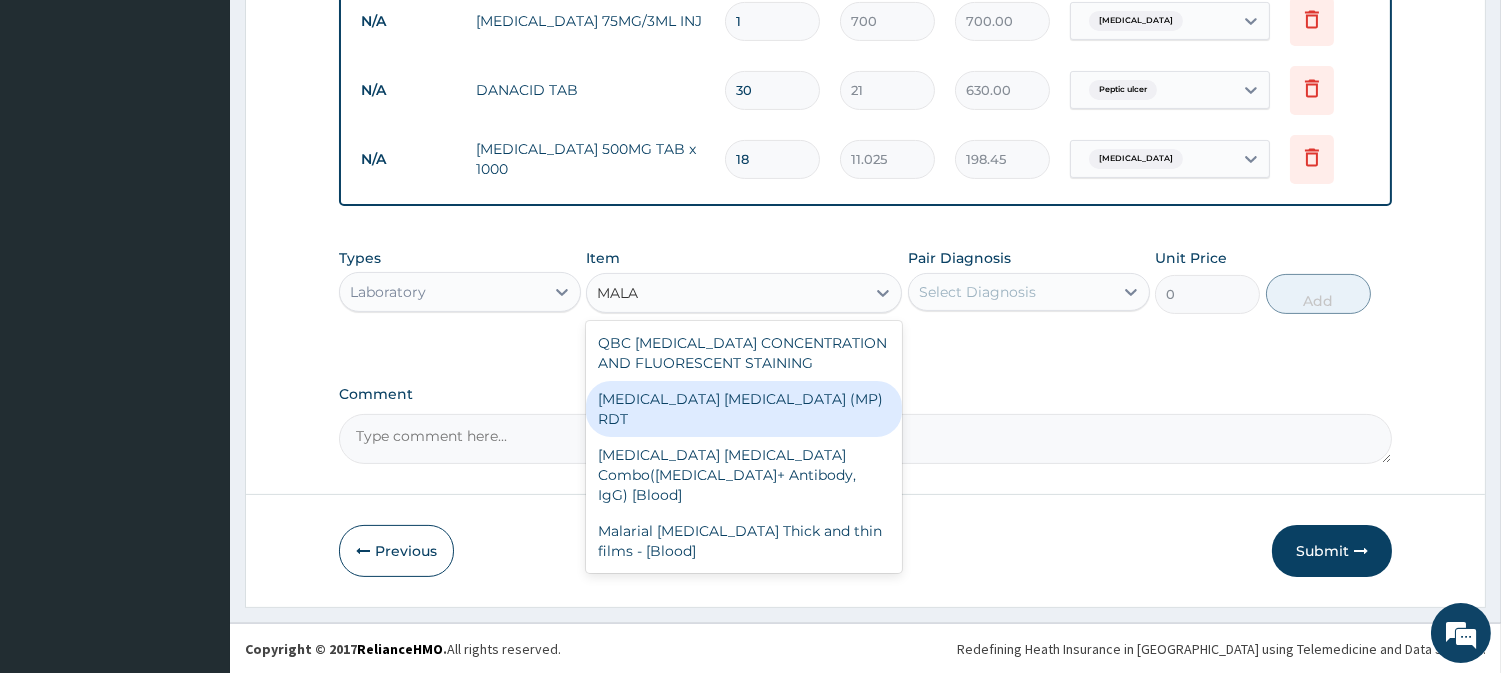 click on "MALARIA PARASITE (MP) RDT" at bounding box center [744, 409] 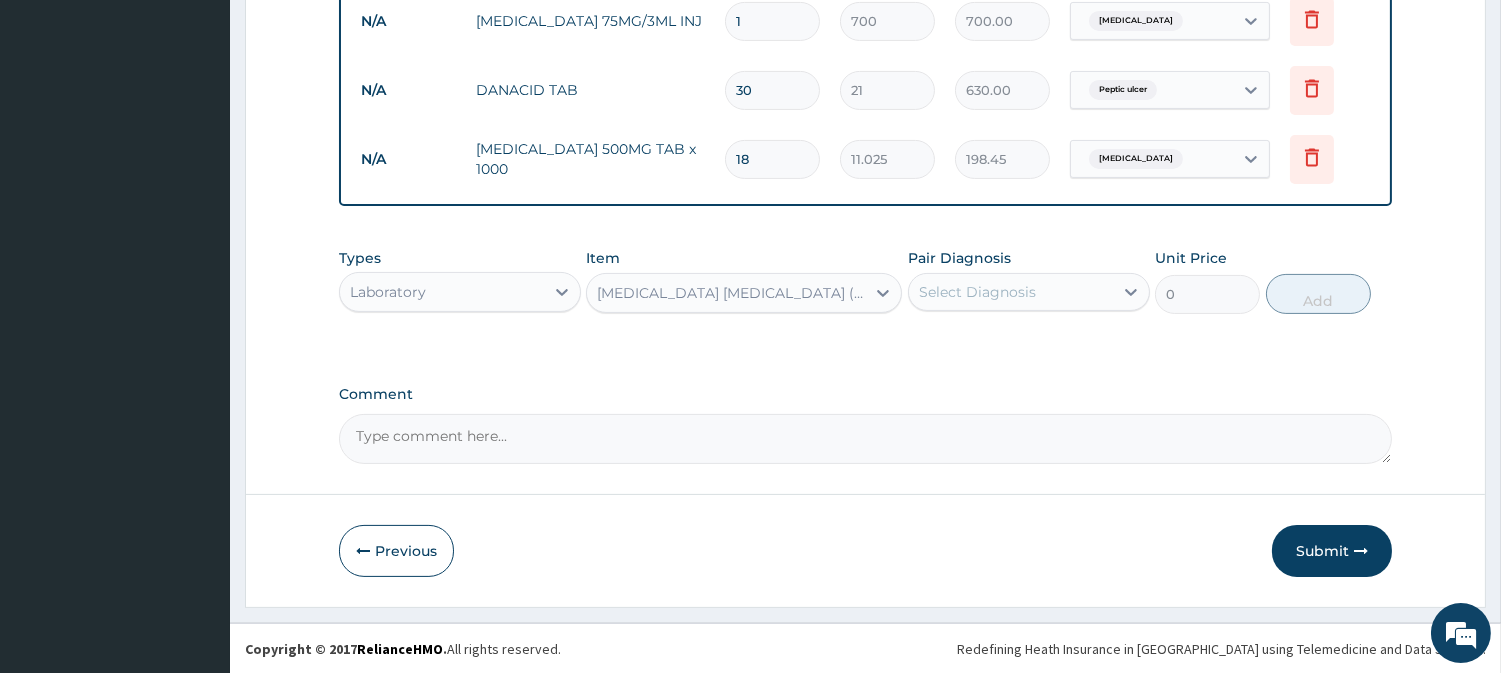 type 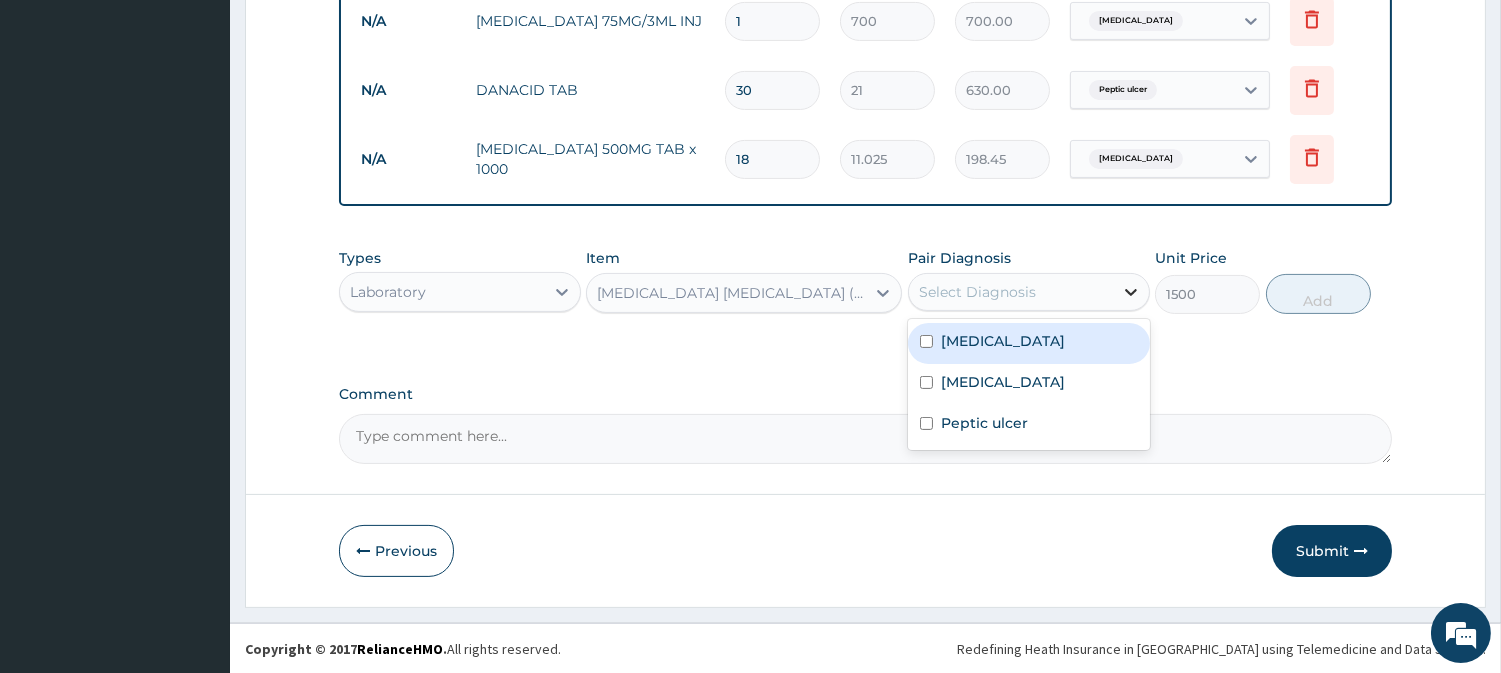 click 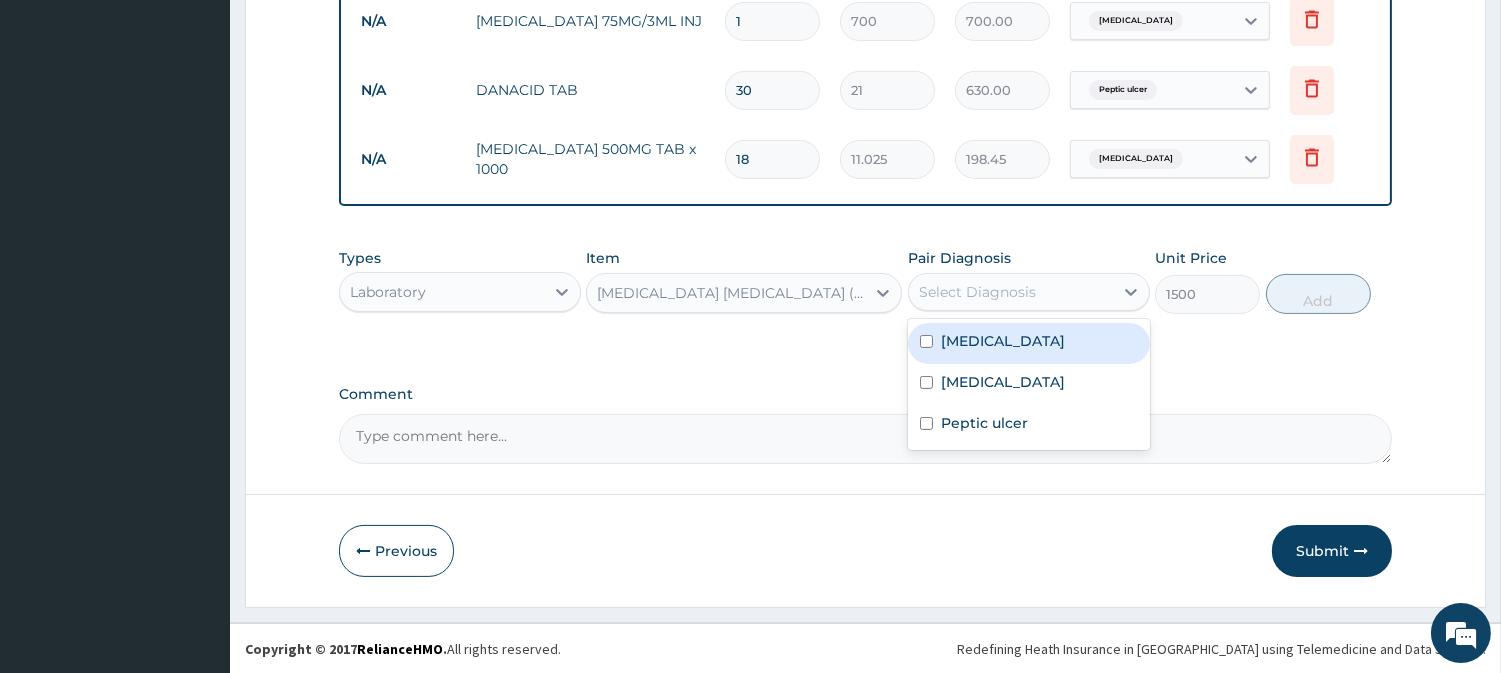 click at bounding box center [926, 341] 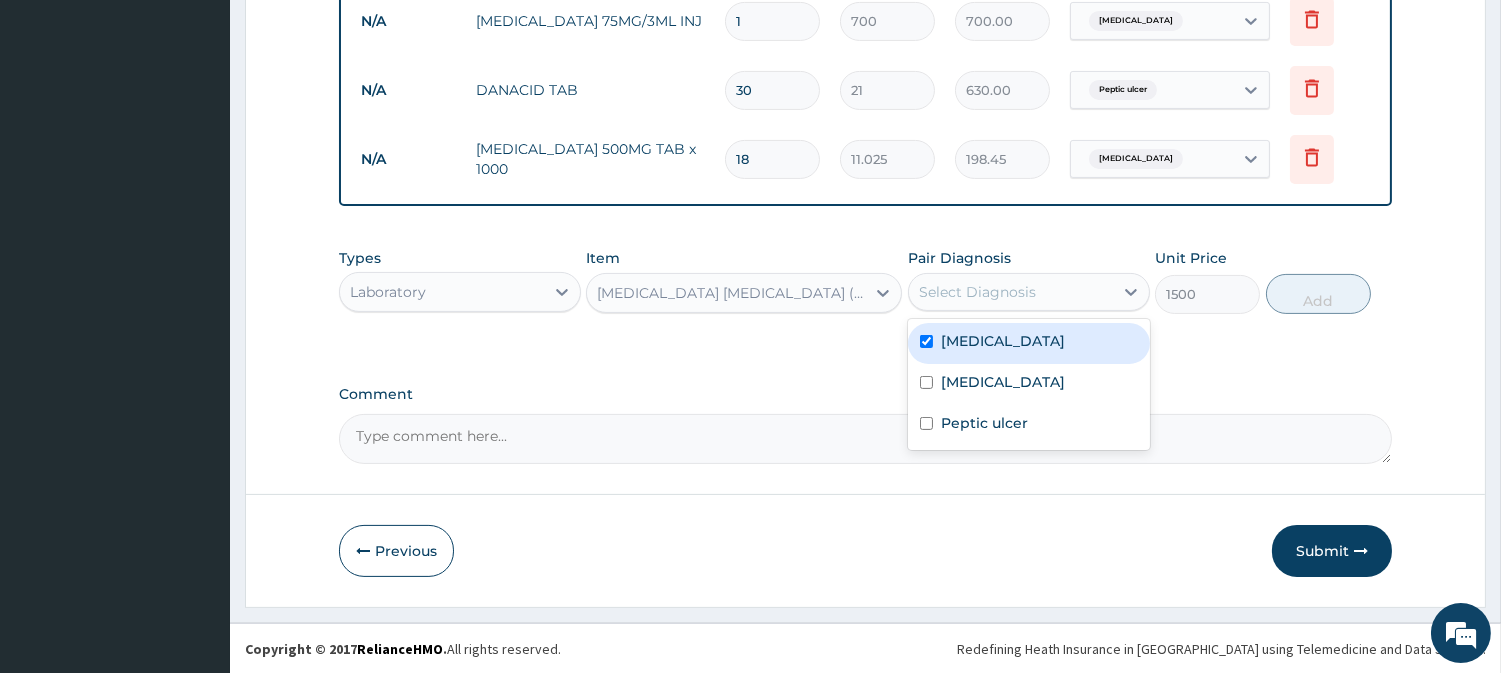checkbox on "true" 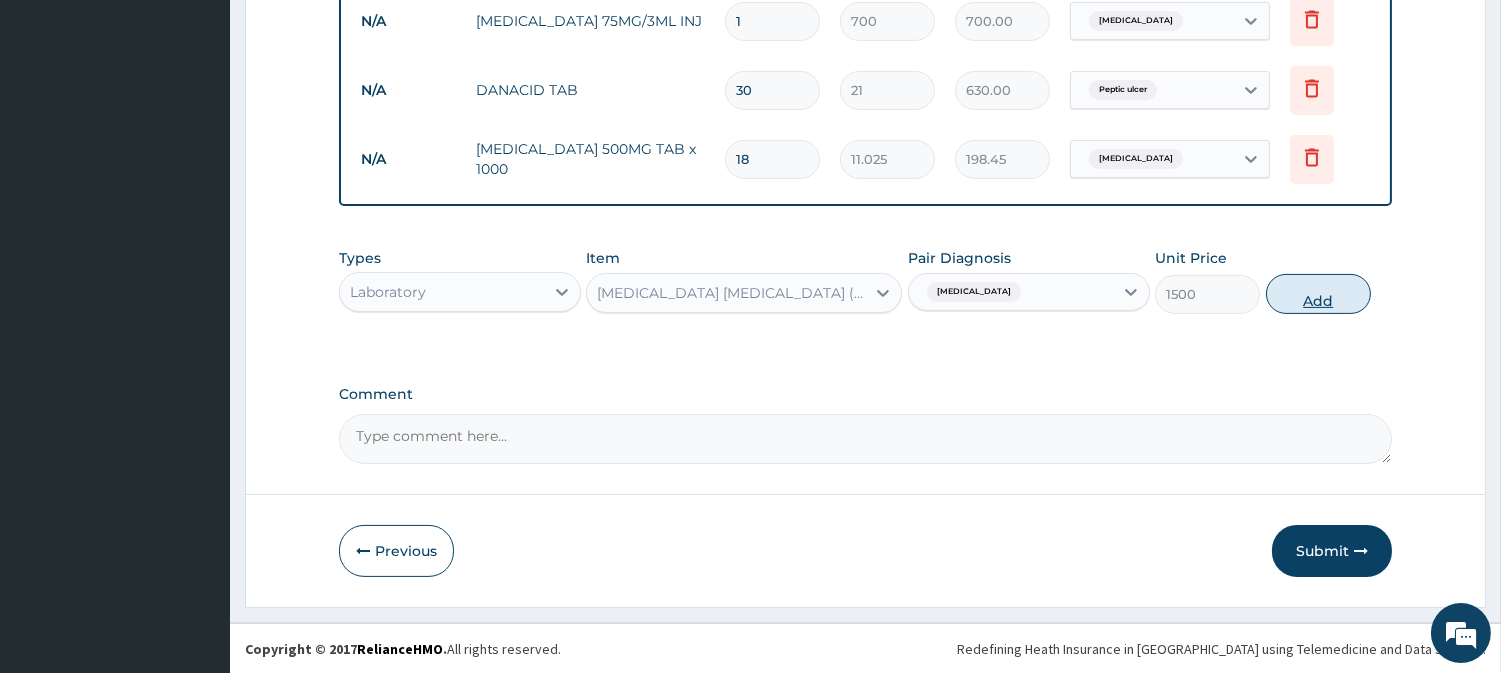 click on "Add" at bounding box center (1318, 294) 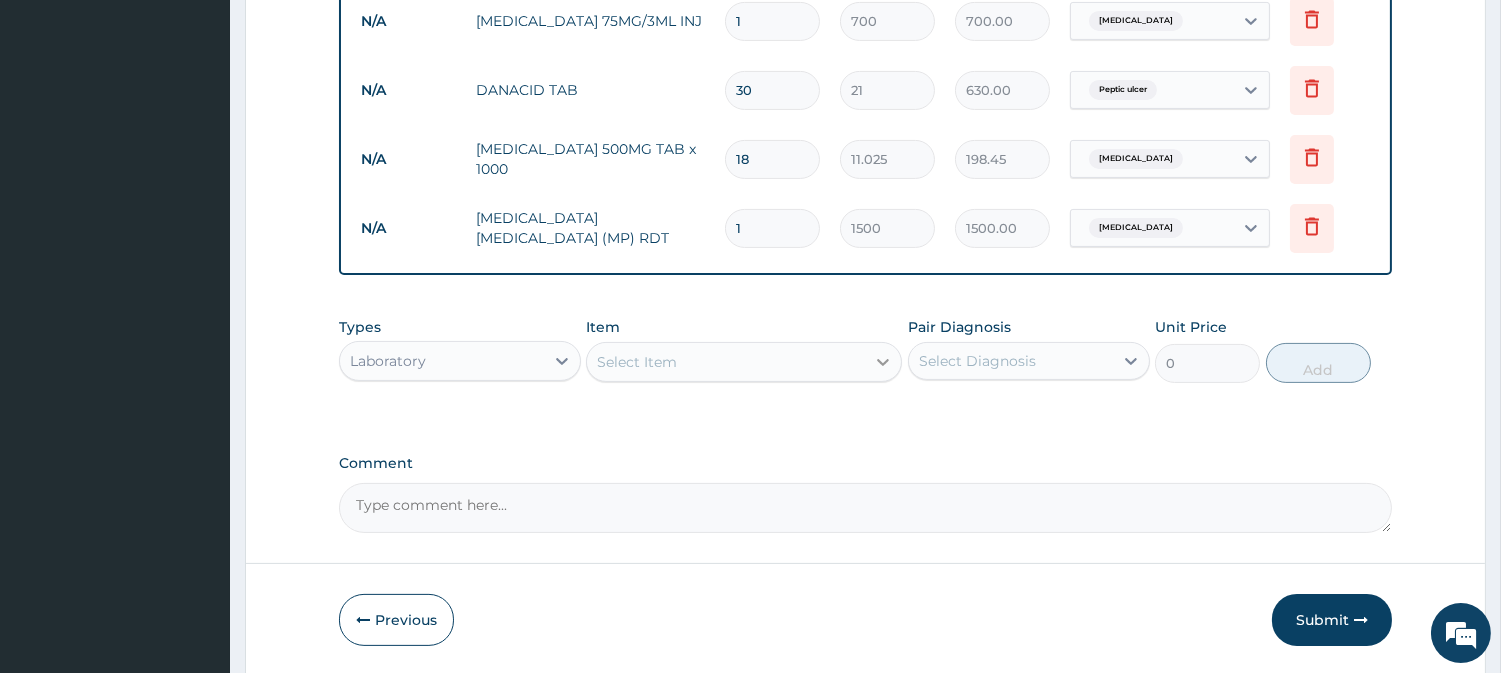 click 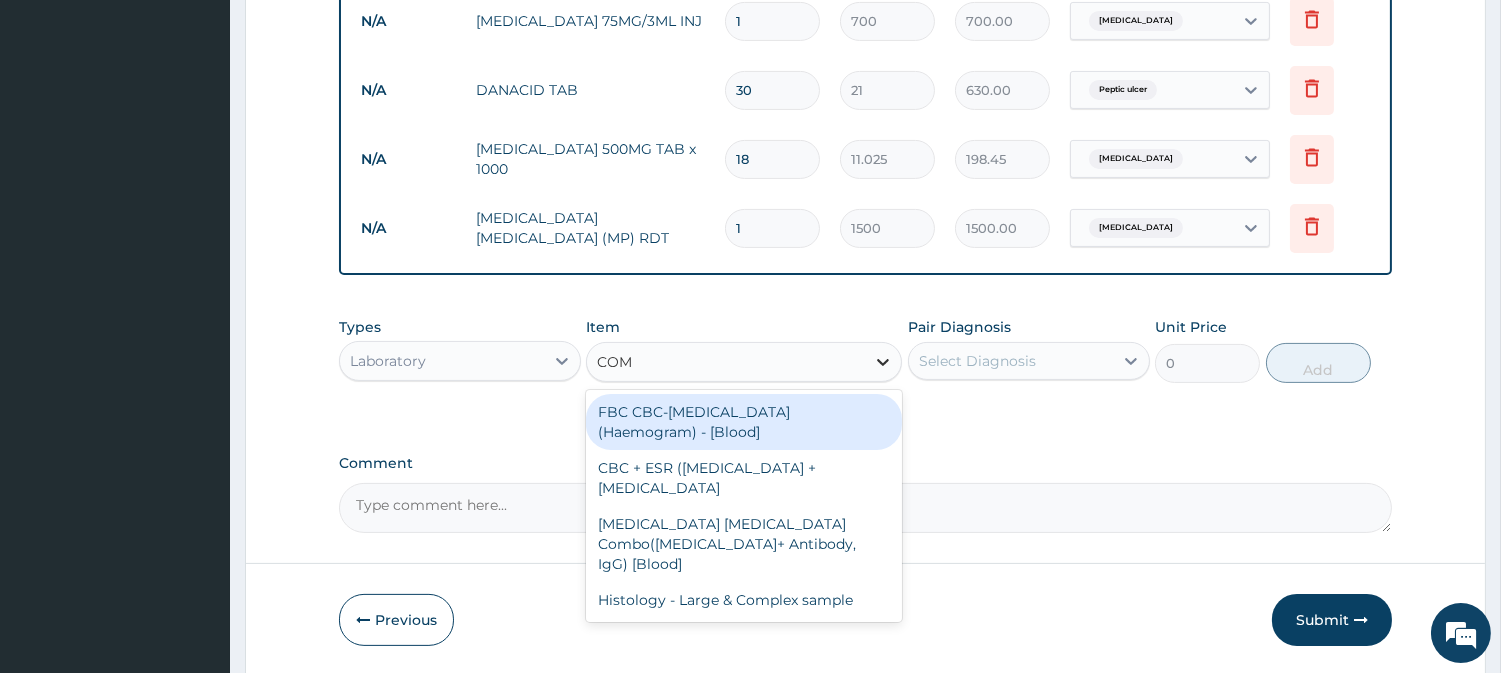 type on "COMP" 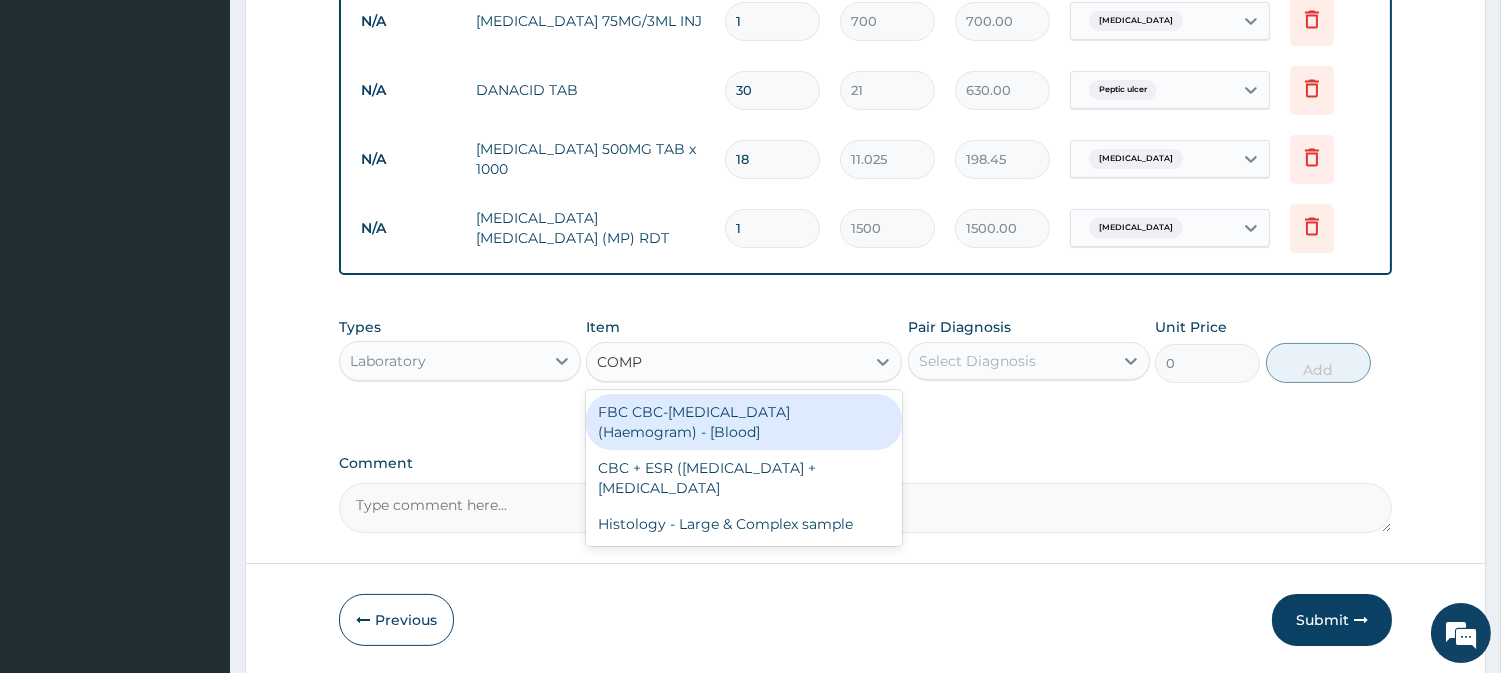 click on "FBC CBC-Complete Blood Count (Haemogram) - [Blood]" at bounding box center [744, 422] 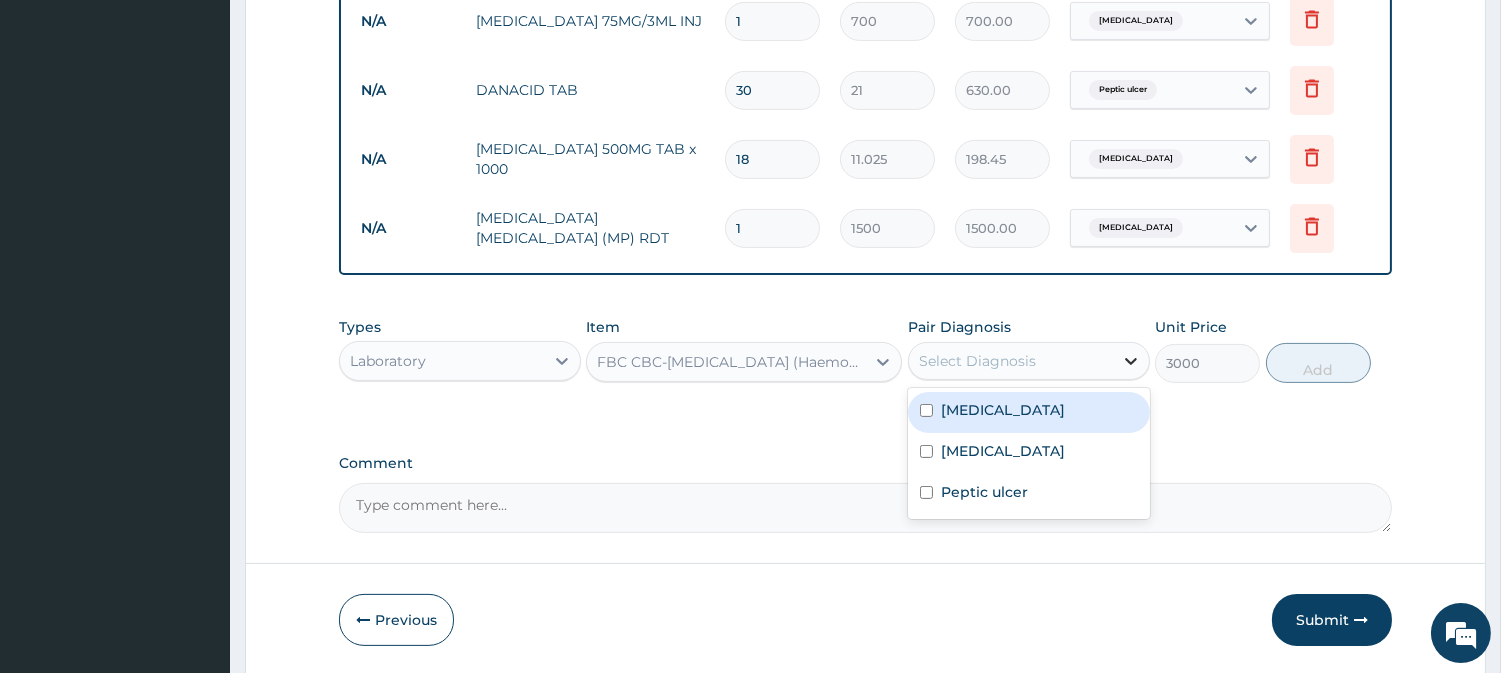 click 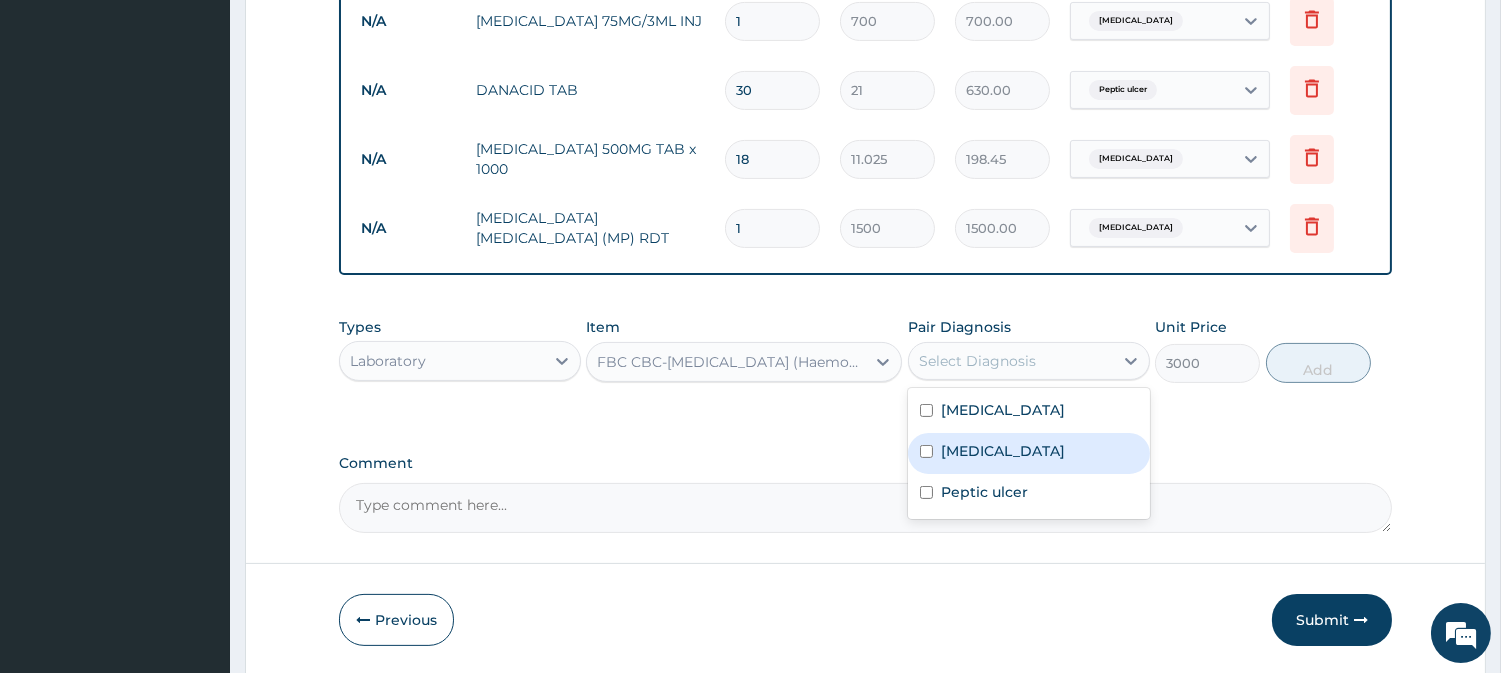 click at bounding box center (926, 451) 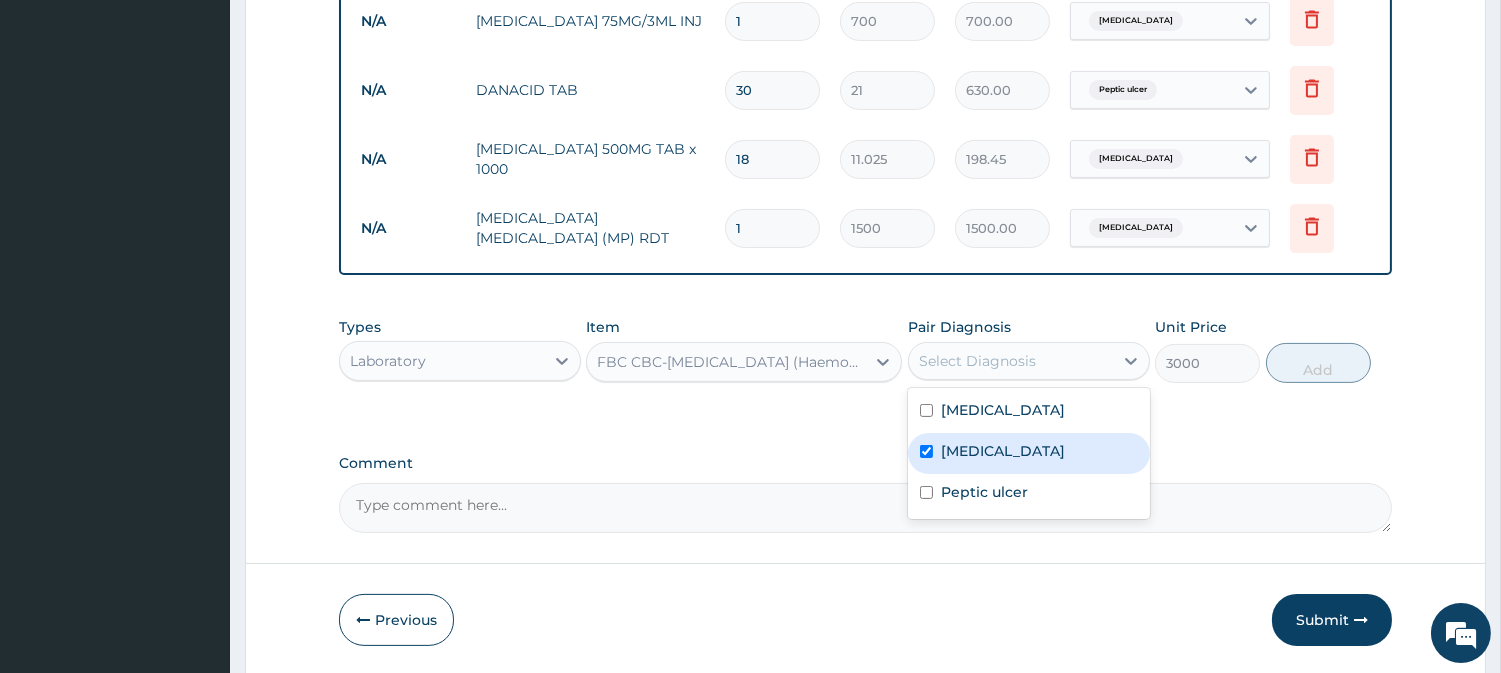 checkbox on "true" 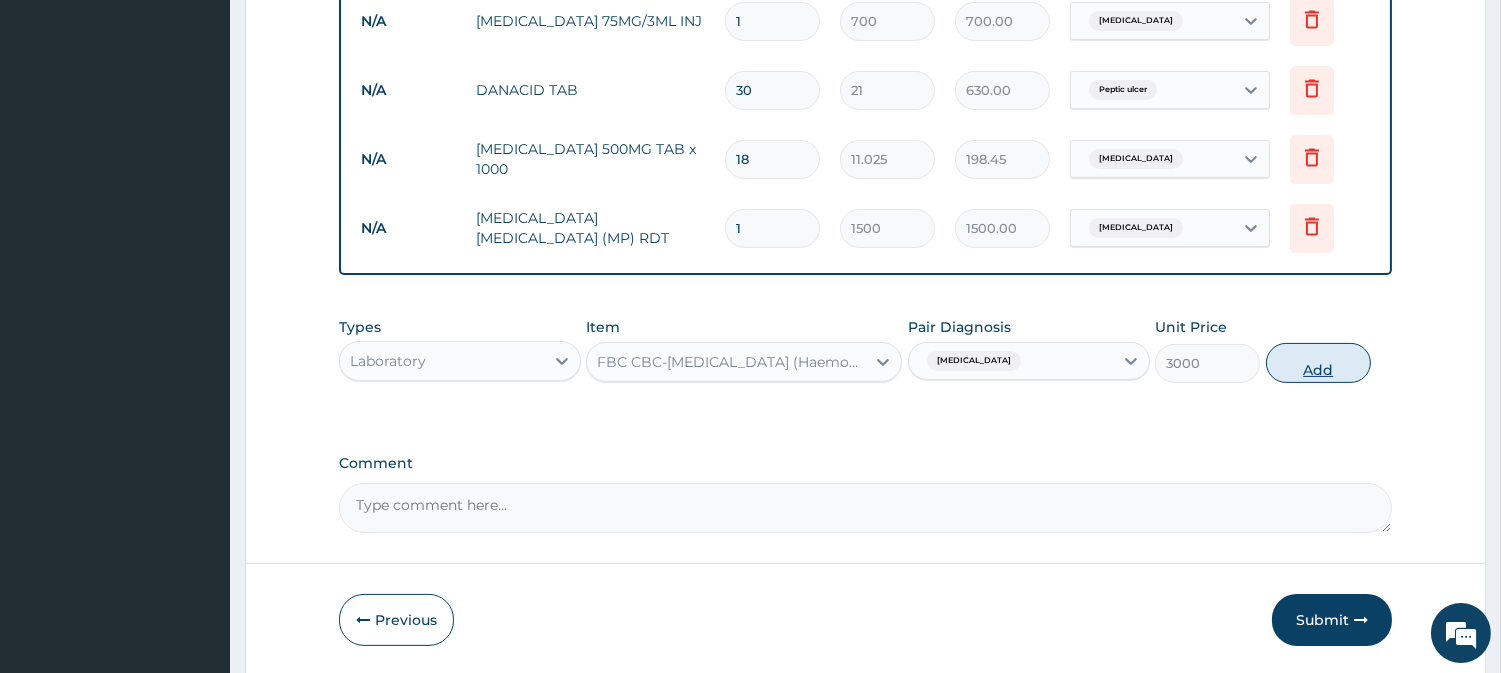 click on "Add" at bounding box center (1318, 363) 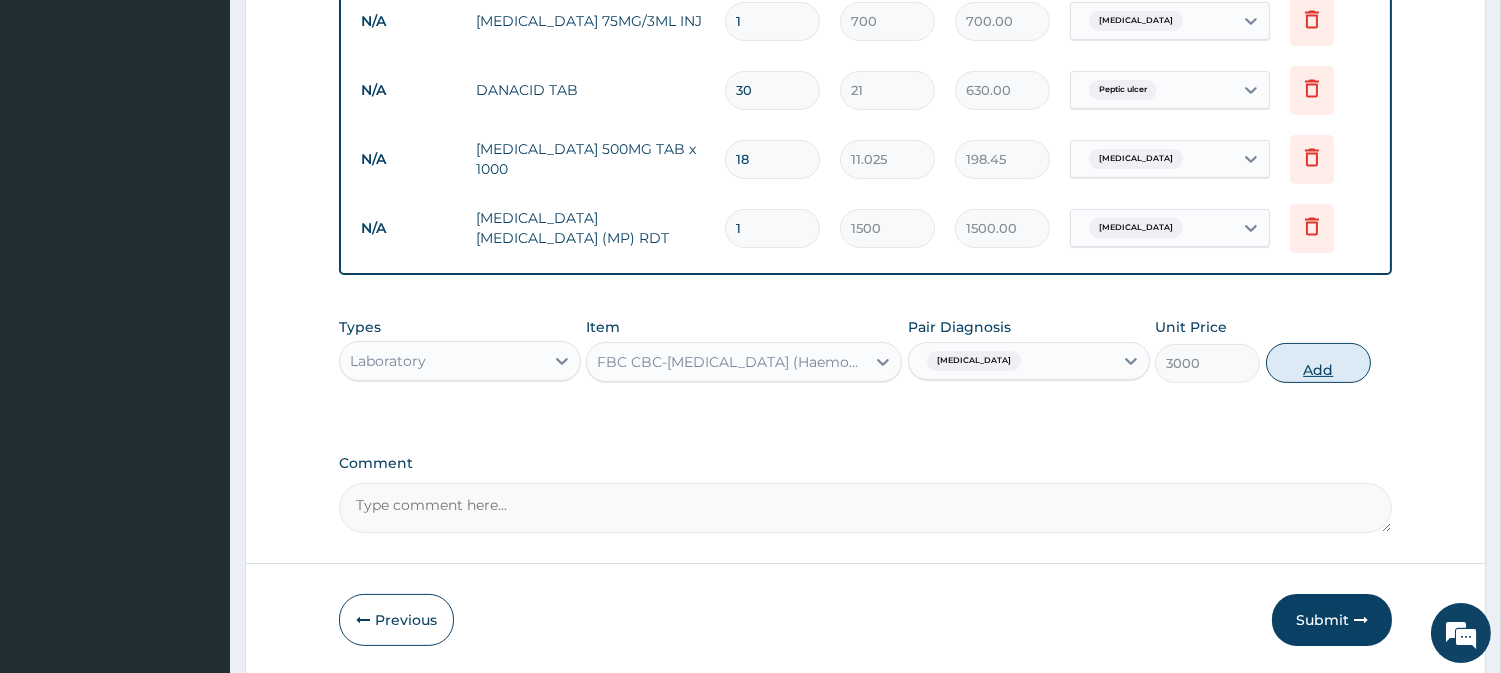type on "0" 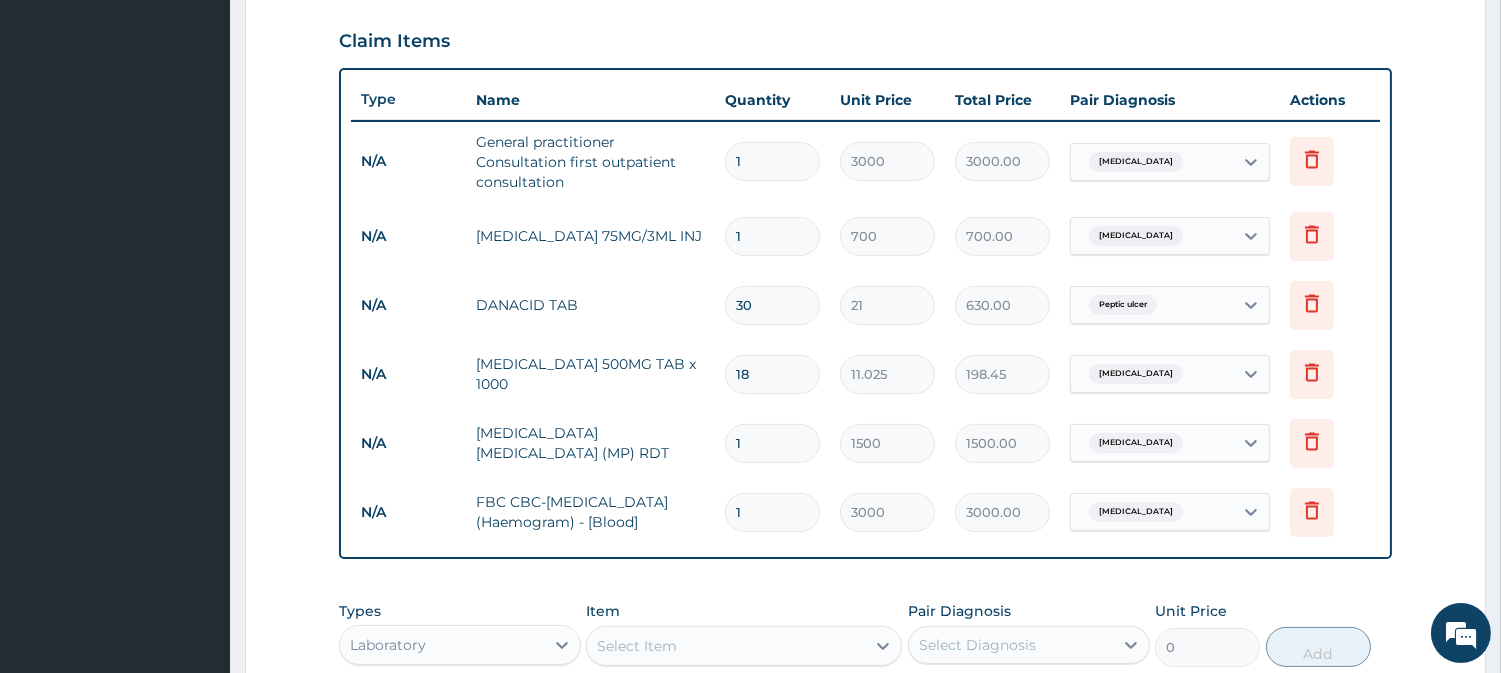 scroll, scrollTop: 668, scrollLeft: 0, axis: vertical 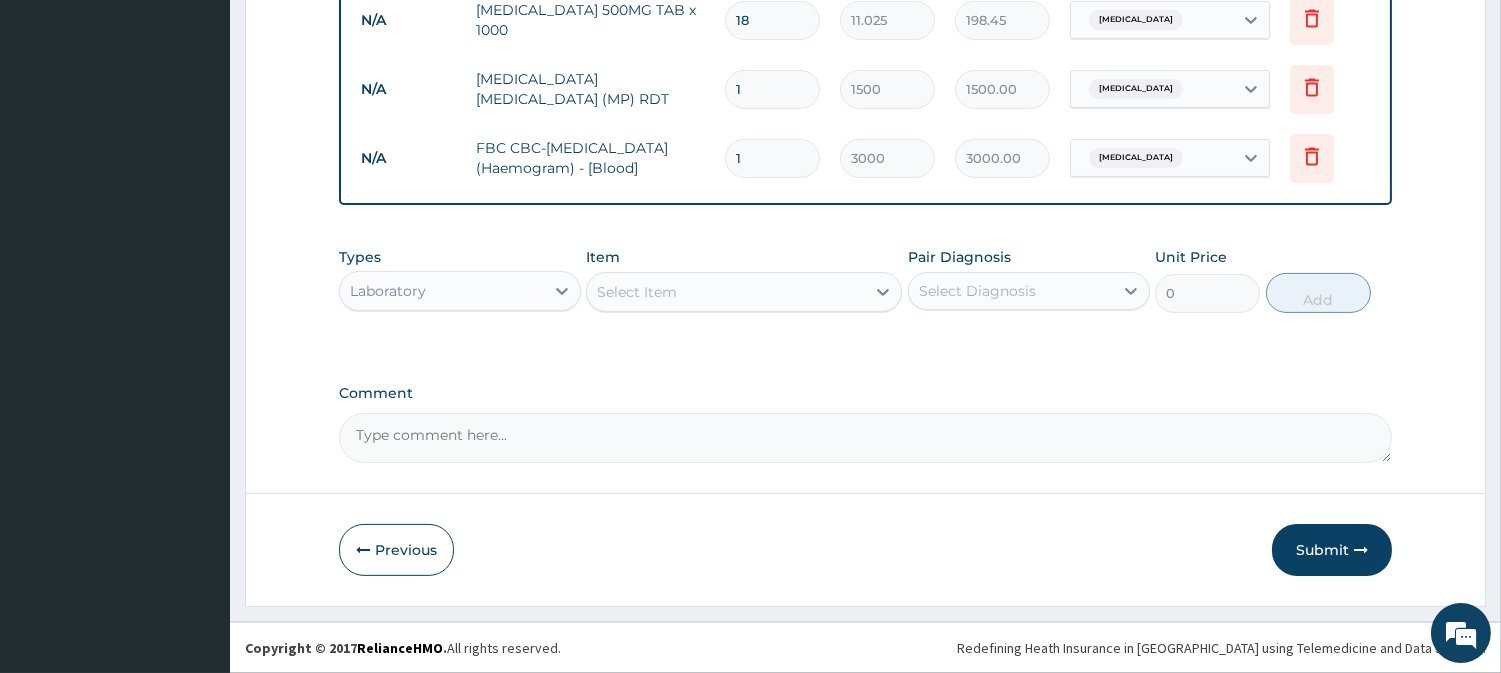 click on "Submit" at bounding box center [1332, 550] 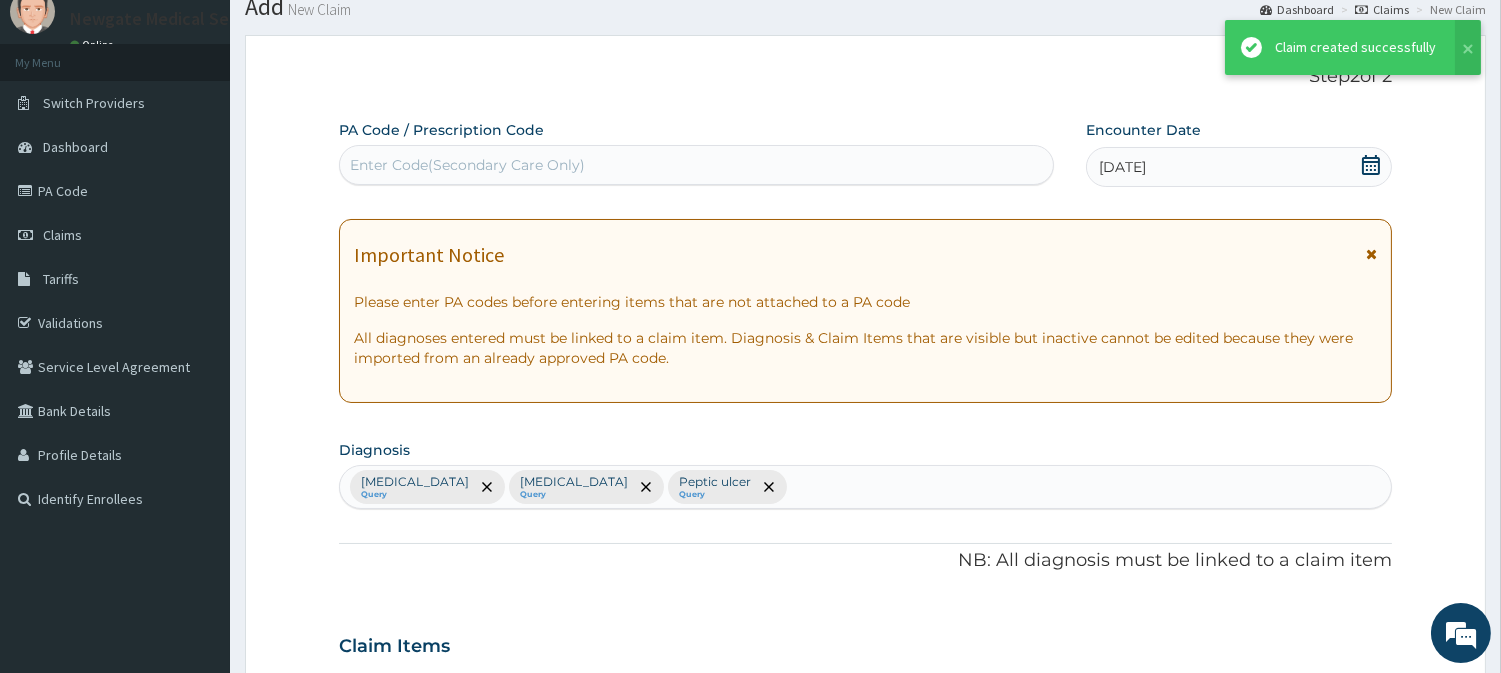 scroll, scrollTop: 1030, scrollLeft: 0, axis: vertical 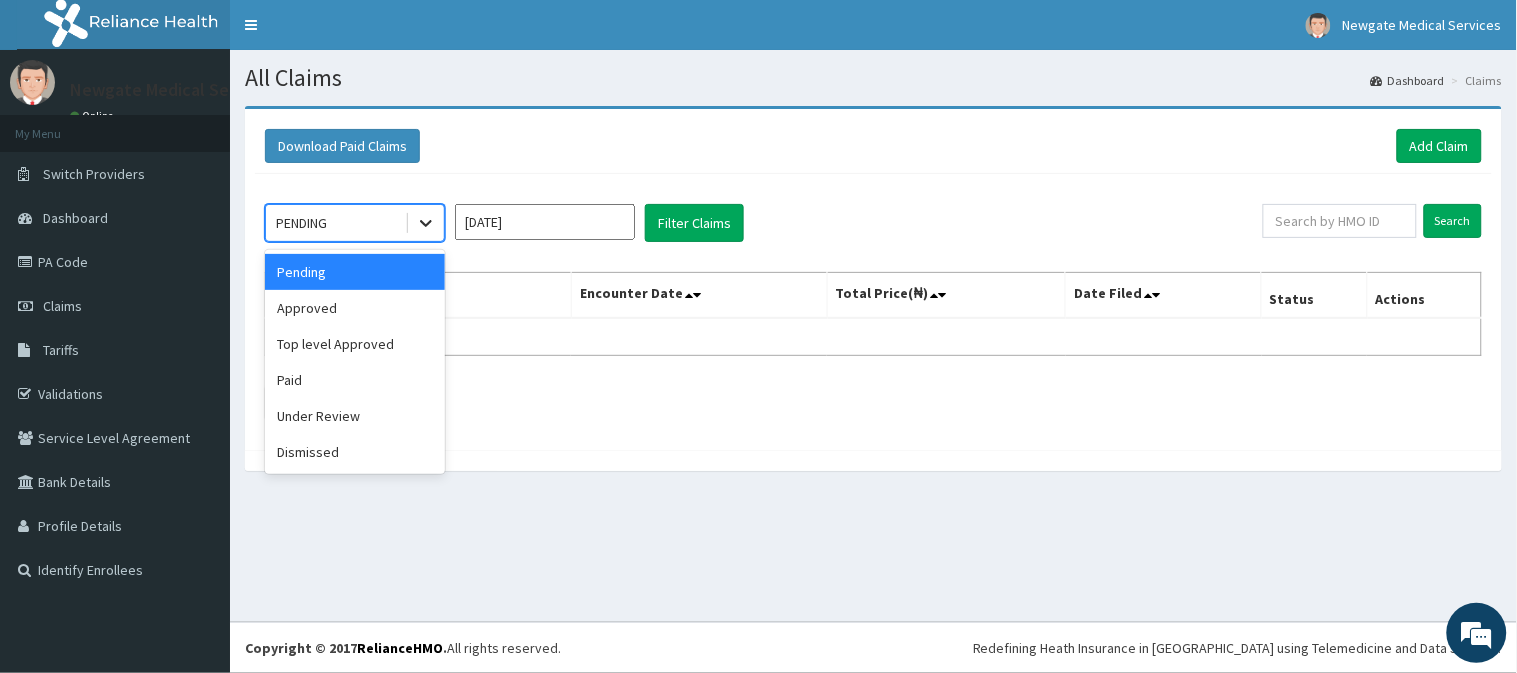 click 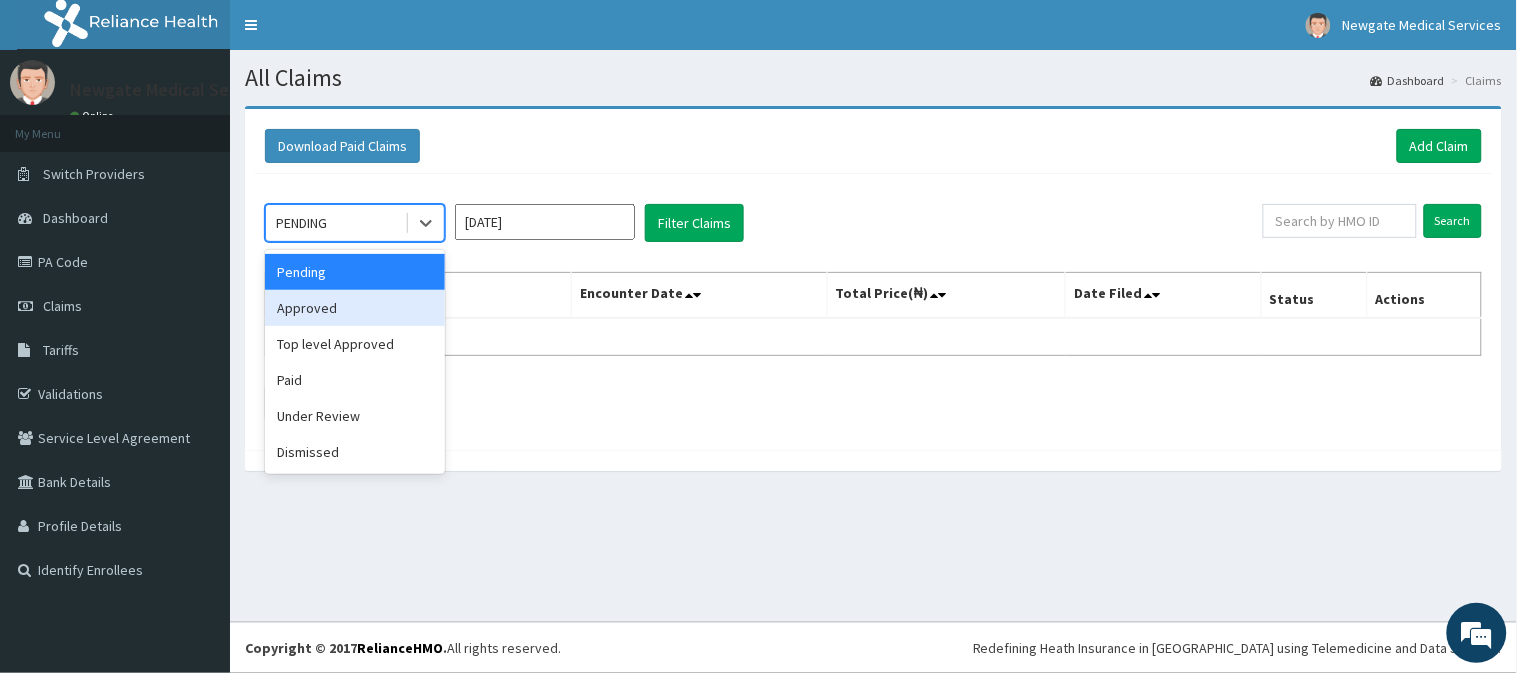 click on "Approved" at bounding box center (355, 308) 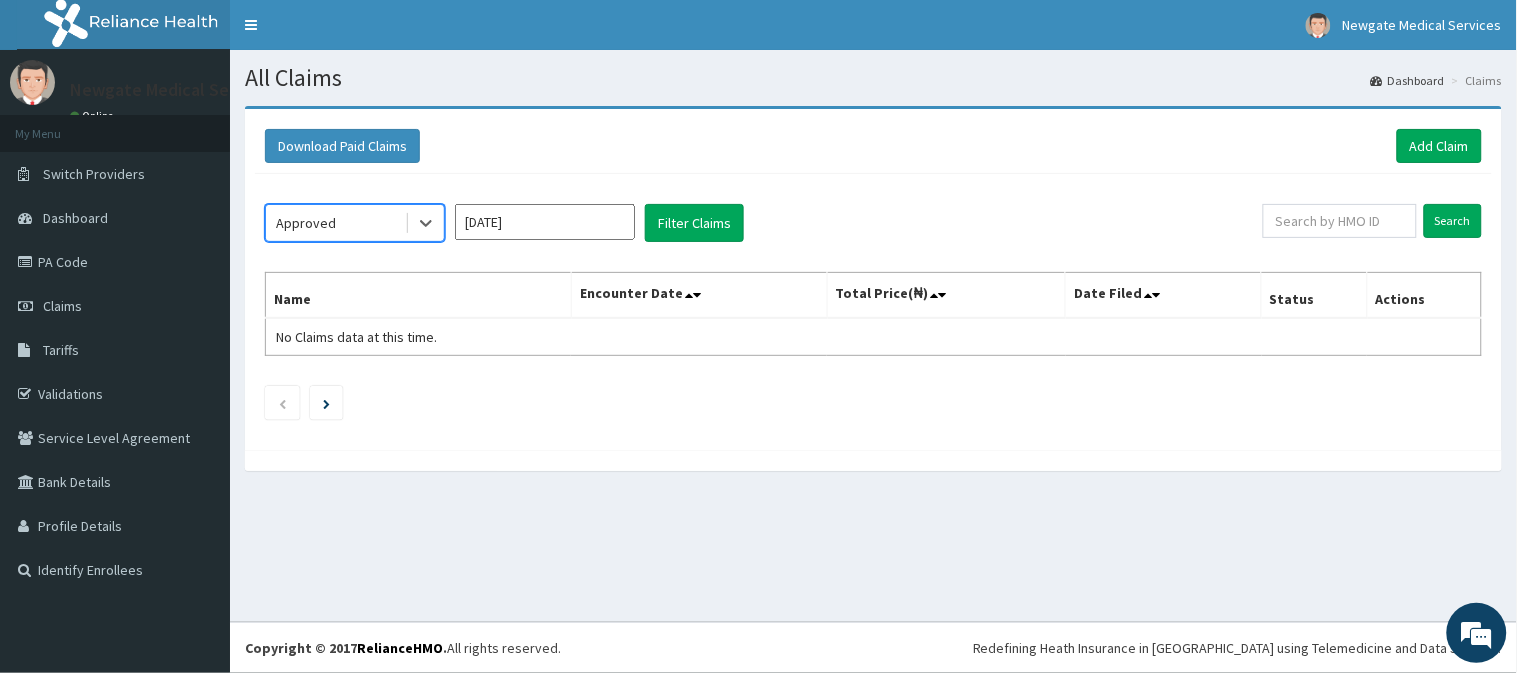 click on "[DATE]" at bounding box center (545, 222) 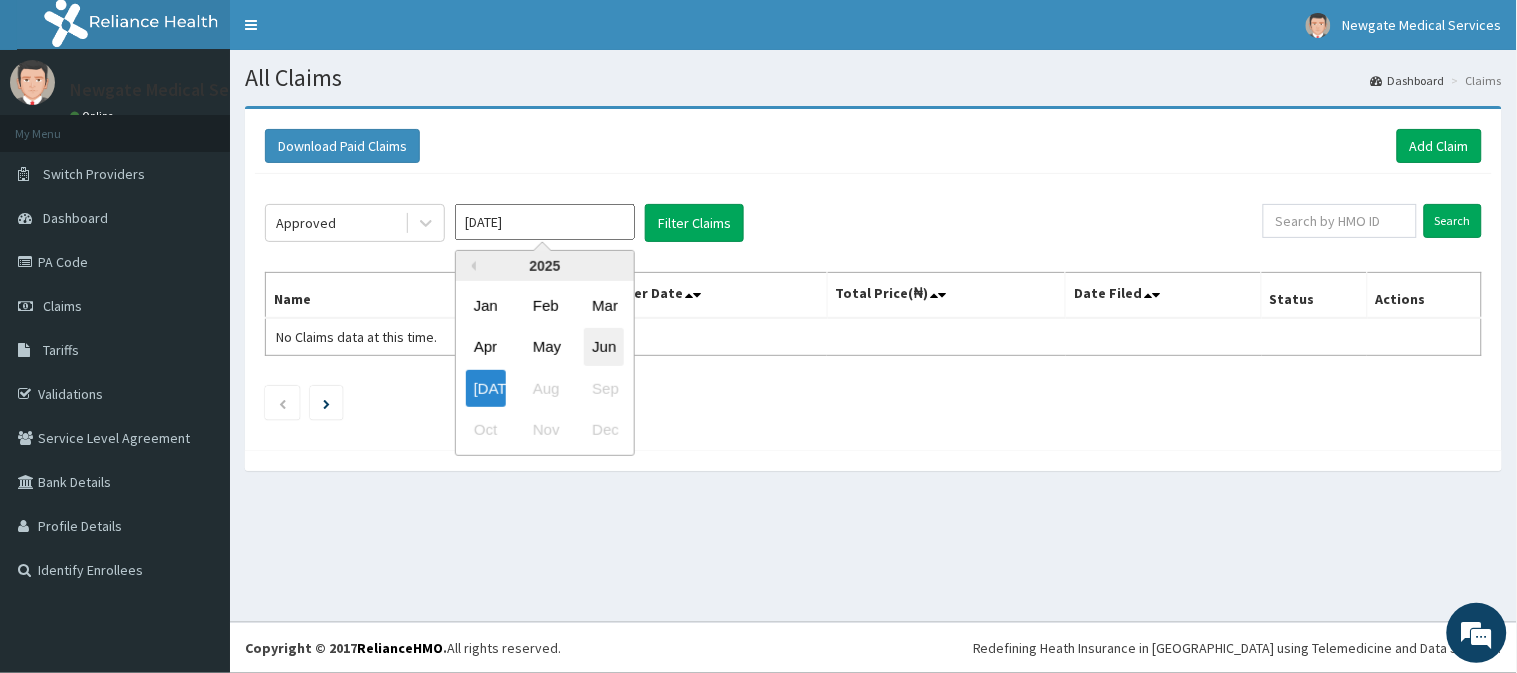 click on "Jun" at bounding box center [604, 347] 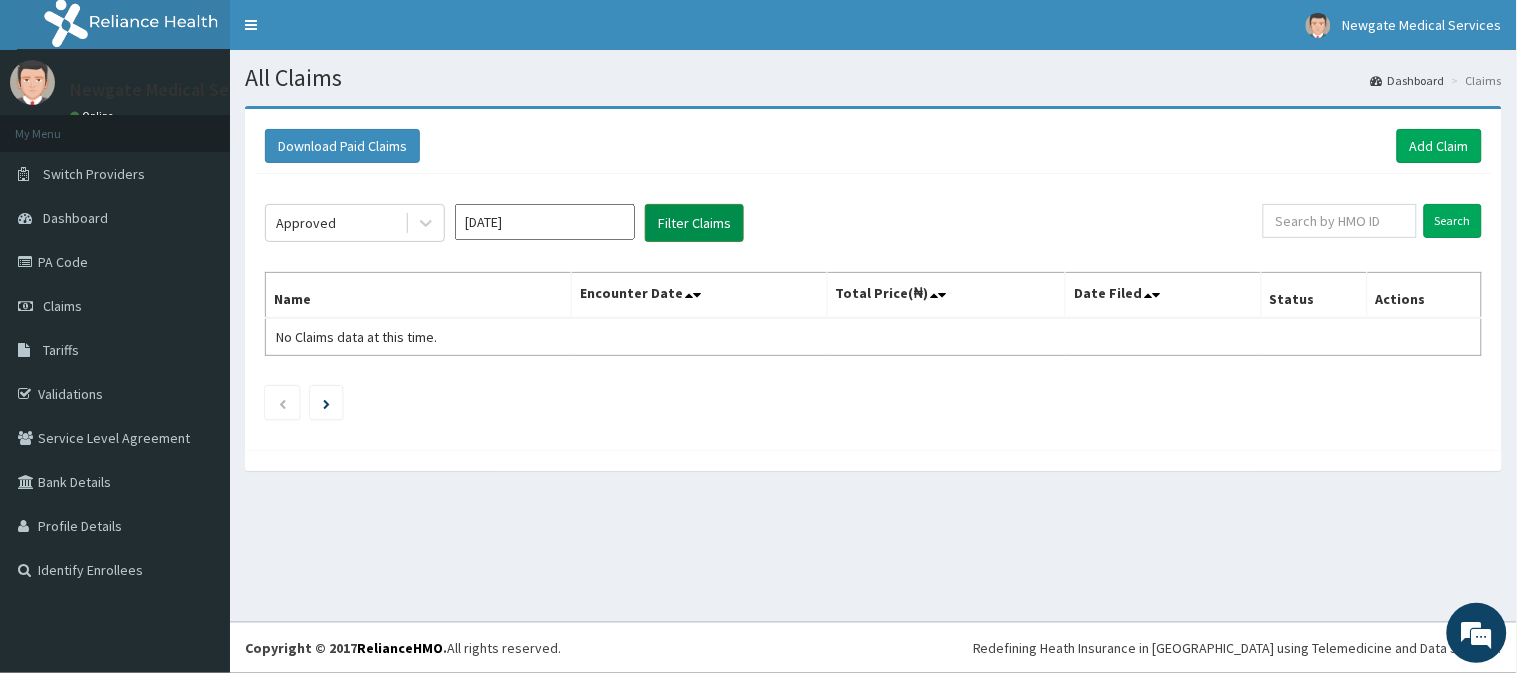 click on "Filter Claims" at bounding box center [694, 223] 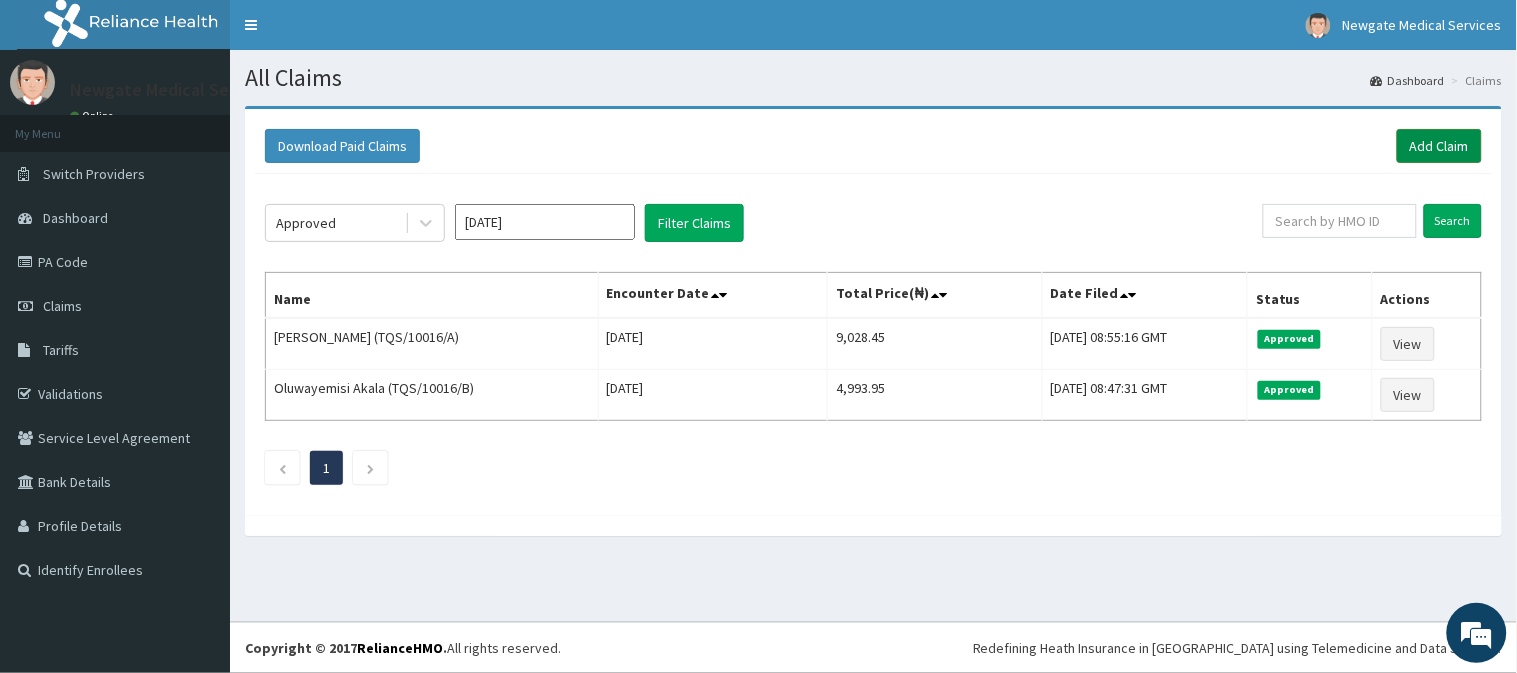 click on "Add Claim" at bounding box center (1439, 146) 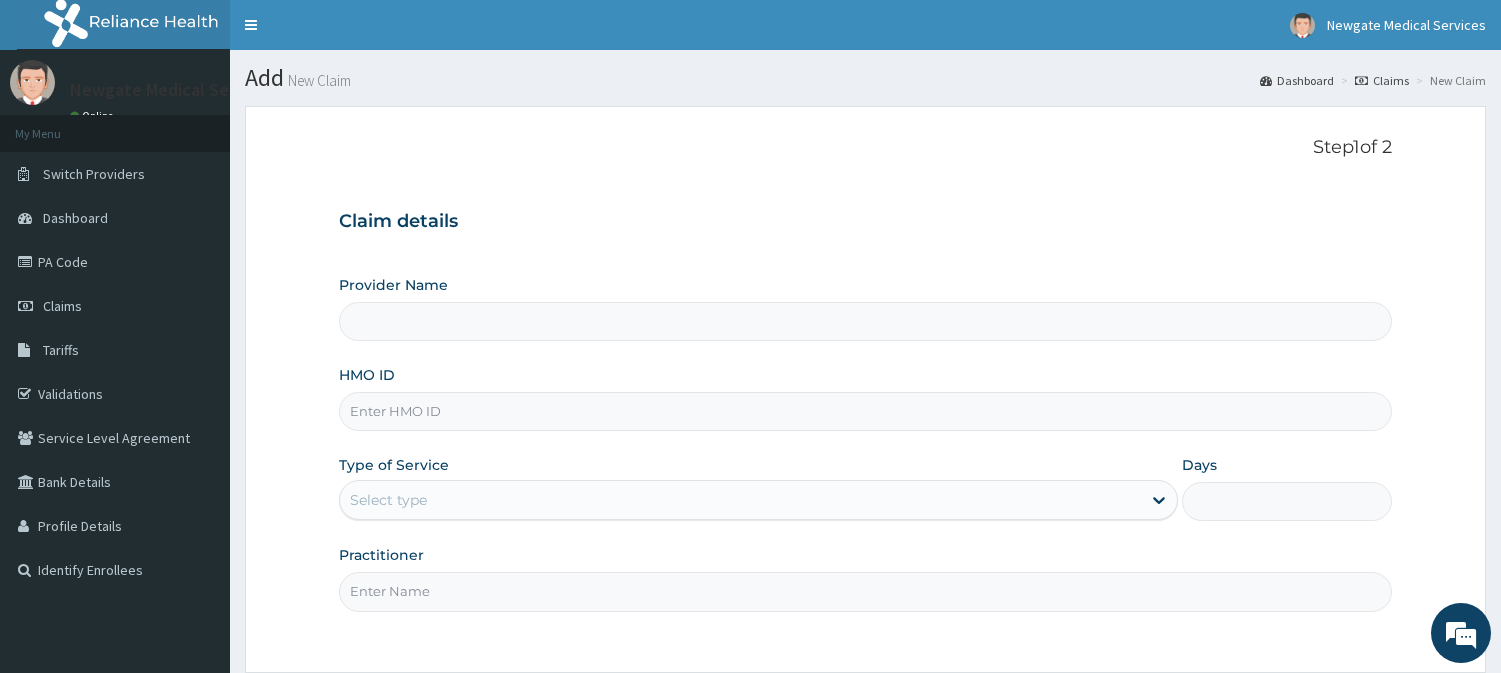 type on "Newgate Medical Services Ltd - [GEOGRAPHIC_DATA]" 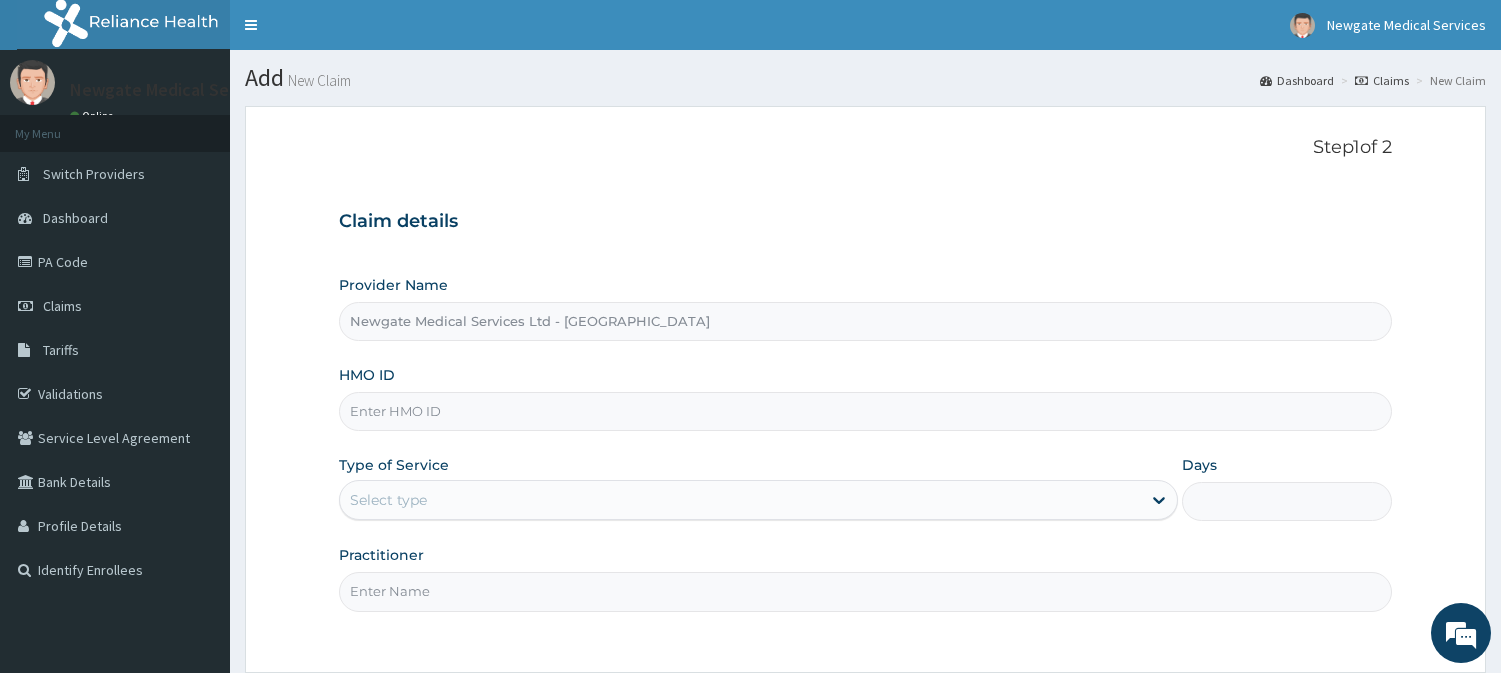 scroll, scrollTop: 0, scrollLeft: 0, axis: both 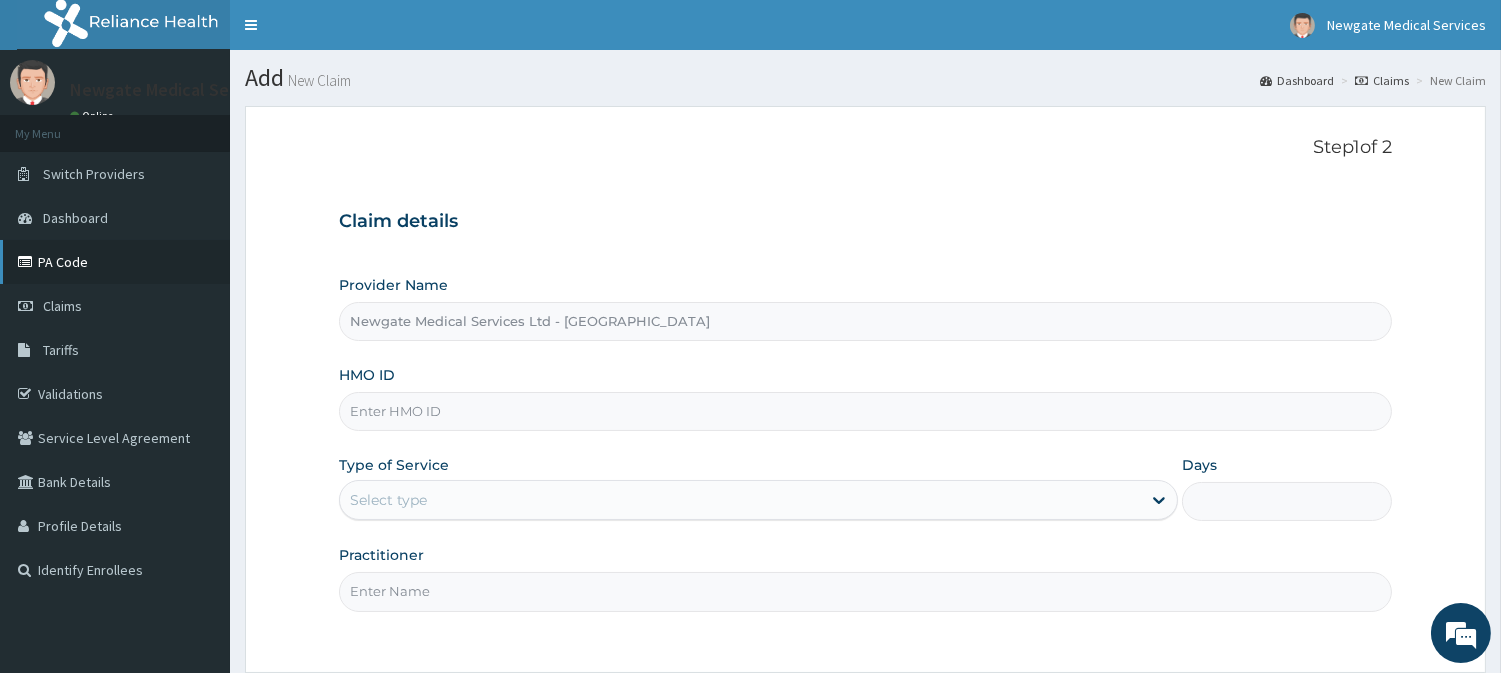 click on "PA Code" at bounding box center (115, 262) 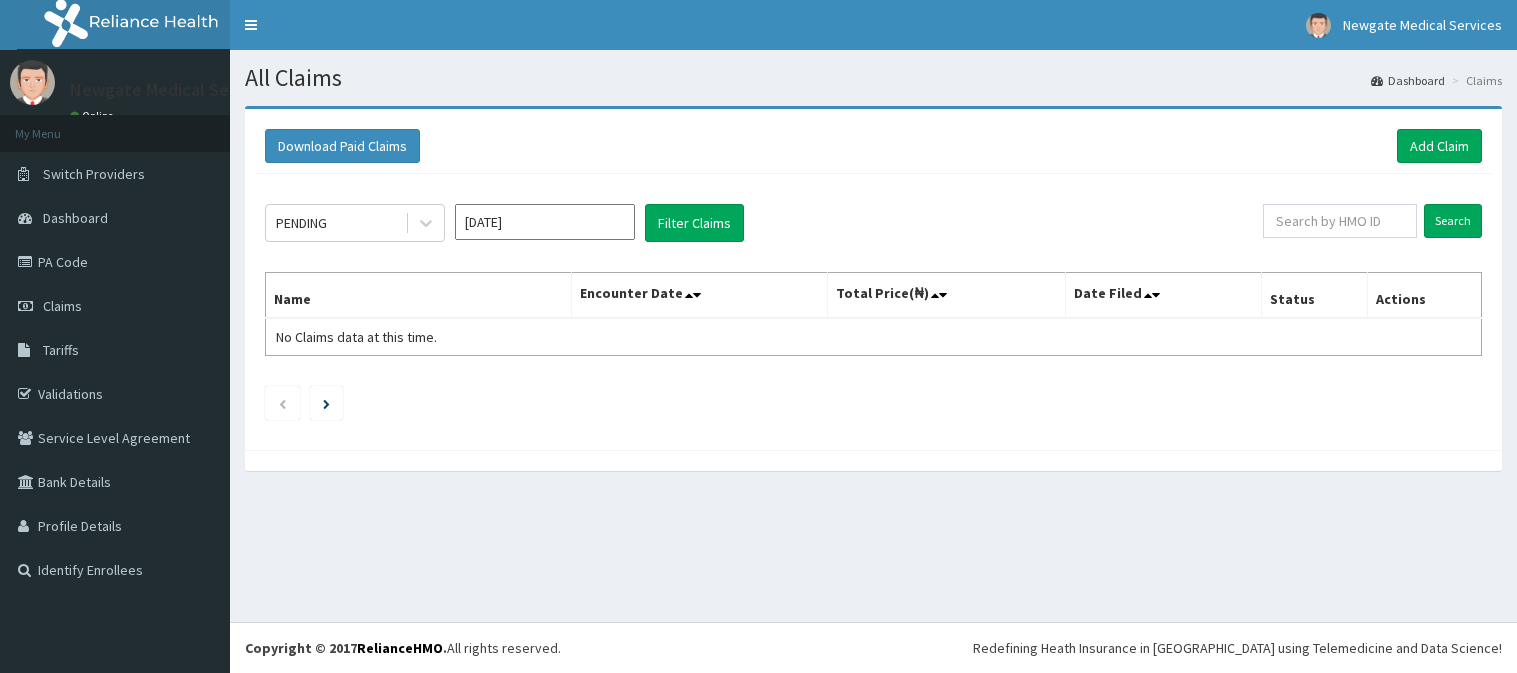 scroll, scrollTop: 0, scrollLeft: 0, axis: both 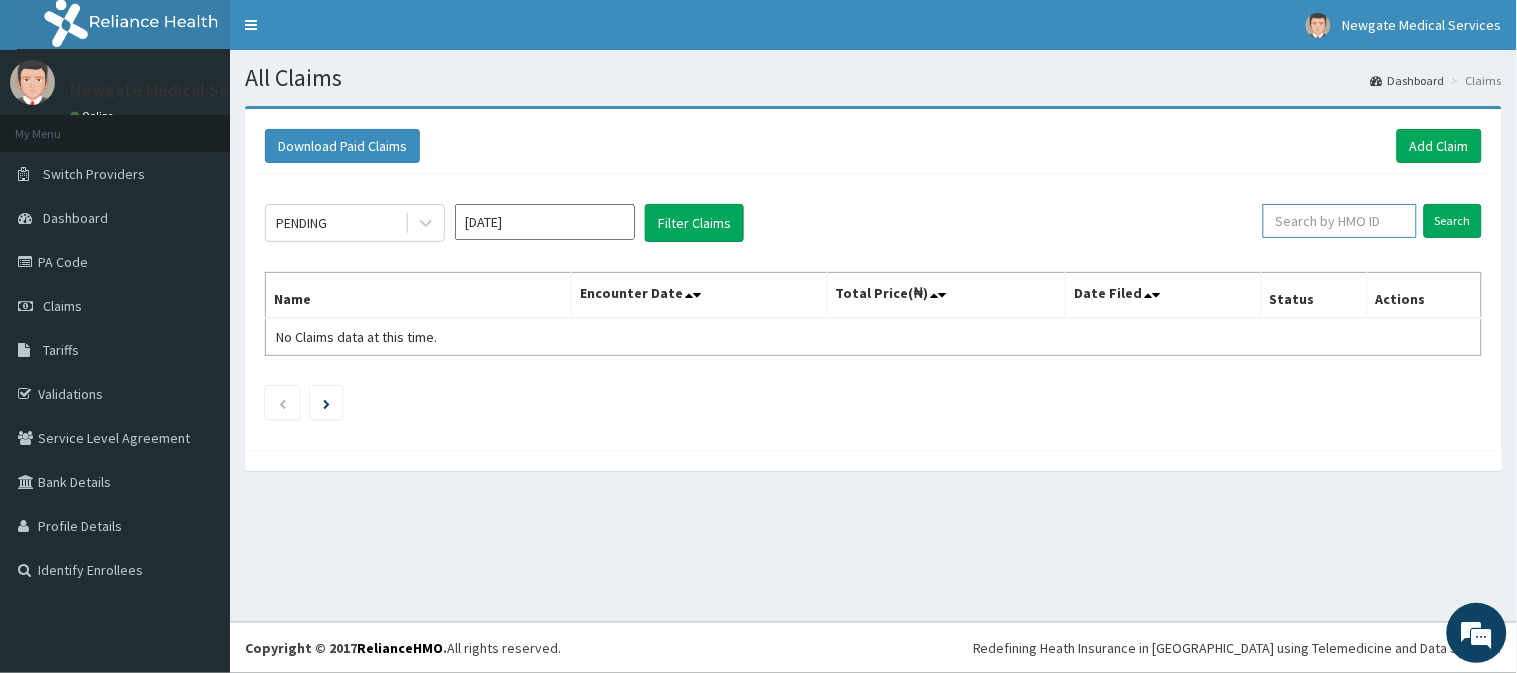 paste on "CYA/10077/A" 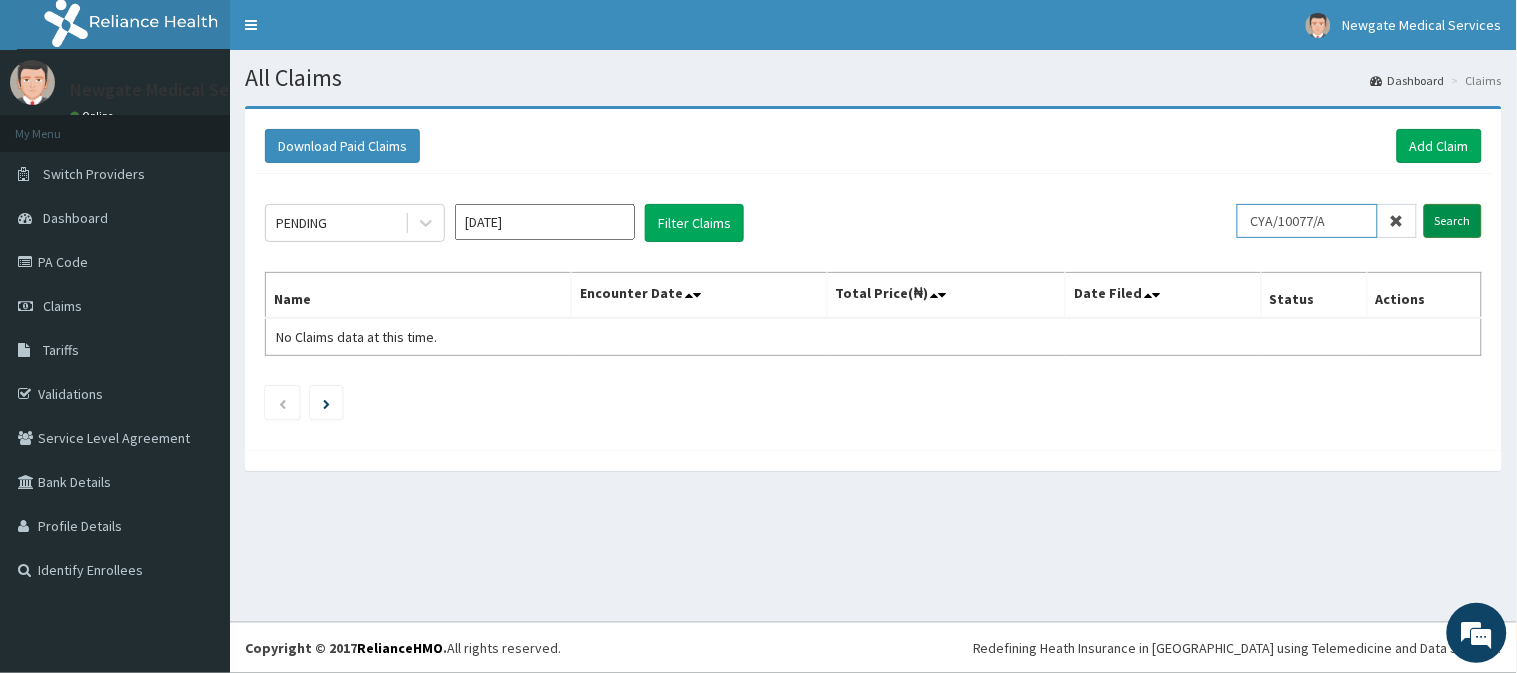 type on "CYA/10077/A" 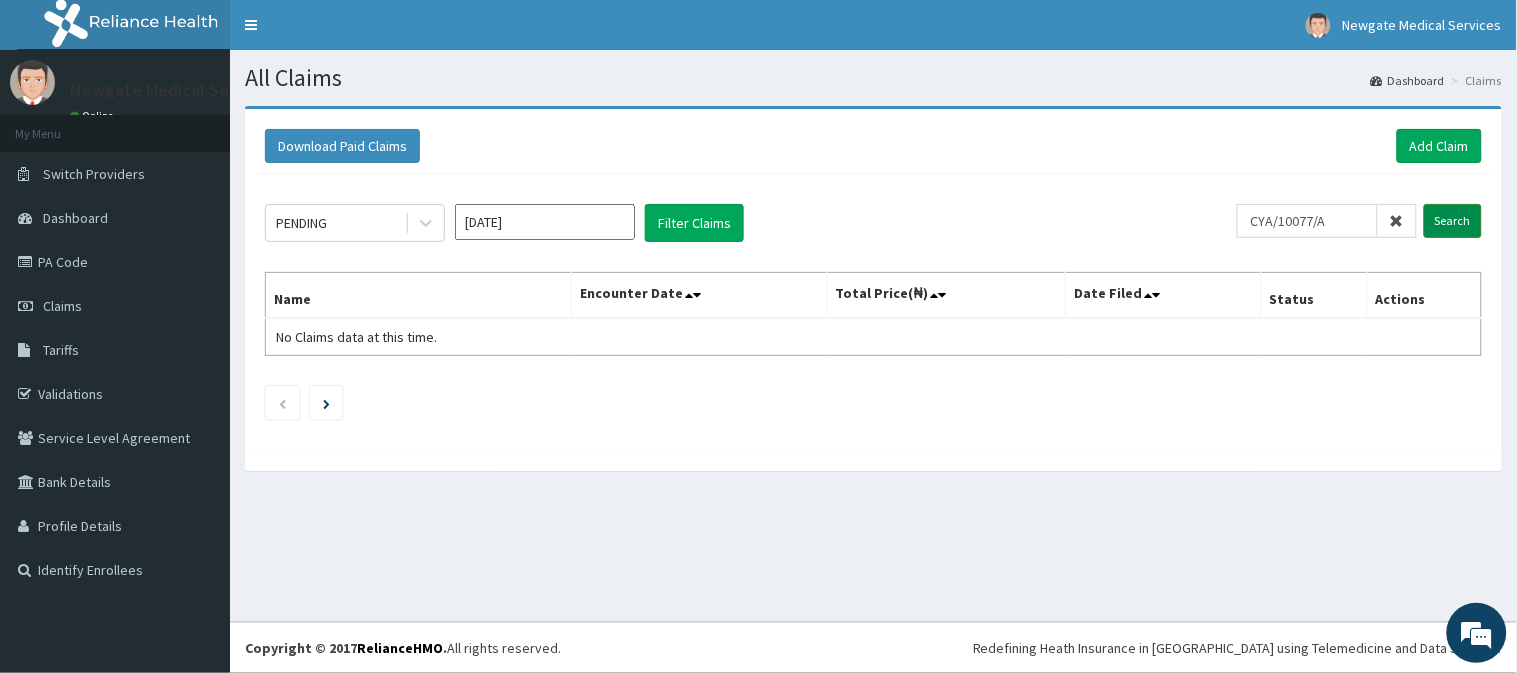 click on "Search" at bounding box center (1453, 221) 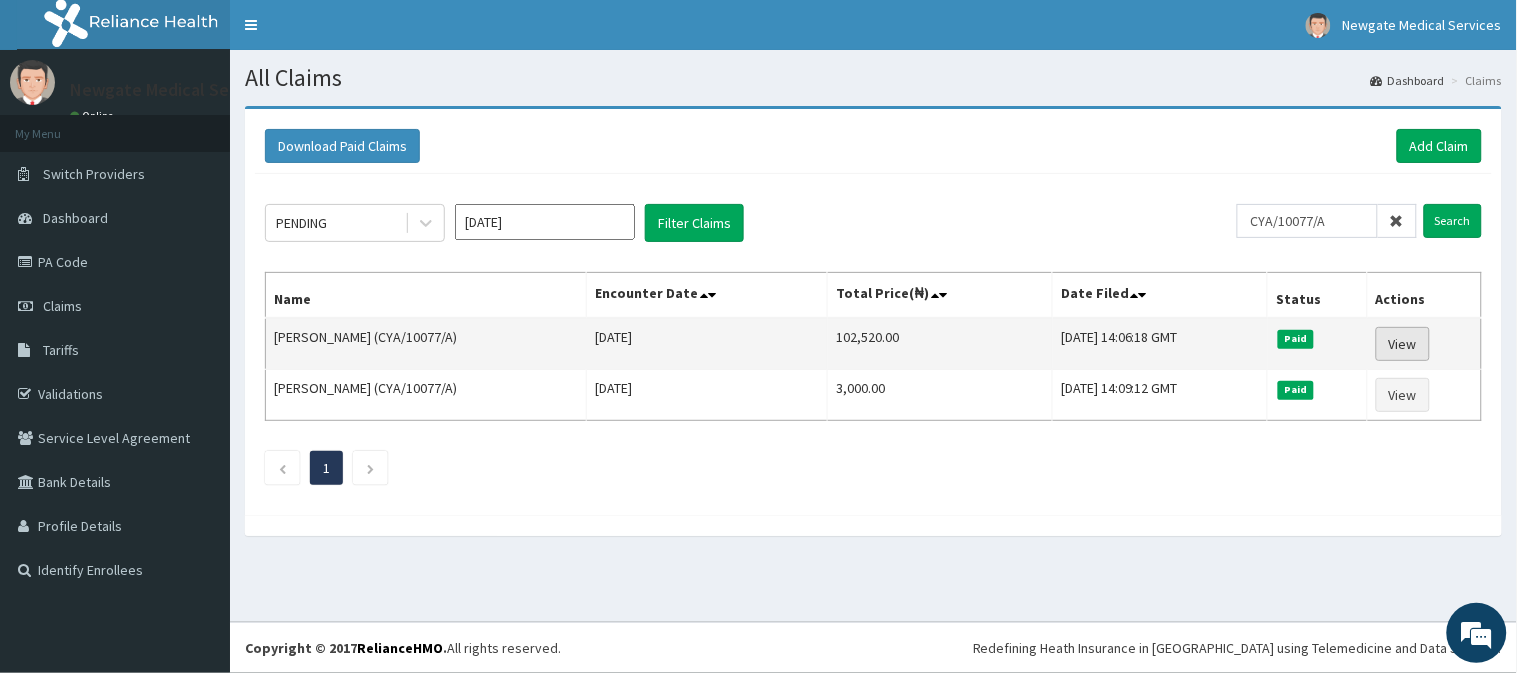 click on "View" at bounding box center [1403, 344] 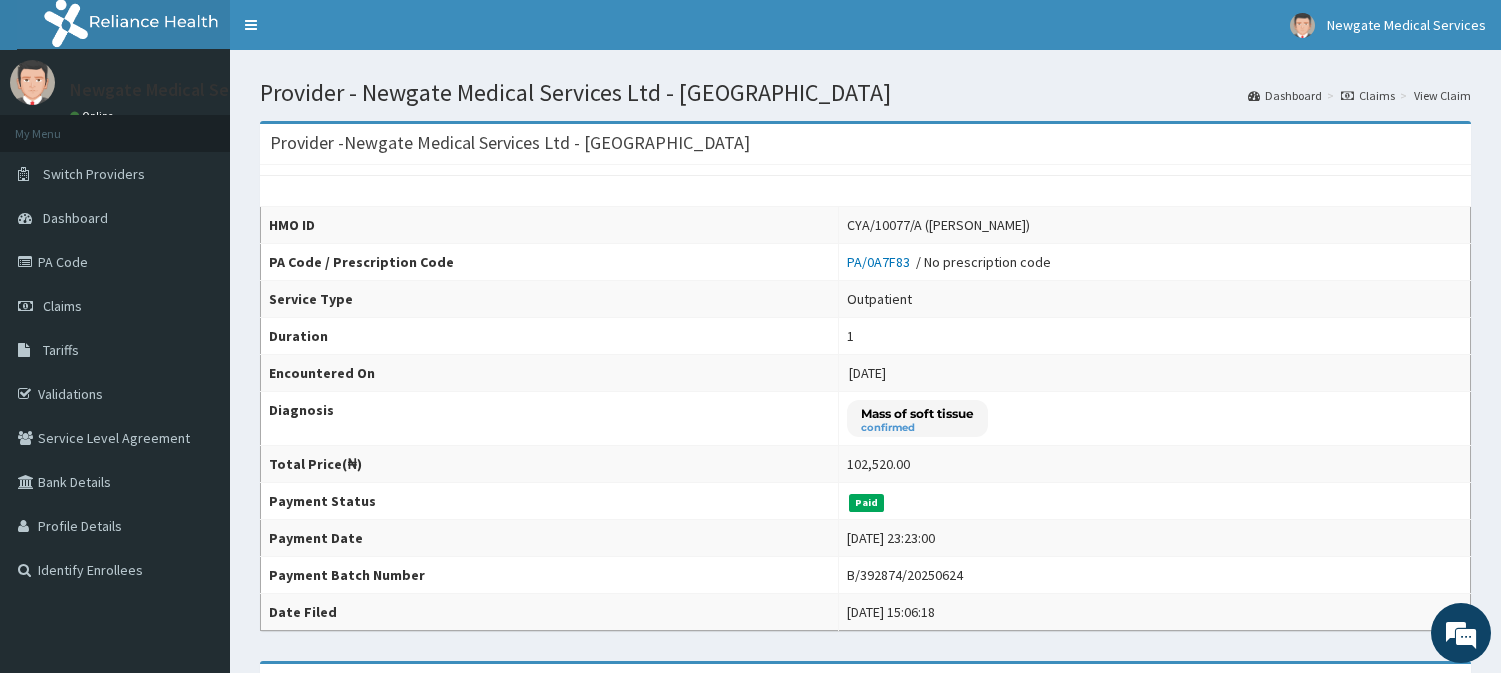 scroll, scrollTop: 0, scrollLeft: 0, axis: both 